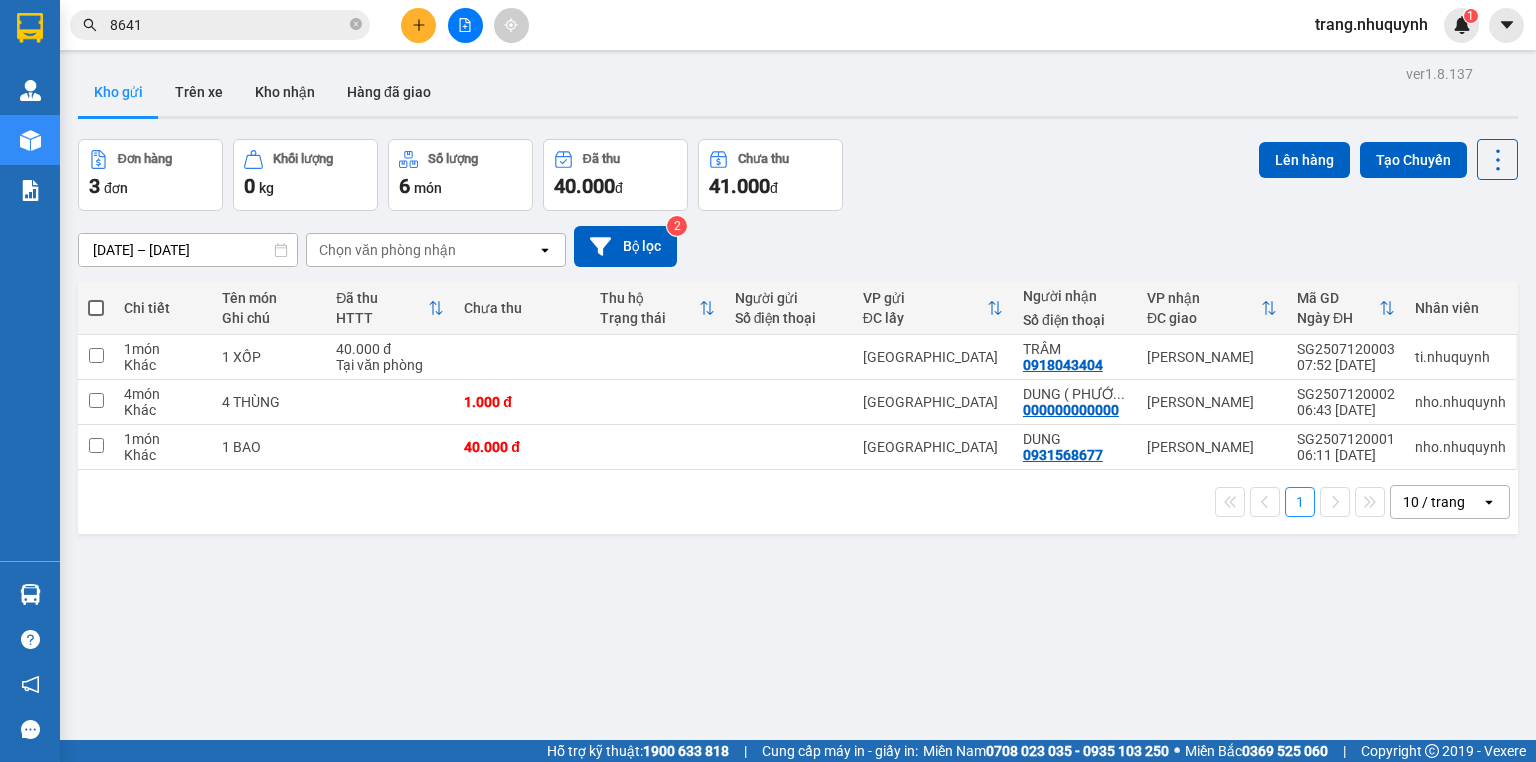 scroll, scrollTop: 0, scrollLeft: 0, axis: both 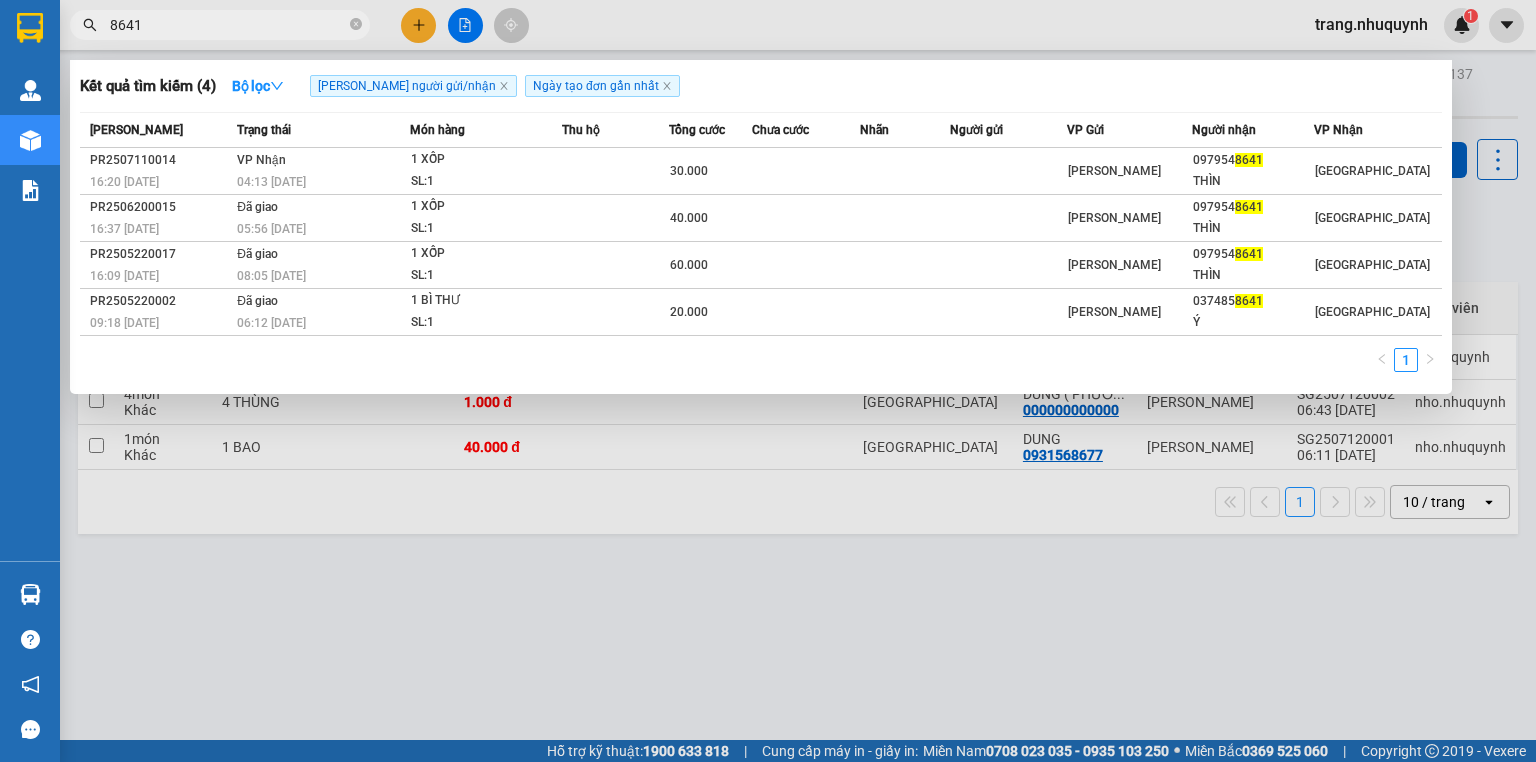 click on "8641" at bounding box center [228, 25] 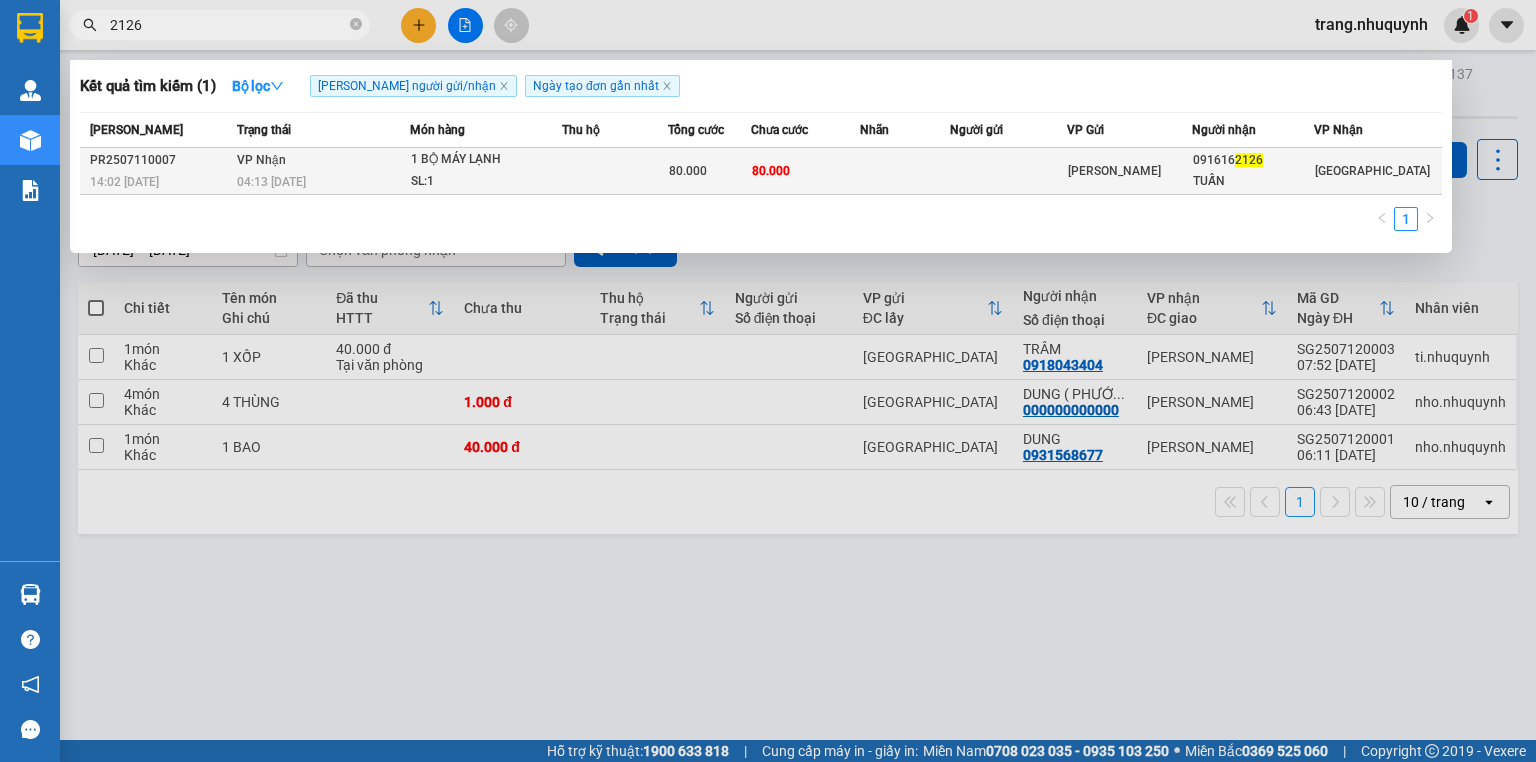 type on "2126" 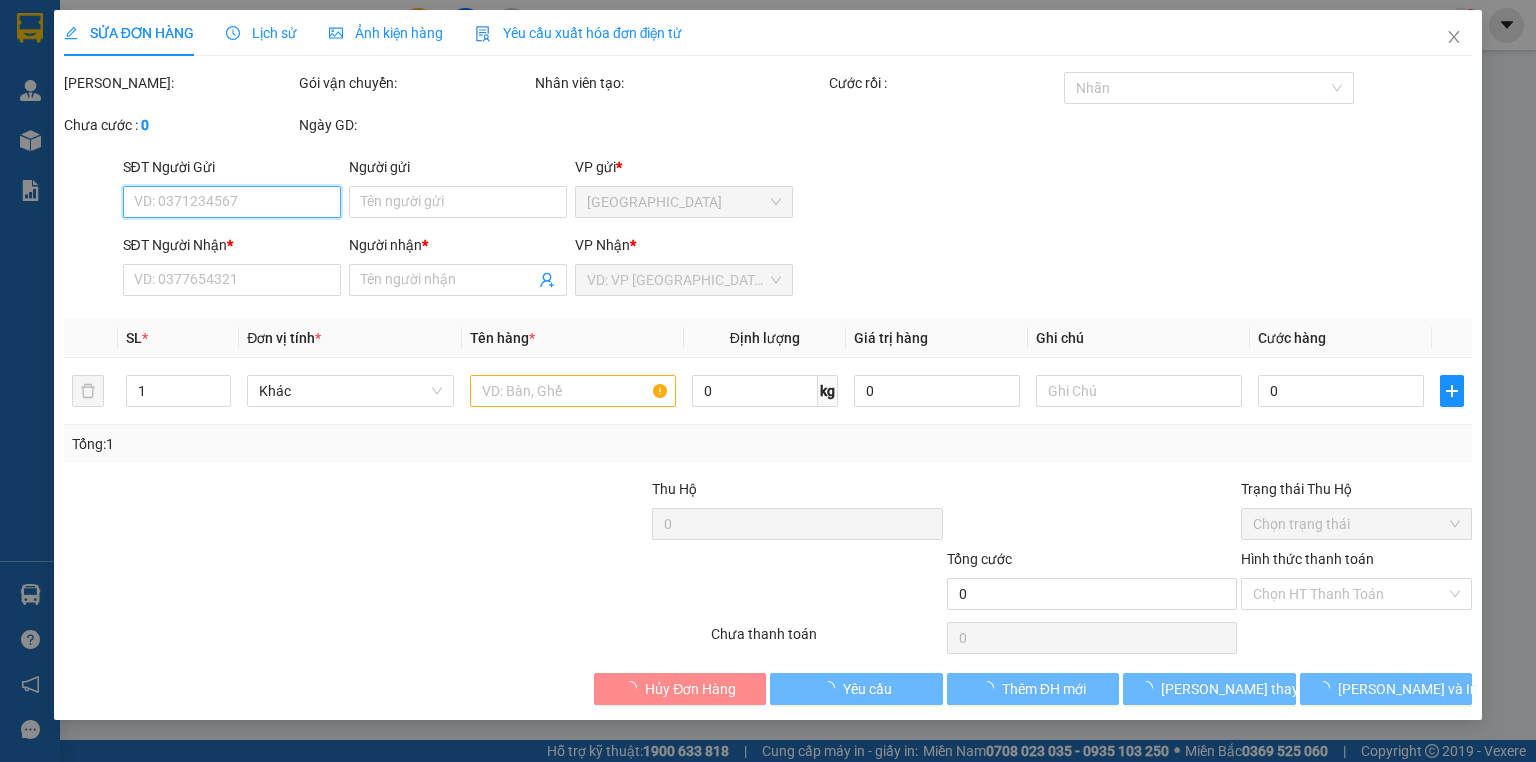type on "0916162126" 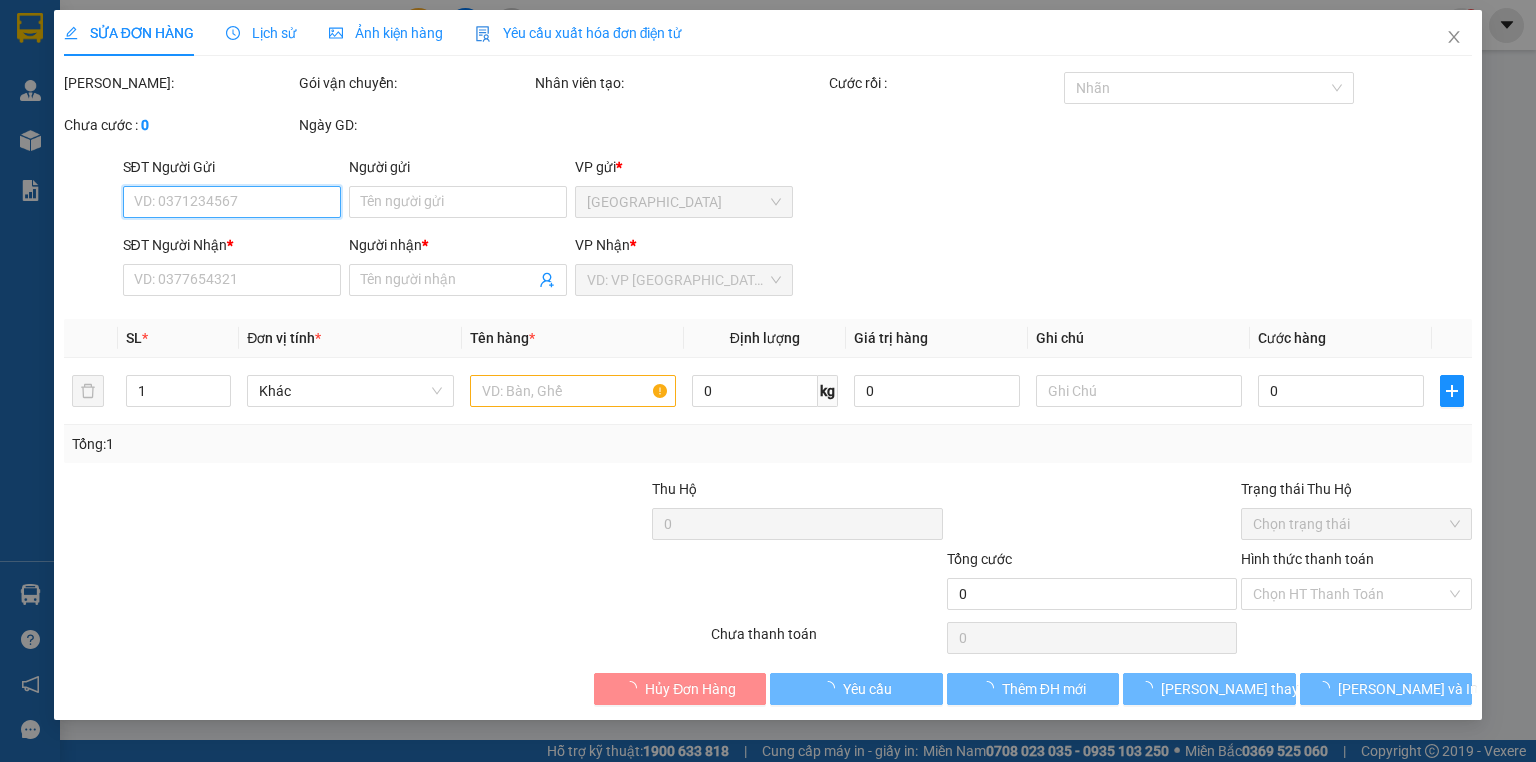 type on "TUẤN" 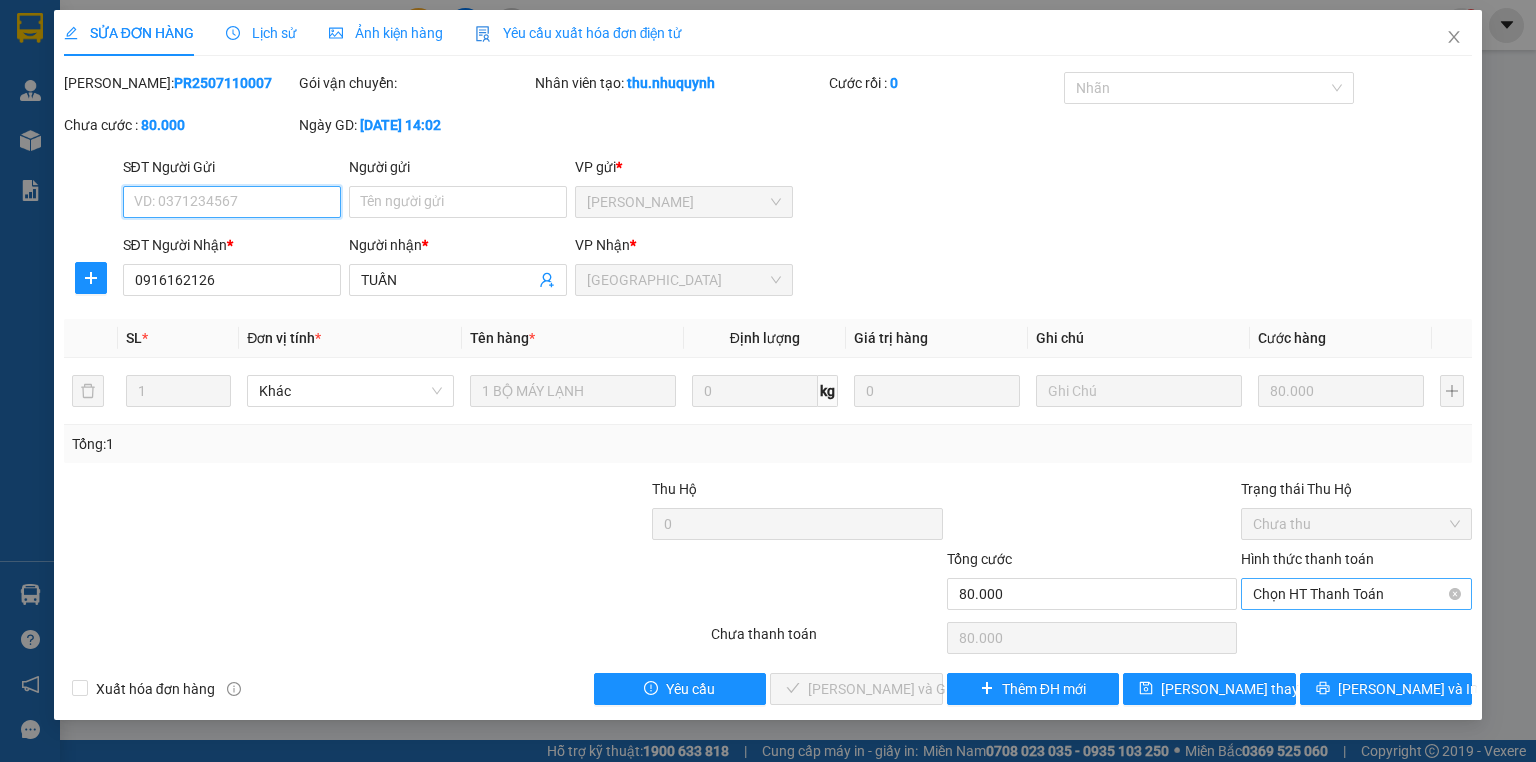 click on "Chọn HT Thanh Toán" at bounding box center [1356, 594] 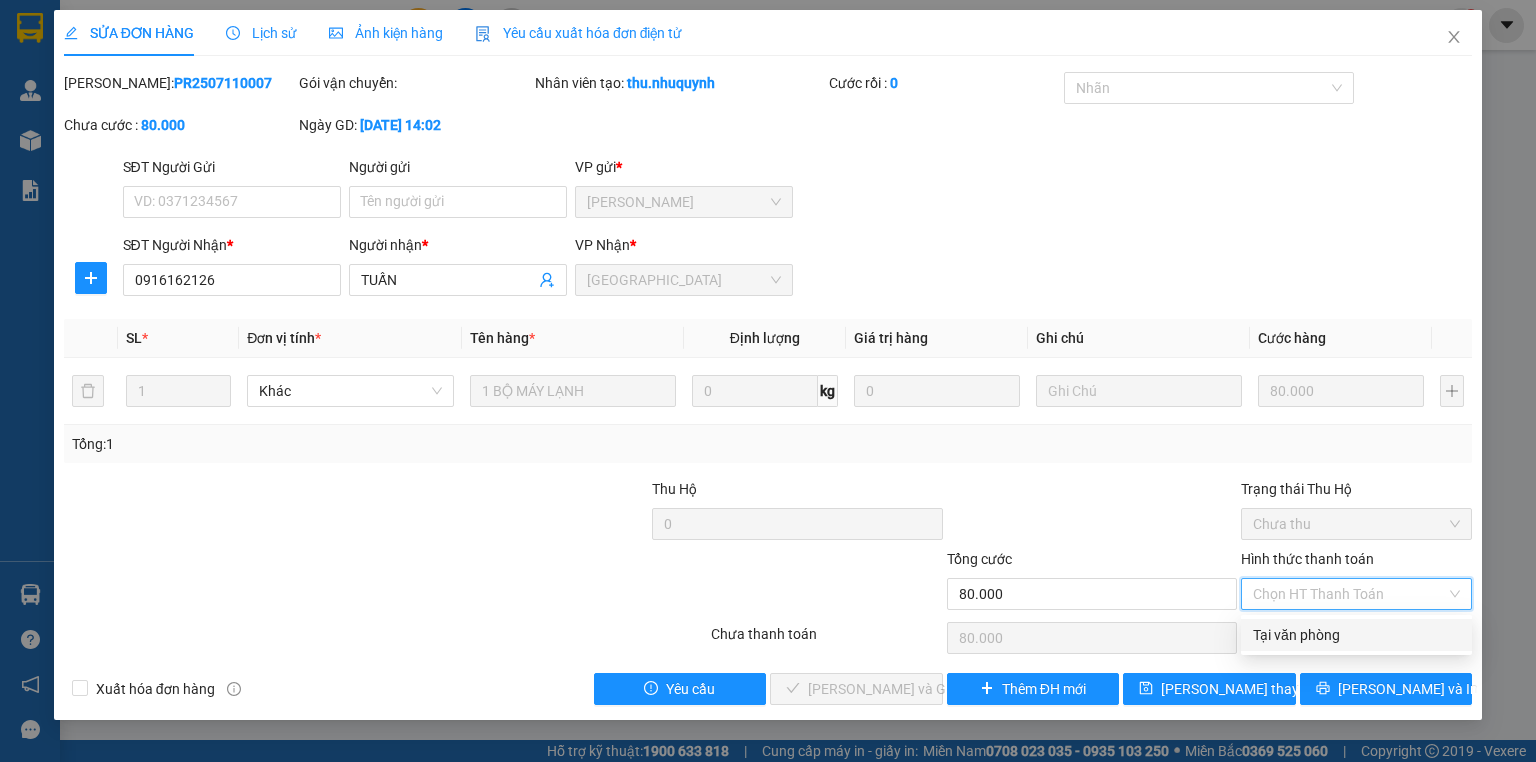 click on "Tại văn phòng" at bounding box center (1356, 635) 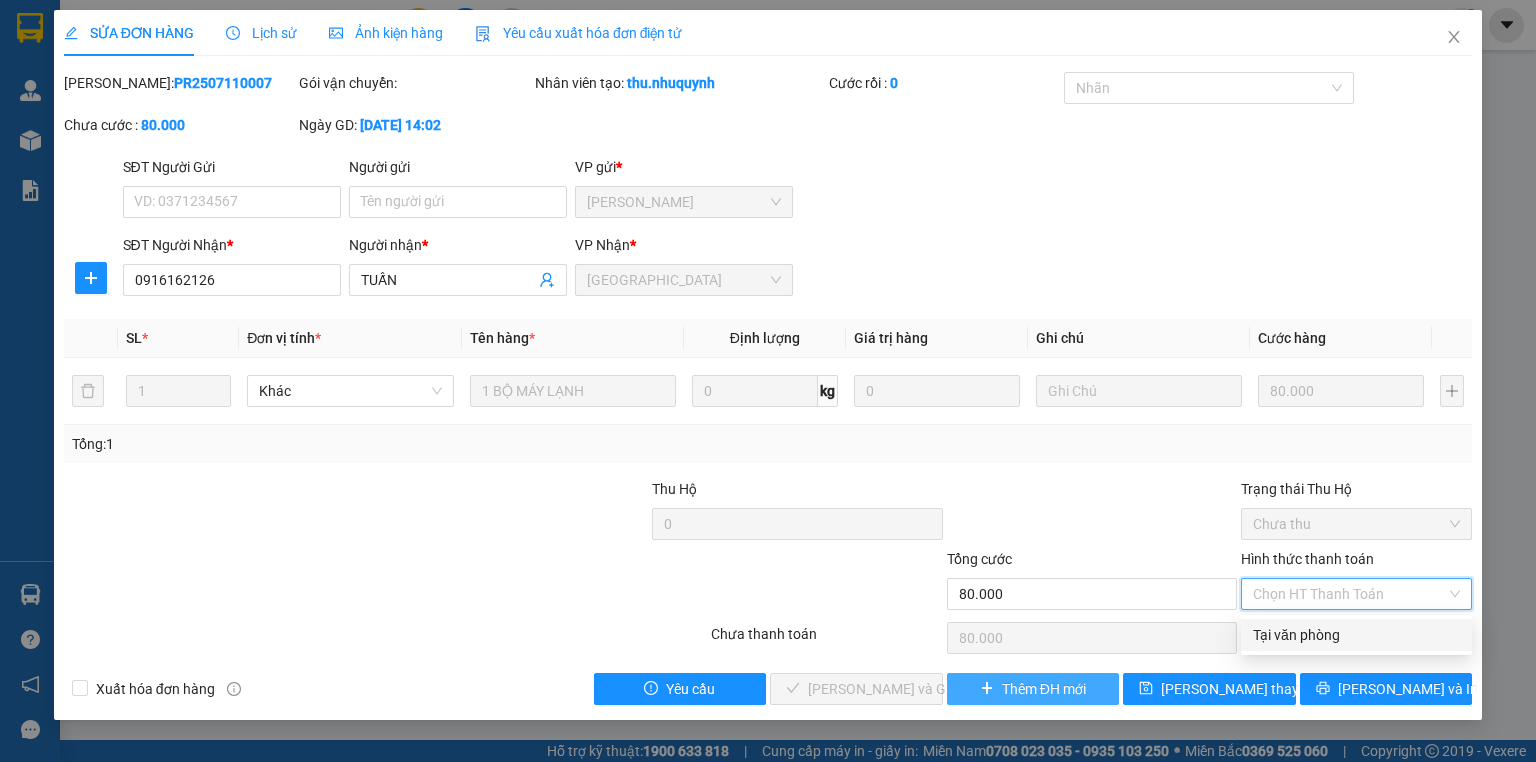 type on "0" 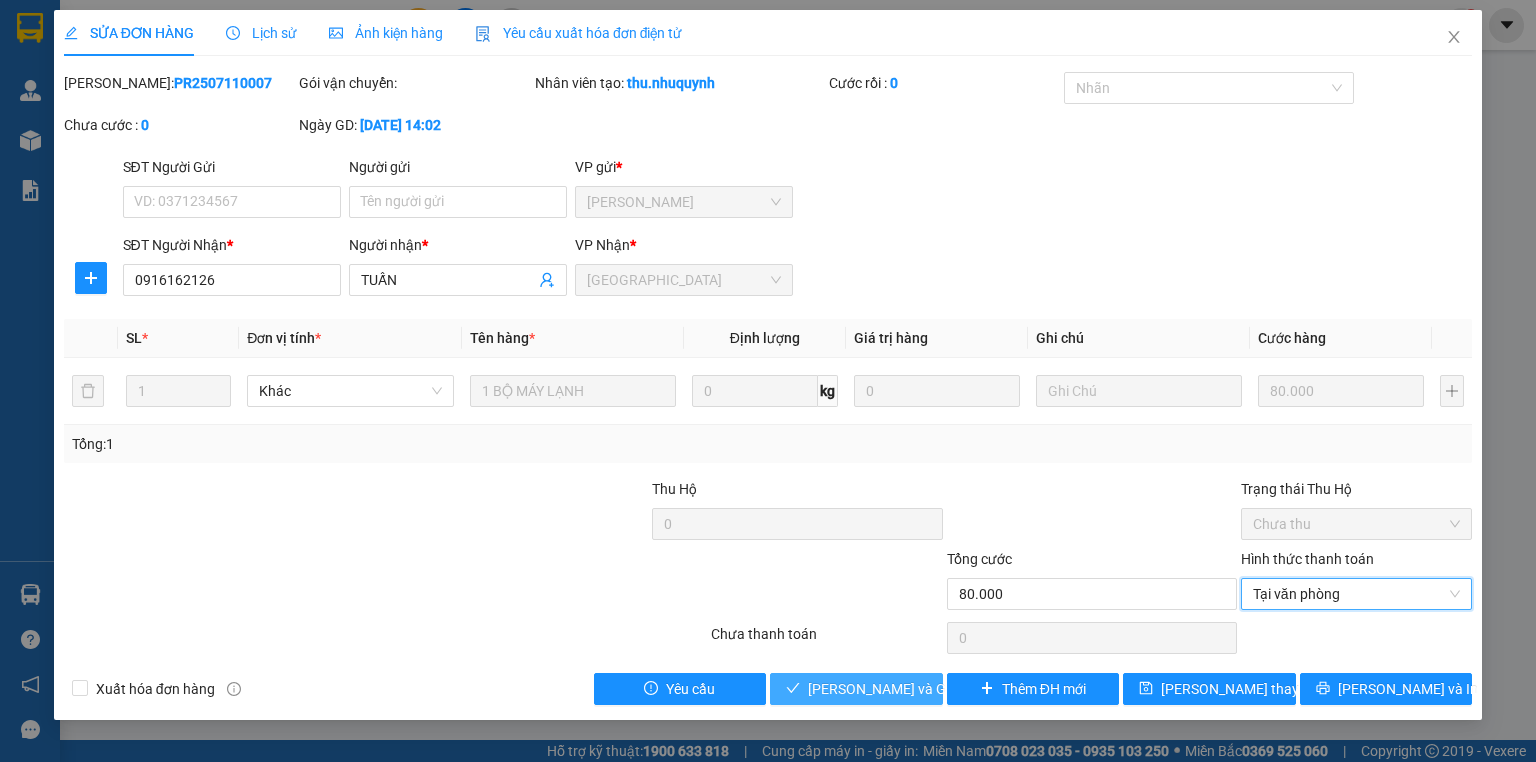 click on "[PERSON_NAME] và Giao hàng" at bounding box center [904, 689] 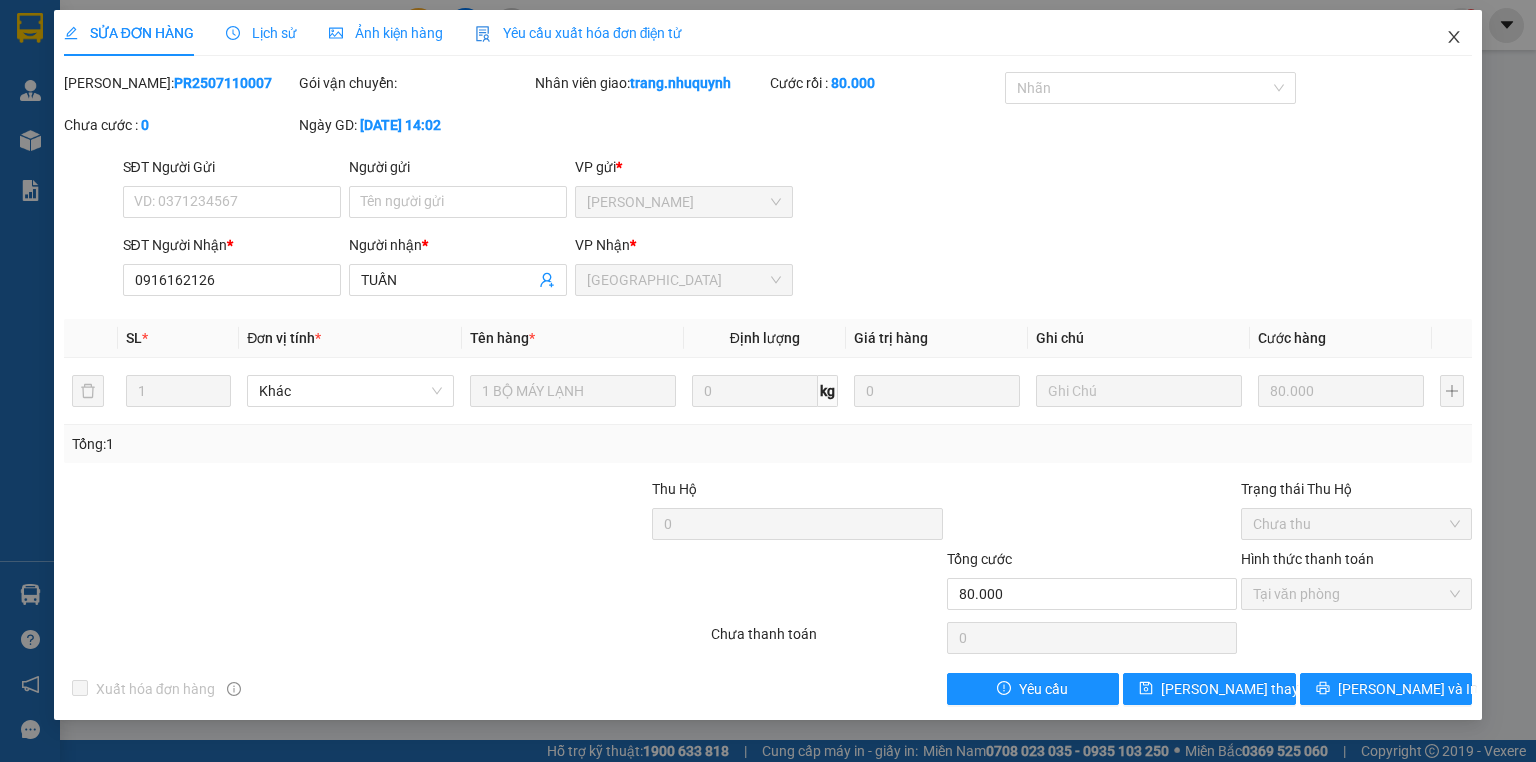 click 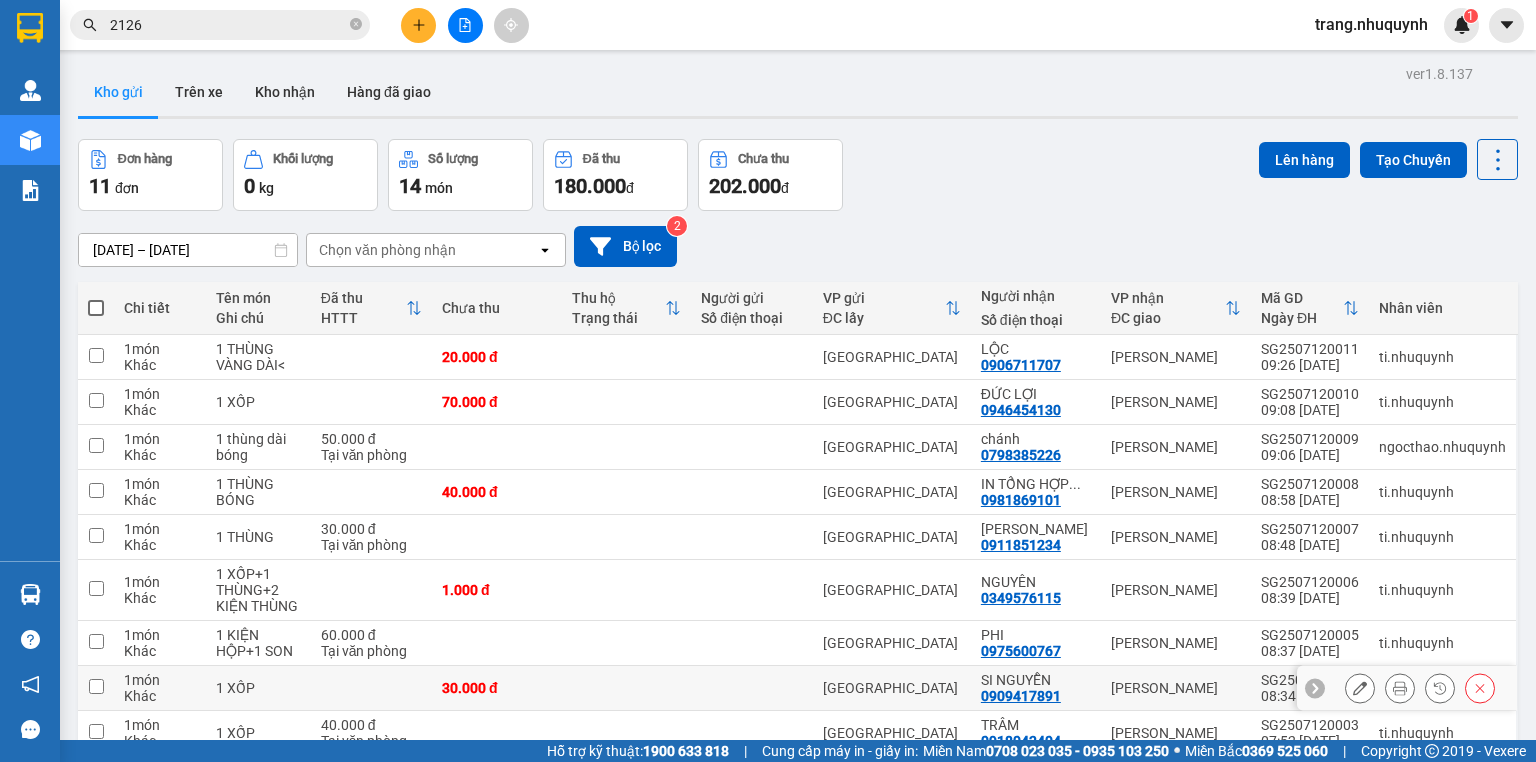 scroll, scrollTop: 148, scrollLeft: 0, axis: vertical 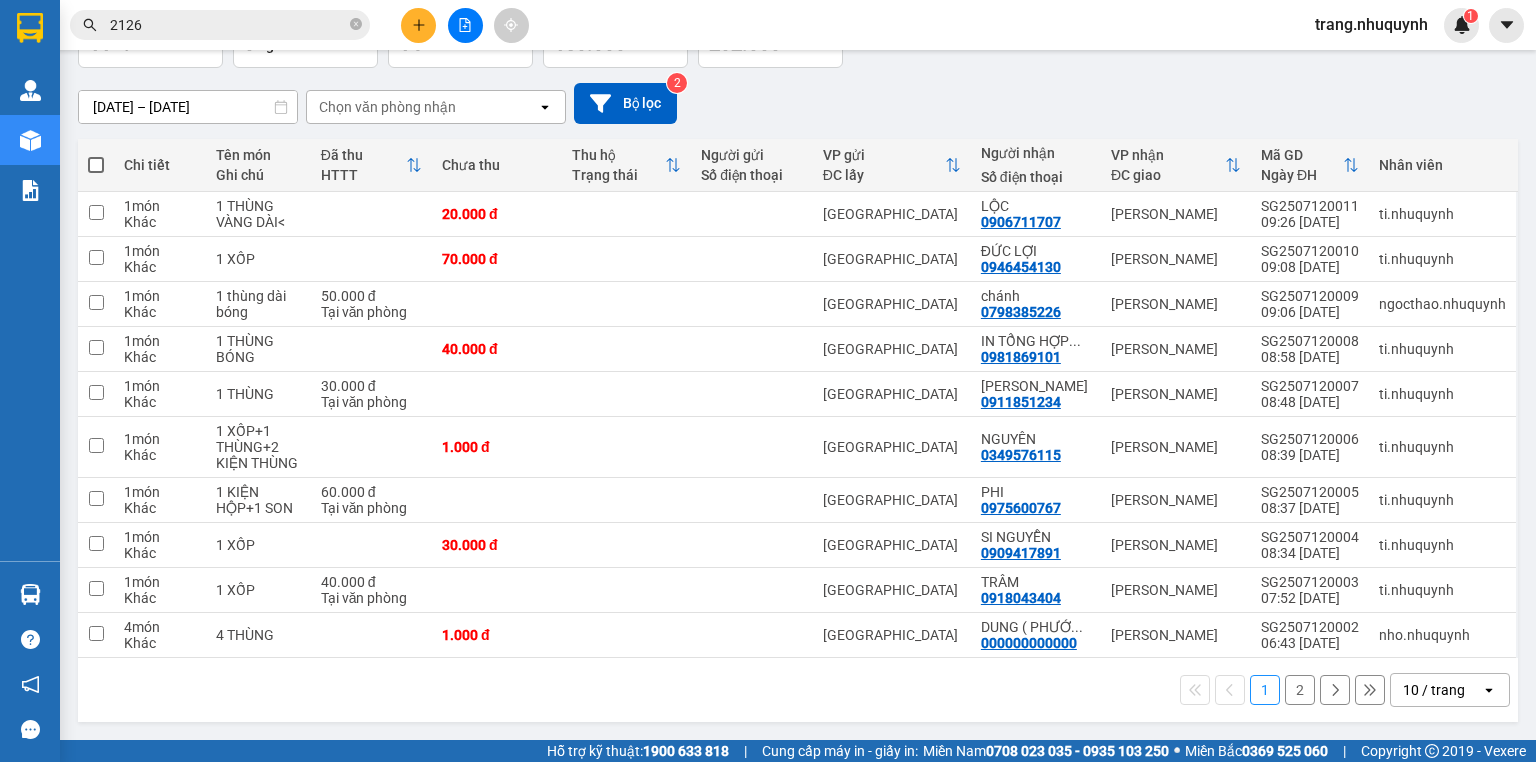 click on "10 / trang" at bounding box center [1434, 690] 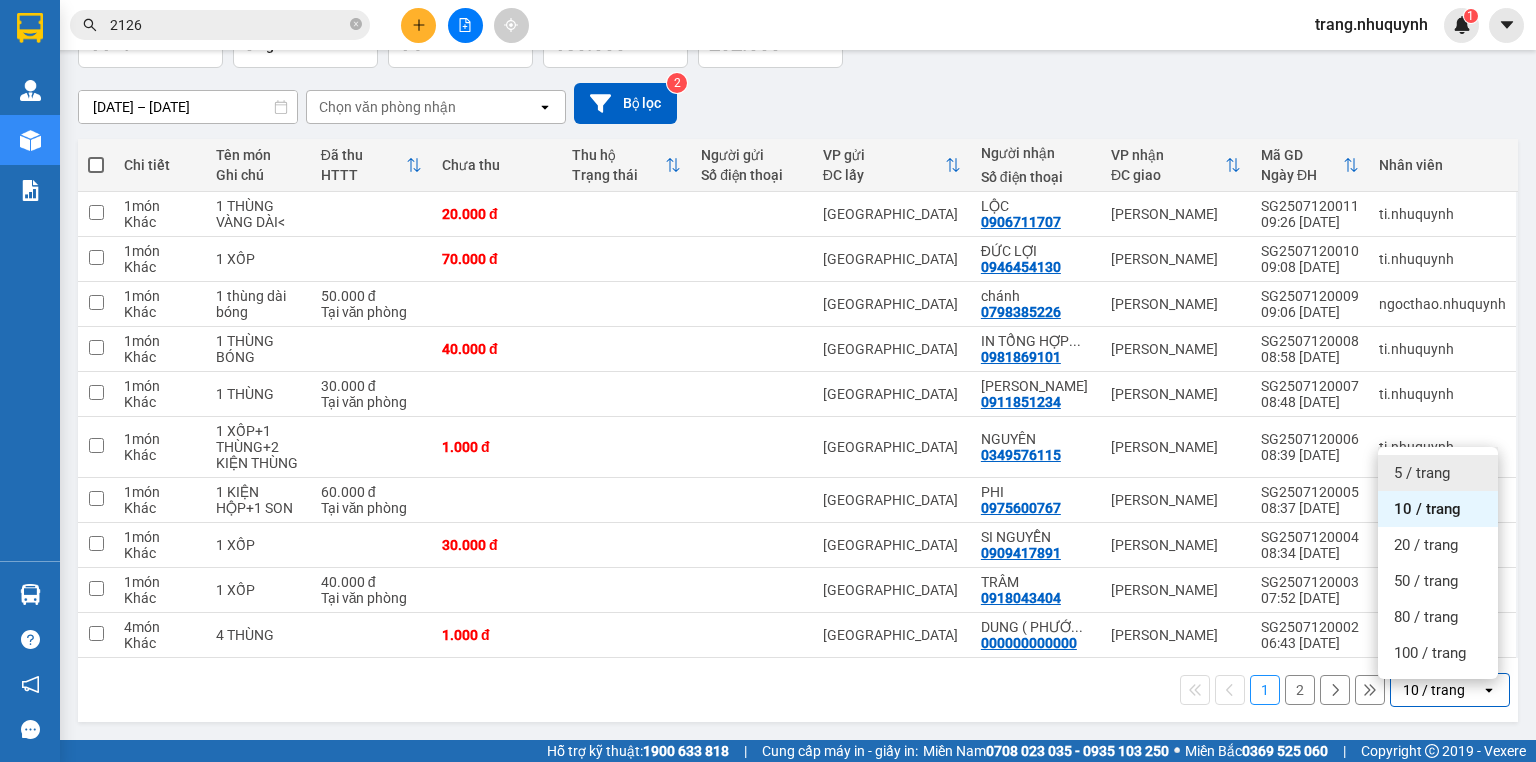 click on "5 / trang" at bounding box center [1438, 473] 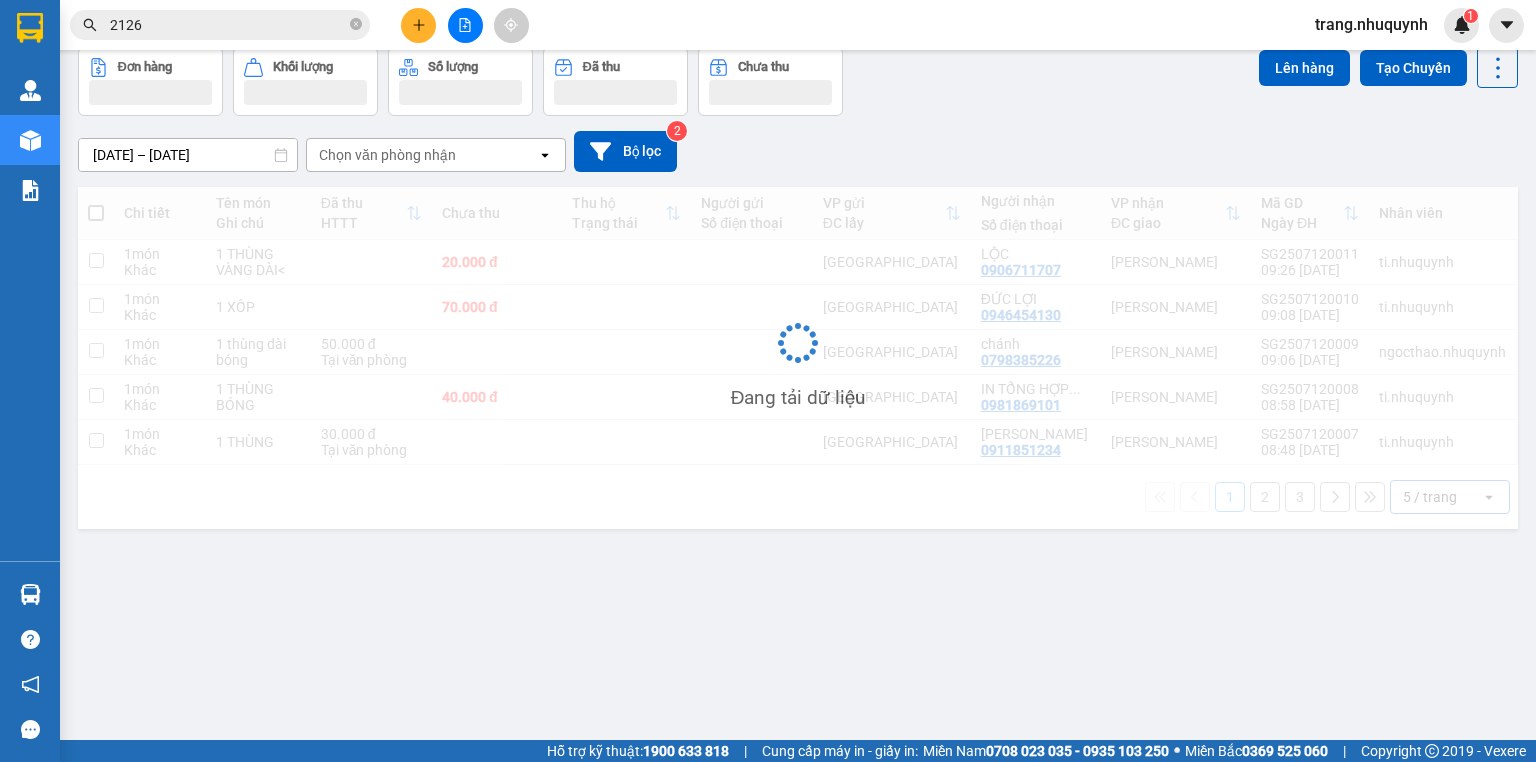 scroll, scrollTop: 92, scrollLeft: 0, axis: vertical 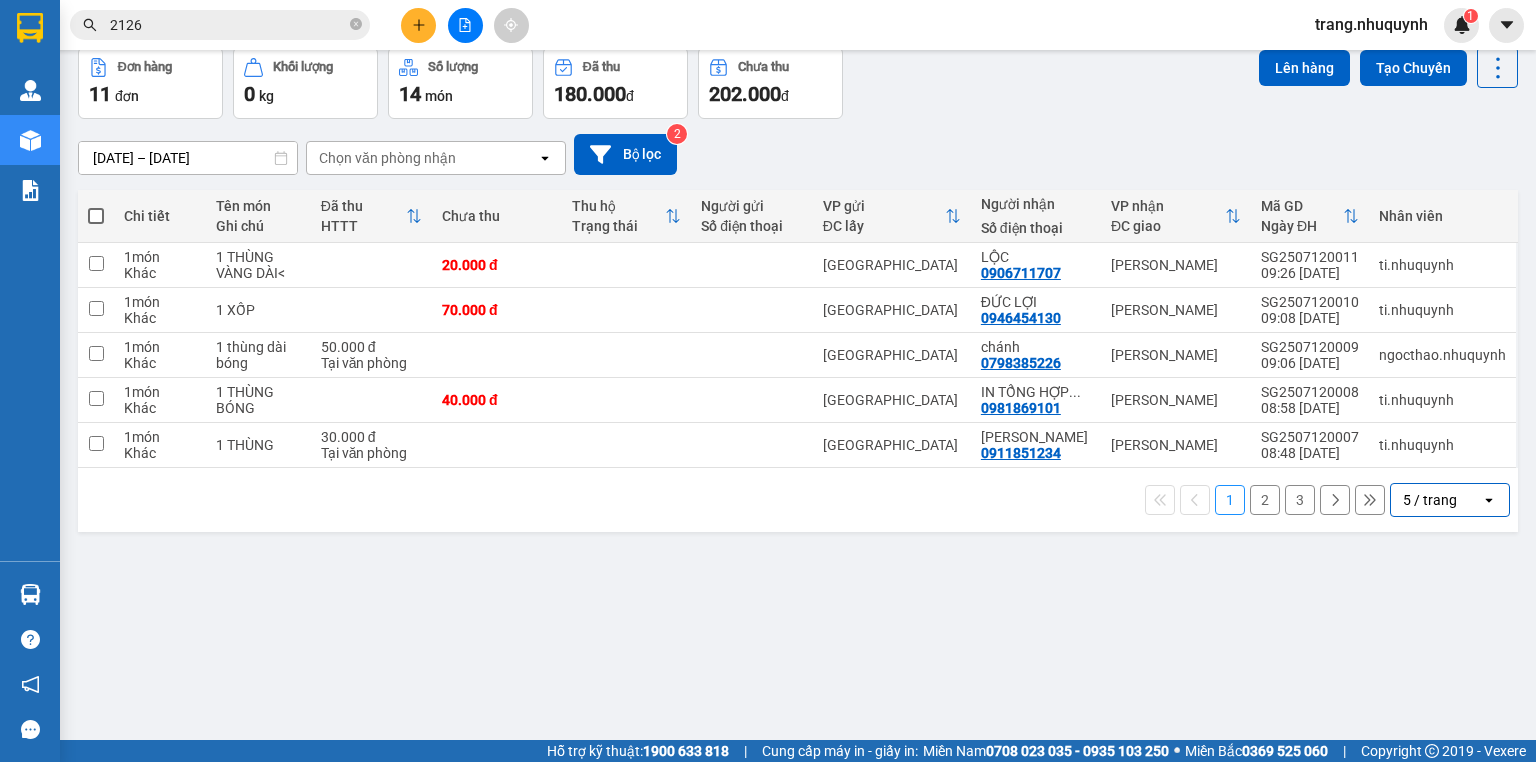 click on "ver  1.8.137 Kho gửi Trên xe Kho nhận Hàng đã giao Đơn hàng 11 đơn Khối lượng 0 kg Số lượng 14 món Đã thu 180.000  đ Chưa thu 202.000  đ Lên hàng Tạo Chuyến 10/07/2025 – 12/07/2025 Press the down arrow key to interact with the calendar and select a date. Press the escape button to close the calendar. Selected date range is from 10/07/2025 to 12/07/2025. Chọn văn phòng nhận open Bộ lọc 2 Chi tiết Tên món Ghi chú Đã thu HTTT Chưa thu Thu hộ Trạng thái Người gửi Số điện thoại VP gửi ĐC lấy Người nhận Số điện thoại VP nhận ĐC giao Mã GD Ngày ĐH Nhân viên 1  món Khác 1 THÙNG VÀNG DÀI< 20.000 đ Sài Gòn LỘC 0906711707 Phan Rang SG2507120011 09:26 12/07 ti.nhuquynh 1  món Khác 1 XỐP 70.000 đ Sài Gòn ĐỨC LỢI 0946454130 Phan Rang SG2507120010 09:08 12/07 ti.nhuquynh 1  món Khác 1 thùng dài bóng 50.000 đ Tại văn phòng Sài Gòn chánh 0798385226 Phan Rang SG2507120009 09:06 12/07 1  món Khác" at bounding box center (798, 349) 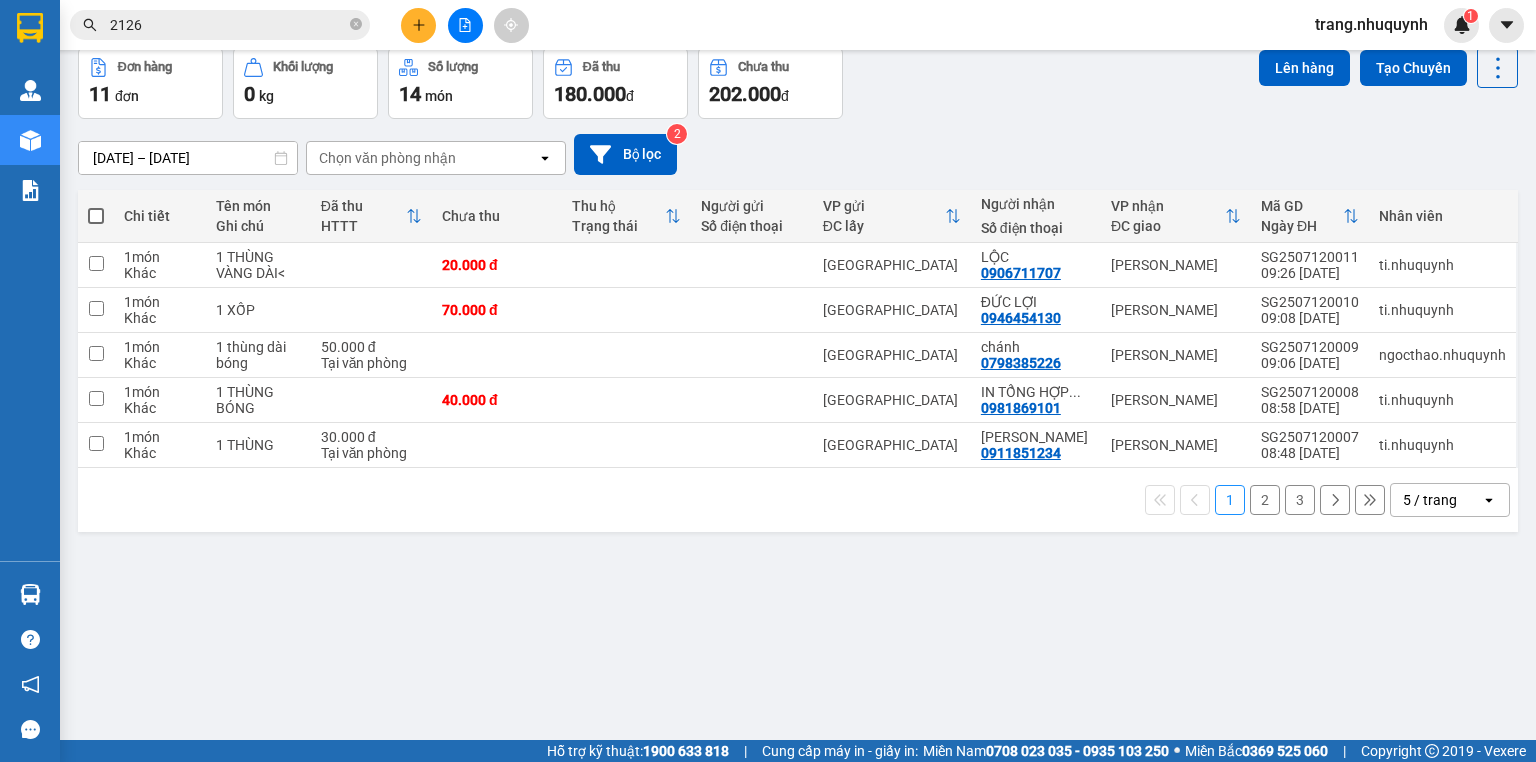 click on "Đơn hàng 11 đơn Khối lượng 0 kg Số lượng 14 món Đã thu 180.000  đ Chưa thu 202.000  đ Lên hàng Tạo Chuyến" at bounding box center (798, 83) 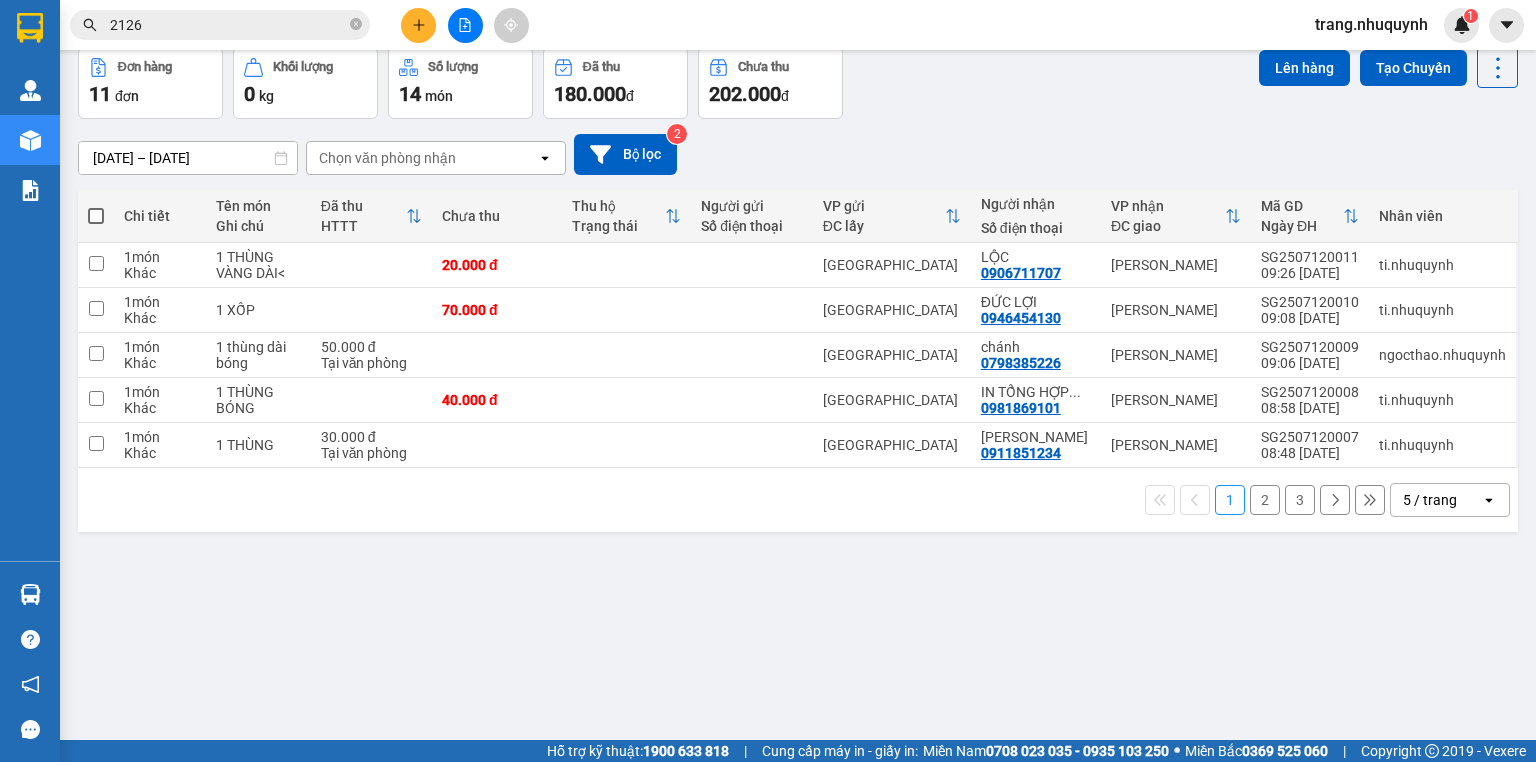 click on "ver  1.8.137 Kho gửi Trên xe Kho nhận Hàng đã giao Đơn hàng 11 đơn Khối lượng 0 kg Số lượng 14 món Đã thu 180.000  đ Chưa thu 202.000  đ Lên hàng Tạo Chuyến 10/07/2025 – 12/07/2025 Press the down arrow key to interact with the calendar and select a date. Press the escape button to close the calendar. Selected date range is from 10/07/2025 to 12/07/2025. Chọn văn phòng nhận open Bộ lọc 2 Chi tiết Tên món Ghi chú Đã thu HTTT Chưa thu Thu hộ Trạng thái Người gửi Số điện thoại VP gửi ĐC lấy Người nhận Số điện thoại VP nhận ĐC giao Mã GD Ngày ĐH Nhân viên 1  món Khác 1 THÙNG VÀNG DÀI< 20.000 đ Sài Gòn LỘC 0906711707 Phan Rang SG2507120011 09:26 12/07 ti.nhuquynh 1  món Khác 1 XỐP 70.000 đ Sài Gòn ĐỨC LỢI 0946454130 Phan Rang SG2507120010 09:08 12/07 ti.nhuquynh 1  món Khác 1 thùng dài bóng 50.000 đ Tại văn phòng Sài Gòn chánh 0798385226 Phan Rang SG2507120009 09:06 12/07 1  món Khác" at bounding box center (798, 349) 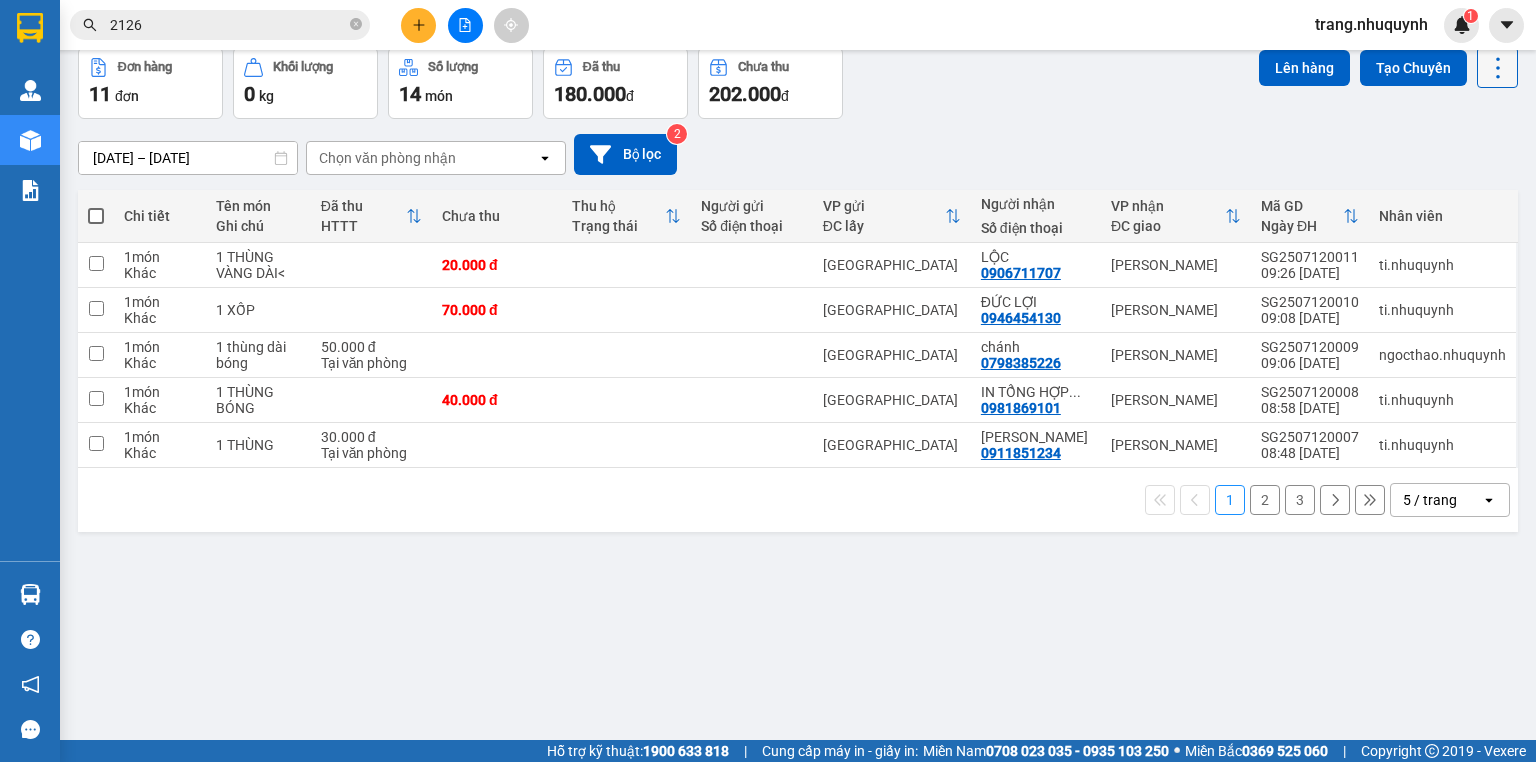 click 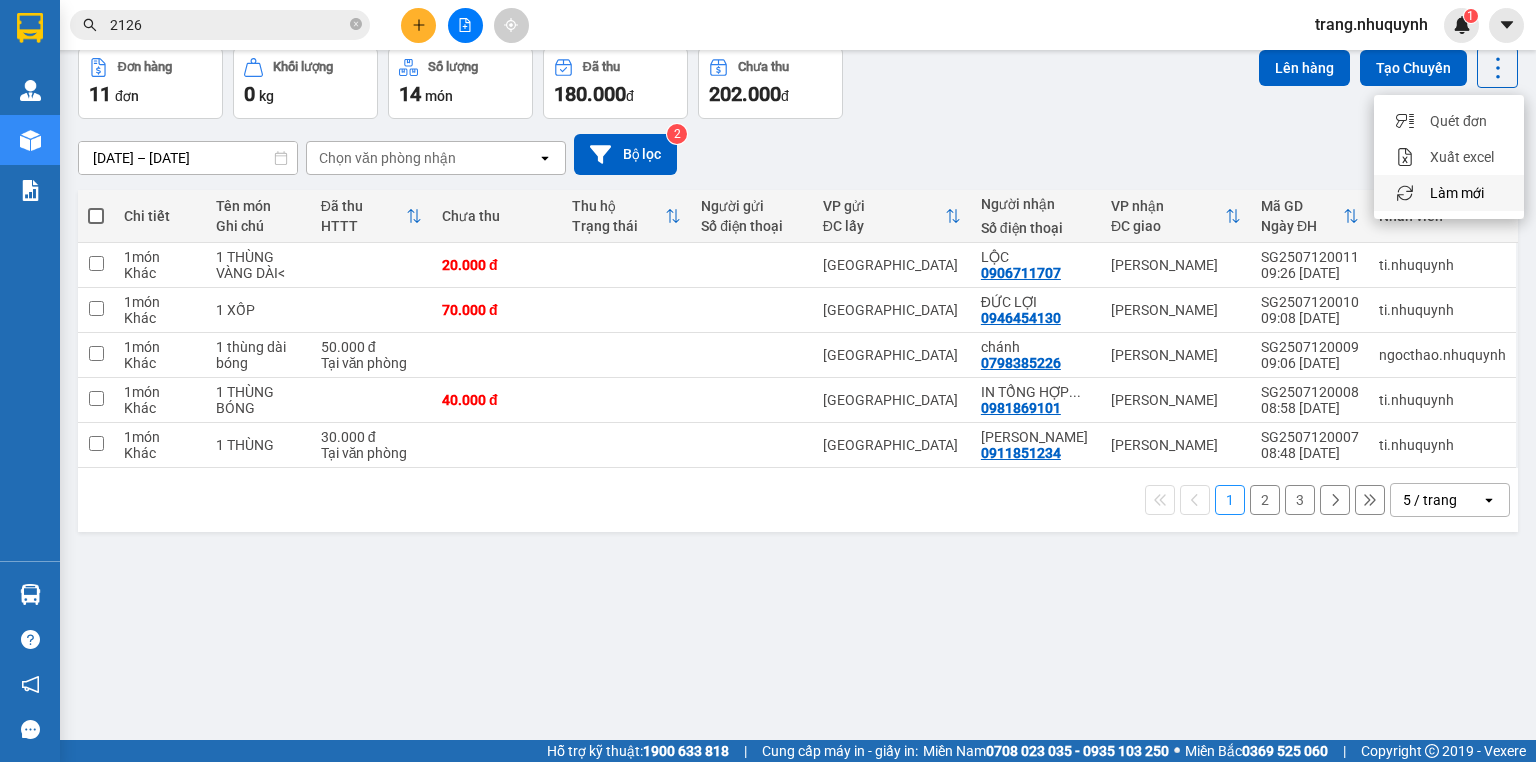 click on "Làm mới" at bounding box center (1457, 193) 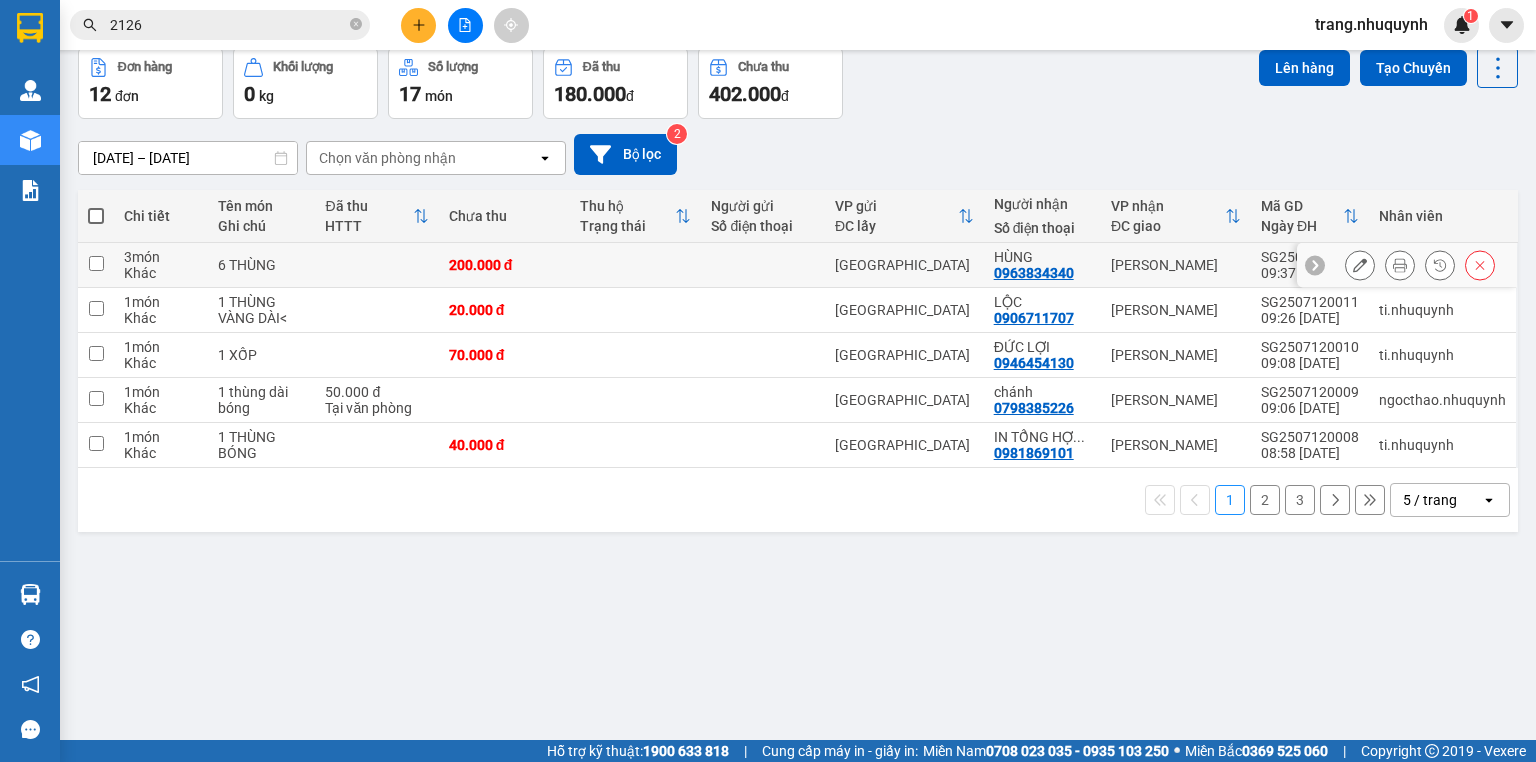 click at bounding box center (1400, 265) 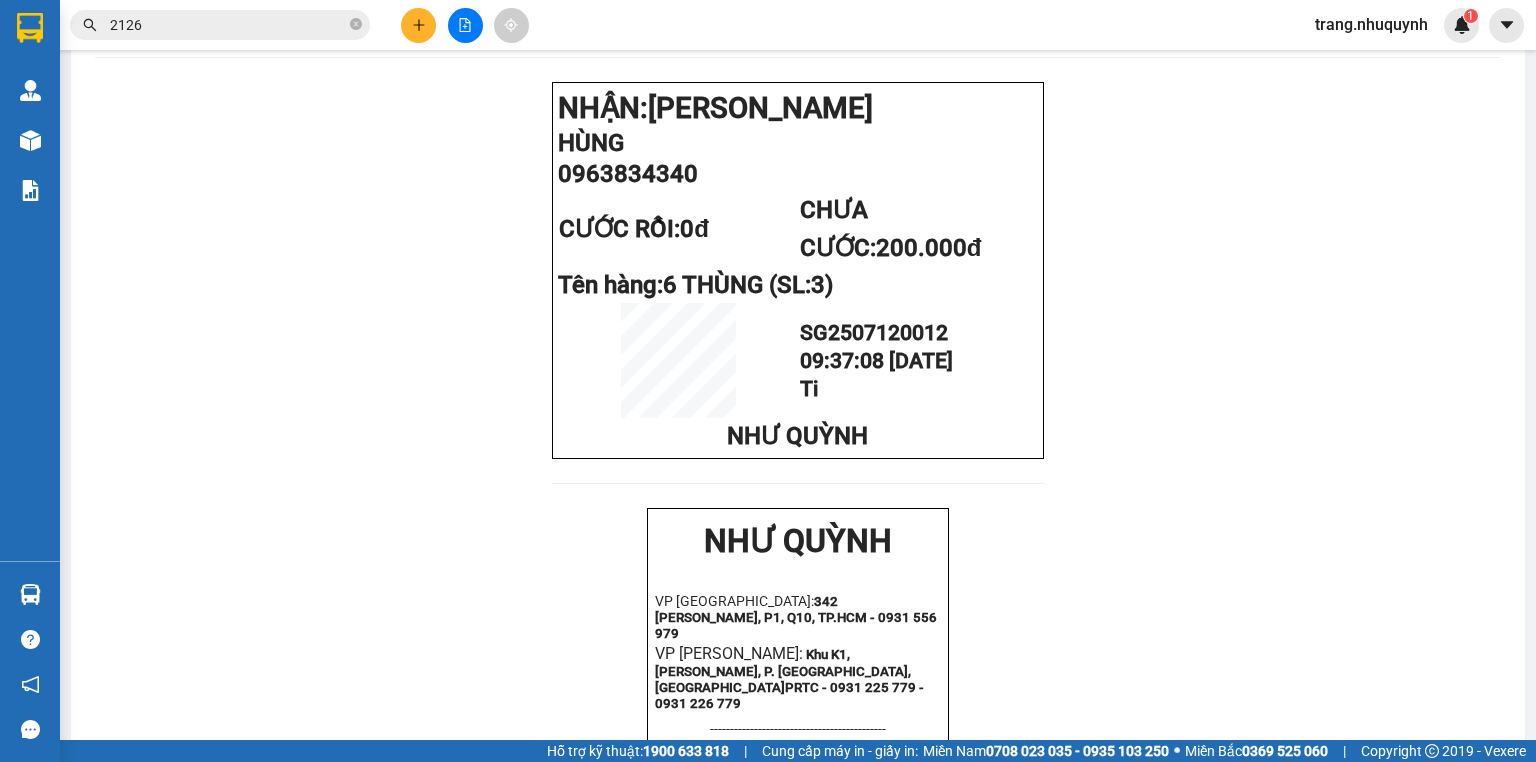 scroll, scrollTop: 0, scrollLeft: 0, axis: both 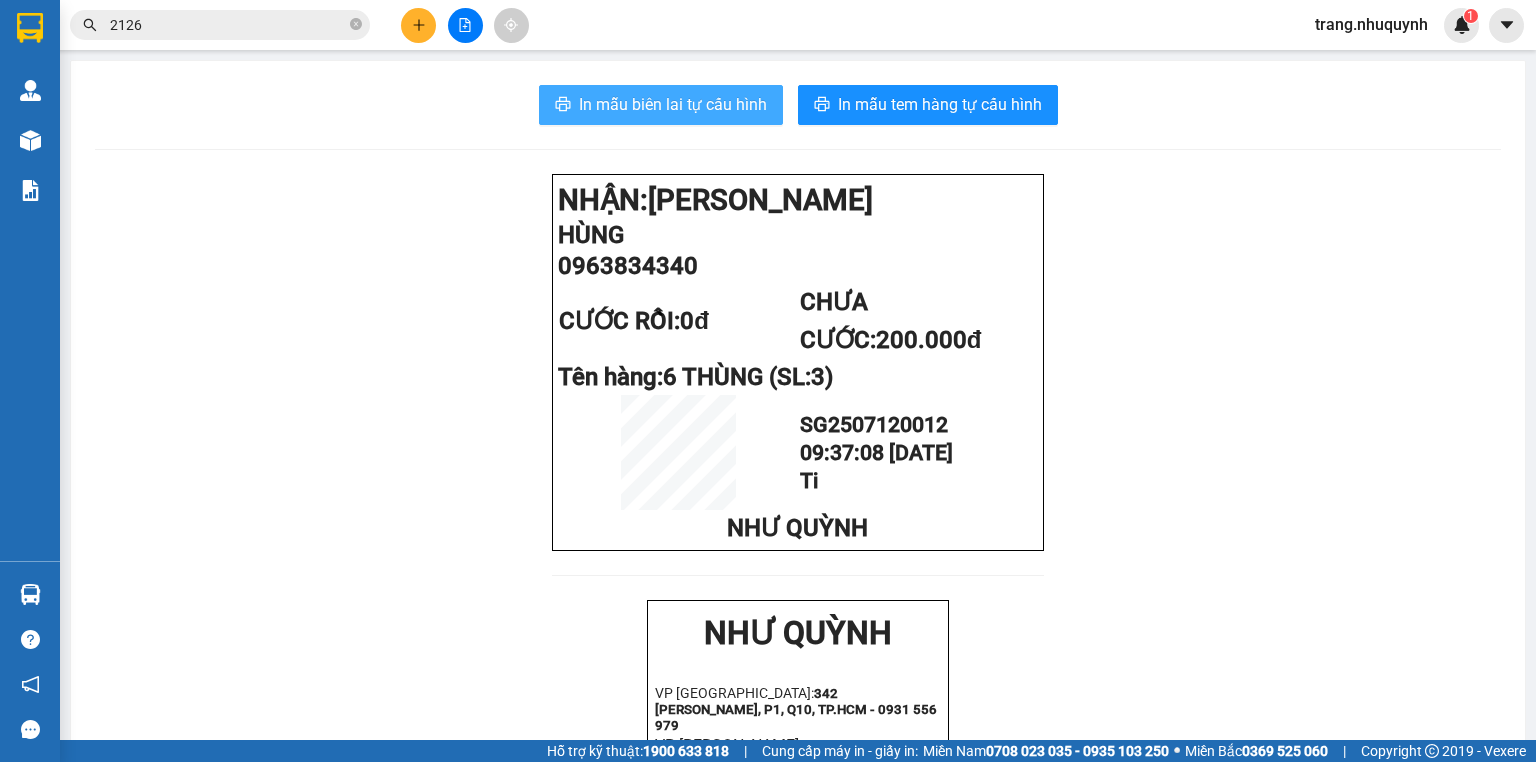 click on "In mẫu biên lai tự cấu hình" at bounding box center [673, 104] 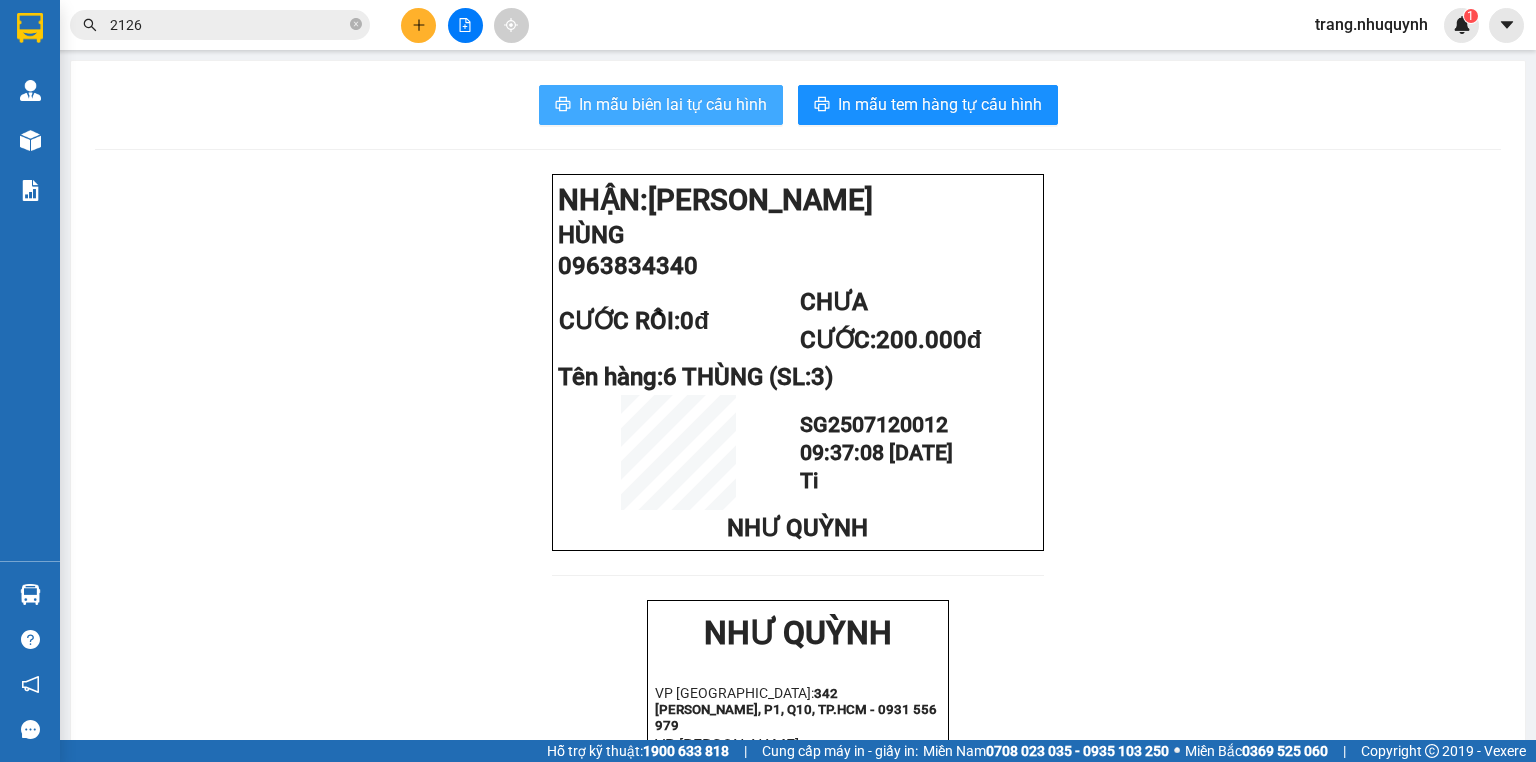 scroll, scrollTop: 0, scrollLeft: 0, axis: both 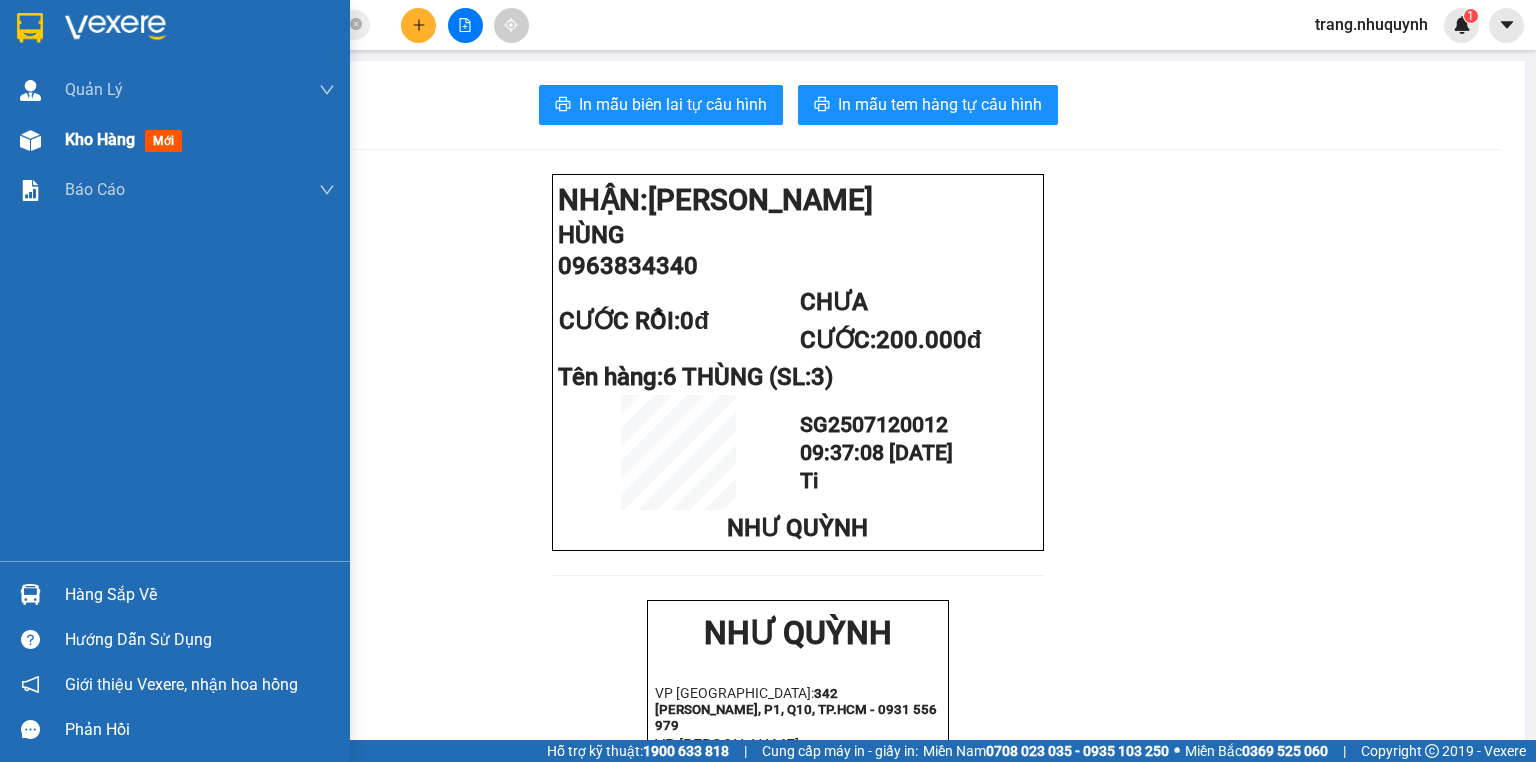 click on "Kho hàng mới" at bounding box center (200, 140) 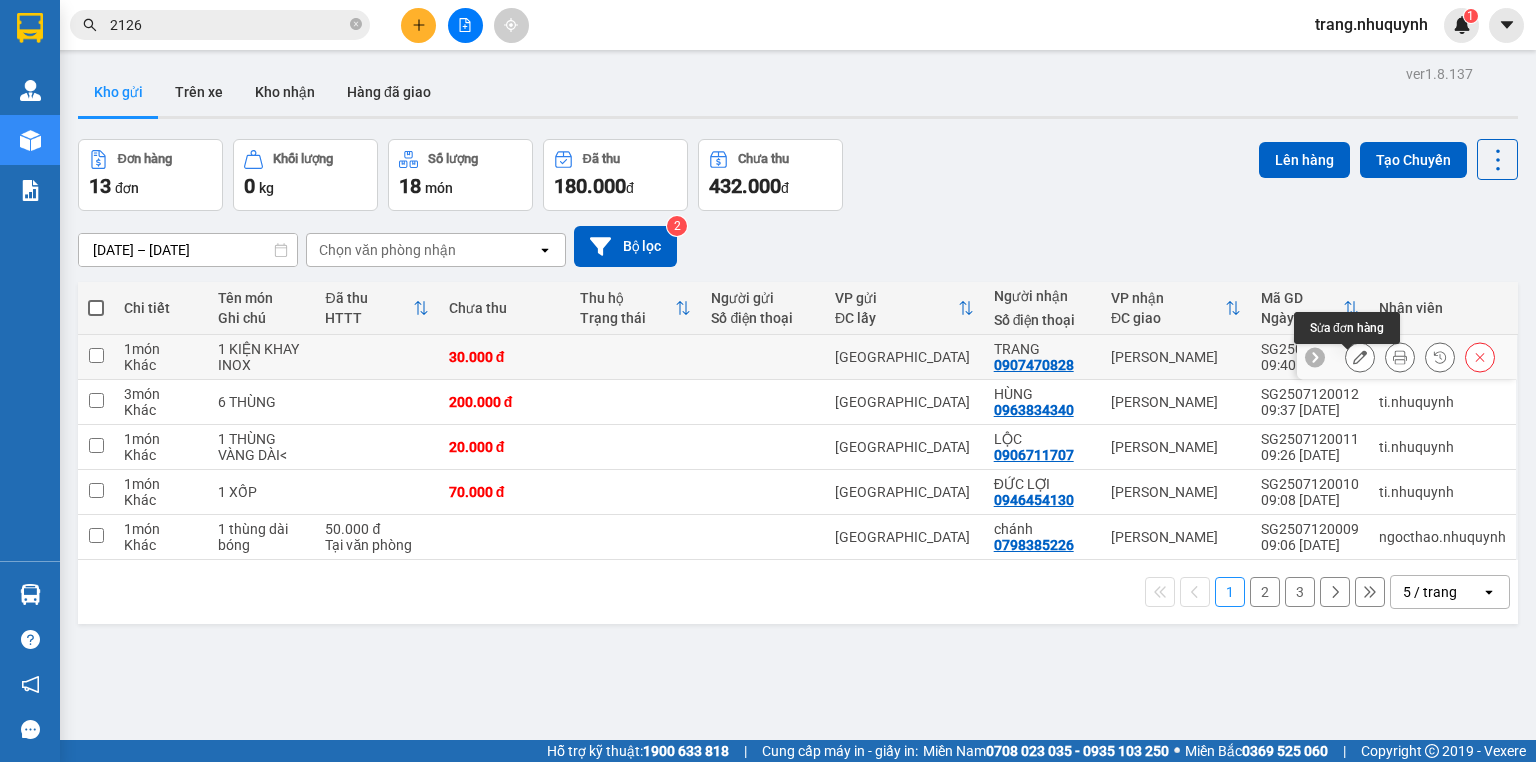 click at bounding box center [1400, 357] 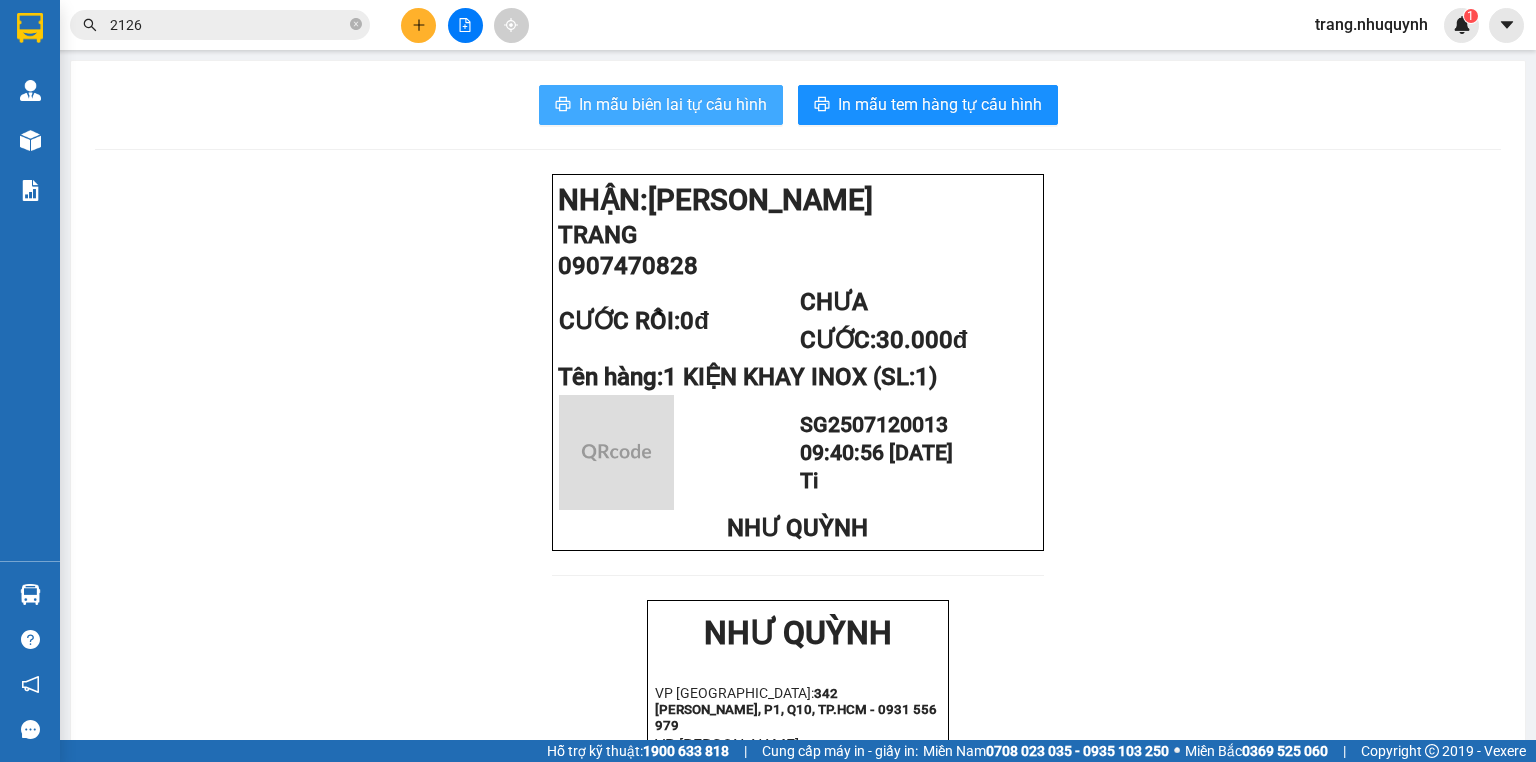 click 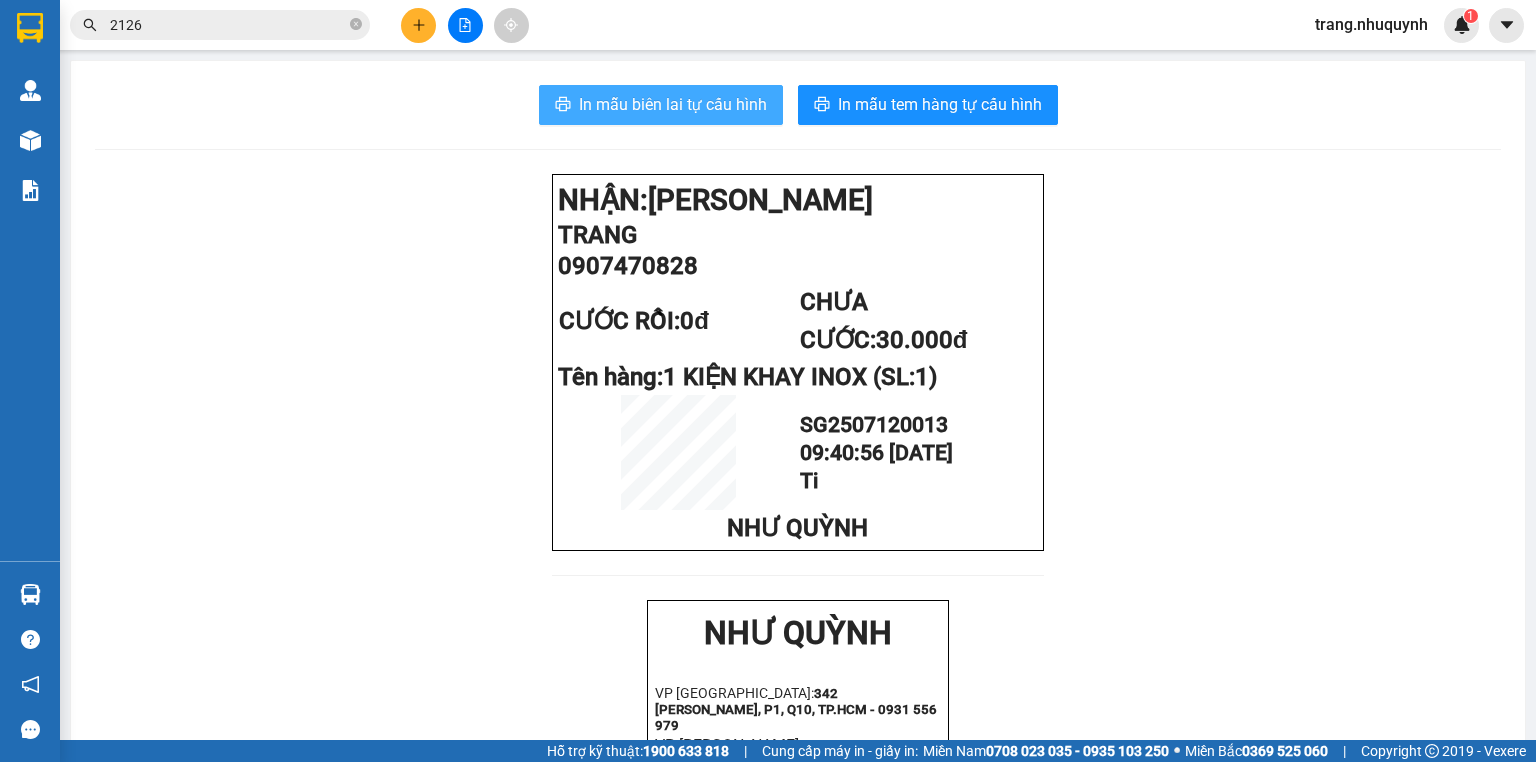 scroll, scrollTop: 0, scrollLeft: 0, axis: both 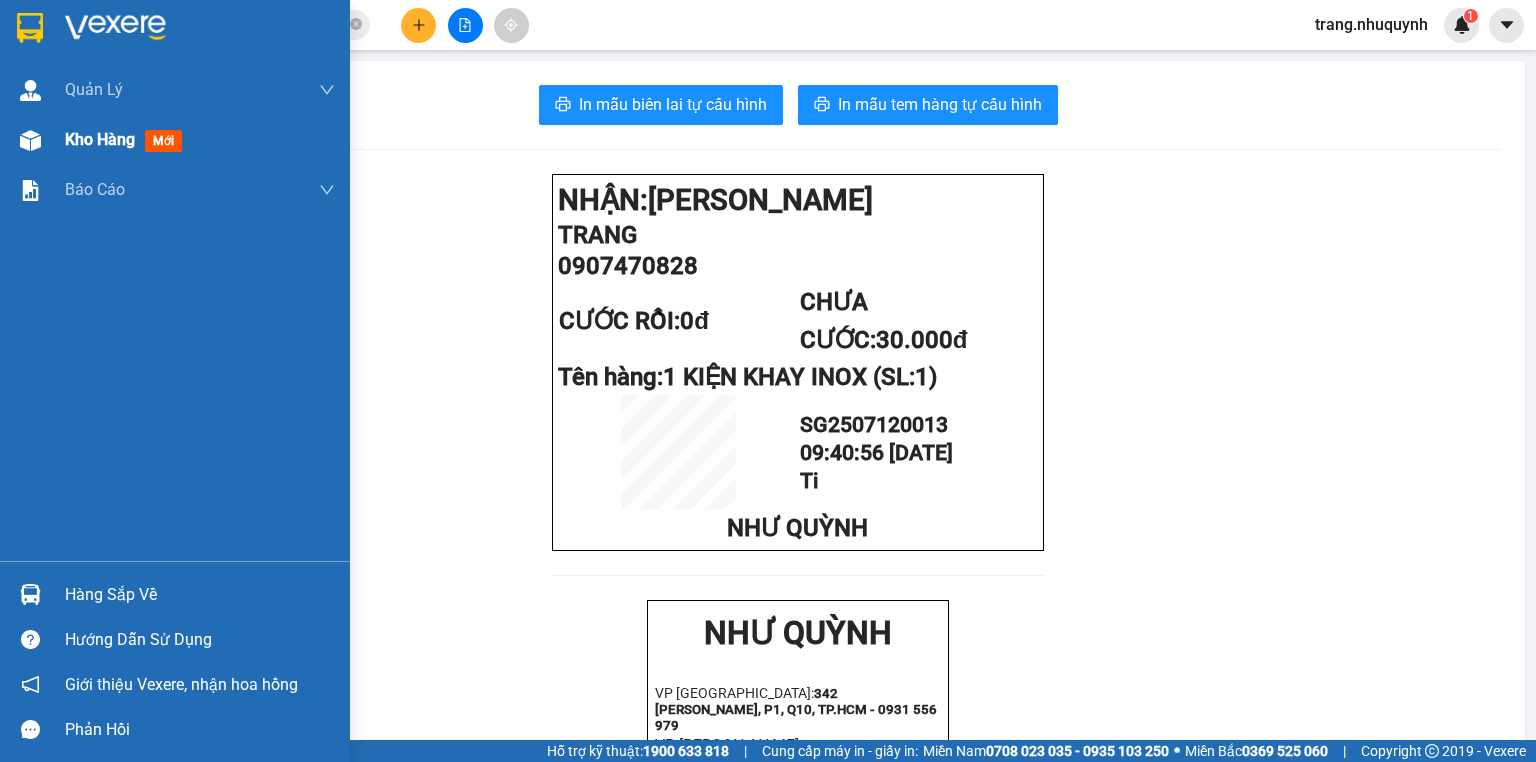 click on "Kho hàng" at bounding box center (100, 139) 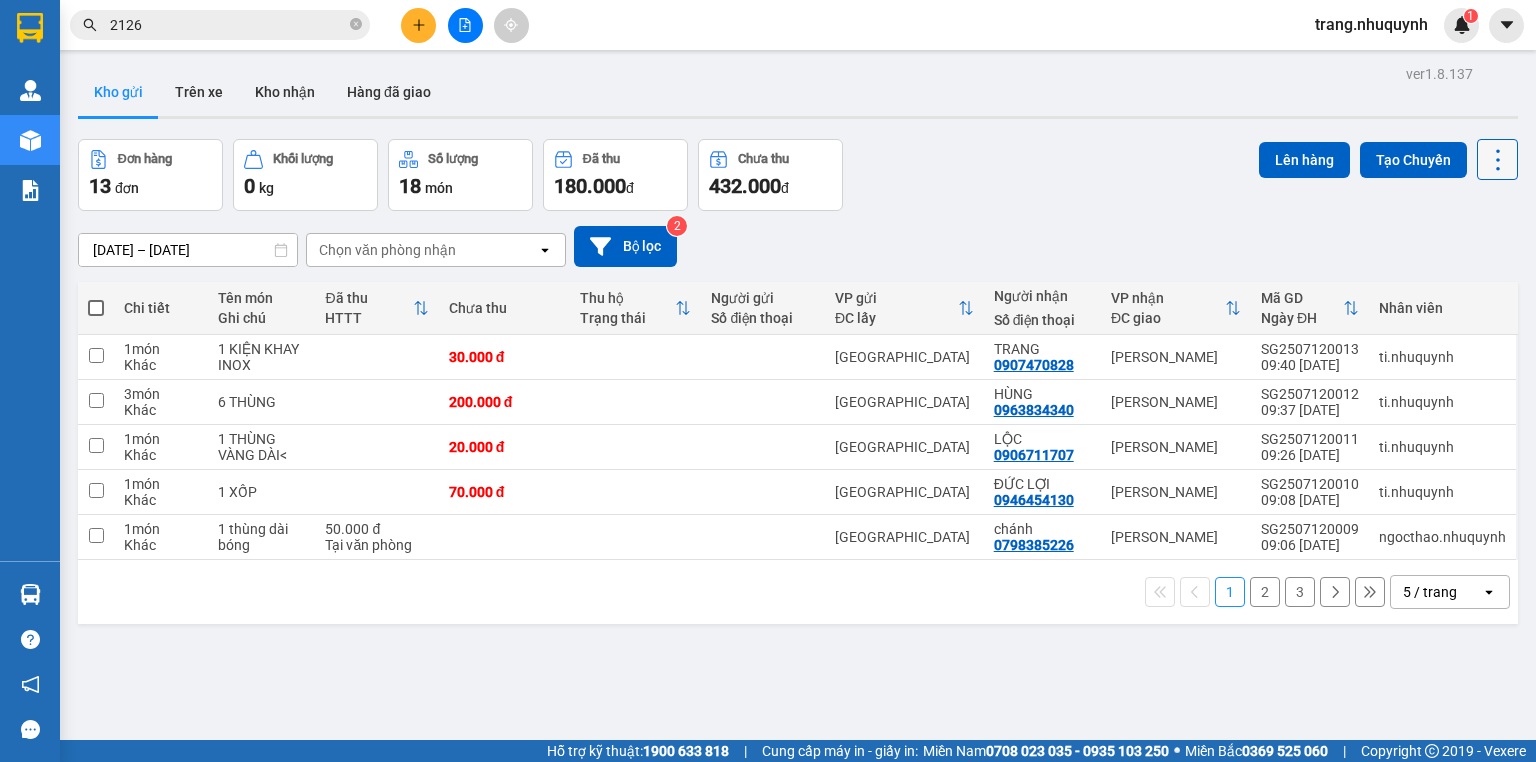 click 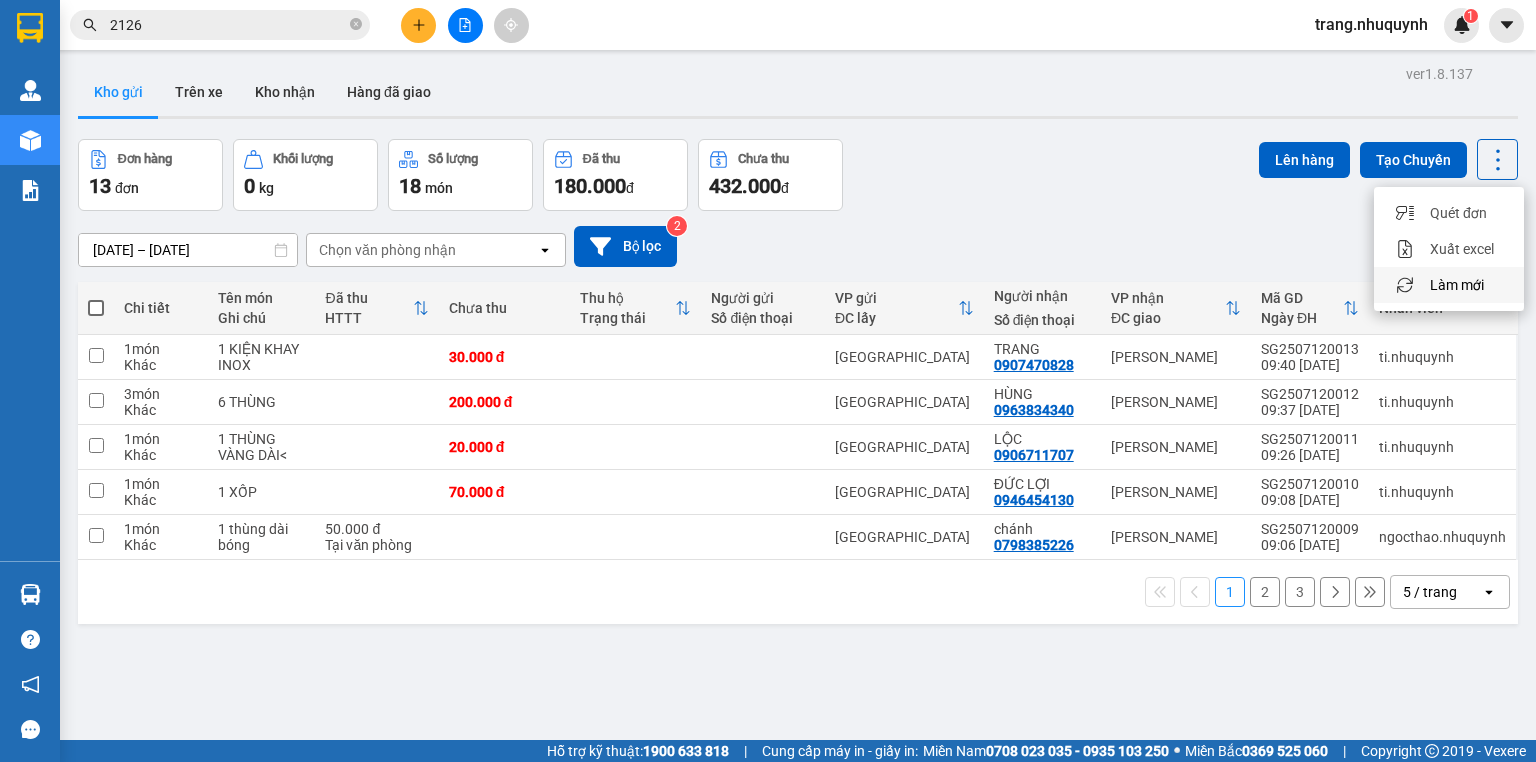 click on "Làm mới" at bounding box center (1457, 285) 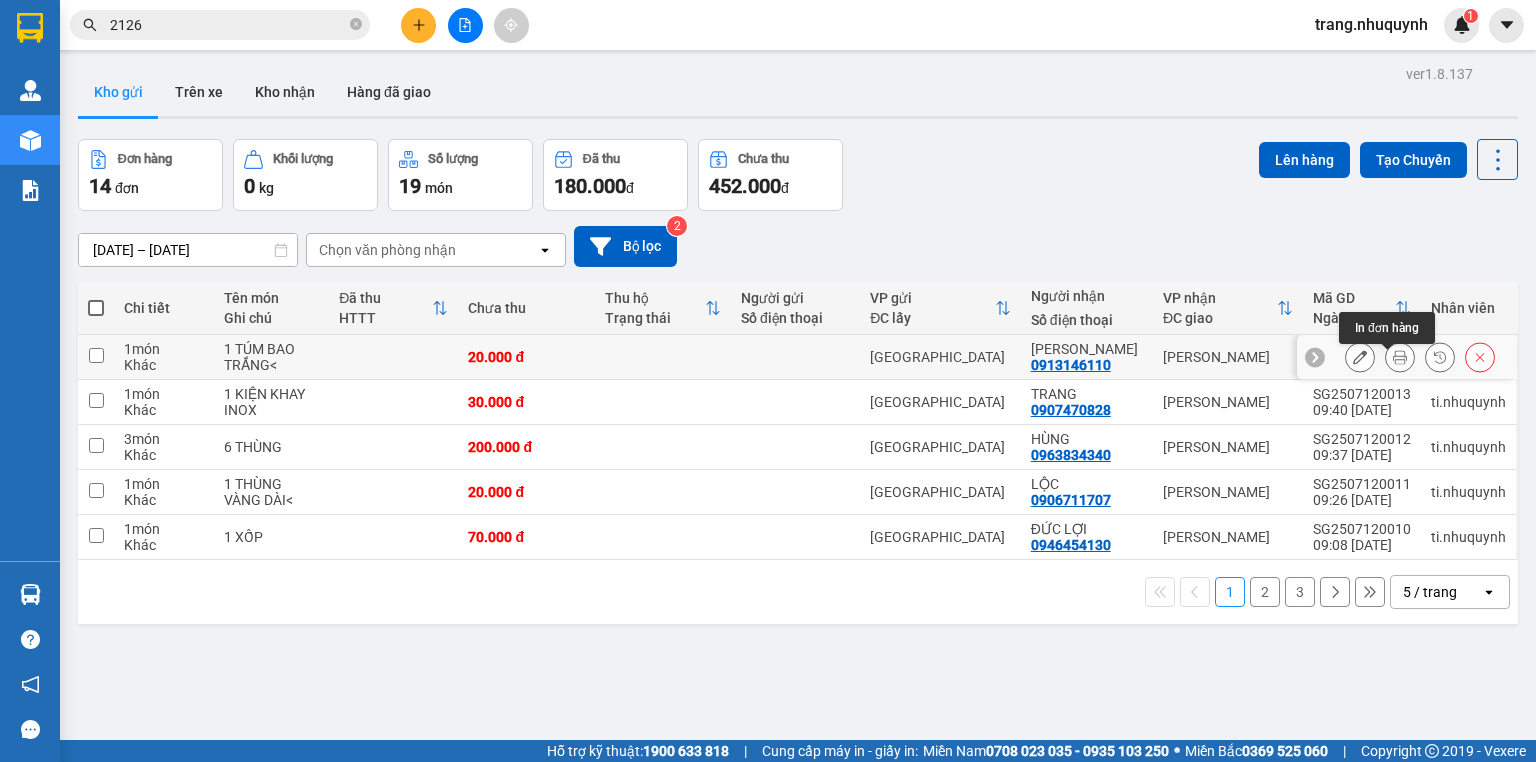click 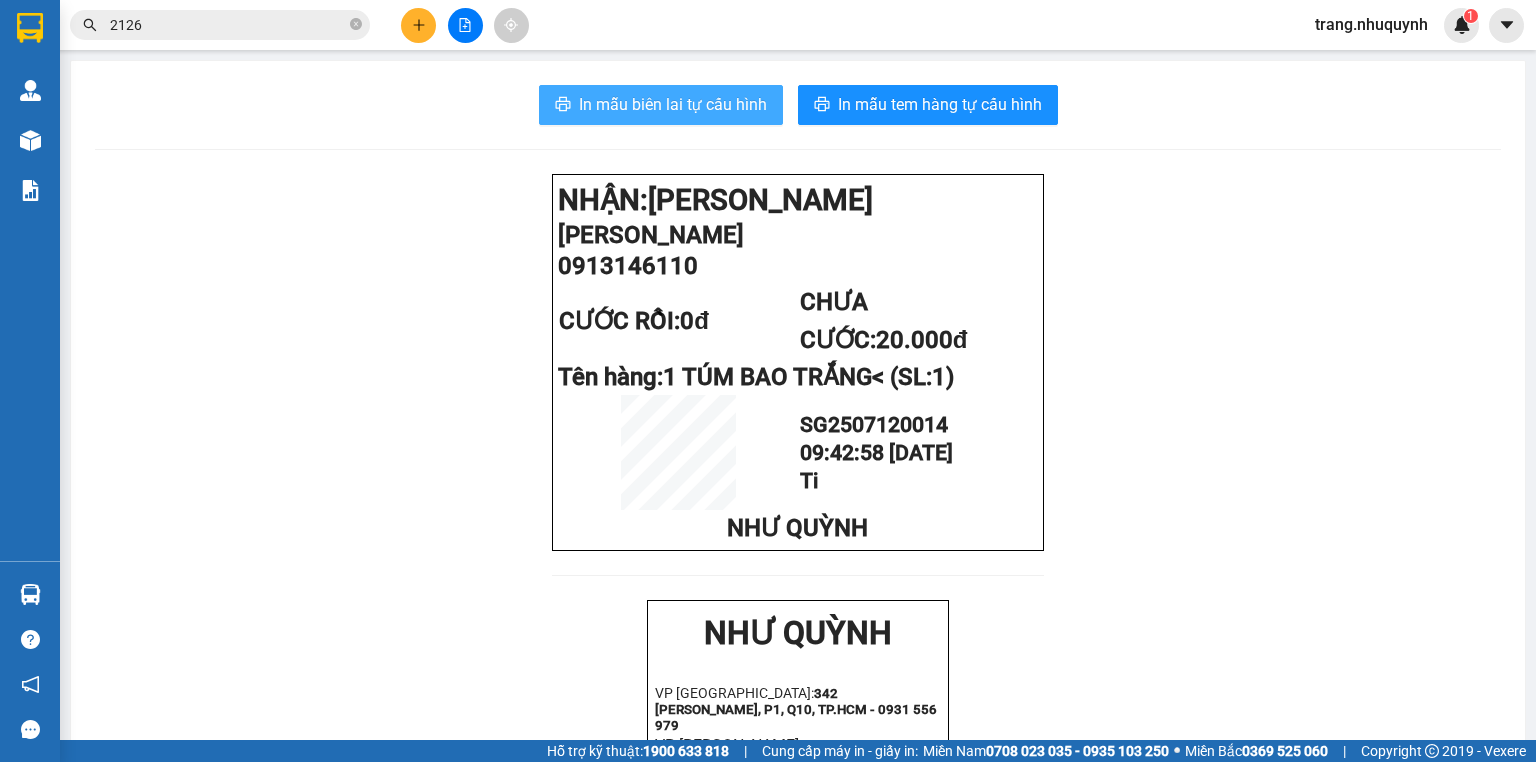 click on "In mẫu biên lai tự cấu hình" at bounding box center [673, 104] 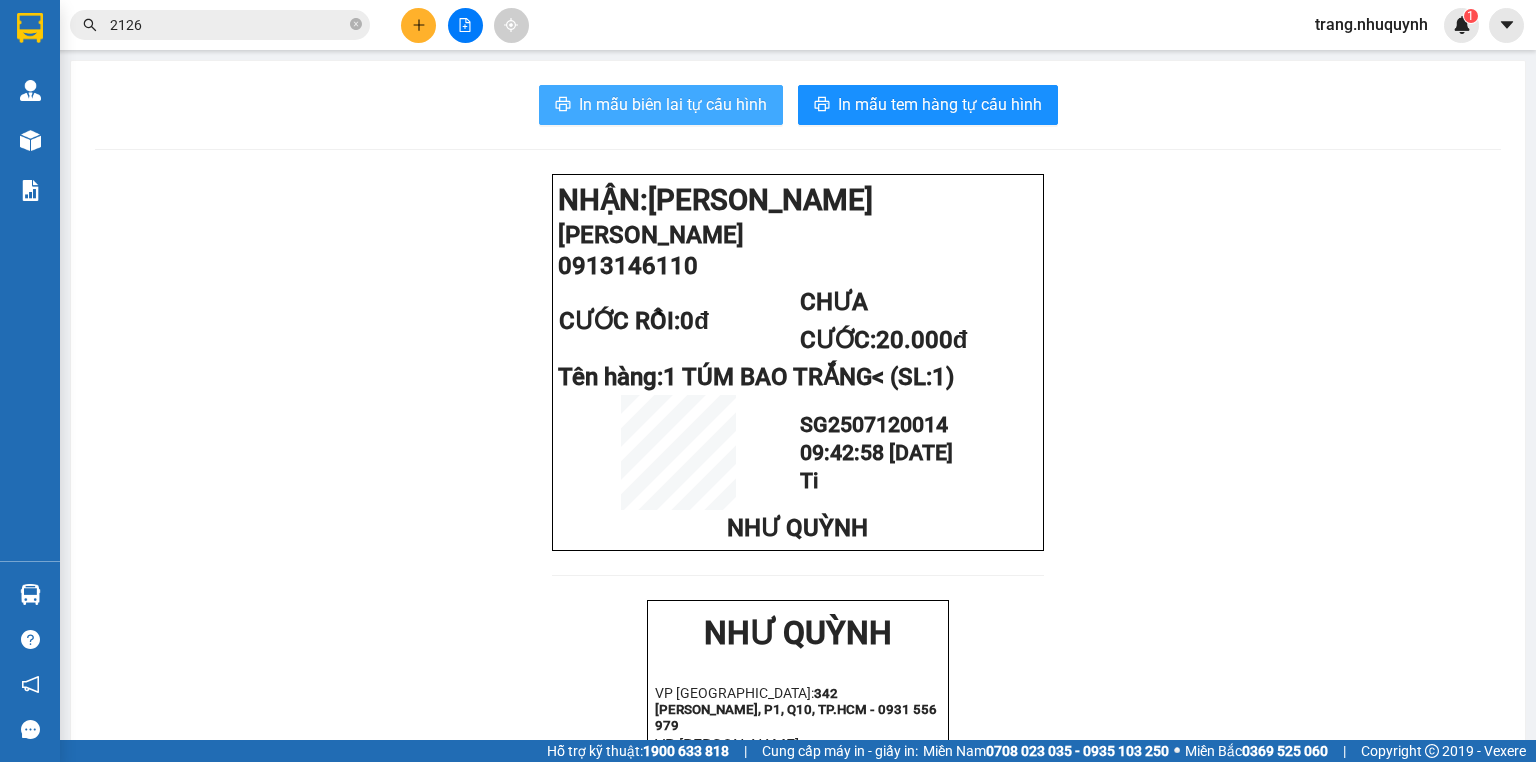 scroll, scrollTop: 0, scrollLeft: 0, axis: both 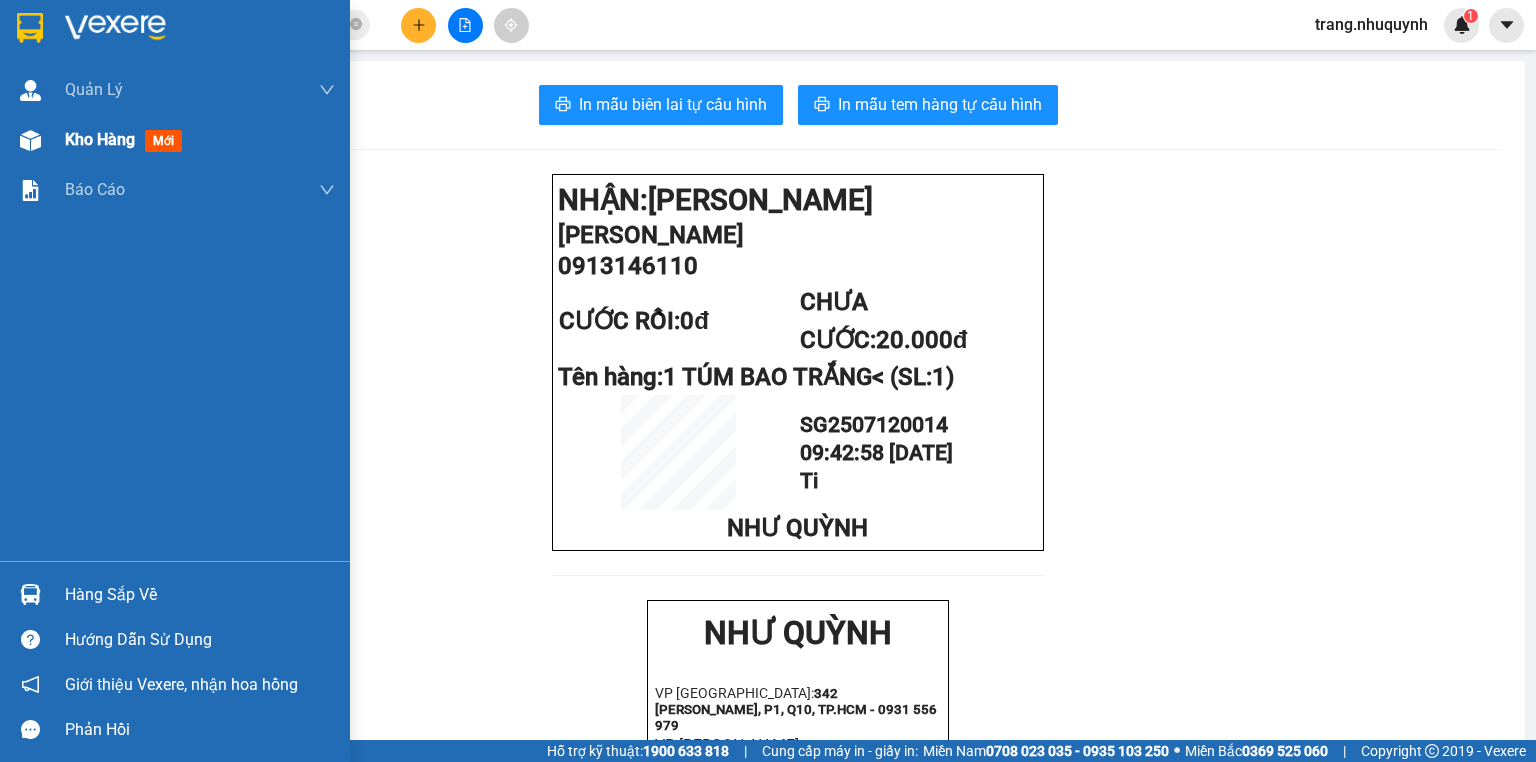 click on "Kho hàng" at bounding box center (100, 139) 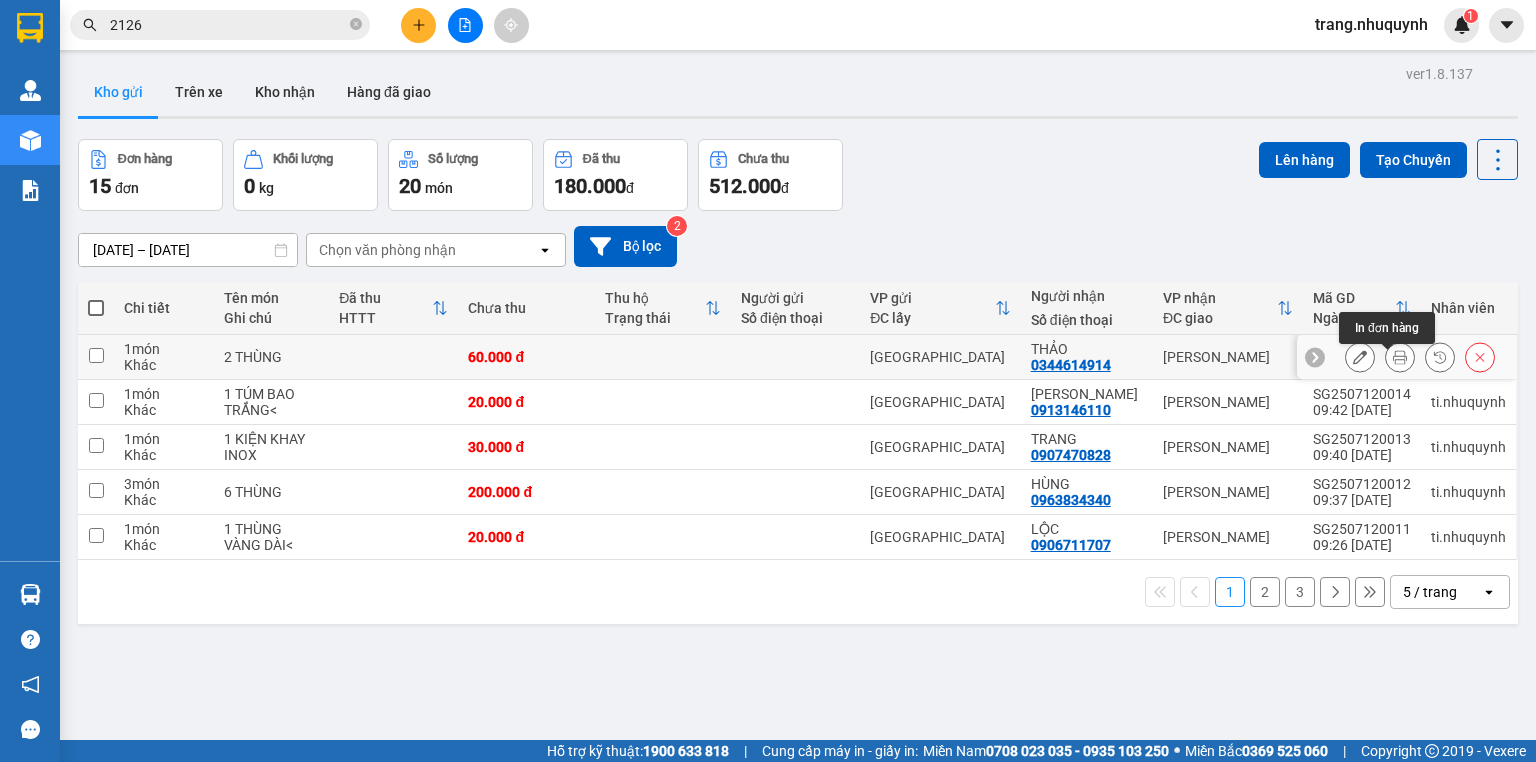 click 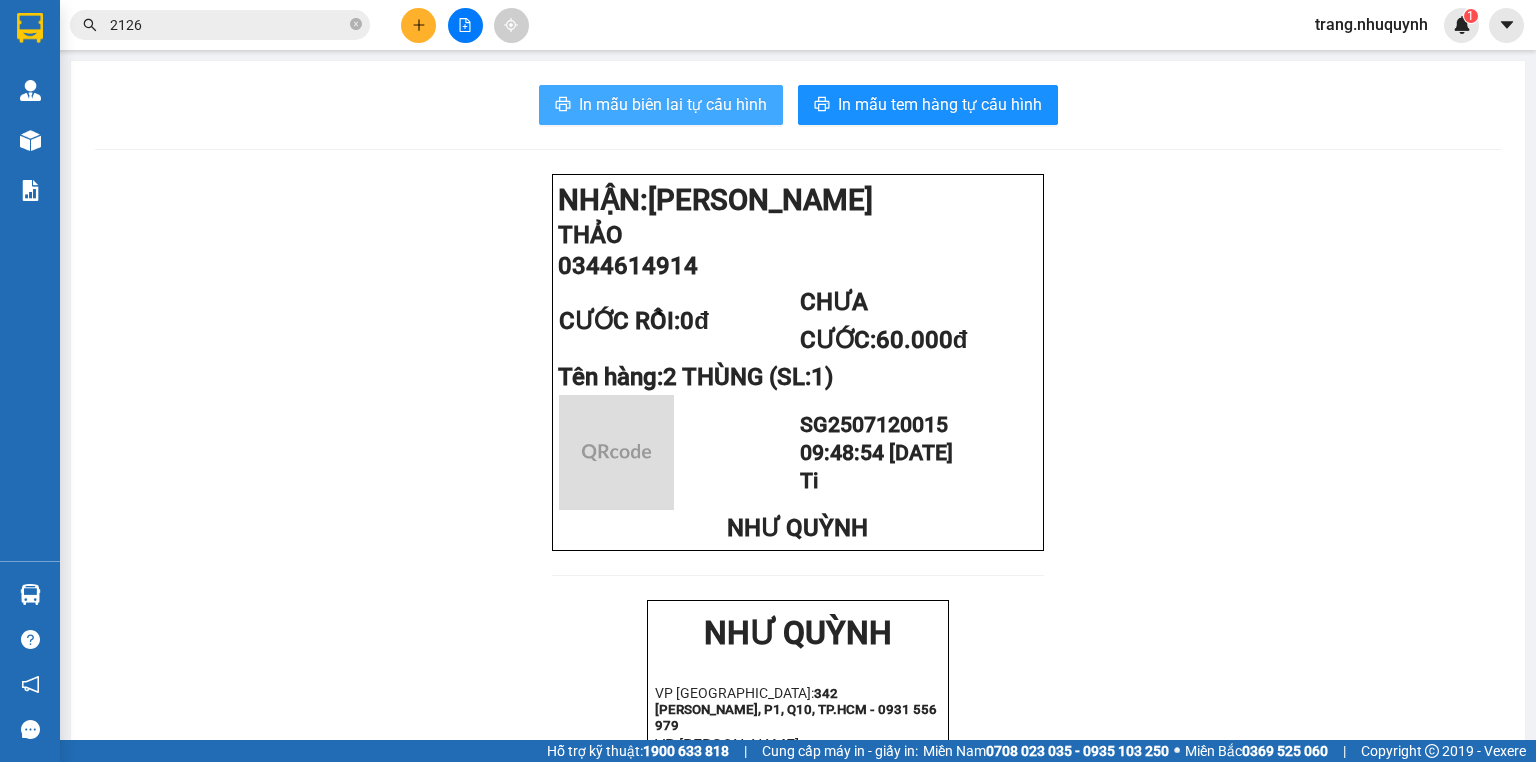 click on "In mẫu biên lai tự cấu hình In mẫu tem hàng tự cấu hình
NHẬN:  Phan Rang
THẢO
0344614914
CƯỚC RỒI:  0đ
CHƯA CƯỚC:  60.000đ
Tên hàng:  2 THÙNG (SL:  1)
SG2507120015
09:48:54 - 12/07/2025
Ti
NHƯ QUỲNH
NHƯ QUỲNH
VP Sài Gòn:  342 Lê Hồng Phong, P1, Q10, TP.HCM - 0931 556 979
VP Phan Rang:   Khu K1, Trần Nhân Tông, P. Thanh Sơn, TP.PRTC - 0931 225 779 - 0931 226 779
--------------------------------------------
Gửi khách hàng
Mã đơn:  SG2507120015
Gửi:   -
Sài Gòn
Nhận:   THẢO -  0344614914
Phan Rang
Tên hàng
SL
Cước hàng
2 THÙNG
1
60.000đ
Tổng cộng
1
60.000đ
Chưa cước:
60.000đ
Tổng phải thu:
60.000đ
Nhân viên in:  Nguyễn Thị Mỹ Trang
Thời gian in:  09:49  12-07-2025
Quy định nhận/gửi hàng:" at bounding box center (798, 779) 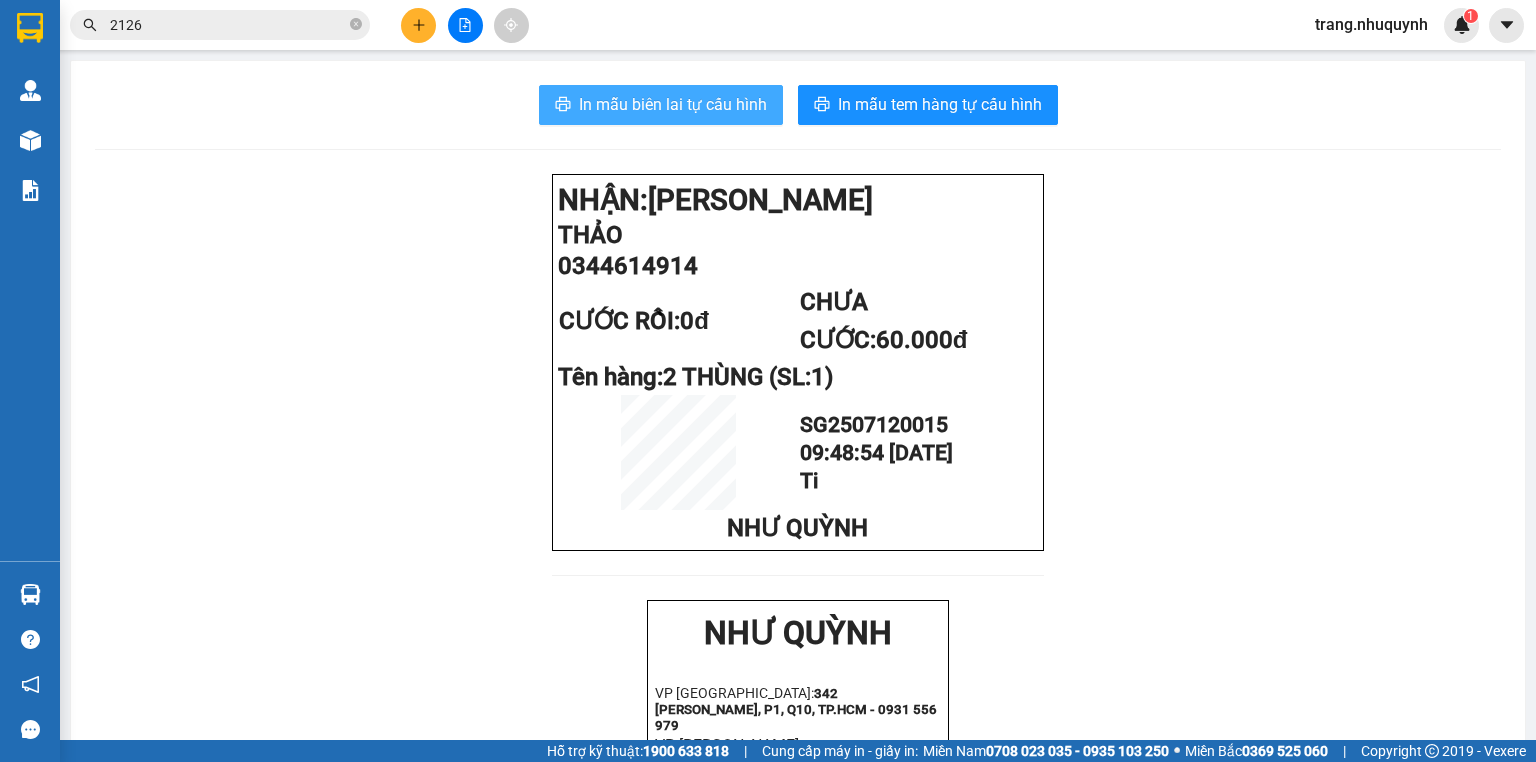click on "In mẫu biên lai tự cấu hình" at bounding box center [673, 104] 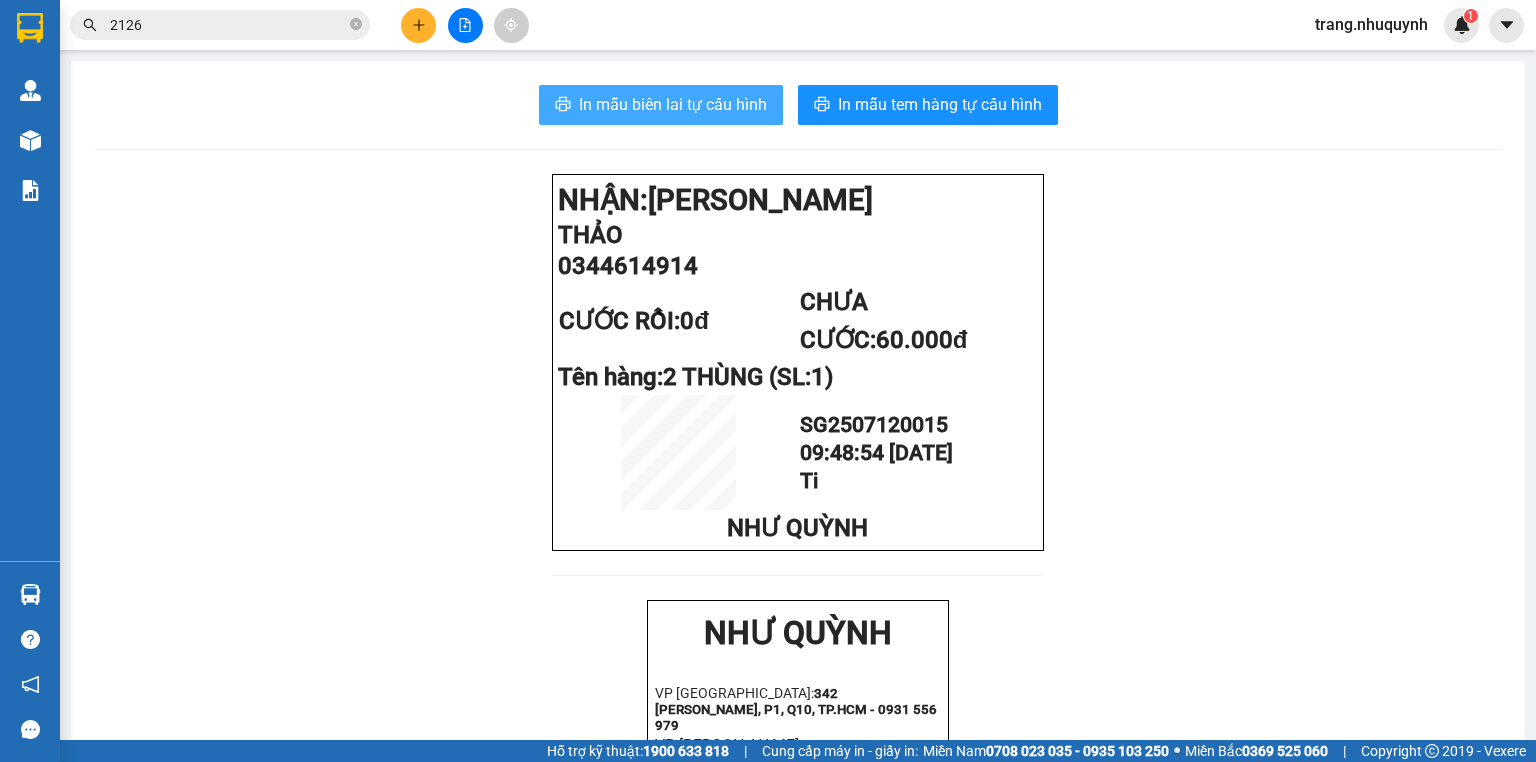 scroll, scrollTop: 0, scrollLeft: 0, axis: both 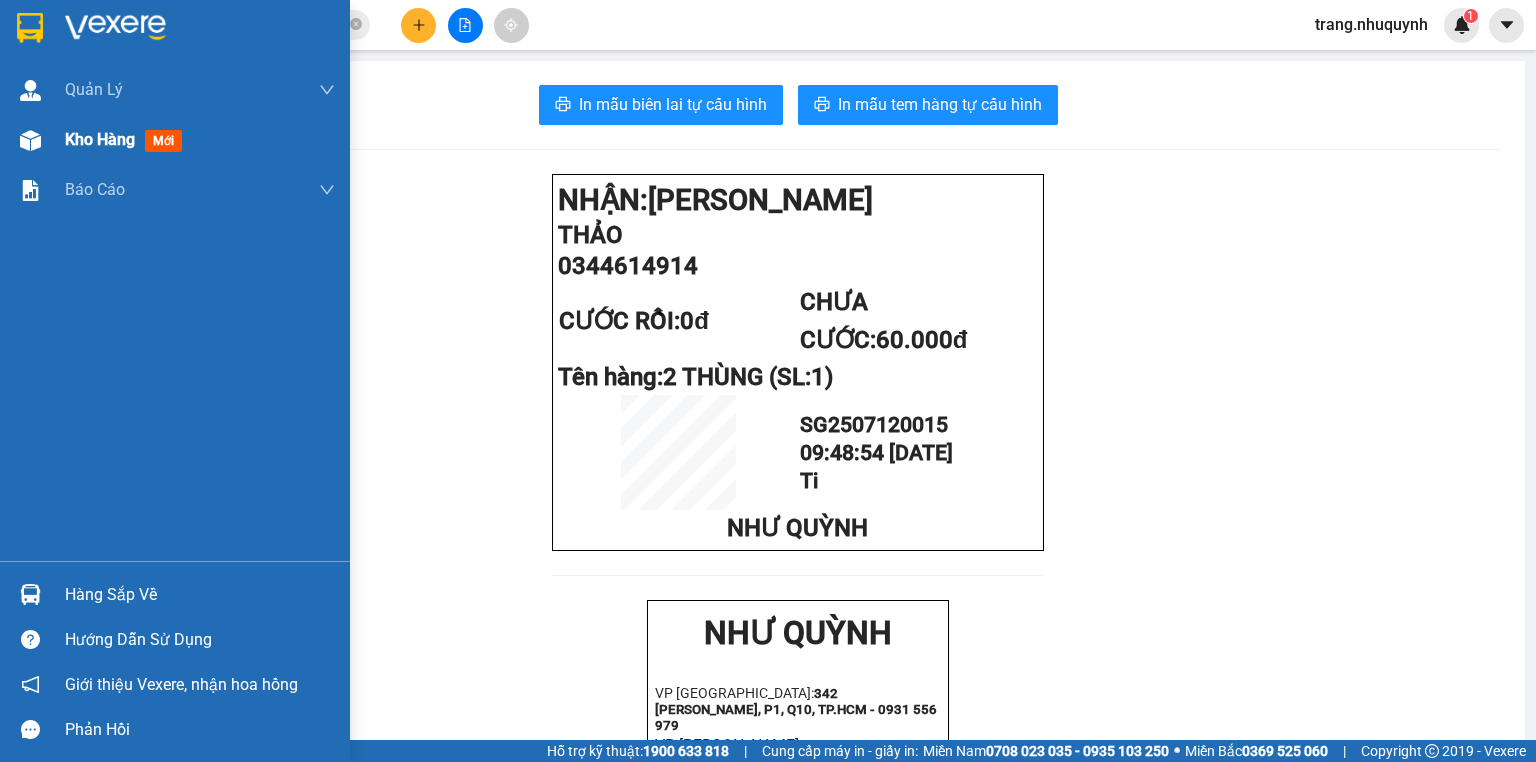 click on "Kho hàng" at bounding box center (100, 139) 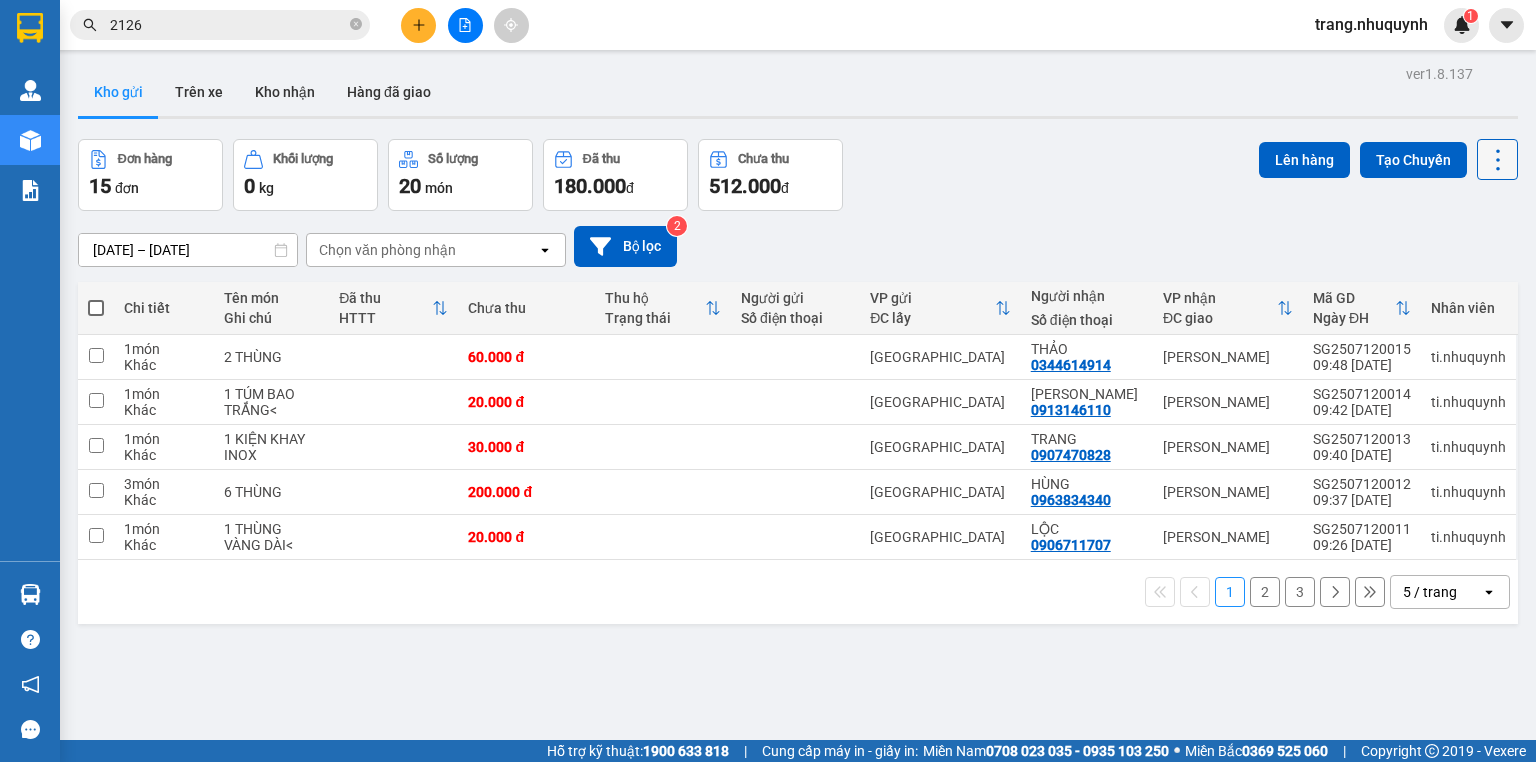click 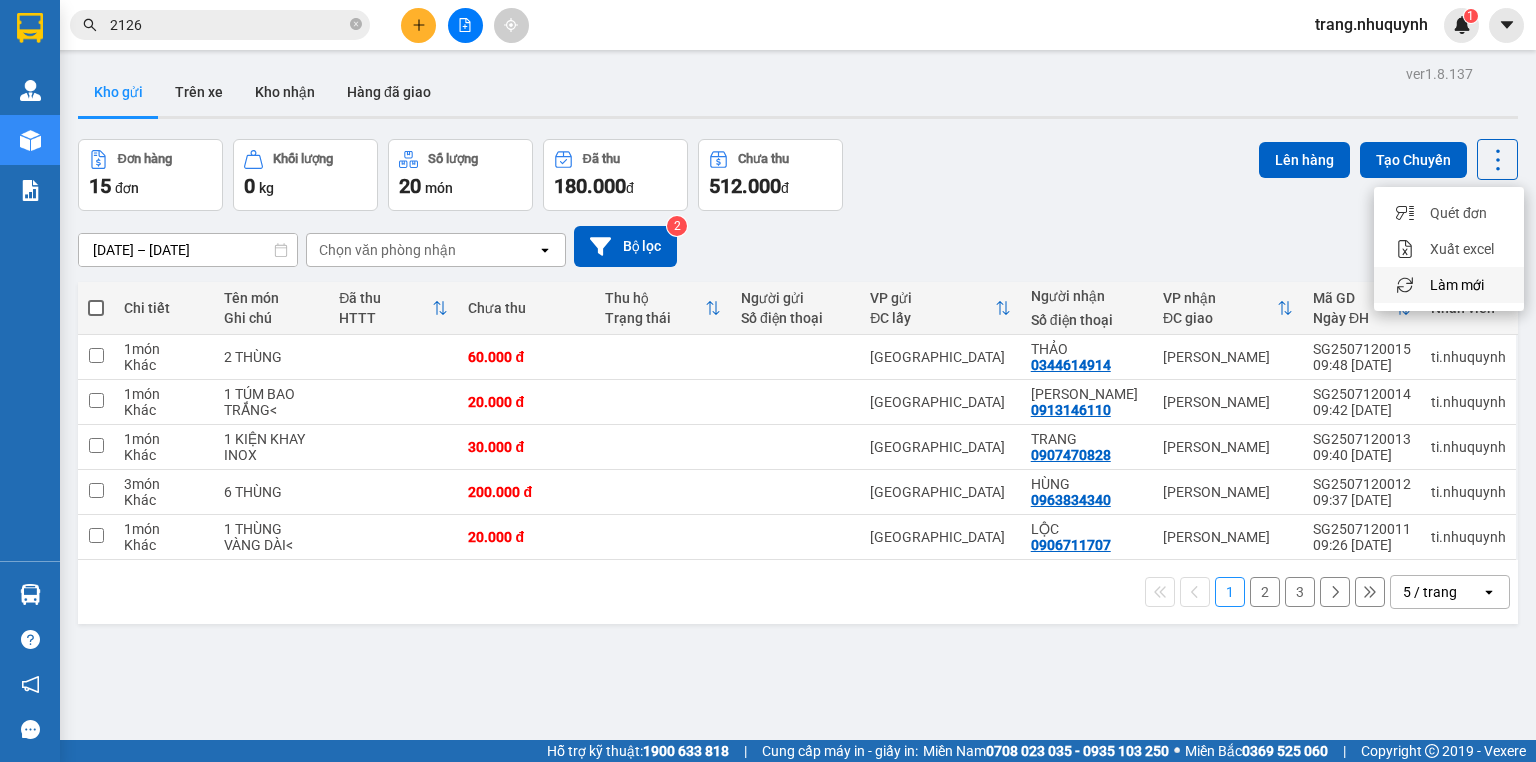 click on "Làm mới" at bounding box center (1457, 285) 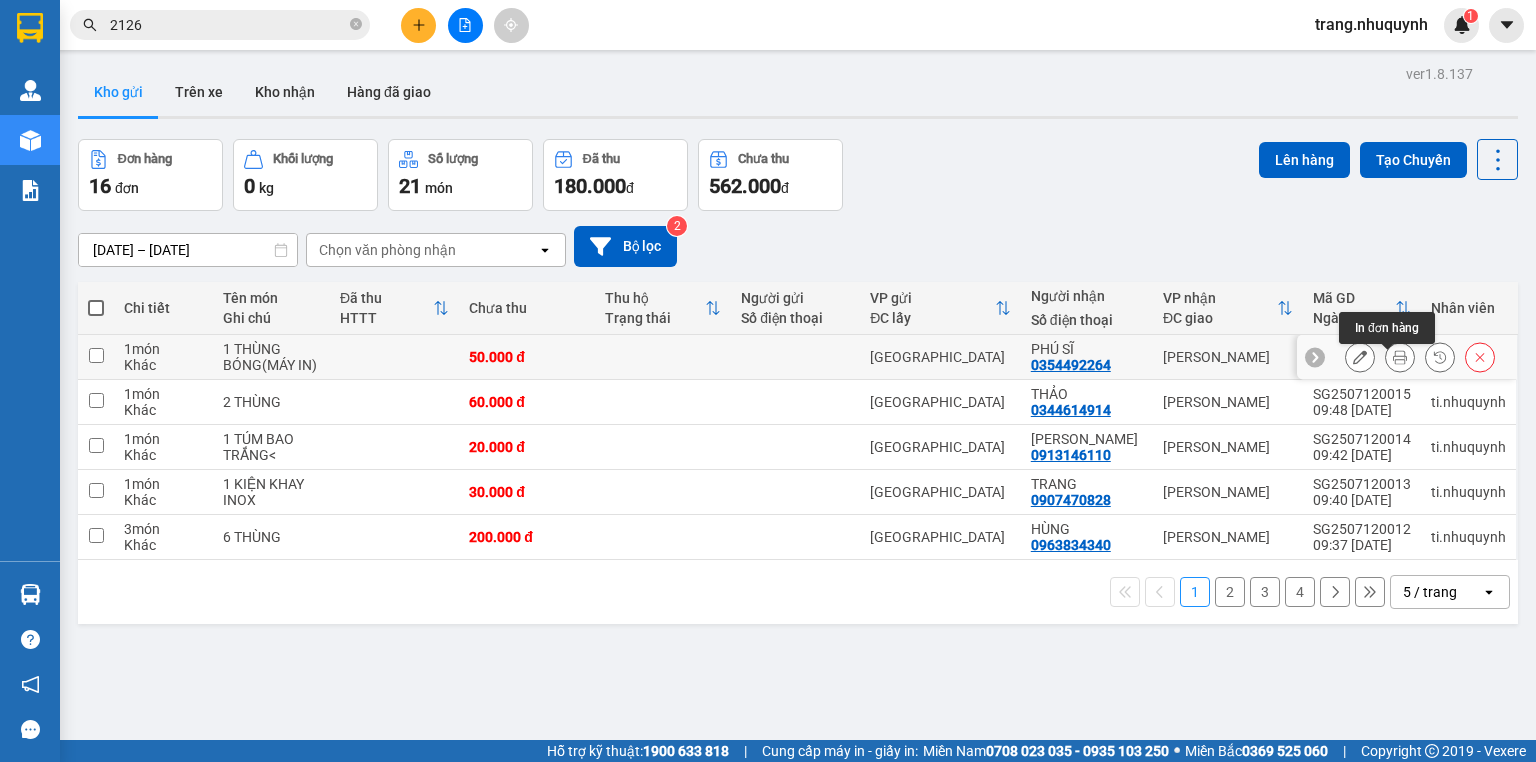click 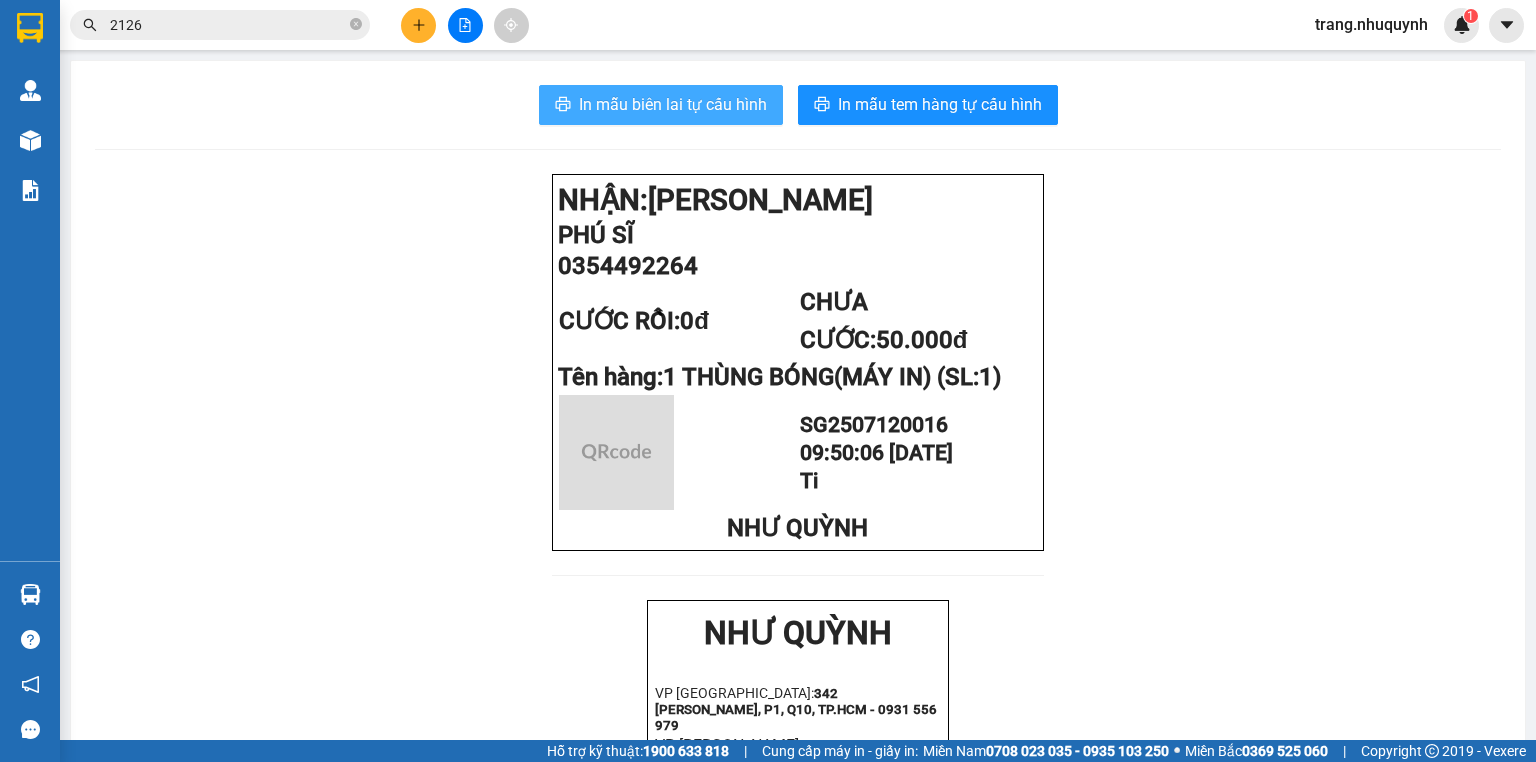 click 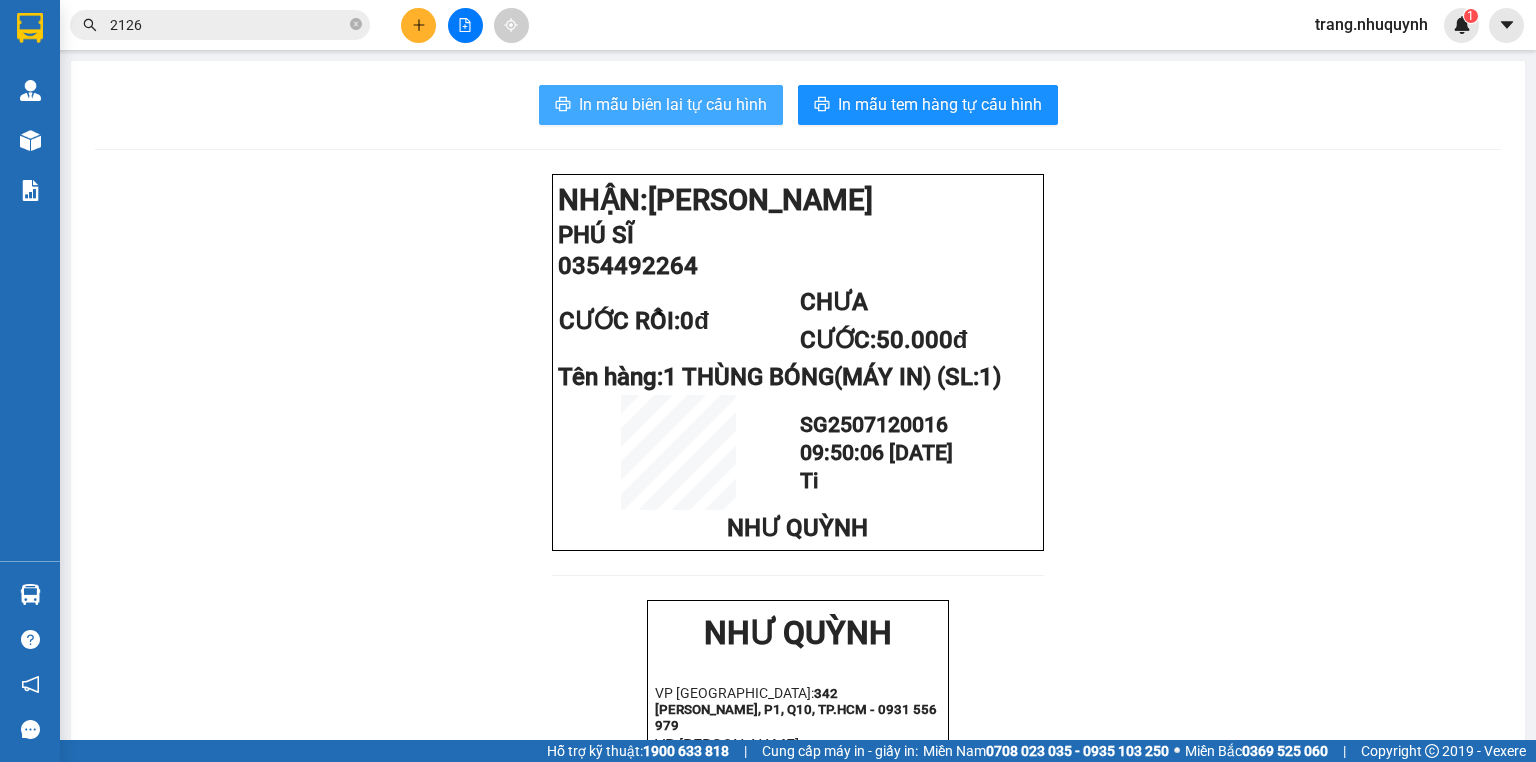 scroll, scrollTop: 0, scrollLeft: 0, axis: both 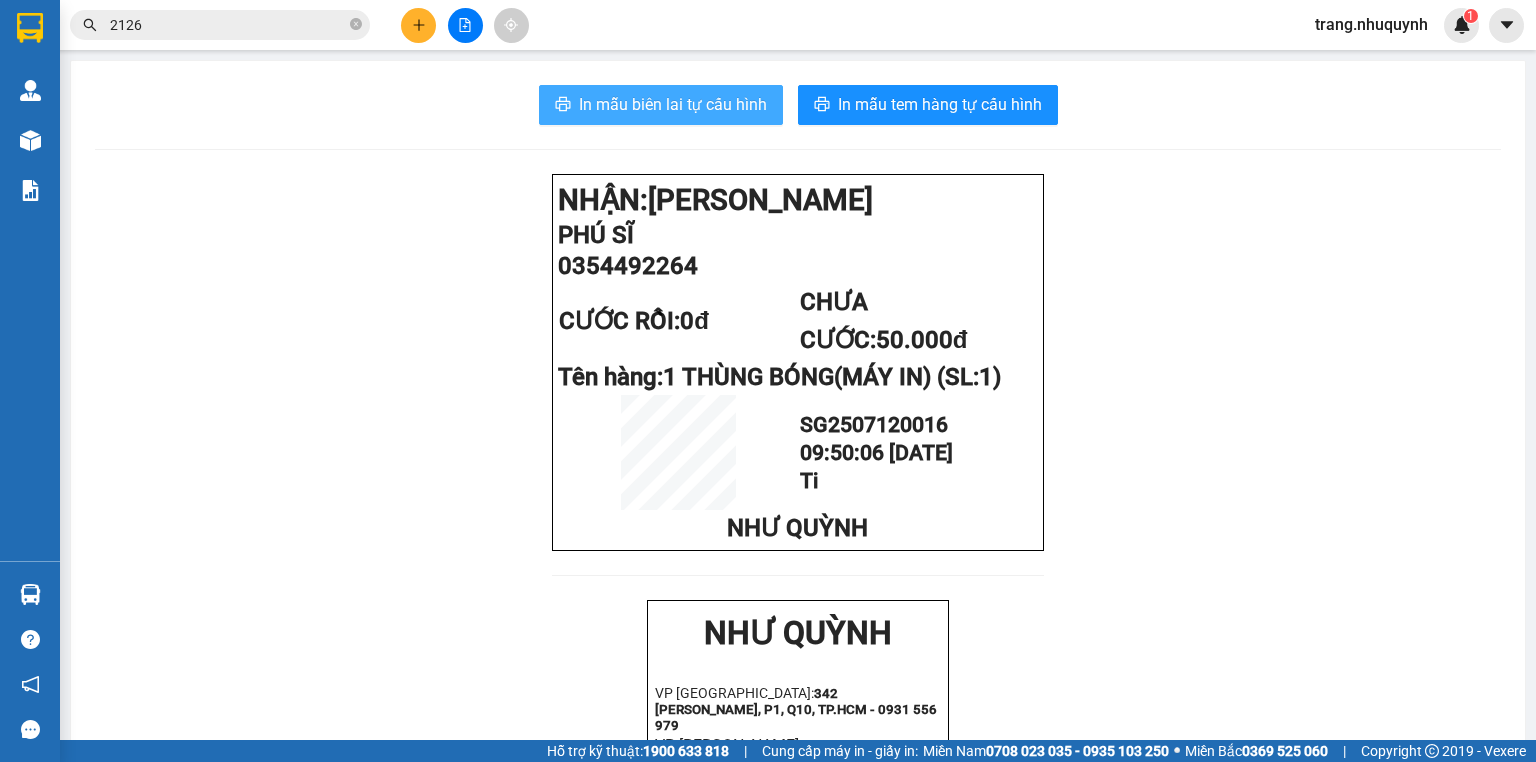 click on "NHẬN:  Phan Rang
PHÚ SĨ
0354492264
CƯỚC RỒI:  0đ
CHƯA CƯỚC:  50.000đ
Tên hàng:  1 THÙNG BÓNG(MÁY IN) (SL:  1)
SG2507120016
09:50:06 - 12/07/2025
Ti
NHƯ QUỲNH
NHƯ QUỲNH
VP Sài Gòn:  342 Lê Hồng Phong, P1, Q10, TP.HCM - 0931 556 979
VP Phan Rang:   Khu K1, Trần Nhân Tông, P. Thanh Sơn, TP.PRTC - 0931 225 779 - 0931 226 779
--------------------------------------------
Gửi khách hàng
Mã đơn:  SG2507120016
Gửi:   -
Sài Gòn
Nhận:   PHÚ SĨ -  0354492264
Phan Rang
Tên hàng
SL
Cước hàng
1 THÙNG BÓNG(MÁY IN)
1
50.000đ
Tổng cộng
1
50.000đ
Chưa cước:
50.000đ
Tổng phải thu:
50.000đ
Nhân viên in:  Nguyễn Thị Mỹ Trang
Thời gian in:  09:50  12-07-2025
Quy định nhận/gửi hàng:
KHÁCH HÀNG:
CÔNG TY:" at bounding box center [798, 853] 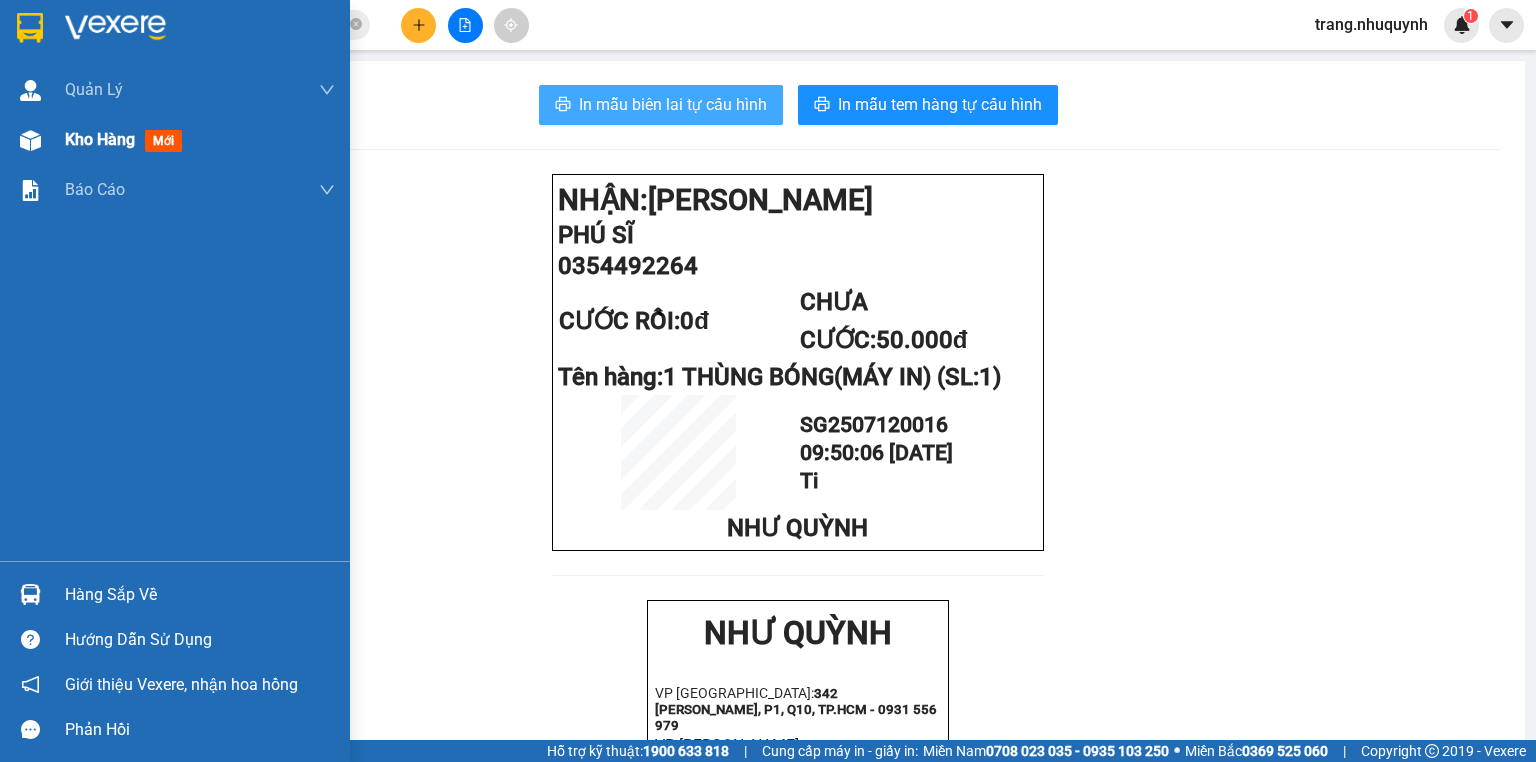 click on "Kho hàng" at bounding box center (100, 139) 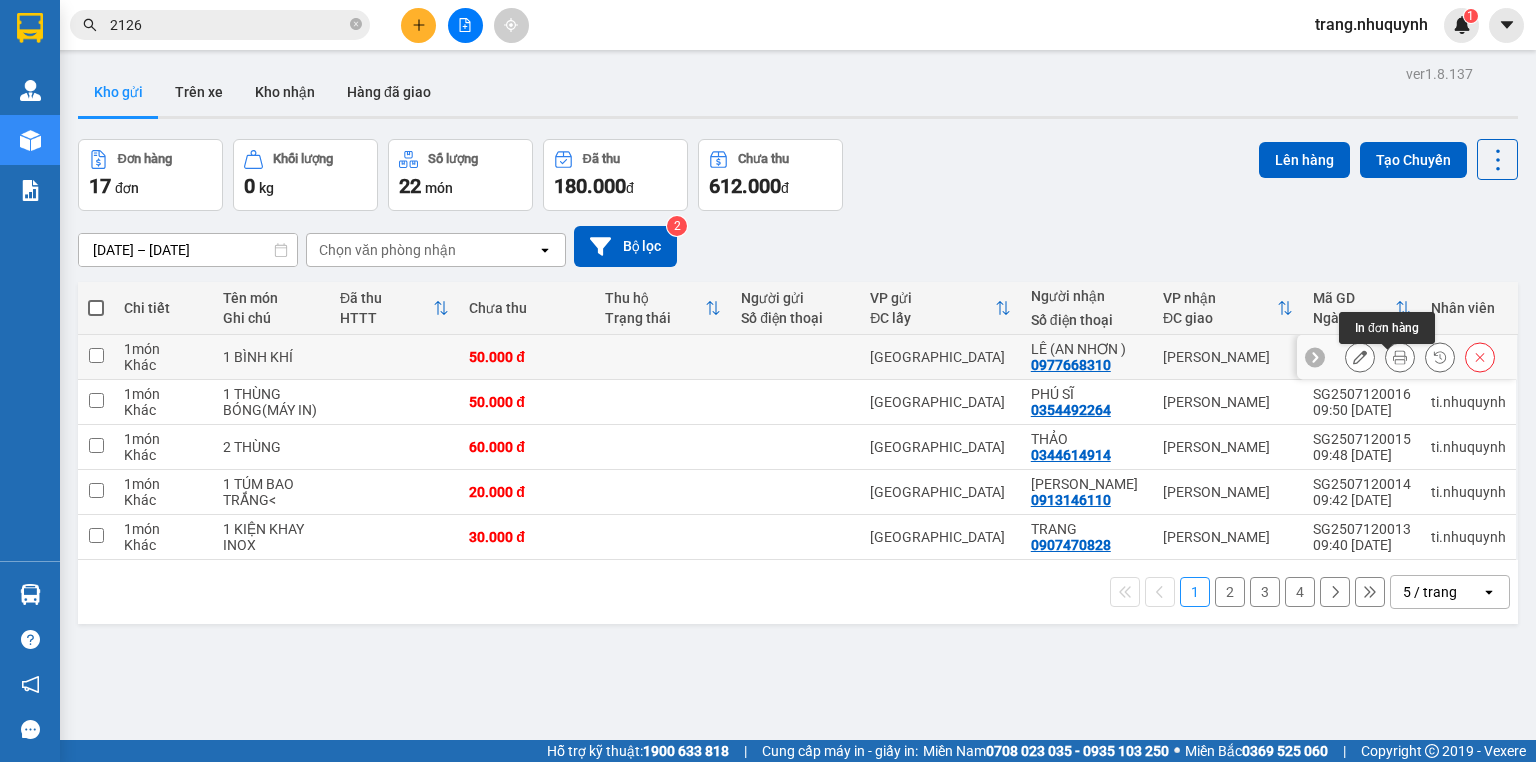 click at bounding box center [1400, 357] 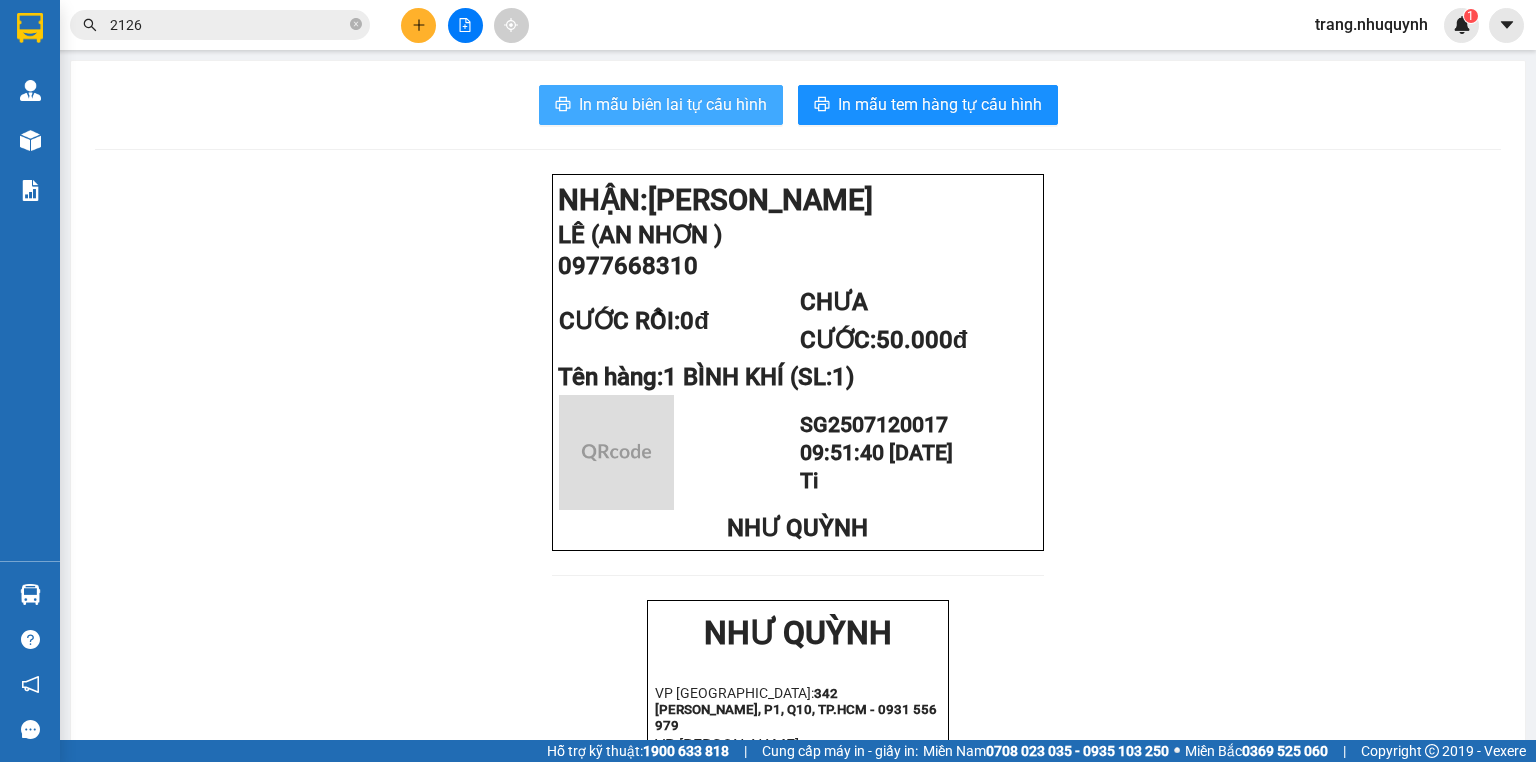 click on "In mẫu biên lai tự cấu hình" at bounding box center (661, 105) 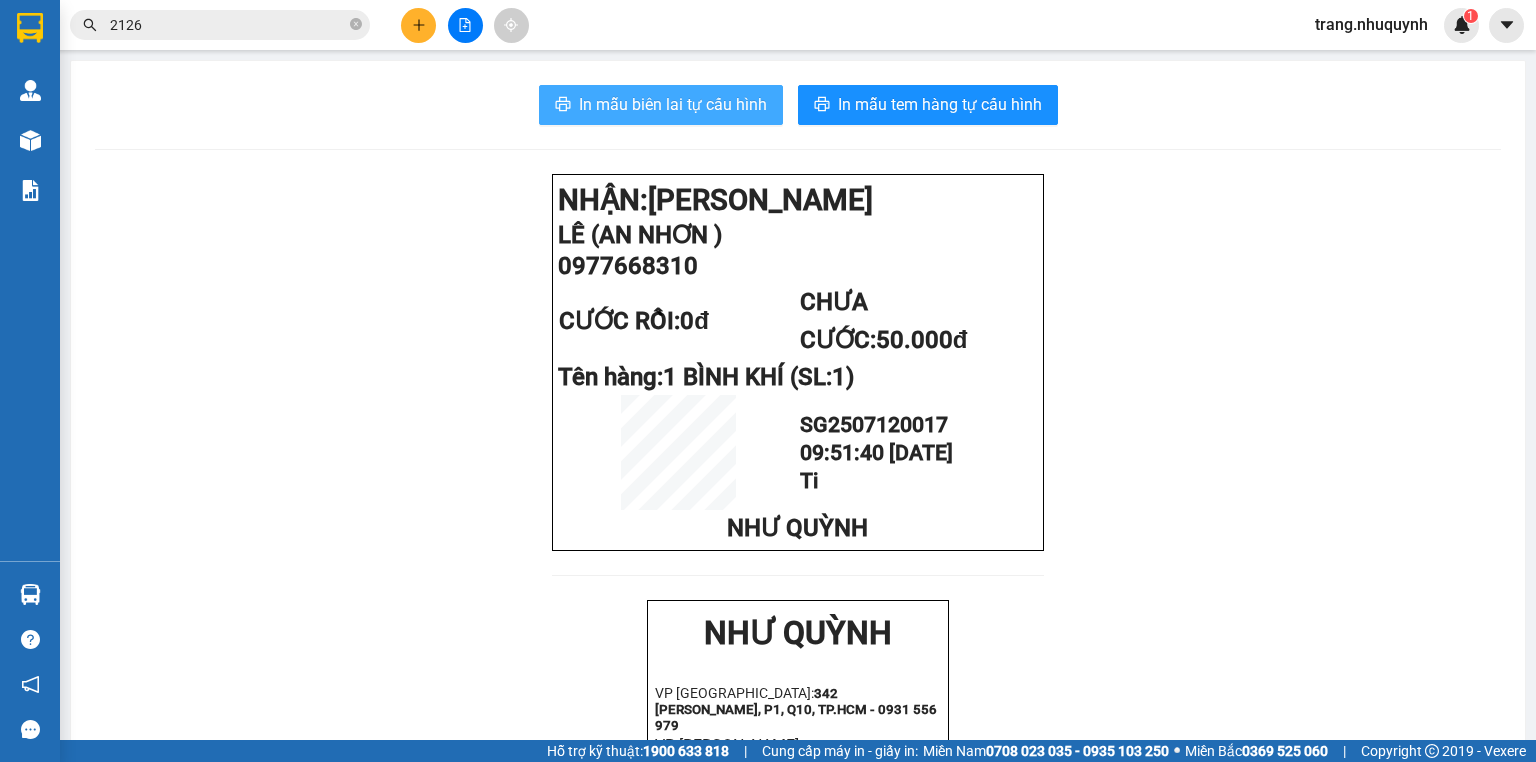 scroll, scrollTop: 0, scrollLeft: 0, axis: both 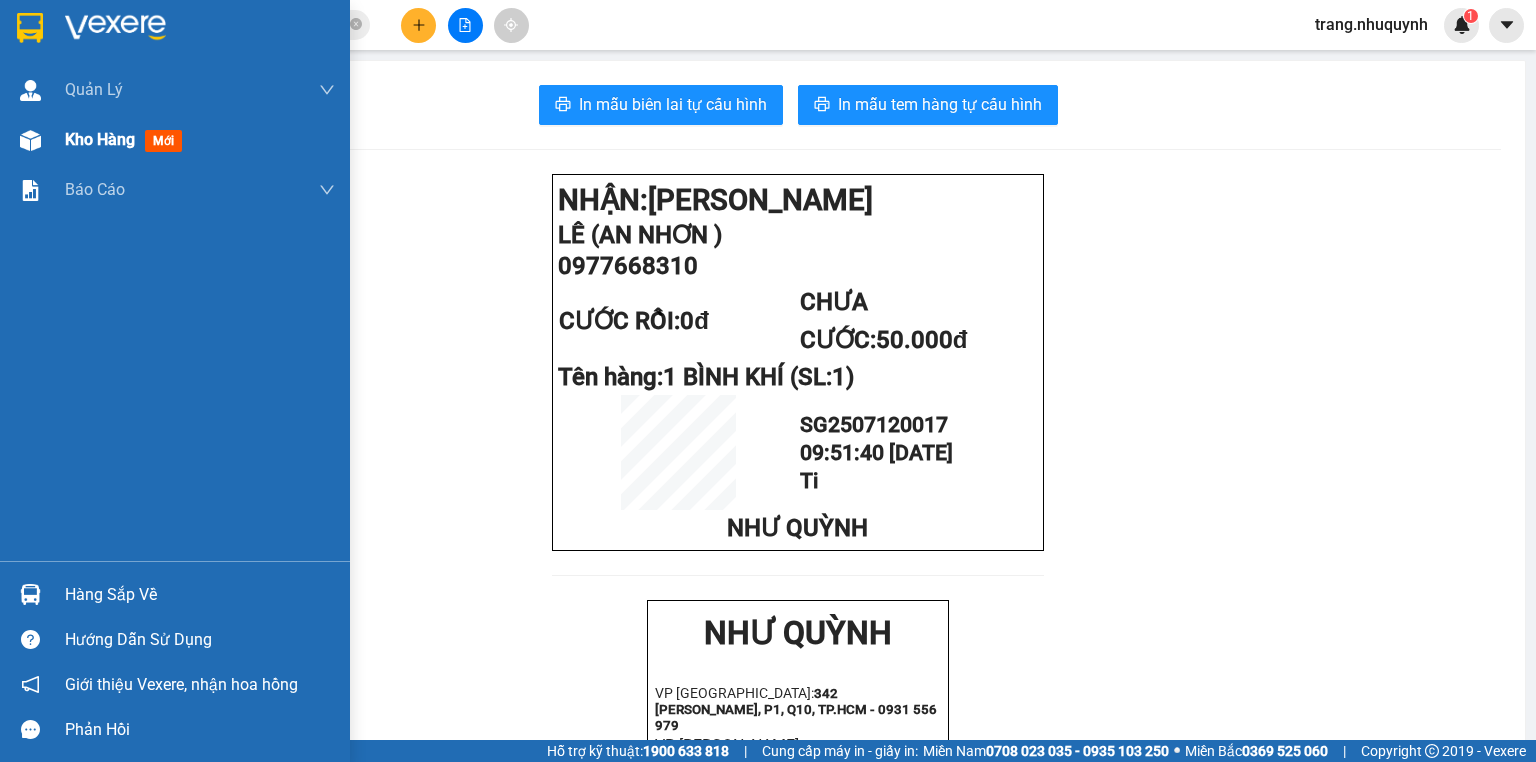 click on "Kho hàng" at bounding box center (100, 139) 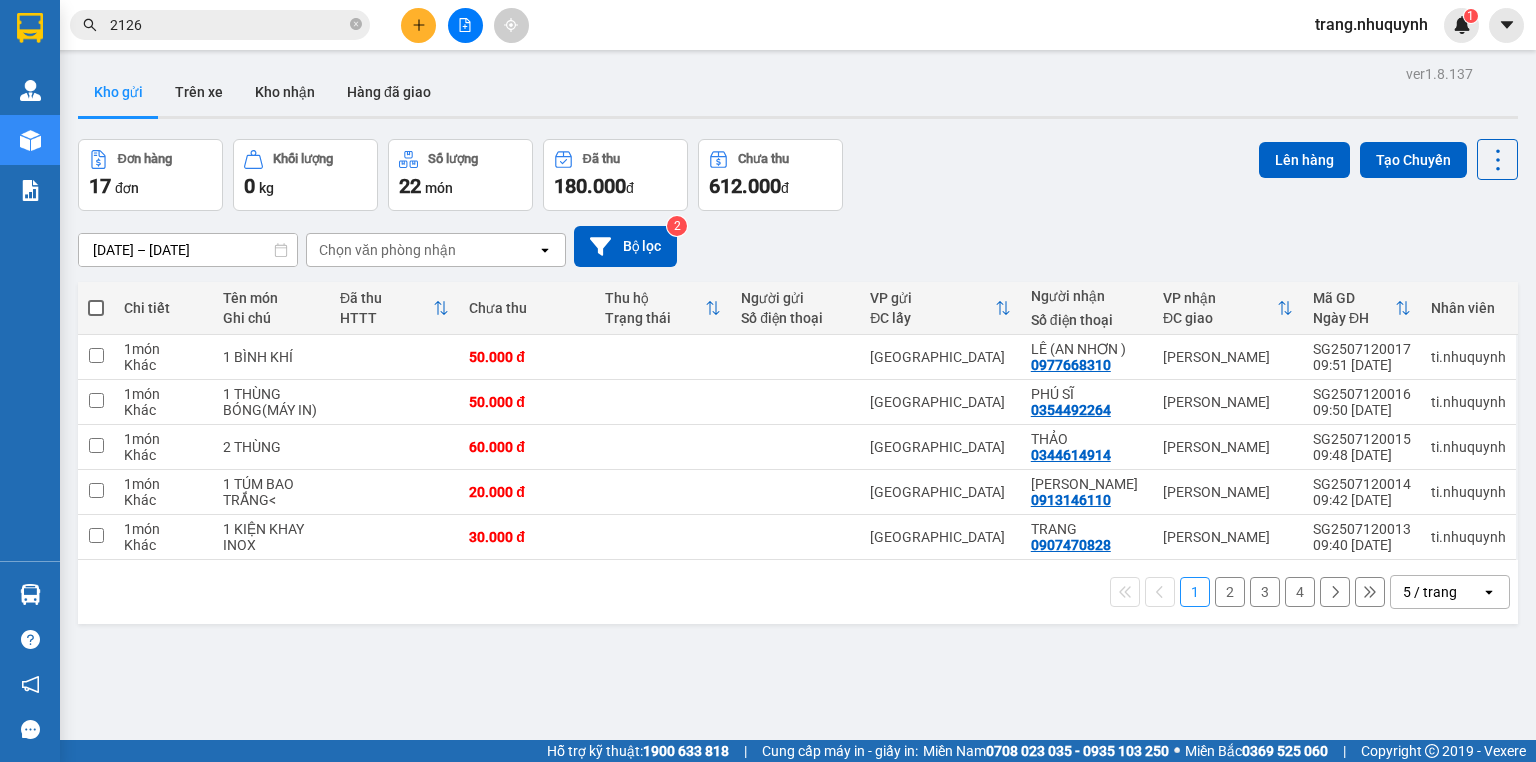 click on "ver  1.8.137 Kho gửi Trên xe Kho nhận Hàng đã giao Đơn hàng 17 đơn Khối lượng 0 kg Số lượng 22 món Đã thu 180.000  đ Chưa thu 612.000  đ Lên hàng Tạo Chuyến 10/07/2025 – 12/07/2025 Press the down arrow key to interact with the calendar and select a date. Press the escape button to close the calendar. Selected date range is from 10/07/2025 to 12/07/2025. Chọn văn phòng nhận open Bộ lọc 2 Chi tiết Tên món Ghi chú Đã thu HTTT Chưa thu Thu hộ Trạng thái Người gửi Số điện thoại VP gửi ĐC lấy Người nhận Số điện thoại VP nhận ĐC giao Mã GD Ngày ĐH Nhân viên 1  món Khác 1 BÌNH KHÍ 50.000 đ Sài Gòn LÊ (AN NHƠN ) 0977668310 Phan Rang SG2507120017 09:51 12/07 ti.nhuquynh 1  món Khác 1 THÙNG BÓNG(MÁY IN) 50.000 đ Sài Gòn PHÚ SĨ 0354492264 Phan Rang SG2507120016 09:50 12/07 ti.nhuquynh 1  món Khác 2 THÙNG 60.000 đ Sài Gòn THẢO 0344614914 Phan Rang SG2507120015 09:48 12/07 ti.nhuquynh 1  món Khác 1" at bounding box center [798, 441] 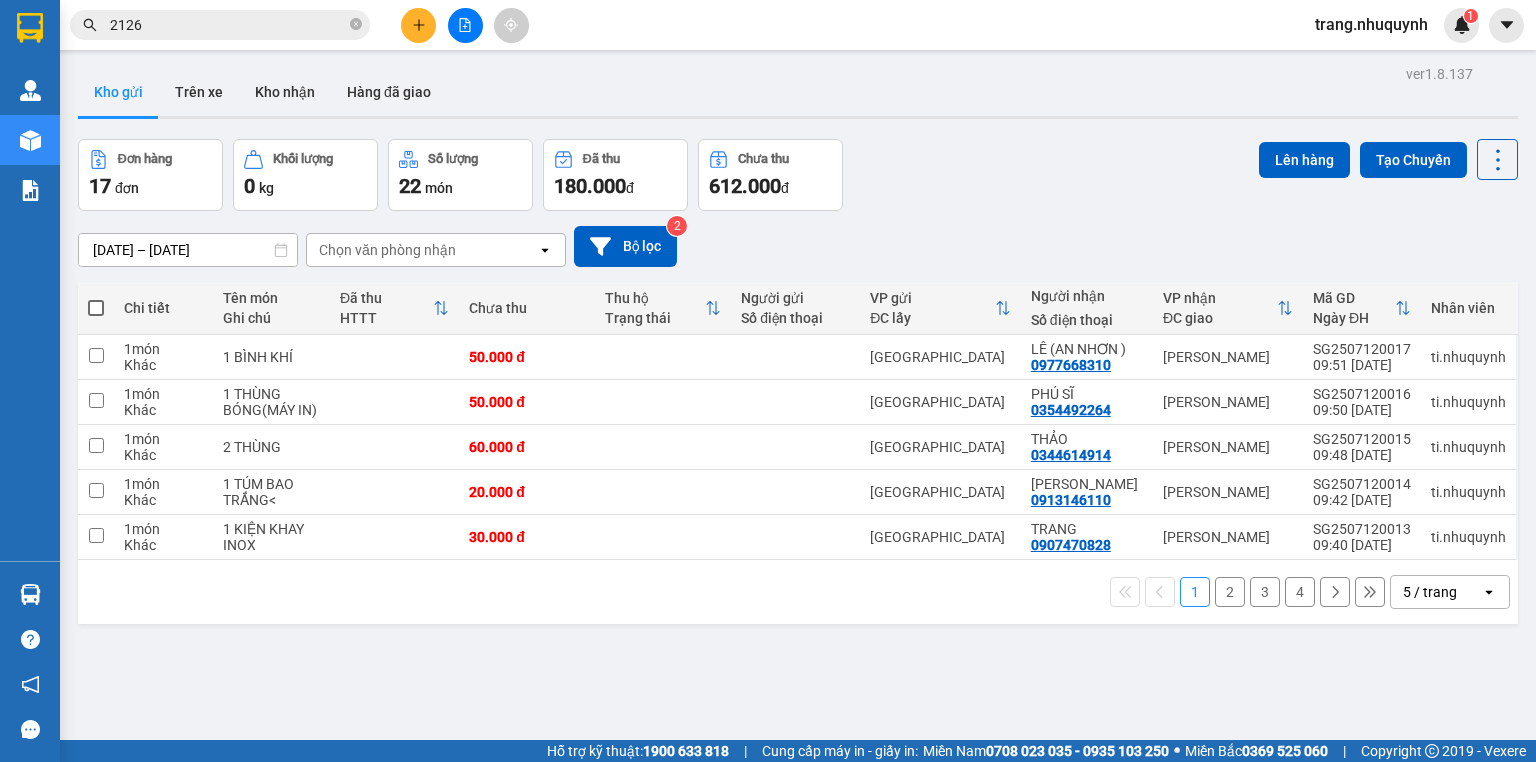 click at bounding box center [465, 25] 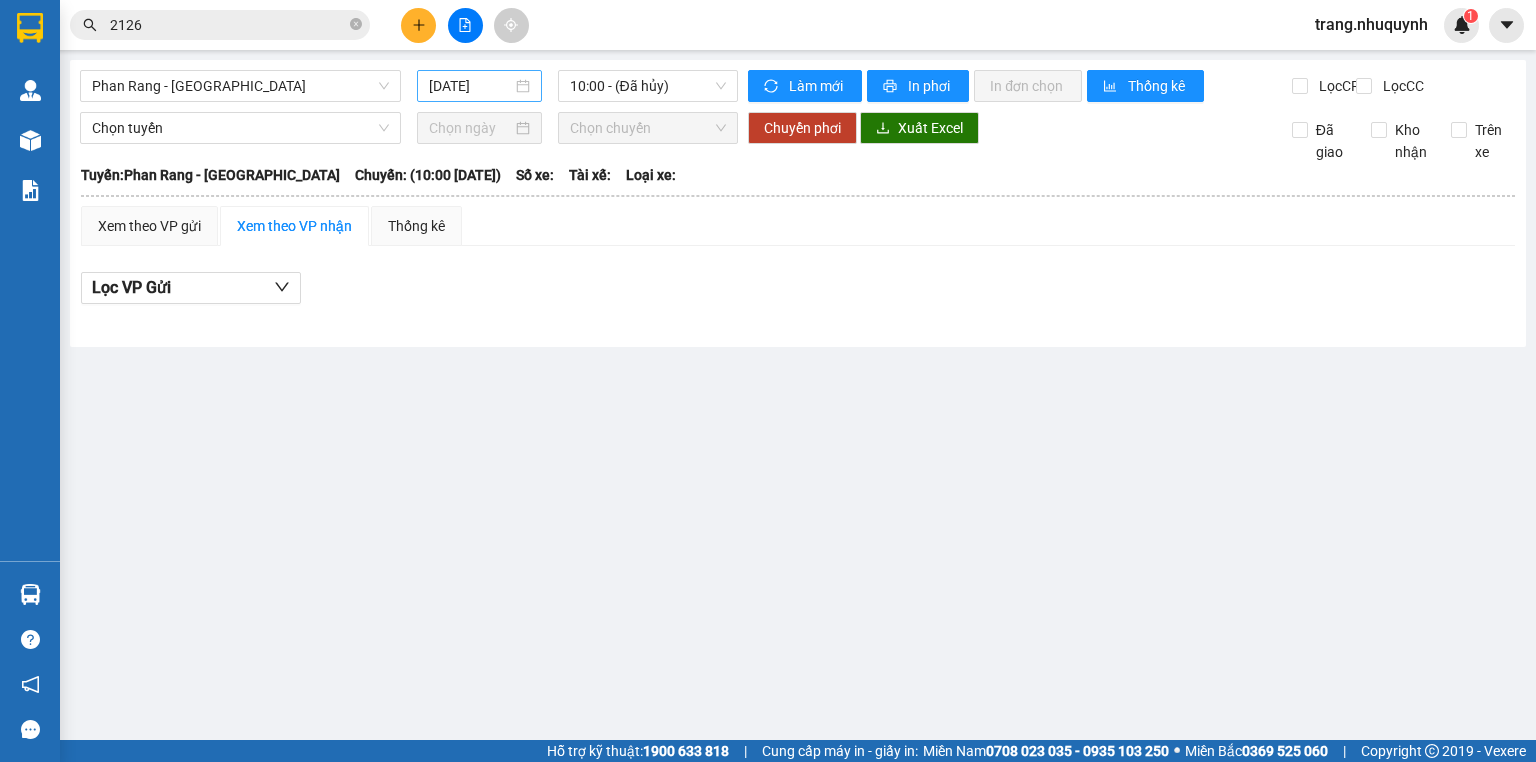 click on "12/07/2025" at bounding box center [470, 86] 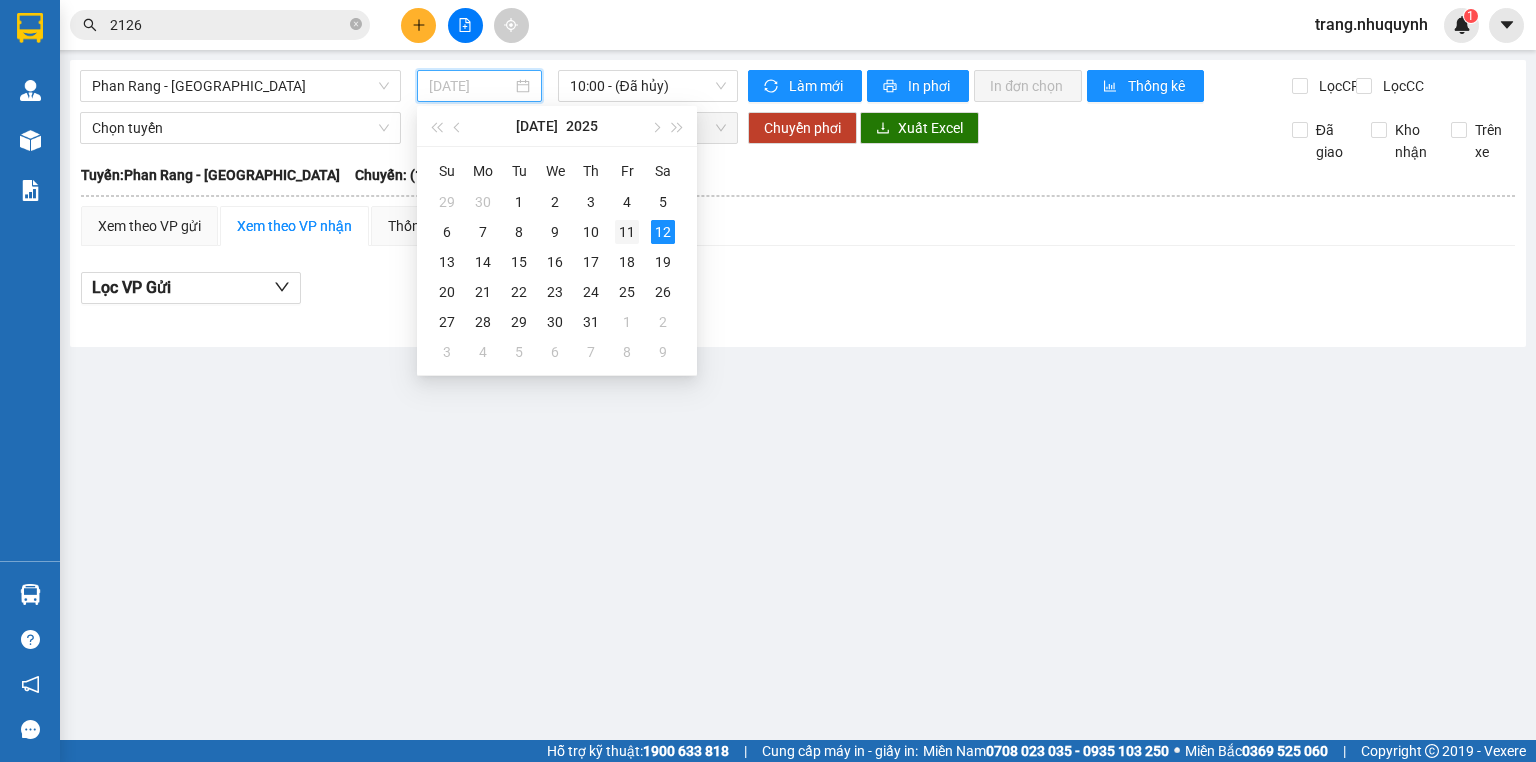 click on "11" at bounding box center [627, 232] 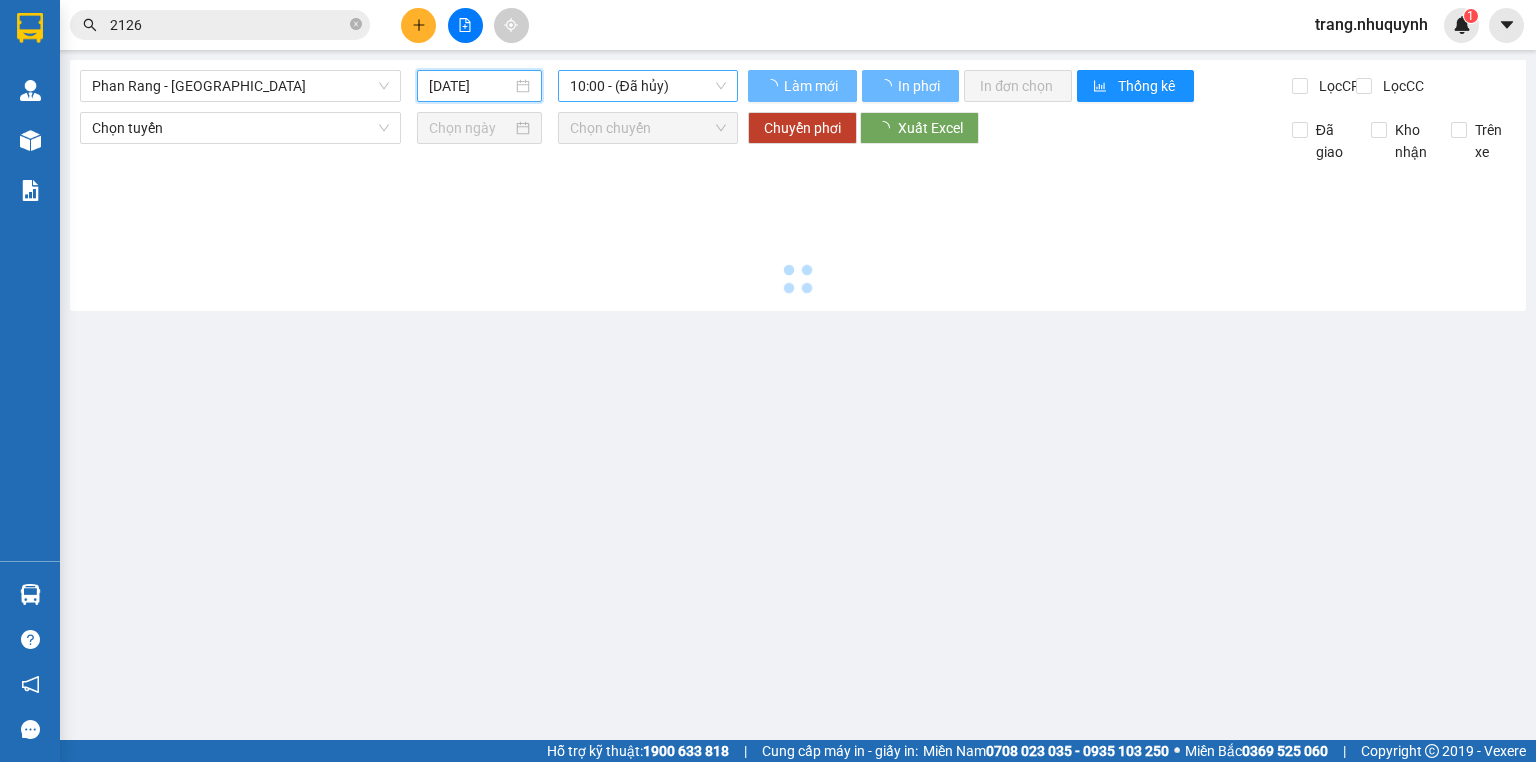 type on "11/07/2025" 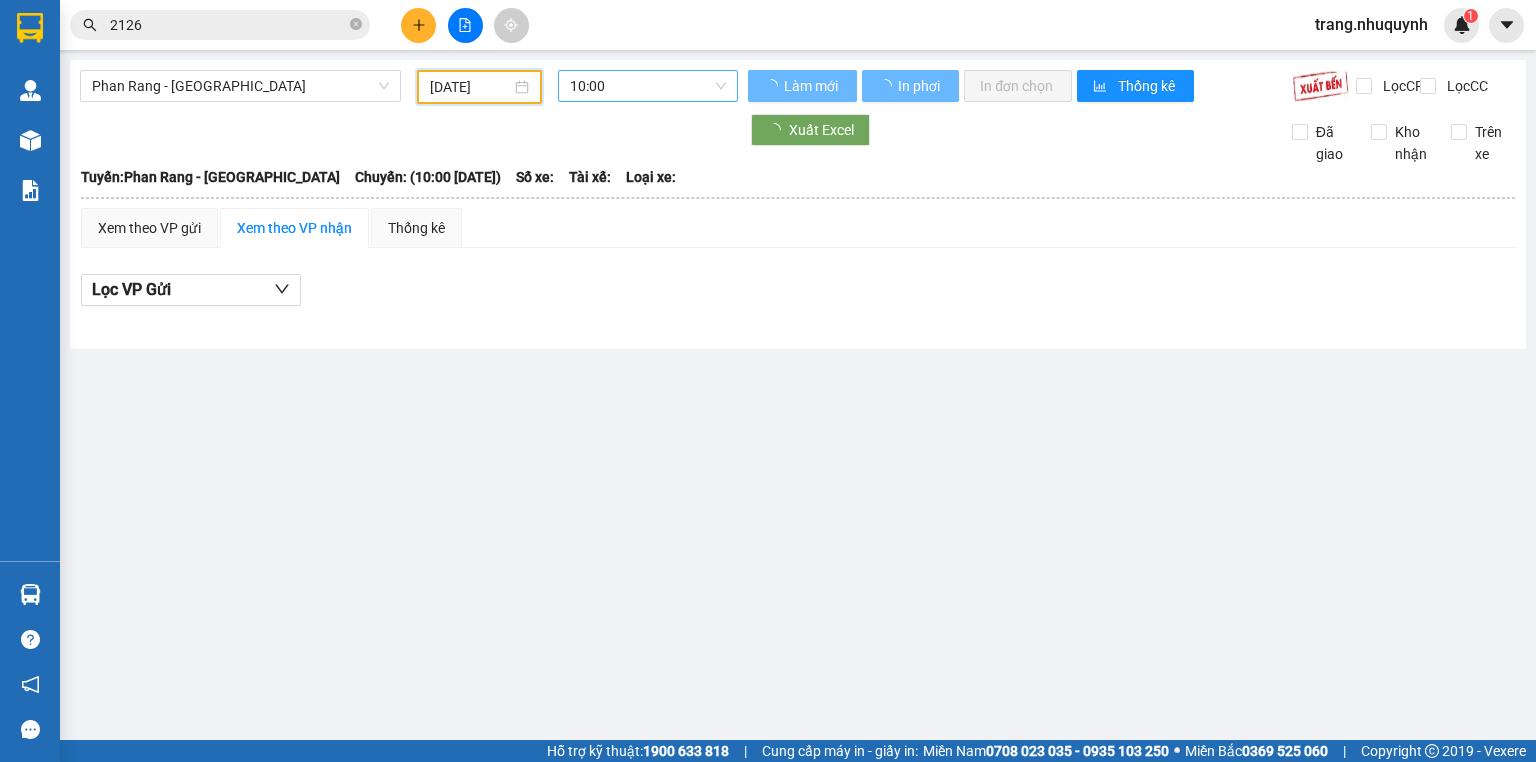 click on "10:00" at bounding box center (648, 86) 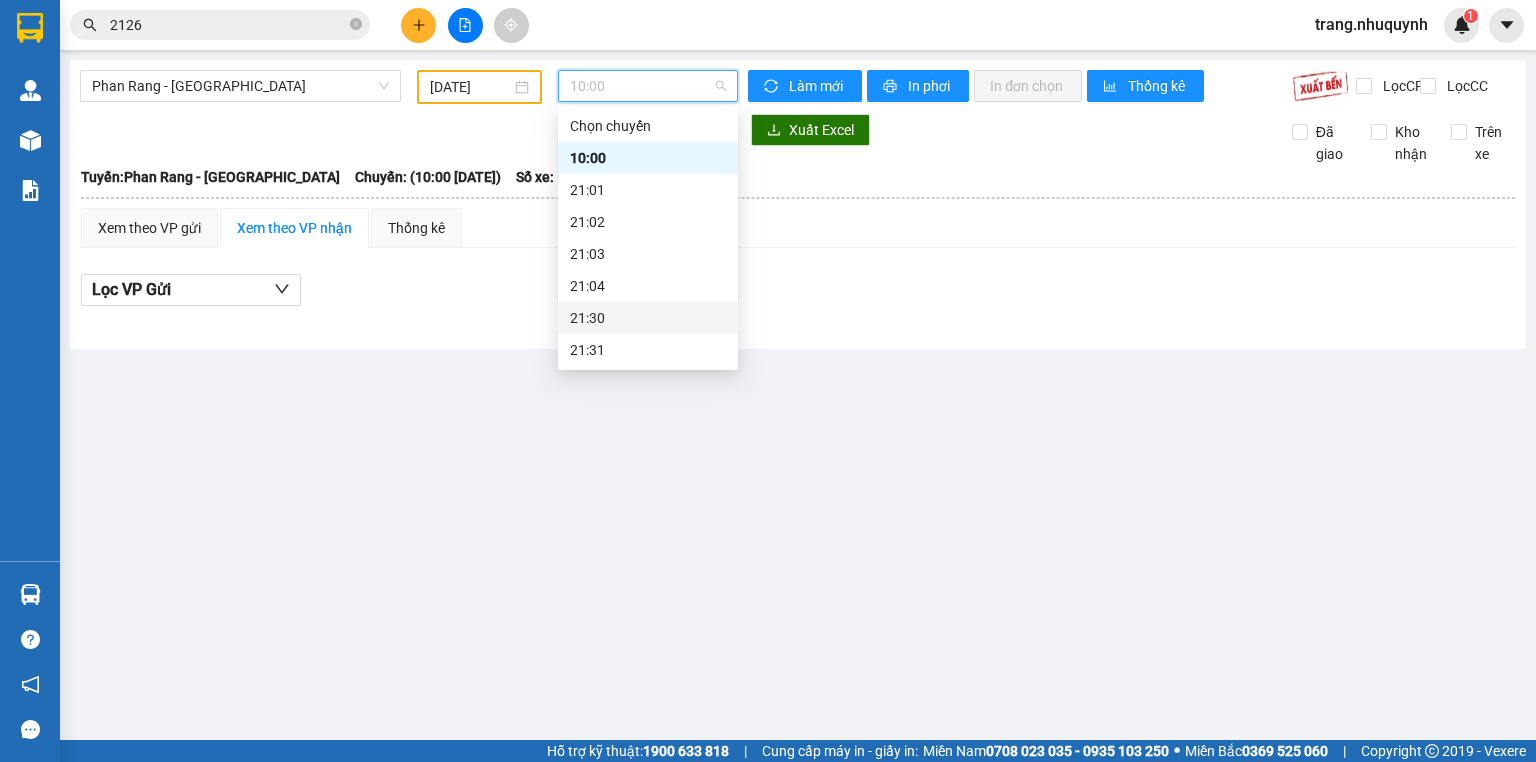 scroll, scrollTop: 96, scrollLeft: 0, axis: vertical 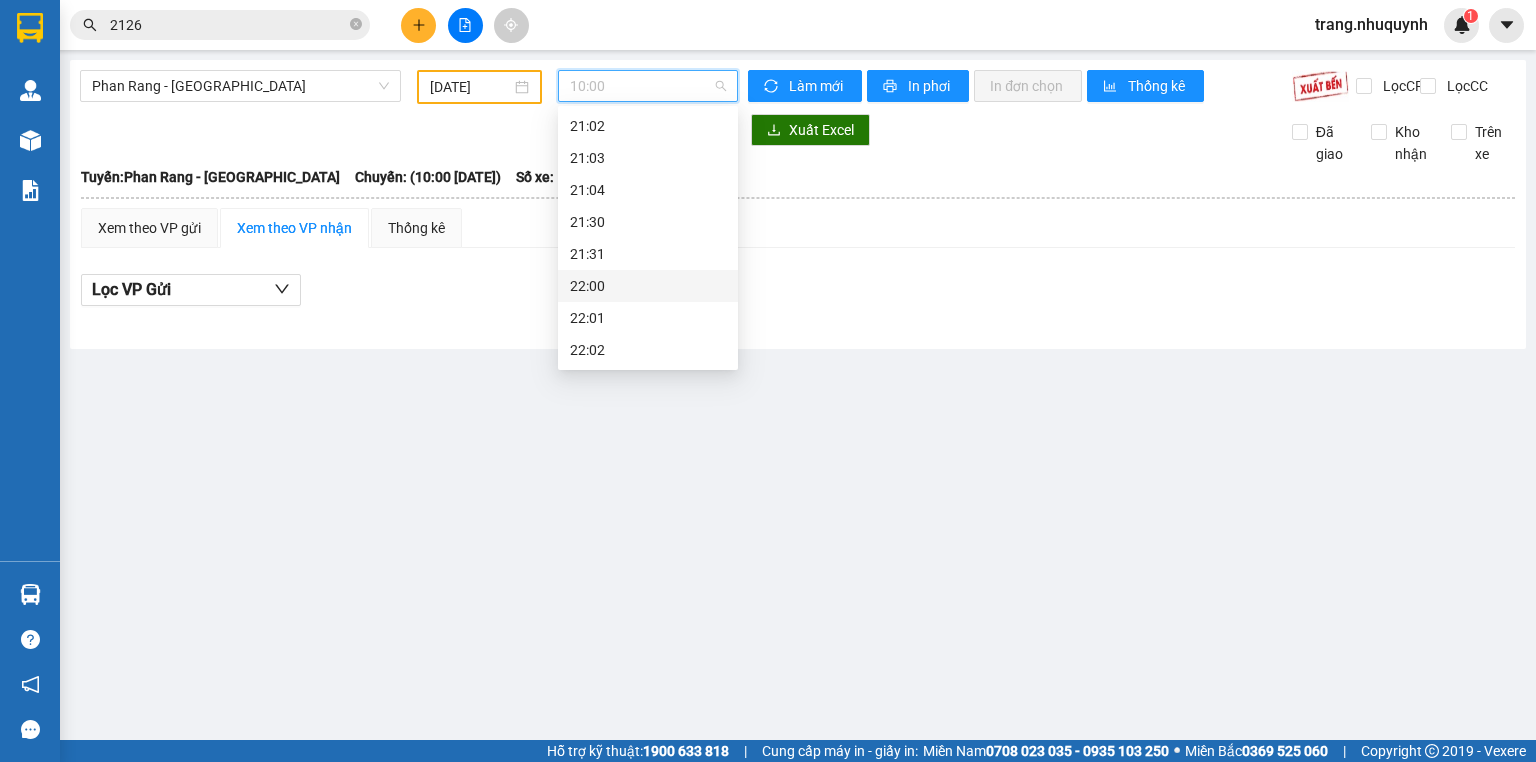 click on "22:00" at bounding box center [648, 286] 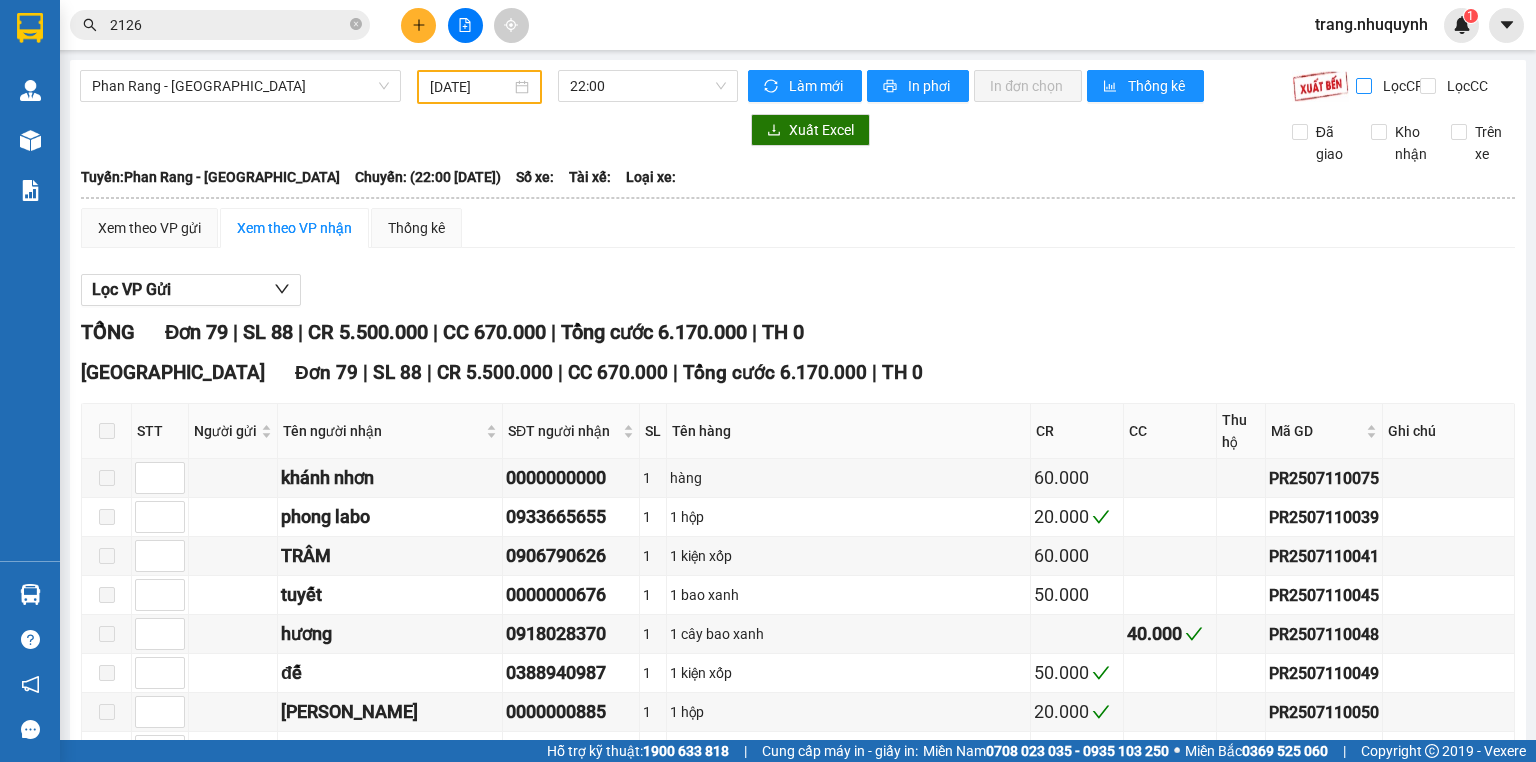 click on "Lọc  CR" at bounding box center [1365, 86] 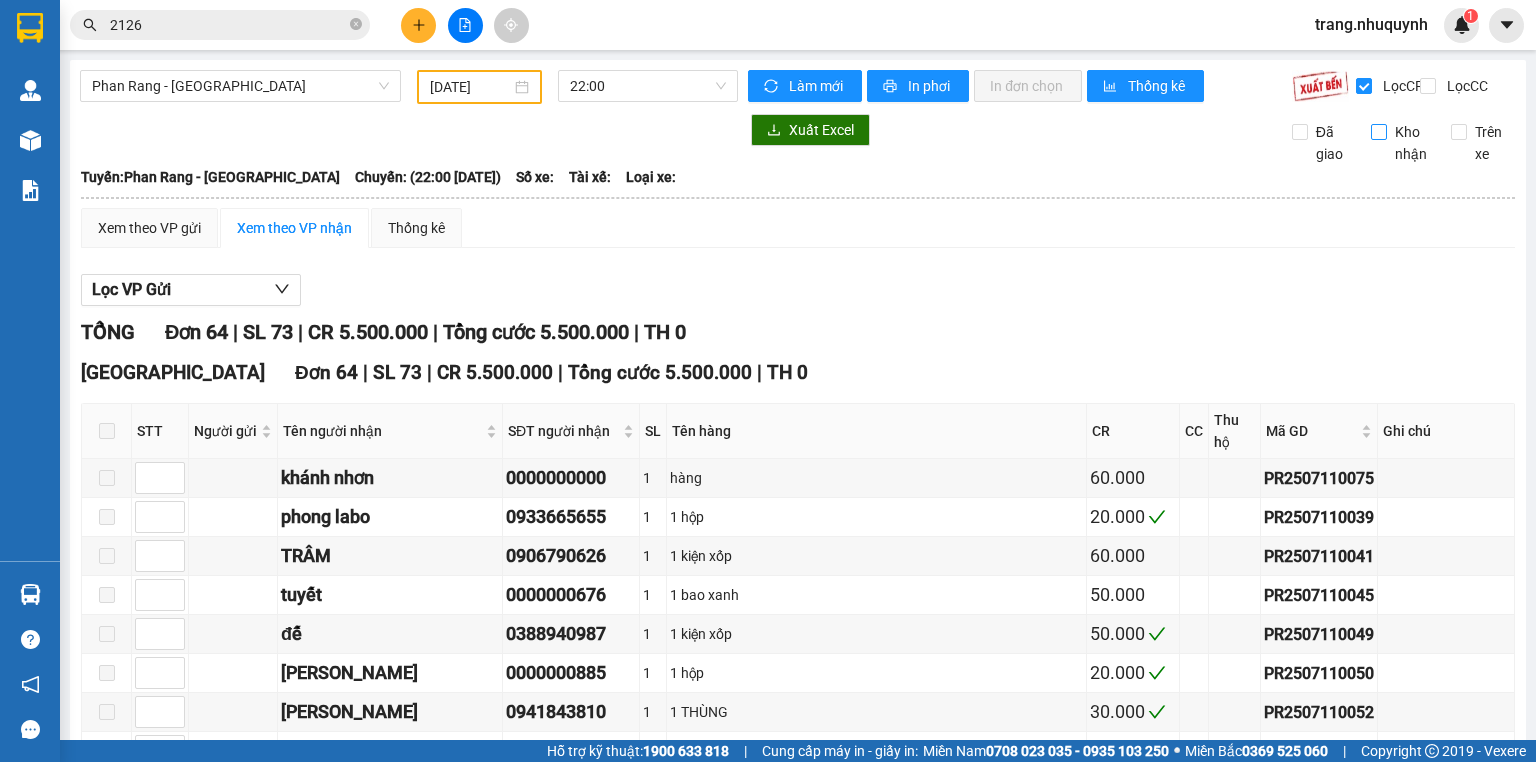 click on "Kho nhận" at bounding box center (1403, 143) 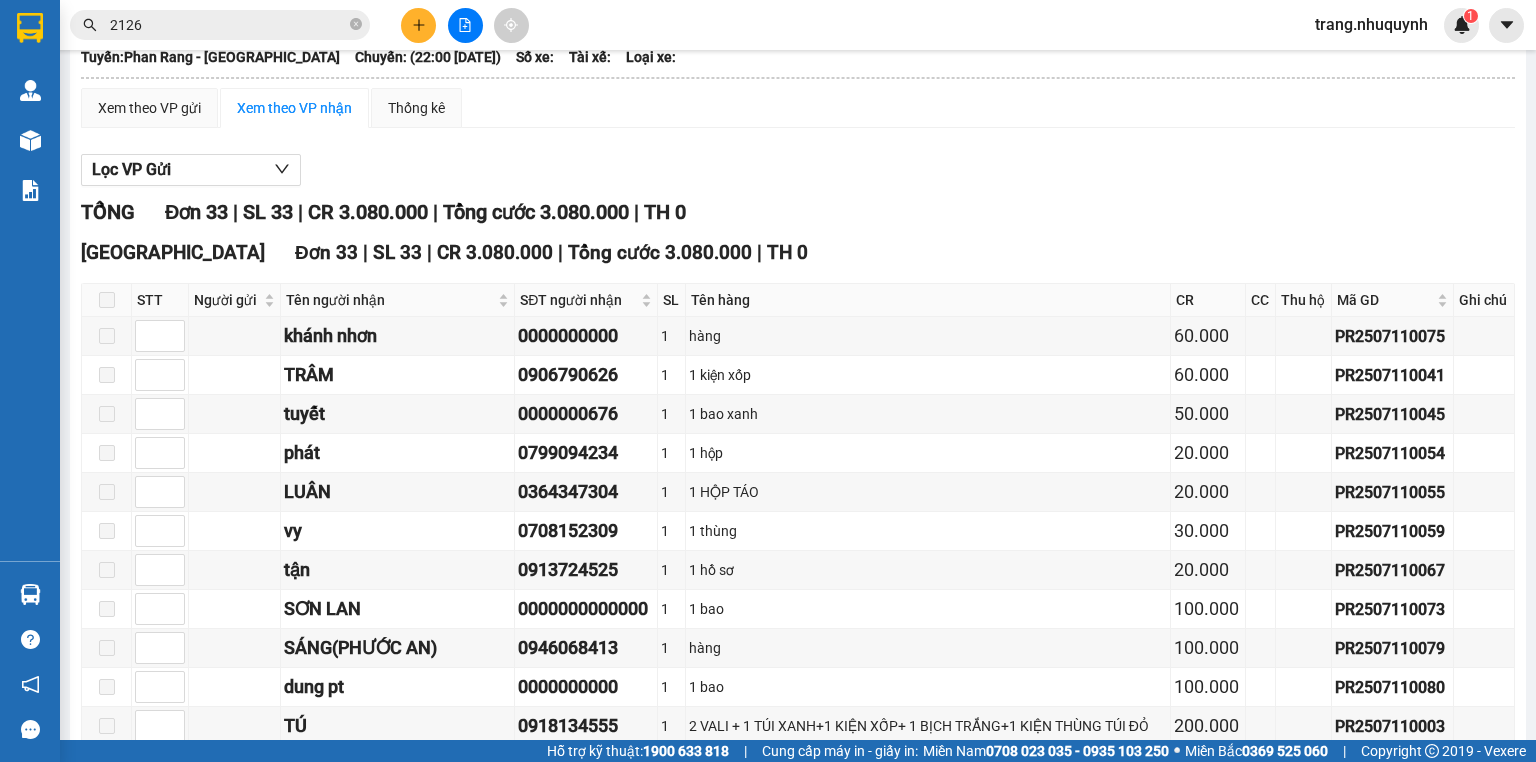 scroll, scrollTop: 0, scrollLeft: 0, axis: both 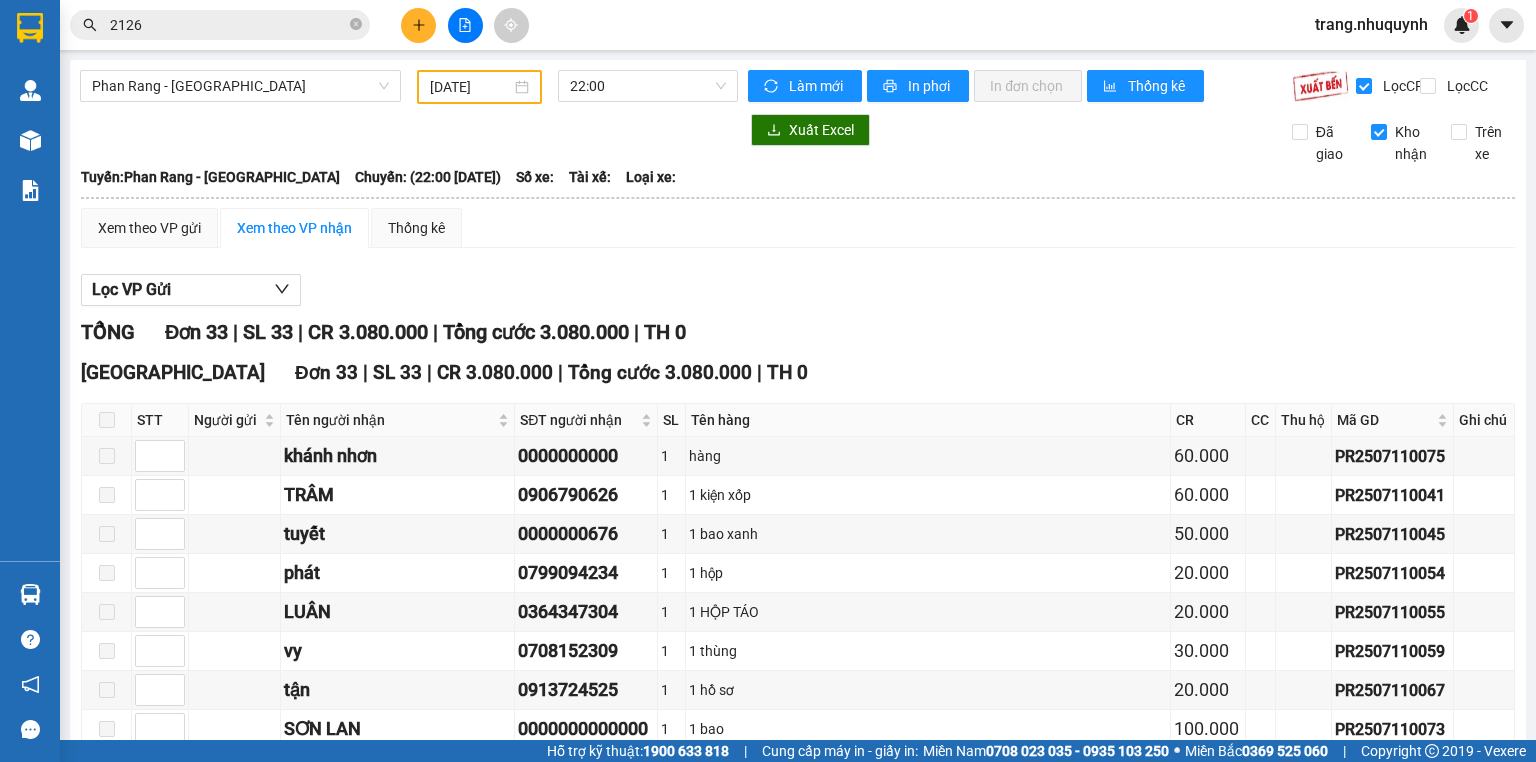 click on "Lọc VP Gửi" at bounding box center (798, 290) 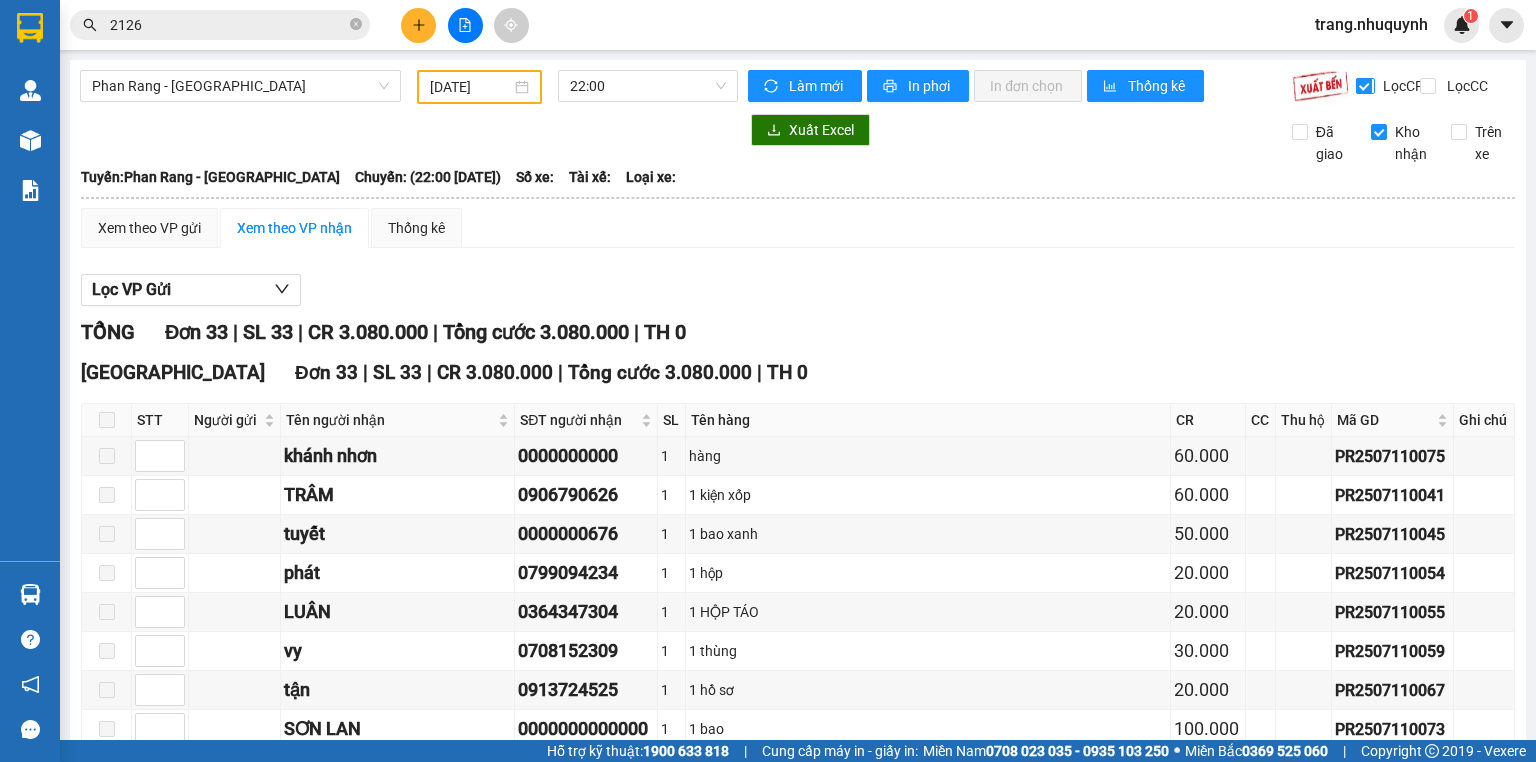 click on "Lọc  CR" at bounding box center (1365, 86) 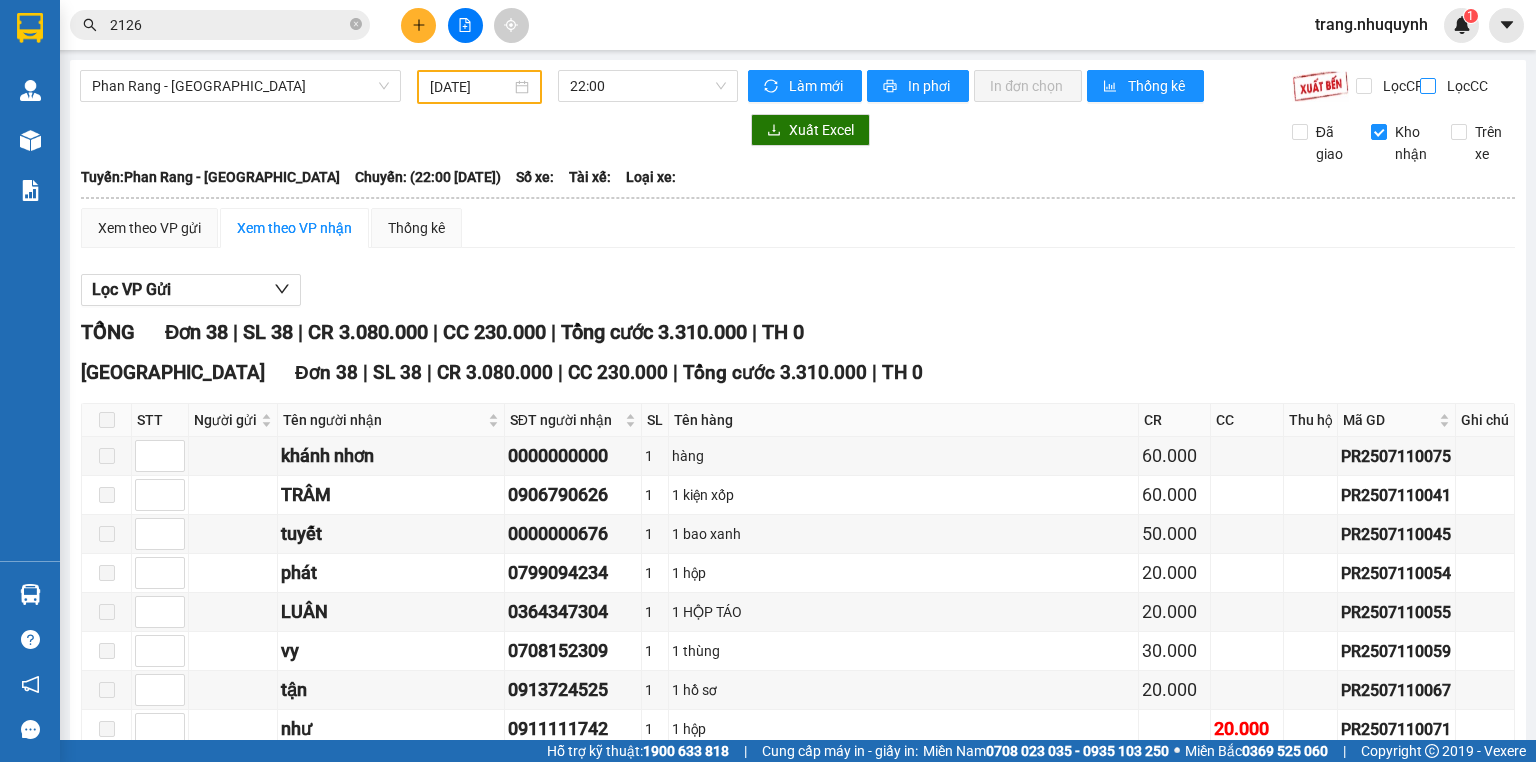 click on "Lọc  CC" at bounding box center [1429, 86] 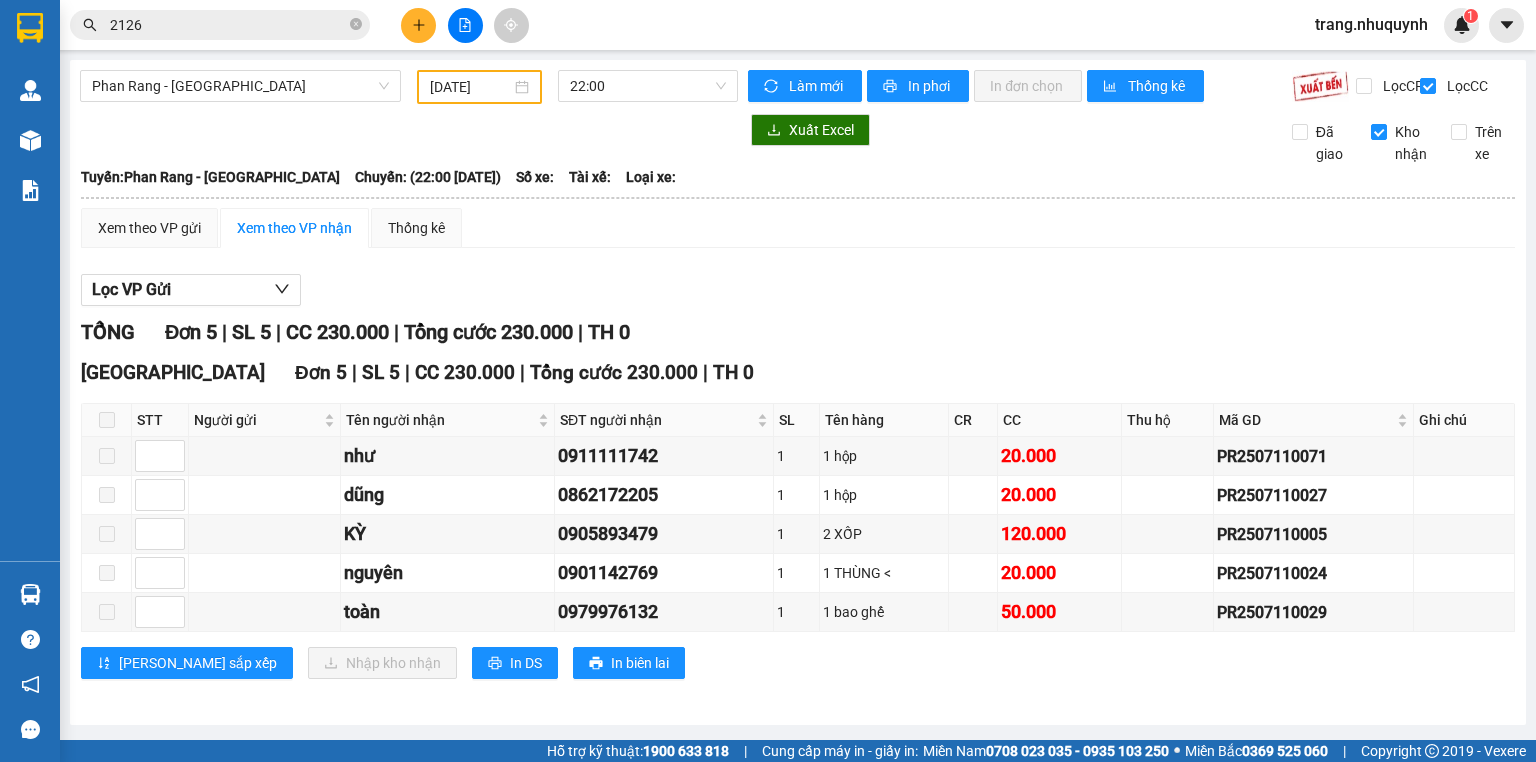 click on "Xem theo VP gửi Xem theo VP nhận Thống kê" at bounding box center (798, 228) 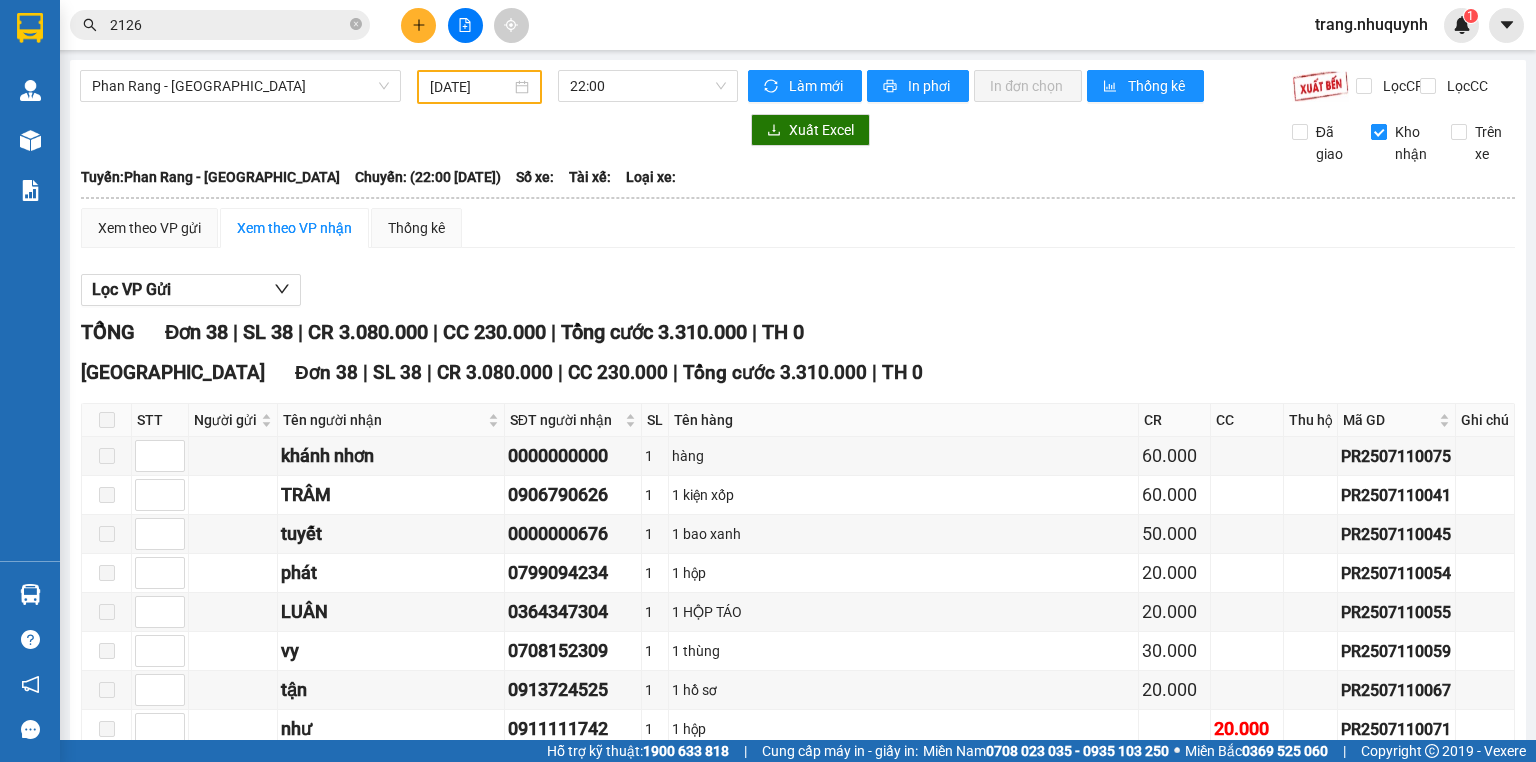 click on "Kho nhận" at bounding box center [1379, 132] 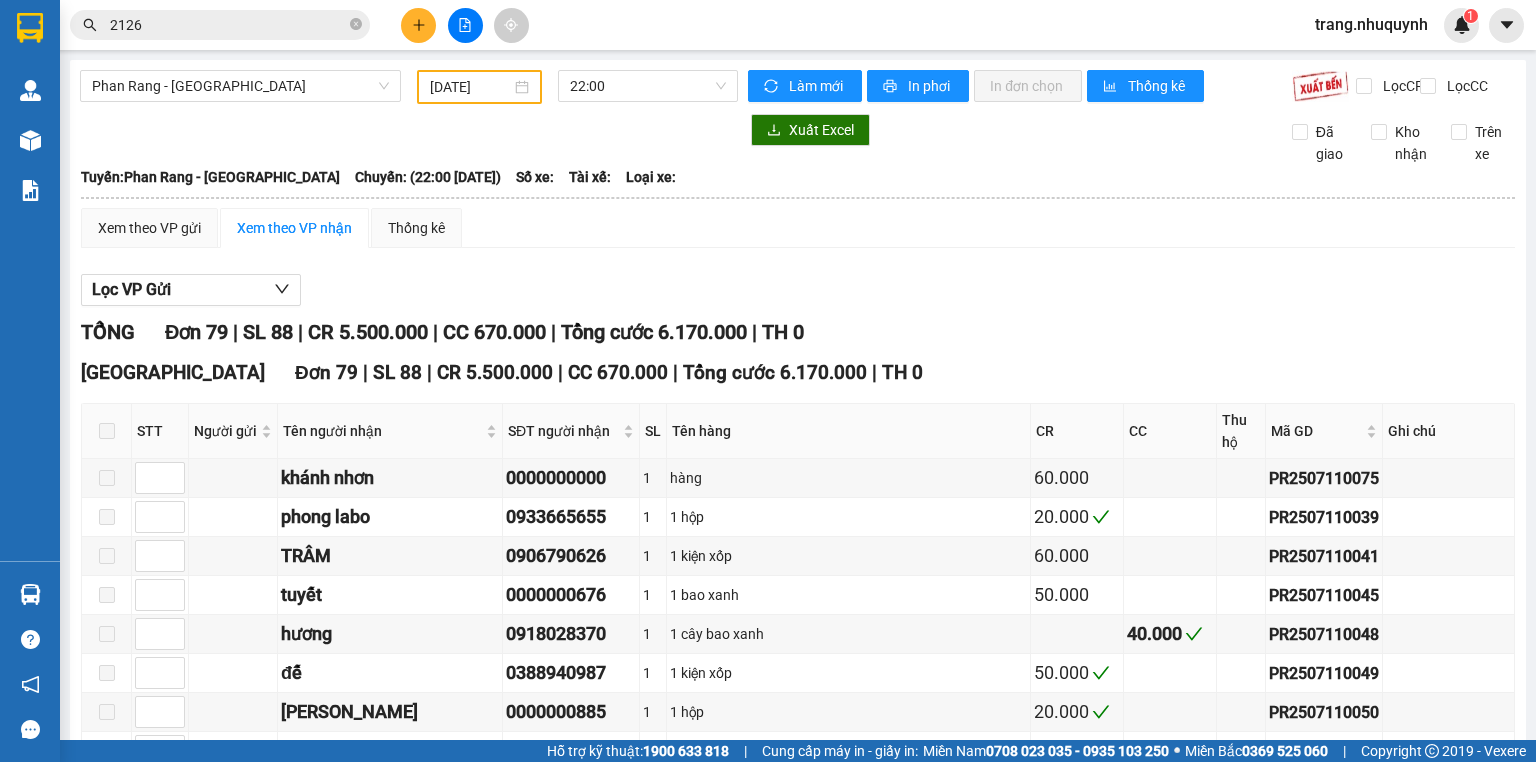 click on "2126" at bounding box center [228, 25] 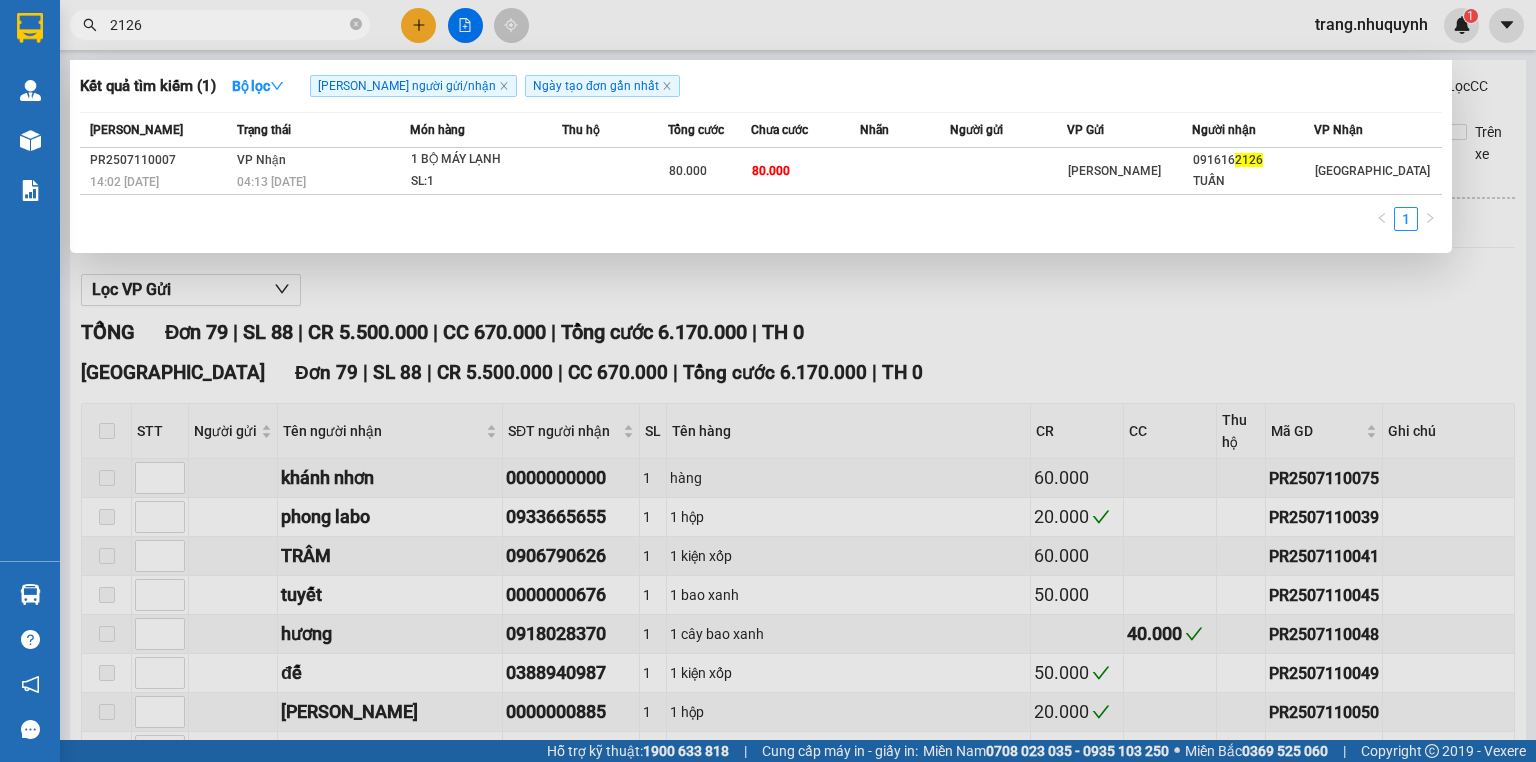 click on "2126" at bounding box center (228, 25) 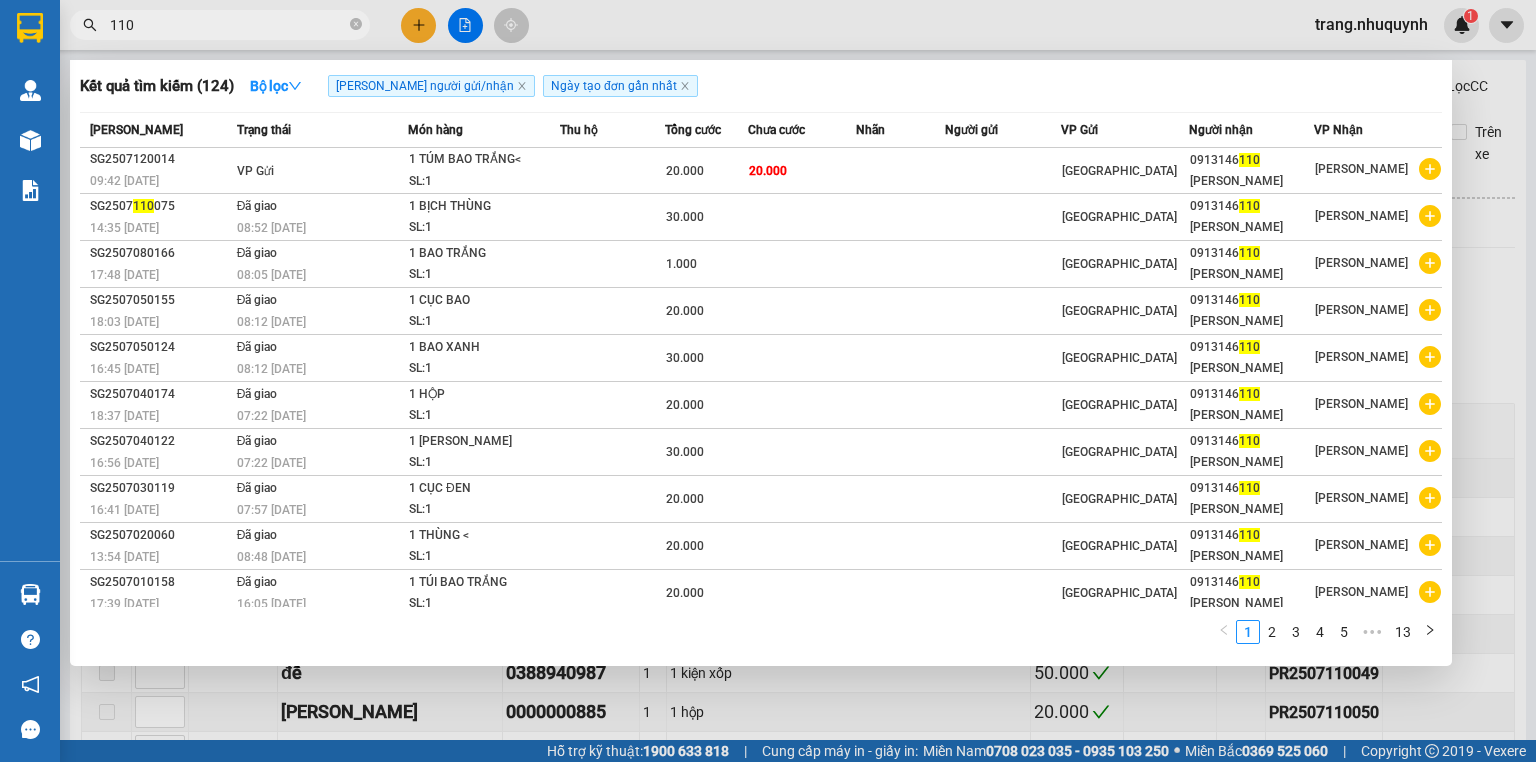 type on "110" 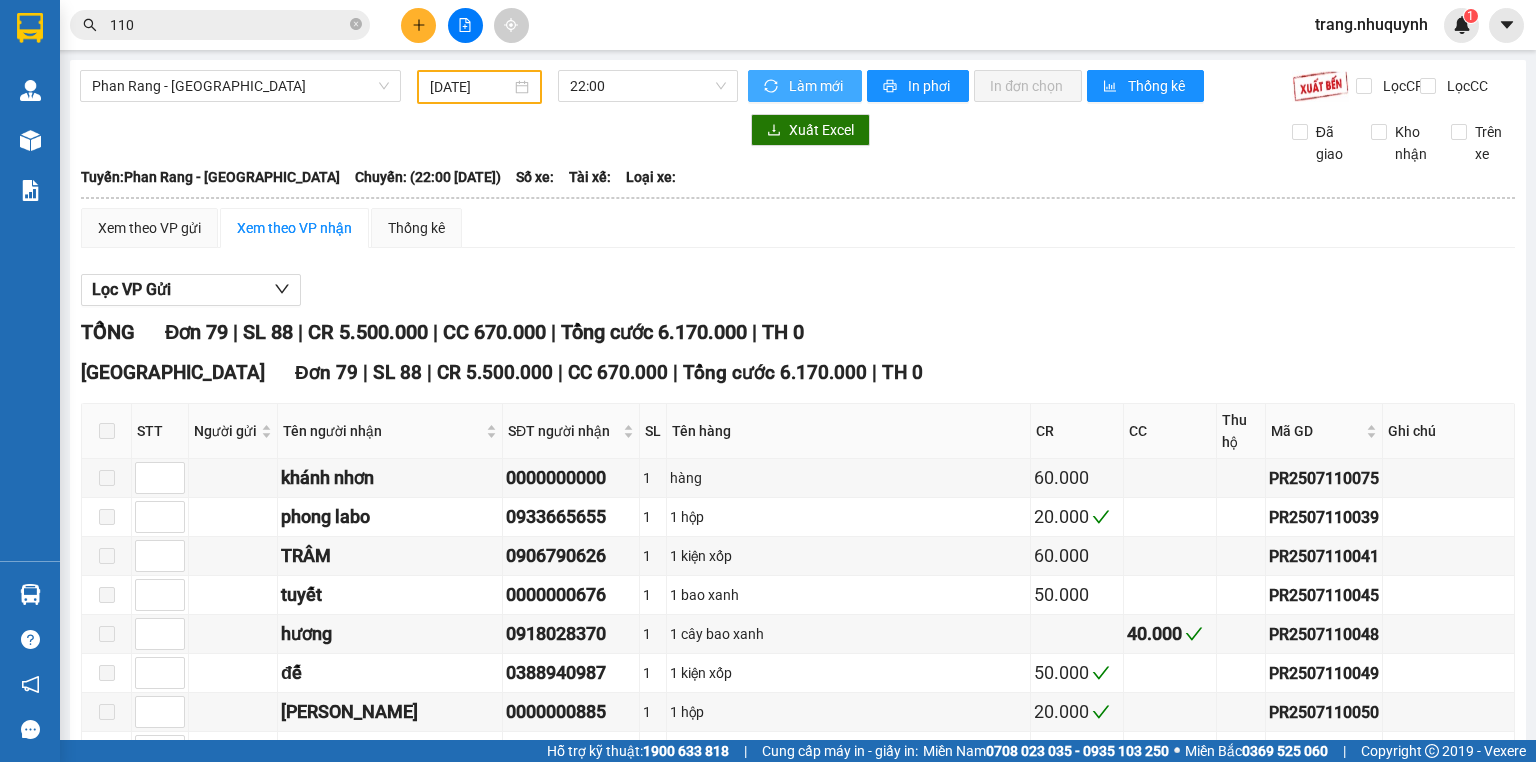 click on "Làm mới" at bounding box center [817, 86] 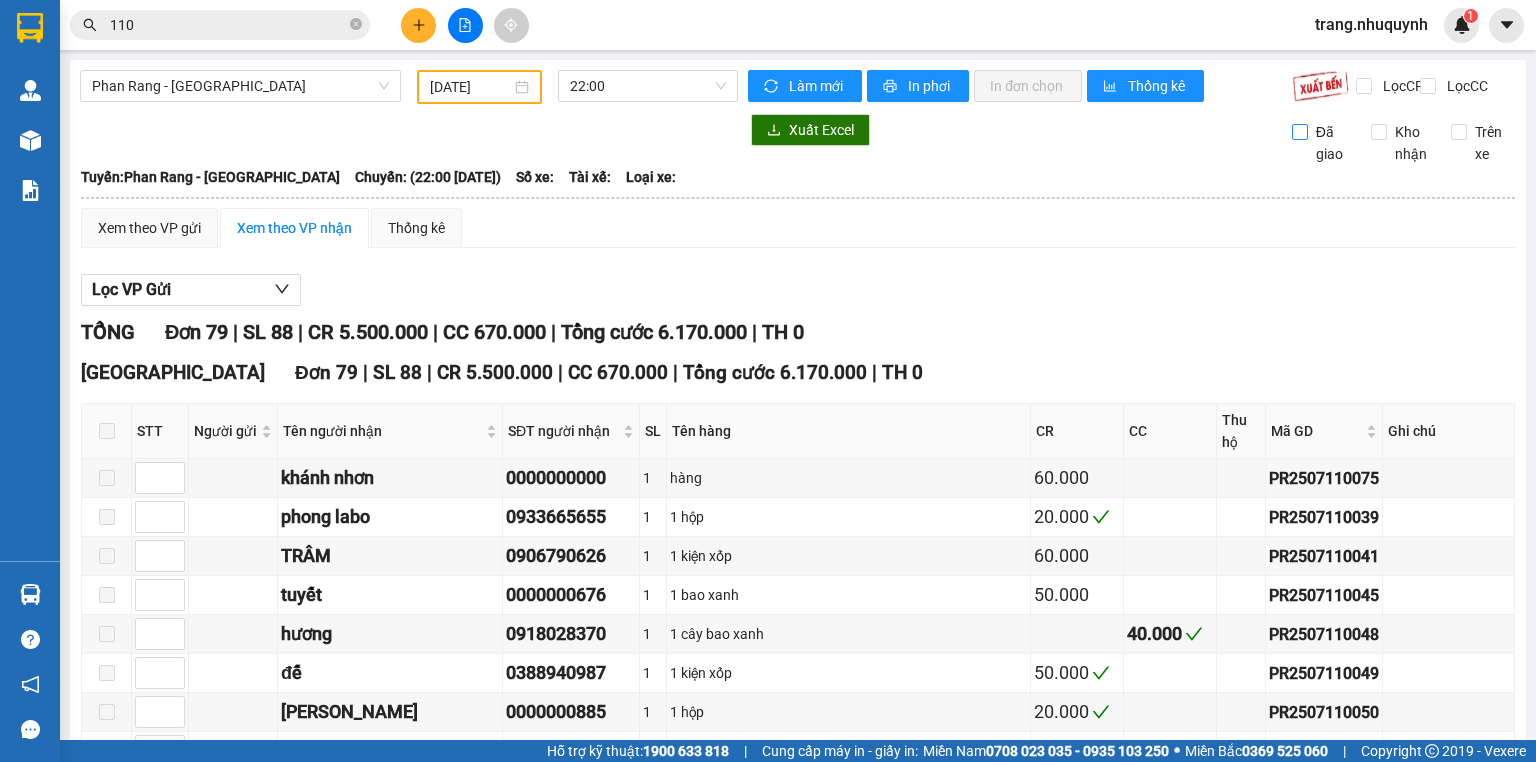 click on "Đã giao" at bounding box center [1300, 132] 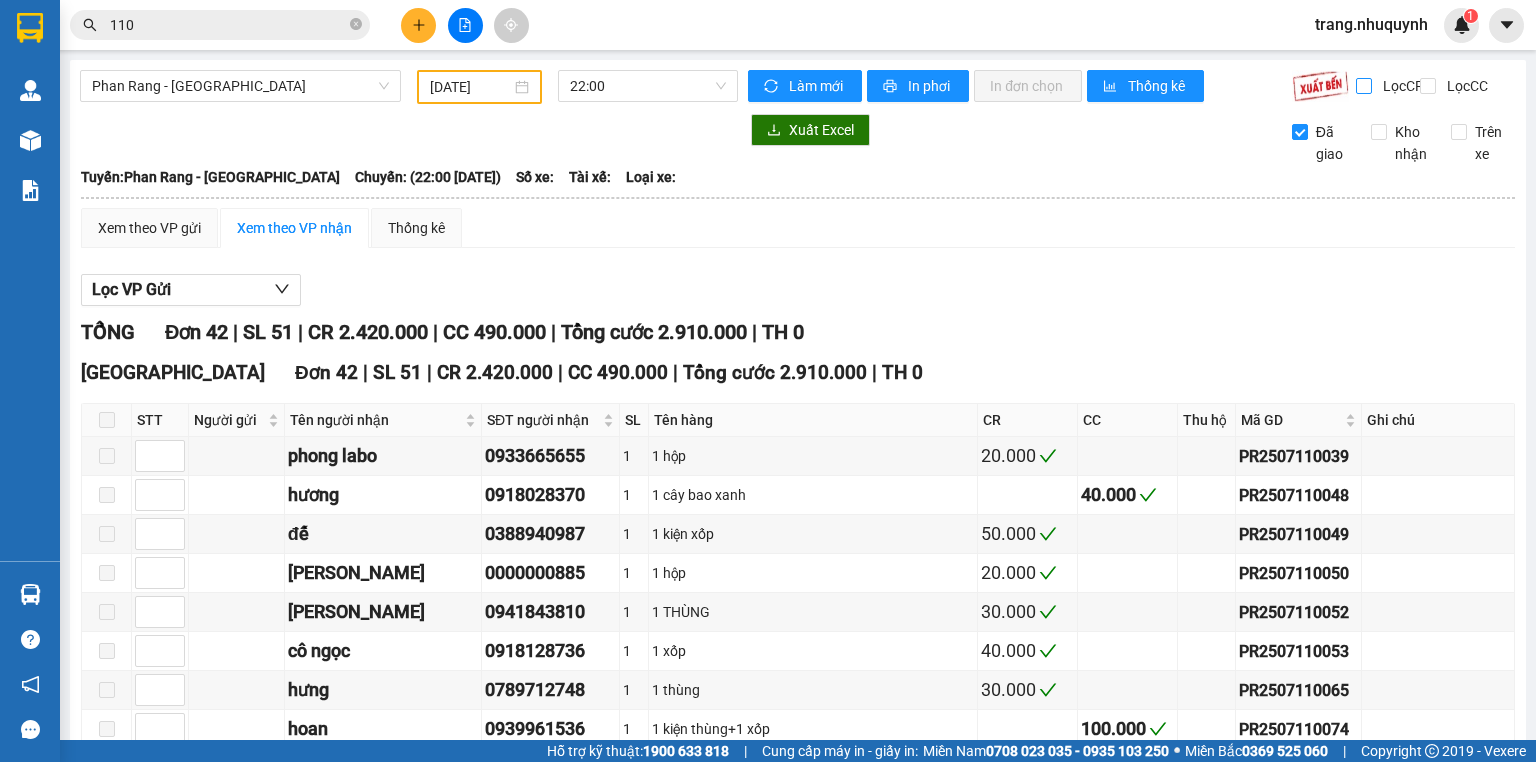 drag, startPoint x: 1294, startPoint y: 151, endPoint x: 1352, endPoint y: 82, distance: 90.13878 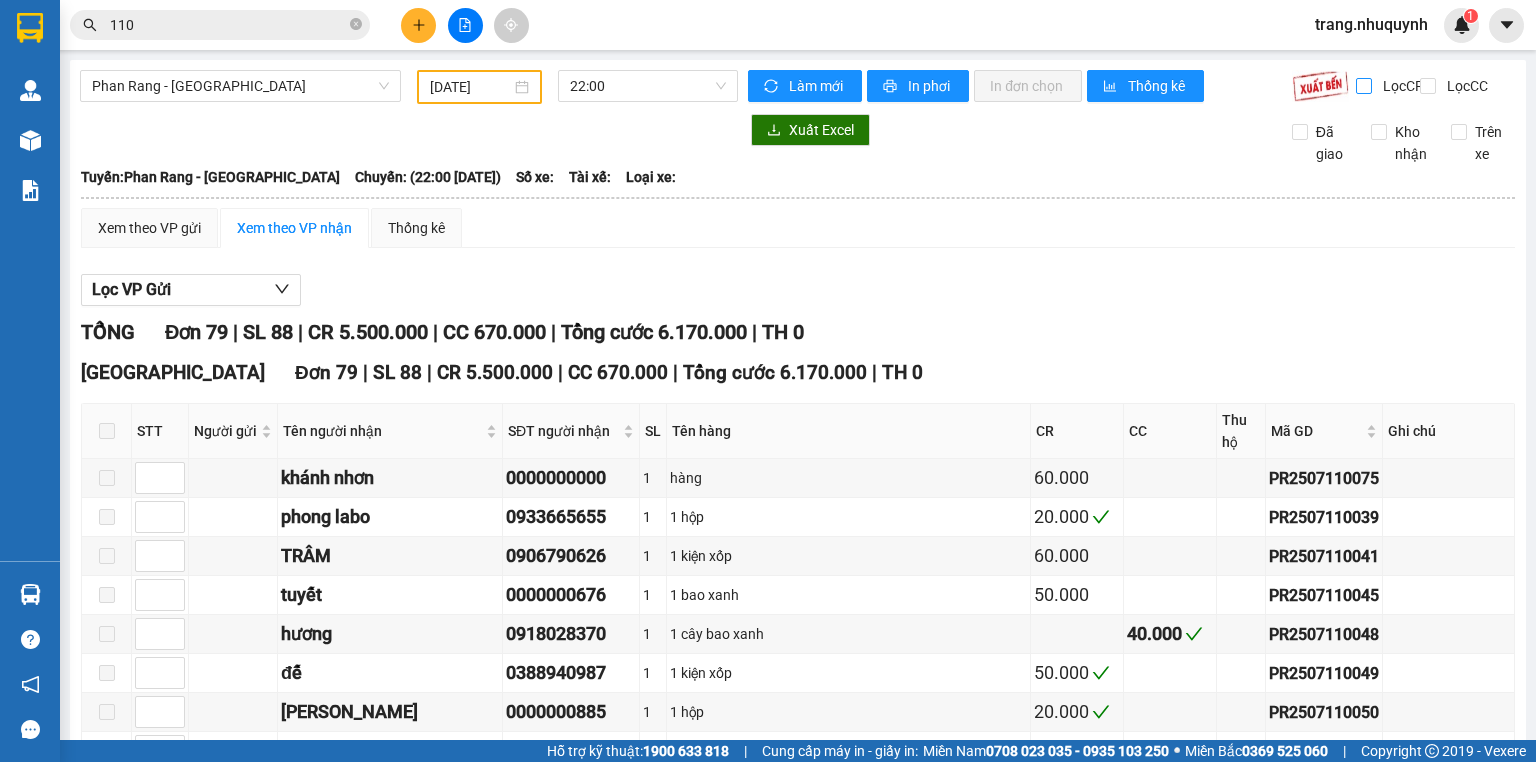 click on "Lọc  CR" at bounding box center [1365, 86] 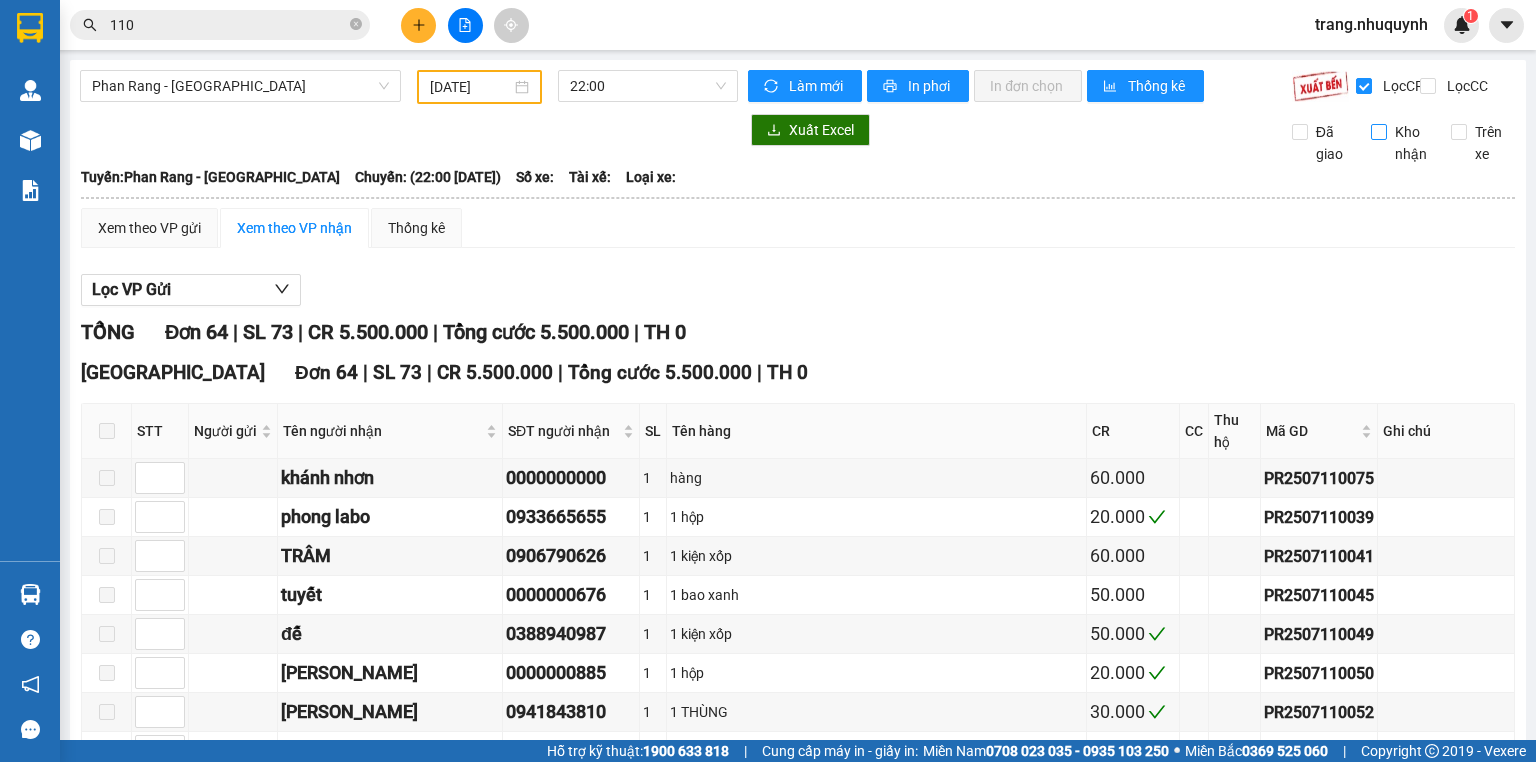 click on "Kho nhận" at bounding box center (1403, 143) 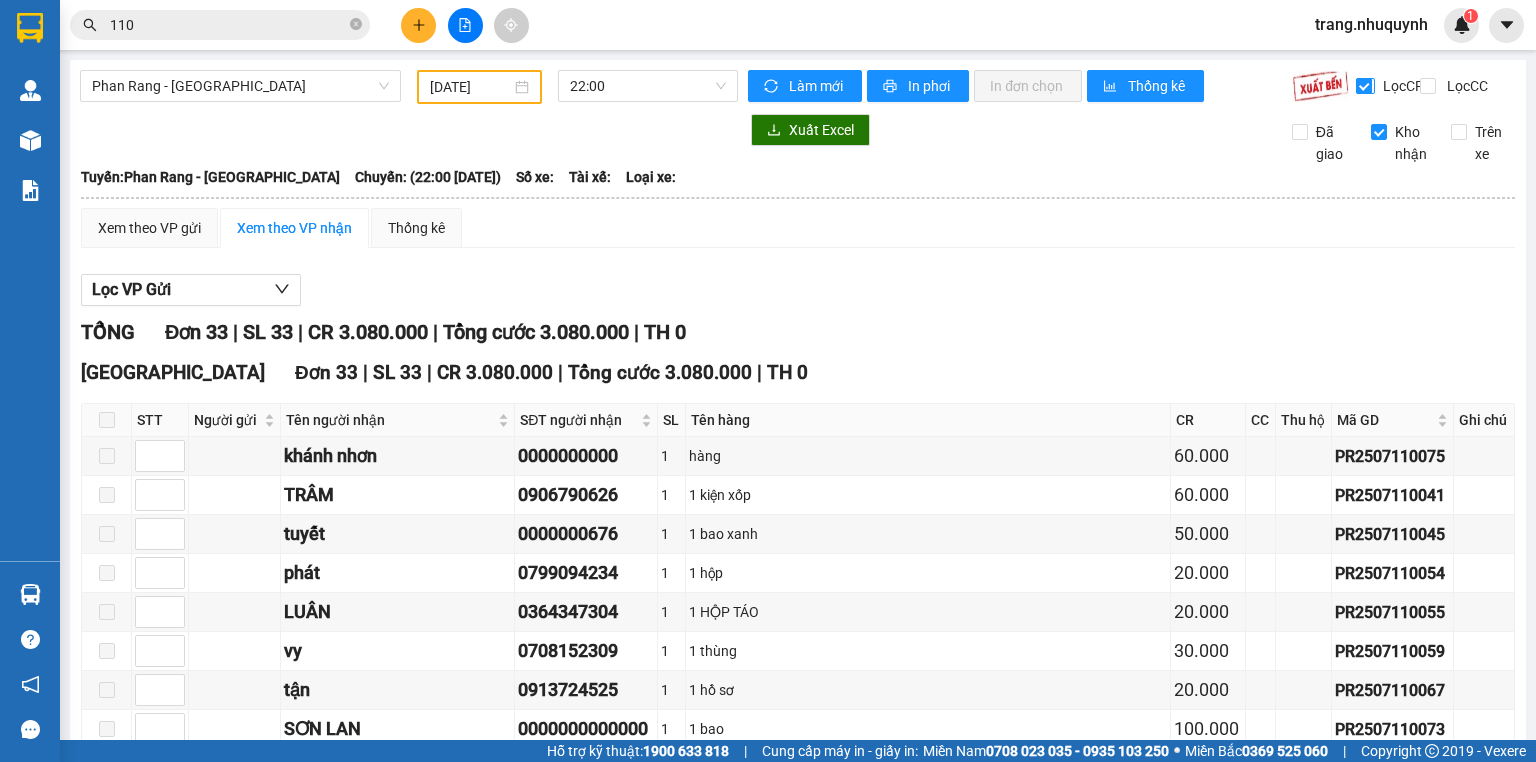click on "Lọc  CR" at bounding box center (1365, 86) 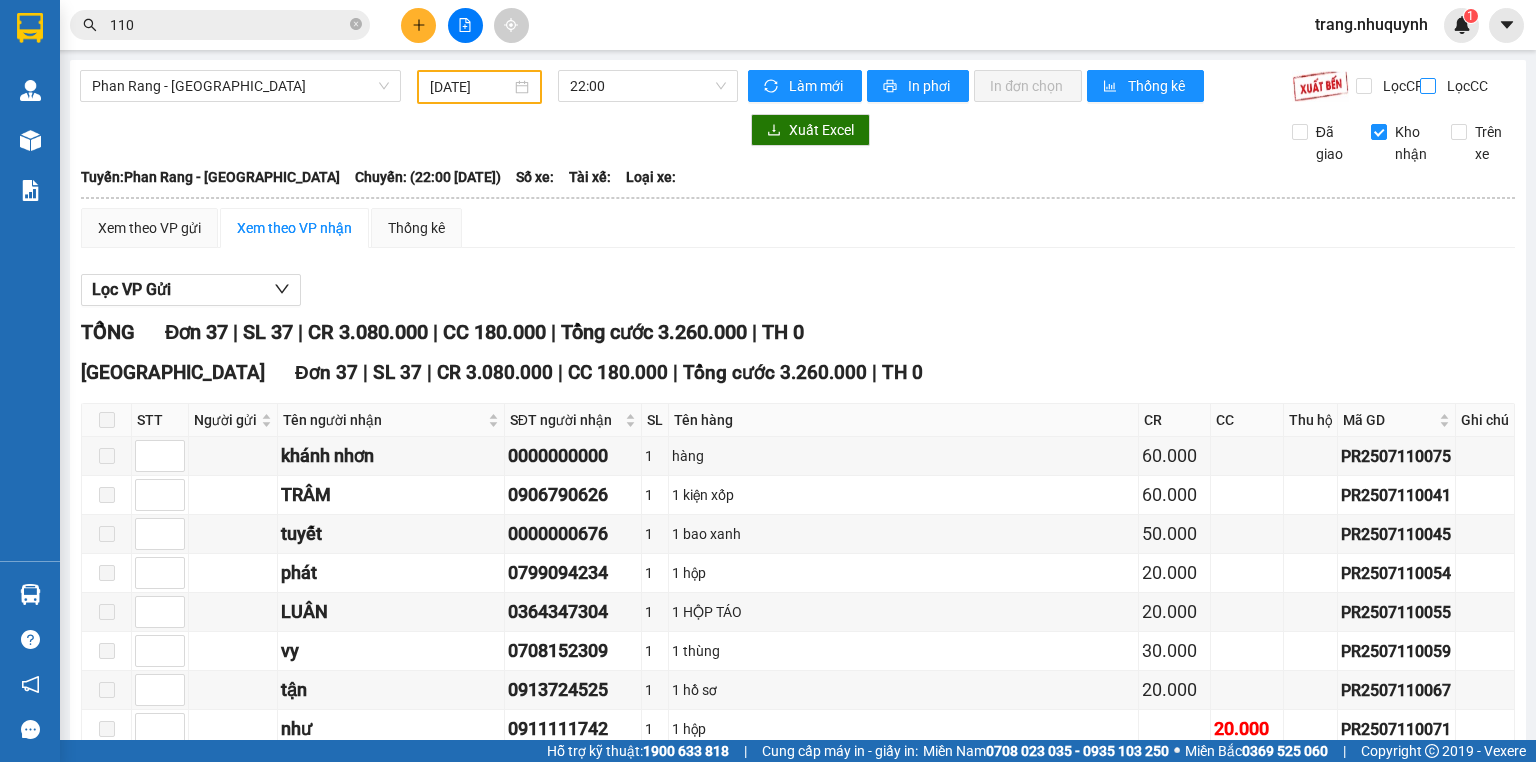 click on "Lọc  CC" at bounding box center (1429, 86) 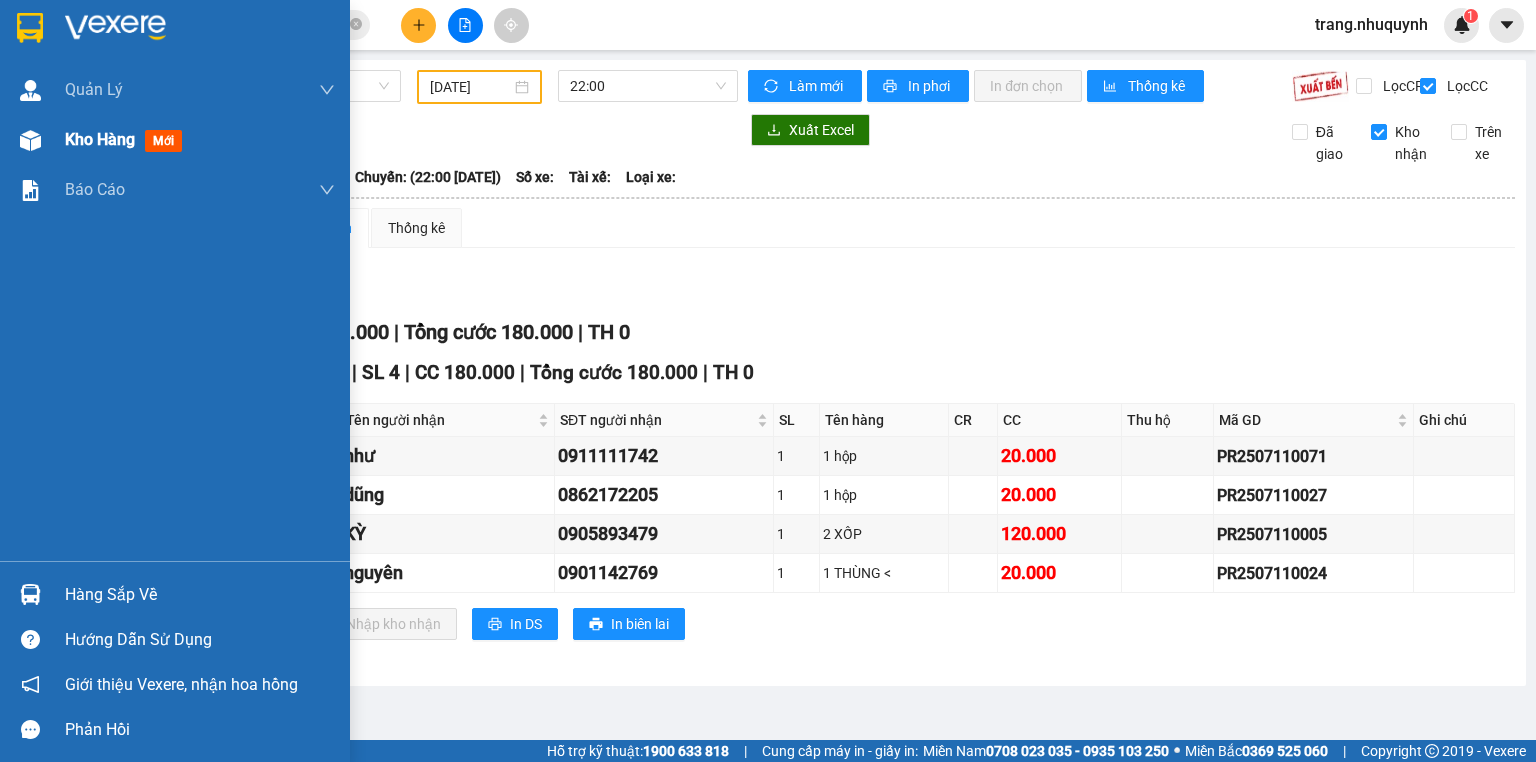 click on "Kho hàng" at bounding box center (100, 139) 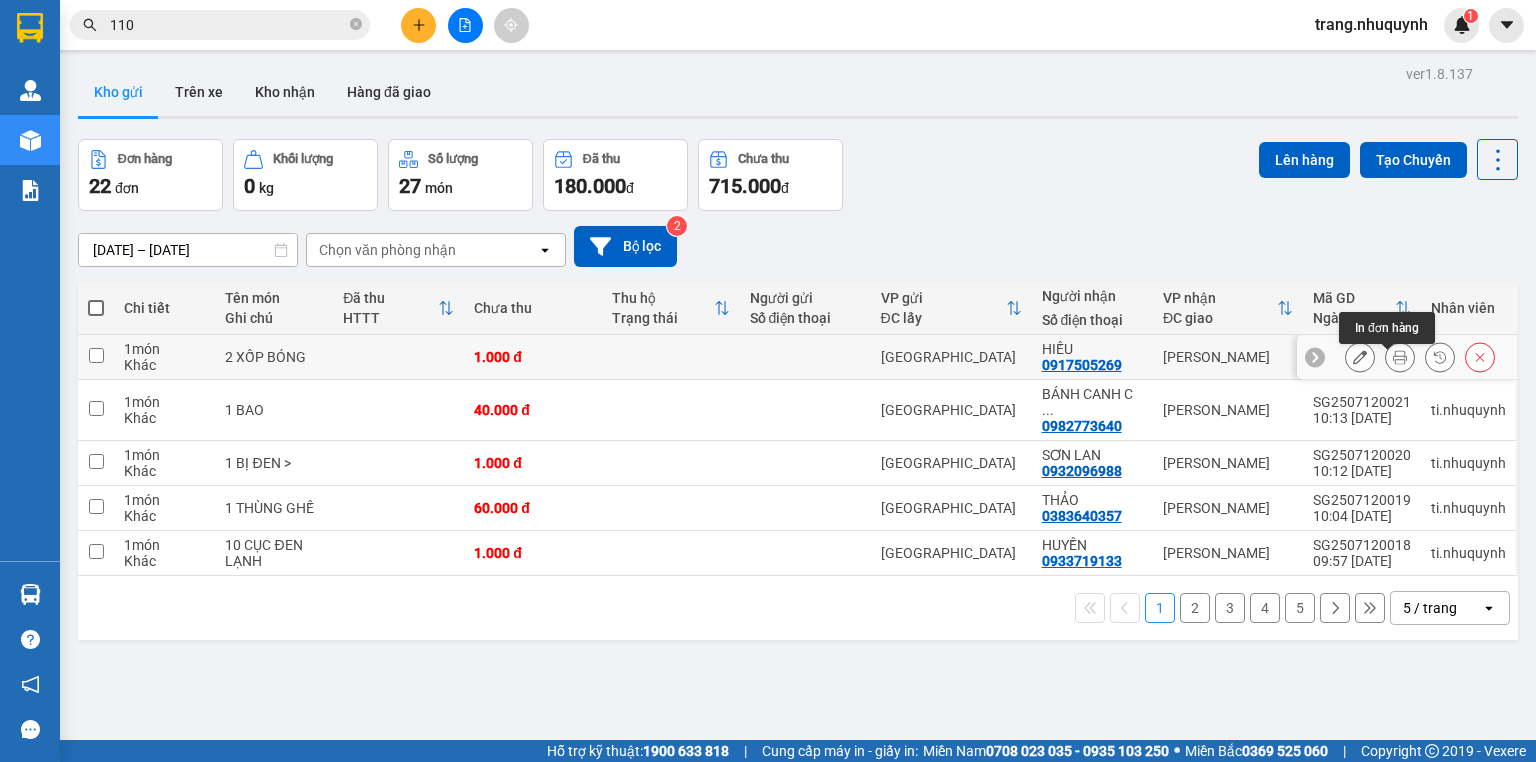 click 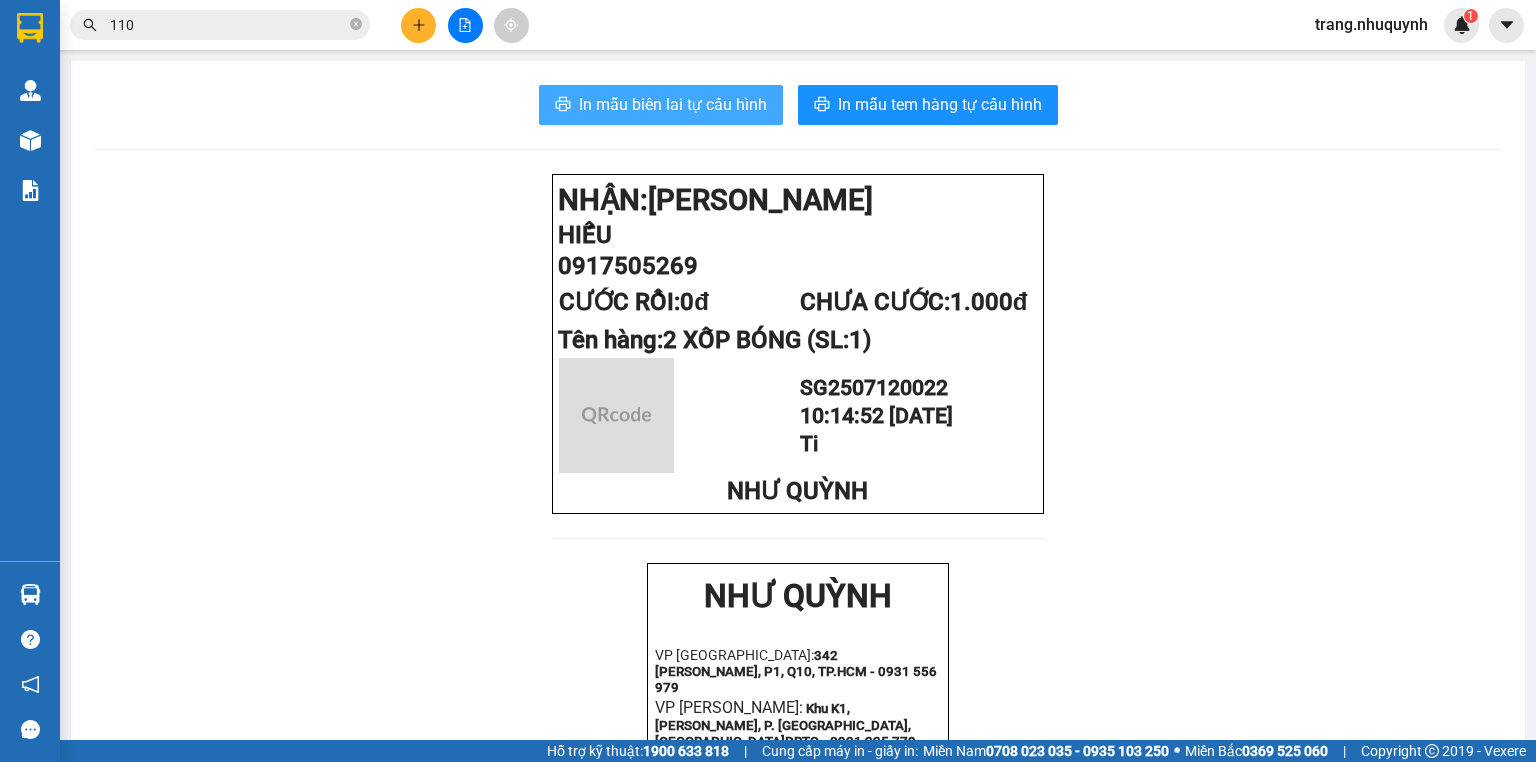 click on "In mẫu biên lai tự cấu hình" at bounding box center [673, 104] 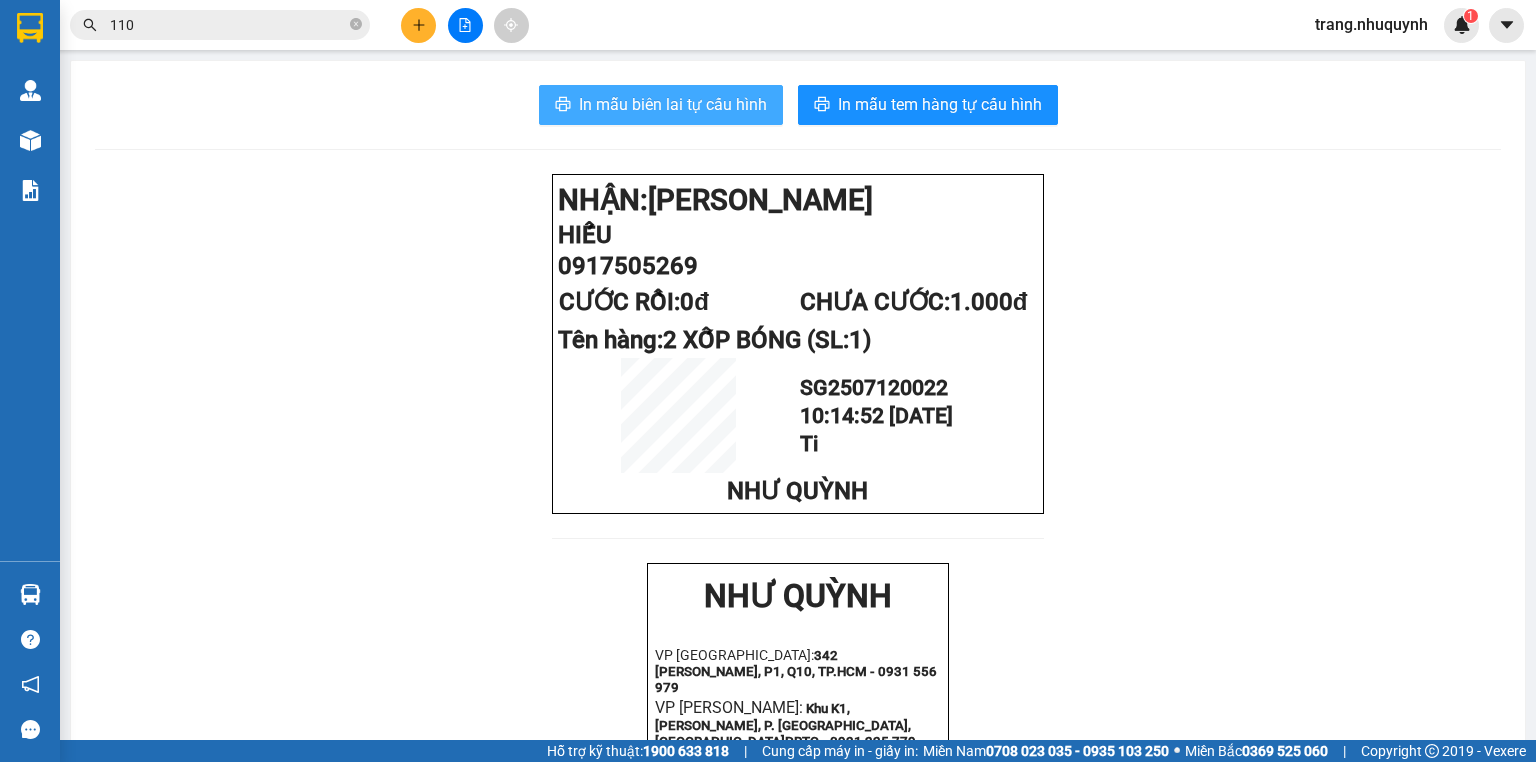 scroll, scrollTop: 0, scrollLeft: 0, axis: both 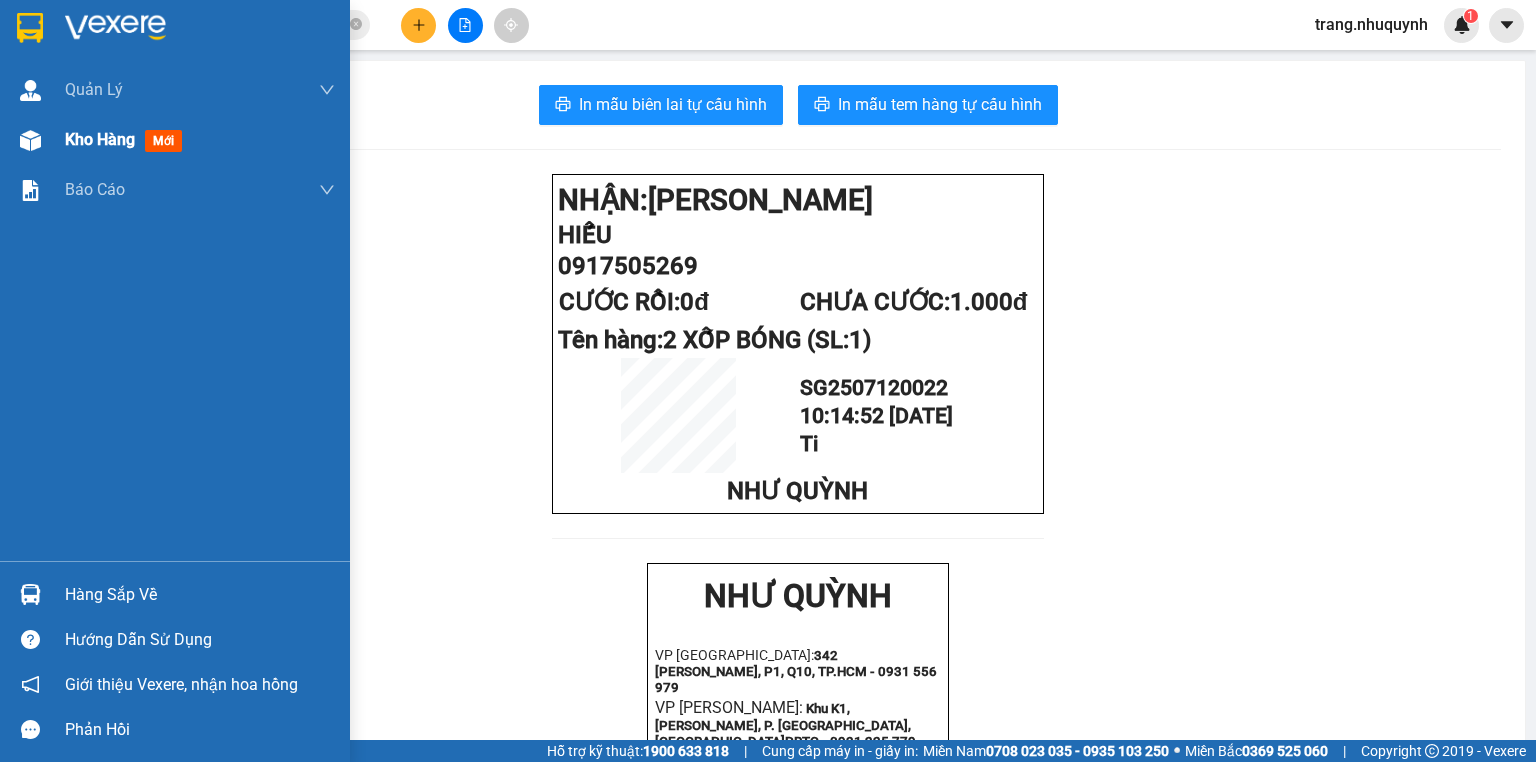 click on "Kho hàng" at bounding box center [100, 139] 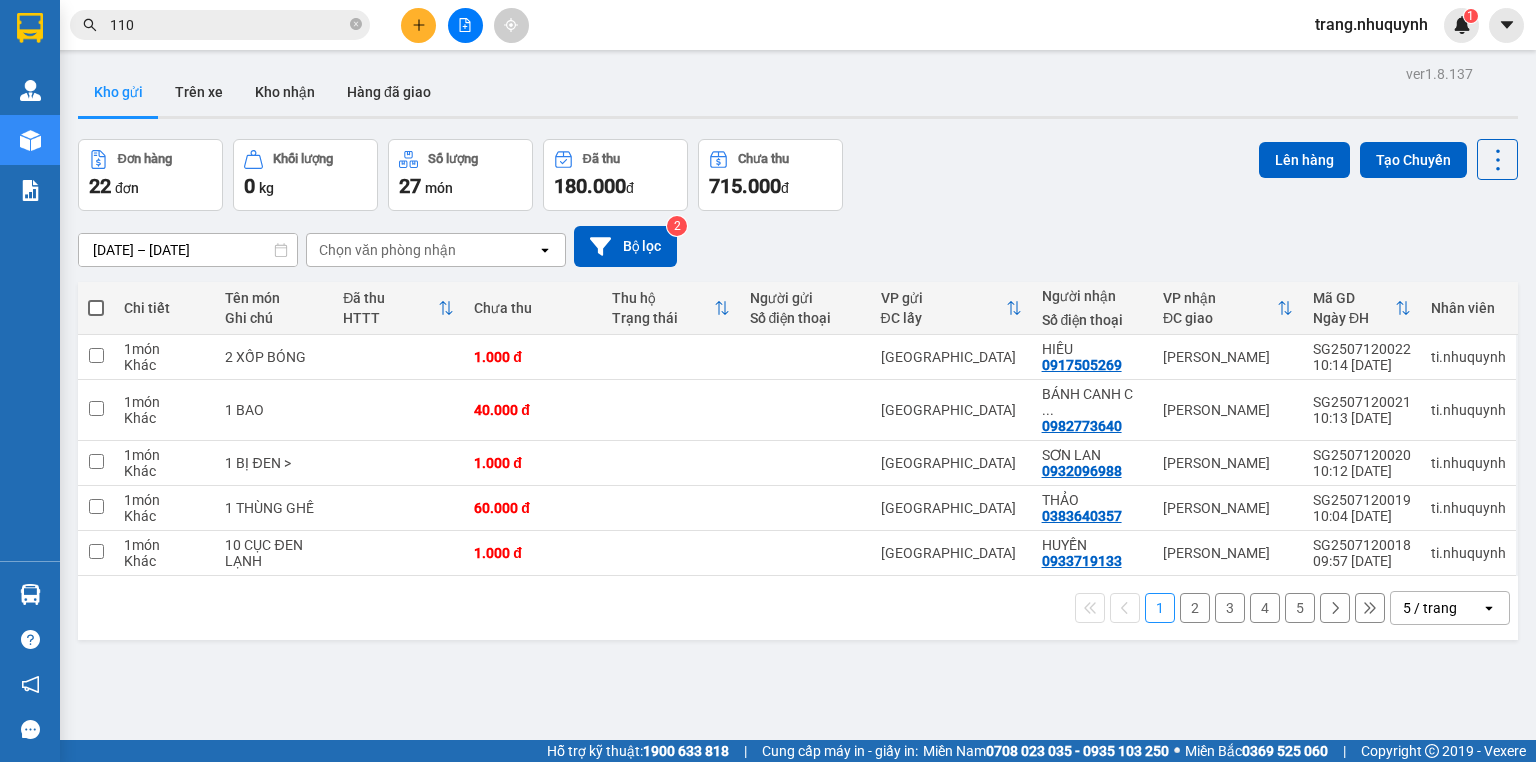 click on "Đơn hàng 22 đơn Khối lượng 0 kg Số lượng 27 món Đã thu 180.000  đ Chưa thu 715.000  đ Lên hàng Tạo Chuyến" at bounding box center [798, 175] 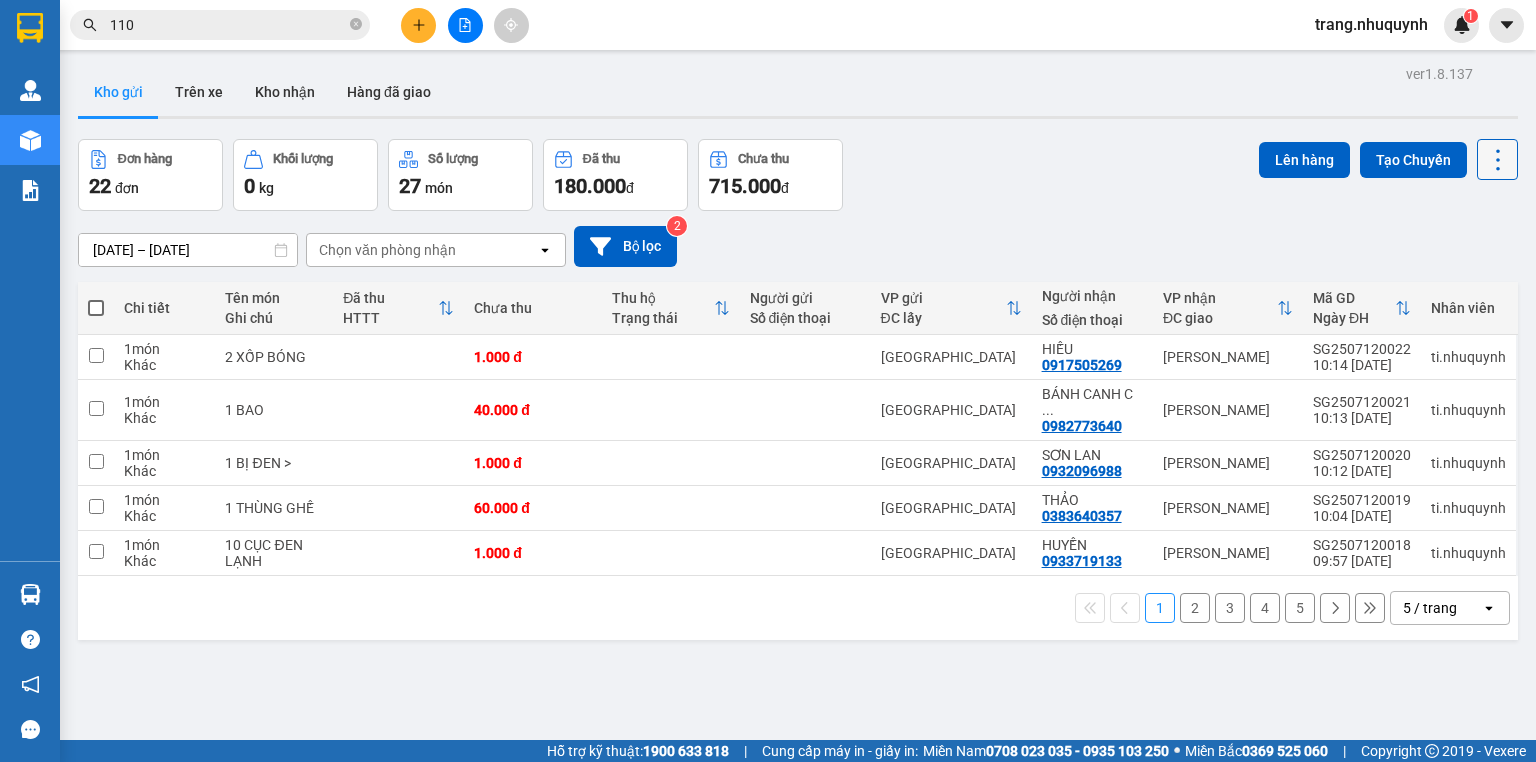 click 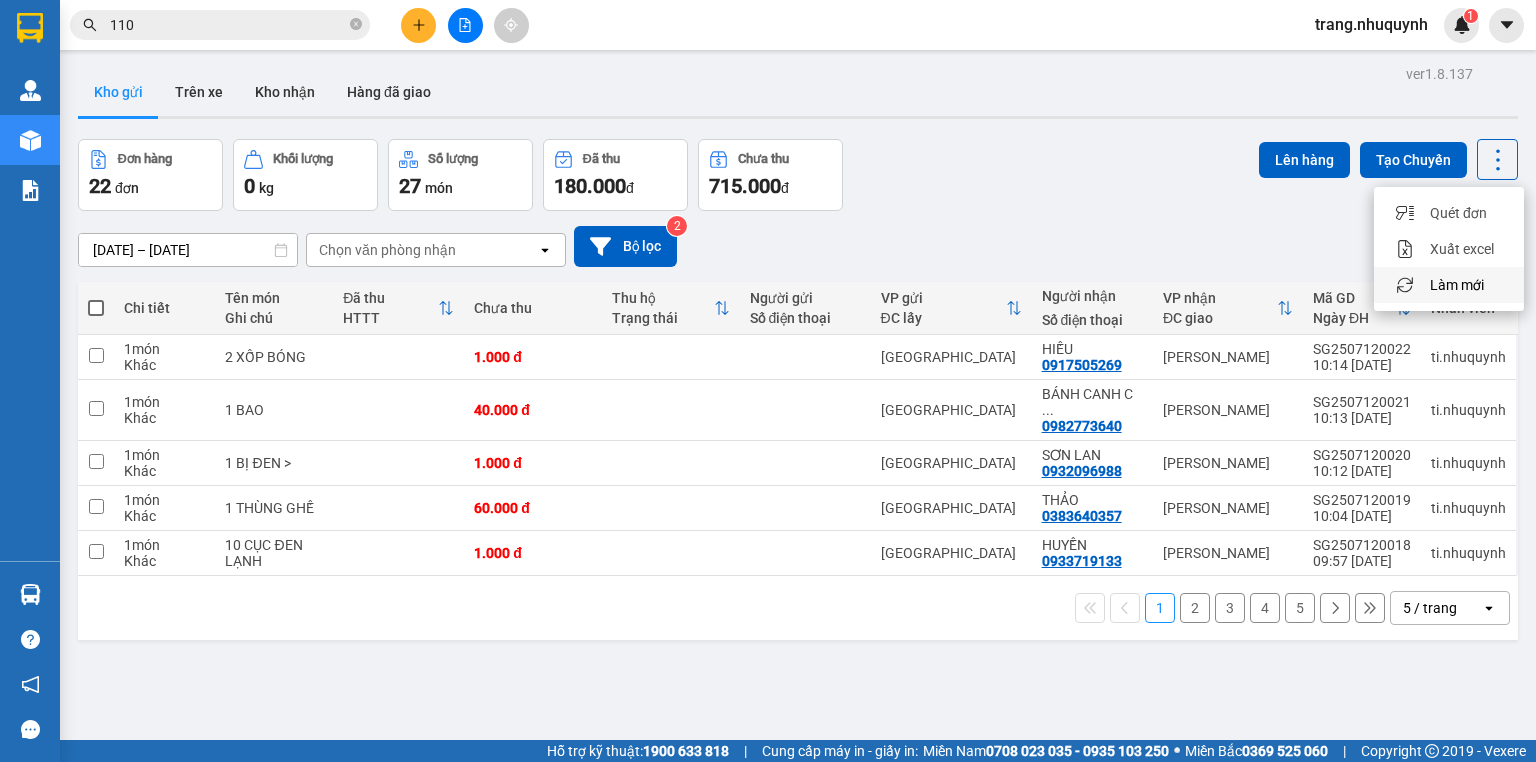 click on "Làm mới" at bounding box center [1457, 285] 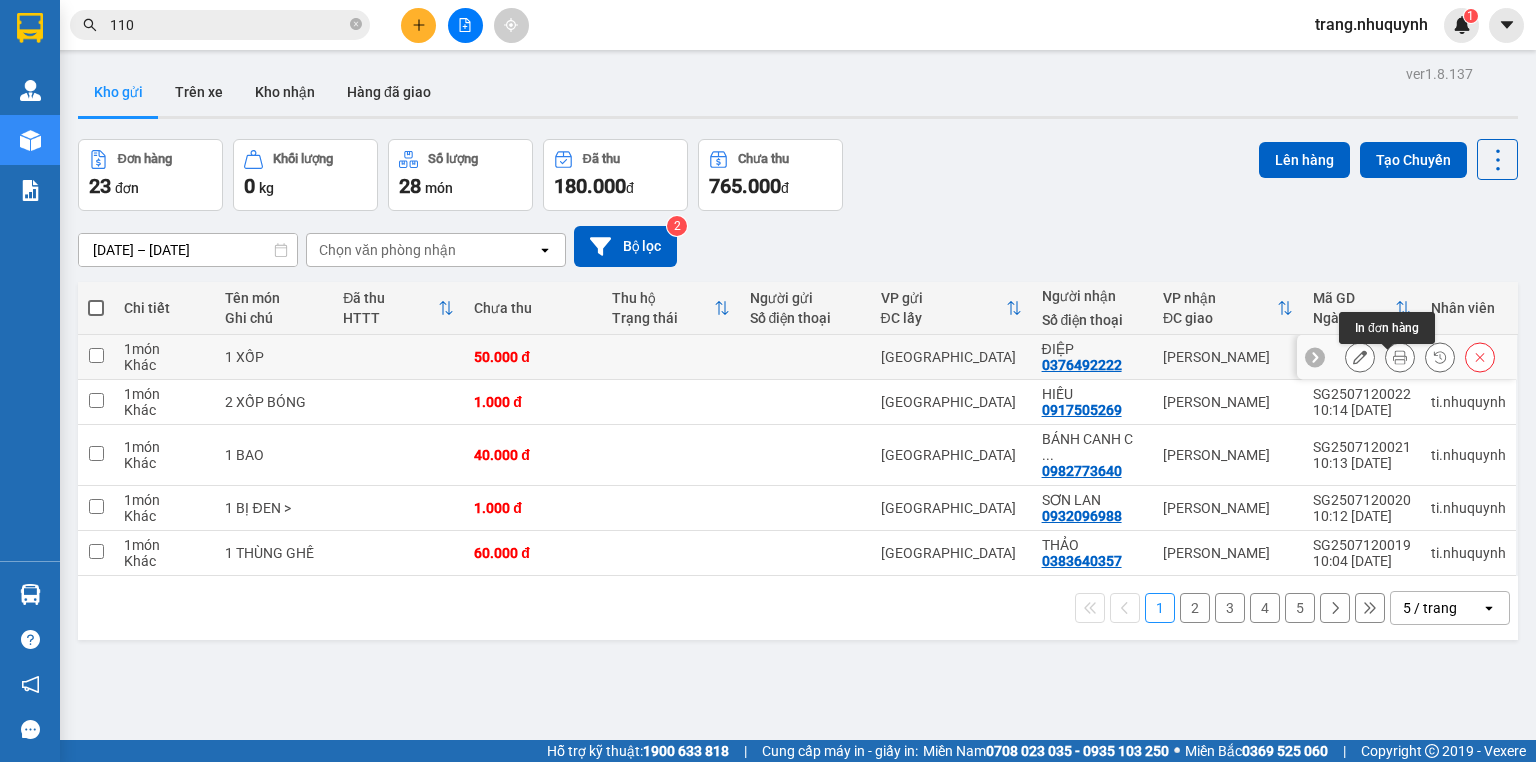 click at bounding box center (1400, 357) 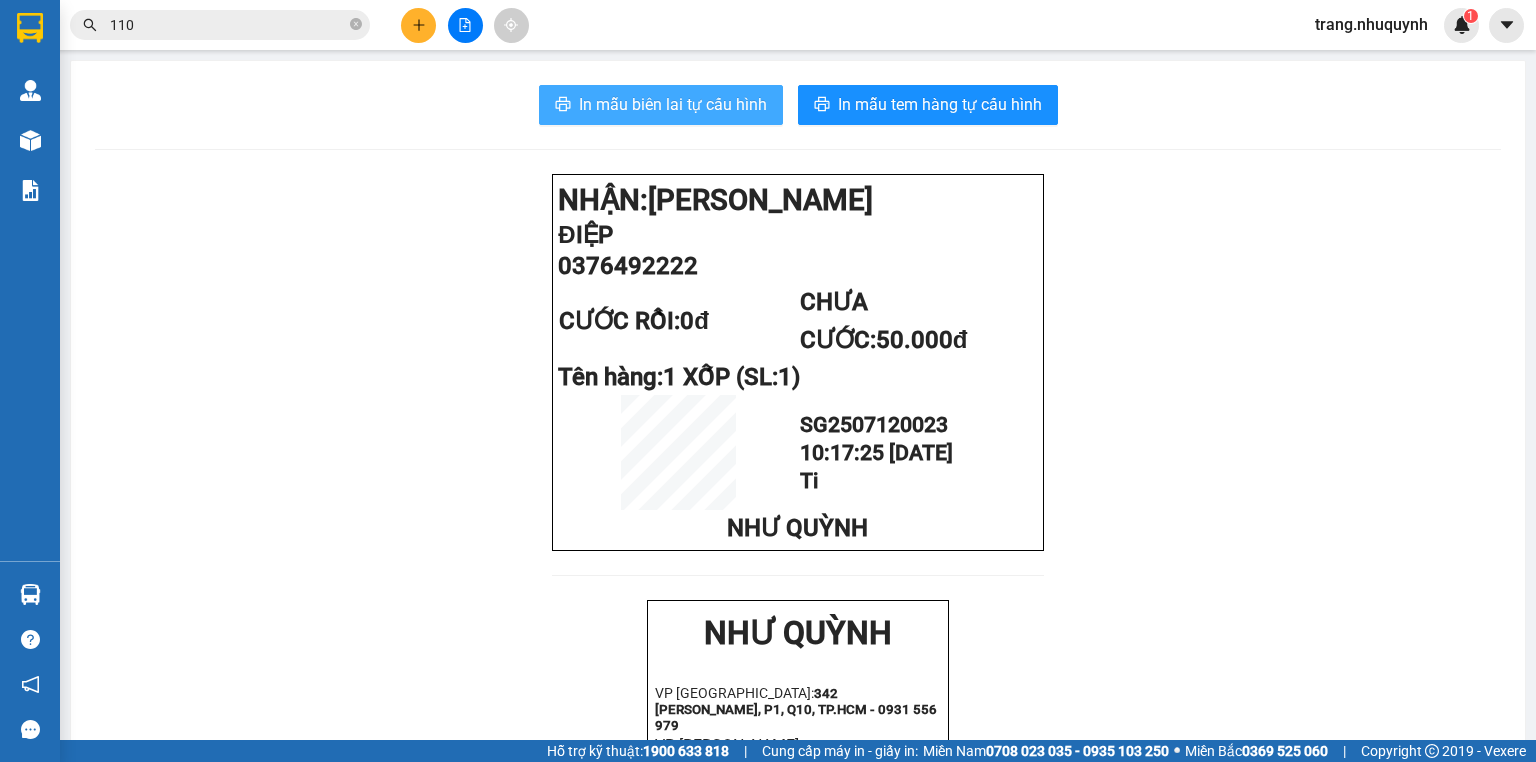 click on "In mẫu biên lai tự cấu hình" at bounding box center [673, 104] 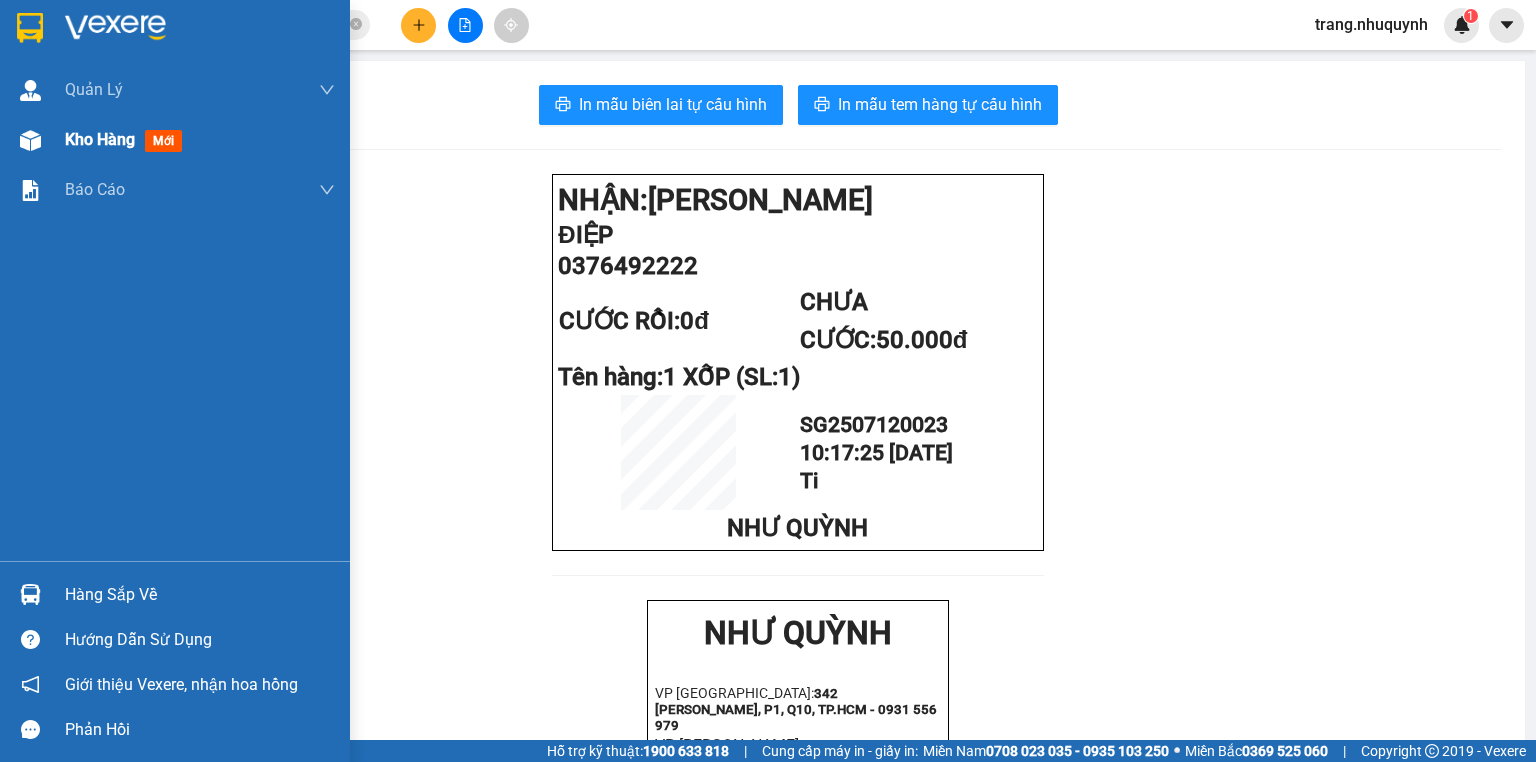 click on "Kho hàng" at bounding box center [100, 139] 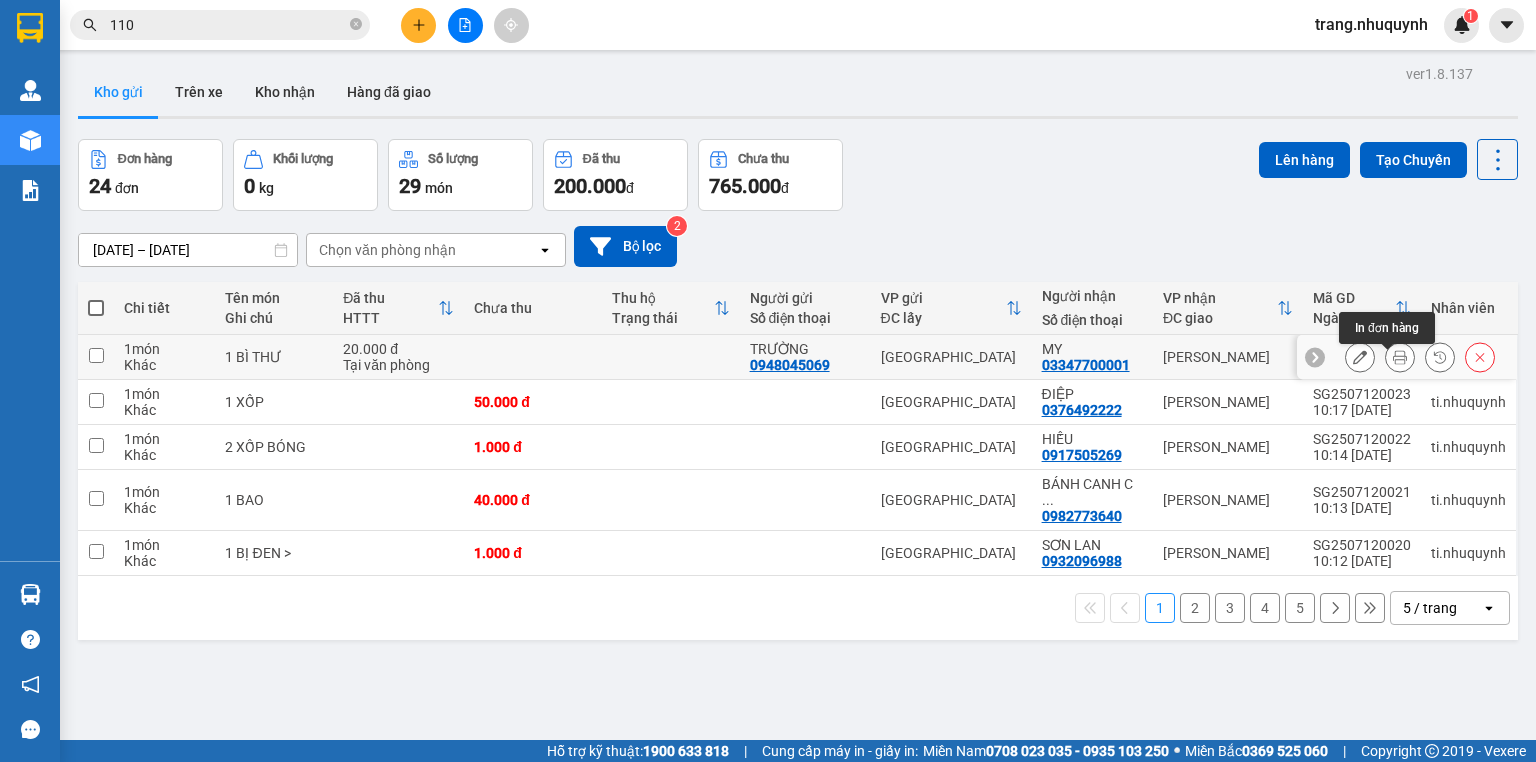click 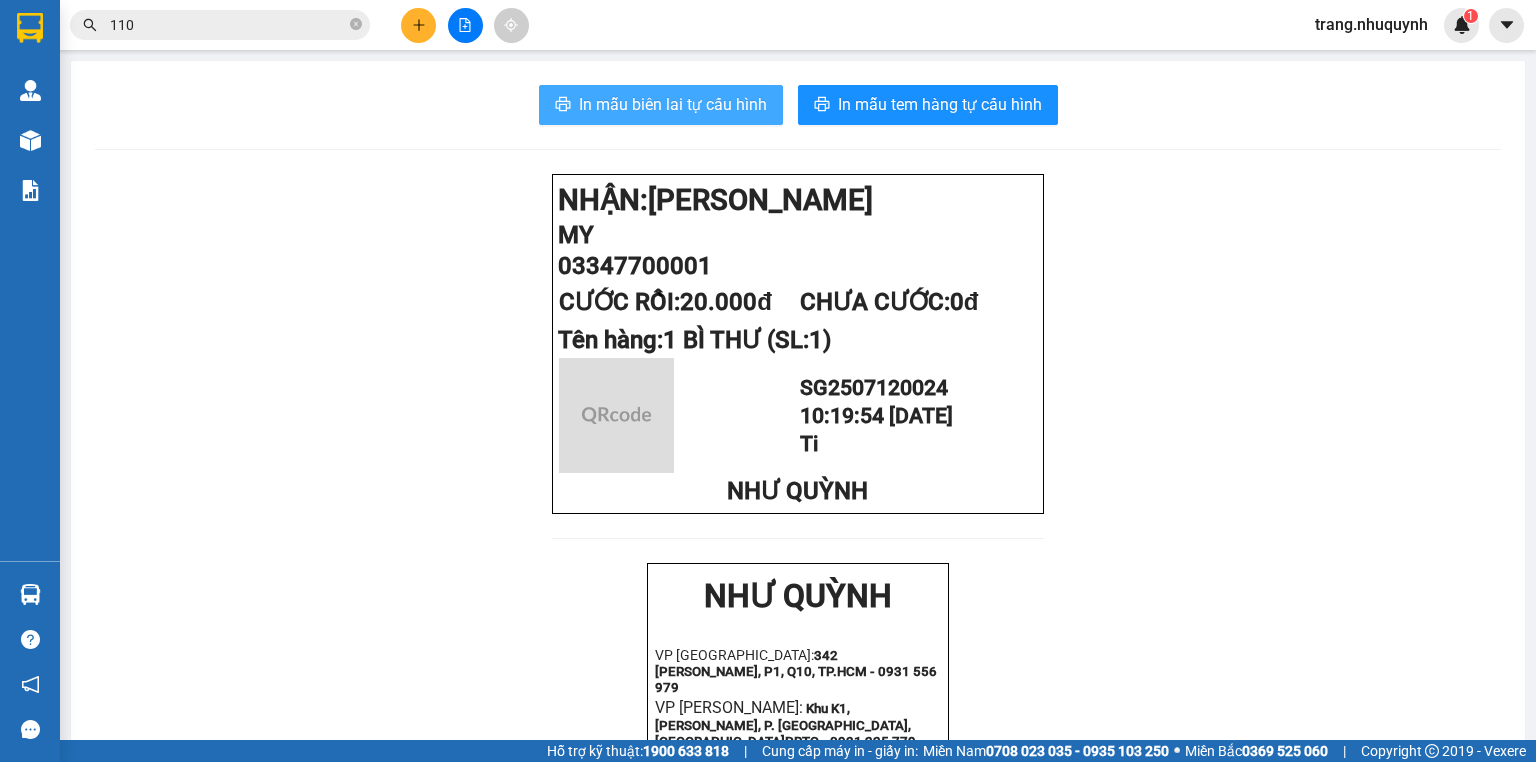 click on "In mẫu biên lai tự cấu hình" at bounding box center [673, 104] 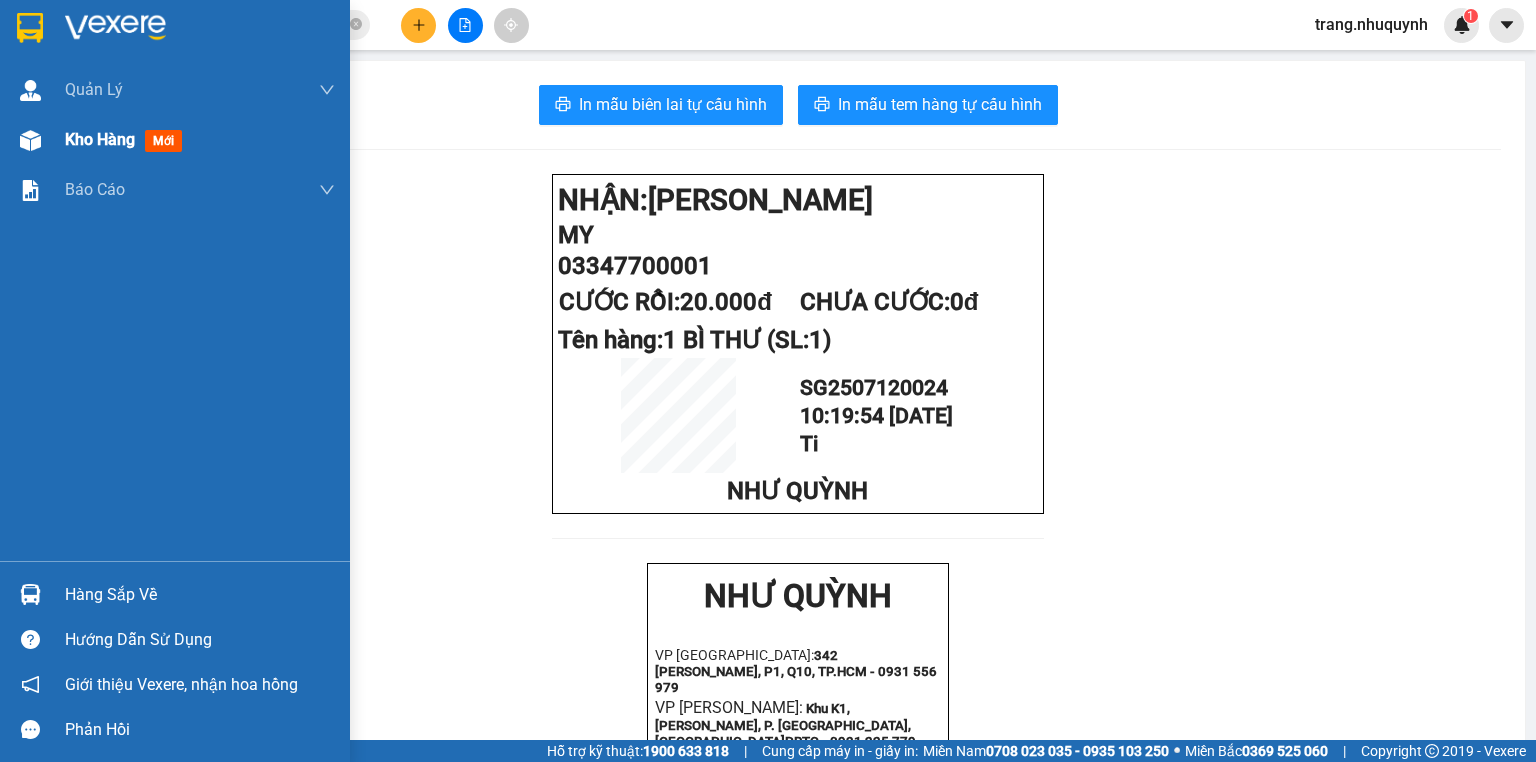 click on "Kho hàng mới" at bounding box center (175, 140) 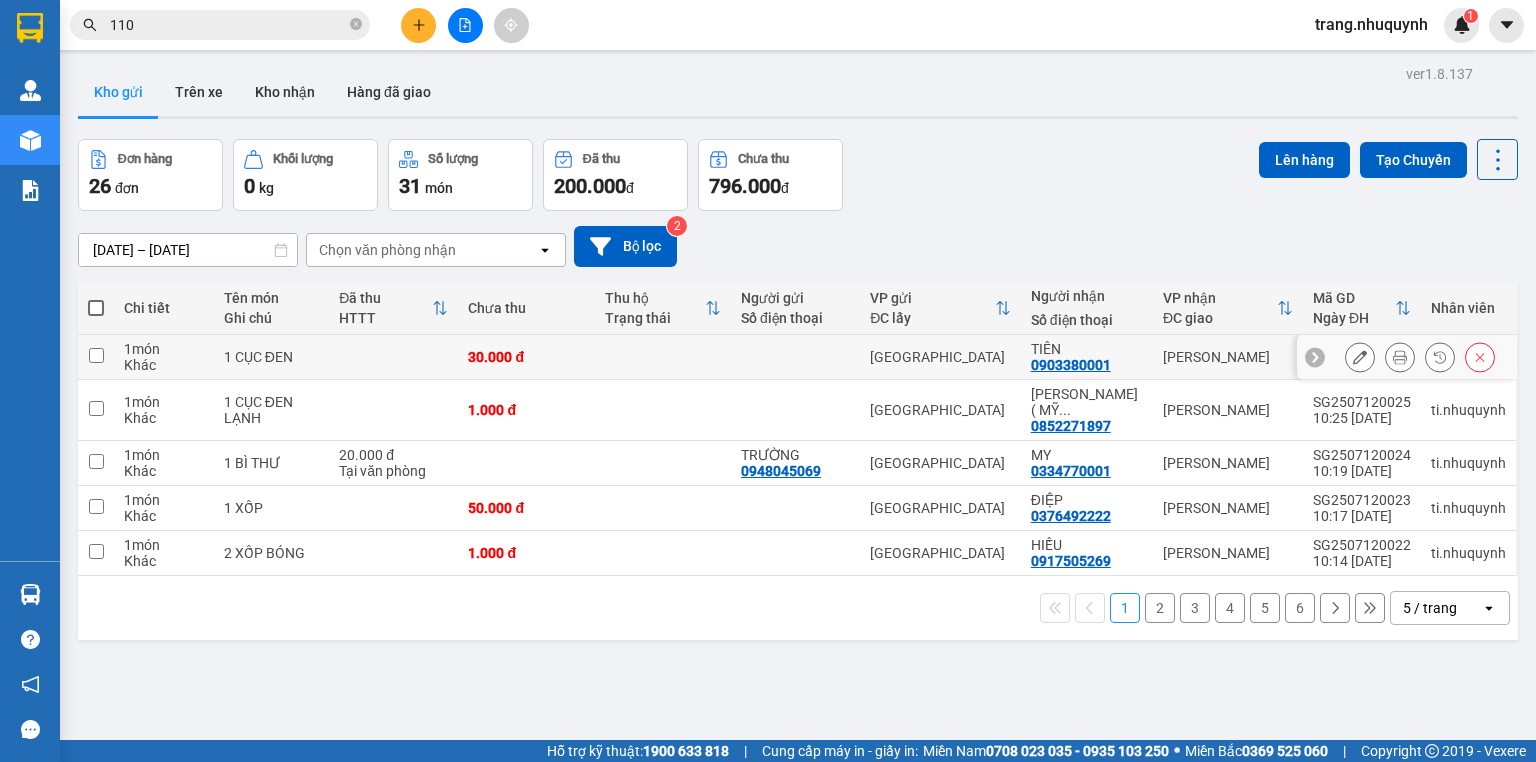 click 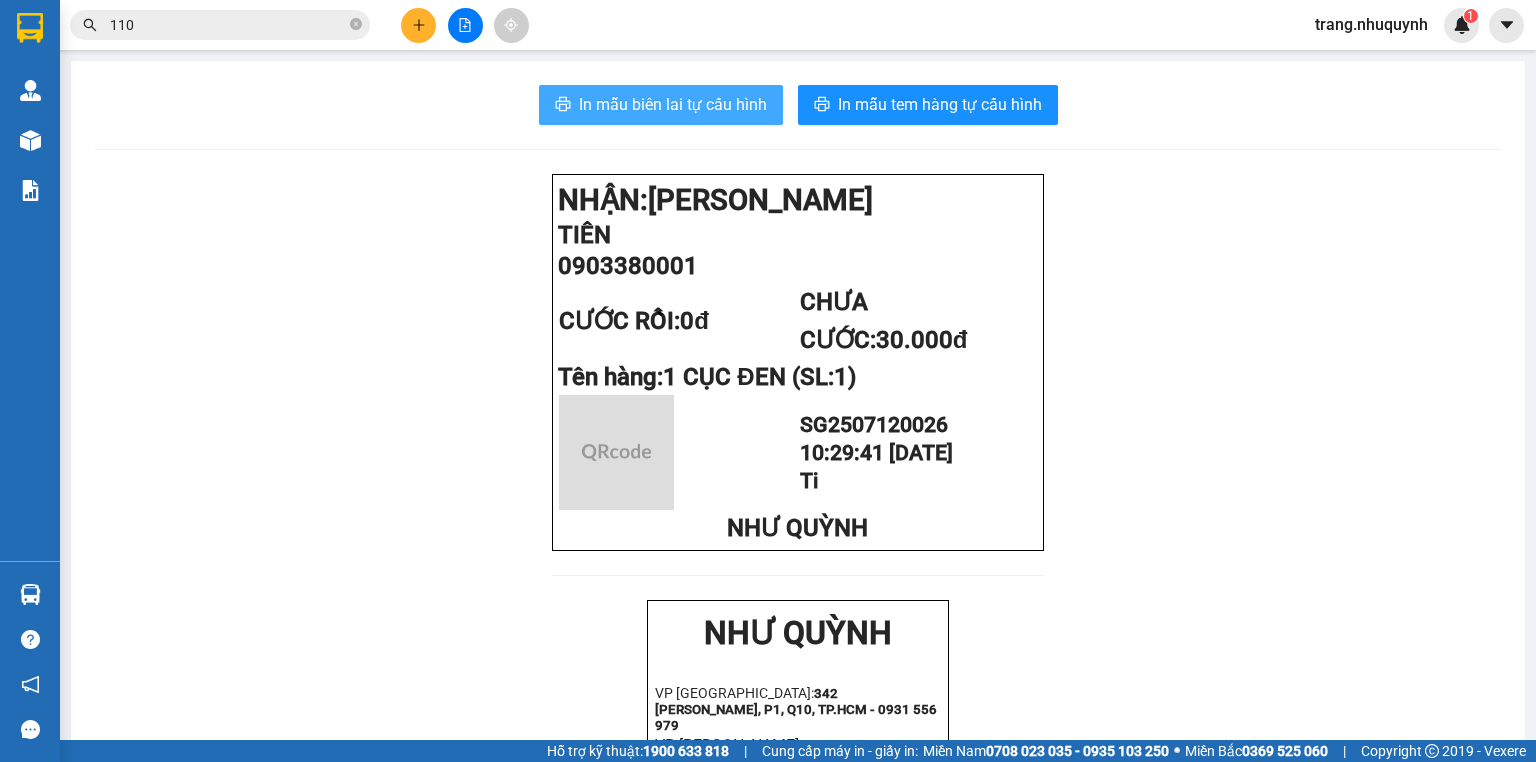 click on "In mẫu biên lai tự cấu hình" at bounding box center (673, 104) 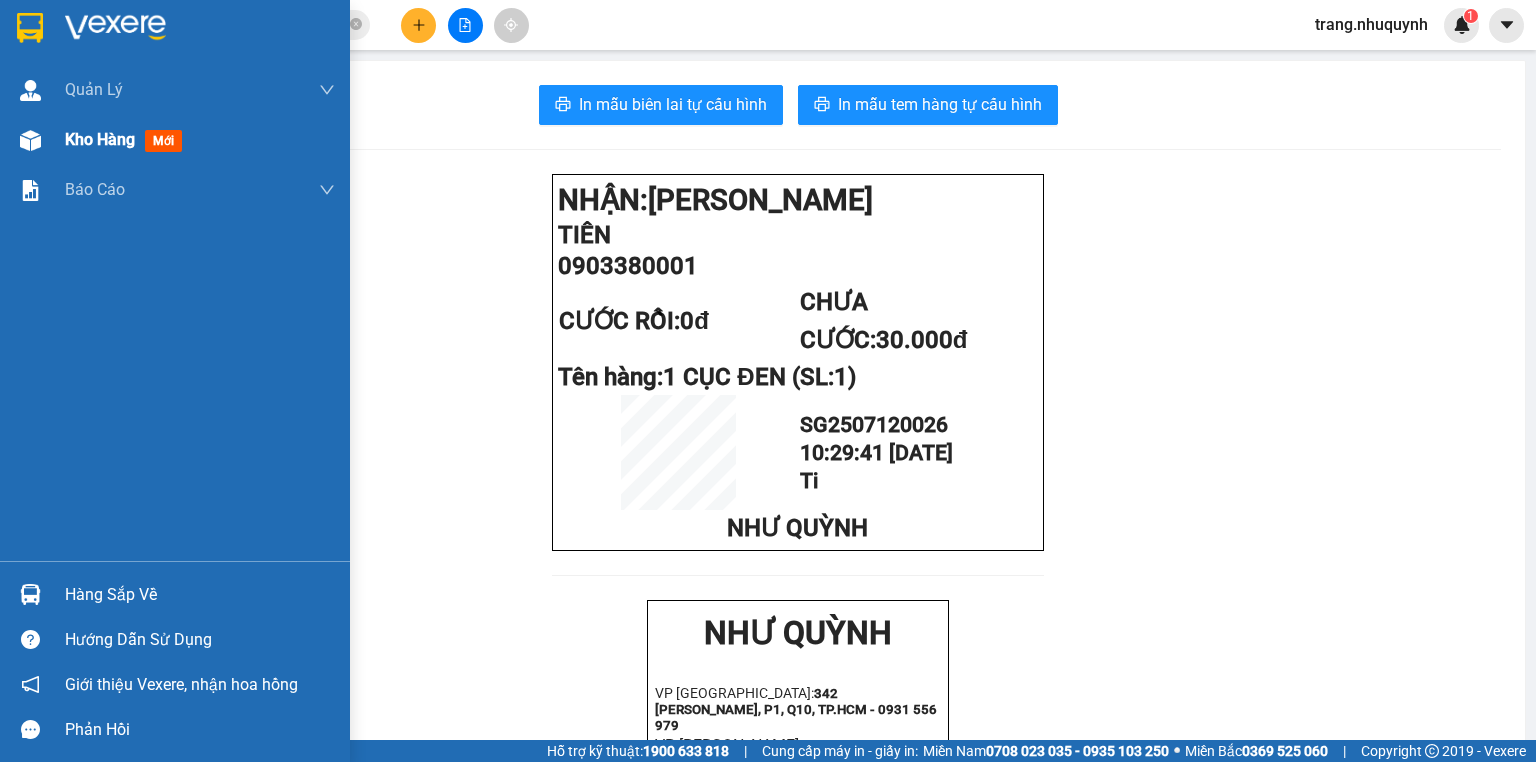 click on "mới" at bounding box center (163, 141) 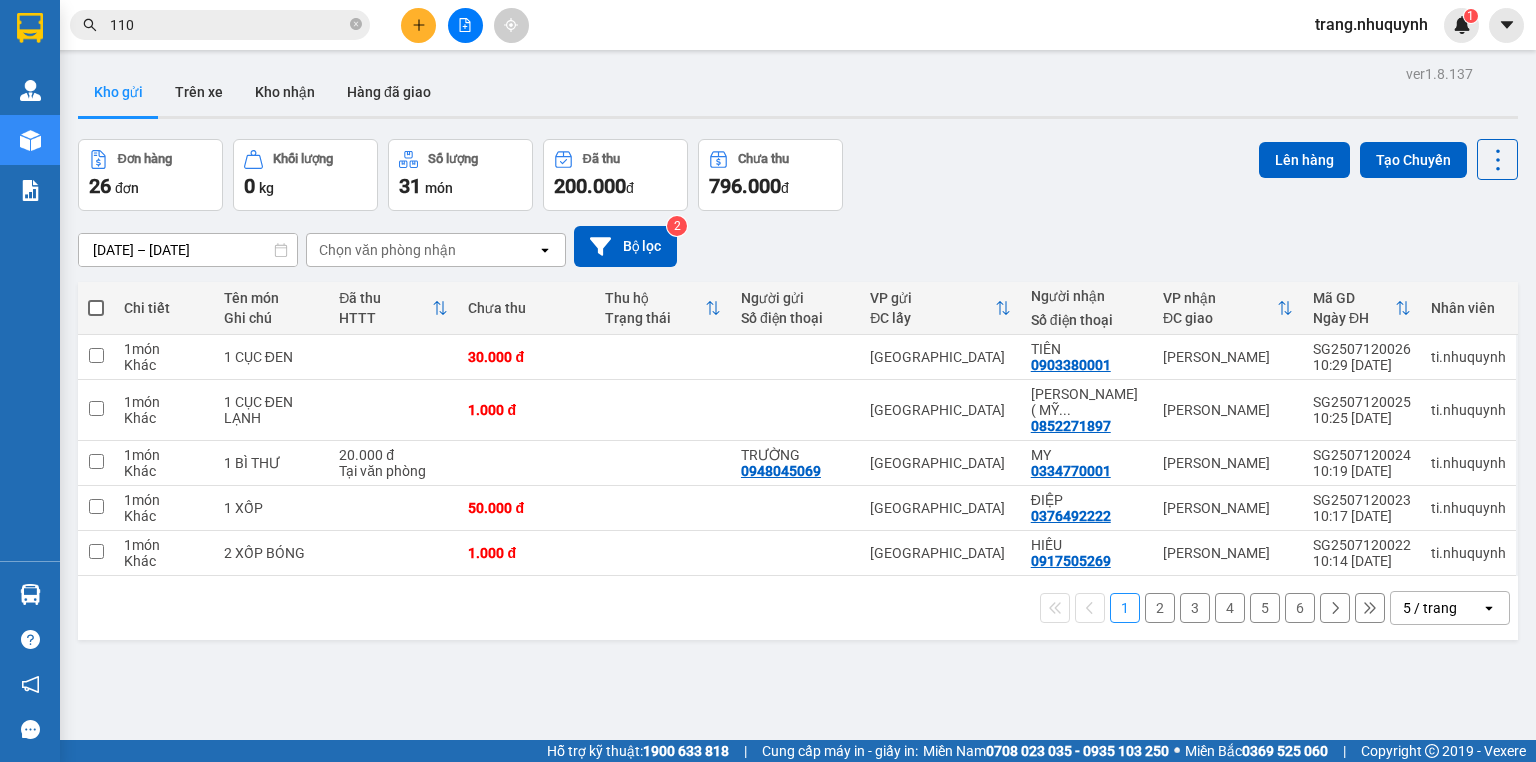 click on "Đơn hàng 26 đơn Khối lượng 0 kg Số lượng 31 món Đã thu 200.000  đ Chưa thu 796.000  đ Lên hàng Tạo Chuyến" at bounding box center (798, 175) 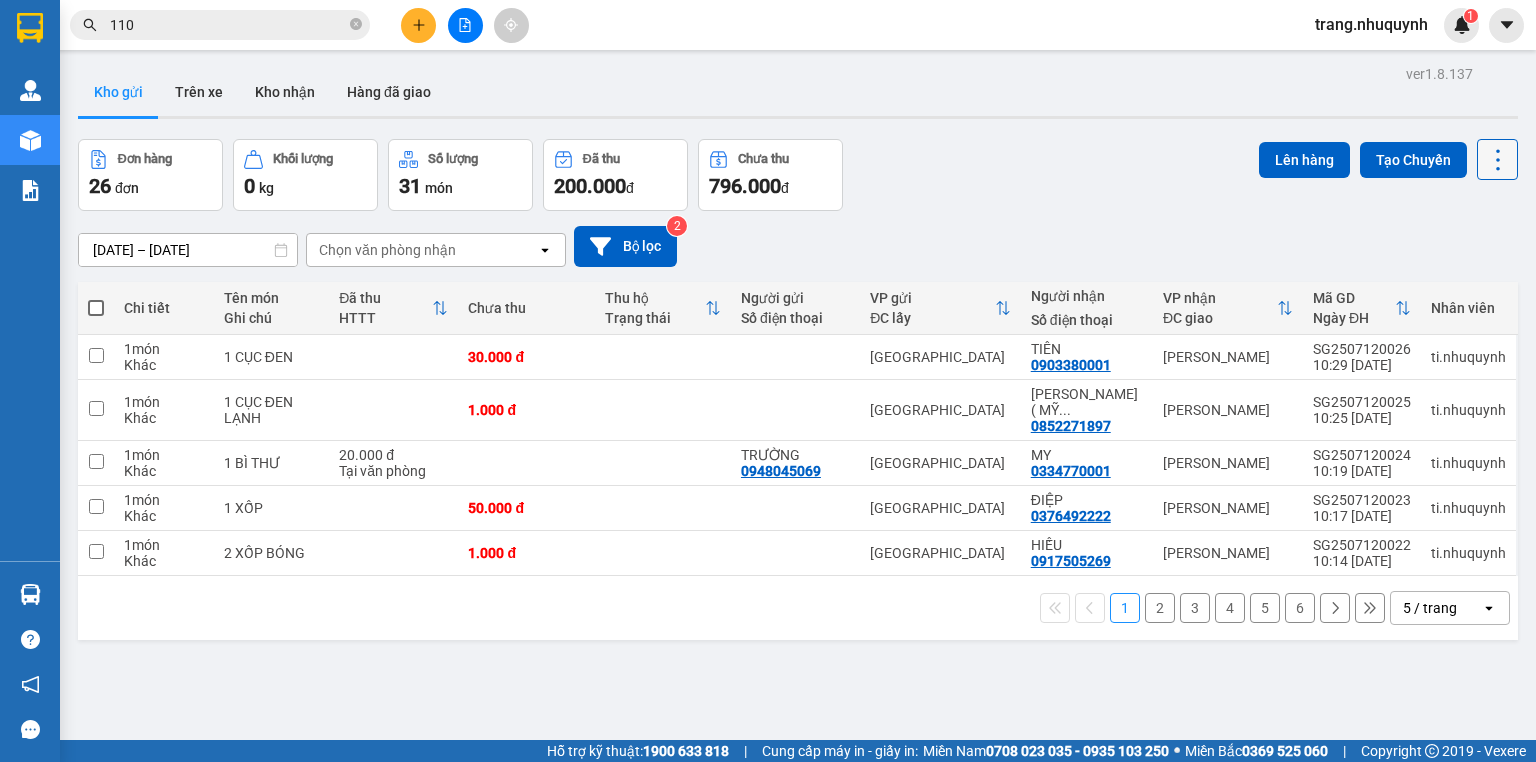 click at bounding box center (1497, 159) 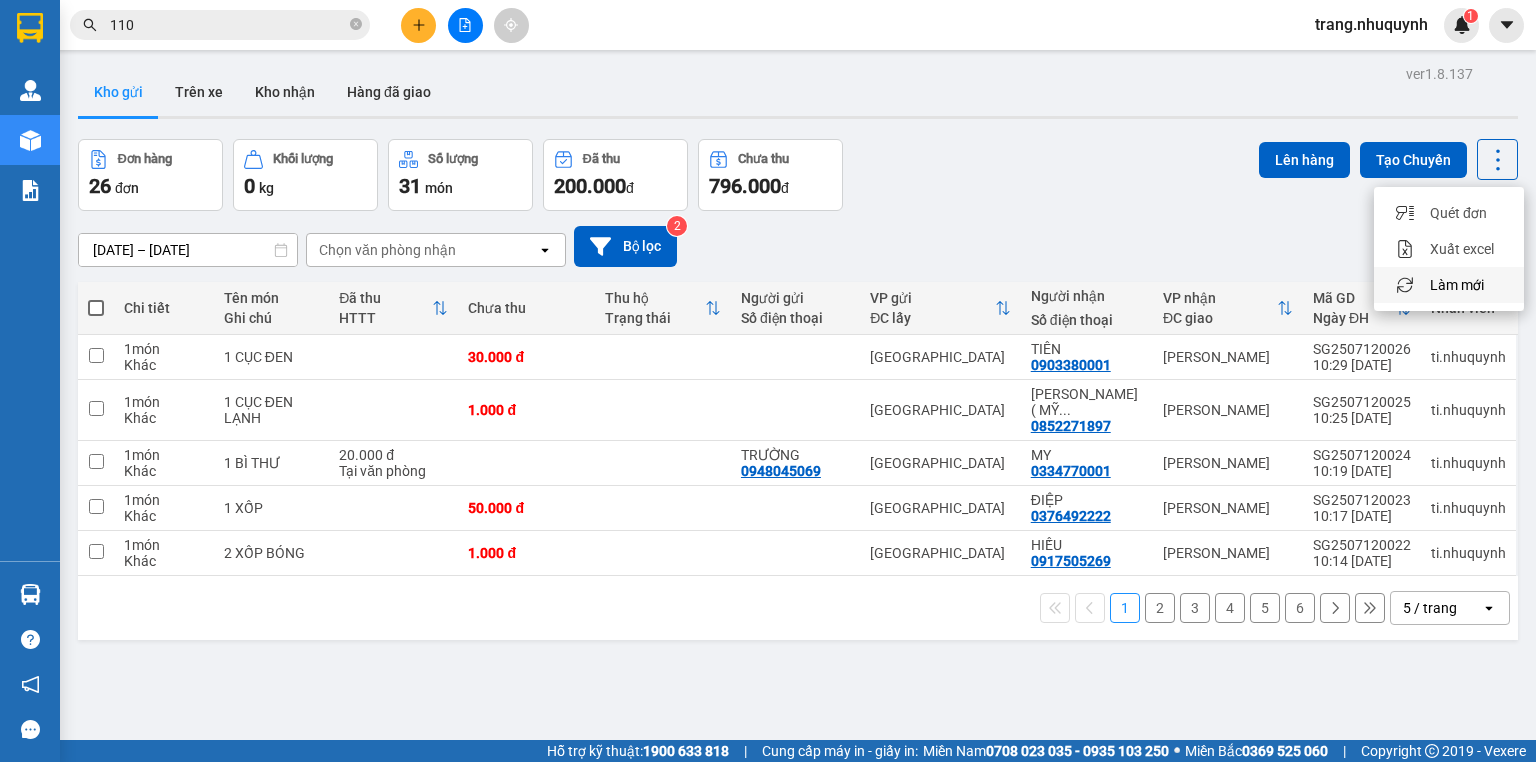 click on "Làm mới" at bounding box center (1457, 285) 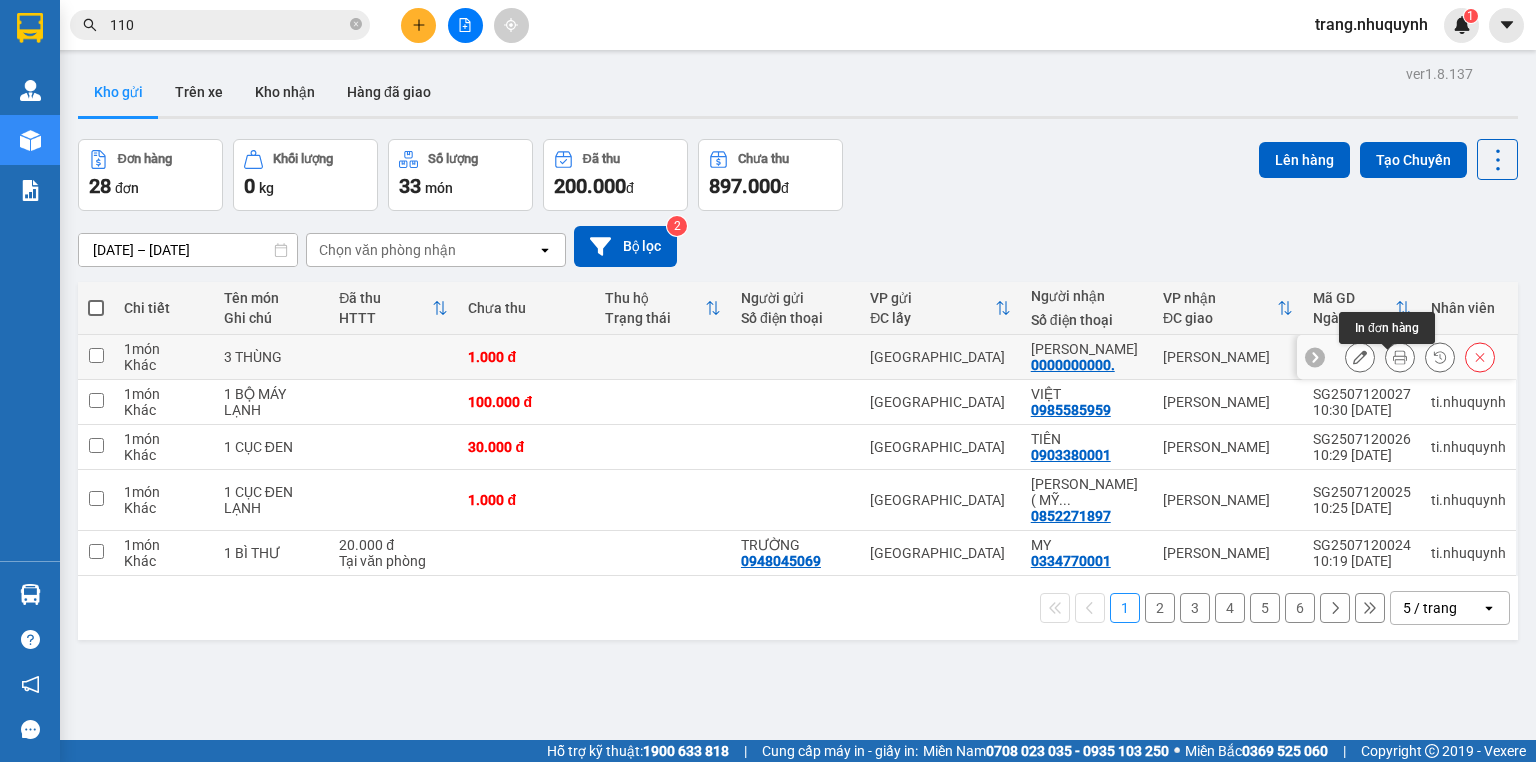 click at bounding box center (1400, 357) 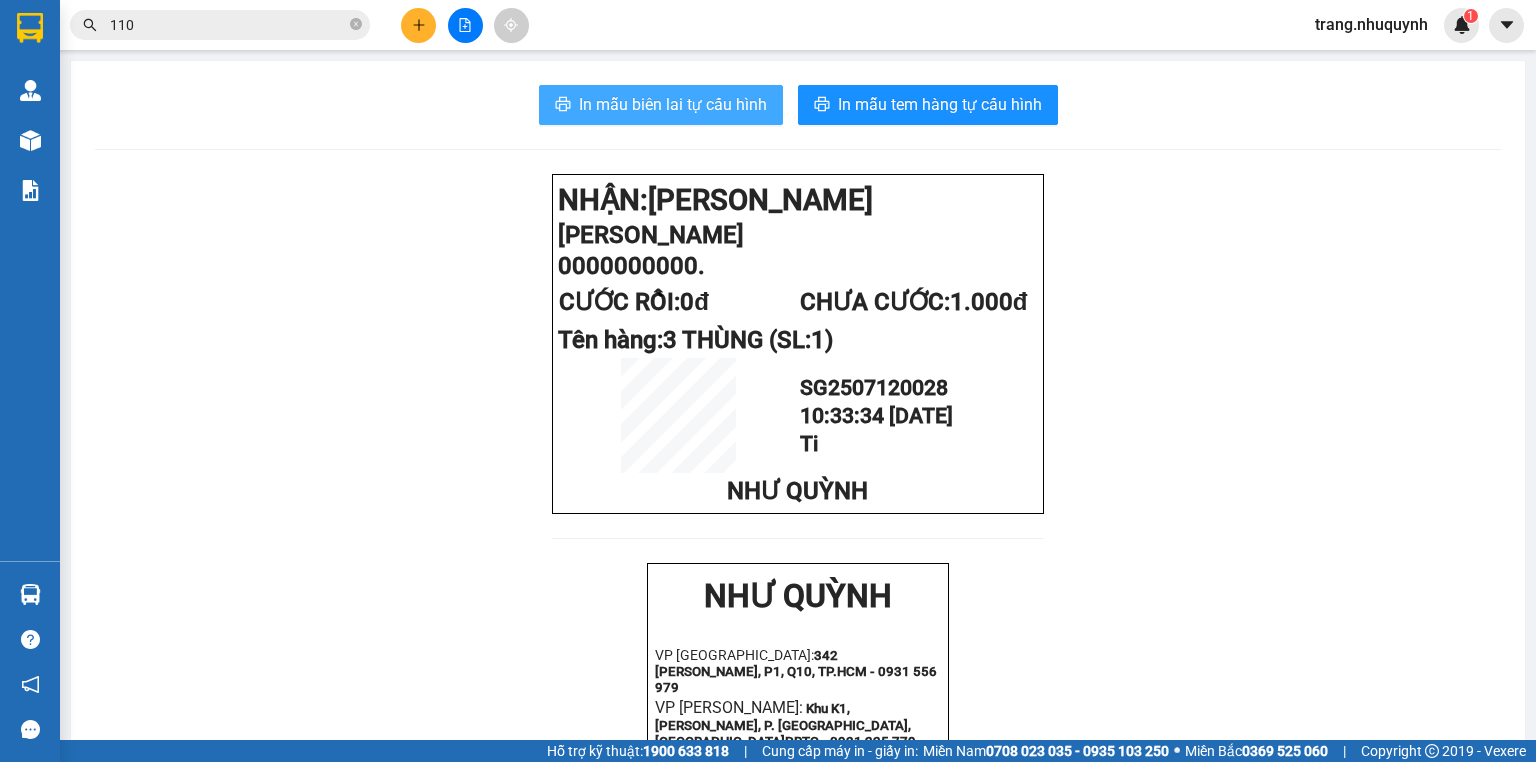 click on "In mẫu biên lai tự cấu hình" at bounding box center [673, 104] 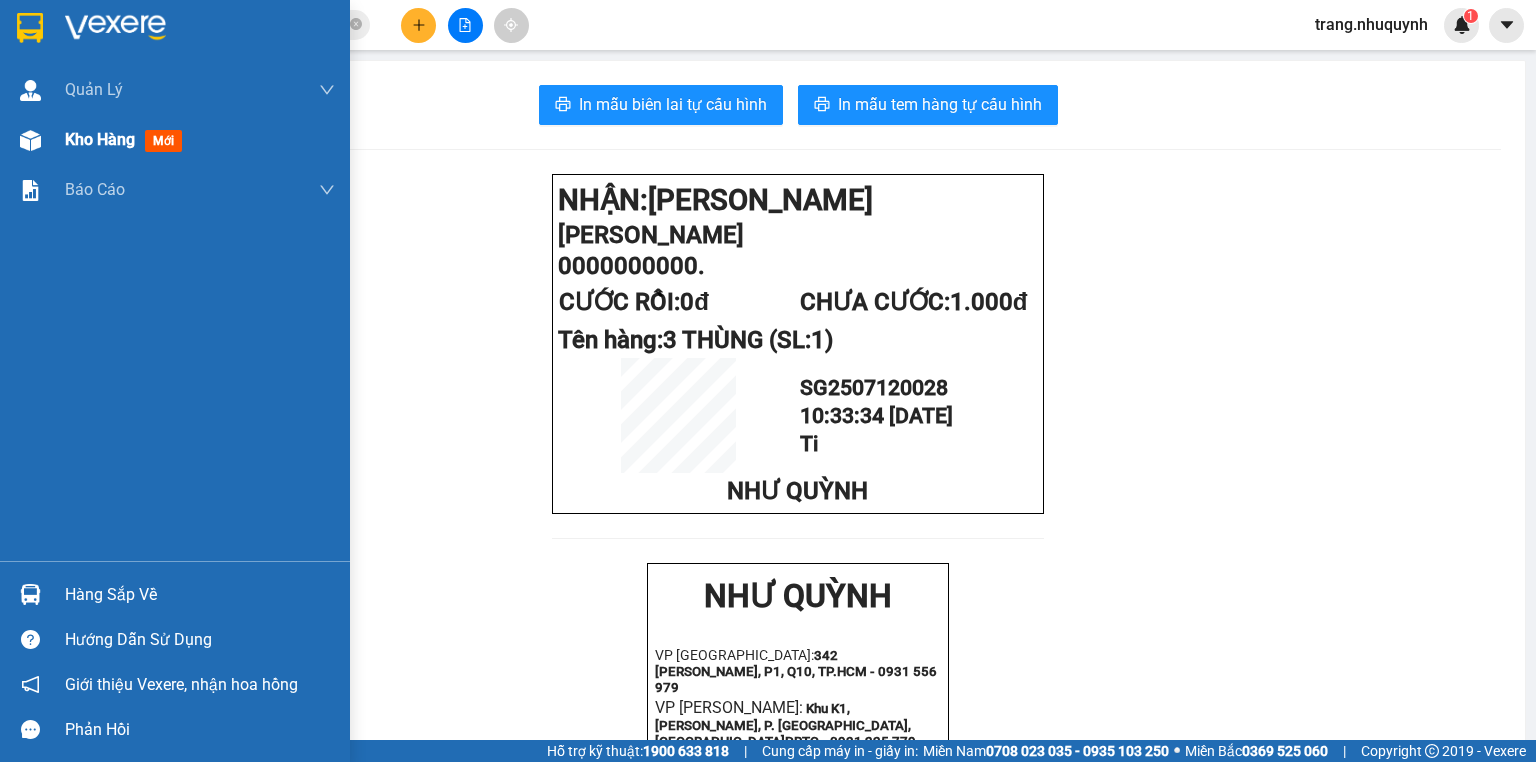 click on "Kho hàng" at bounding box center (100, 139) 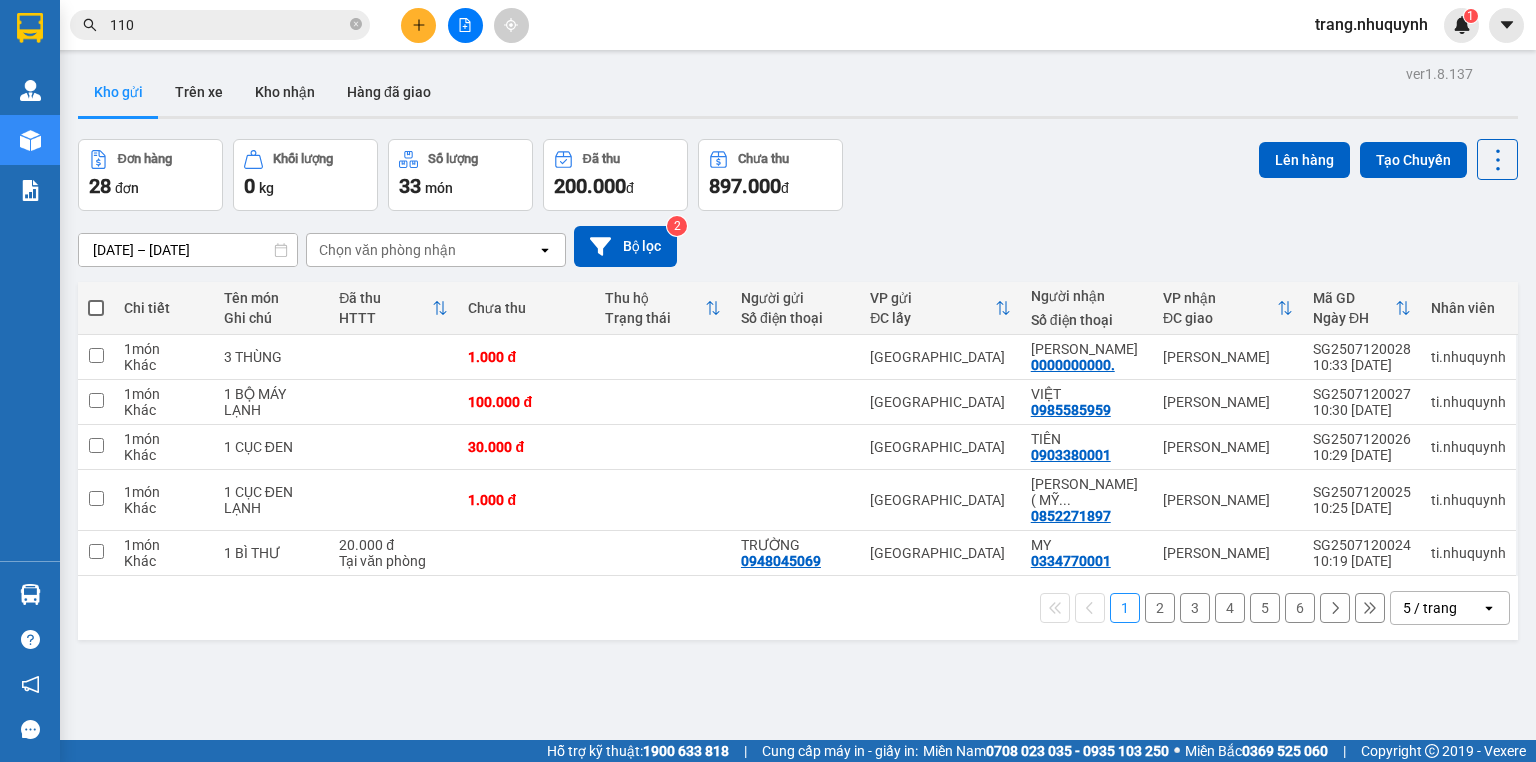 click on "ver  1.8.137 Kho gửi Trên xe Kho nhận Hàng đã giao Đơn hàng 28 đơn Khối lượng 0 kg Số lượng 33 món Đã thu 200.000  đ Chưa thu 897.000  đ Lên hàng Tạo Chuyến 10/07/2025 – 12/07/2025 Press the down arrow key to interact with the calendar and select a date. Press the escape button to close the calendar. Selected date range is from 10/07/2025 to 12/07/2025. Chọn văn phòng nhận open Bộ lọc 2 Chi tiết Tên món Ghi chú Đã thu HTTT Chưa thu Thu hộ Trạng thái Người gửi Số điện thoại VP gửi ĐC lấy Người nhận Số điện thoại VP nhận ĐC giao Mã GD Ngày ĐH Nhân viên 1  món Khác 3 THÙNG 1.000 đ Sài Gòn HOÀNG TUẤN 0000000000. Phan Rang SG2507120028 10:33 12/07 ti.nhuquynh 1  món Khác 1 BỘ MÁY LẠNH 100.000 đ Sài Gòn VIỆT 0985585959 Phan Rang SG2507120027 10:30 12/07 ti.nhuquynh 1  món Khác 1 CỤC ĐEN 30.000 đ Sài Gòn TIÊN 0903380001 Phan Rang SG2507120026 10:29 12/07 ti.nhuquynh 1  món Khác 1.000 đ 1" at bounding box center [798, 441] 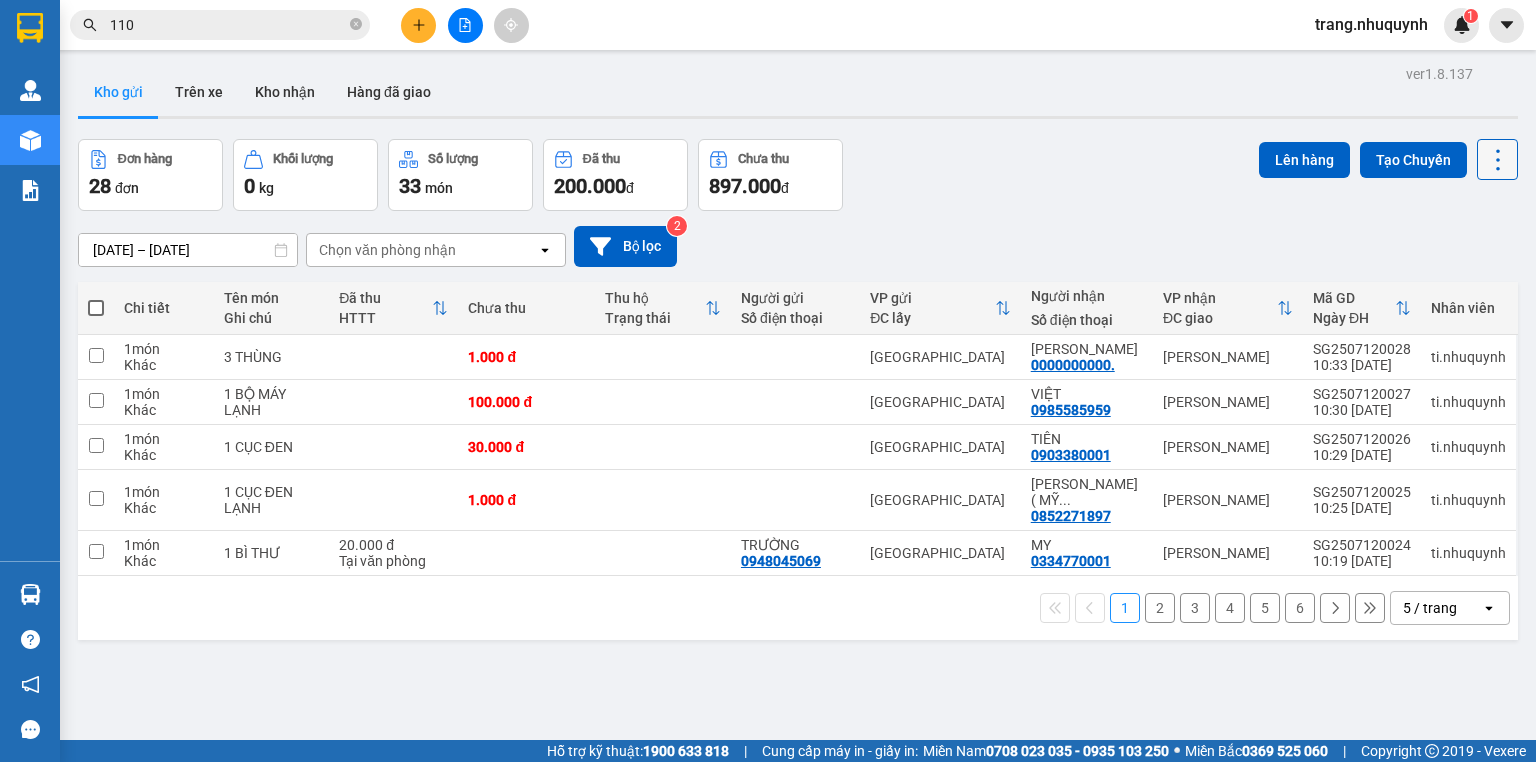 click at bounding box center (1497, 159) 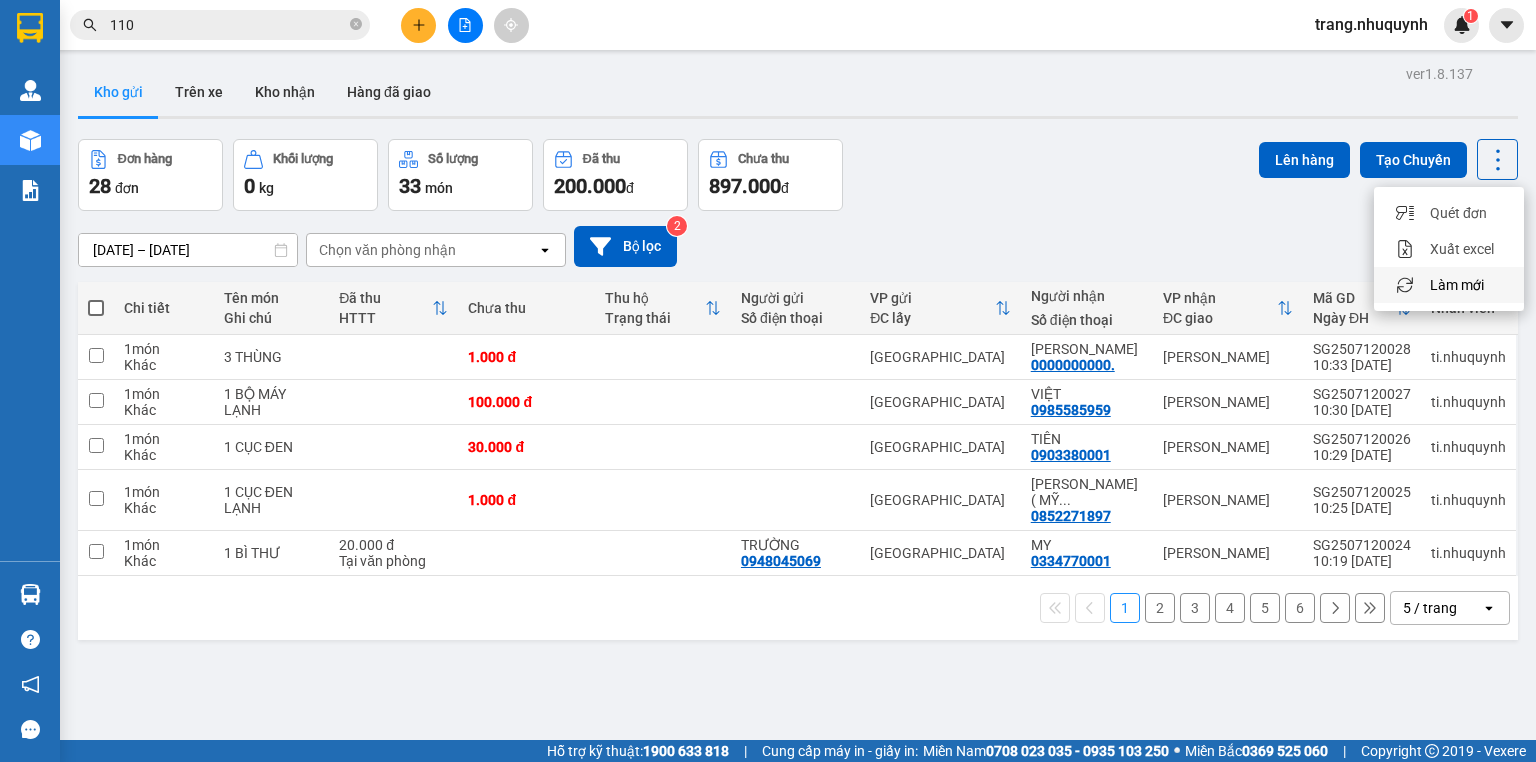 click on "Làm mới" at bounding box center (1449, 285) 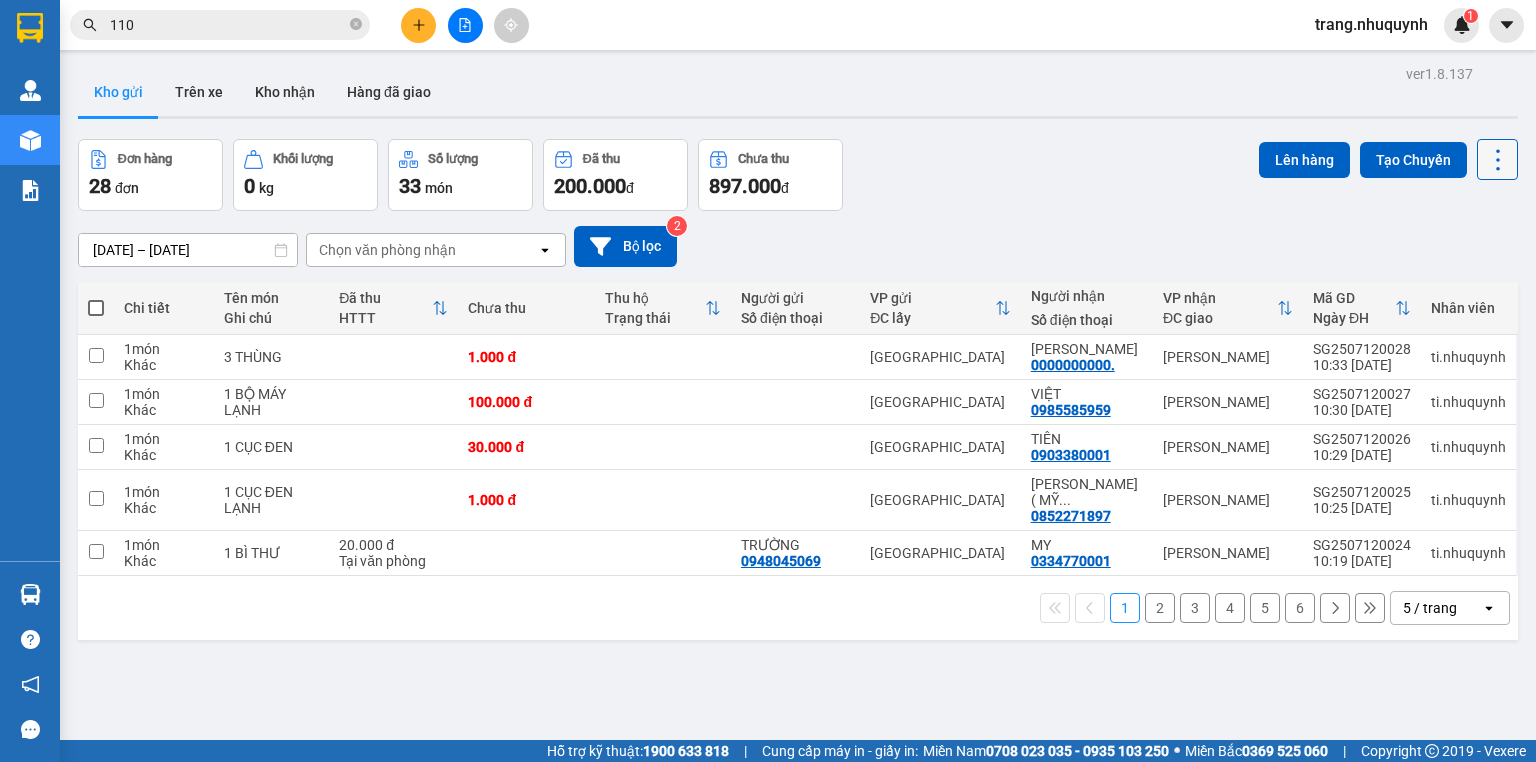 click 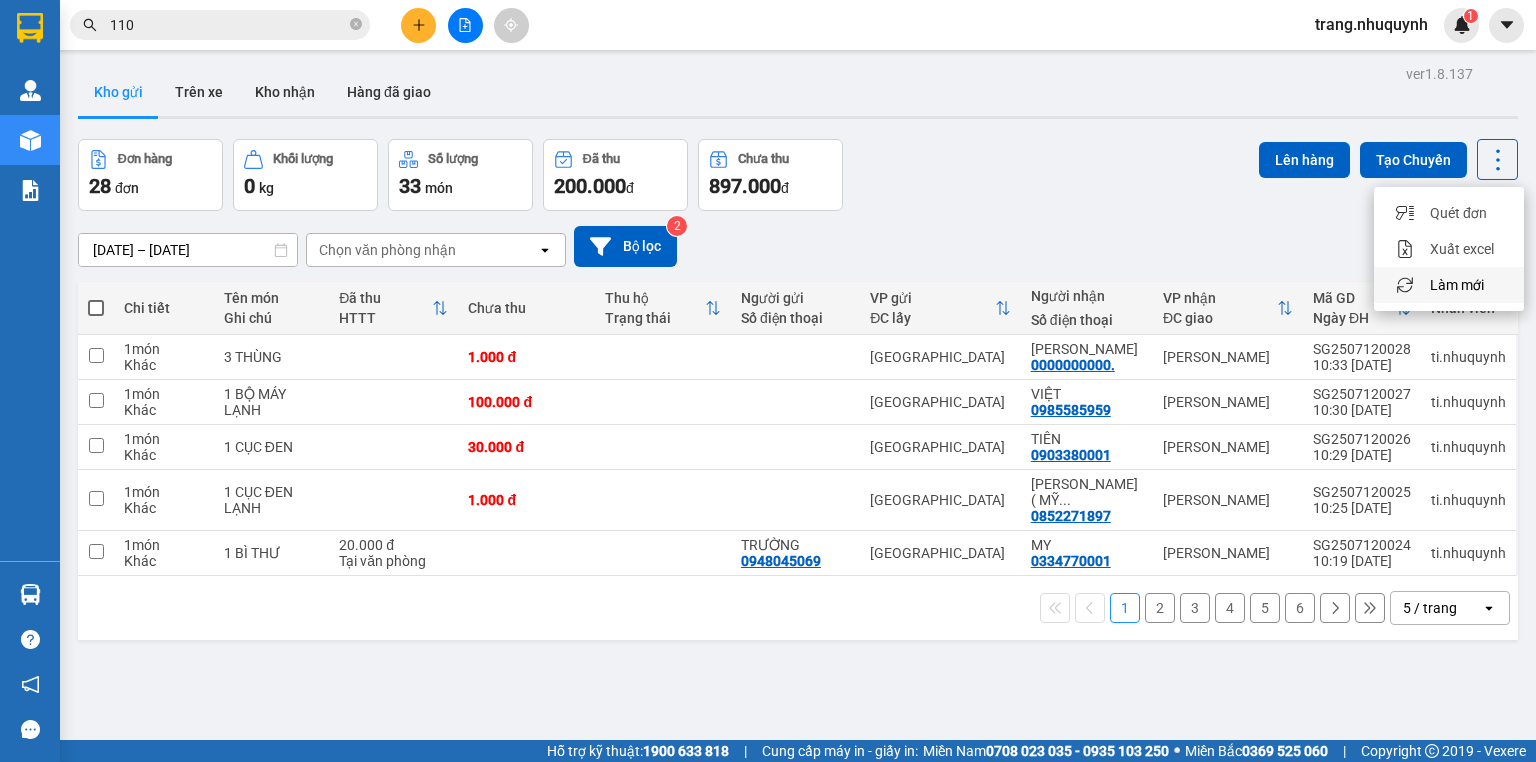 click on "Làm mới" at bounding box center (1457, 285) 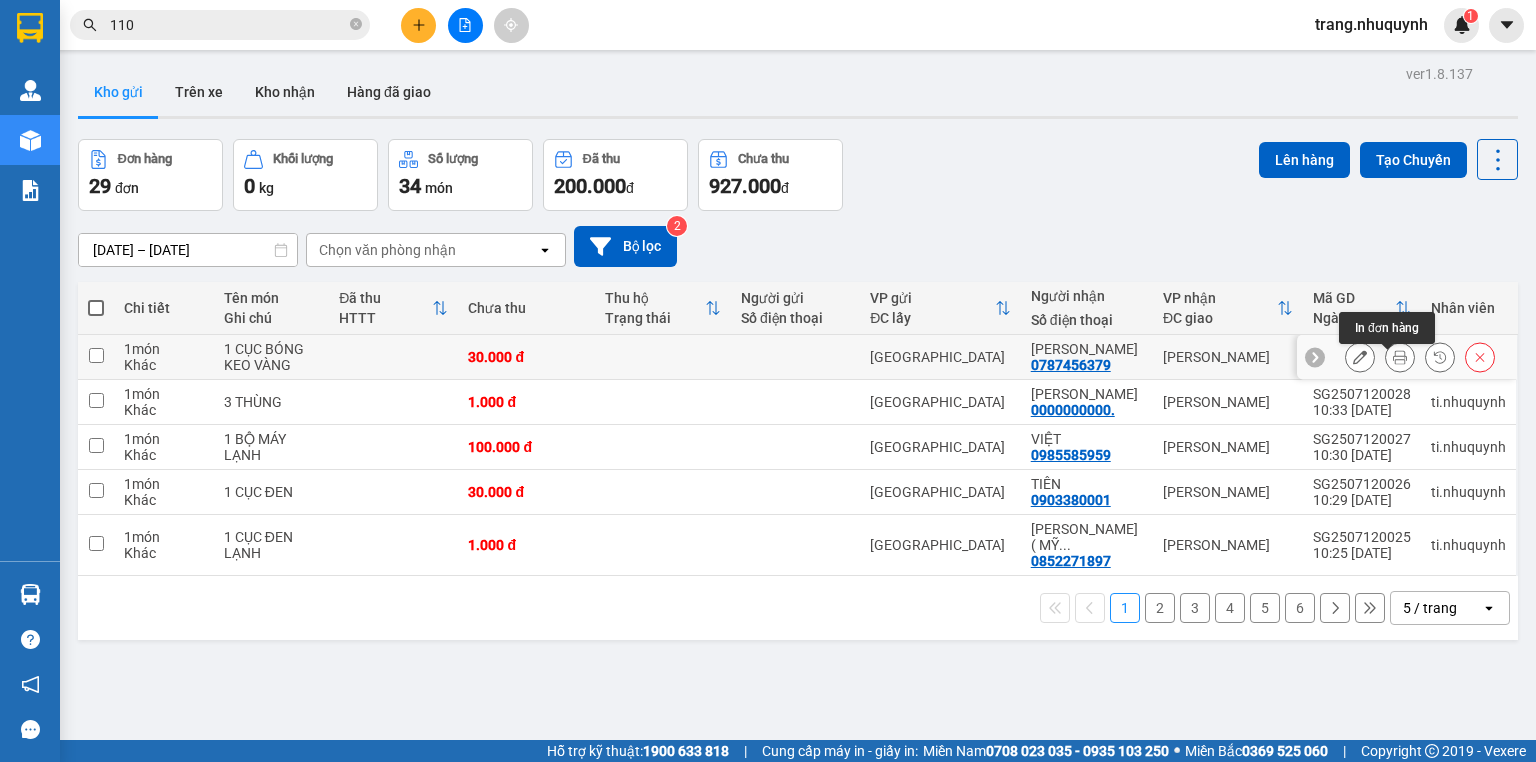 click 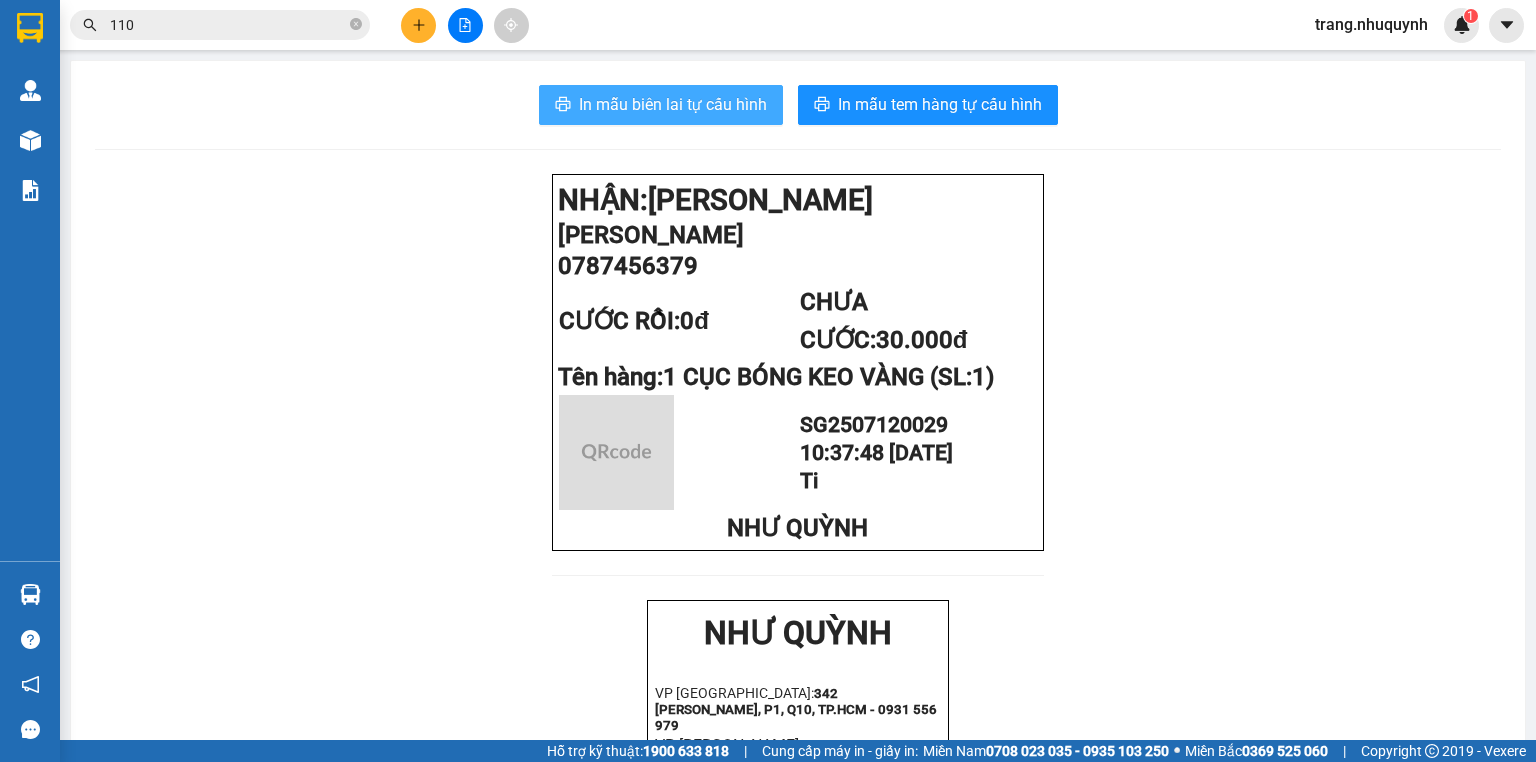 click on "In mẫu biên lai tự cấu hình" at bounding box center [673, 104] 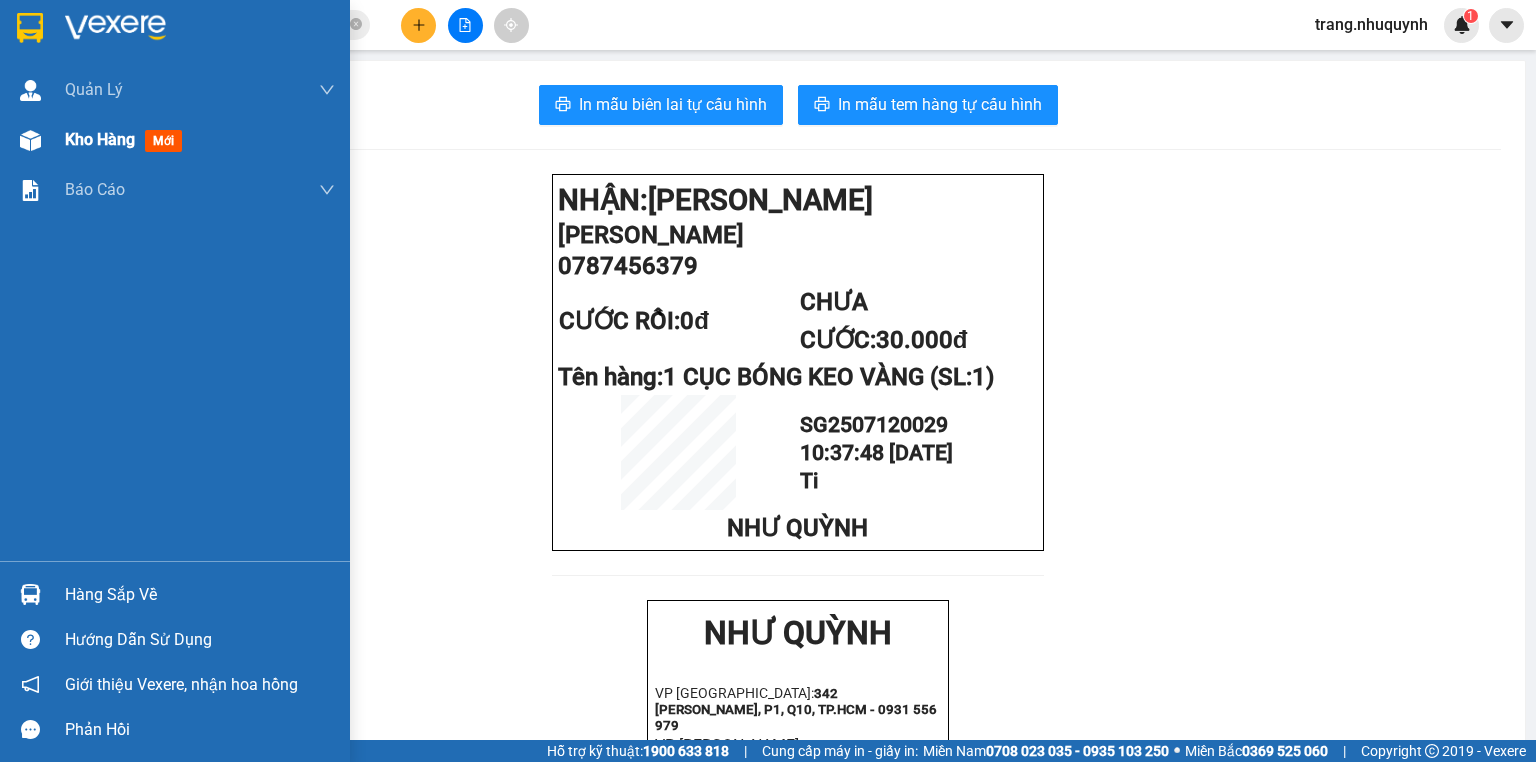 click on "Kho hàng mới" at bounding box center [127, 139] 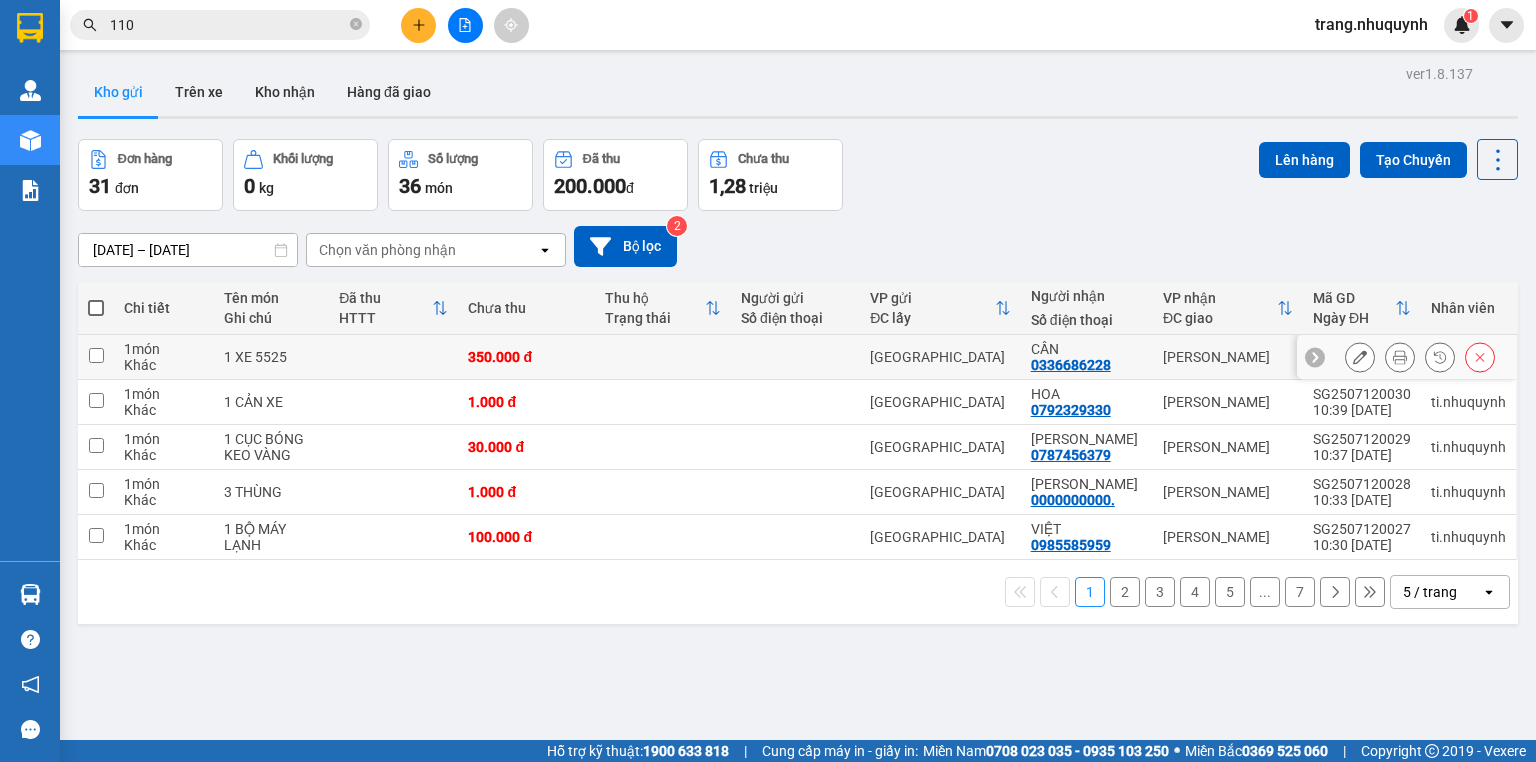 click 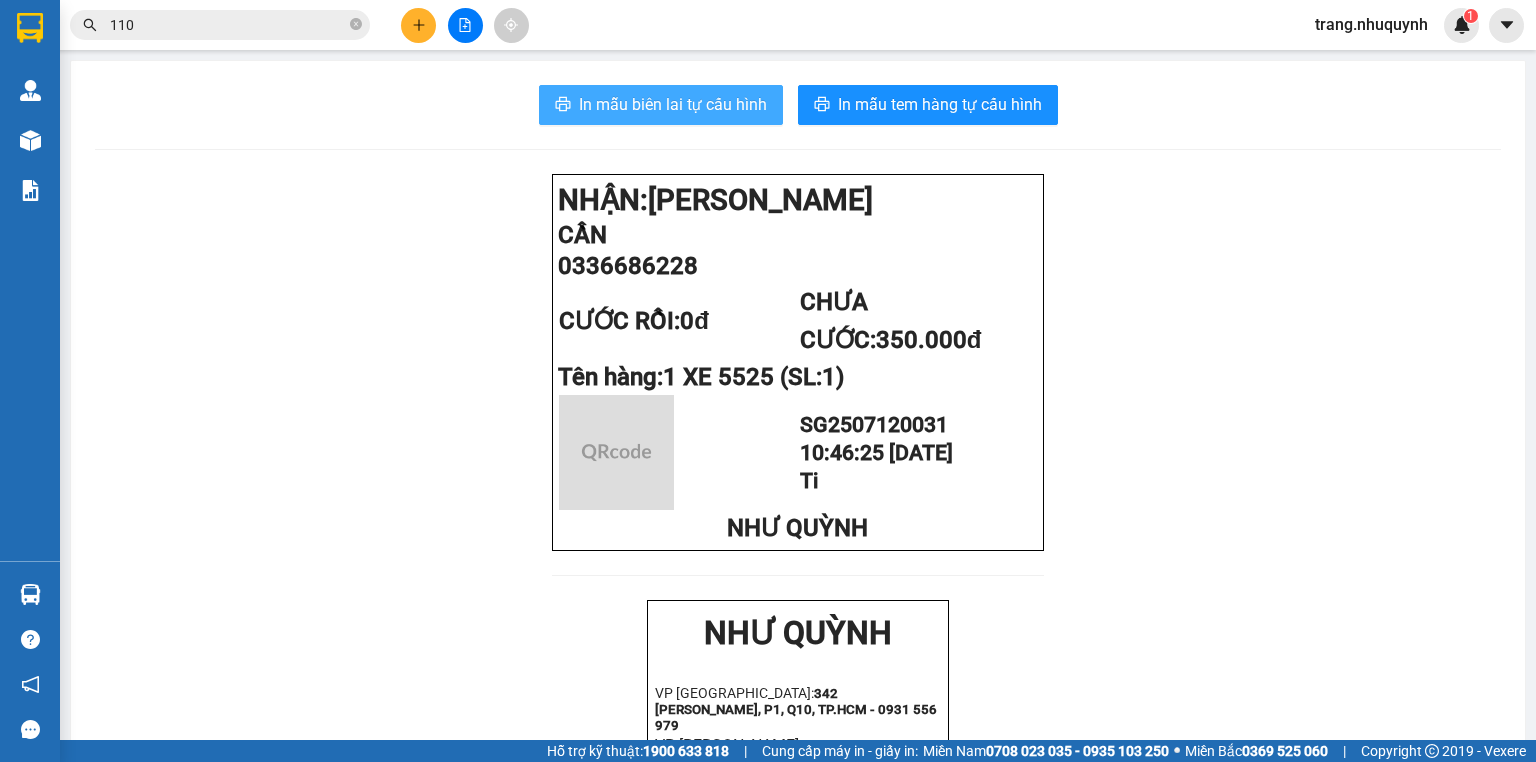 click on "In mẫu biên lai tự cấu hình" at bounding box center [673, 104] 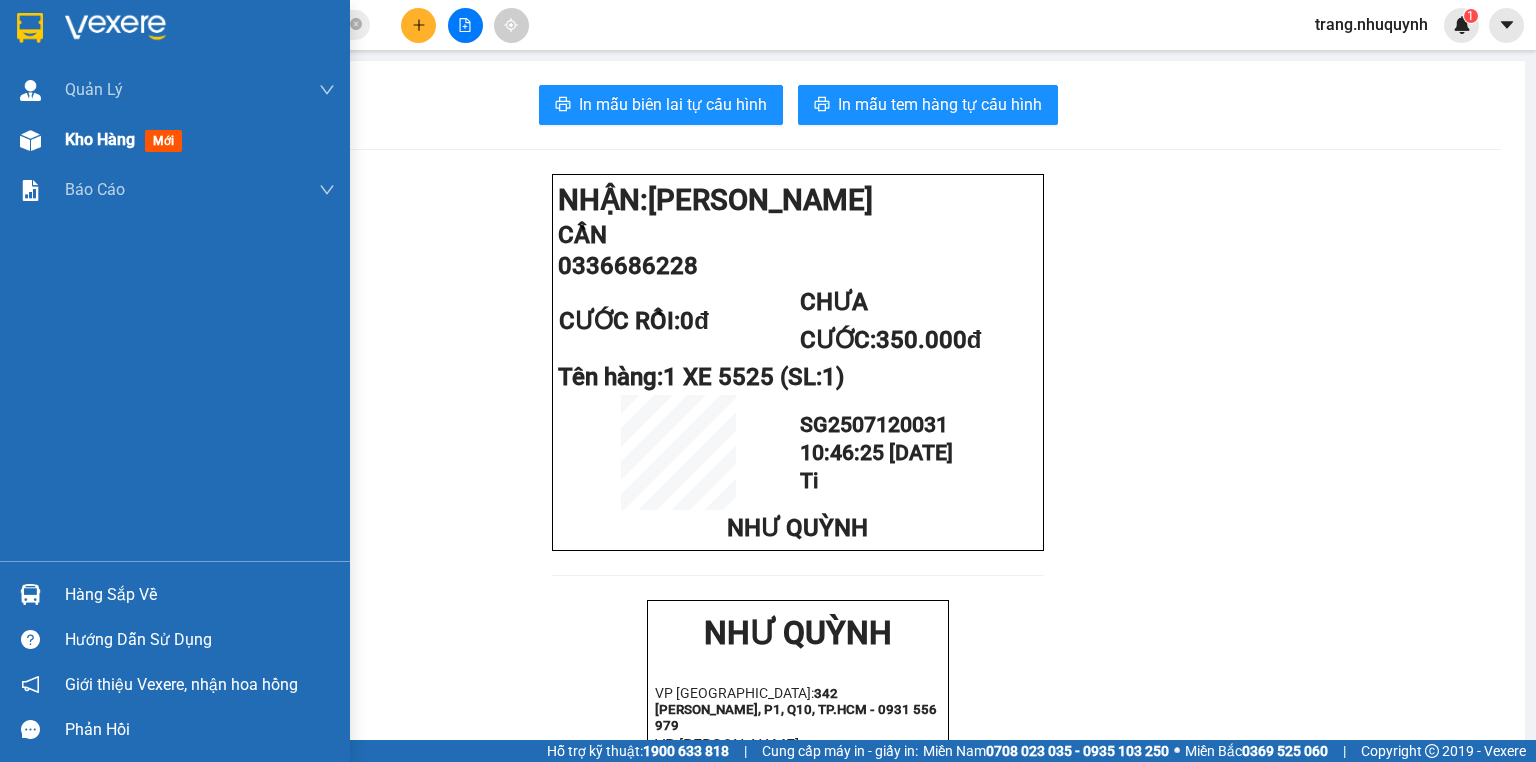click on "Kho hàng" at bounding box center [100, 139] 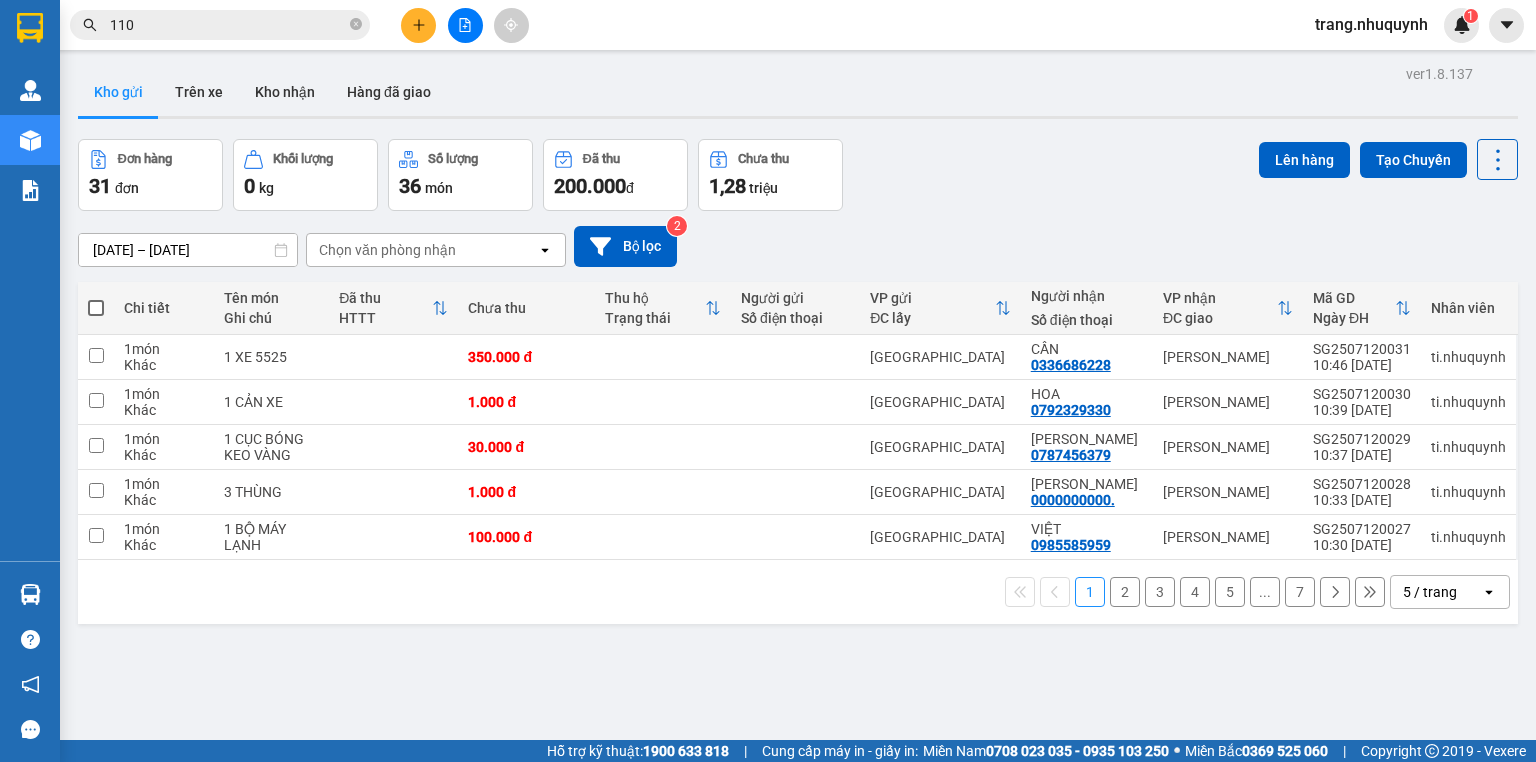 click on "Đơn hàng 31 đơn Khối lượng 0 kg Số lượng 36 món Đã thu 200.000  đ Chưa thu 1,28   triệu Lên hàng Tạo Chuyến" at bounding box center [798, 175] 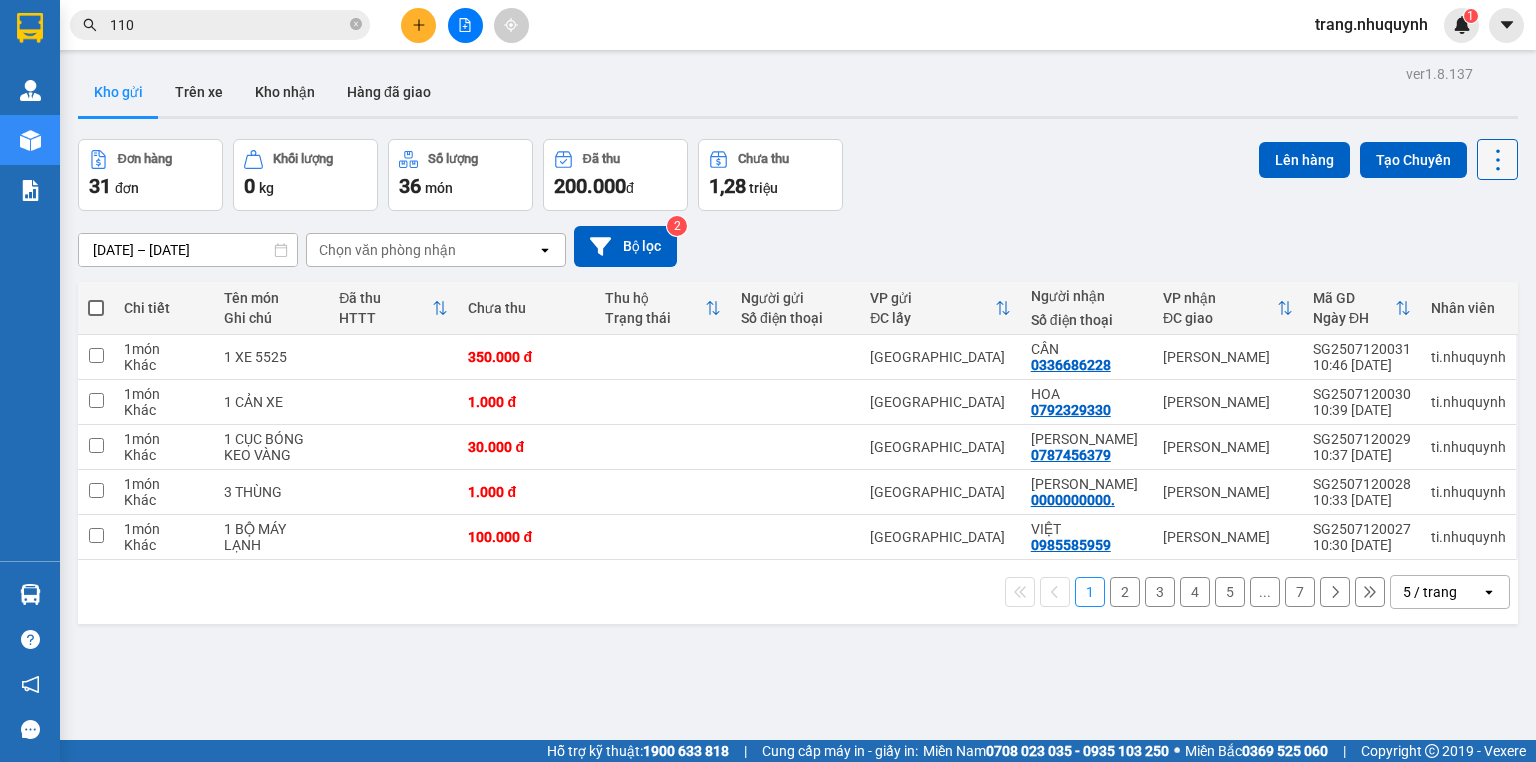 click 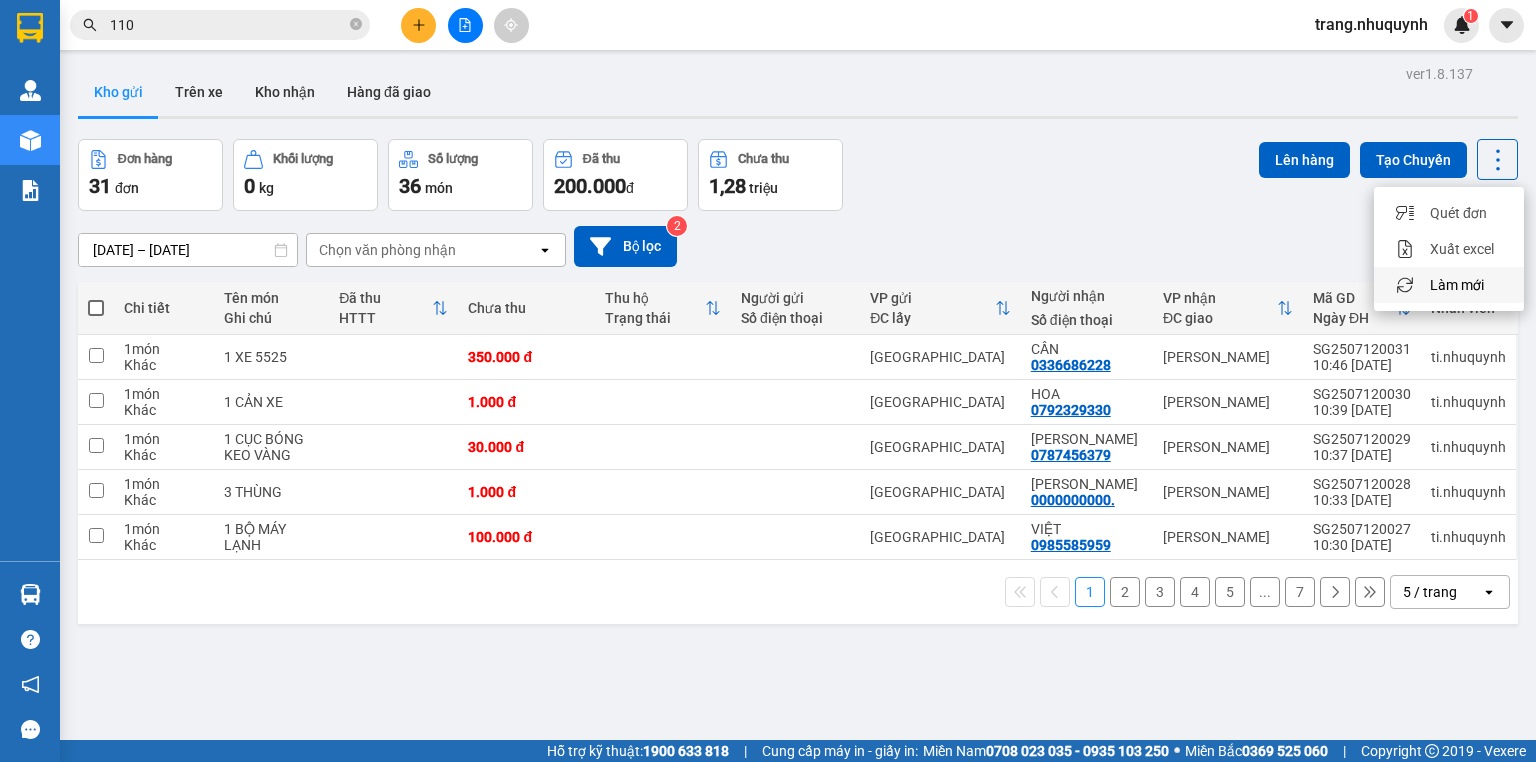 click on "Làm mới" at bounding box center [1457, 285] 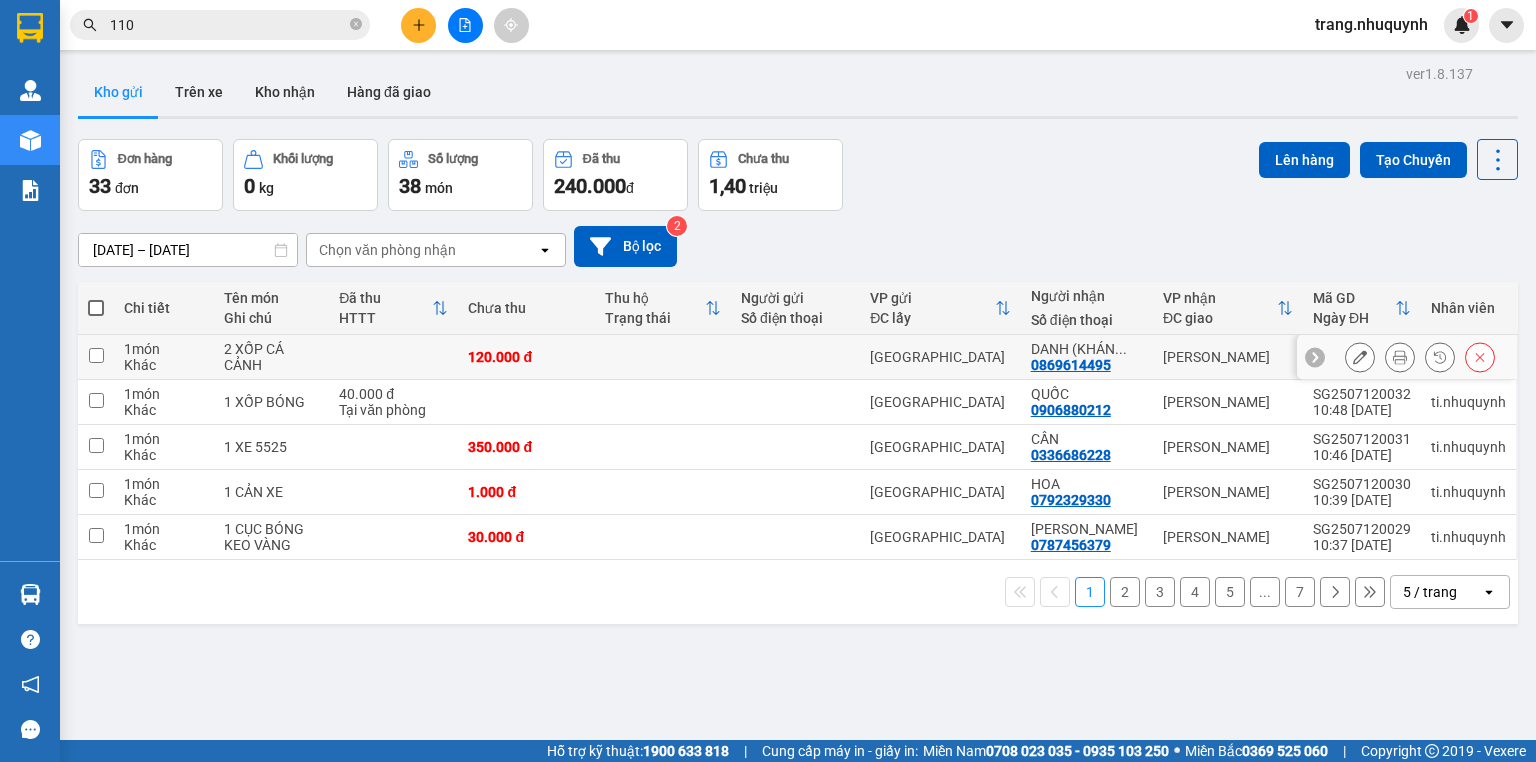 click at bounding box center (1400, 357) 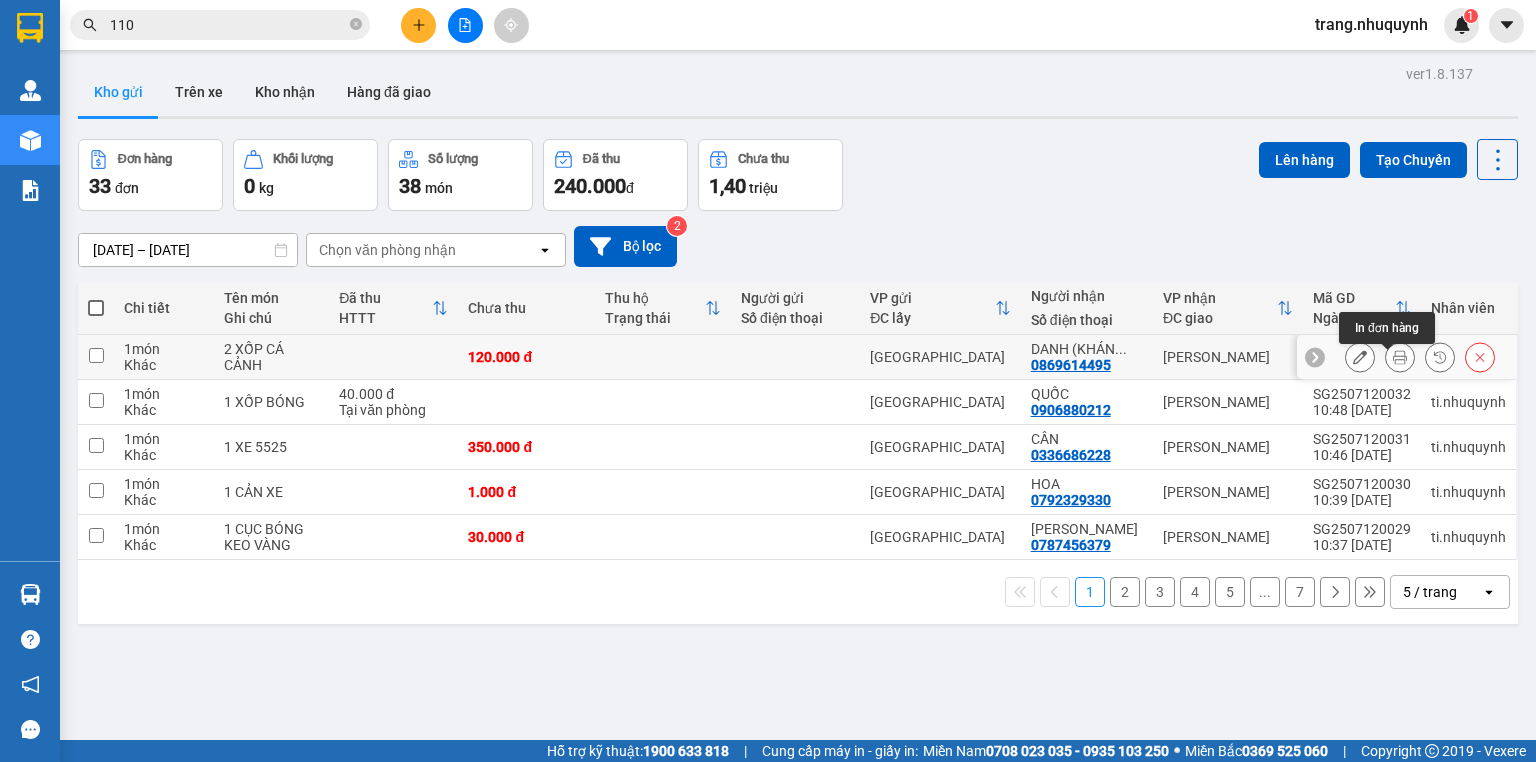 click 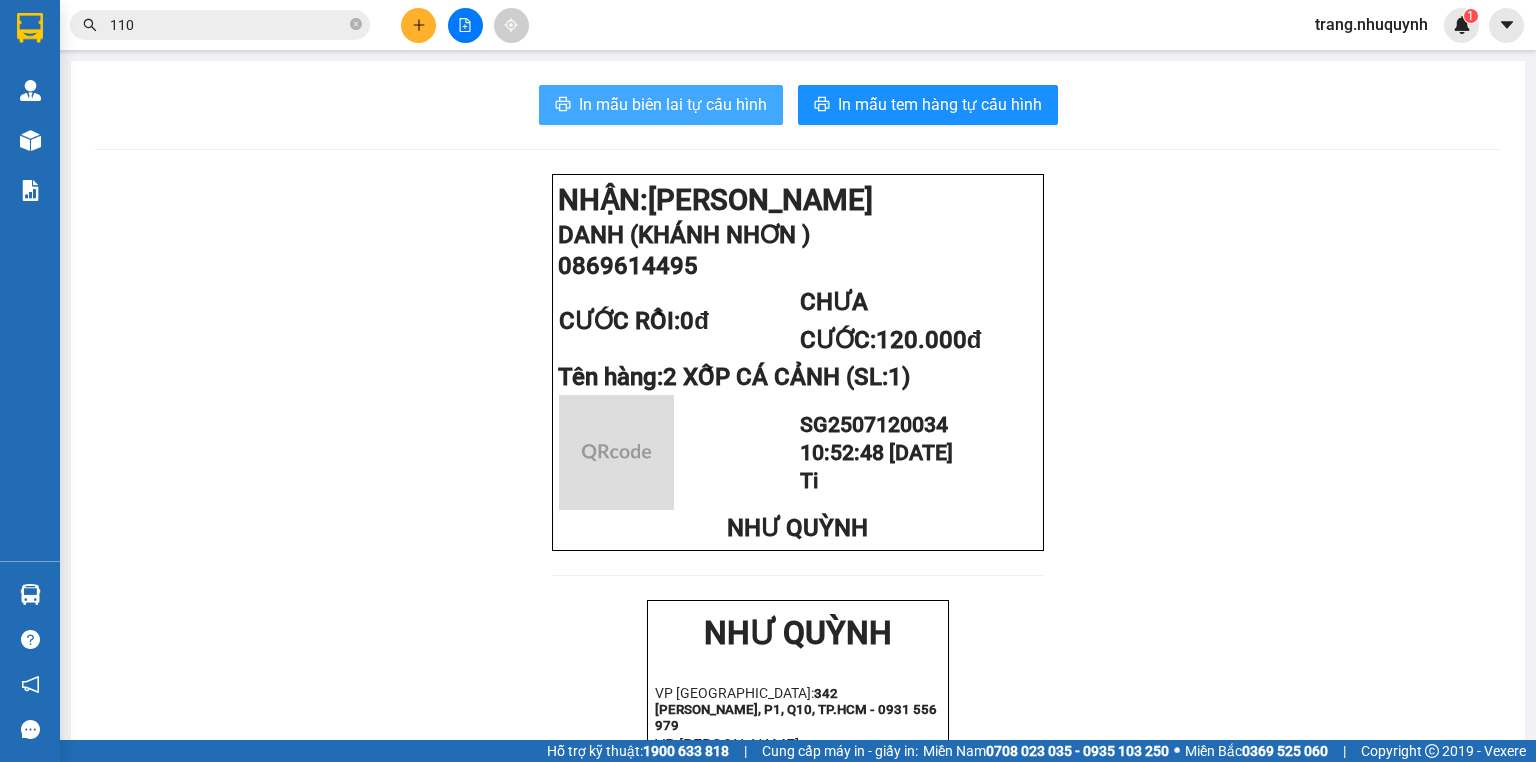 click on "In mẫu biên lai tự cấu hình" at bounding box center [673, 104] 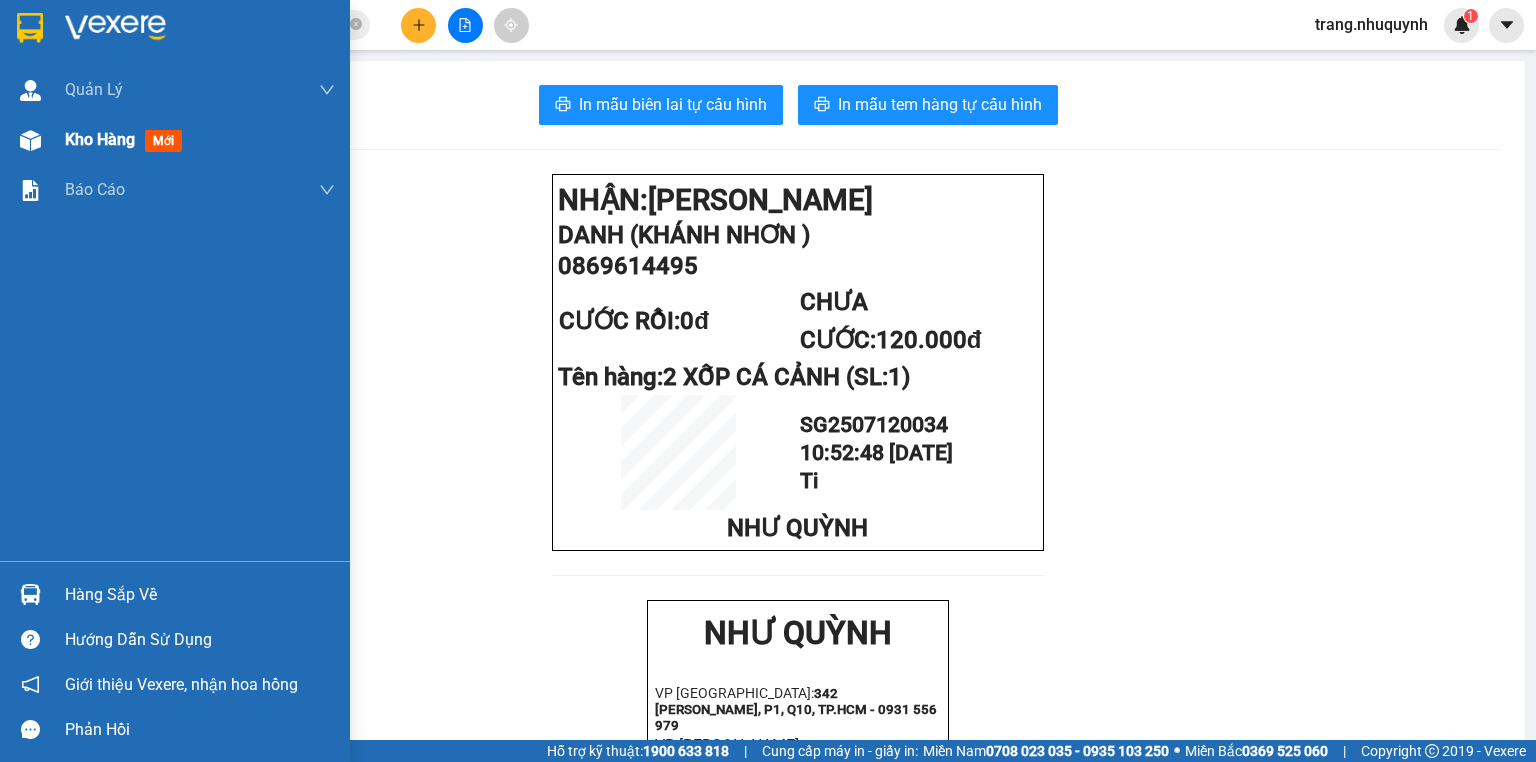 click on "Kho hàng" at bounding box center (100, 139) 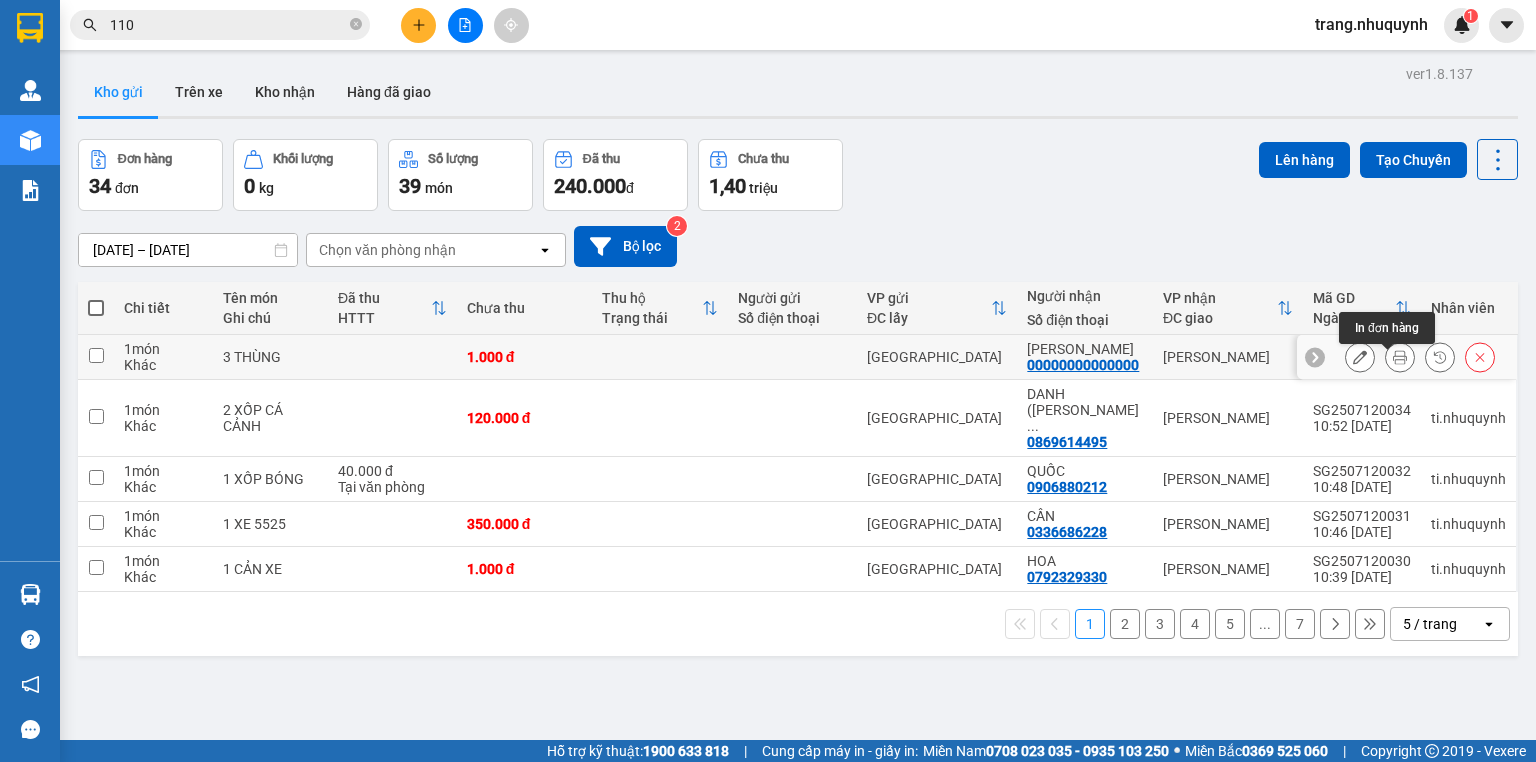 click 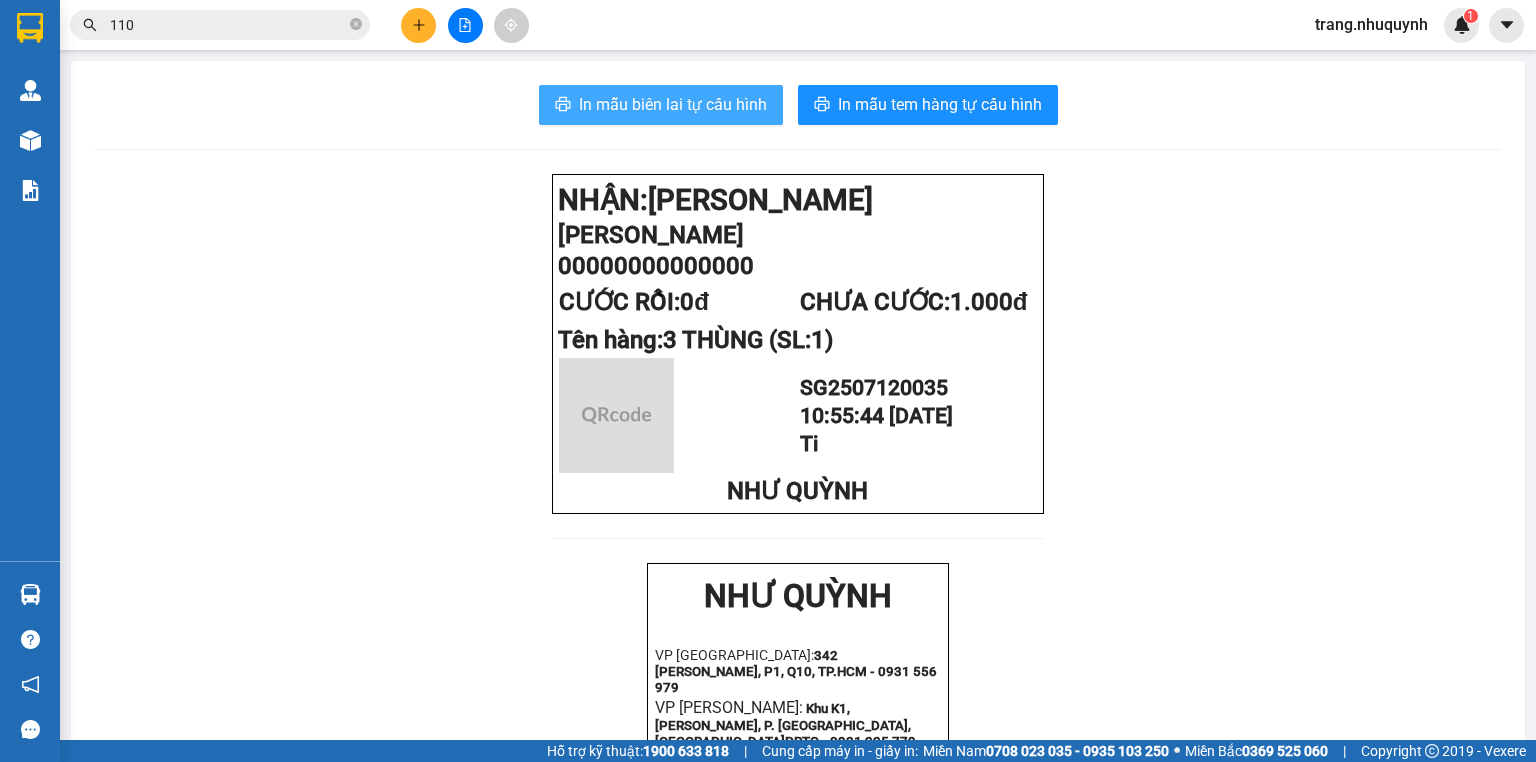 click on "In mẫu biên lai tự cấu hình" at bounding box center [673, 104] 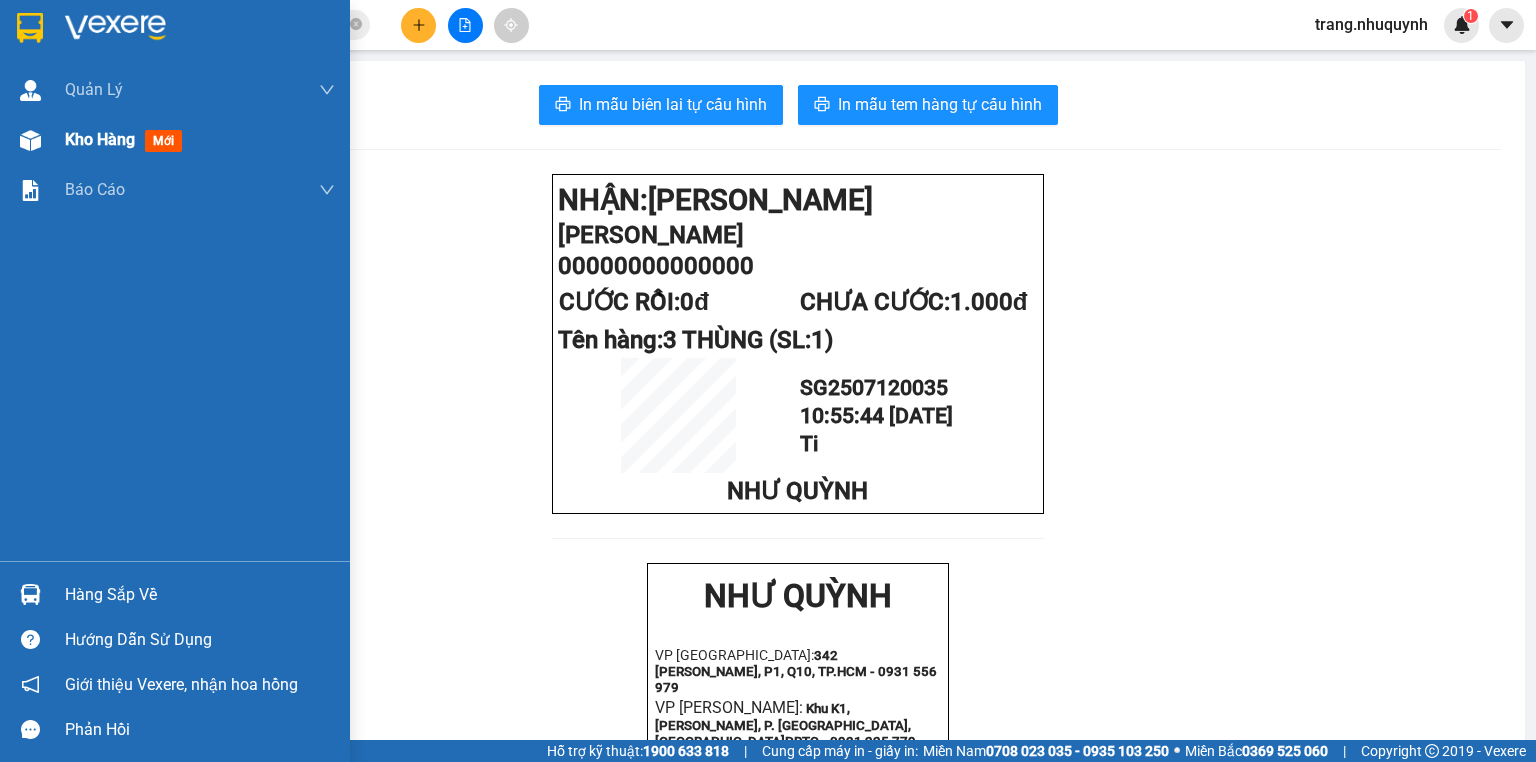 click on "Kho hàng mới" at bounding box center [175, 140] 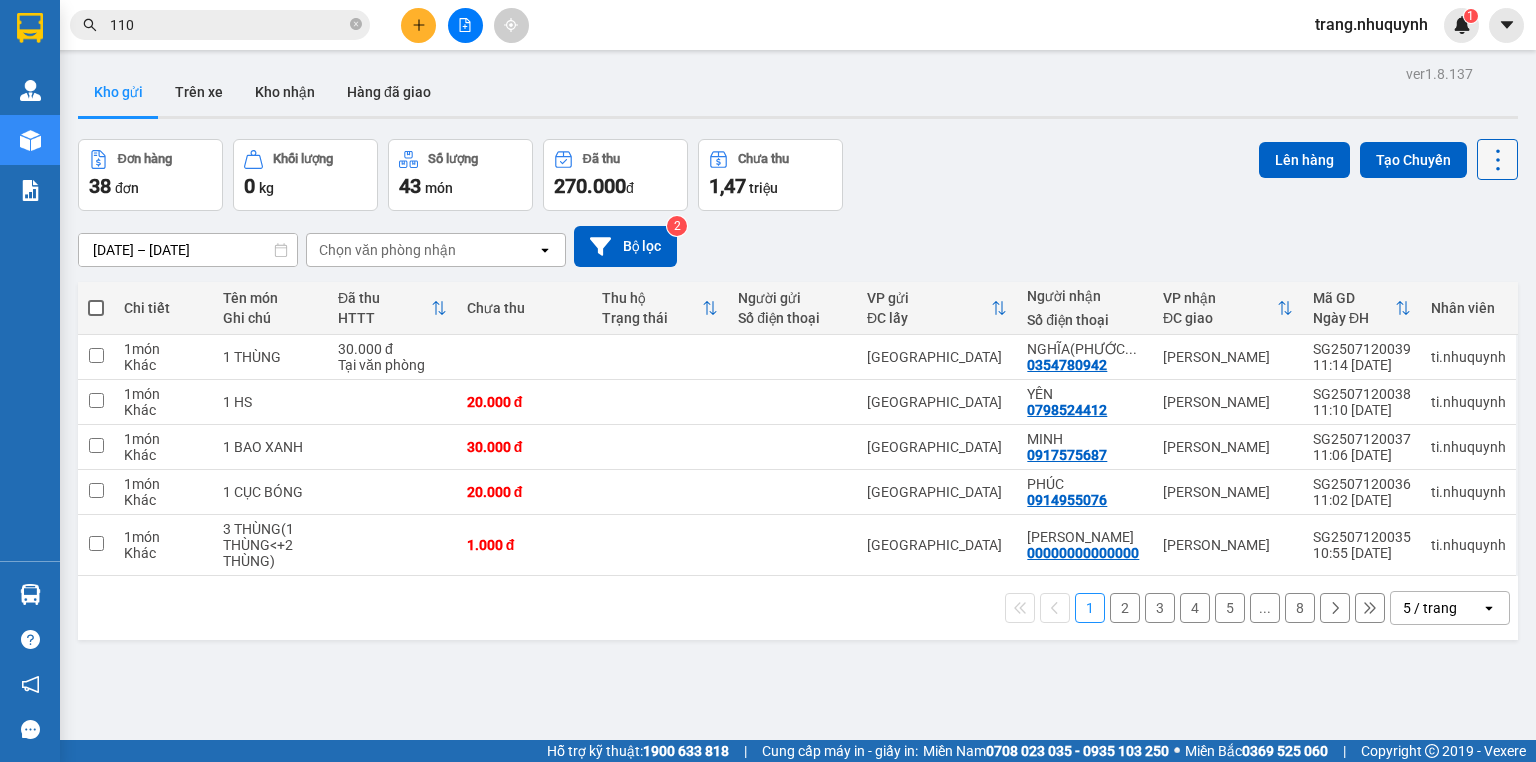 click at bounding box center [1497, 159] 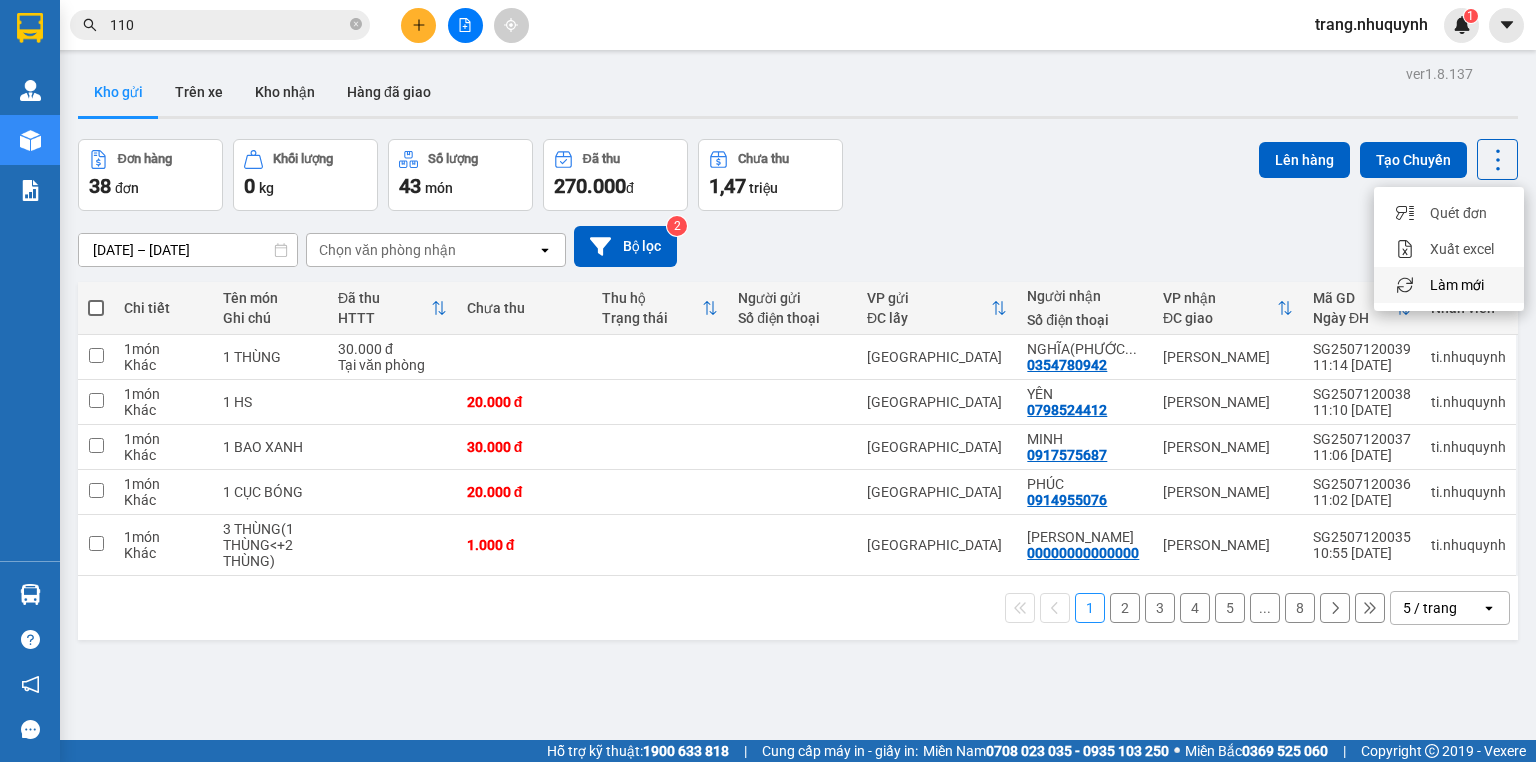 click on "Làm mới" at bounding box center [1457, 285] 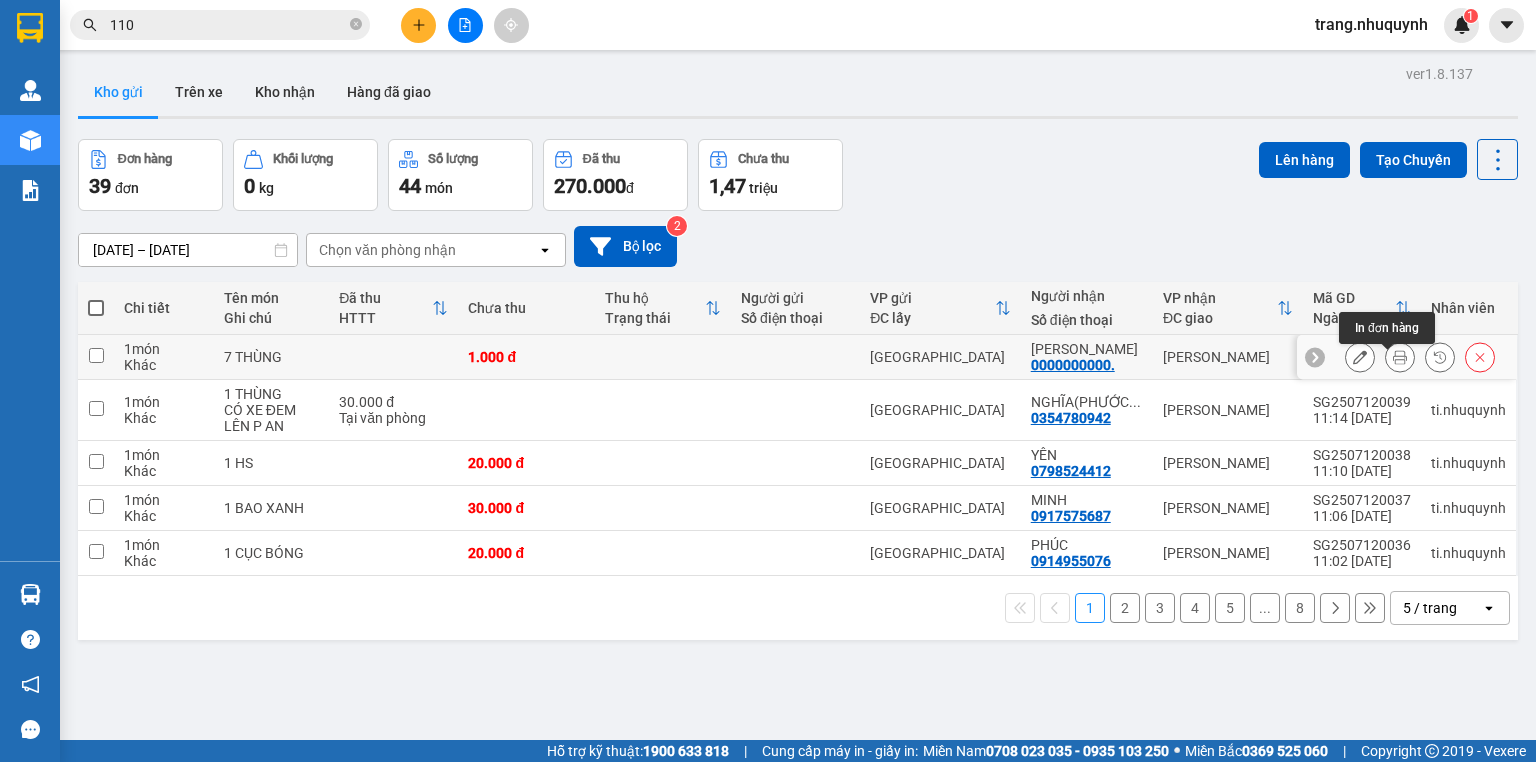 click 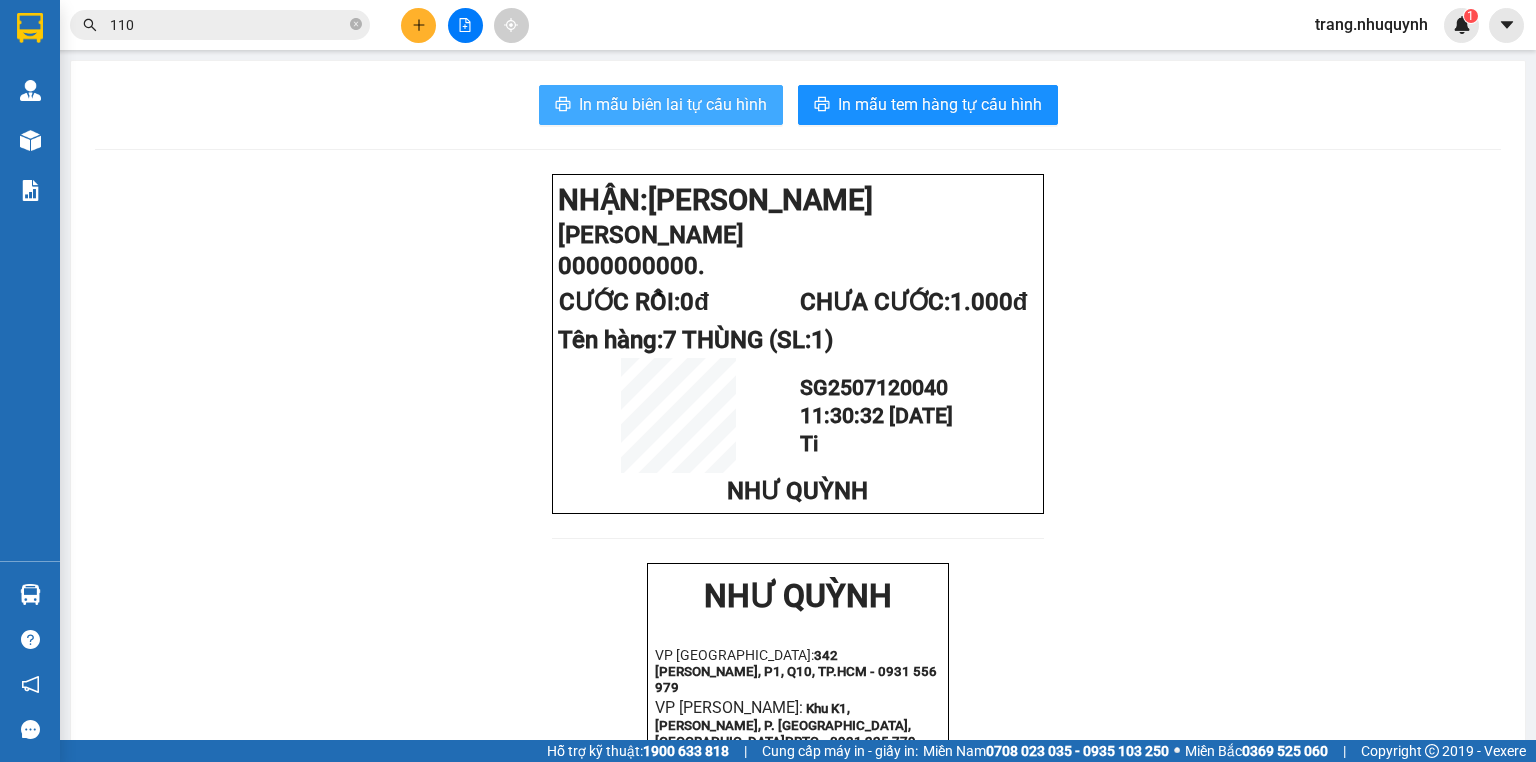 click on "In mẫu biên lai tự cấu hình" at bounding box center [673, 104] 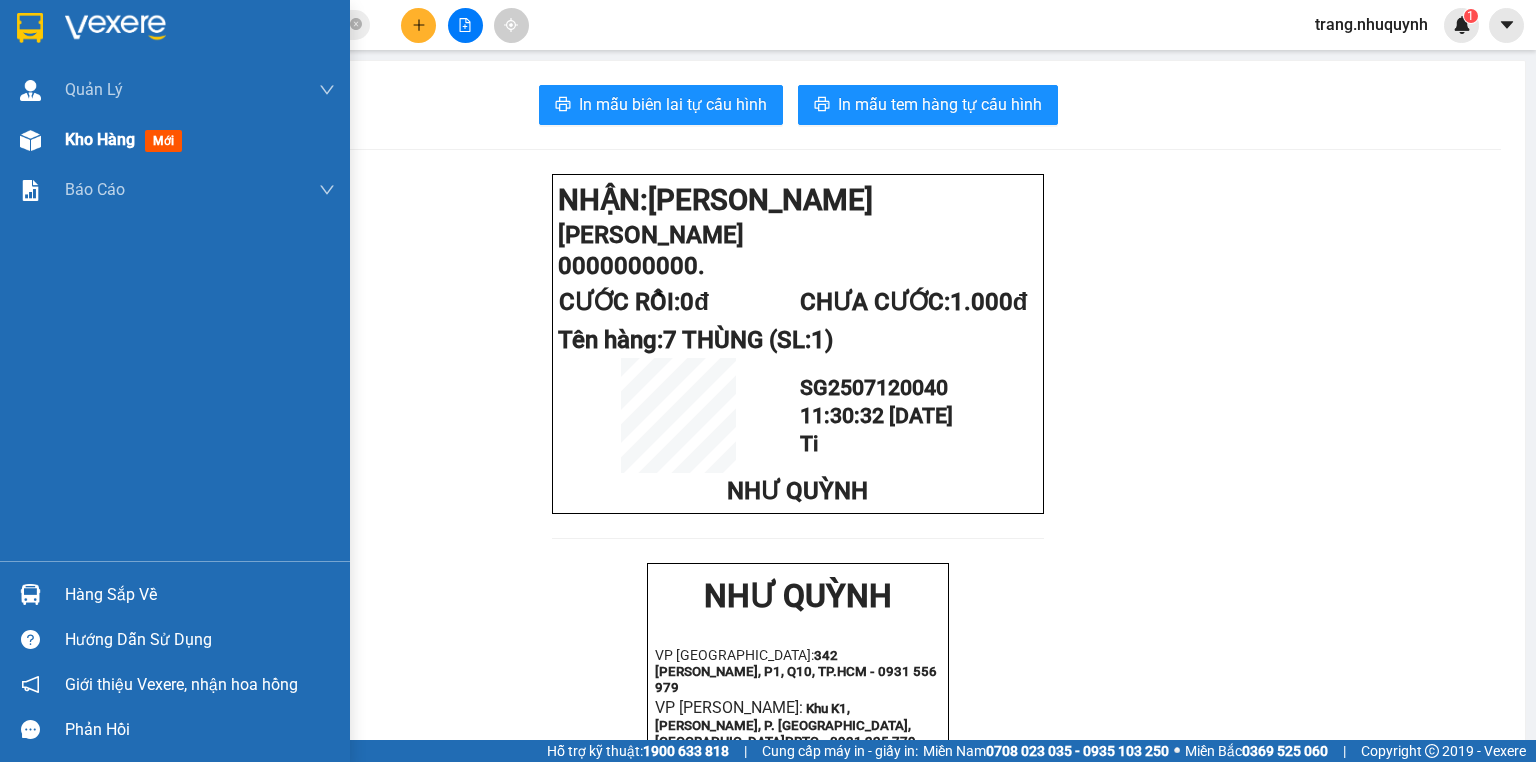 click on "Kho hàng" at bounding box center [100, 139] 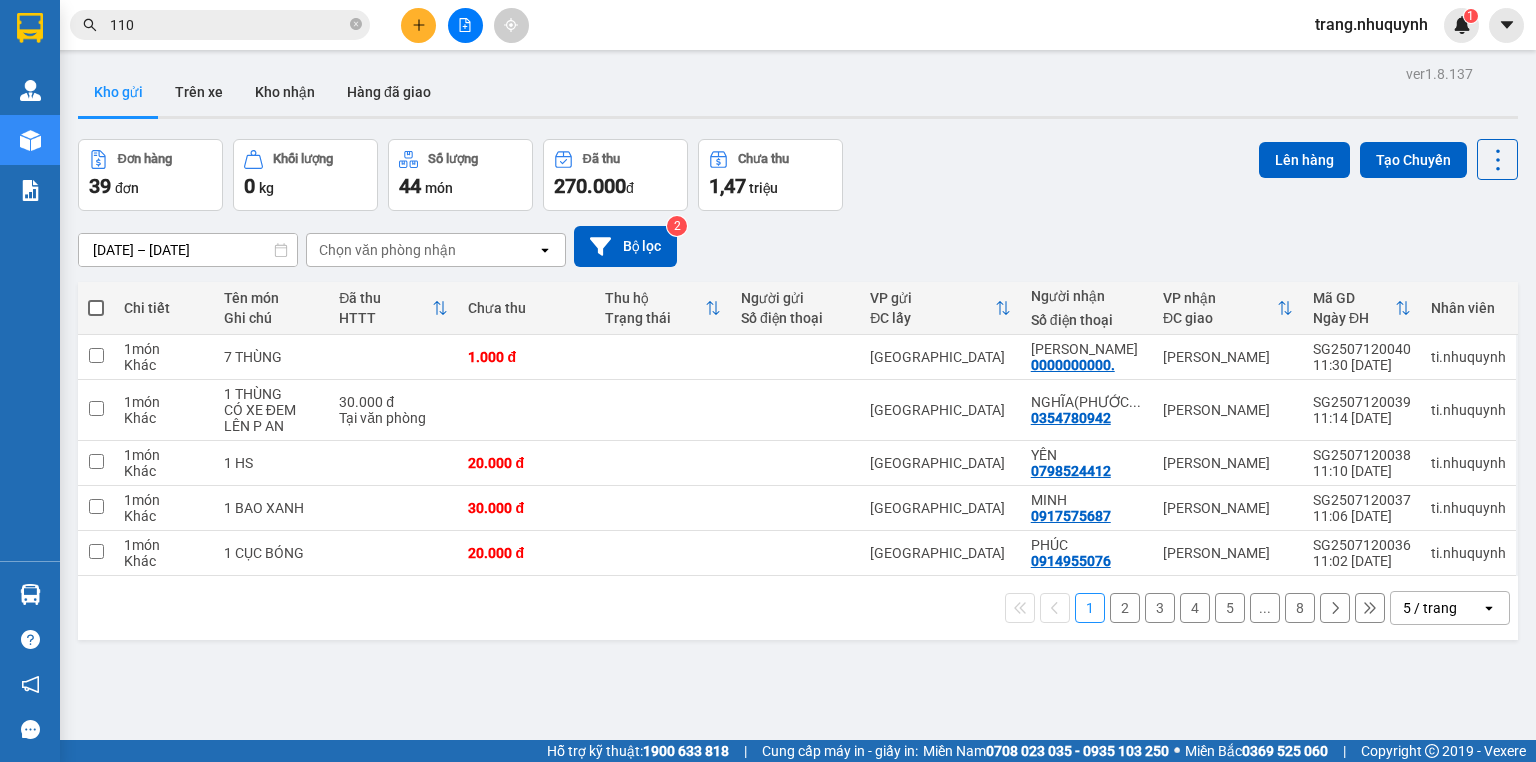 click on "Kho gửi Trên xe Kho nhận Hàng đã giao" at bounding box center [798, 94] 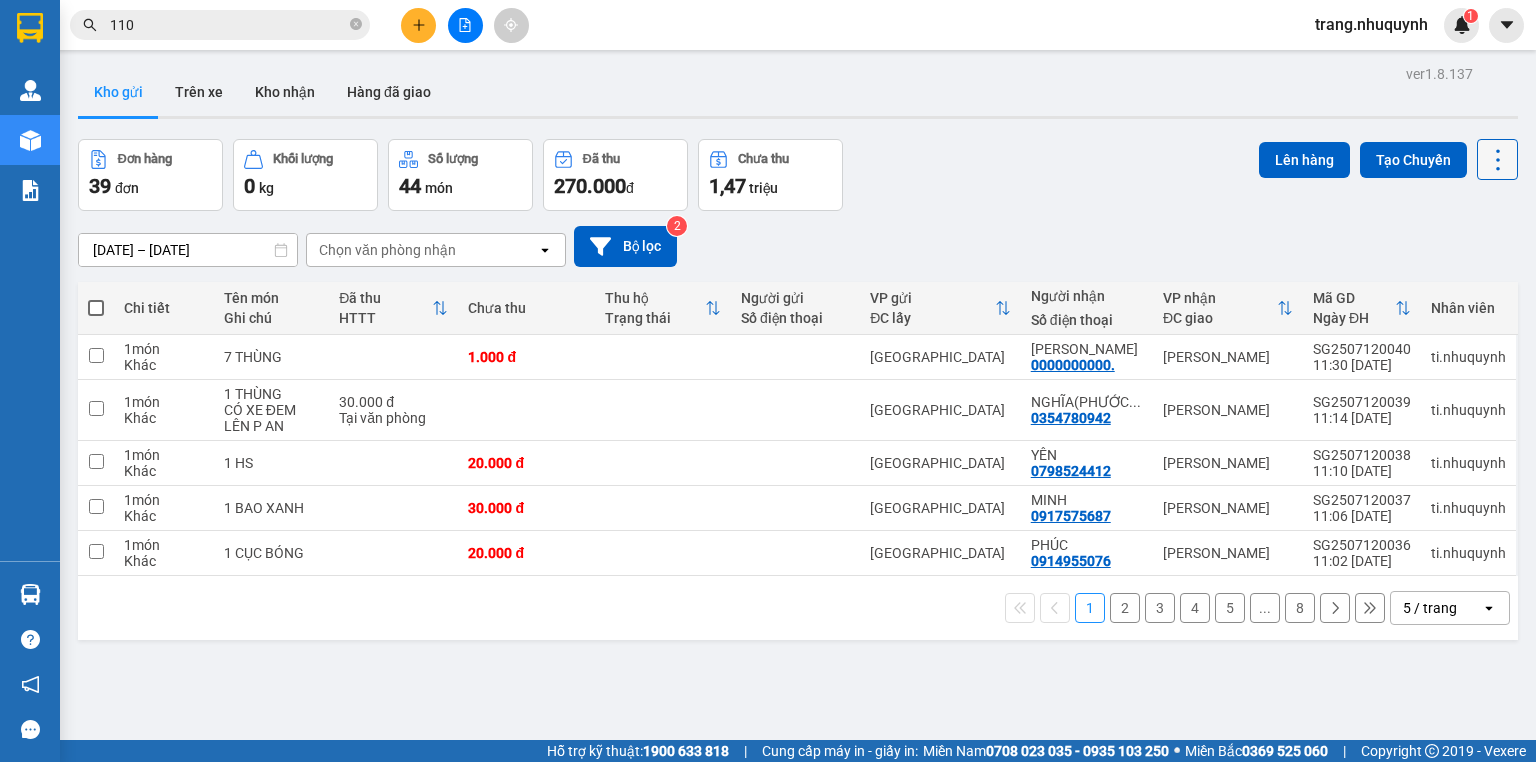 click 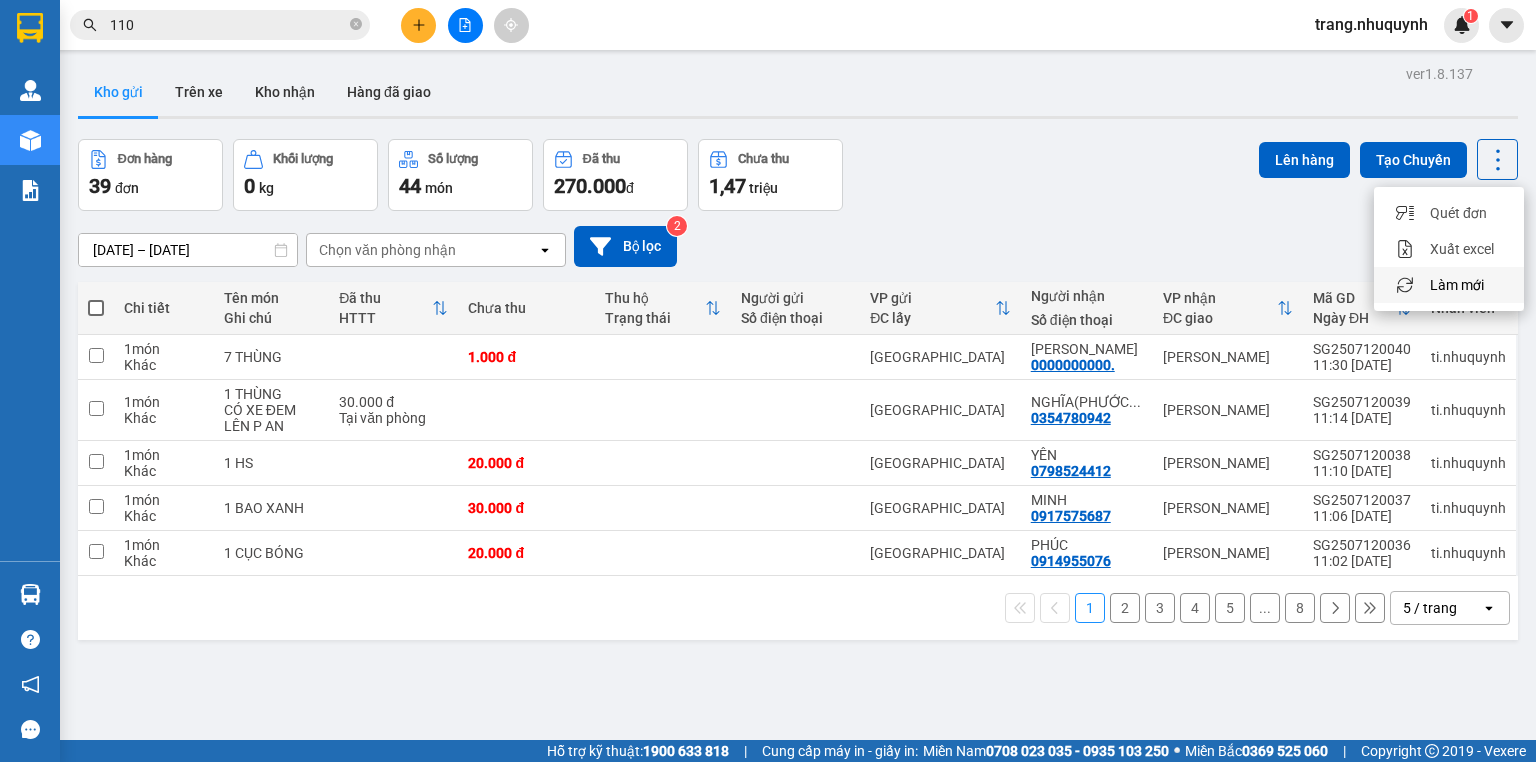 click on "Làm mới" at bounding box center [1457, 285] 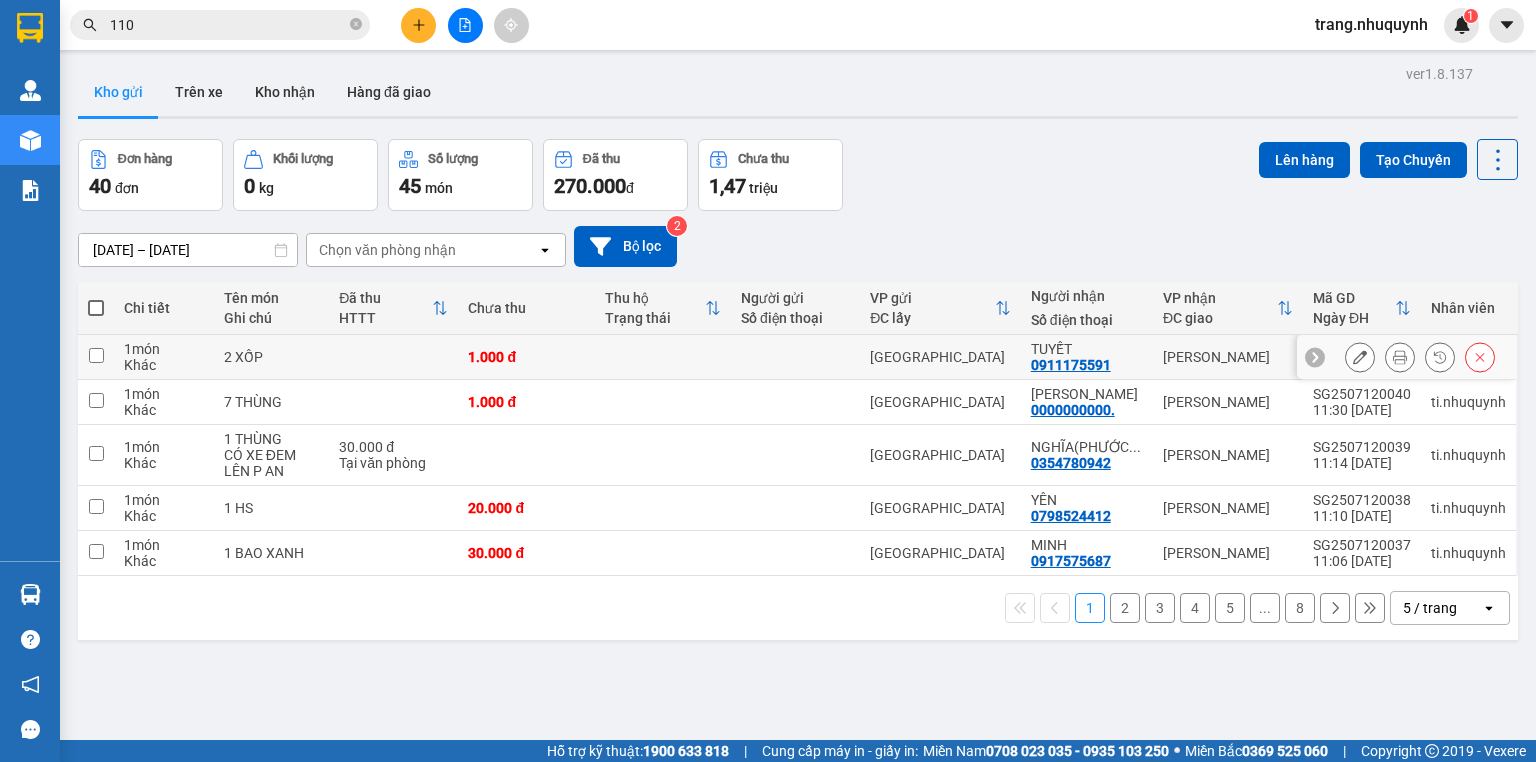 click 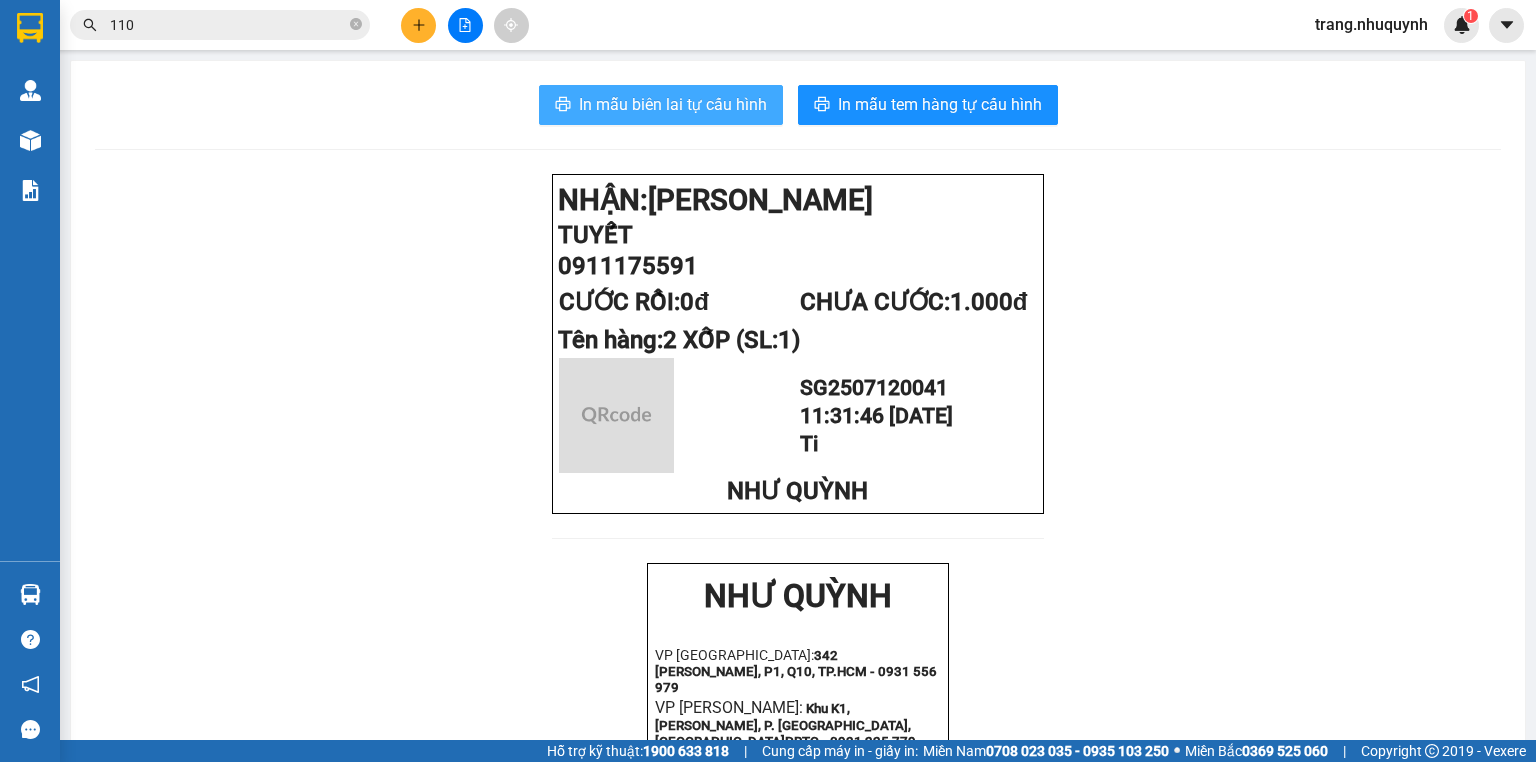 click on "In mẫu biên lai tự cấu hình" at bounding box center [673, 104] 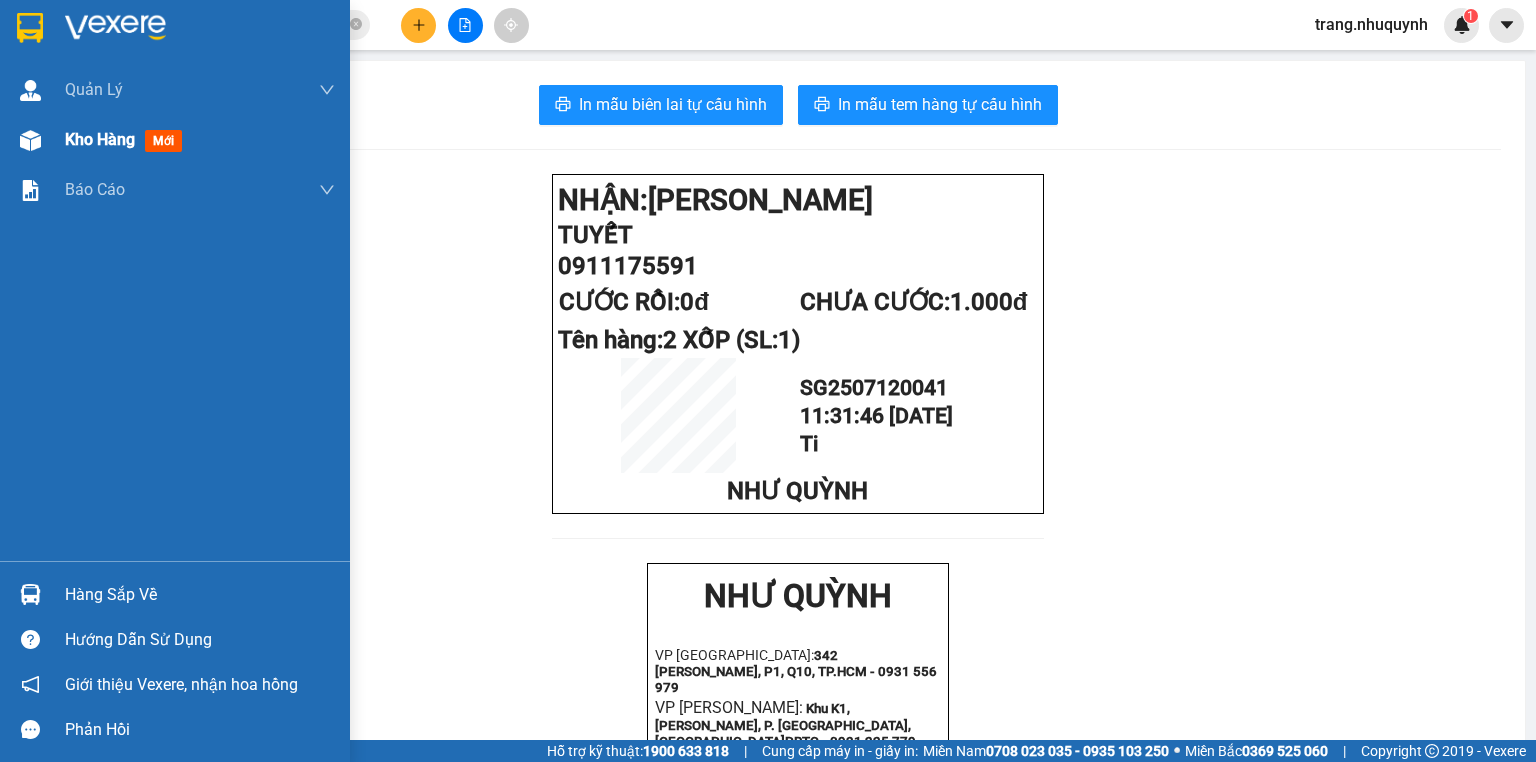 click on "Kho hàng mới" at bounding box center [200, 140] 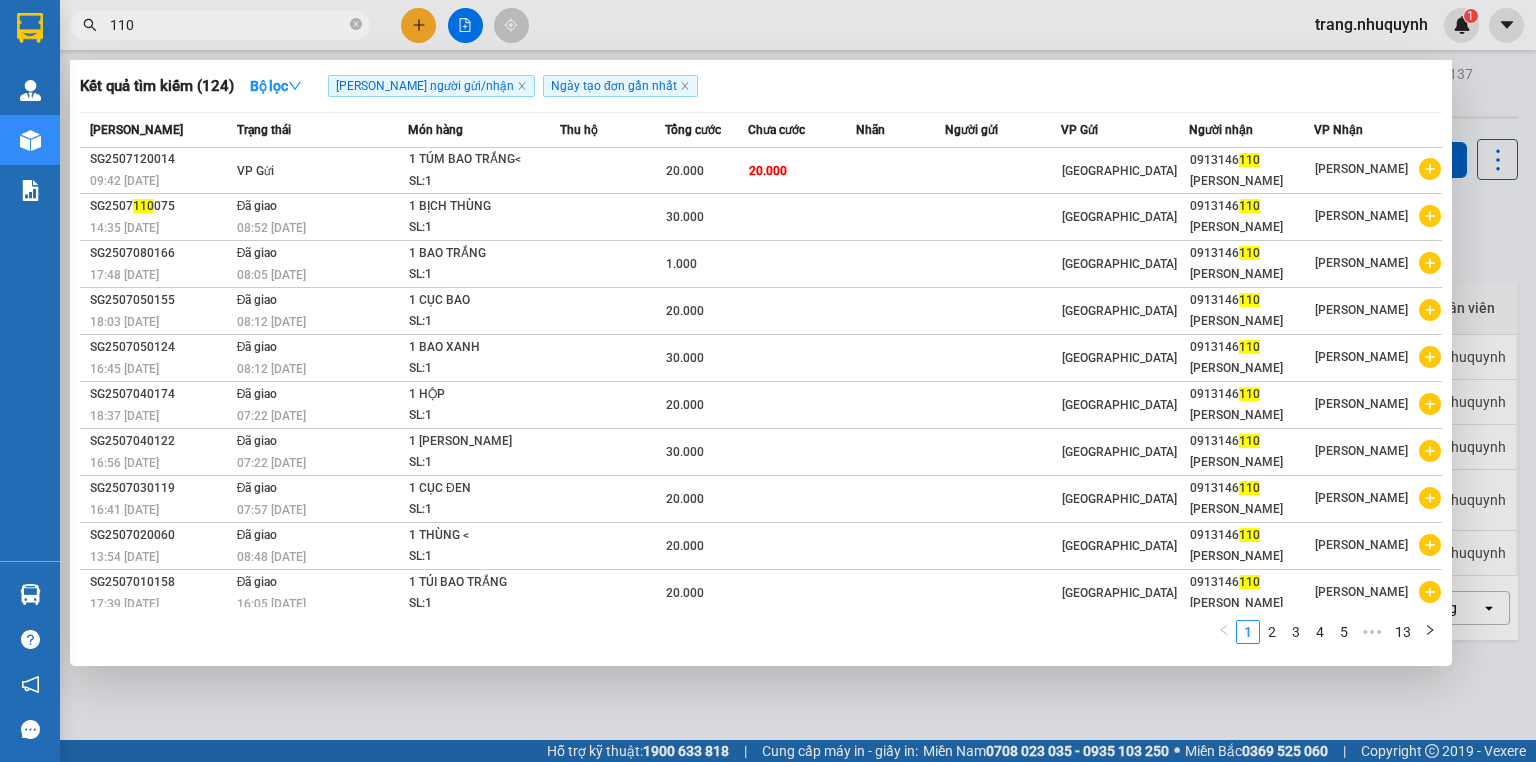 click on "110" at bounding box center (220, 25) 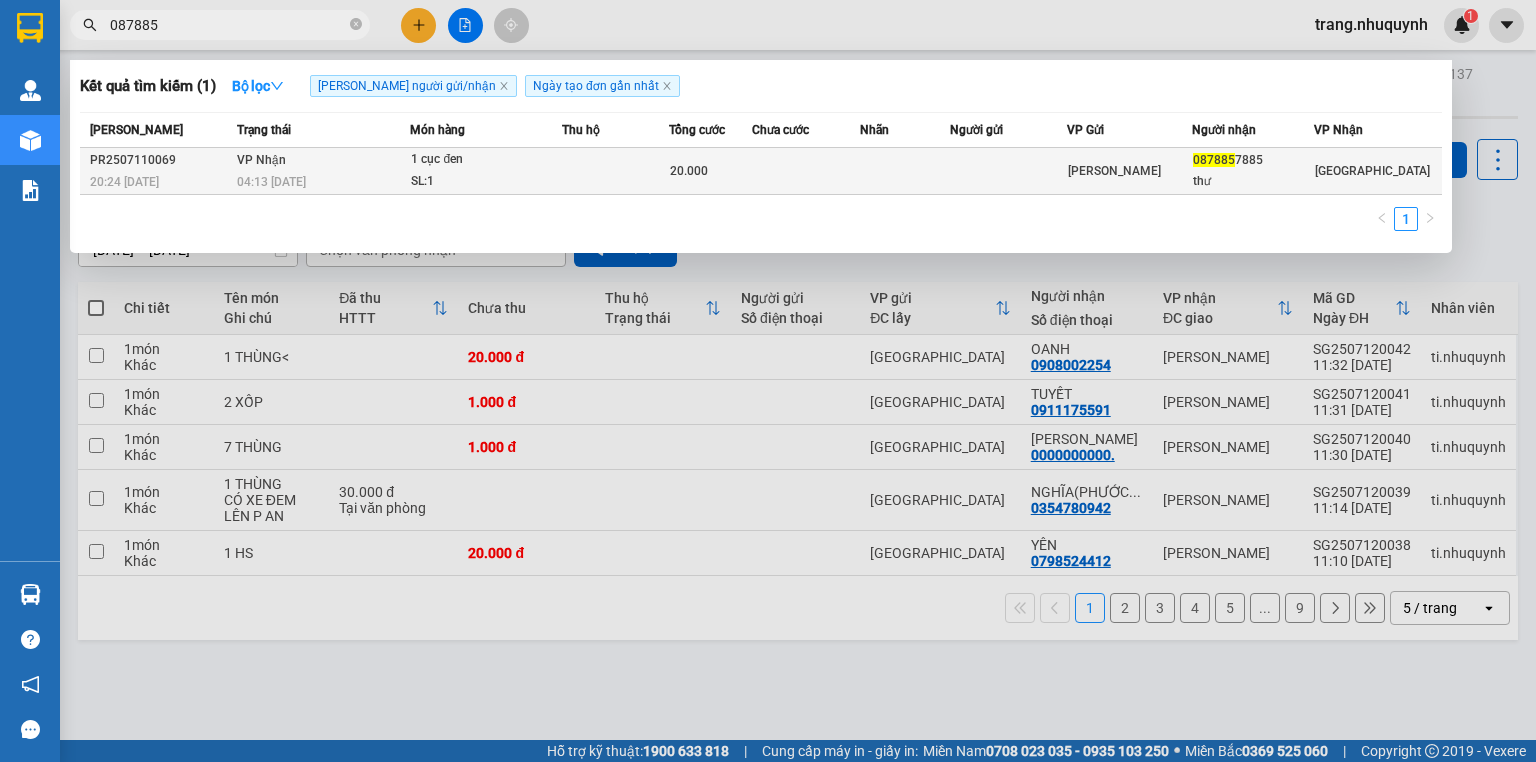 type on "087885" 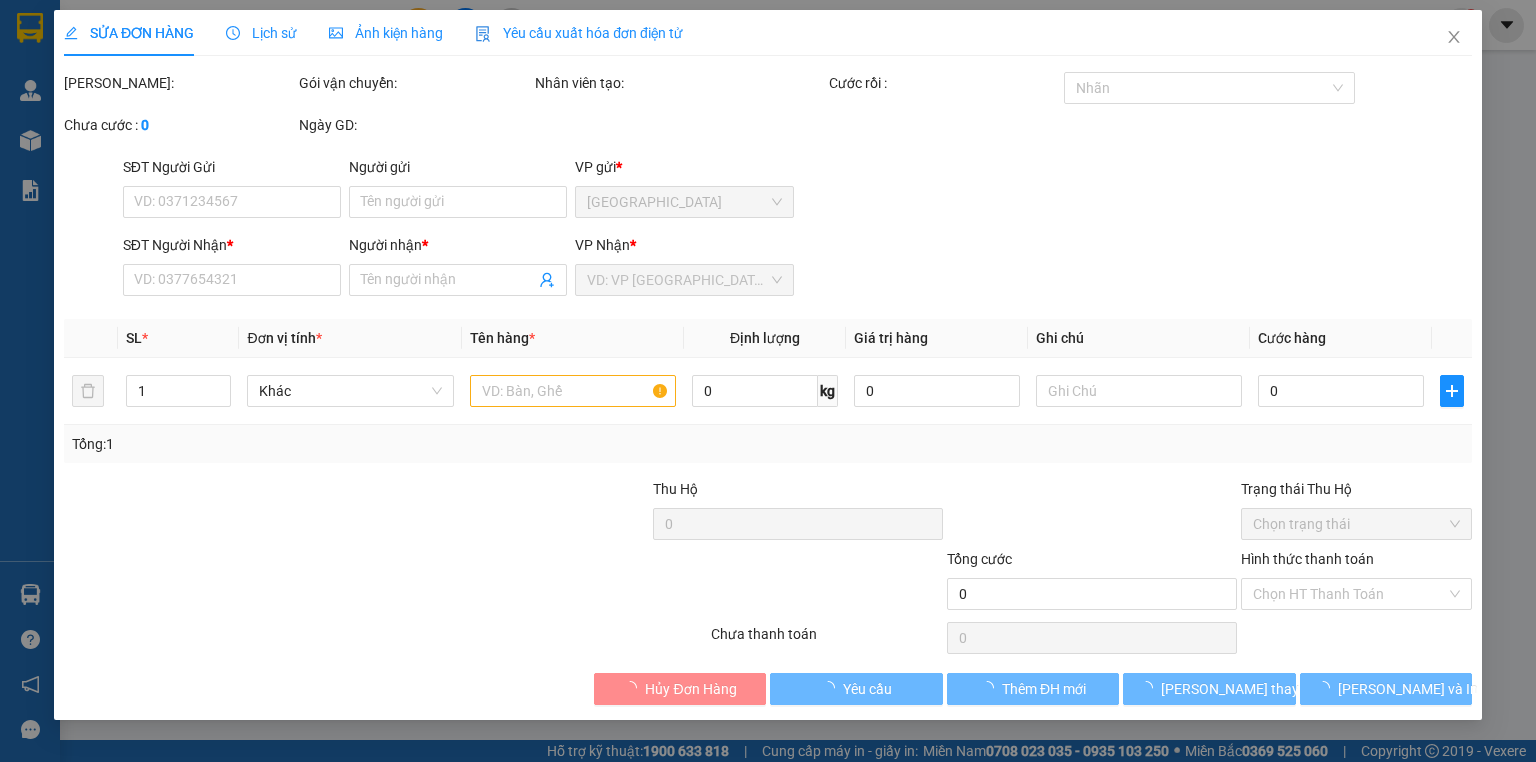 type on "0878857885" 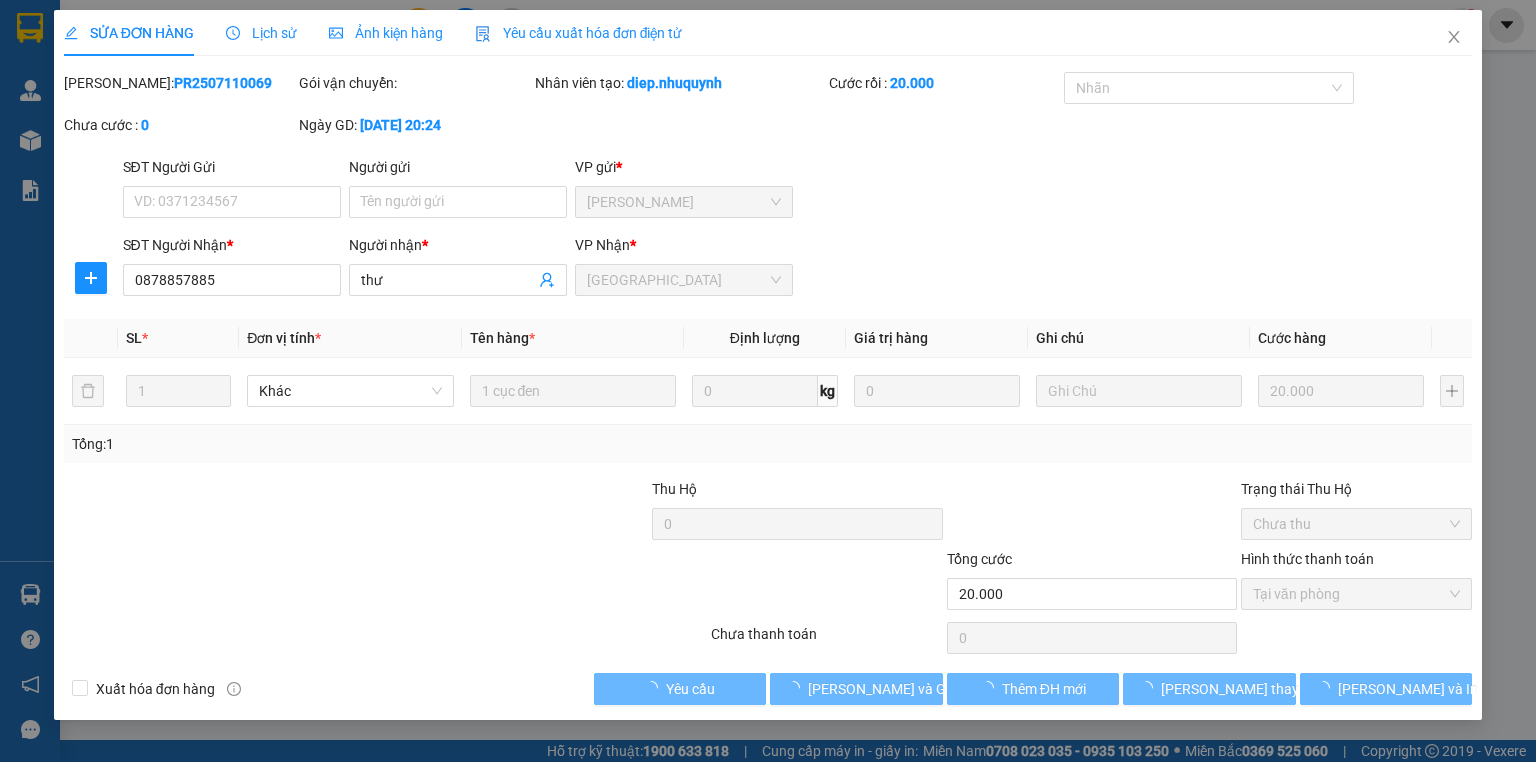 click on "Total Paid Fee 20.000 Total UnPaid Fee 0 Cash Collection Total Fee Mã ĐH:  PR2507110069 Gói vận chuyển:   Nhân viên tạo:   diep.nhuquynh Cước rồi :   20.000   Nhãn Chưa cước :   0 Ngày GD:   11-07-2025 lúc 20:24 SĐT Người Gửi VD: 0371234567 Người gửi Tên người gửi VP gửi  * Phan Rang SĐT Người Nhận  * 0878857885 Người nhận  * thư VP Nhận  * Sài Gòn SL  * Đơn vị tính  * Tên hàng  * Định lượng Giá trị hàng Ghi chú Cước hàng                   1 Khác 1 cục đen 0 kg 0 20.000 Tổng:  1 Thu Hộ 0 Trạng thái Thu Hộ   Chưa thu Tổng cước 20.000 Hình thức thanh toán Tại văn phòng Số tiền thu trước 20.000 Chọn HT Thanh Toán Chưa thanh toán 0 Chọn HT Thanh Toán Xuất hóa đơn hàng Yêu cầu Lưu và Giao hàng Thêm ĐH mới Lưu thay đổi Lưu và In" at bounding box center [768, 388] 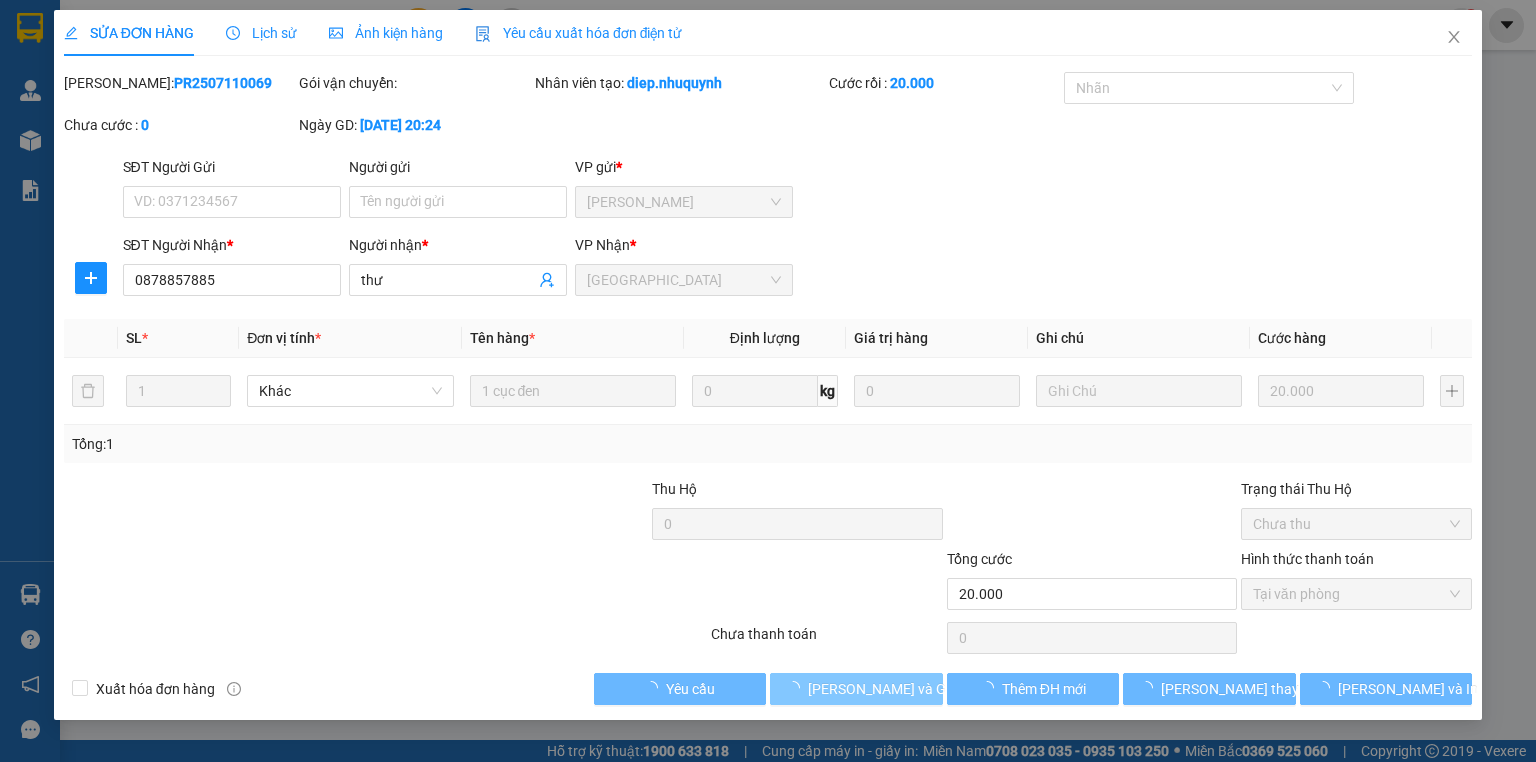 click on "Lưu và Giao hàng" at bounding box center [904, 689] 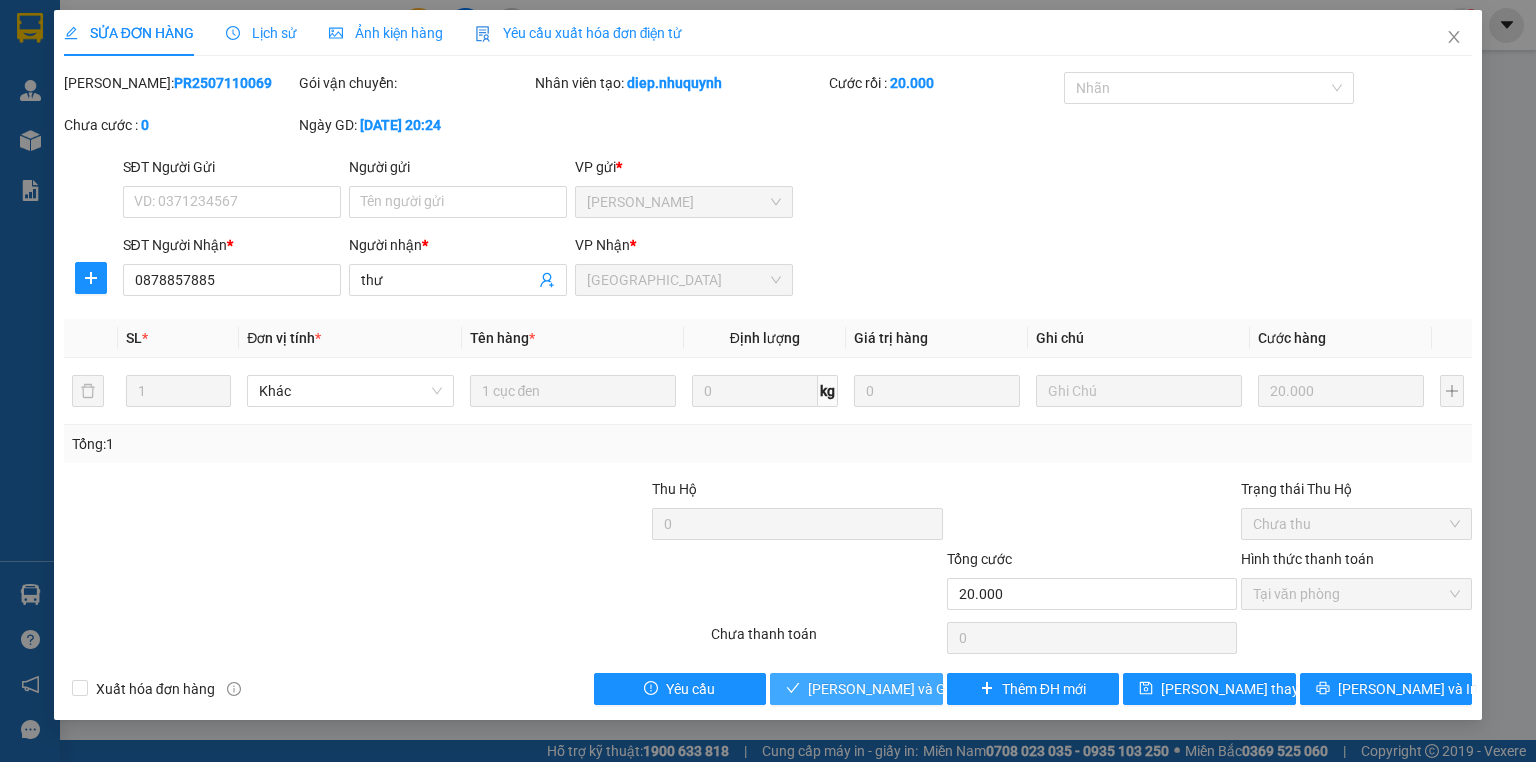 click on "Lưu và Giao hàng" at bounding box center (904, 689) 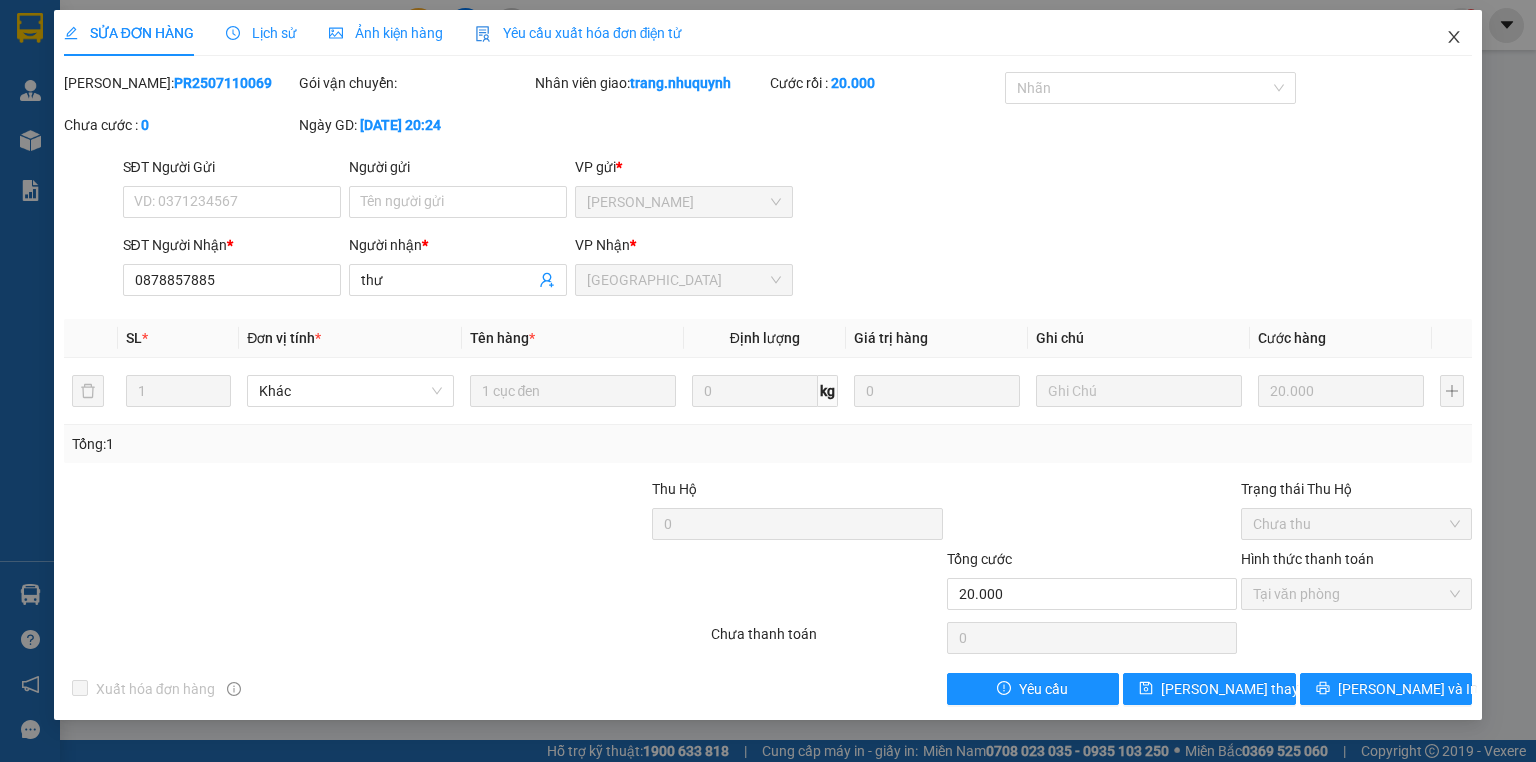 click 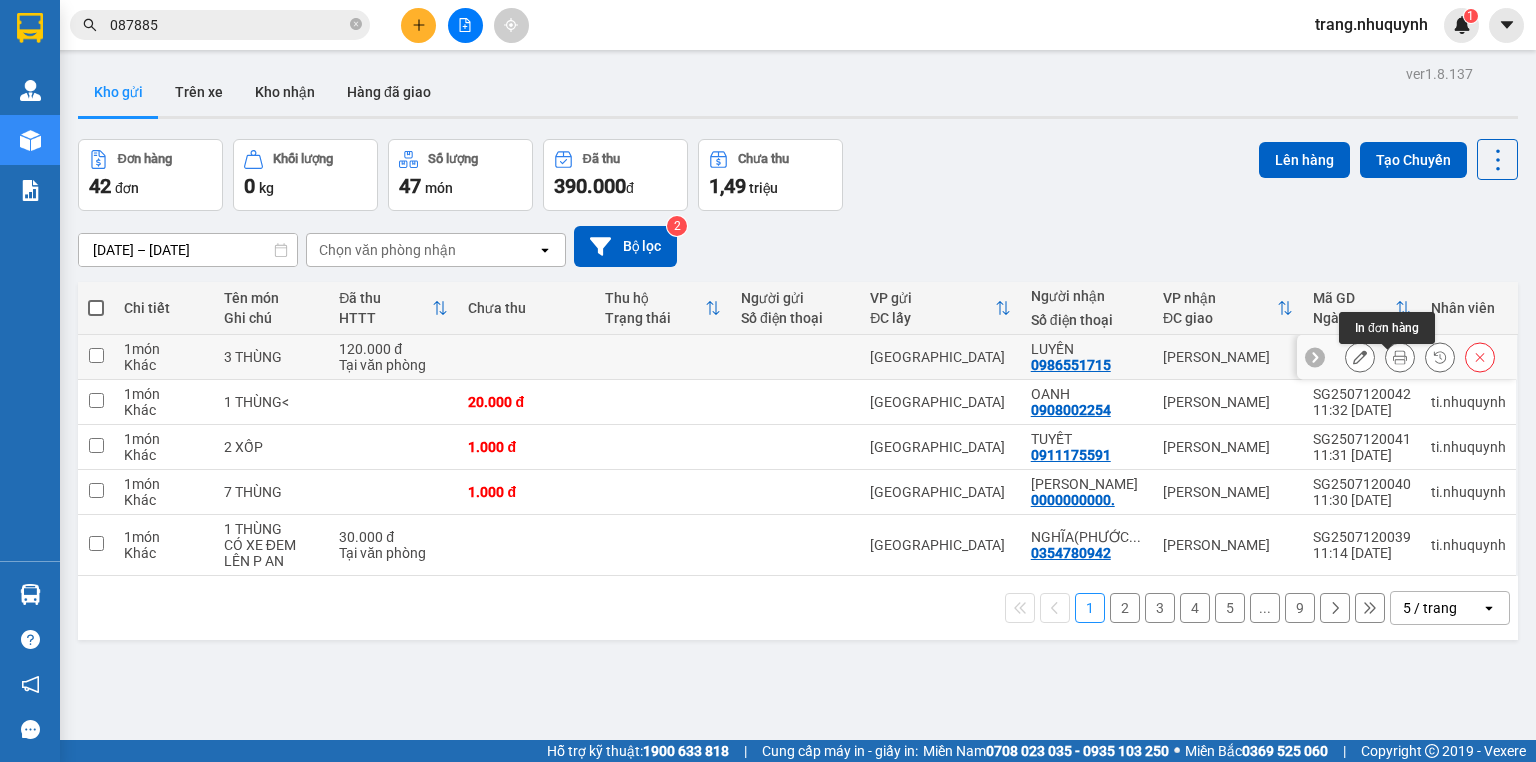 click at bounding box center [1400, 357] 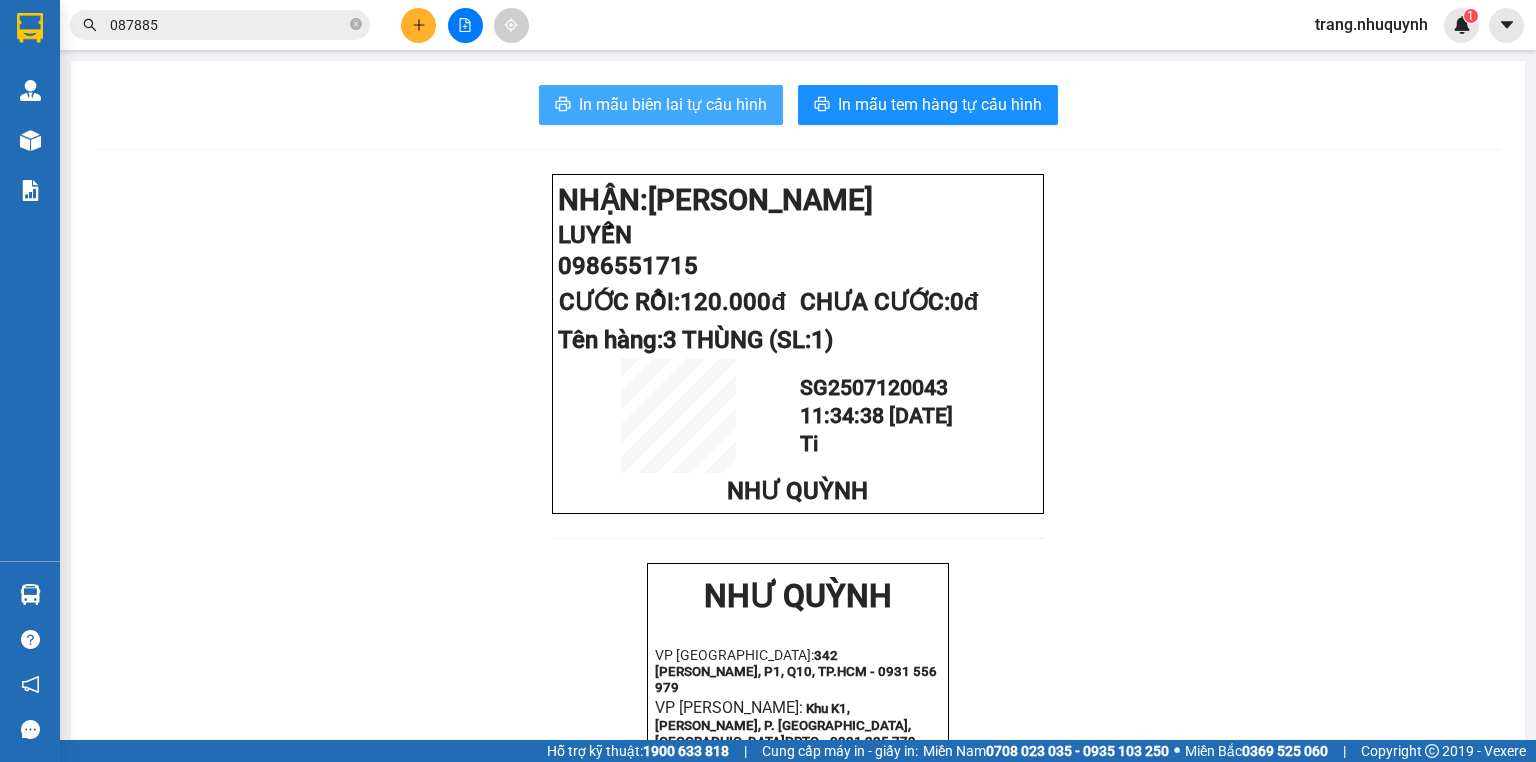 click on "In mẫu biên lai tự cấu hình" at bounding box center (673, 104) 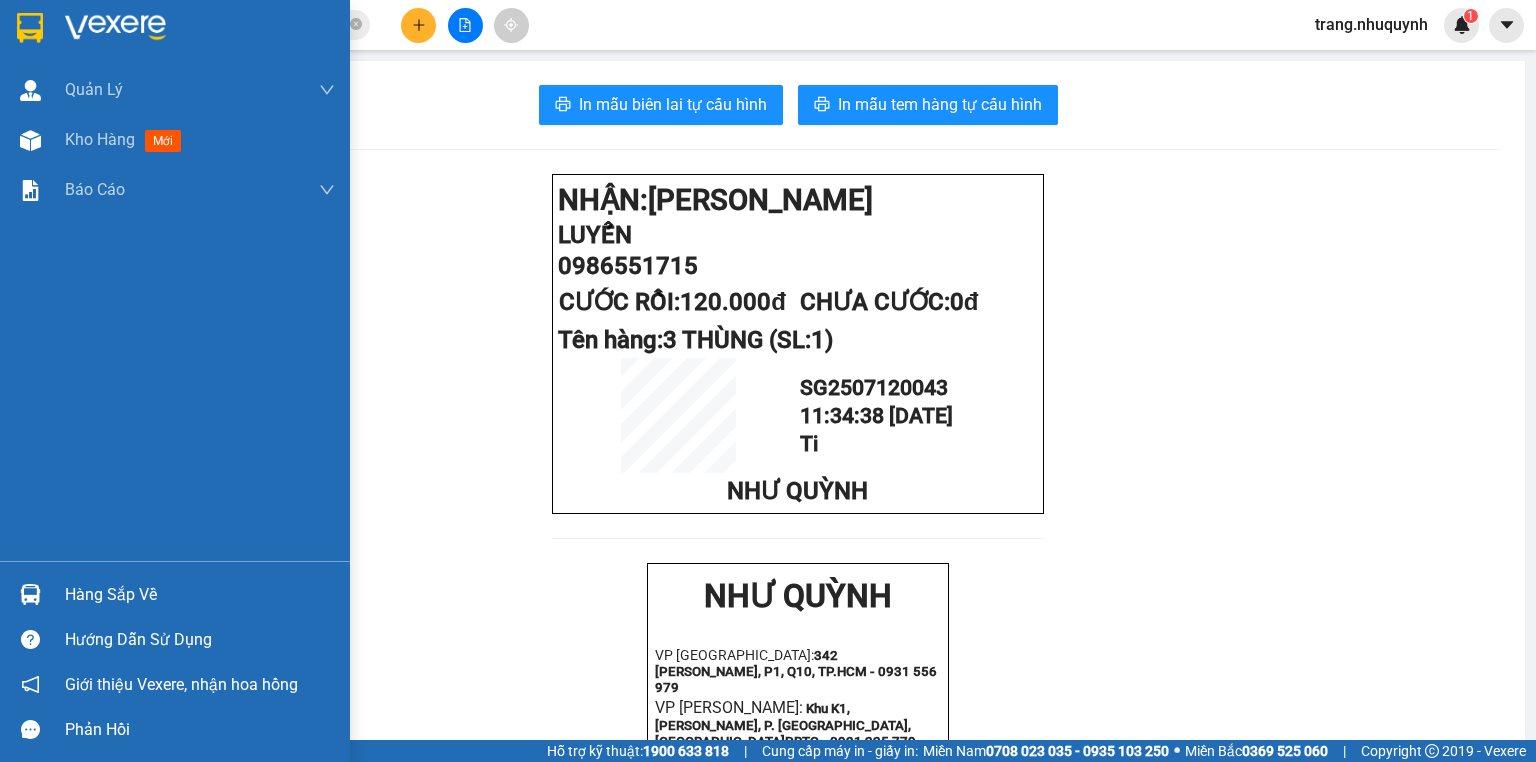 click on "Kho hàng" at bounding box center [100, 139] 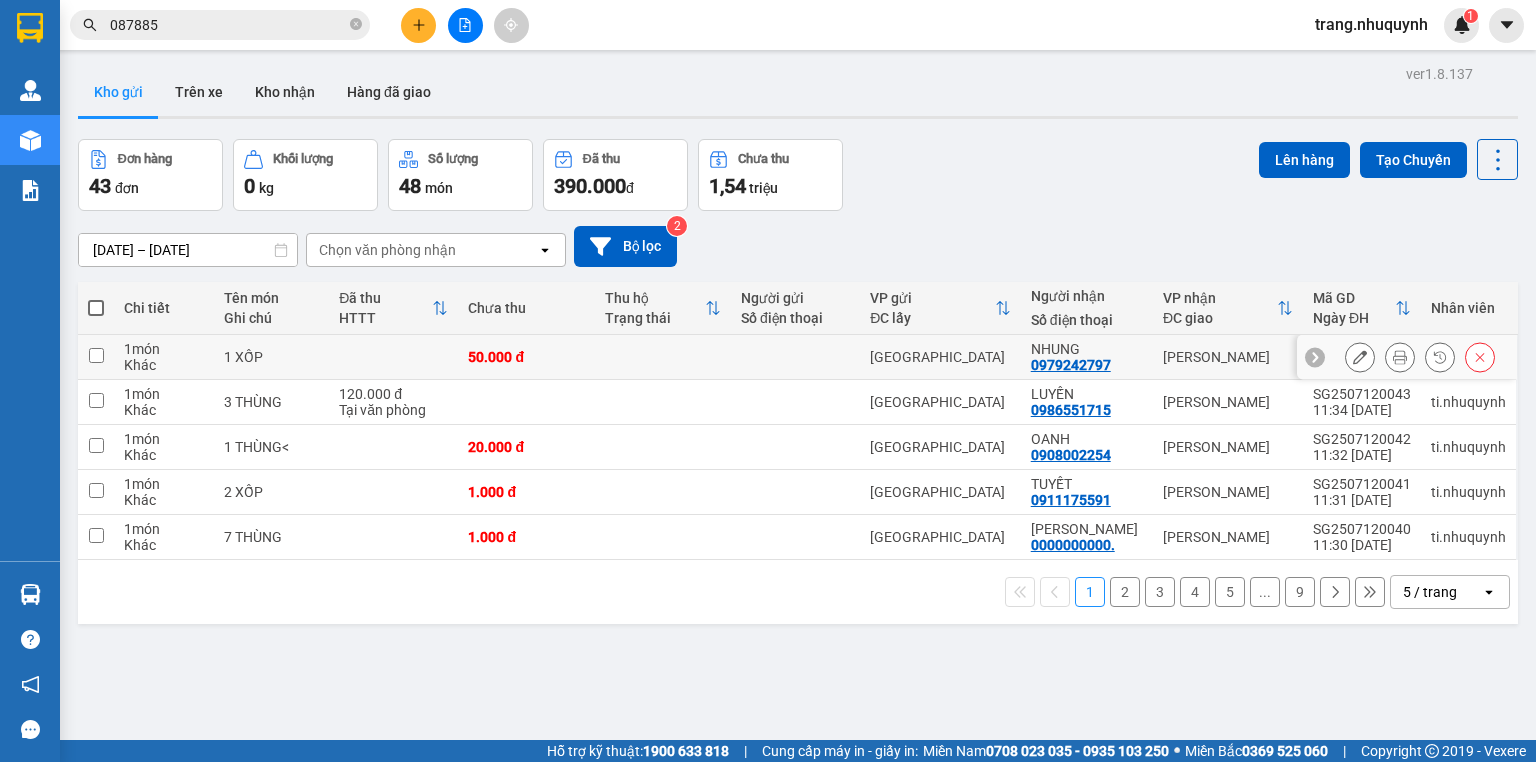 click 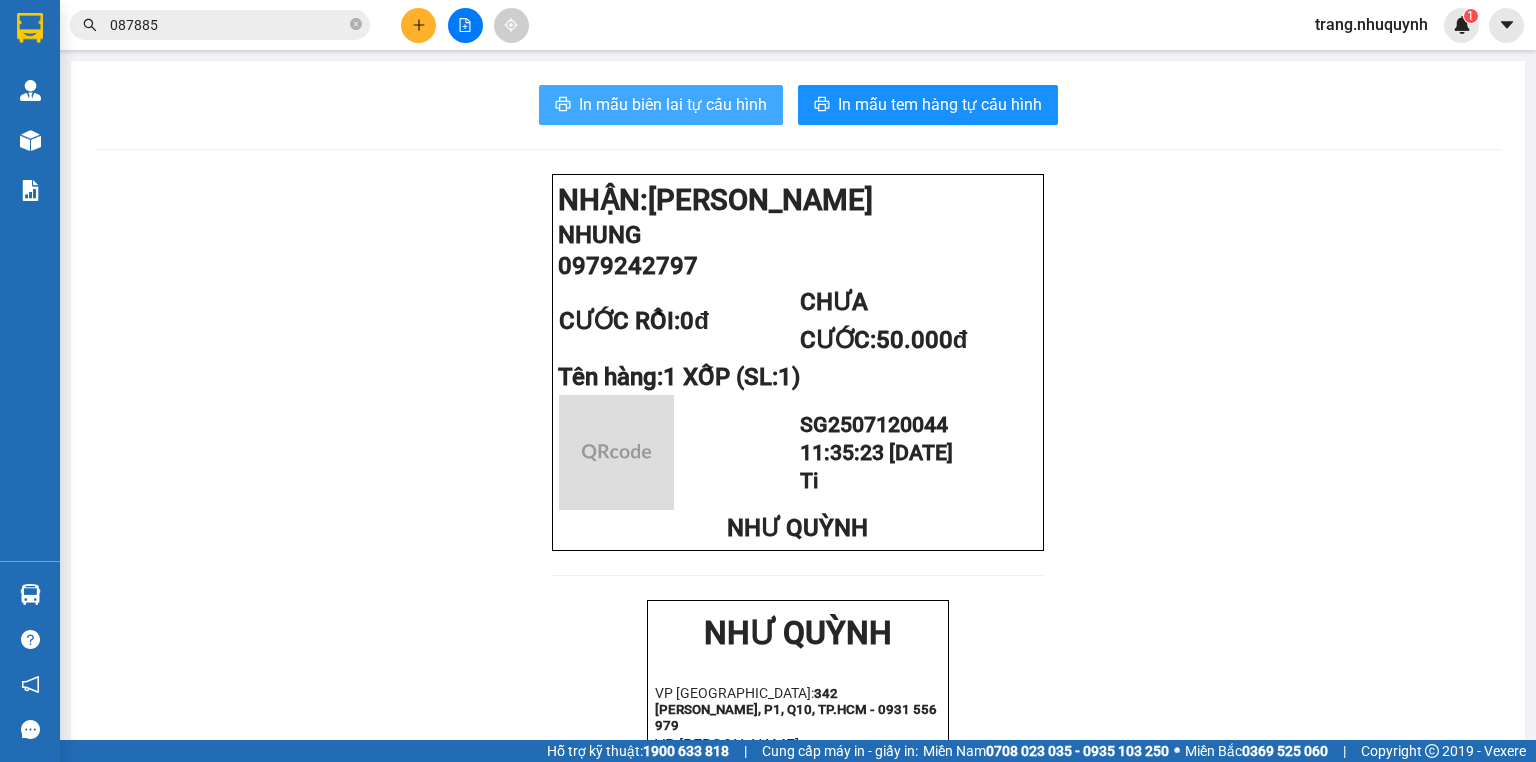 click on "In mẫu biên lai tự cấu hình" at bounding box center (673, 104) 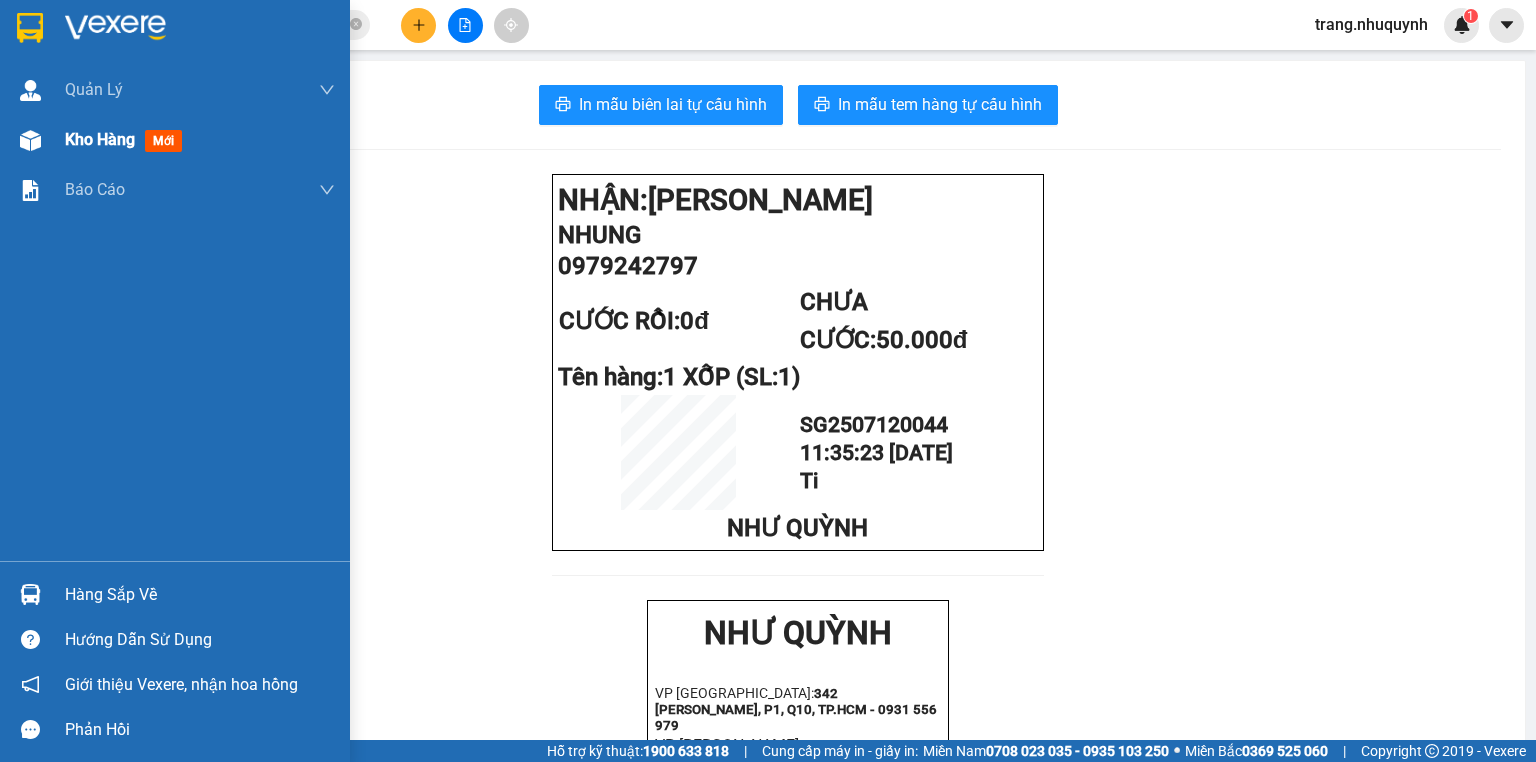 click on "Kho hàng" at bounding box center [100, 139] 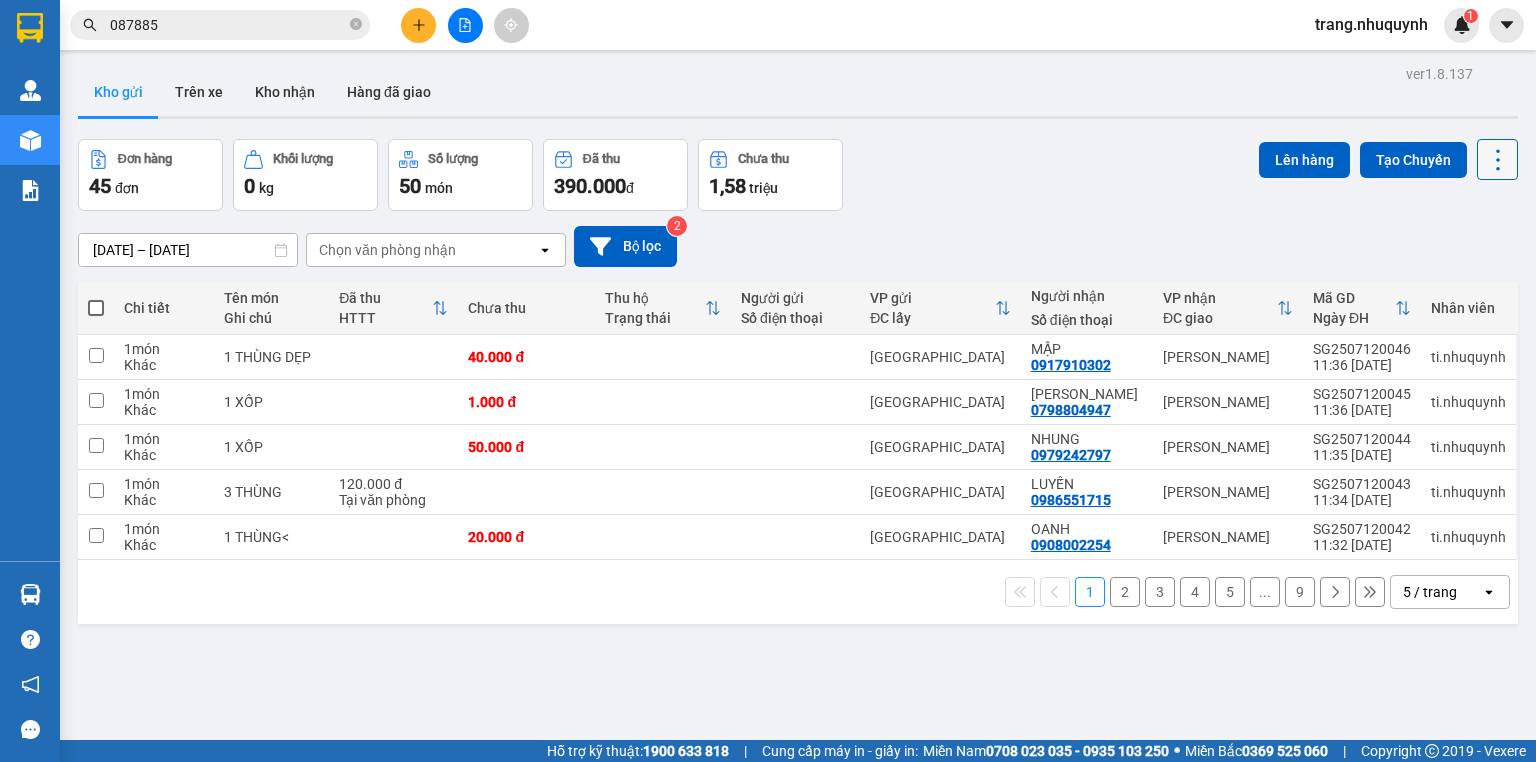 click 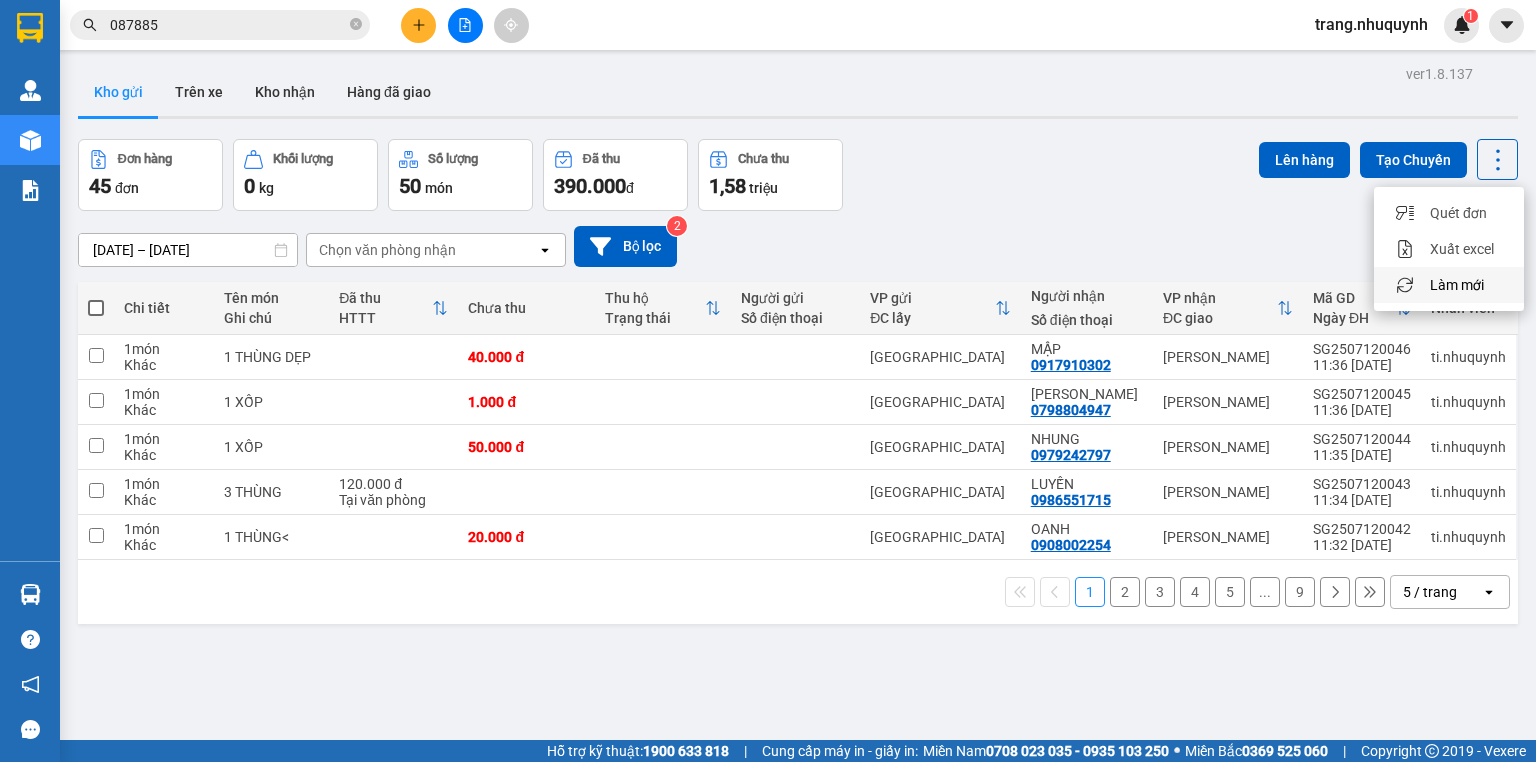click on "Làm mới" at bounding box center [1457, 285] 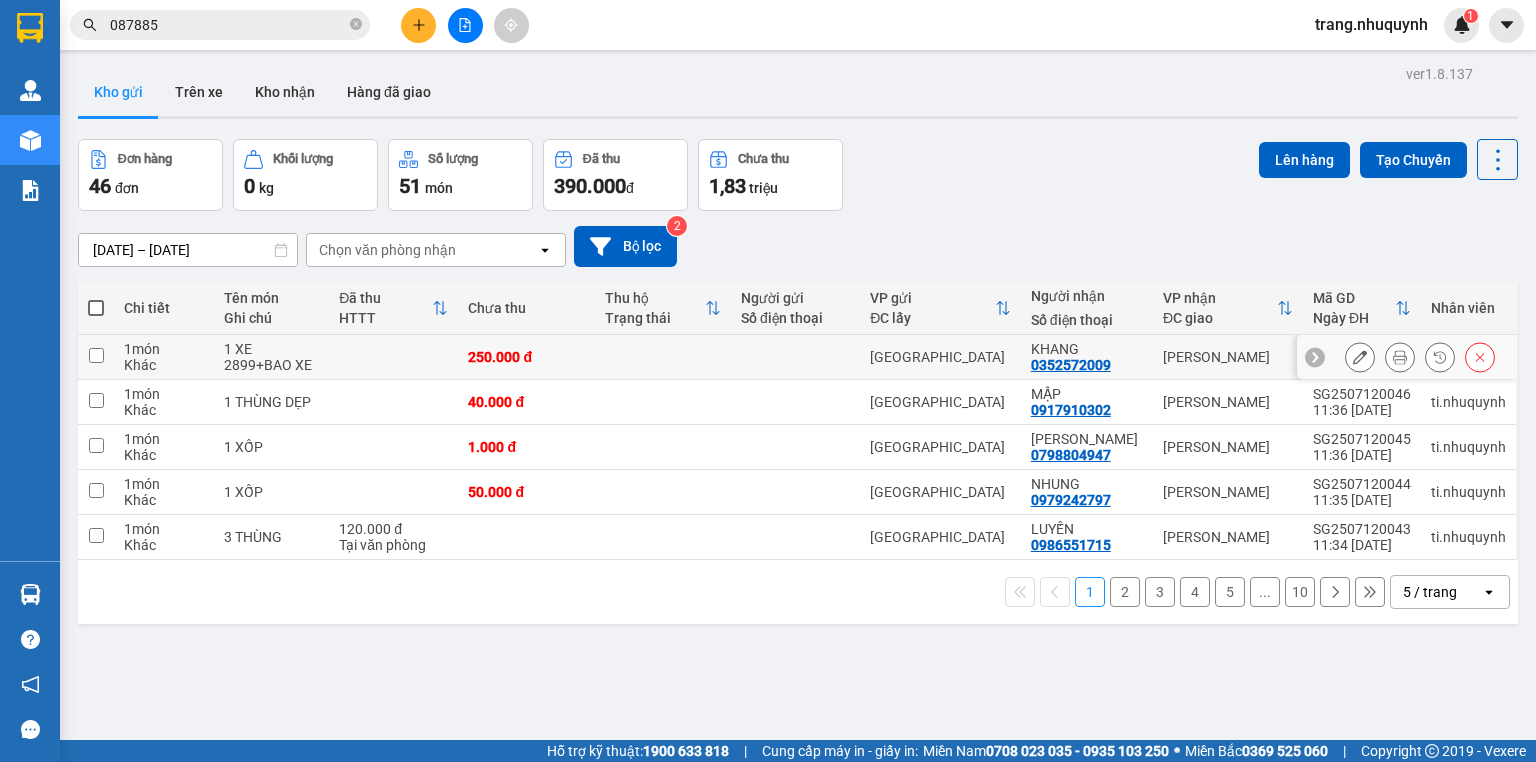 click 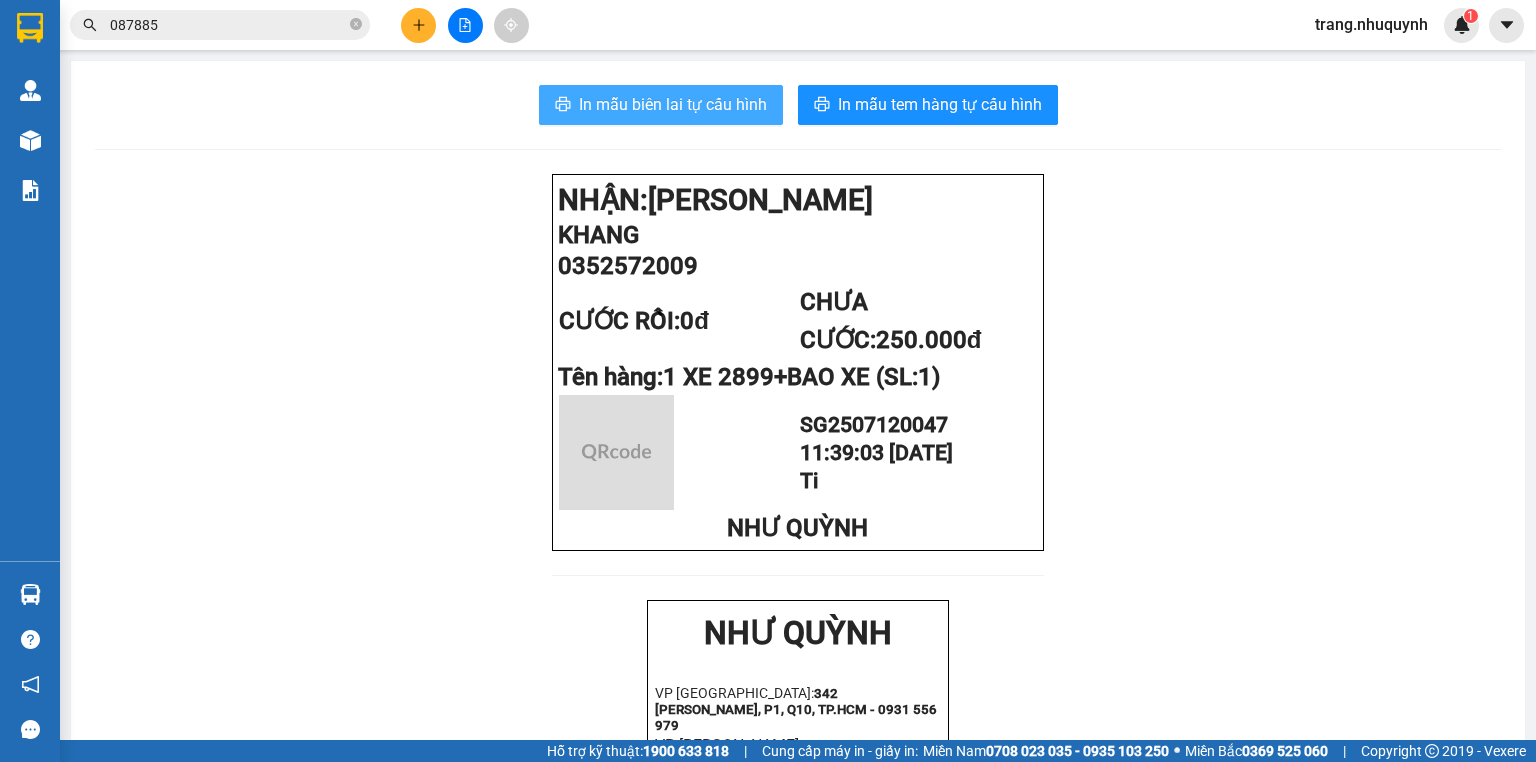 click on "In mẫu biên lai tự cấu hình" at bounding box center [673, 104] 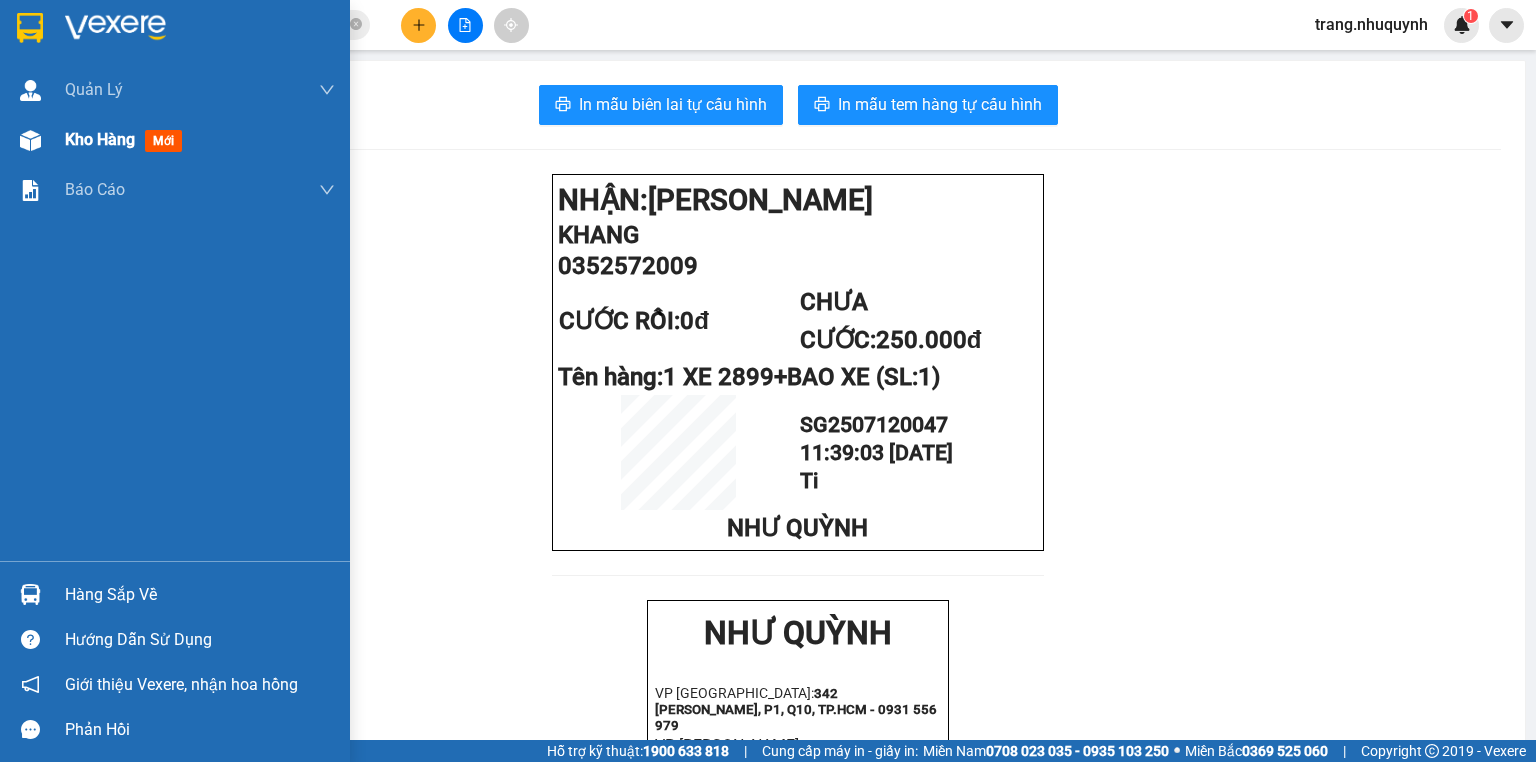 click on "Kho hàng" at bounding box center [100, 139] 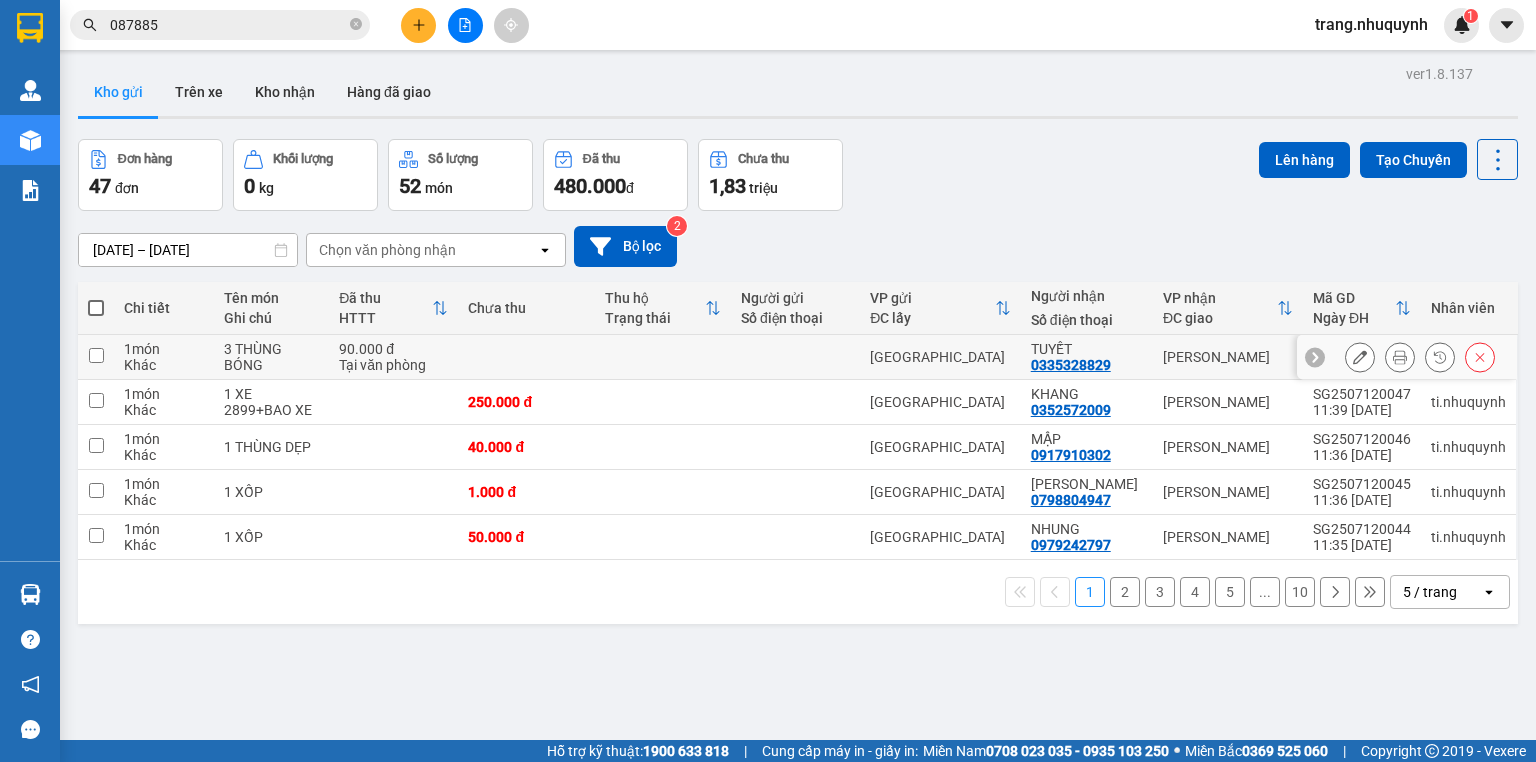 click 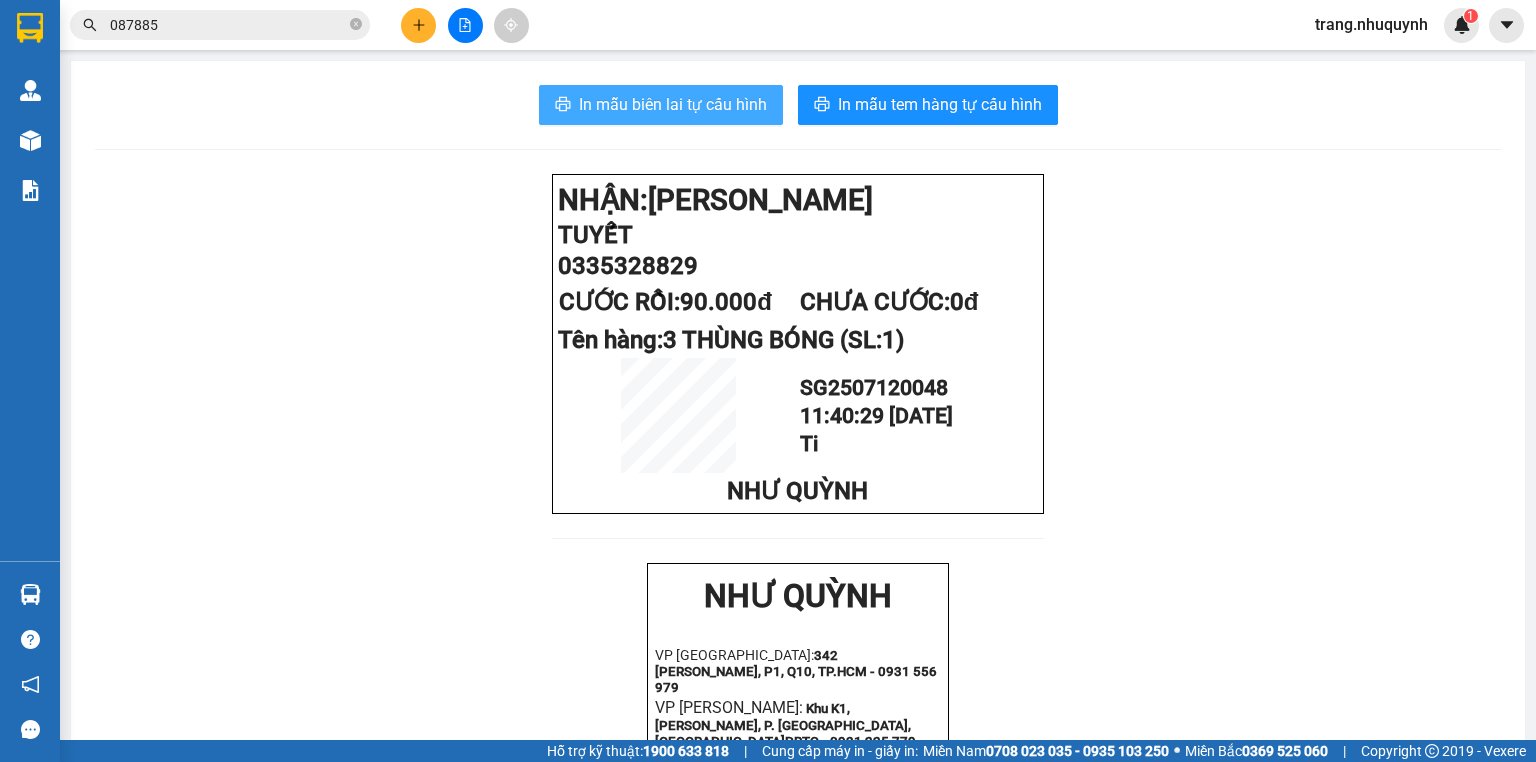 click on "In mẫu biên lai tự cấu hình" at bounding box center [673, 104] 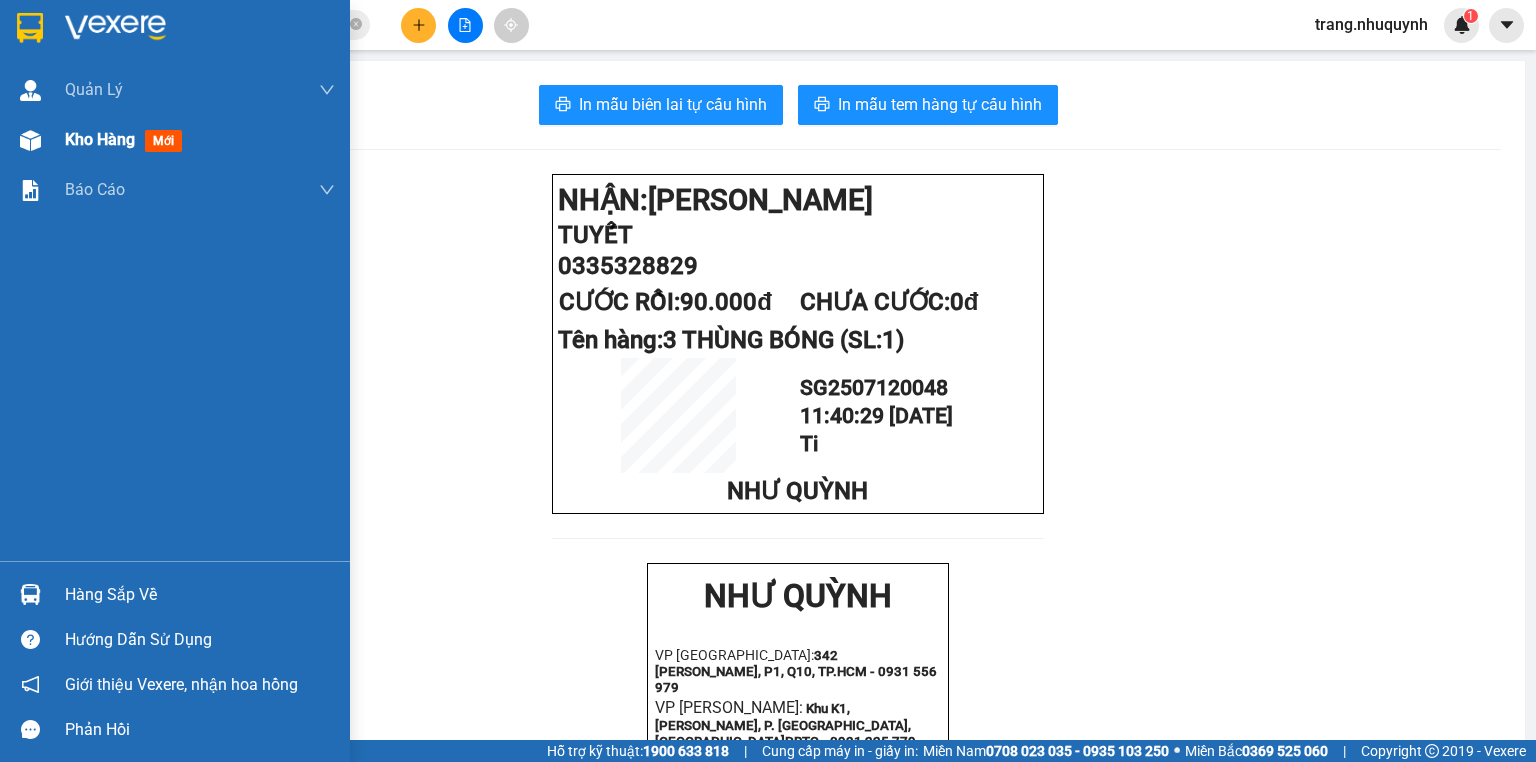 click on "Kho hàng mới" at bounding box center [175, 140] 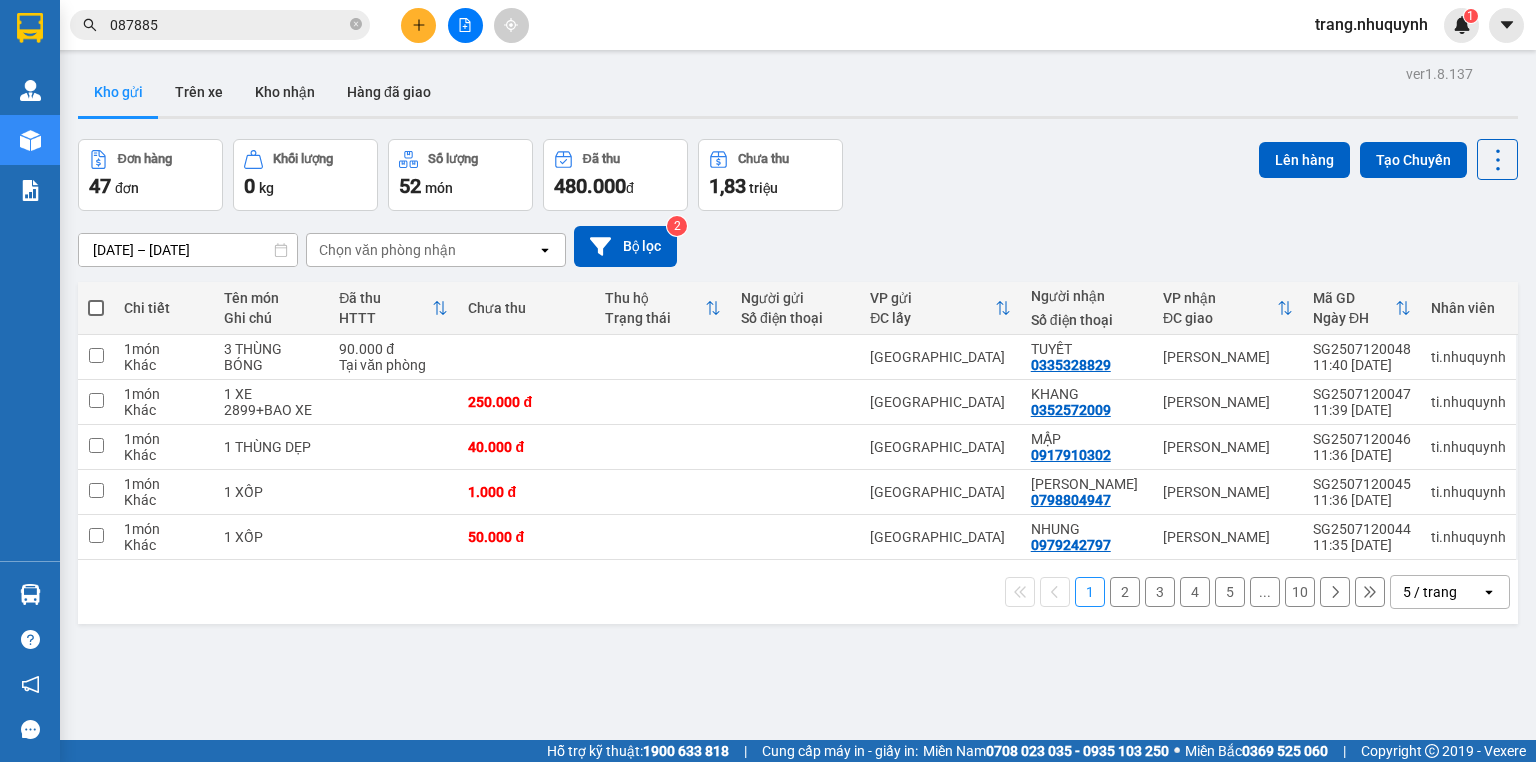 click on "Đơn hàng 47 đơn Khối lượng 0 kg Số lượng 52 món Đã thu 480.000  đ Chưa thu 1,83   triệu Lên hàng Tạo Chuyến" at bounding box center (798, 175) 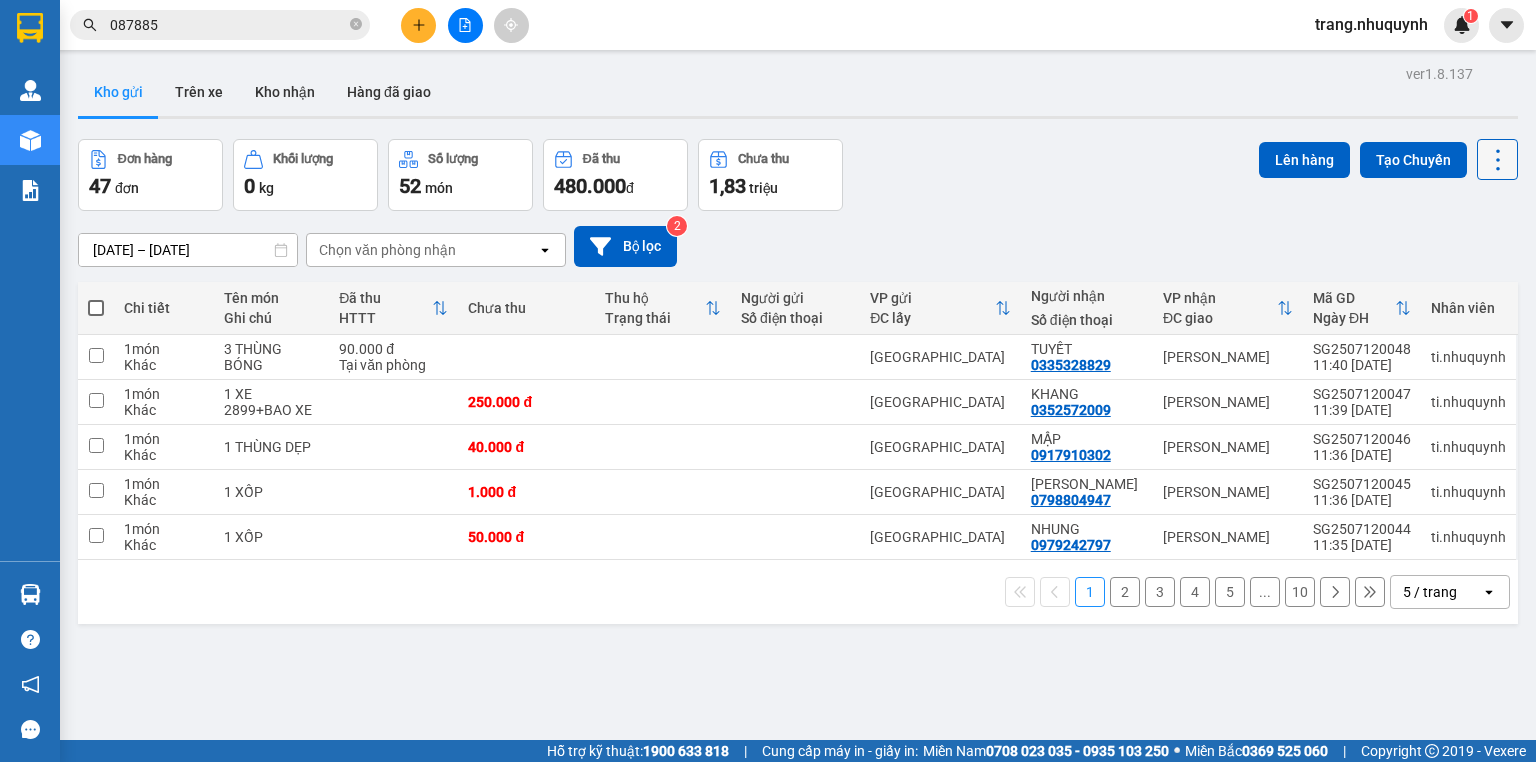 click 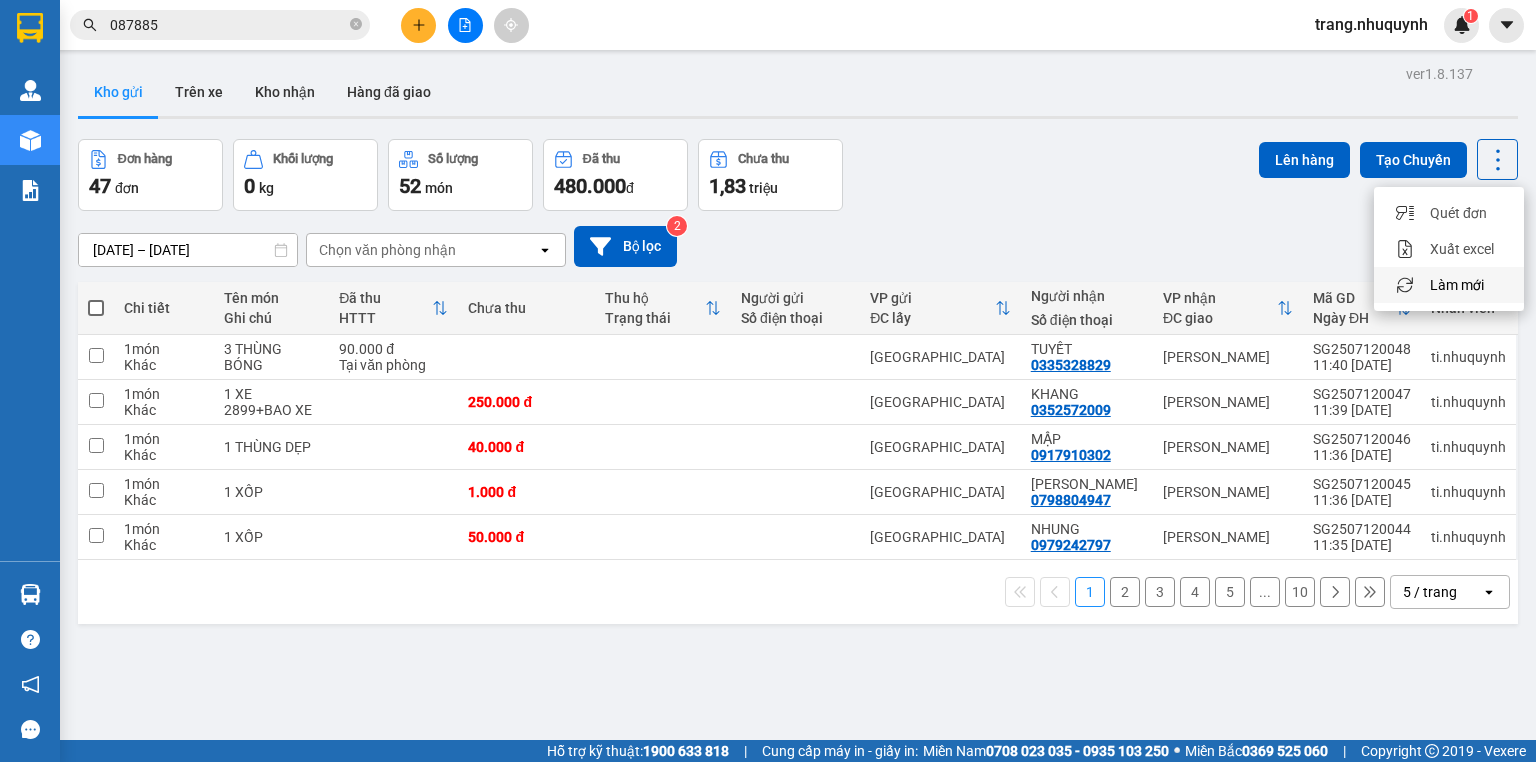 click on "Làm mới" at bounding box center (1457, 285) 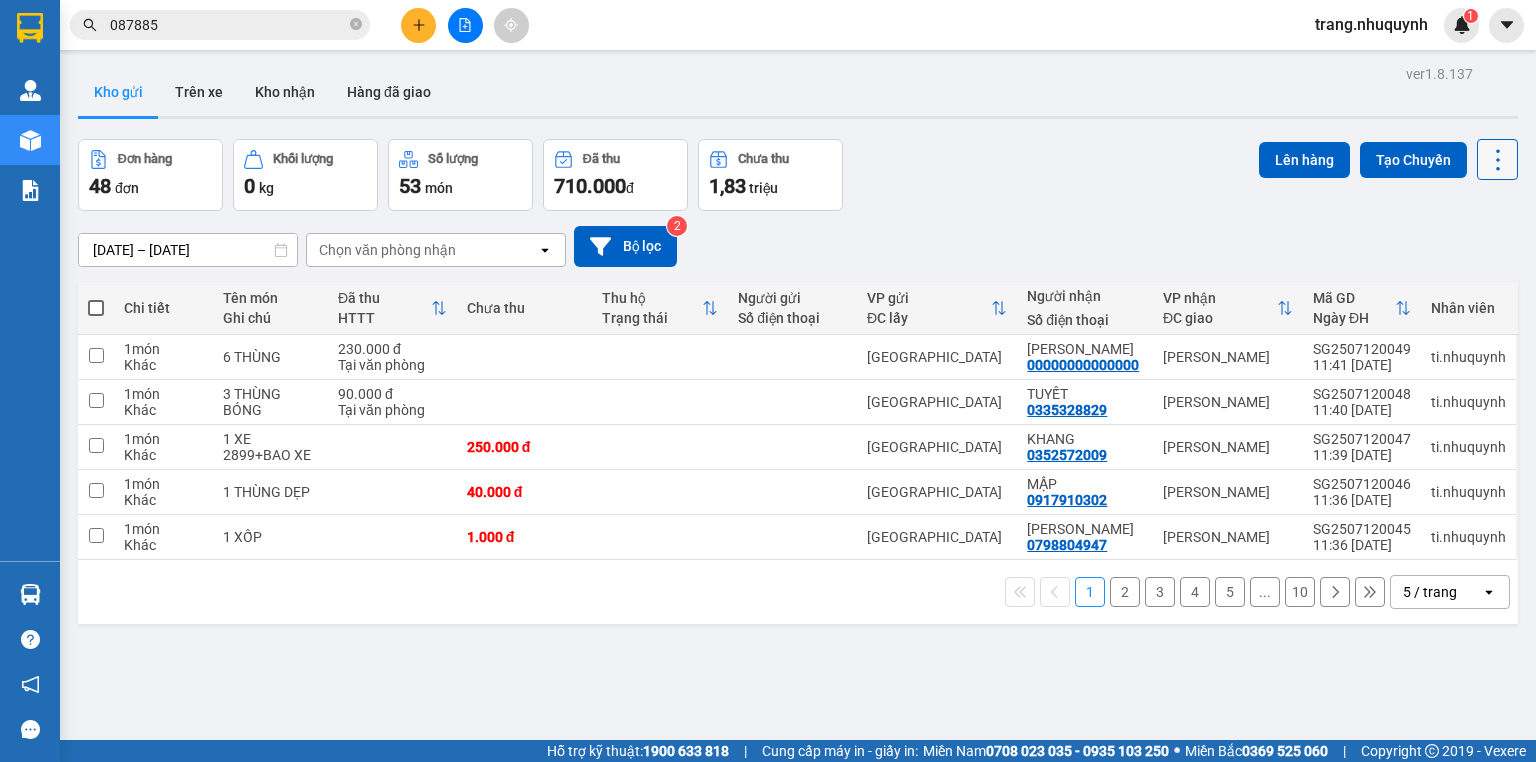 click 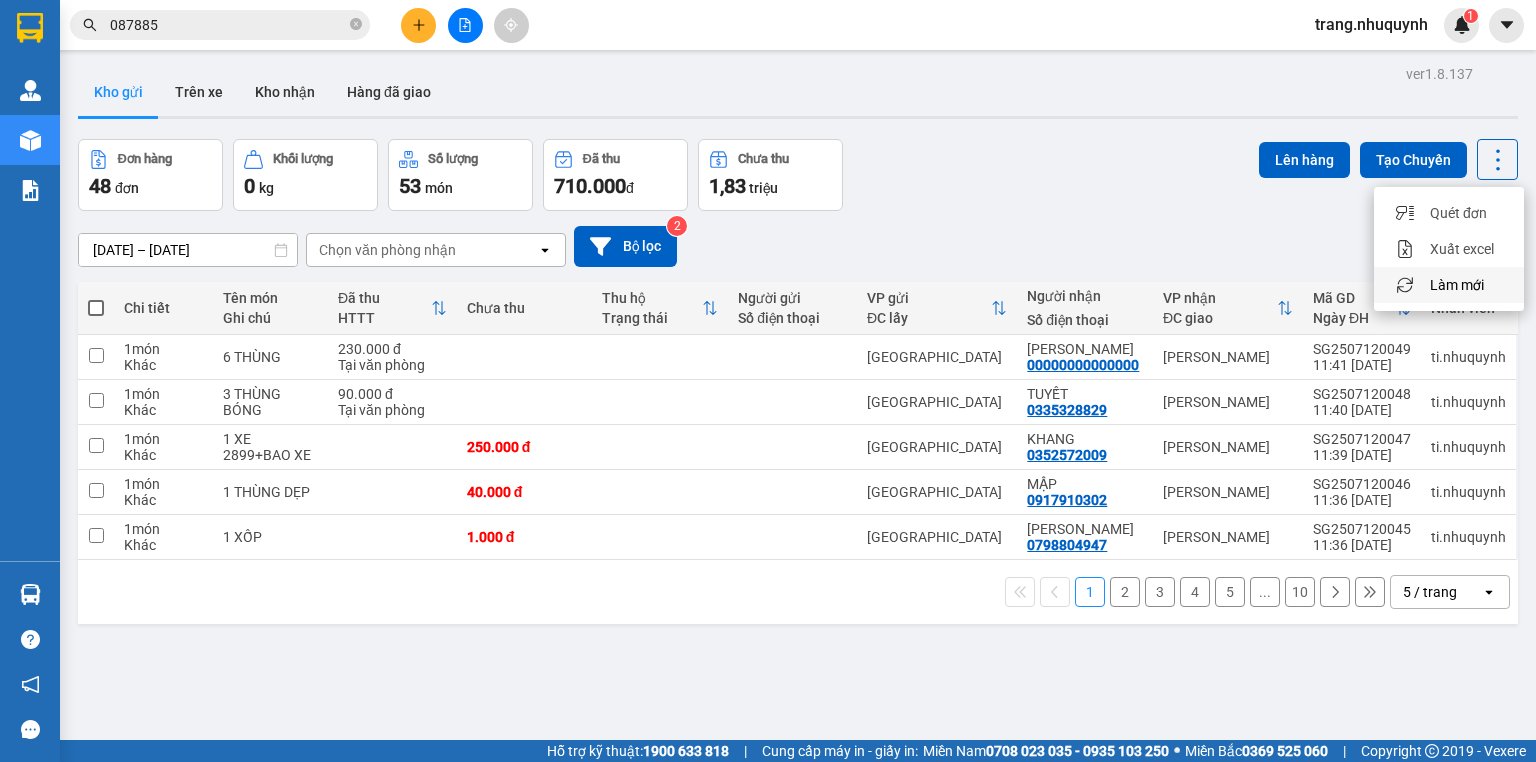 click on "Làm mới" at bounding box center (1457, 285) 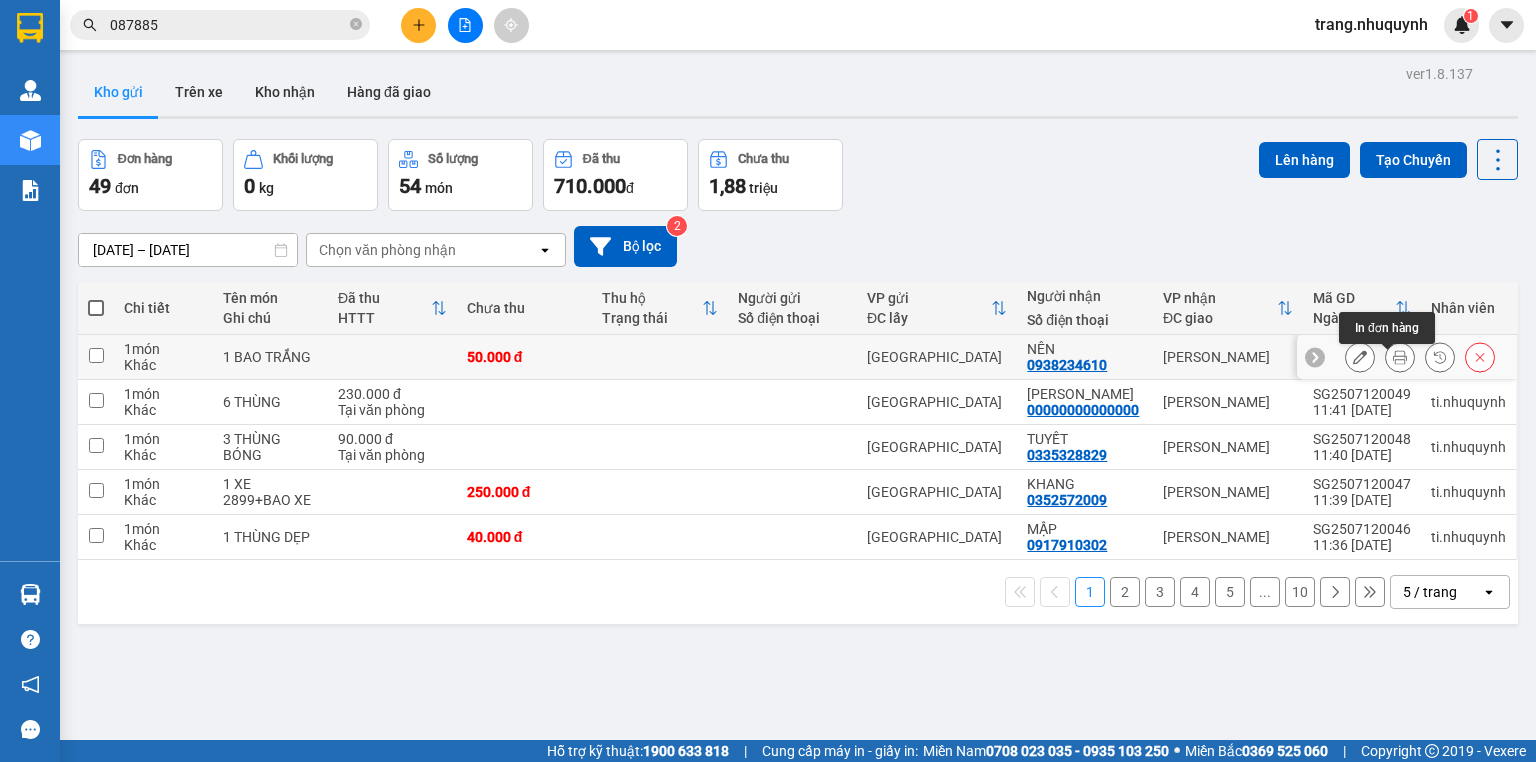 click at bounding box center [1400, 357] 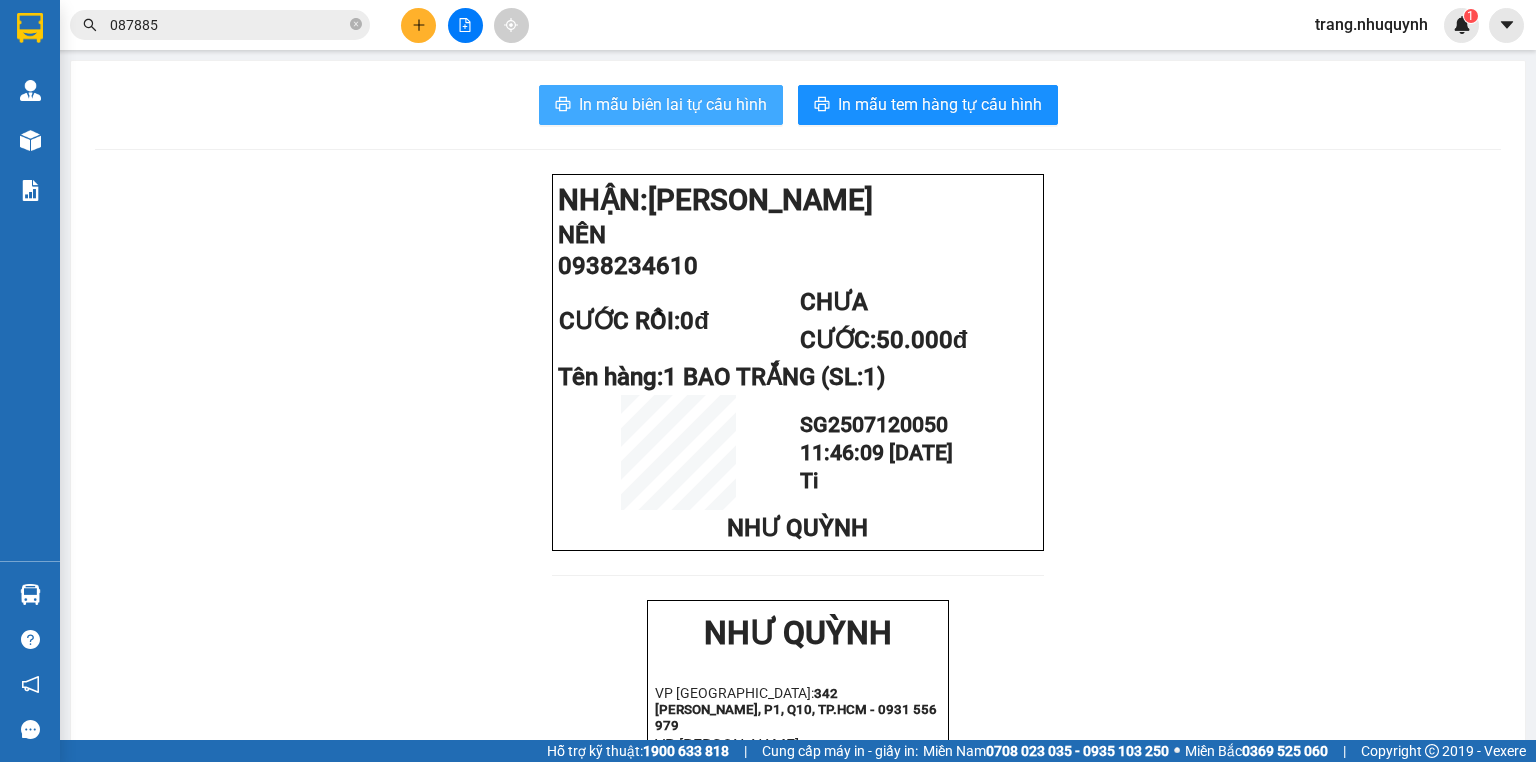 click on "In mẫu biên lai tự cấu hình" at bounding box center [673, 104] 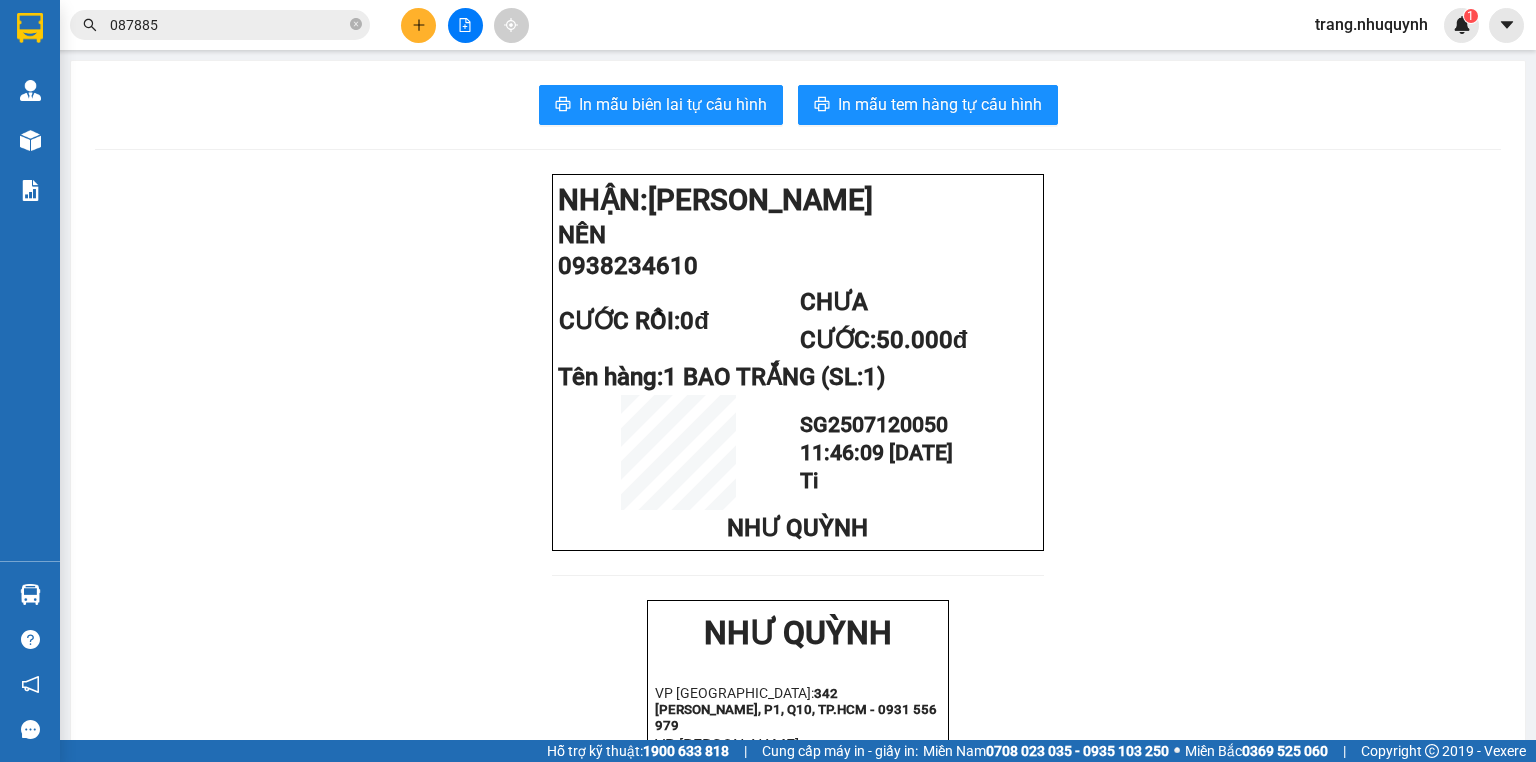 click 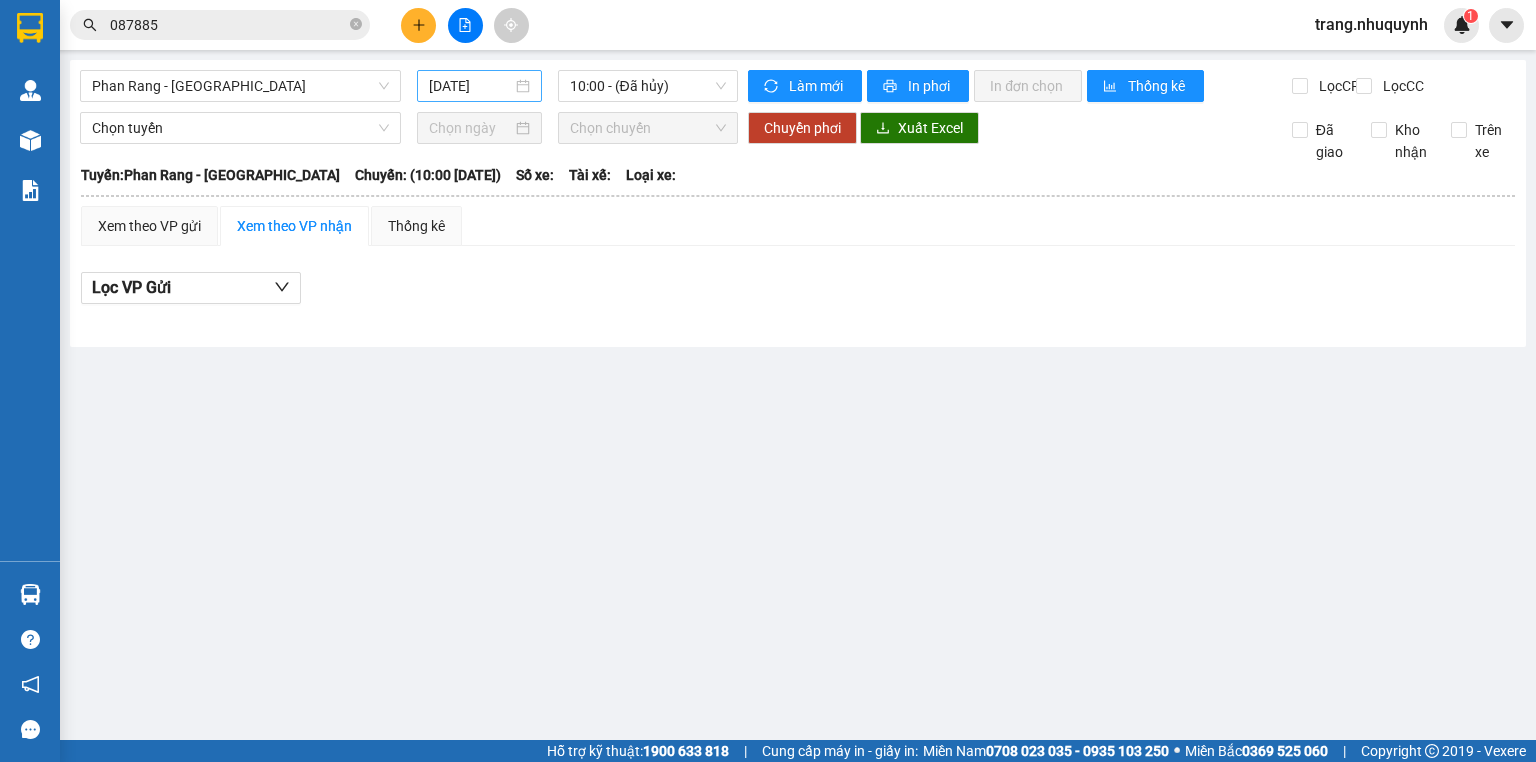 click on "12/07/2025" at bounding box center (470, 86) 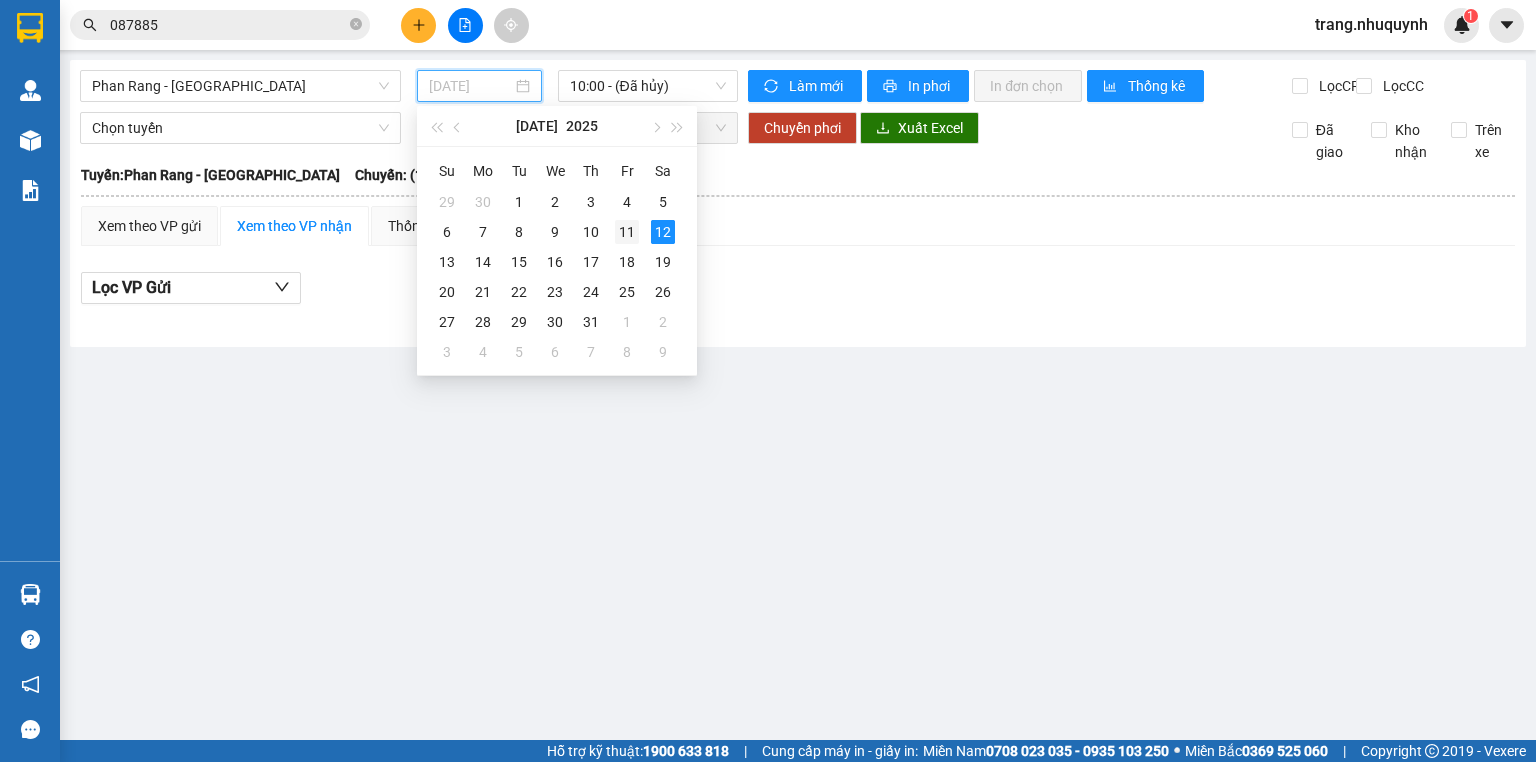 click on "11" at bounding box center (627, 232) 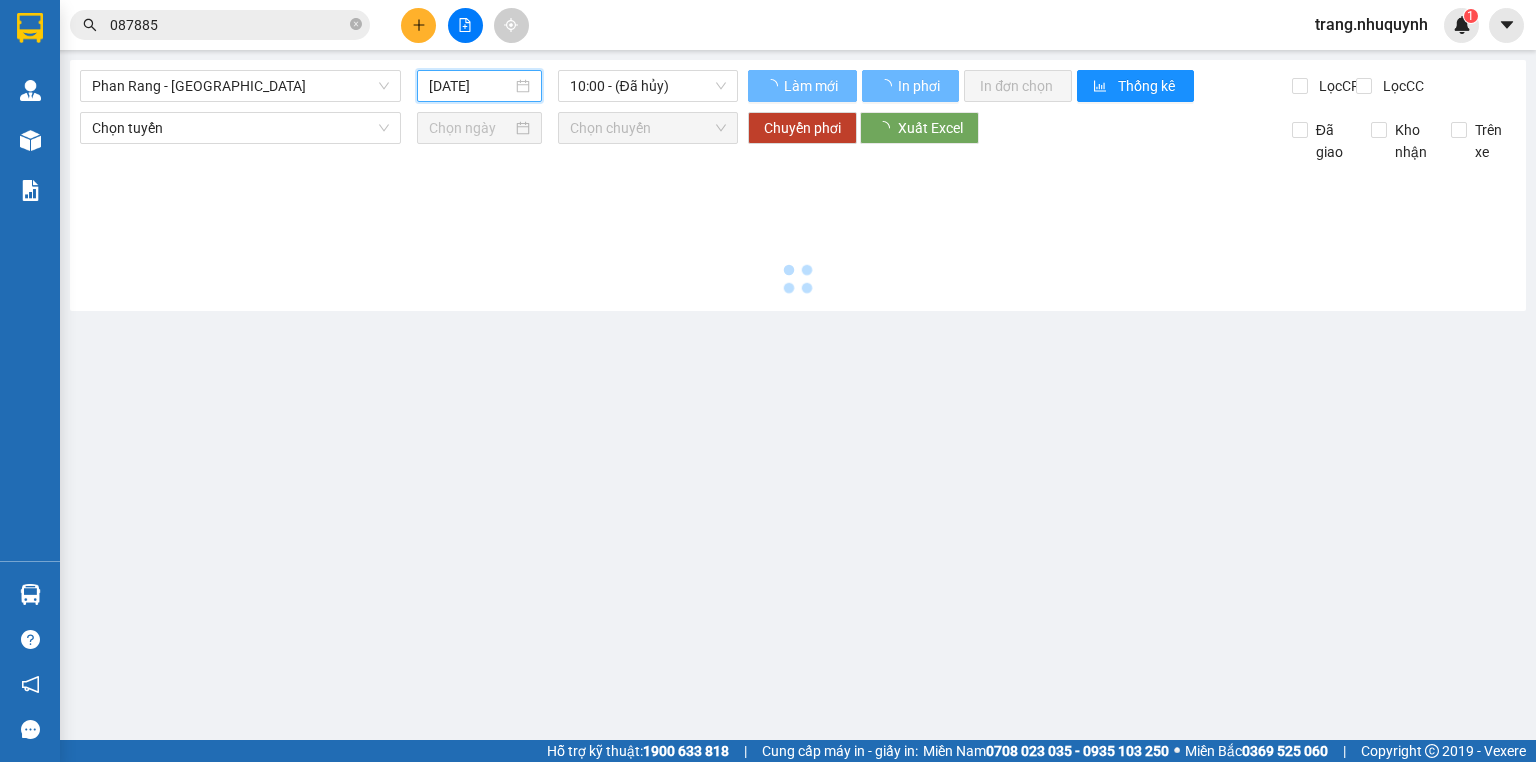 type on "11/07/2025" 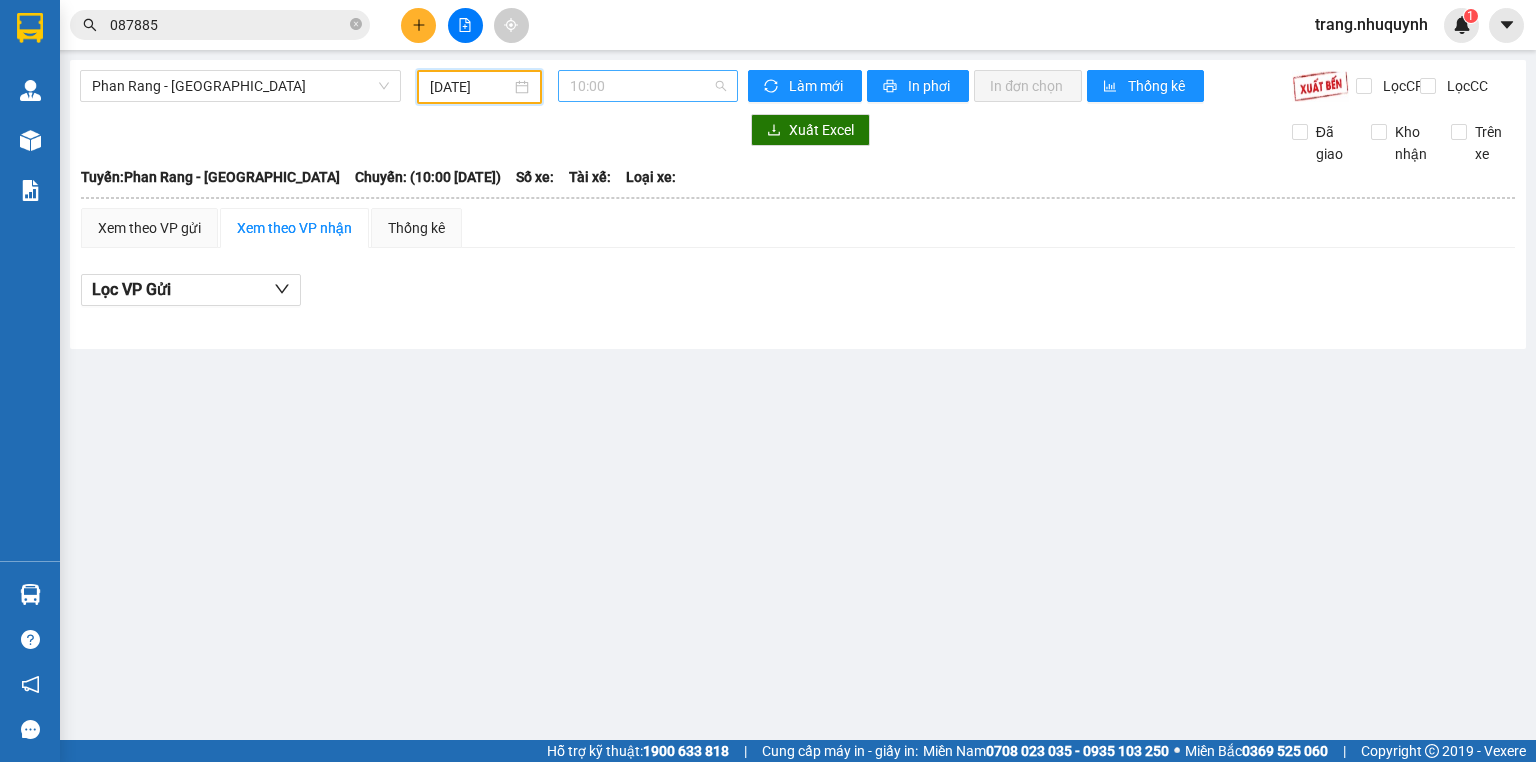 click on "10:00" at bounding box center (648, 86) 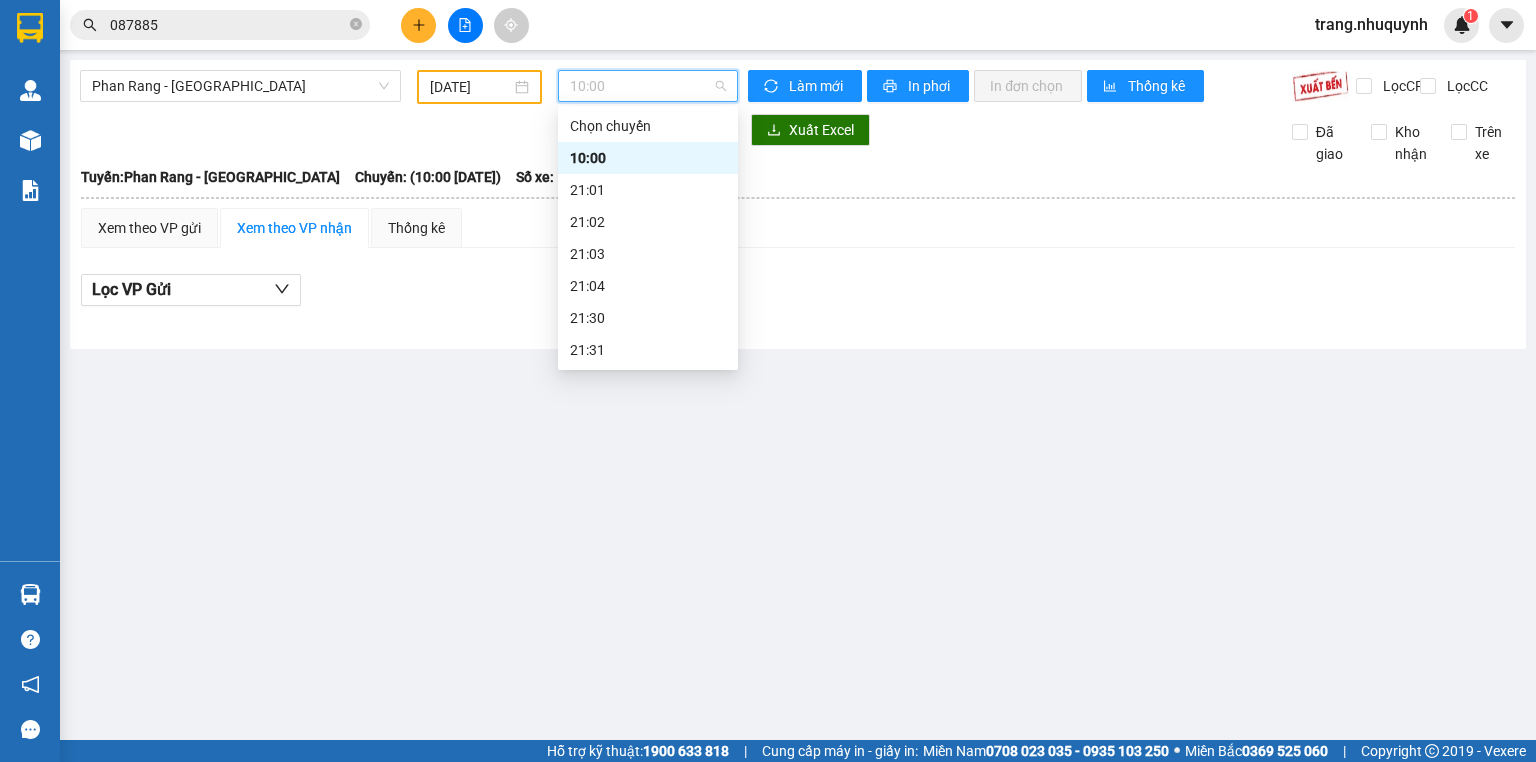 click on "22:00" at bounding box center [648, 382] 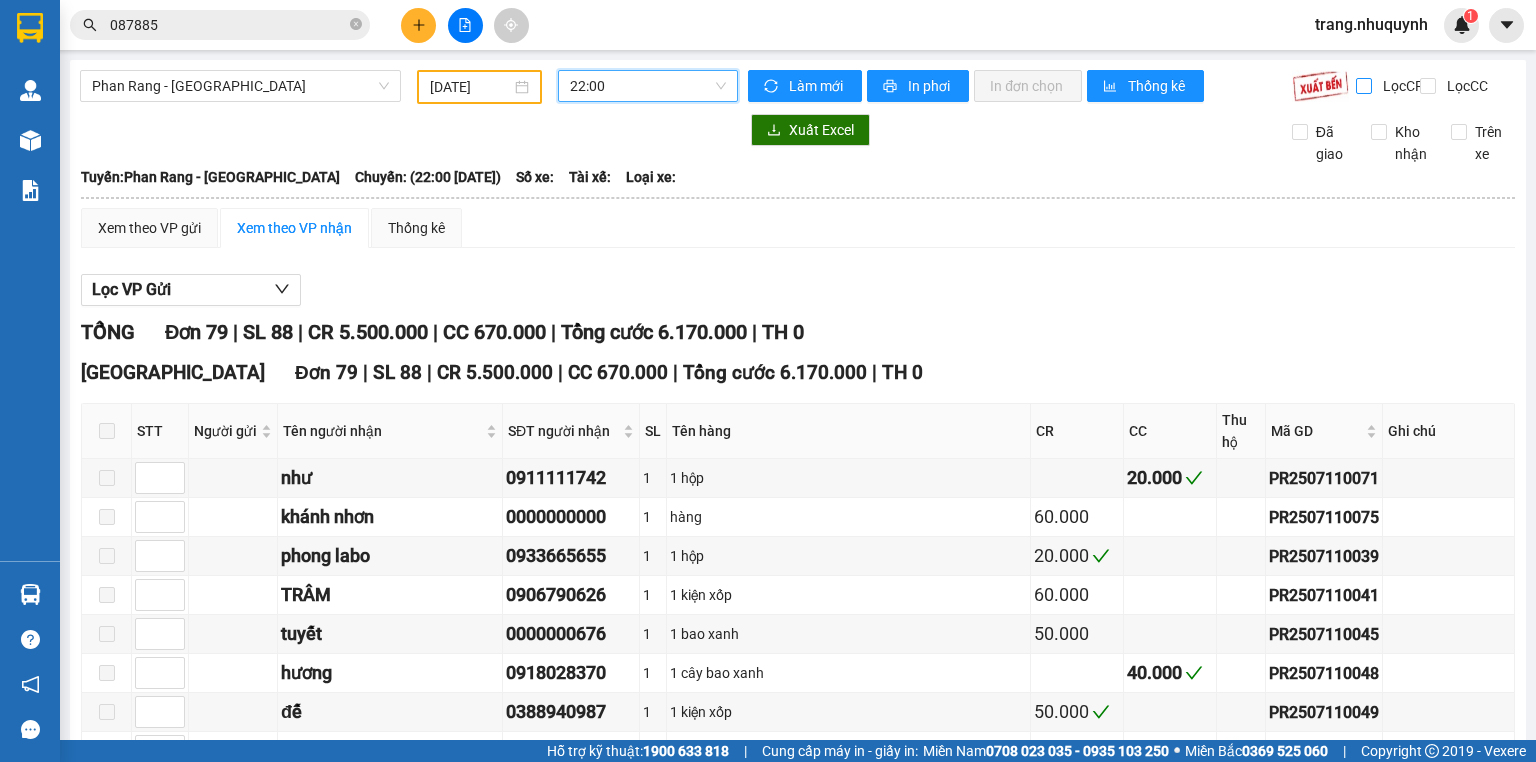 click on "Lọc  CR" at bounding box center [1365, 86] 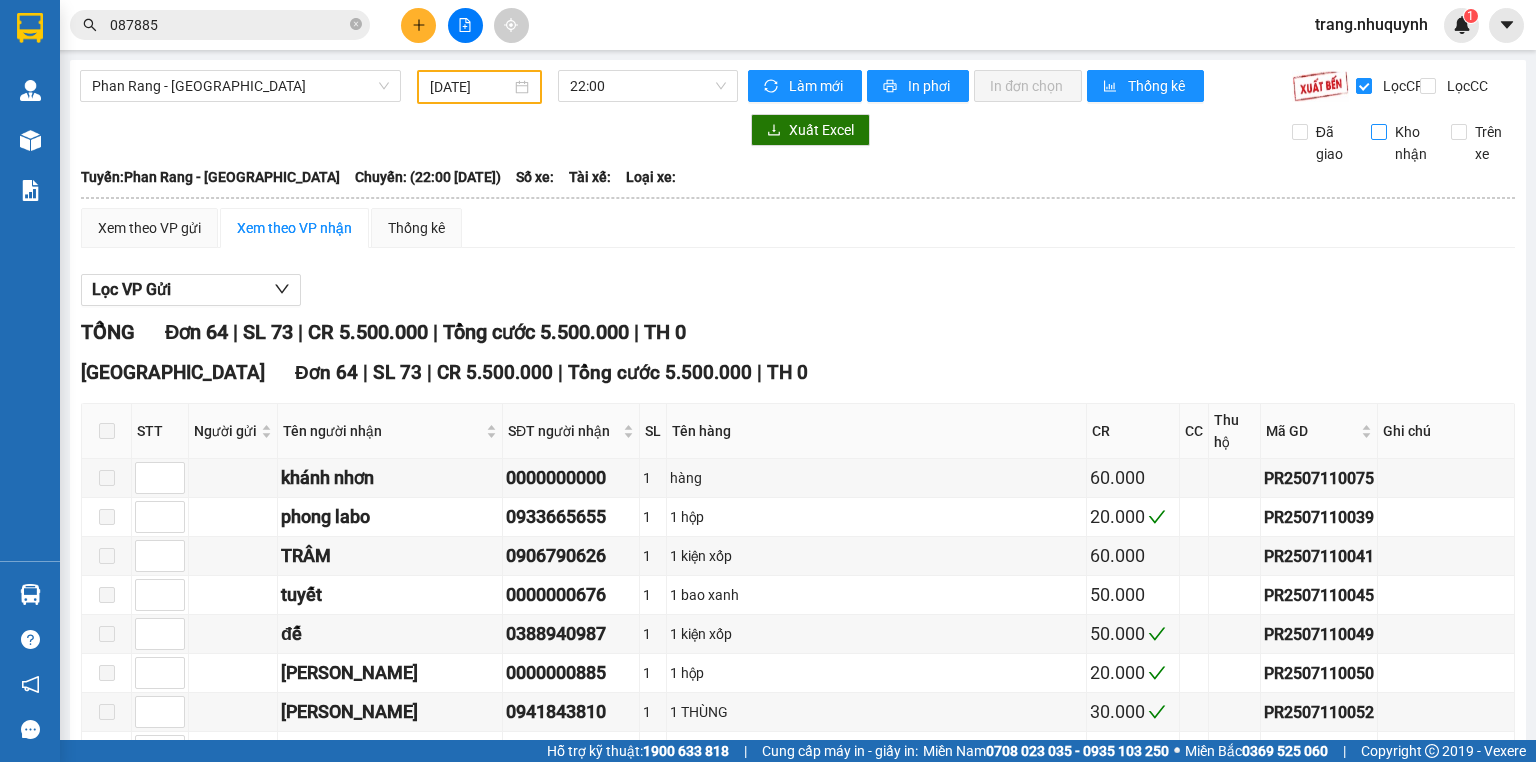 click on "Kho nhận" at bounding box center (1379, 132) 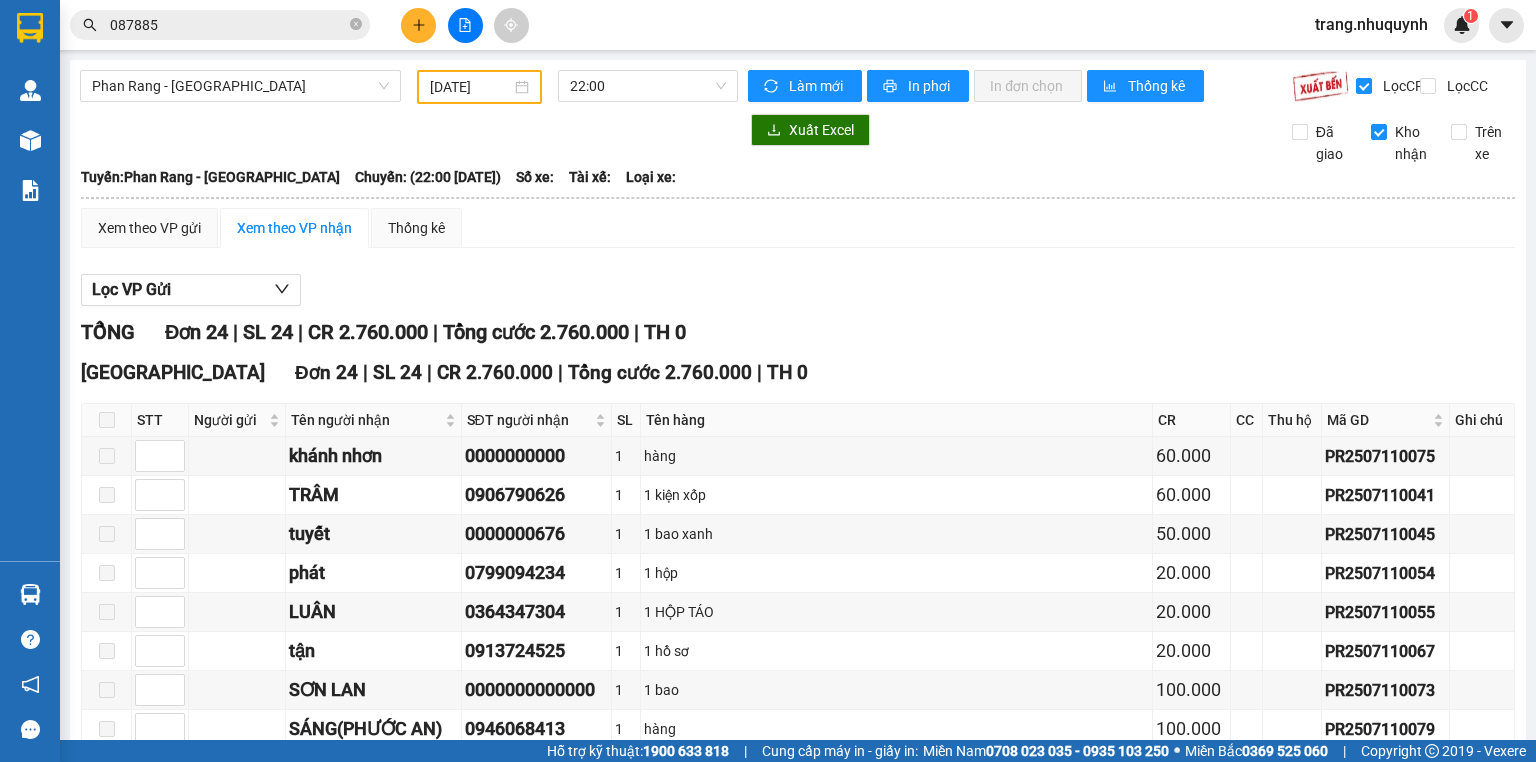 click on "Phan Rang - Sài Gòn 11/07/2025 22:00     Làm mới In phơi In đơn chọn Thống kê Lọc  CR Lọc  CC Xuất Excel Đã giao Kho nhận Trên xe Như Quỳnh   Đường Trần Nhân Tông, Chợ Động Khu K1, phường Thanh Sơn, TP. Phan Rang-Tháp Chàm, Tỉnh Ninh Thuận 11:46 - 12/07/2025 Tuyến:  Phan Rang - Sài Gòn Chuyến:   (22:00 - 11/07/2025) Tuyến:  Phan Rang - Sài Gòn Chuyến:   (22:00 - 11/07/2025) Số xe:  Tài xế:  Loại xe:  Xem theo VP gửi Xem theo VP nhận Thống kê Lọc VP Gửi TỔNG Đơn   24 | SL   24 | CR   2.760.000 | Tổng cước   2.760.000 | TH   0 Sài Gòn Đơn   24 | SL   24 | CR   2.760.000 | Tổng cước   2.760.000 | TH   0 STT Người gửi Tên người nhận SĐT người nhận SL Tên hàng CR CC Thu hộ Mã GD Ghi chú Ký nhận                             khánh nhơn 0000000000 1 hàng 60.000 PR2507110075   TRÂM 0906790626 1 1 kiện xốp 60.000 PR2507110041   tuyết 0000000676 1 1 bao xanh 50.000   phát 1" at bounding box center (768, 370) 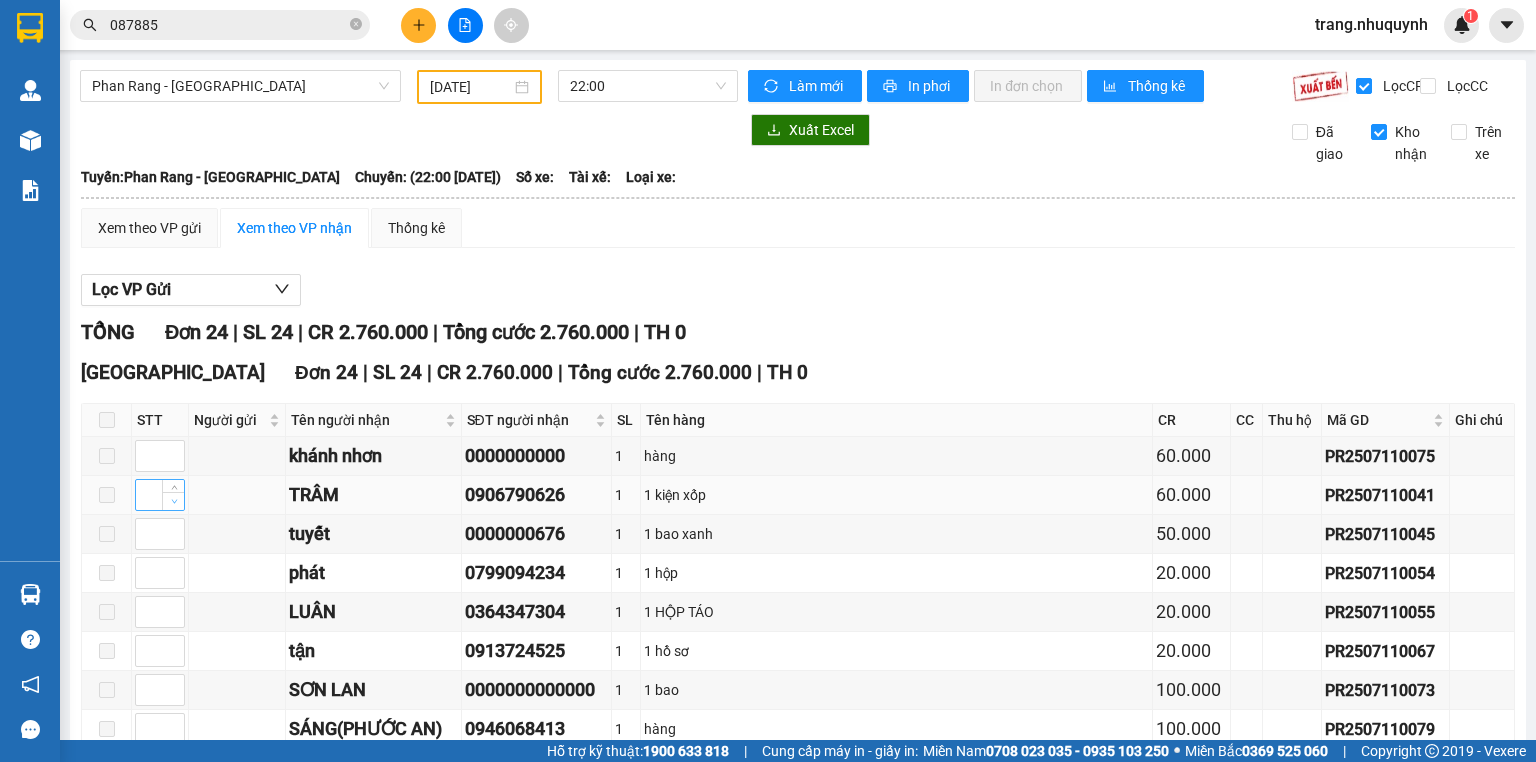 type on "1" 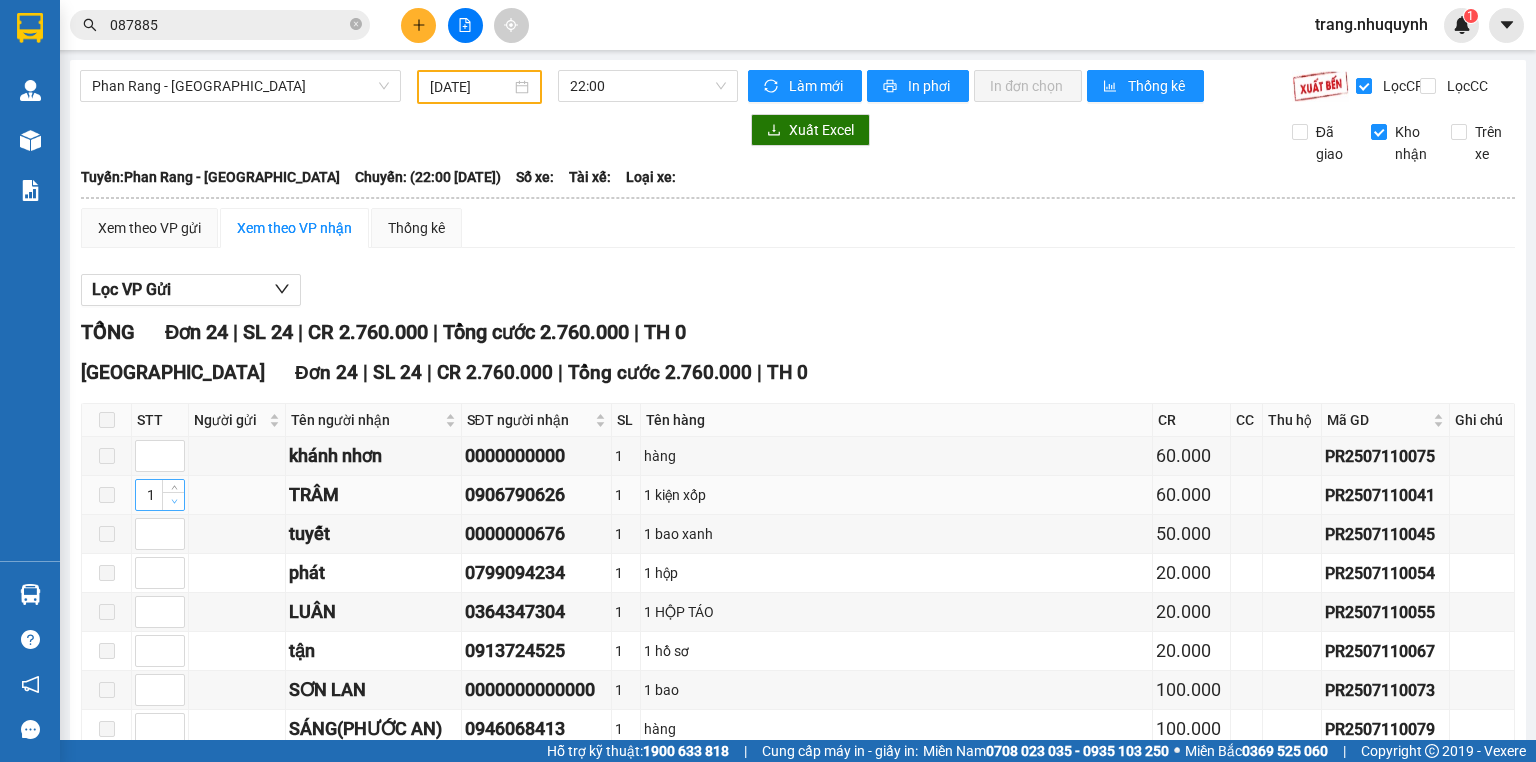 click at bounding box center (173, 501) 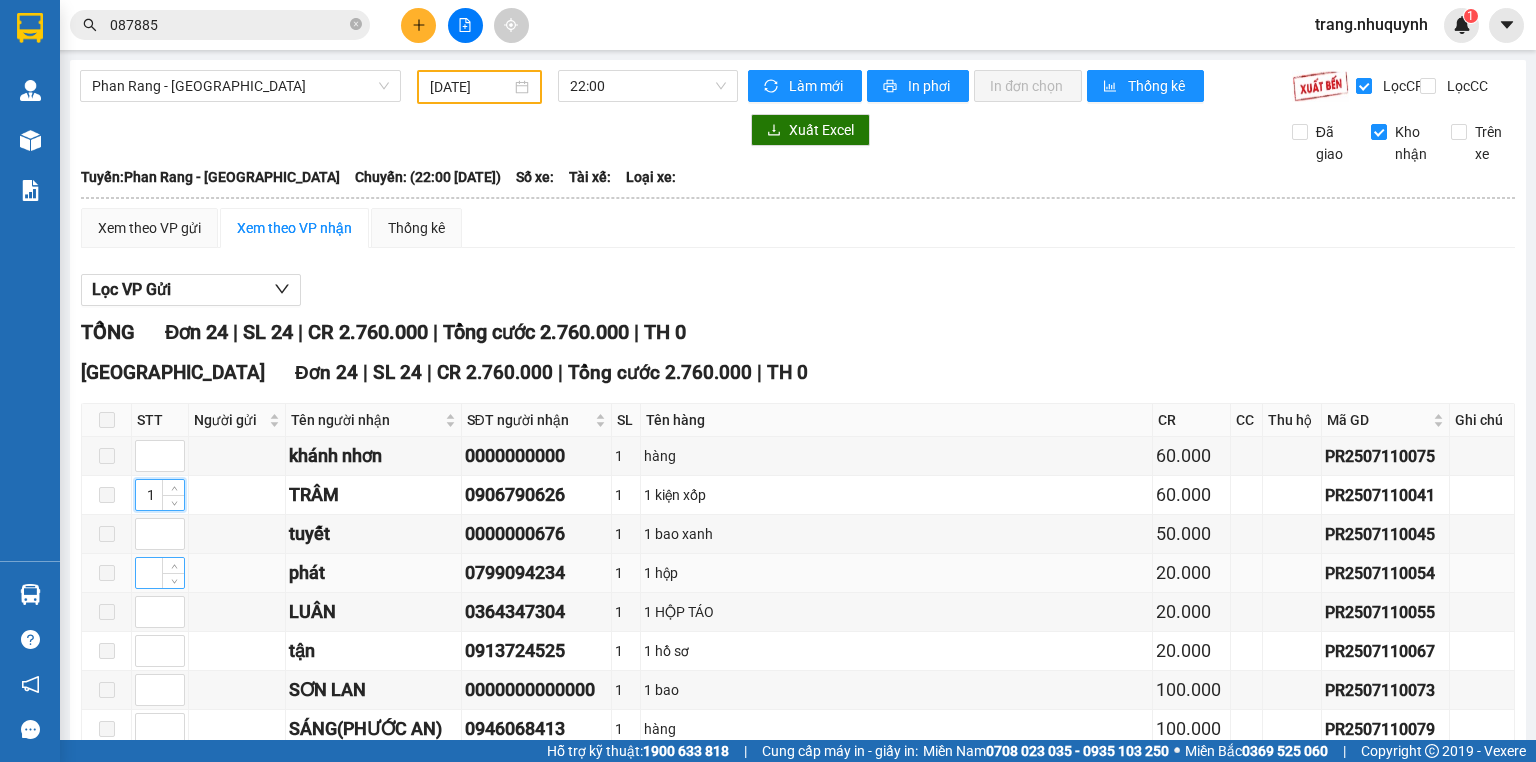 click at bounding box center [160, 573] 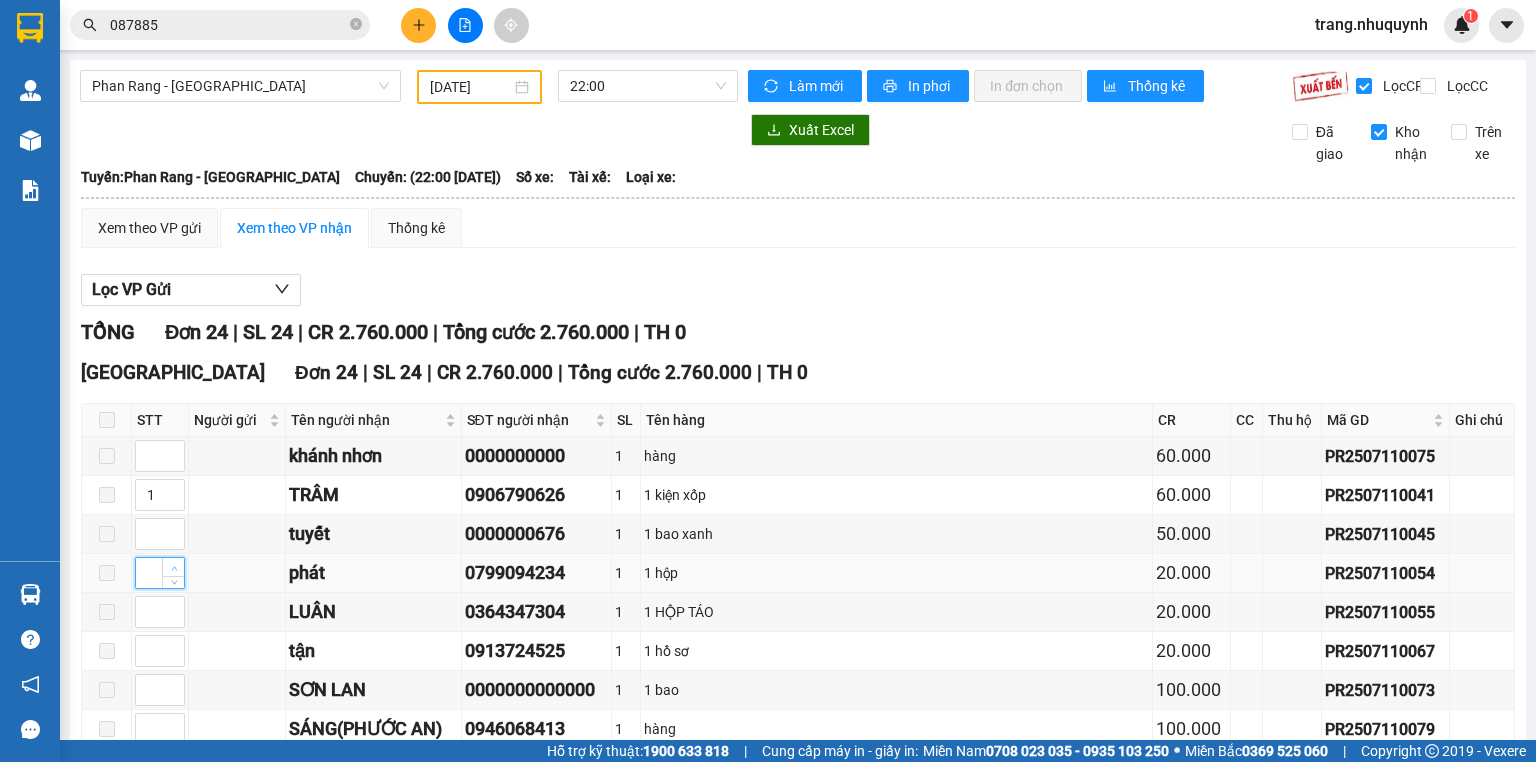 type on "1" 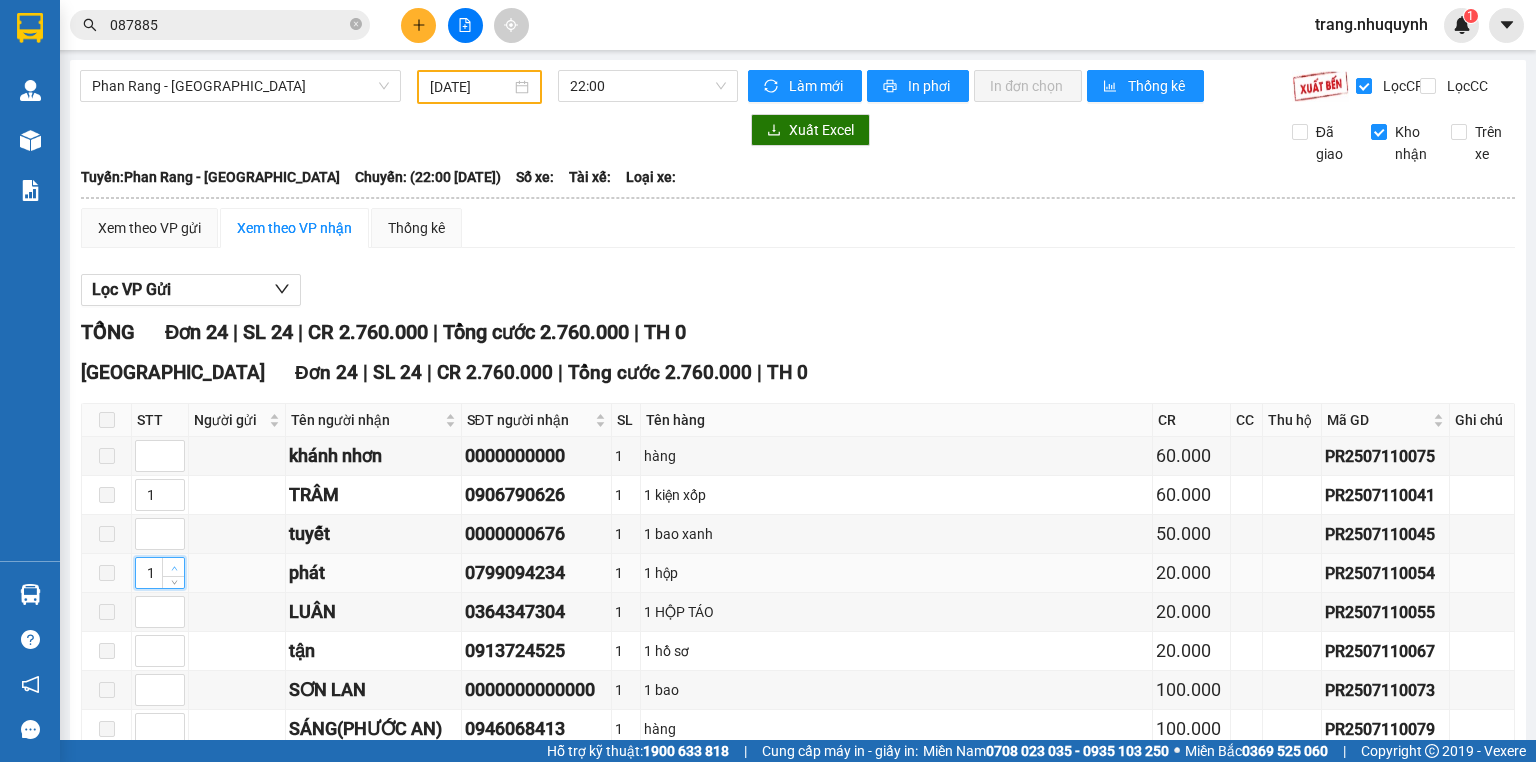 click 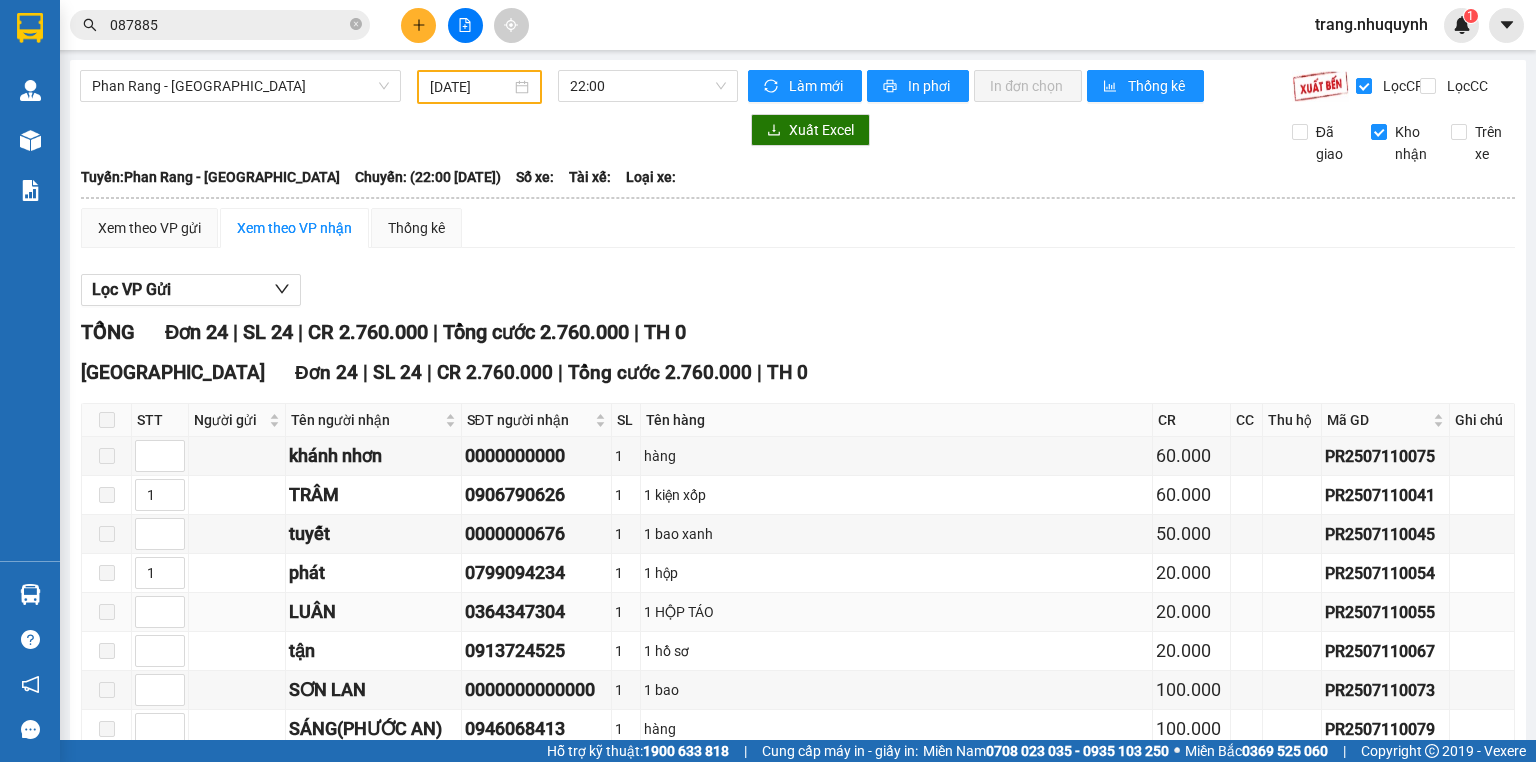 click at bounding box center (237, 612) 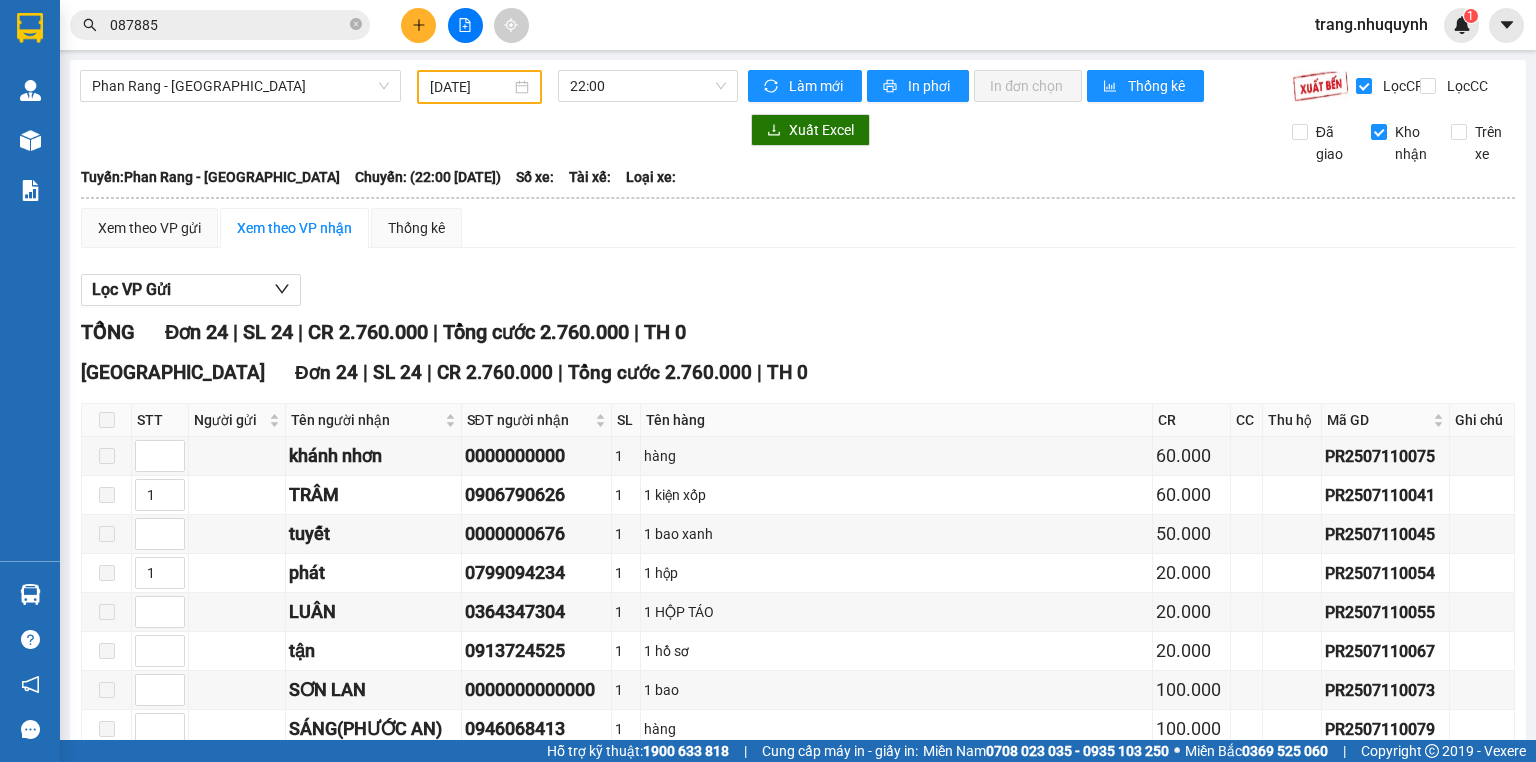type on "1" 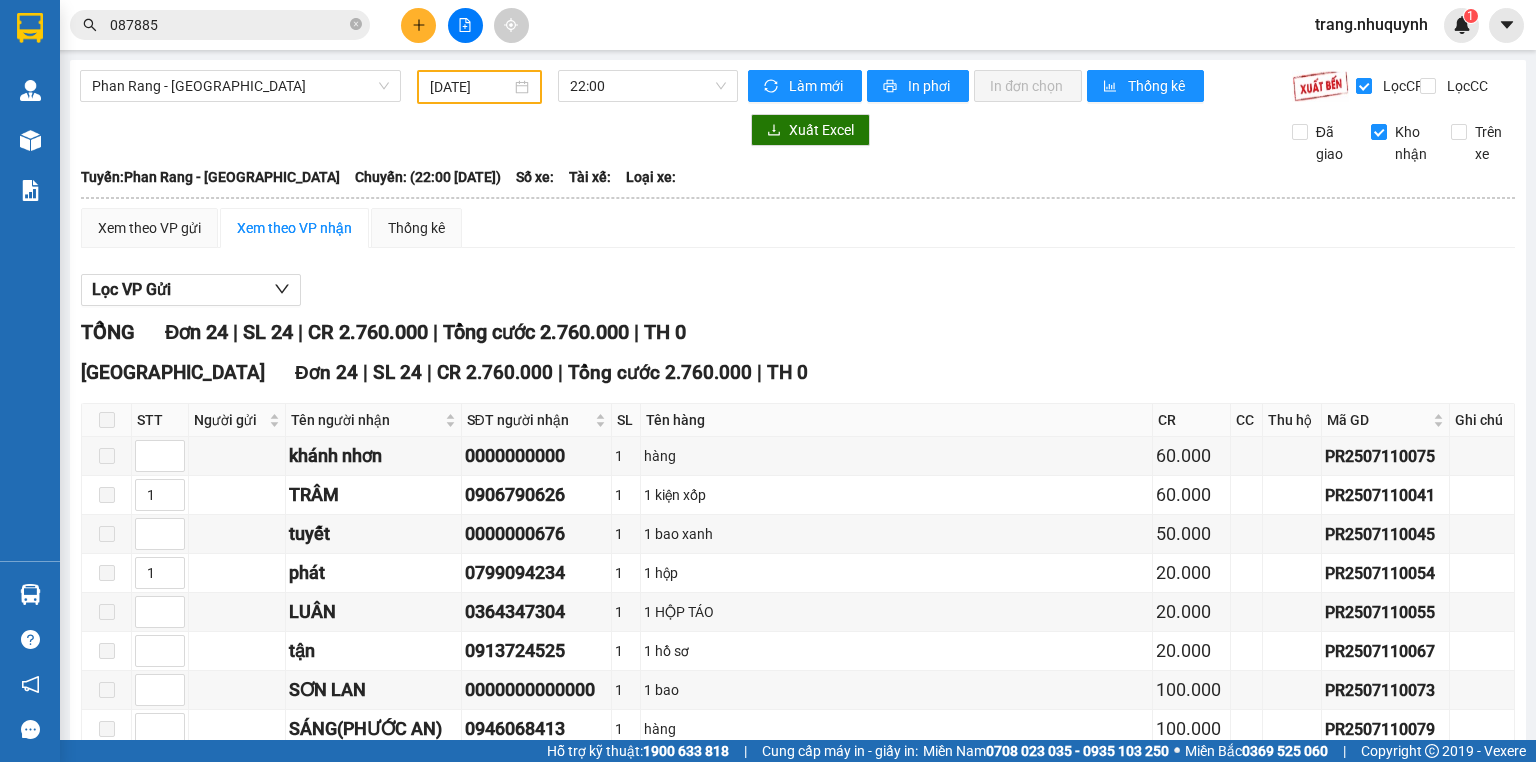 click on "1 thùng" at bounding box center (896, 963) 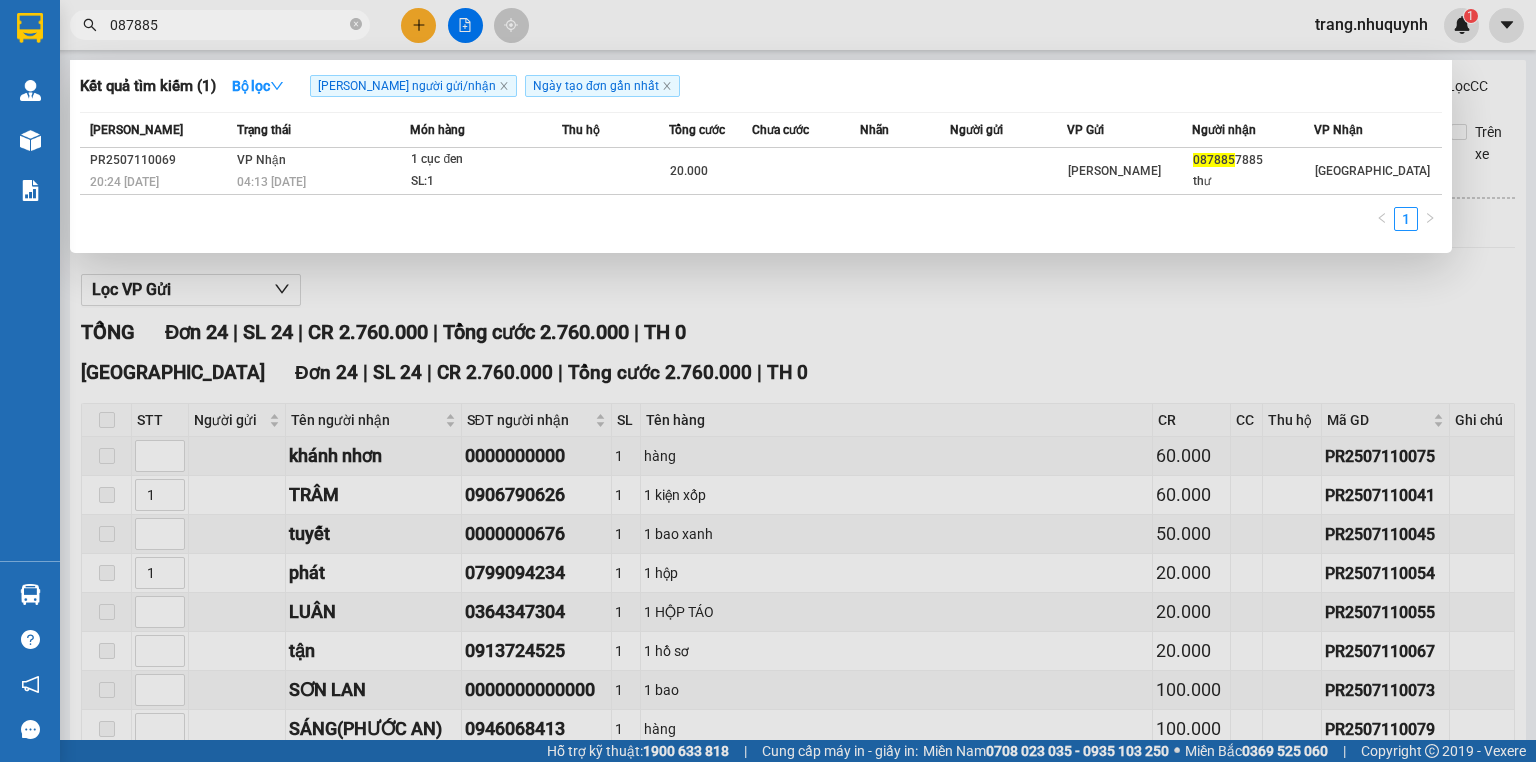click on "087885" at bounding box center [228, 25] 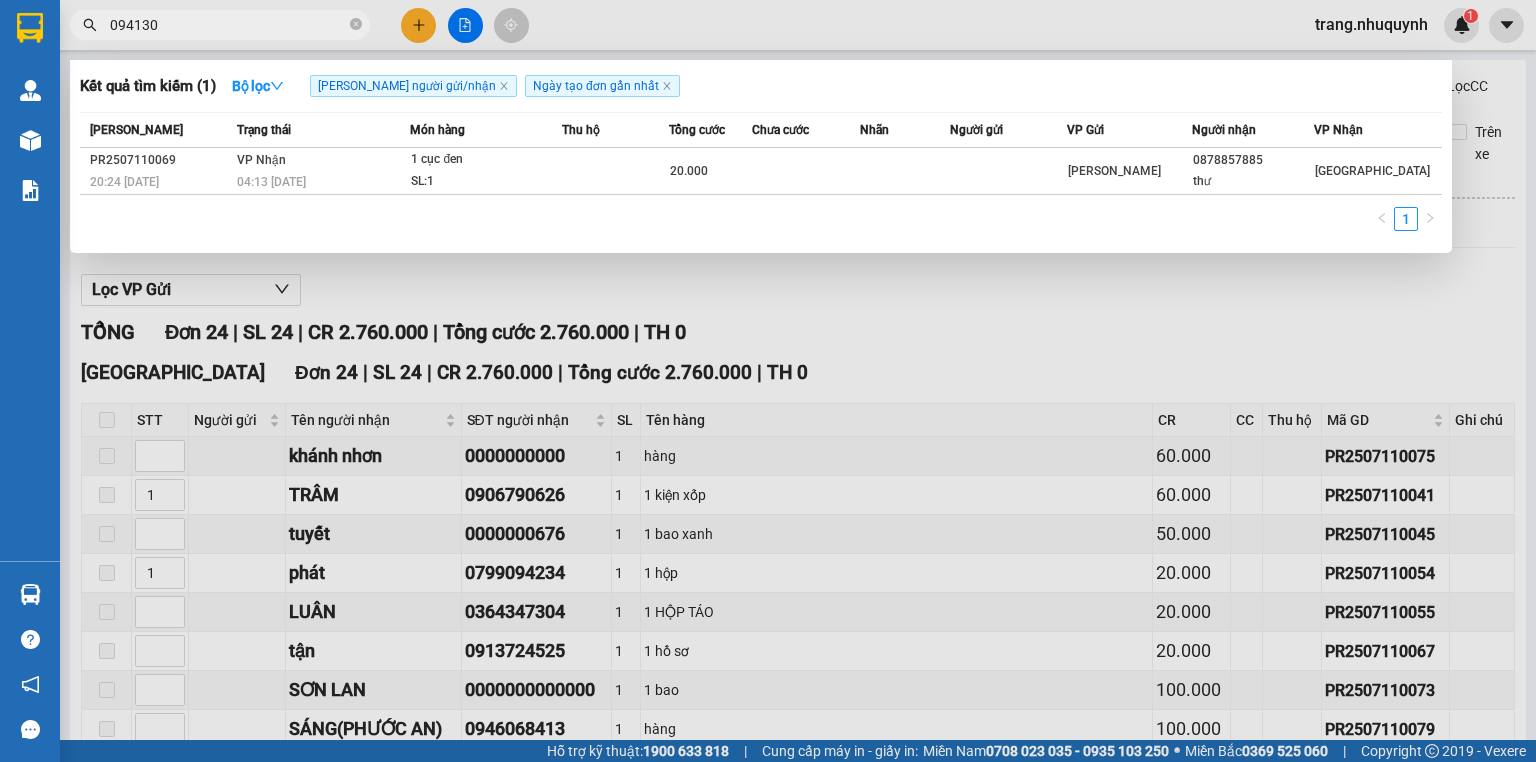 type on "0941306" 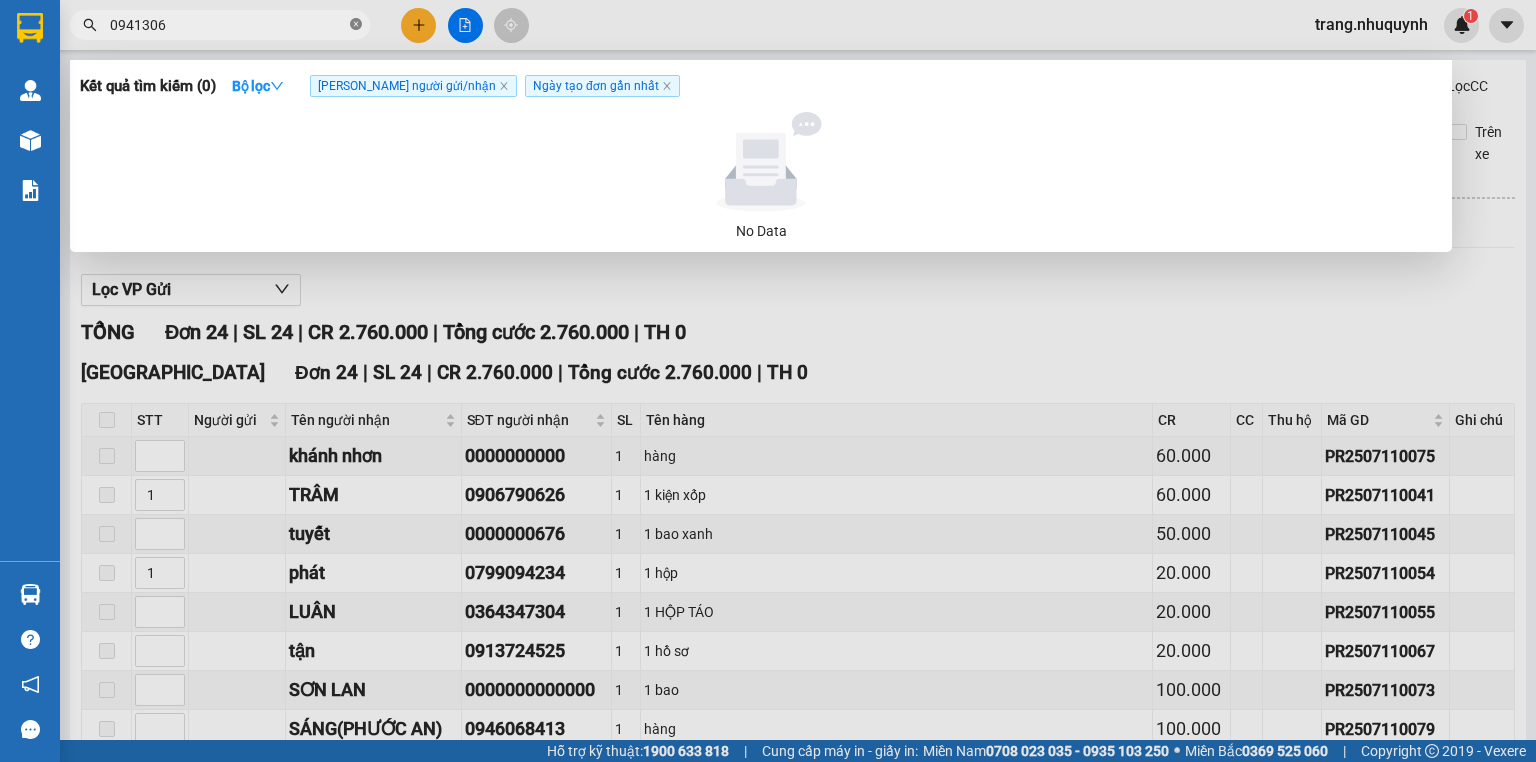 click 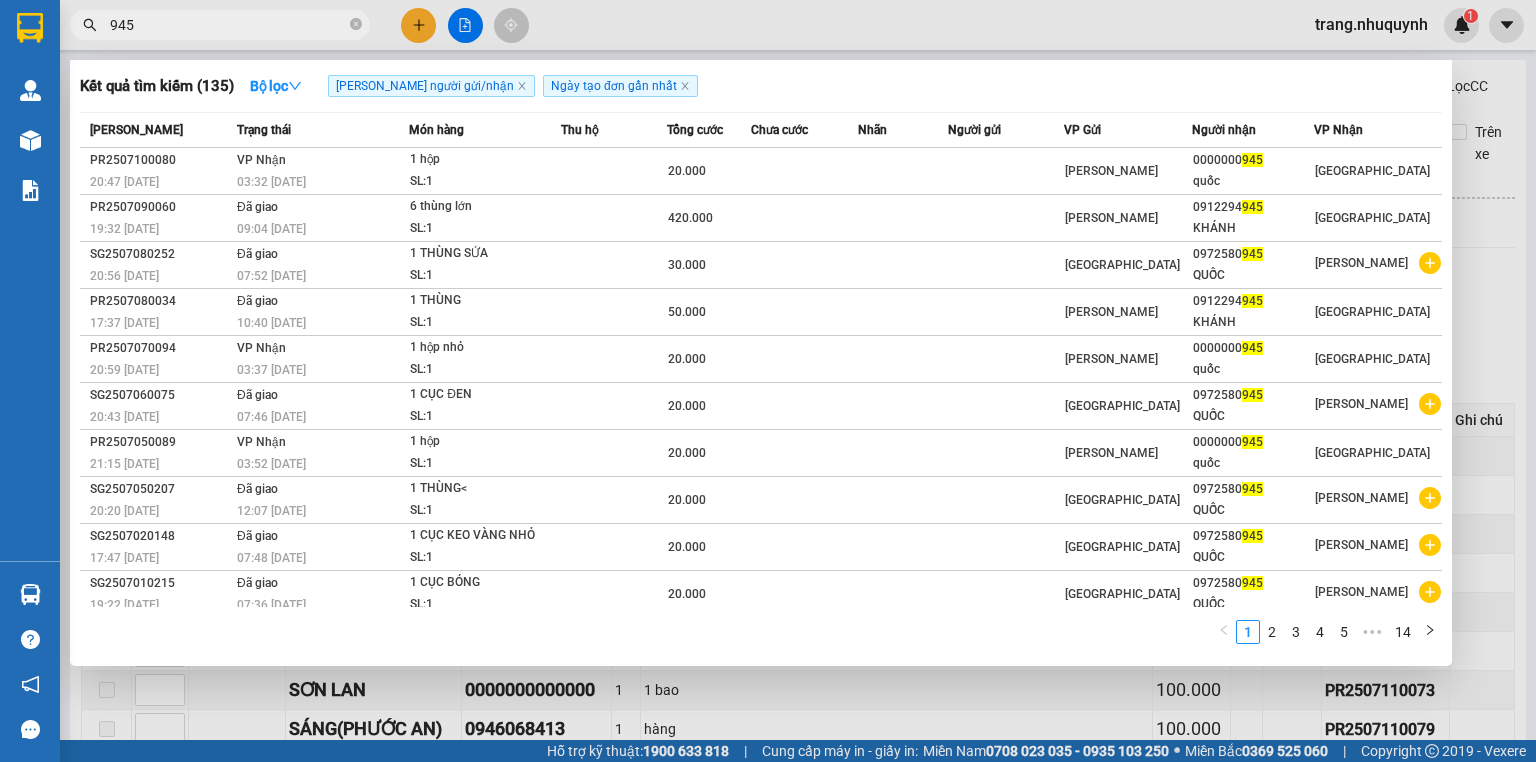 type on "945" 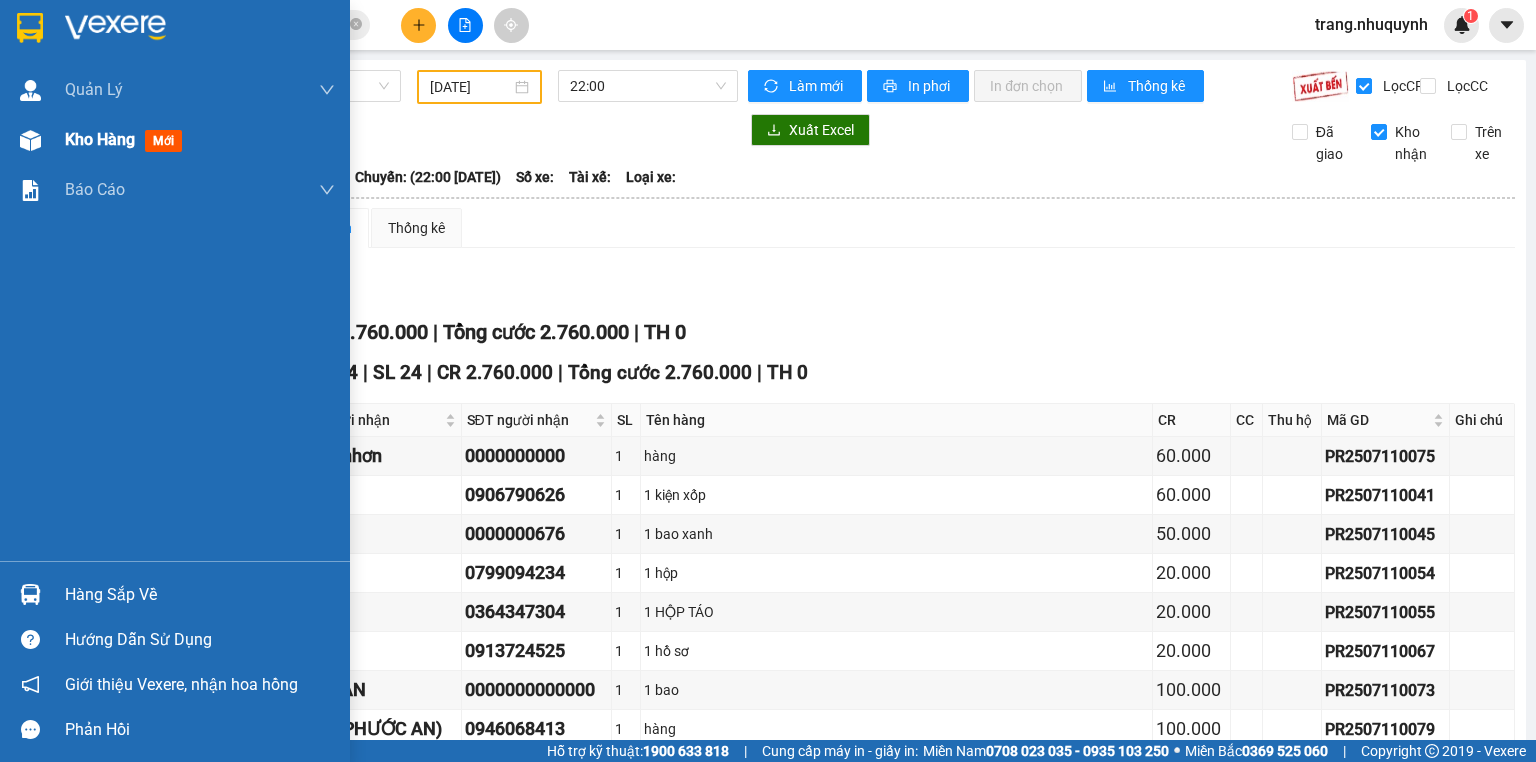 click on "Kho hàng mới" at bounding box center [127, 139] 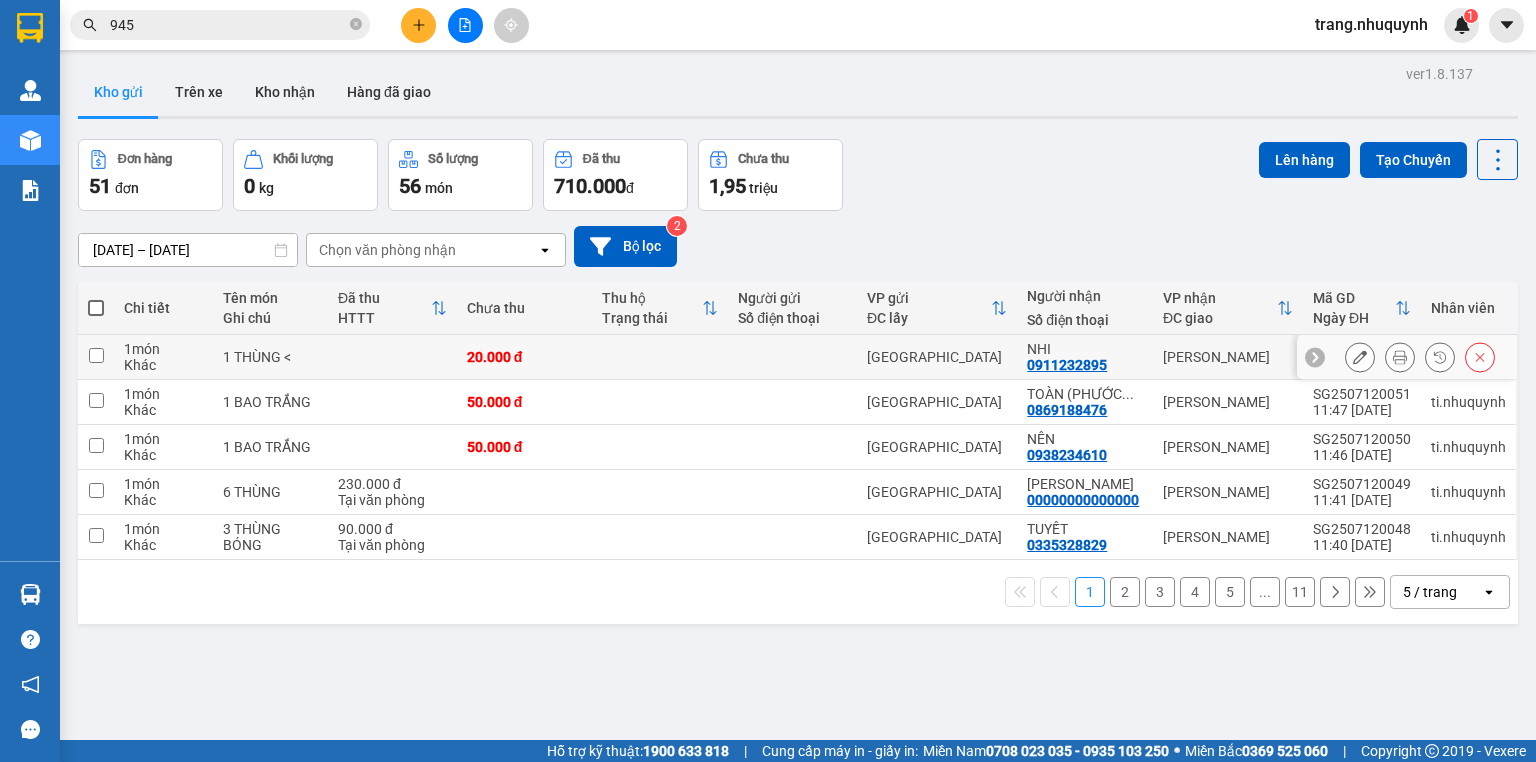 click at bounding box center (1400, 357) 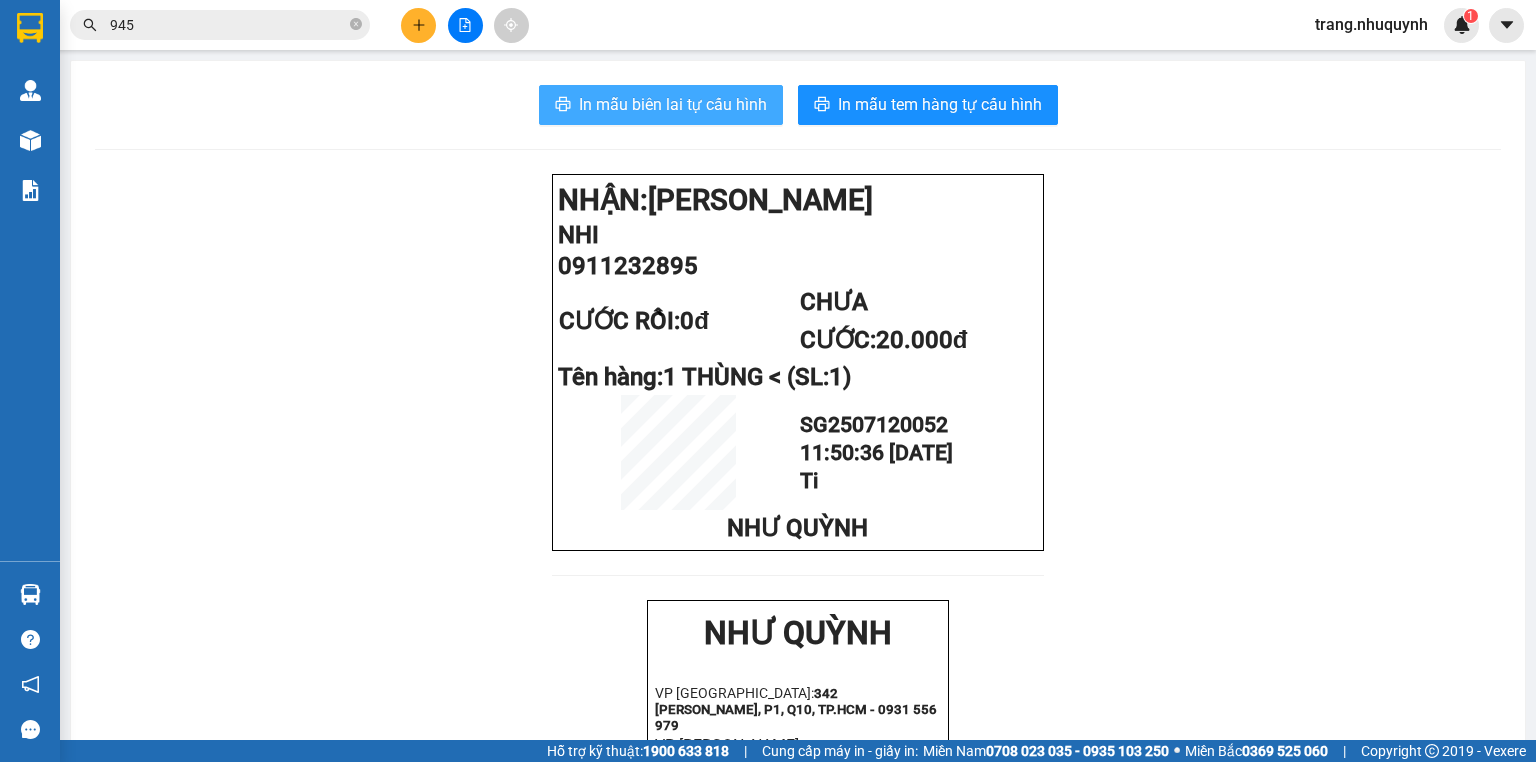 click on "In mẫu biên lai tự cấu hình" at bounding box center [673, 104] 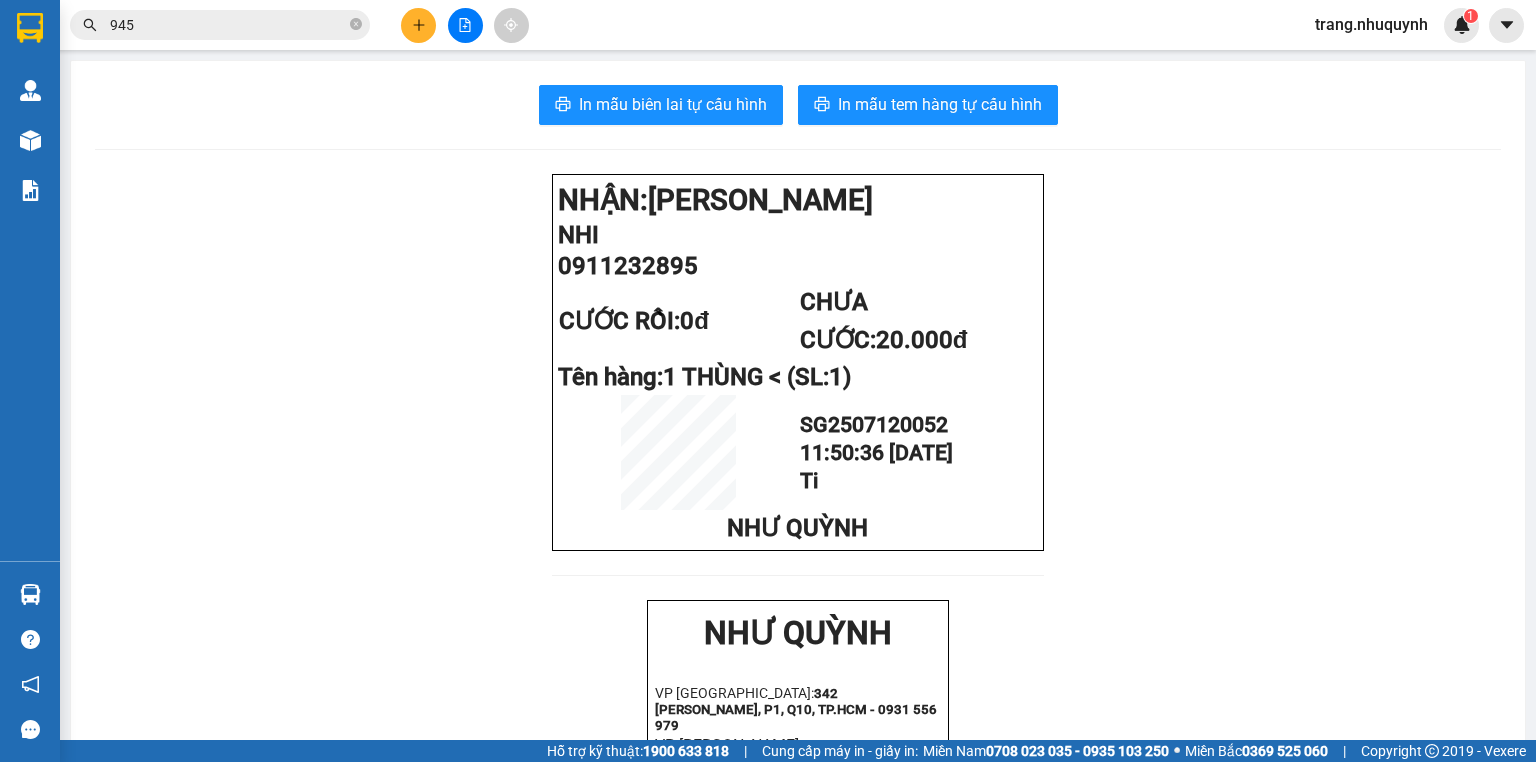 click 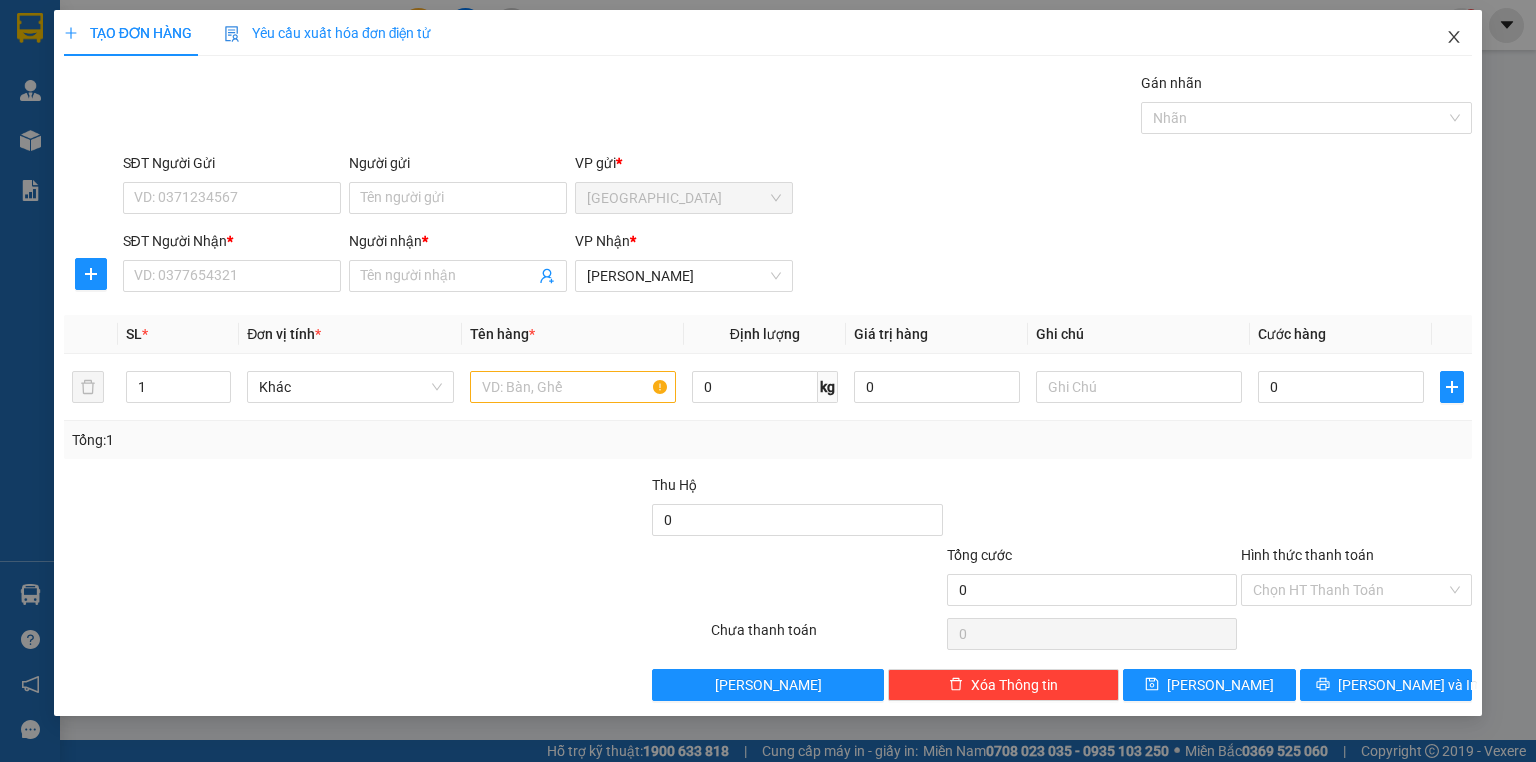 click 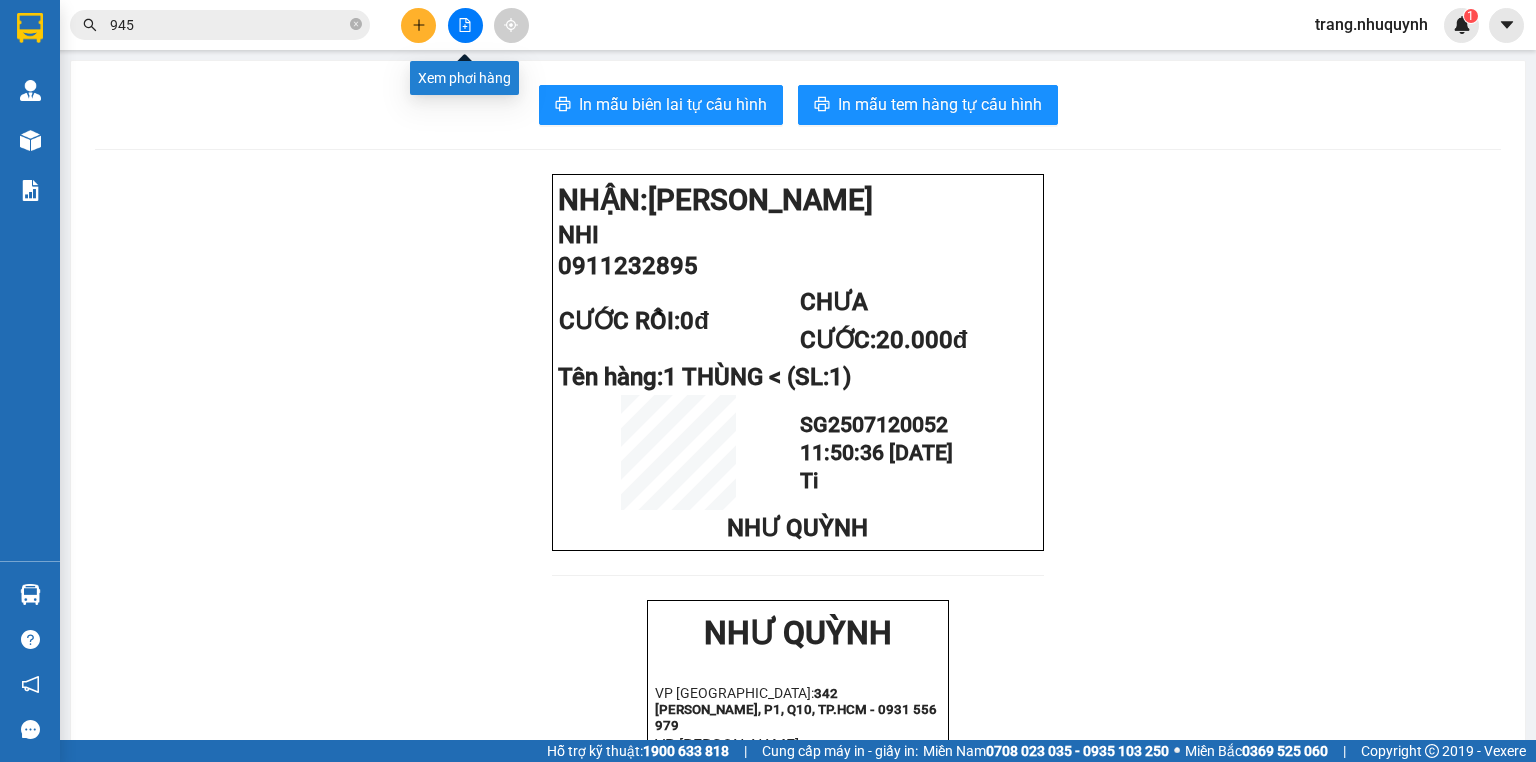 click at bounding box center [465, 25] 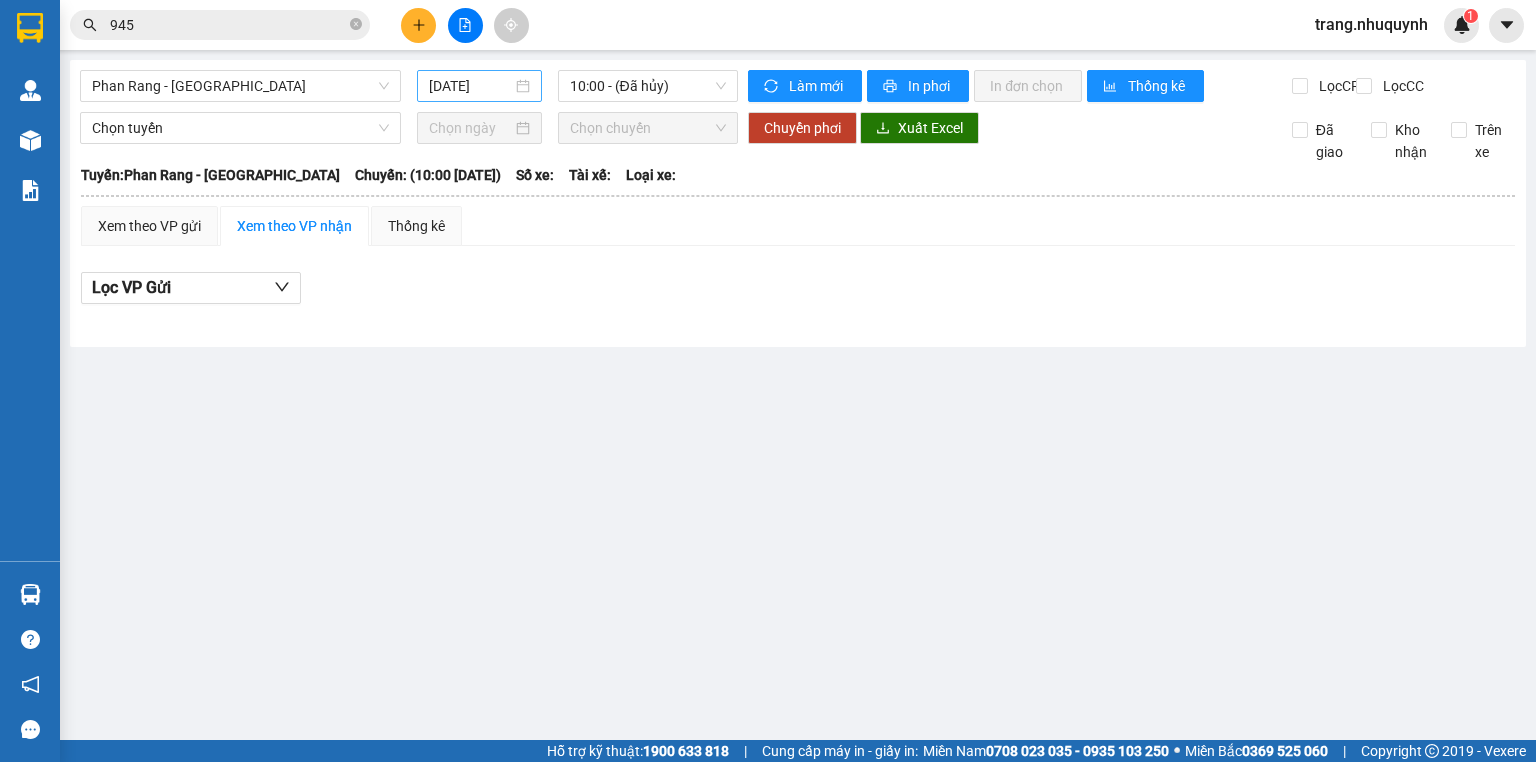 click on "12/07/2025" at bounding box center [470, 86] 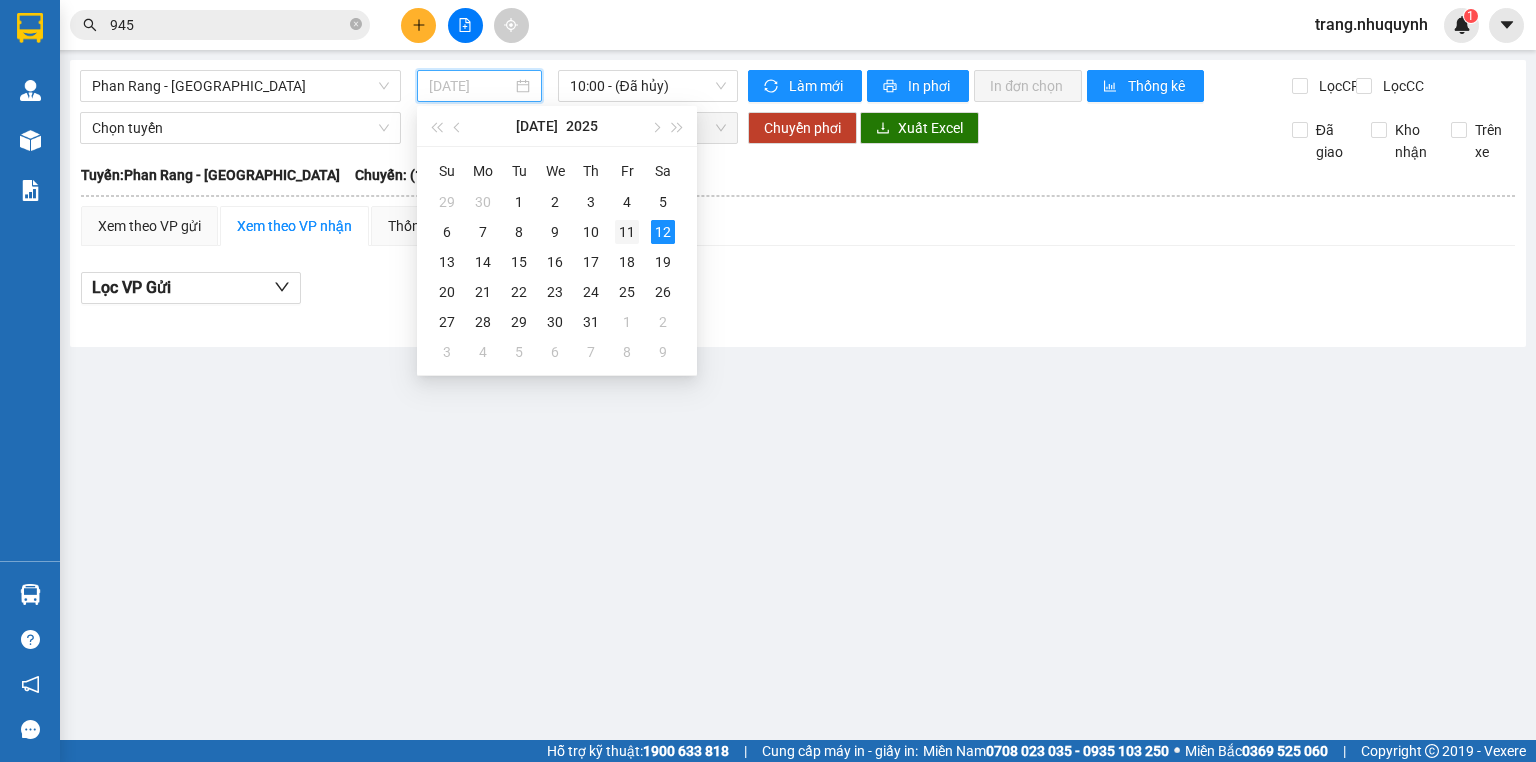 drag, startPoint x: 623, startPoint y: 227, endPoint x: 624, endPoint y: 111, distance: 116.00431 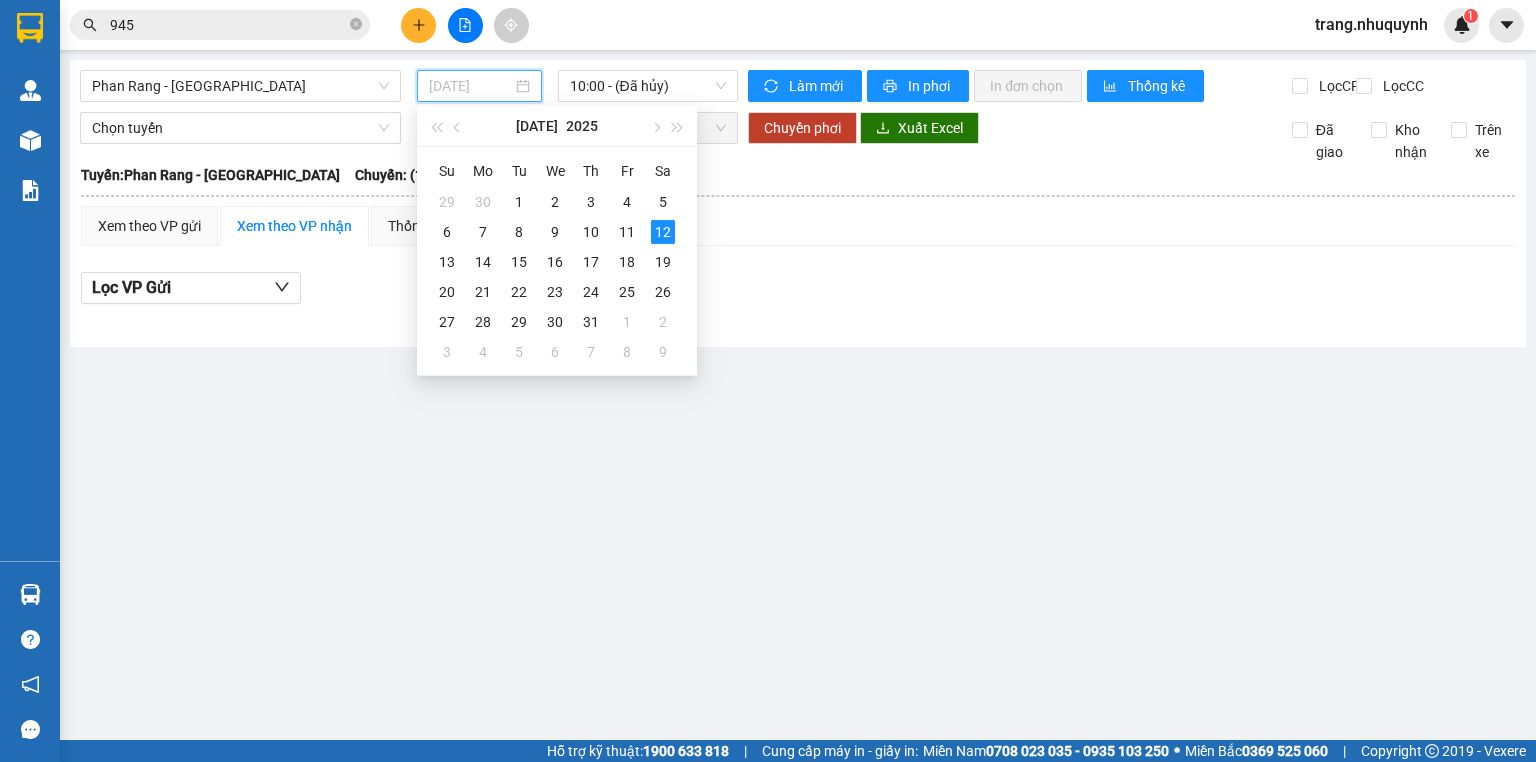 click on "11" at bounding box center (627, 232) 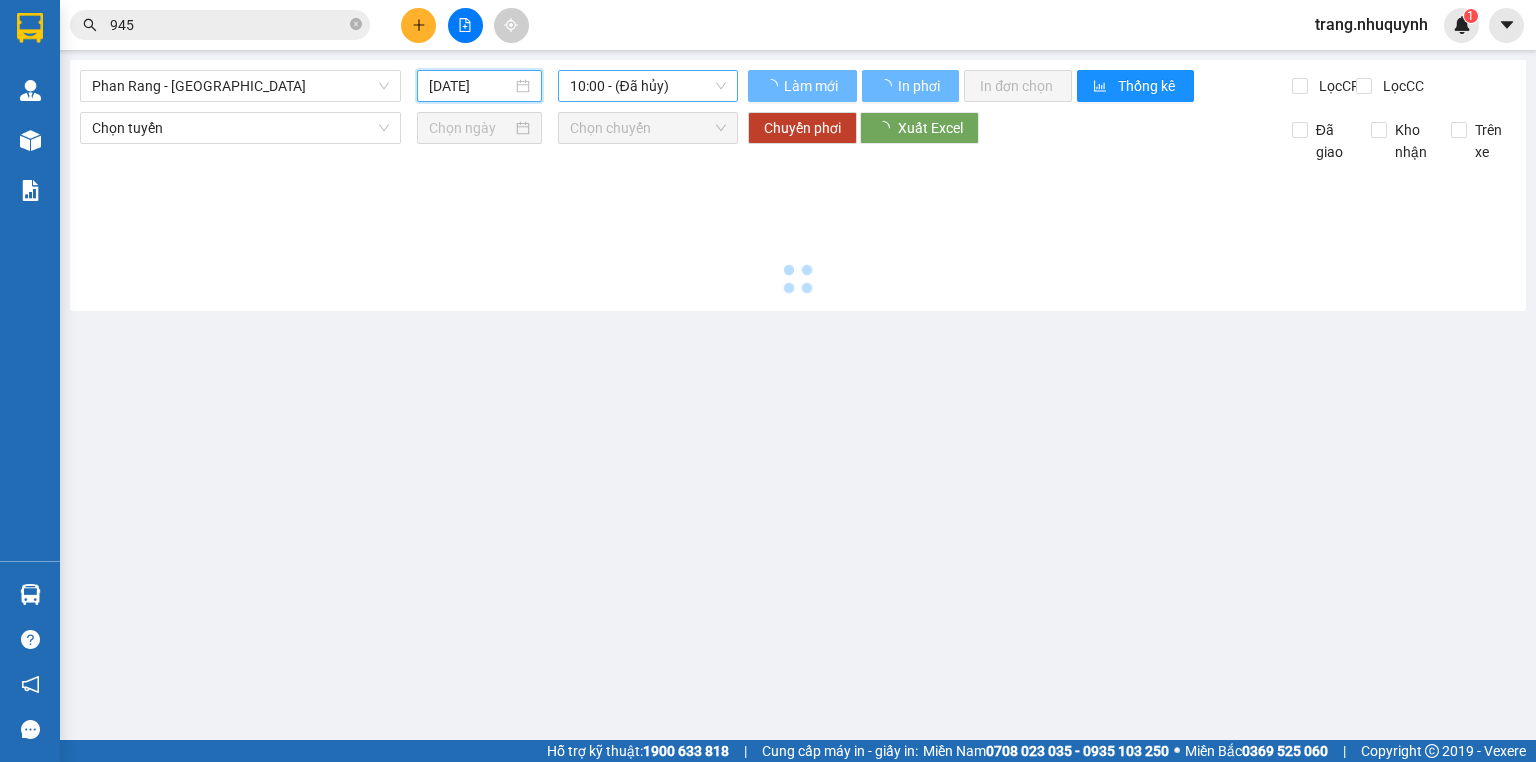 type on "11/07/2025" 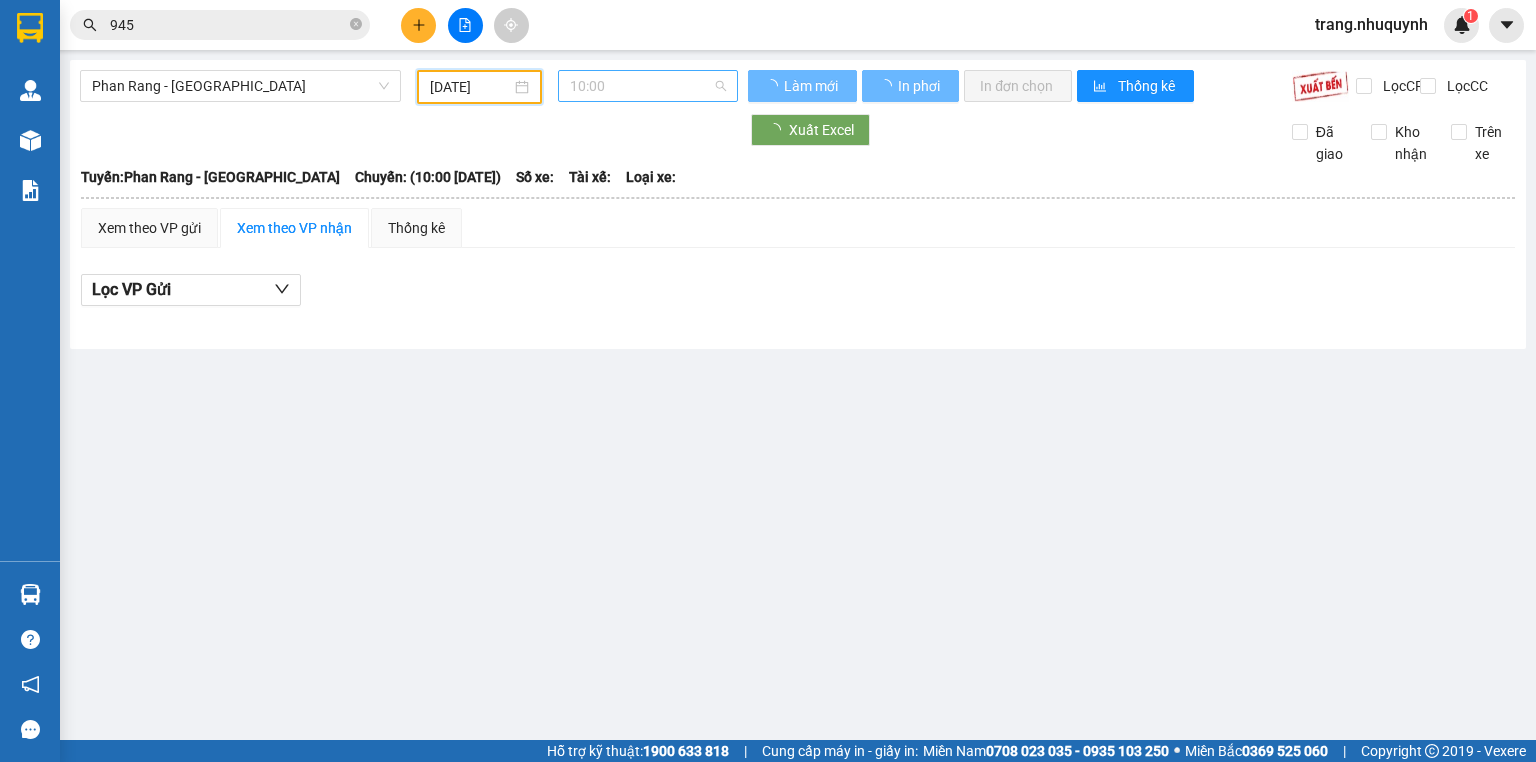 click on "10:00" at bounding box center [648, 86] 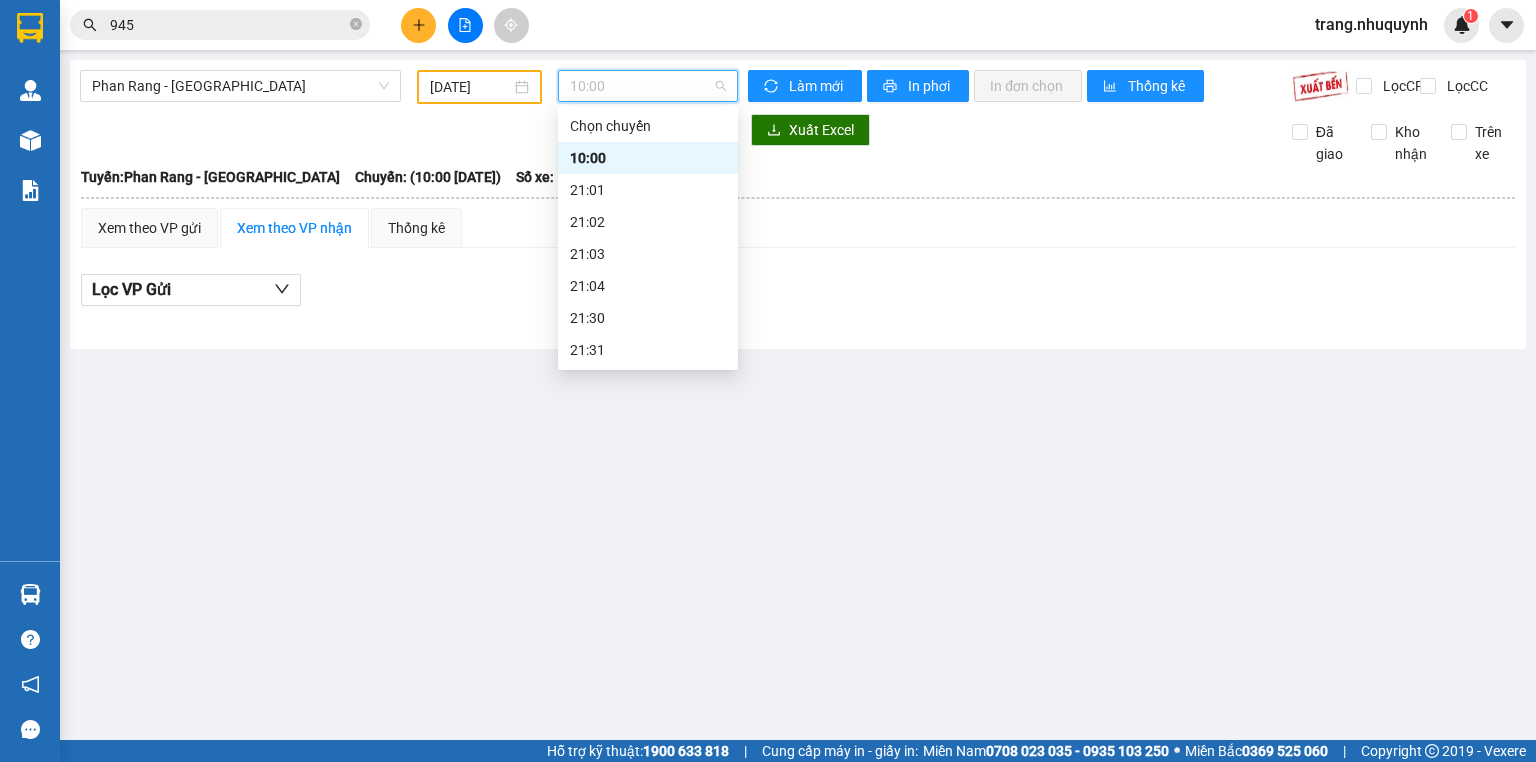 click on "22:00" at bounding box center (648, 382) 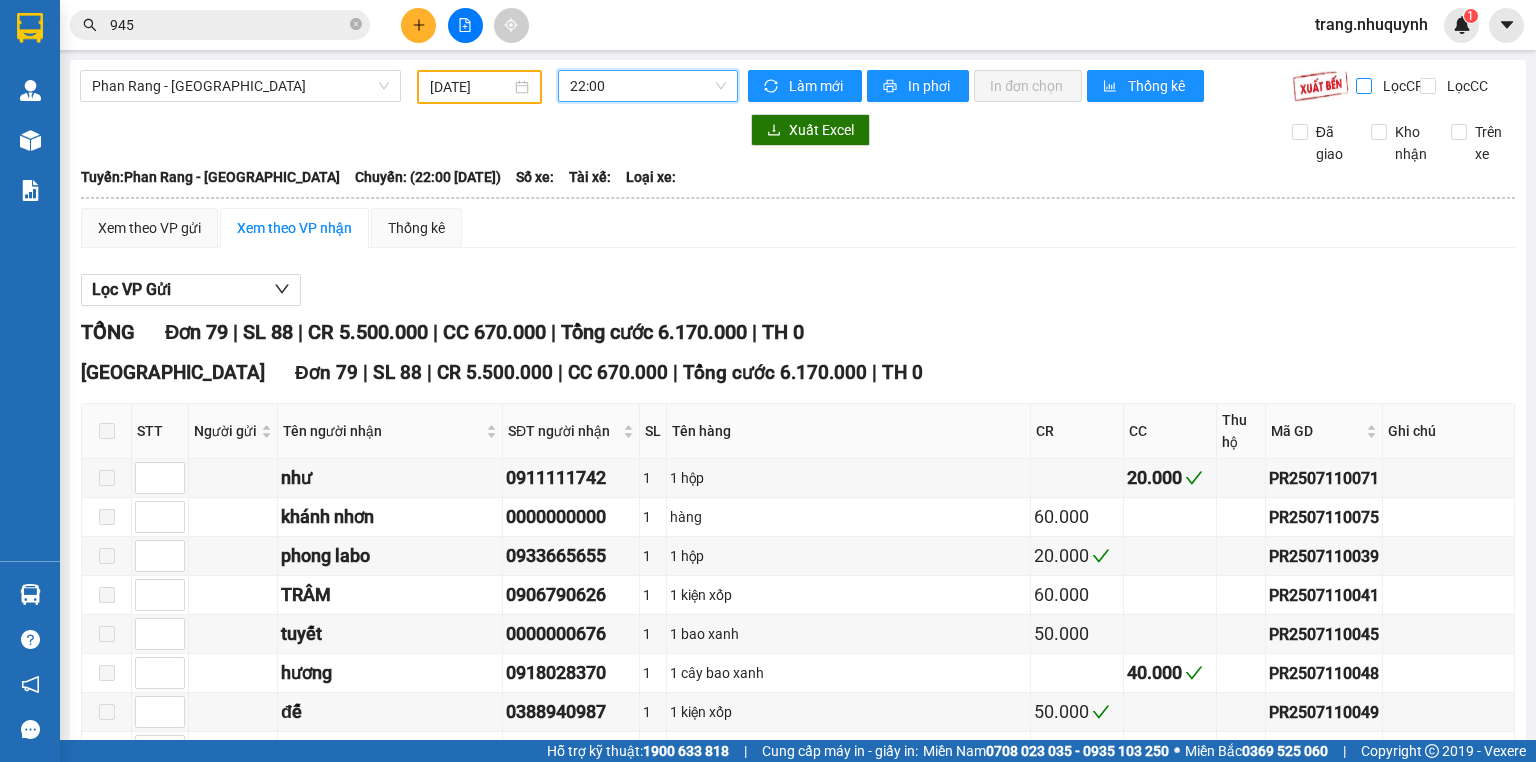 click on "Lọc  CR" at bounding box center [1365, 86] 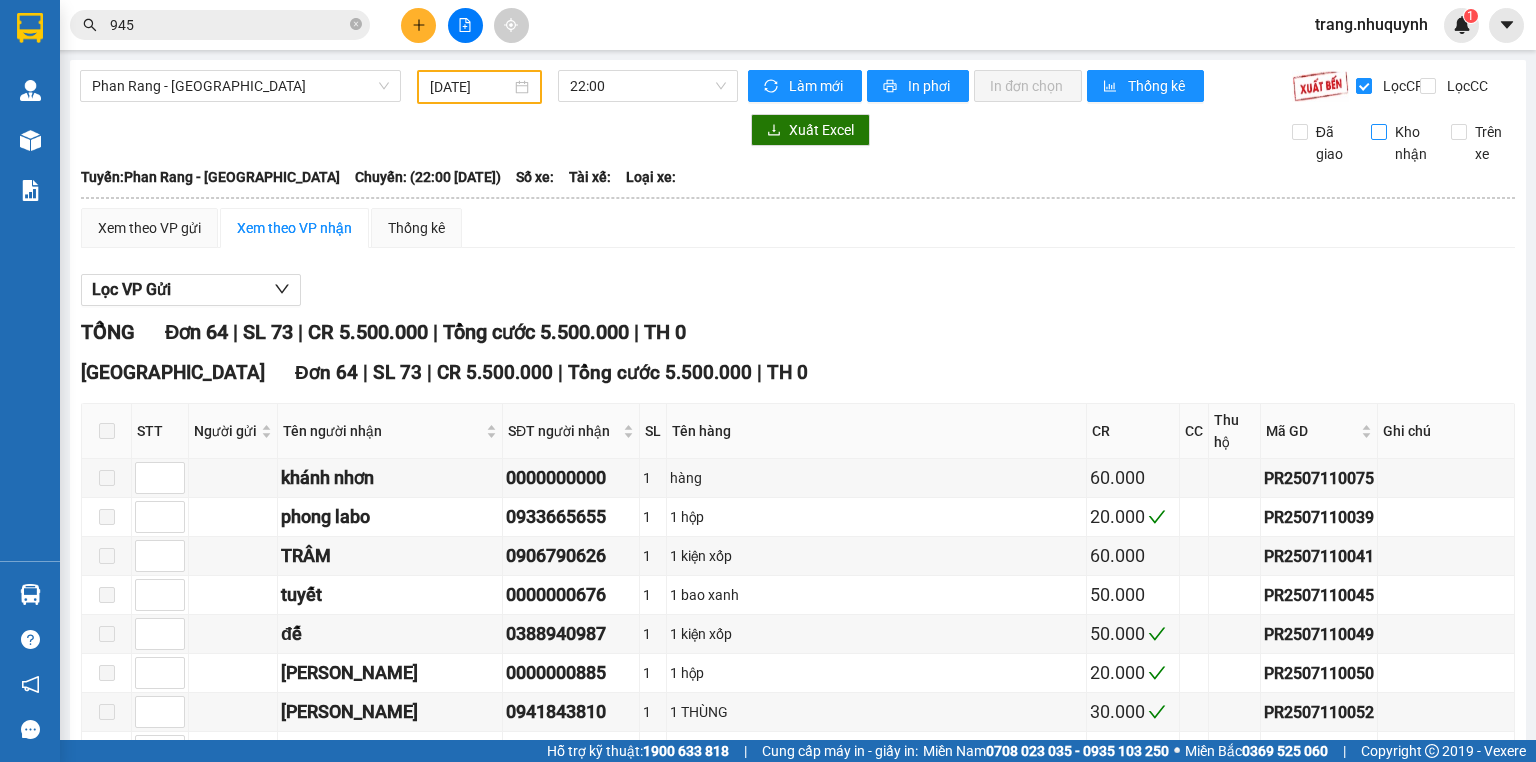 click on "Kho nhận" at bounding box center [1403, 143] 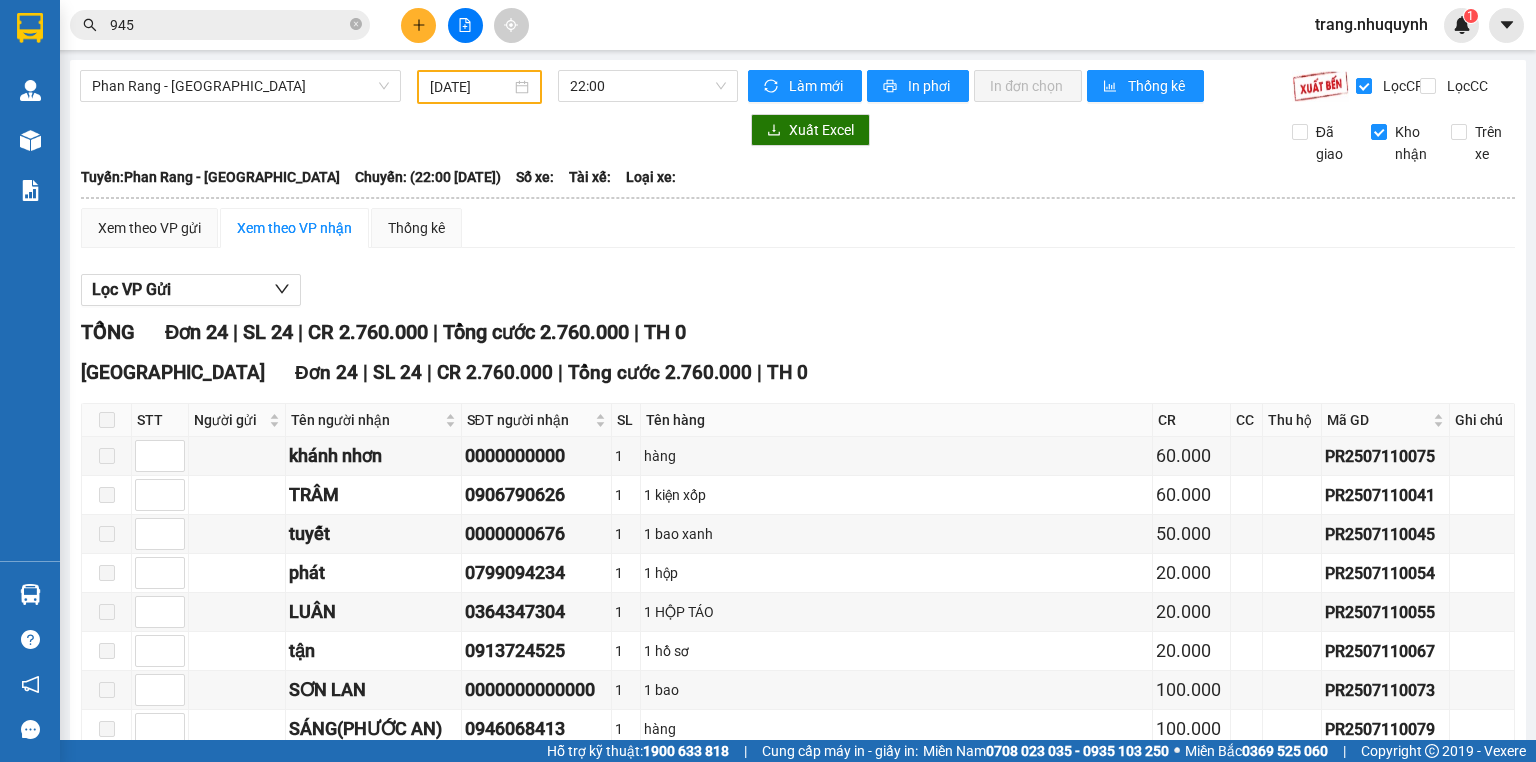scroll, scrollTop: 735, scrollLeft: 0, axis: vertical 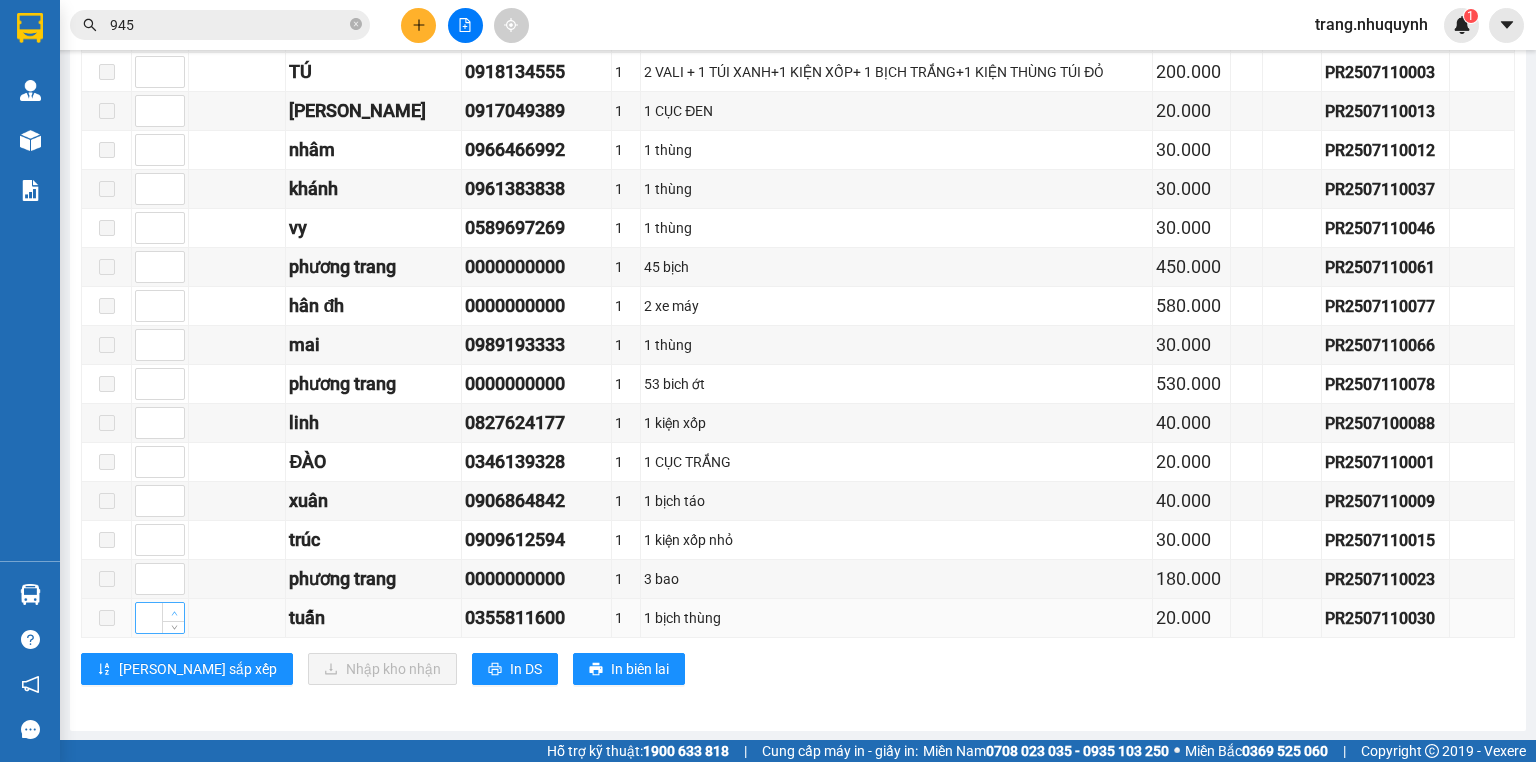 type on "1" 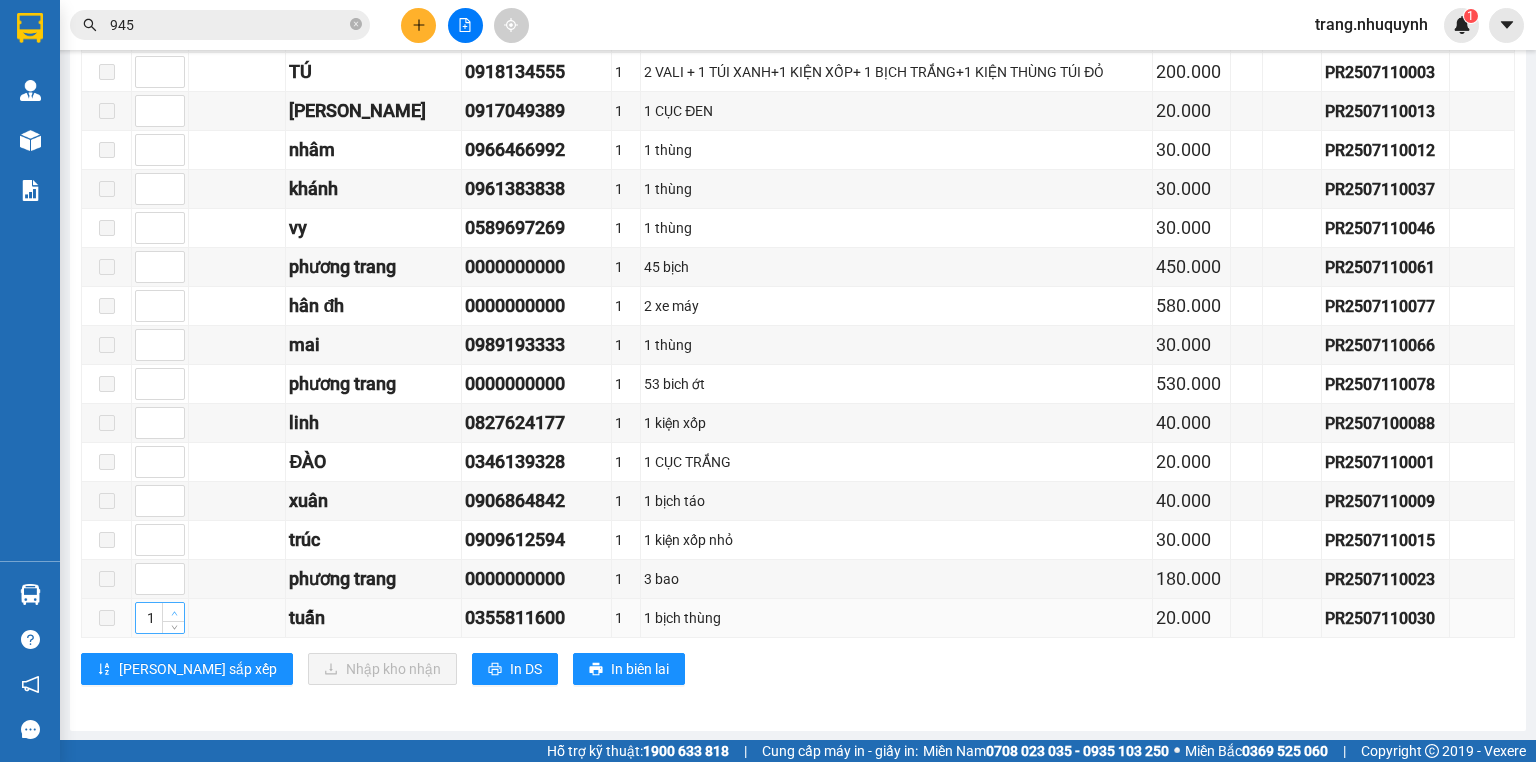 click at bounding box center [174, 613] 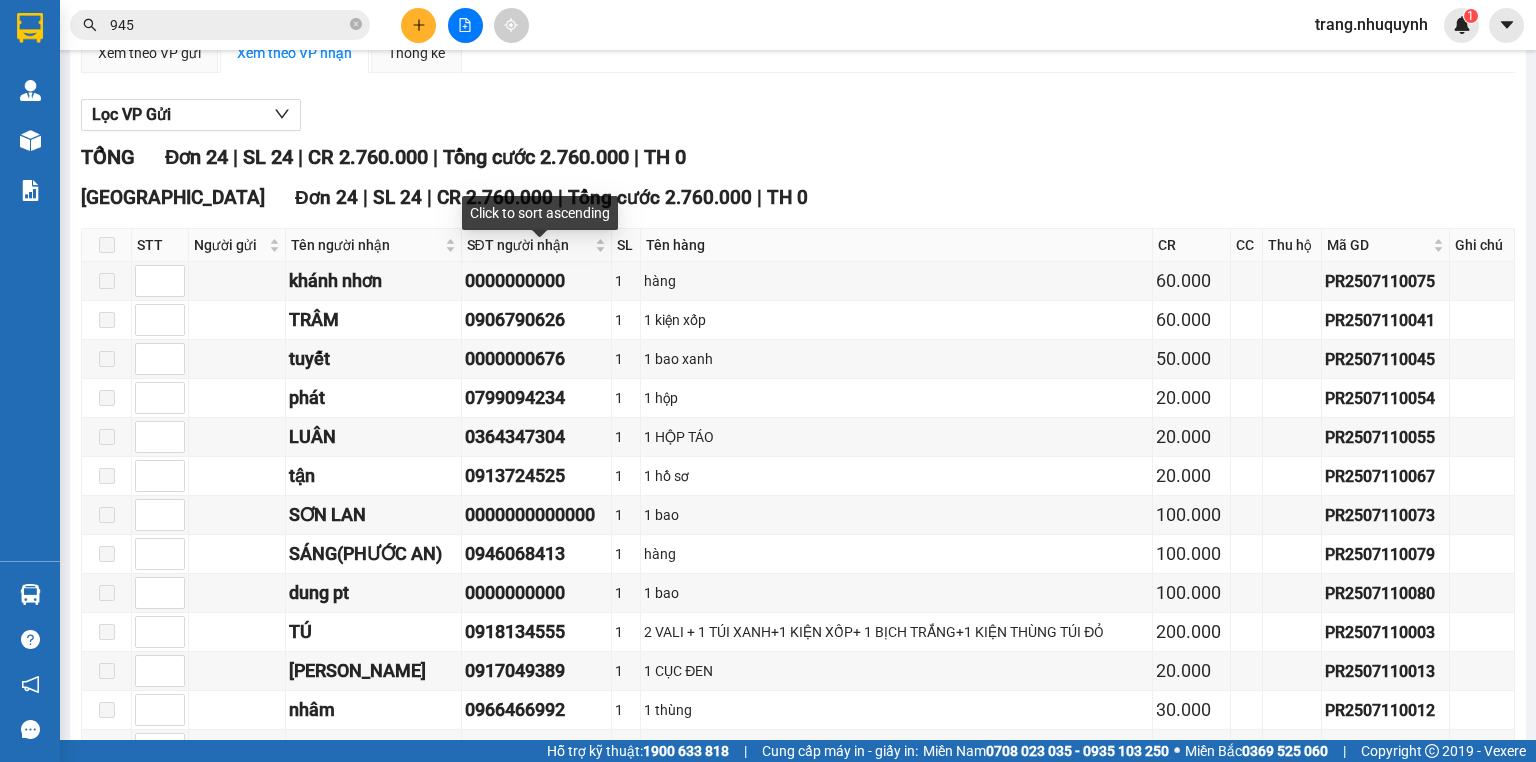 scroll, scrollTop: 0, scrollLeft: 0, axis: both 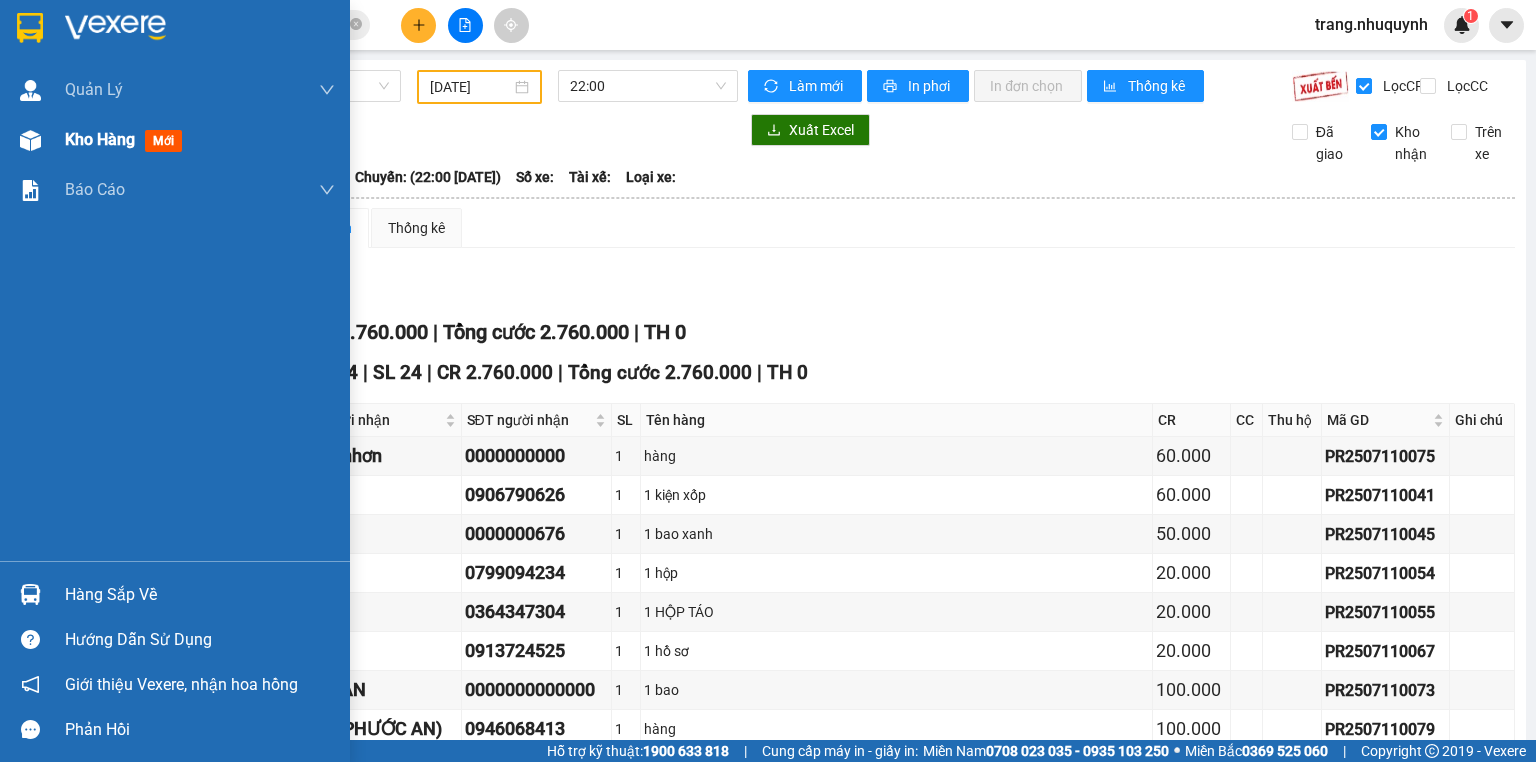 click on "Kho hàng" at bounding box center [100, 139] 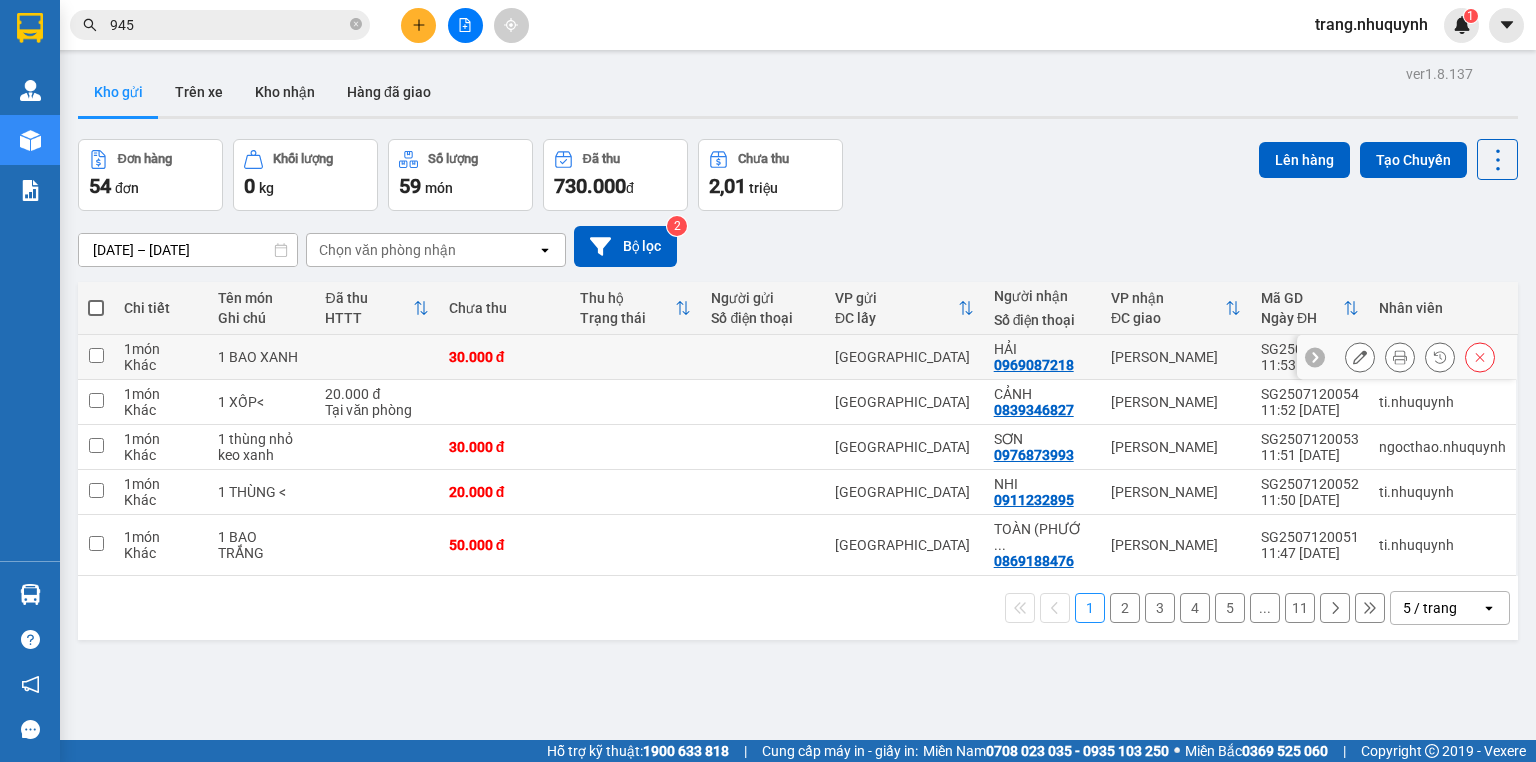 click at bounding box center (1400, 357) 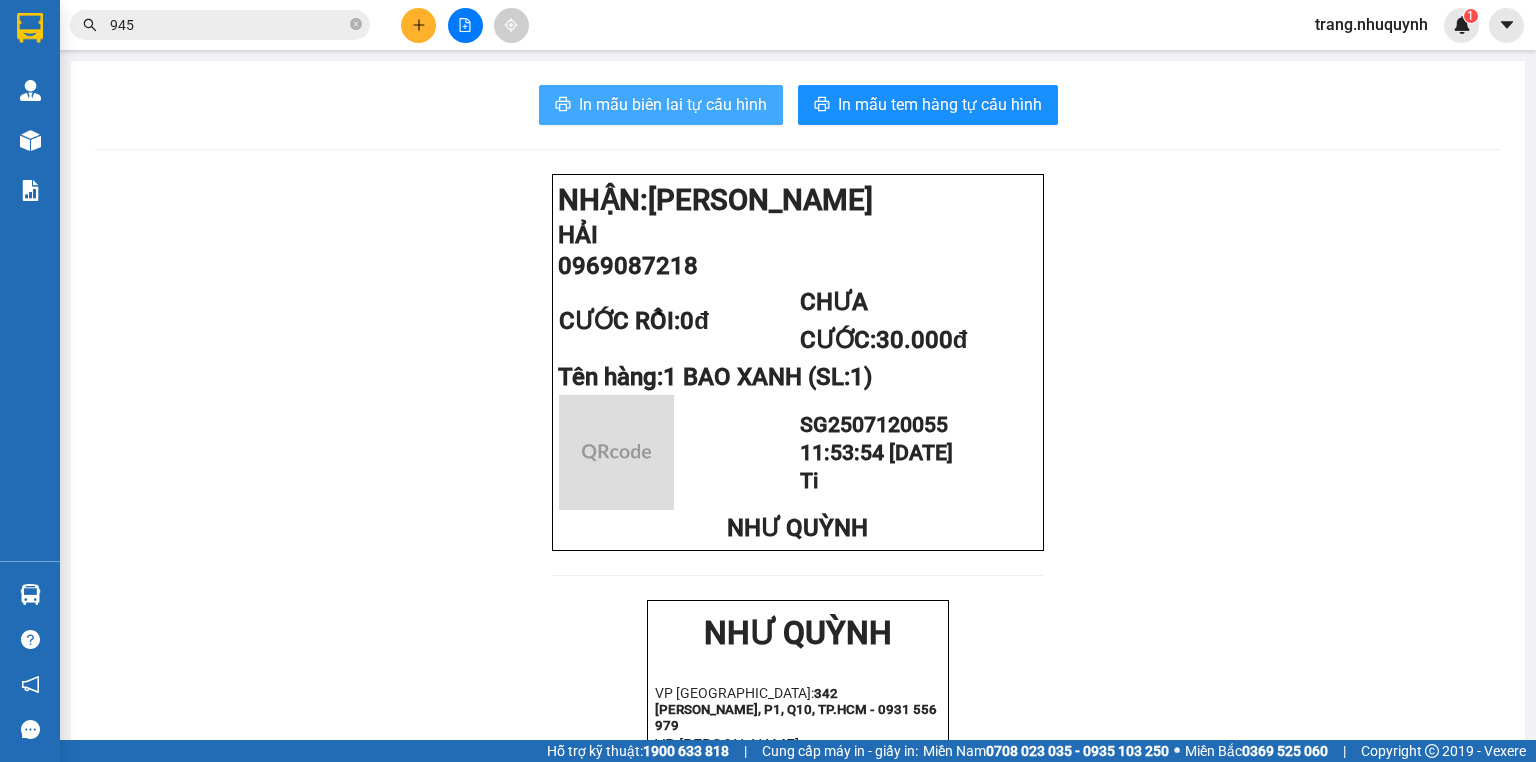 click on "In mẫu biên lai tự cấu hình" at bounding box center [673, 104] 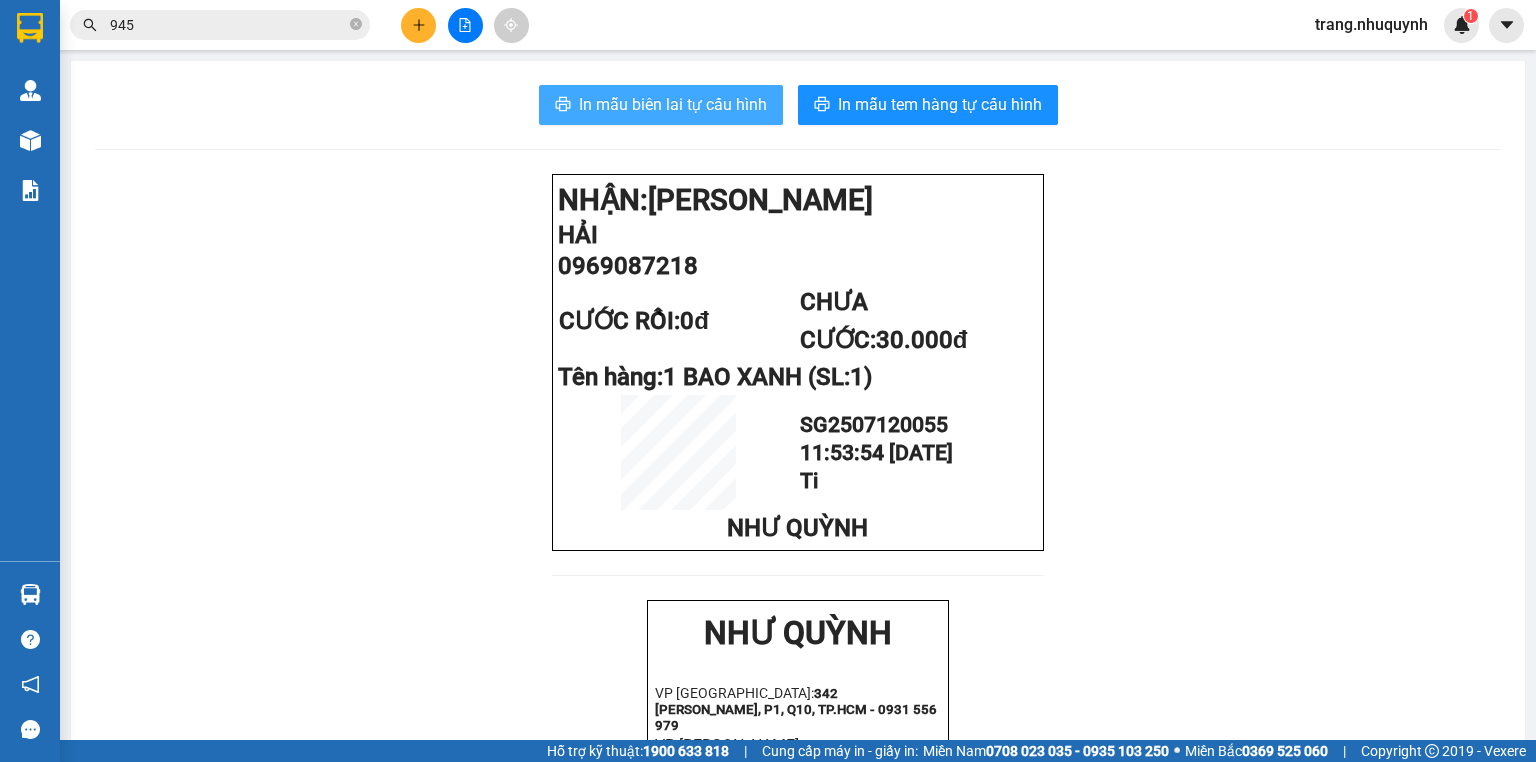 scroll, scrollTop: 0, scrollLeft: 0, axis: both 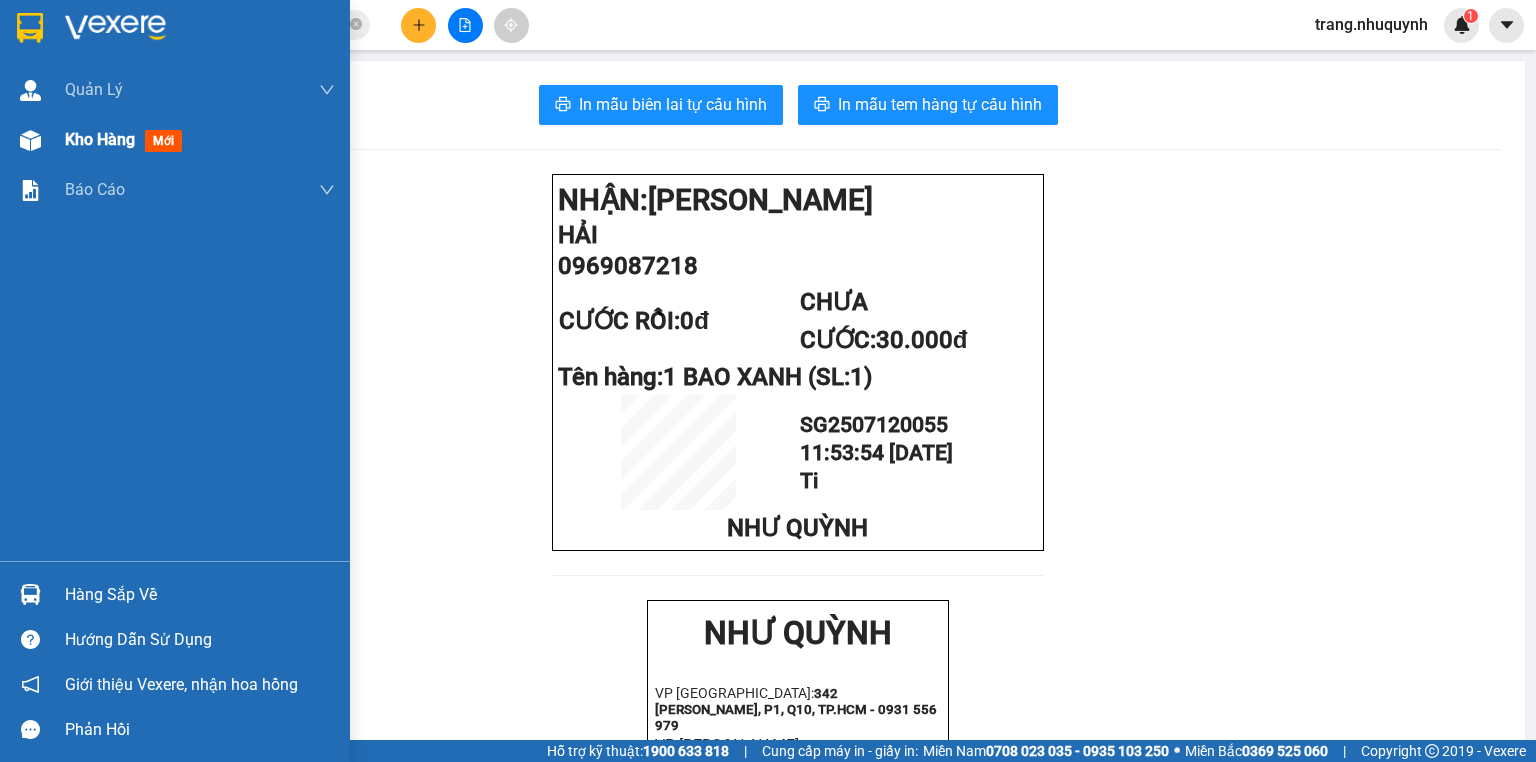 click on "Kho hàng mới" at bounding box center [200, 140] 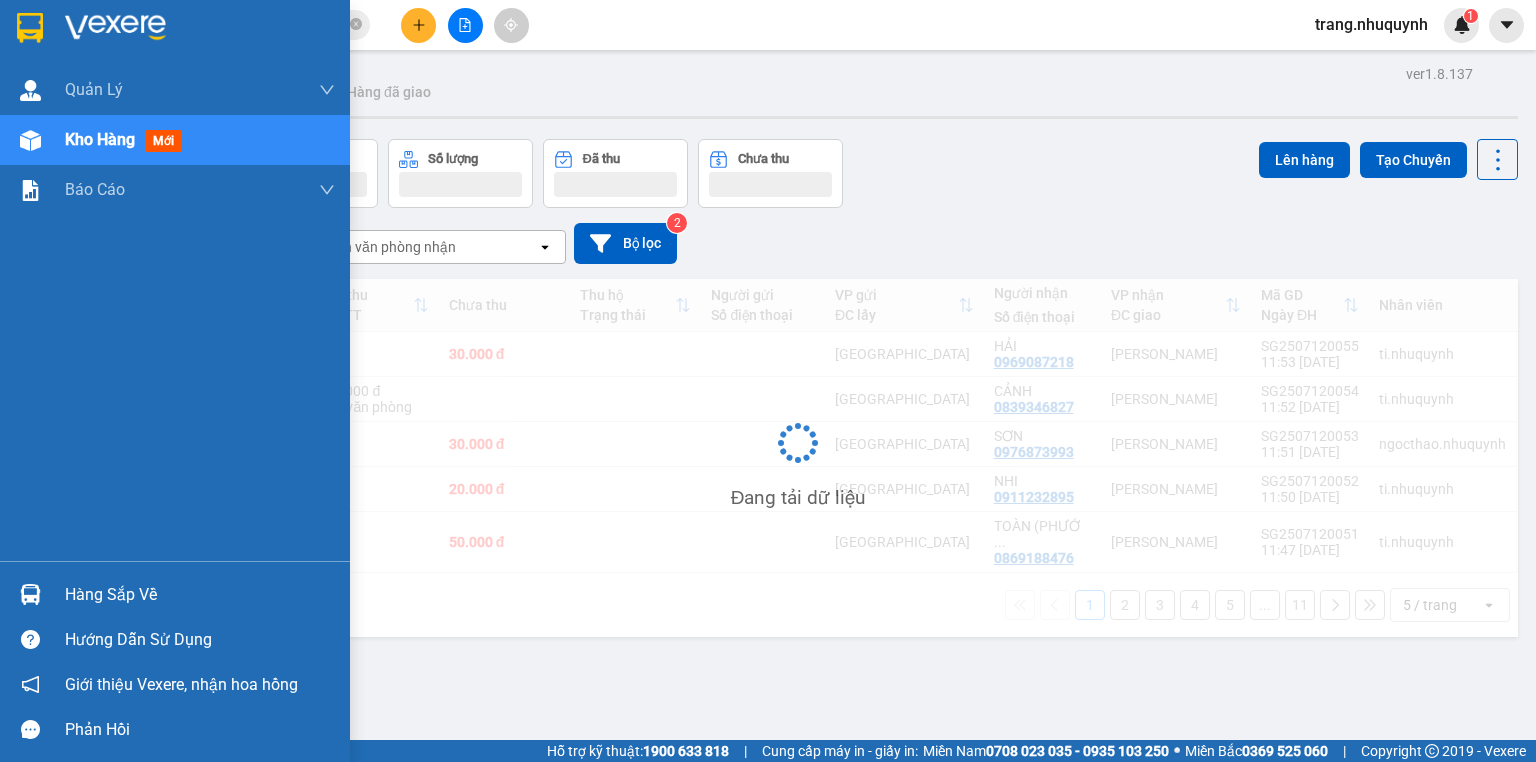 click on "Kho hàng mới" at bounding box center (200, 140) 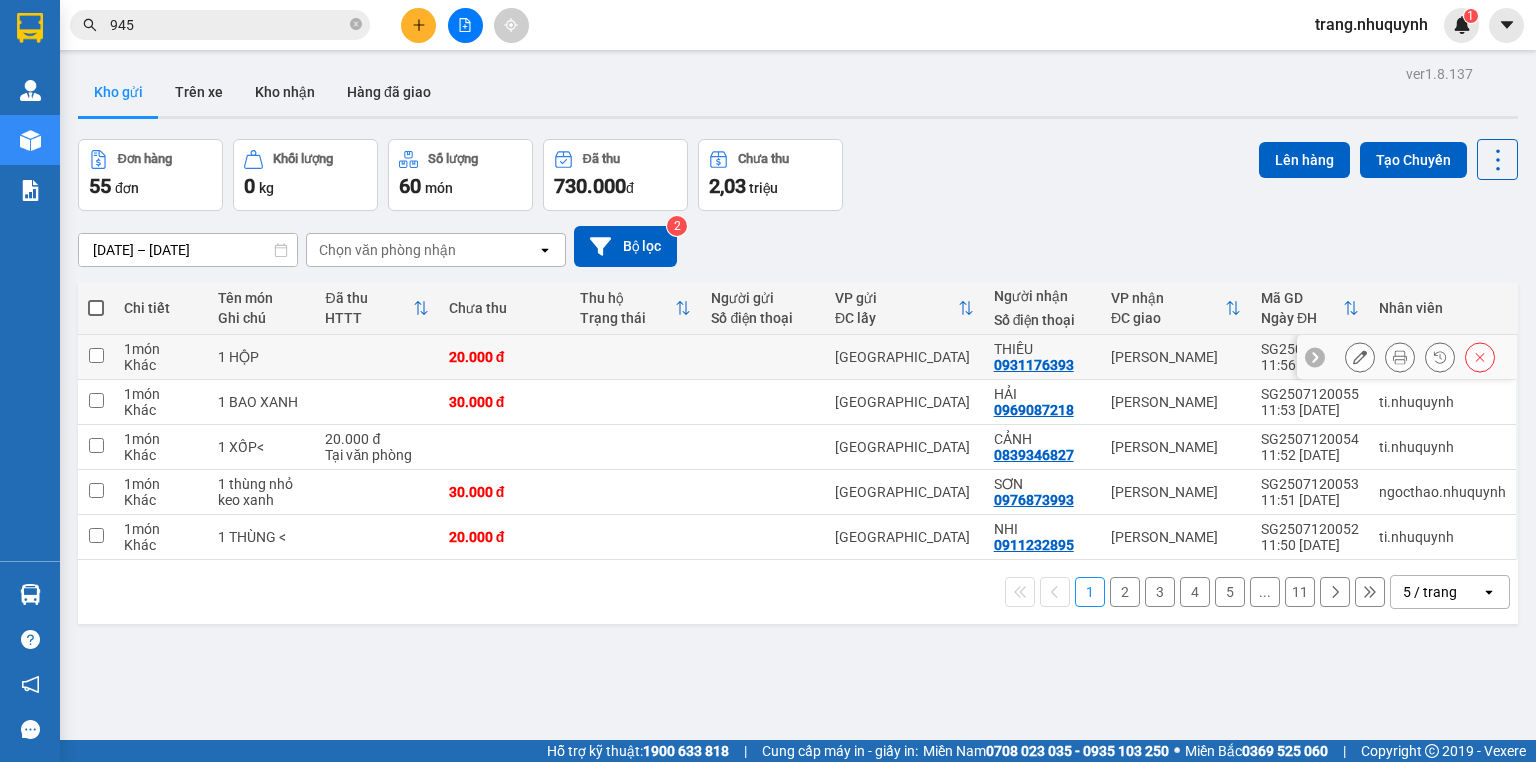 click 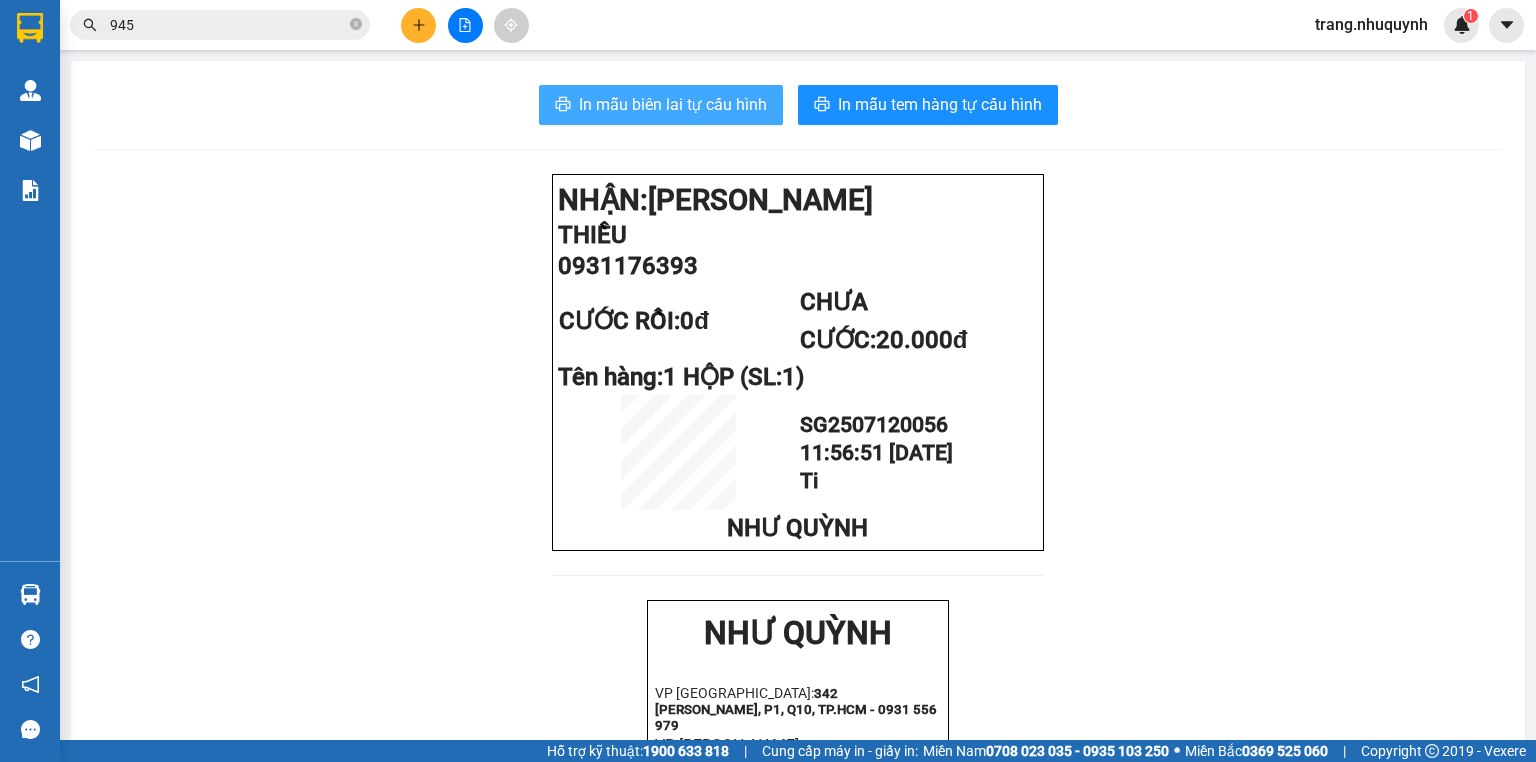 click on "In mẫu biên lai tự cấu hình" at bounding box center (673, 104) 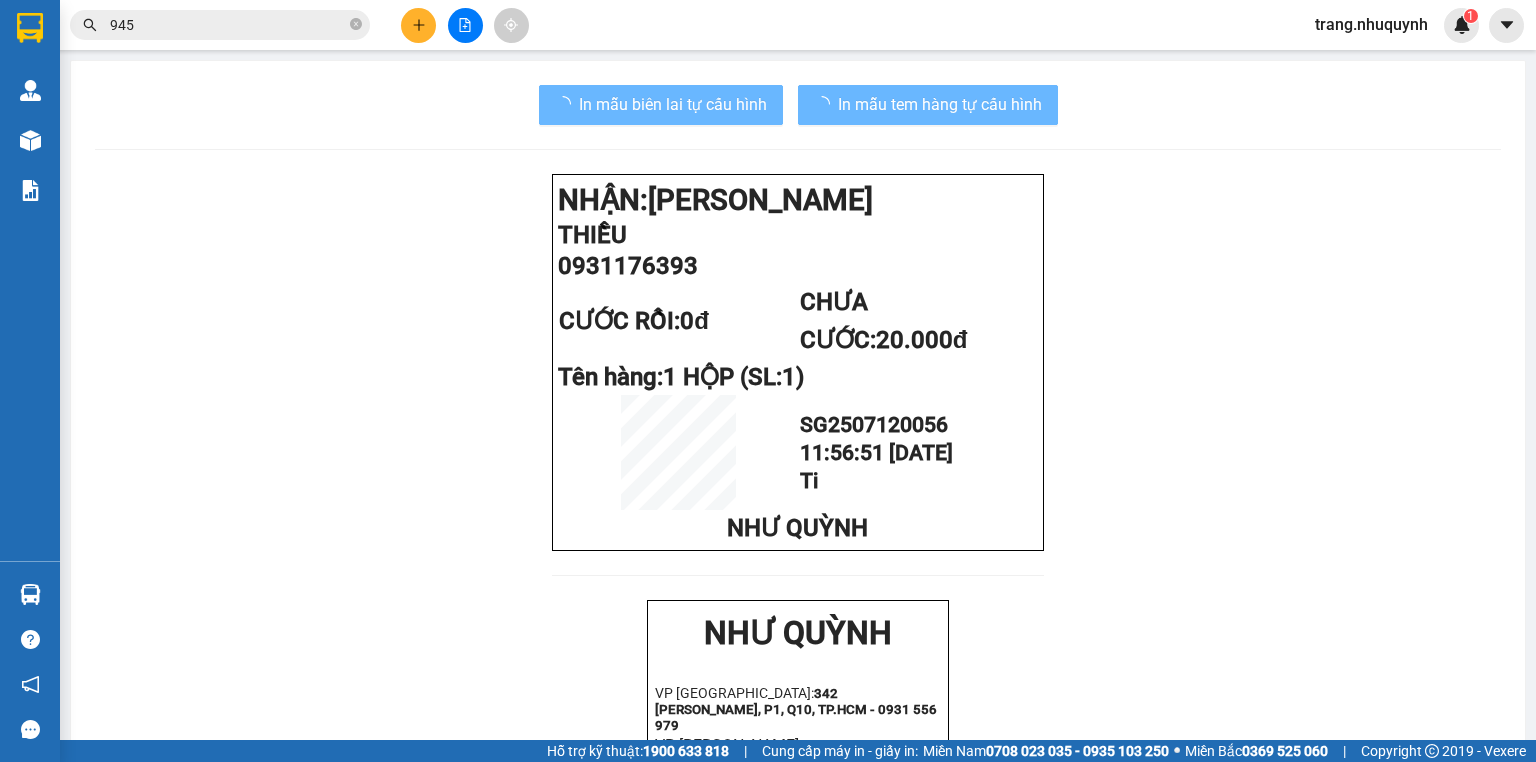 scroll, scrollTop: 0, scrollLeft: 0, axis: both 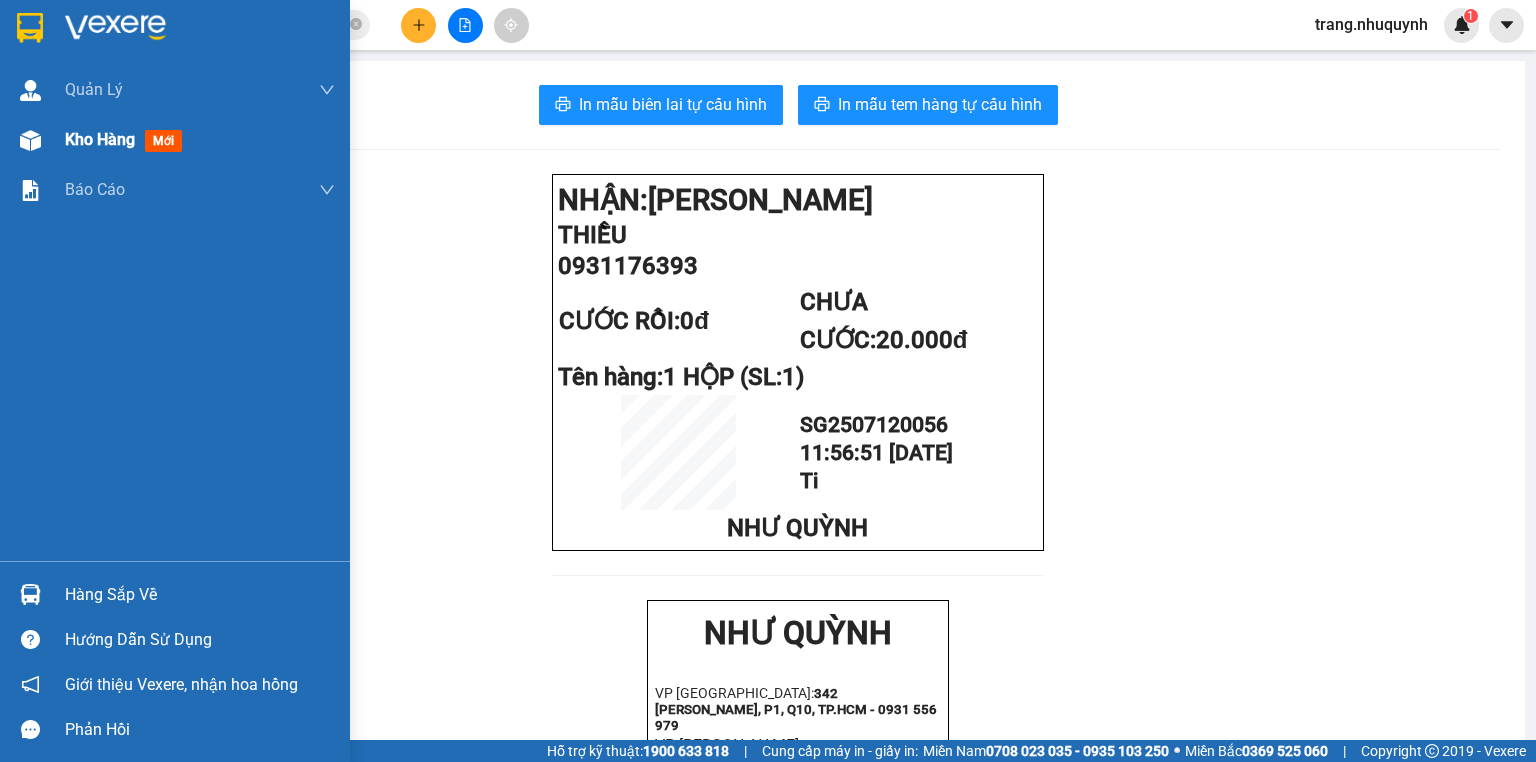 click on "Kho hàng" at bounding box center (100, 139) 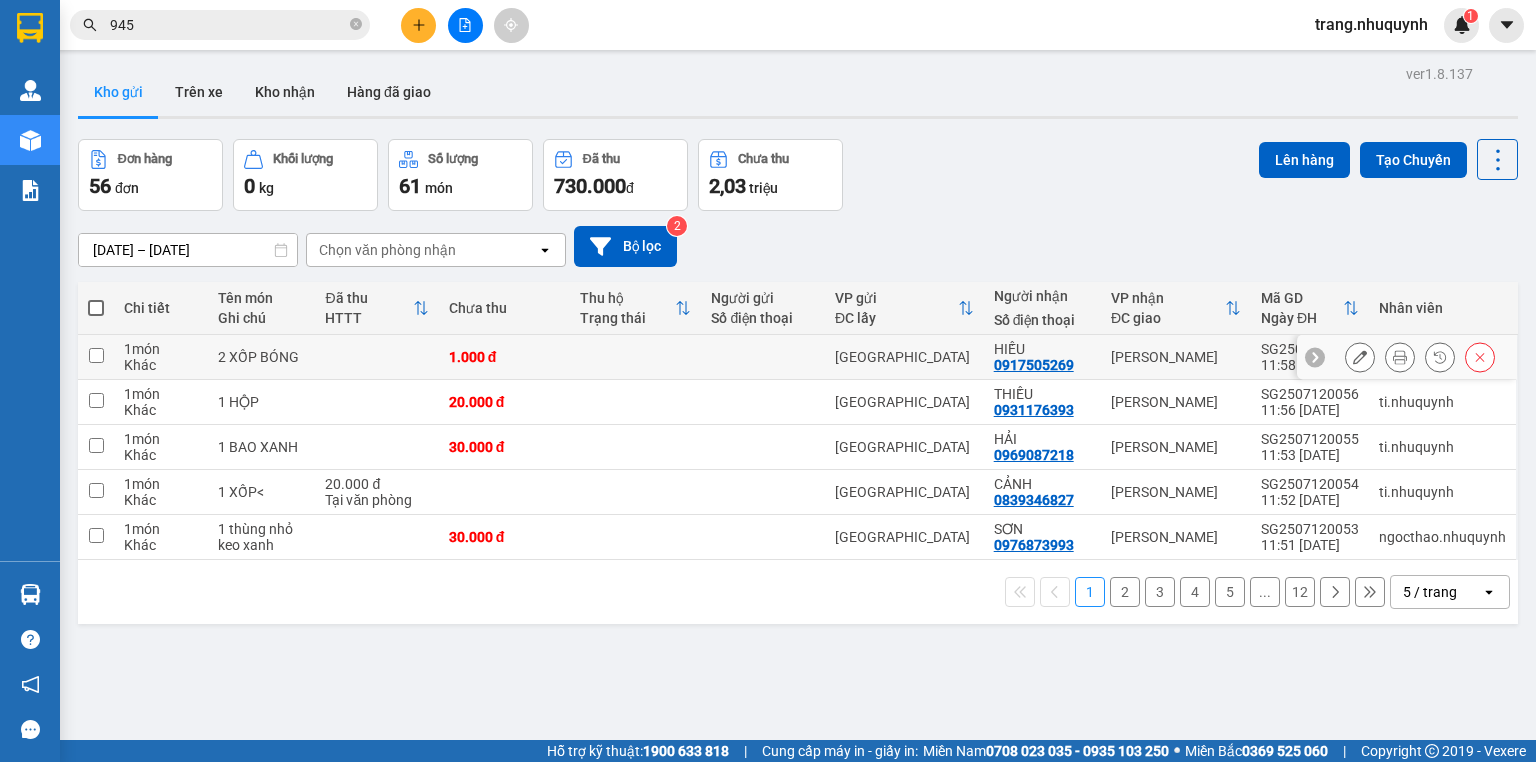 click 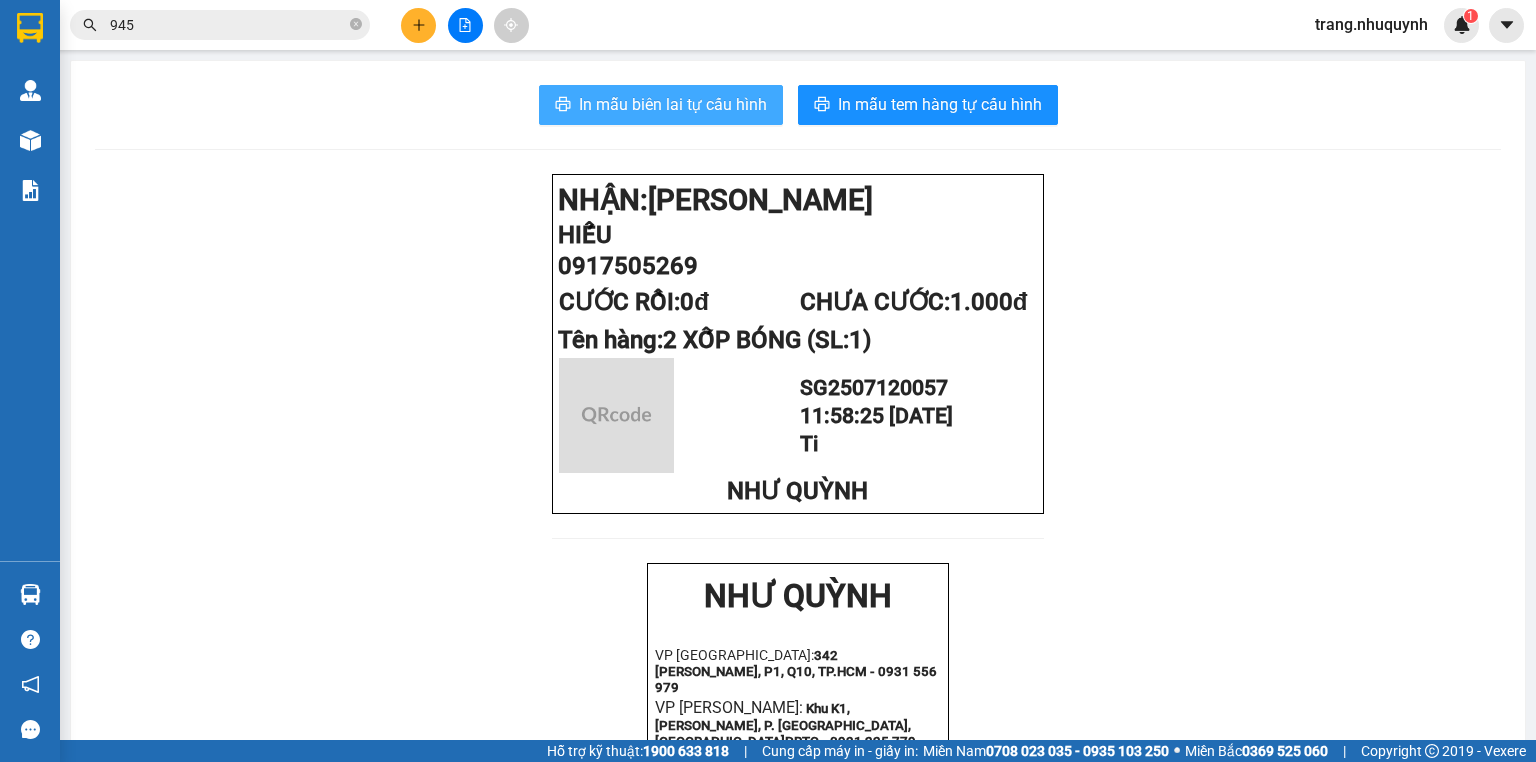 click on "In mẫu biên lai tự cấu hình" at bounding box center (673, 104) 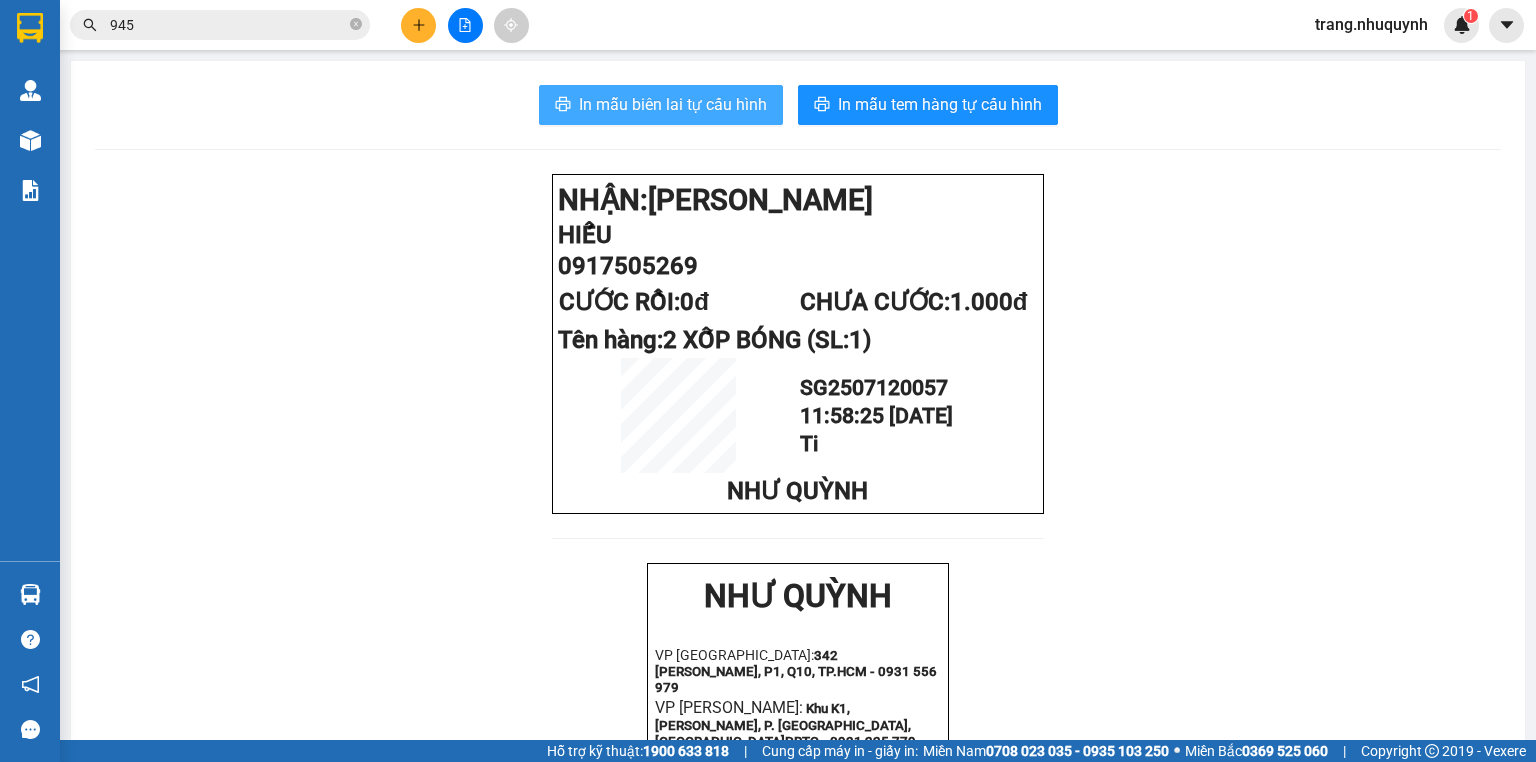 scroll, scrollTop: 0, scrollLeft: 0, axis: both 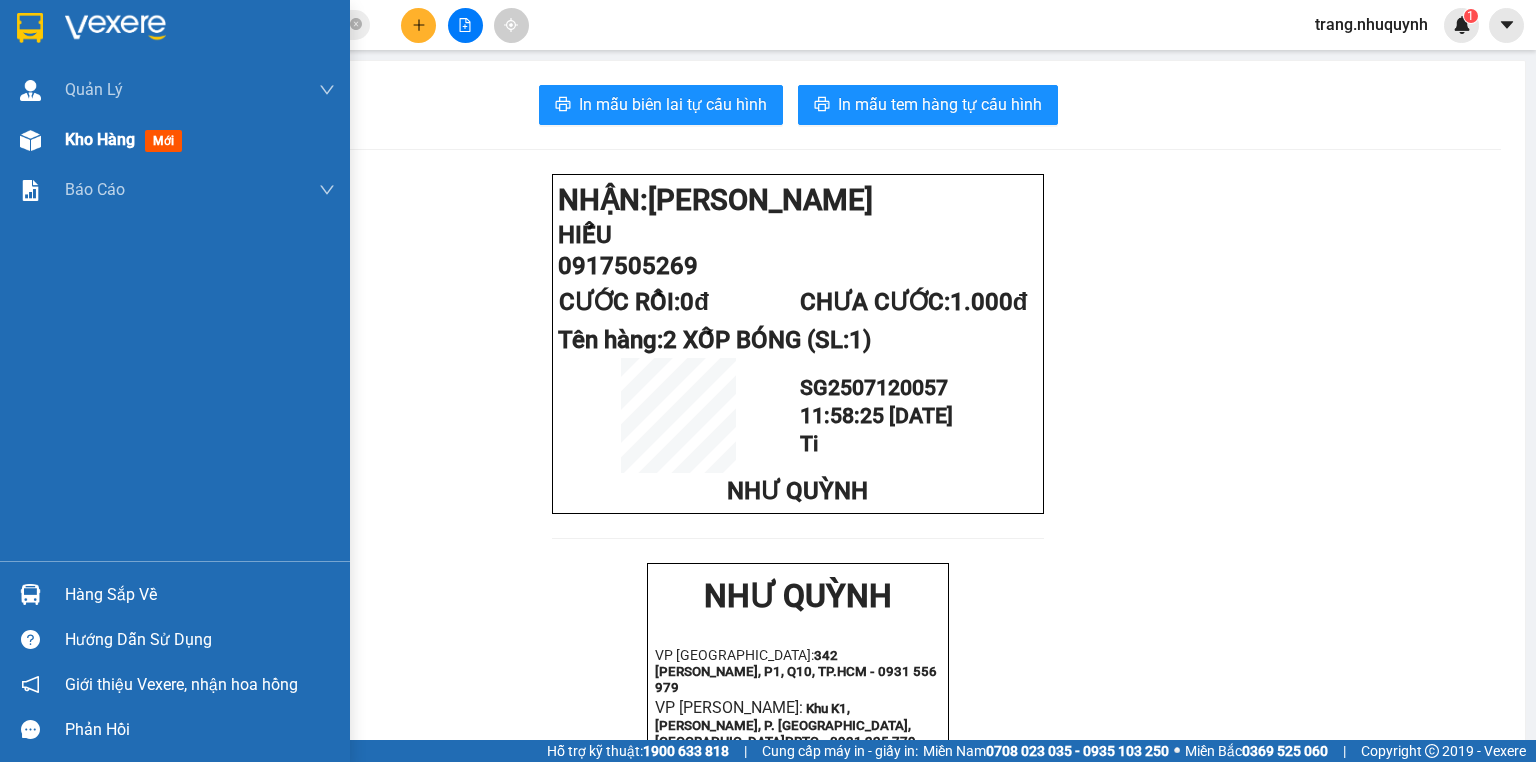 click on "Kho hàng" at bounding box center [100, 139] 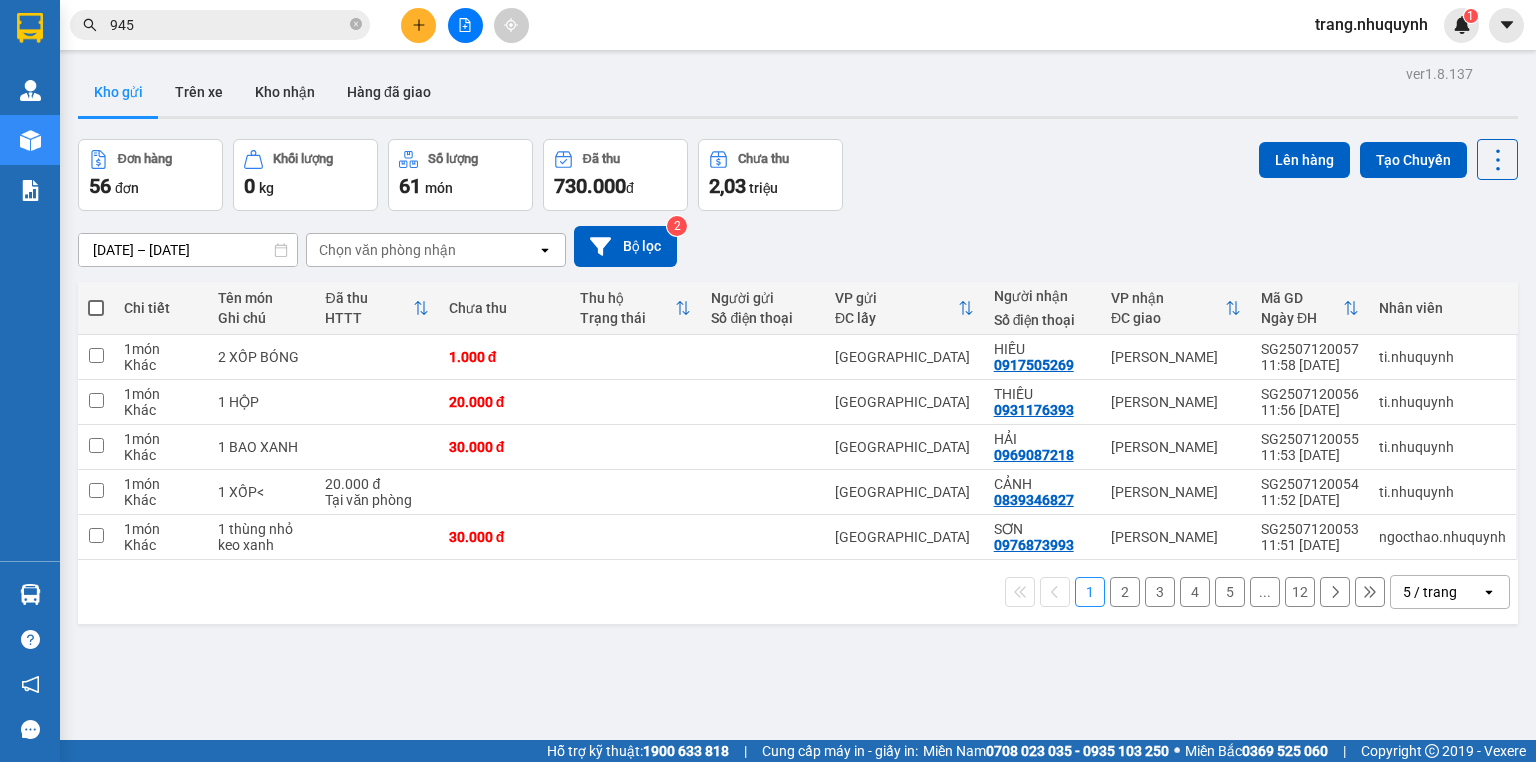 click at bounding box center (798, 117) 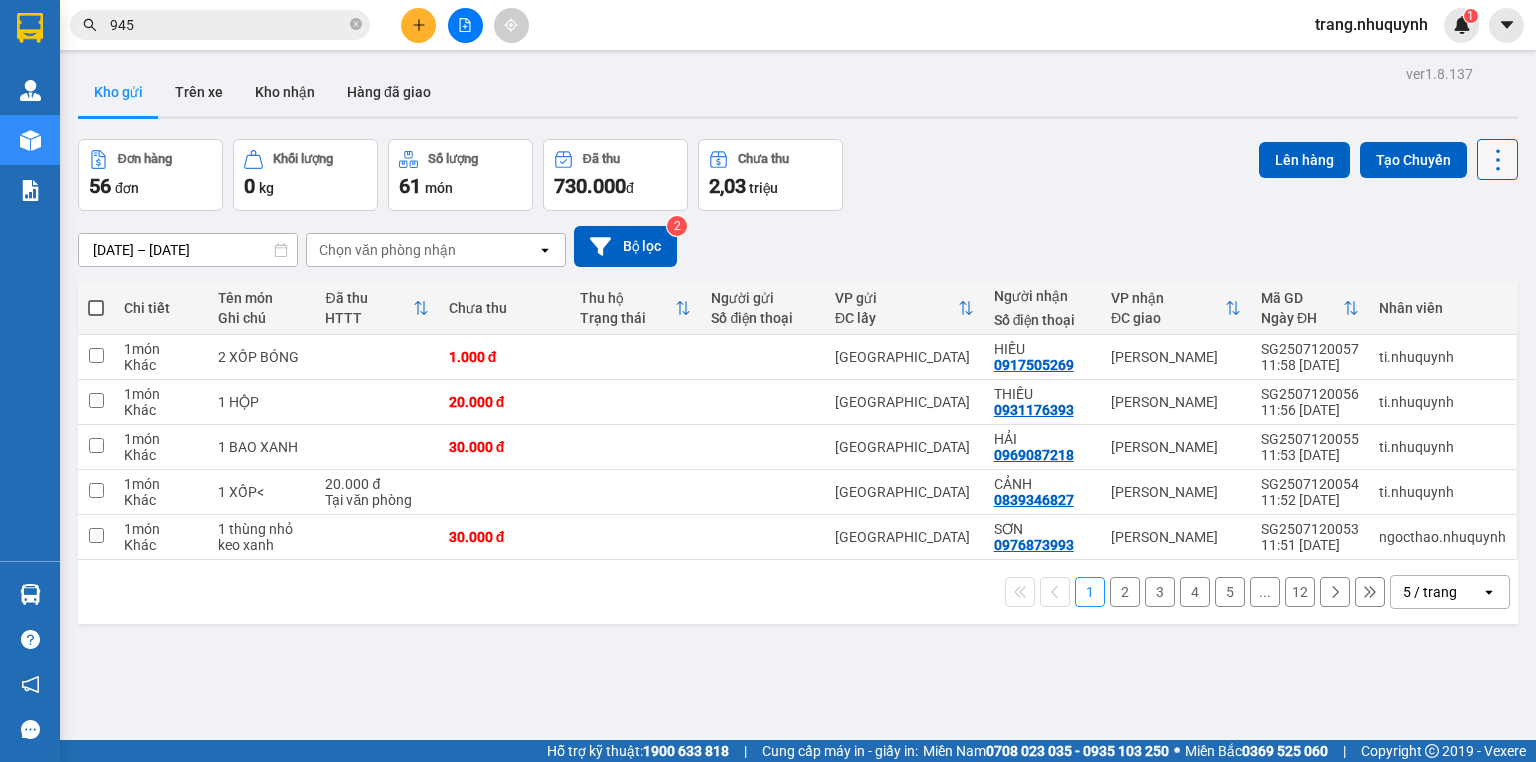 click at bounding box center [1497, 159] 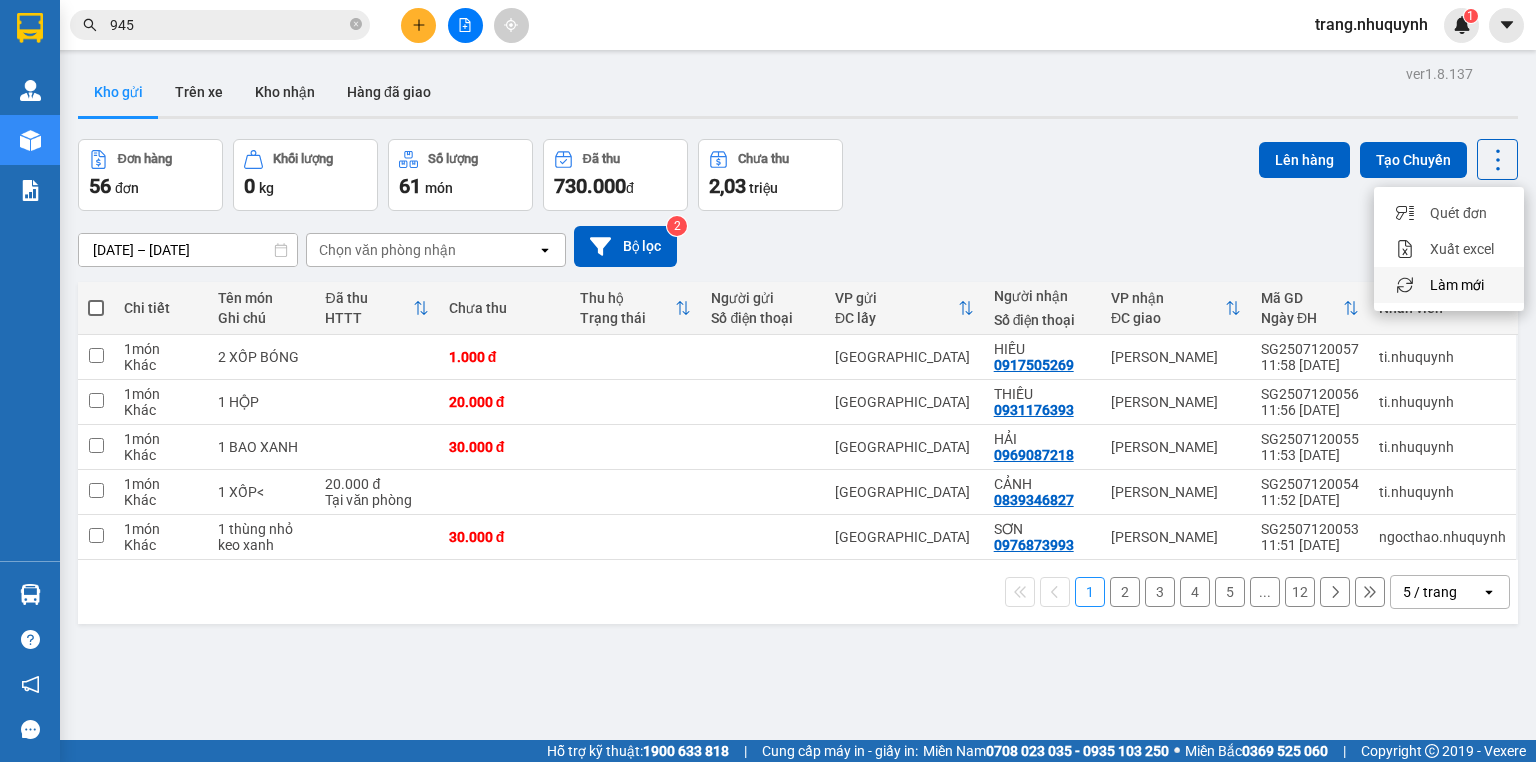 click on "Làm mới" at bounding box center [1457, 285] 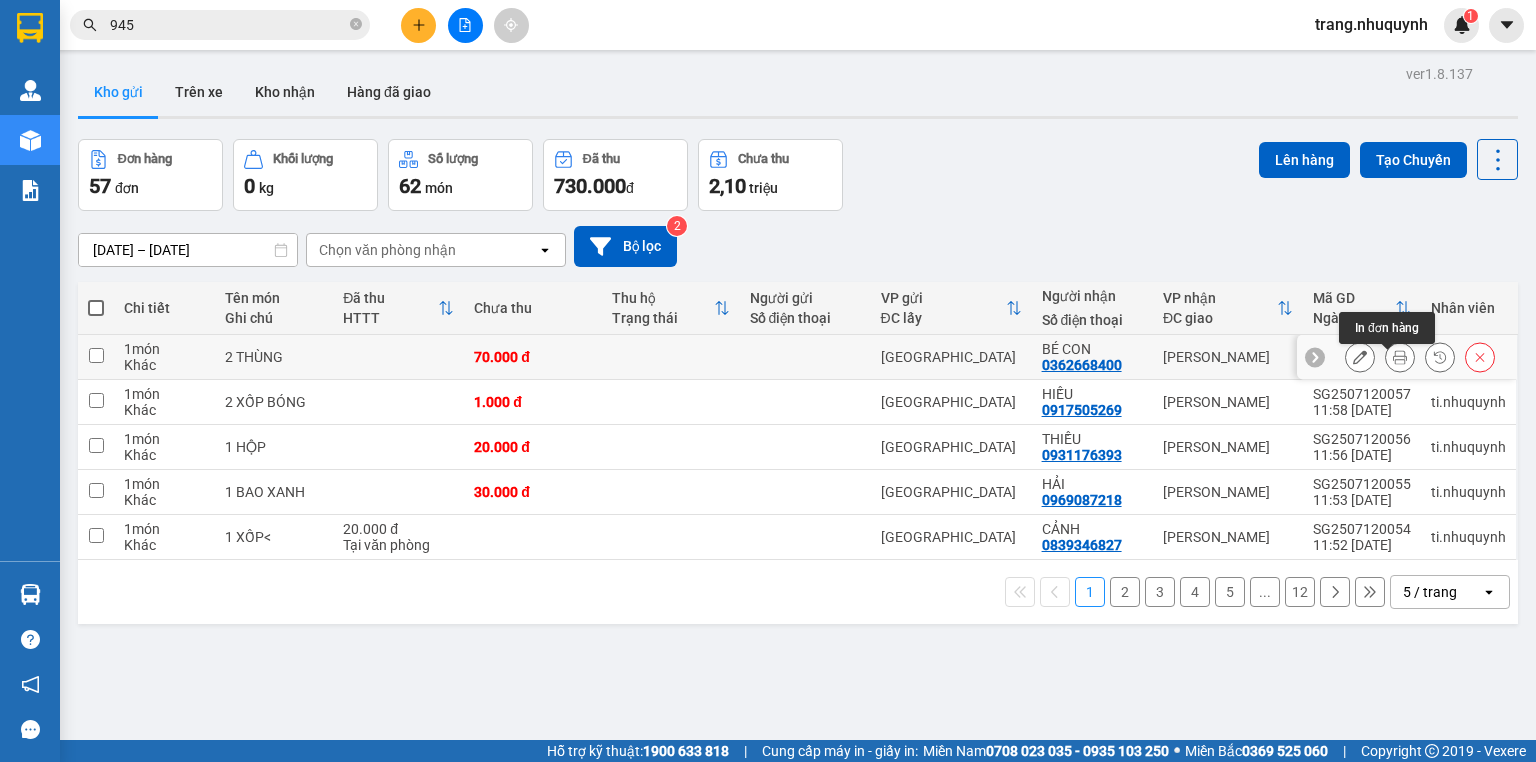 click 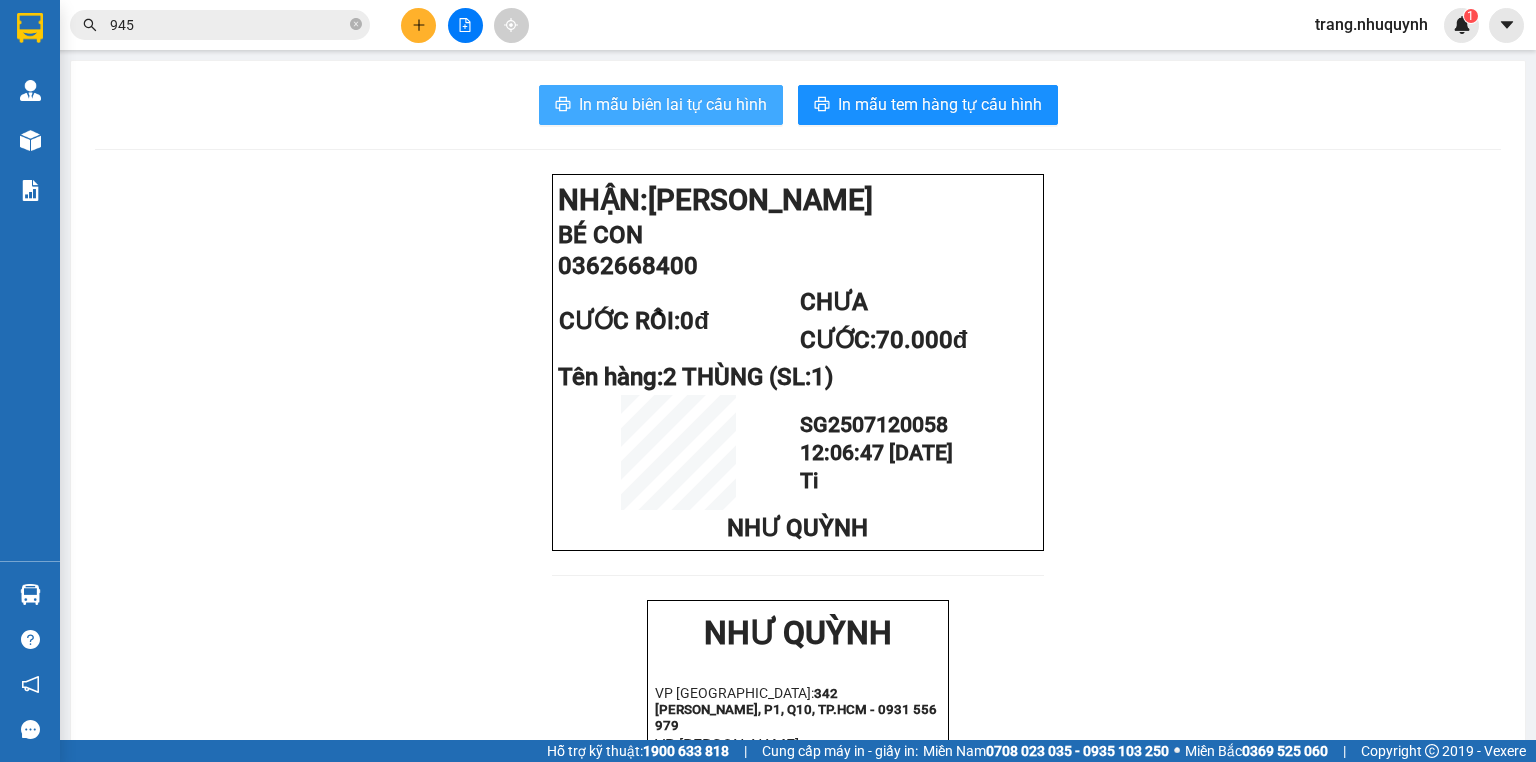 click on "In mẫu biên lai tự cấu hình" at bounding box center [673, 104] 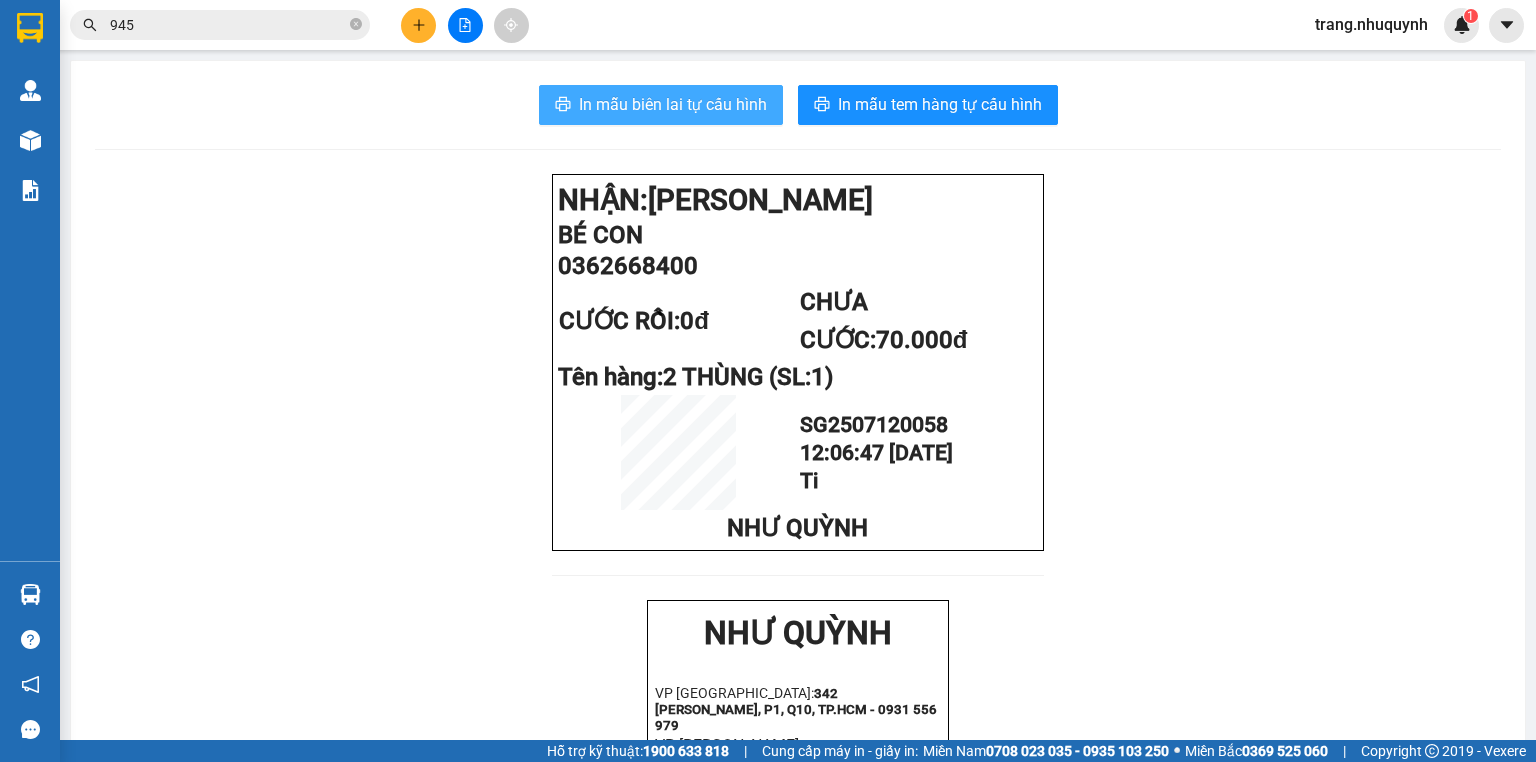 scroll, scrollTop: 0, scrollLeft: 0, axis: both 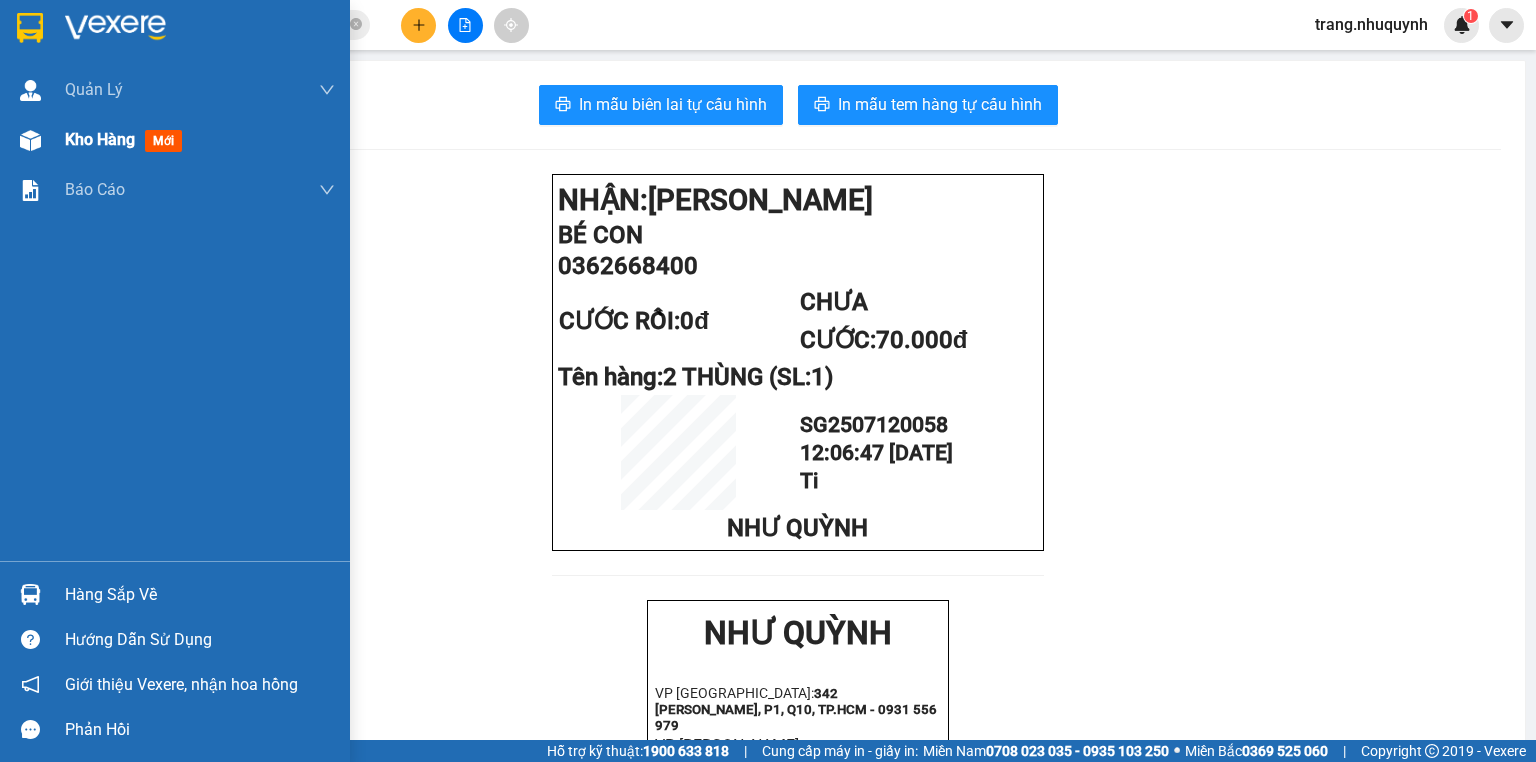 click on "Kho hàng" at bounding box center (100, 139) 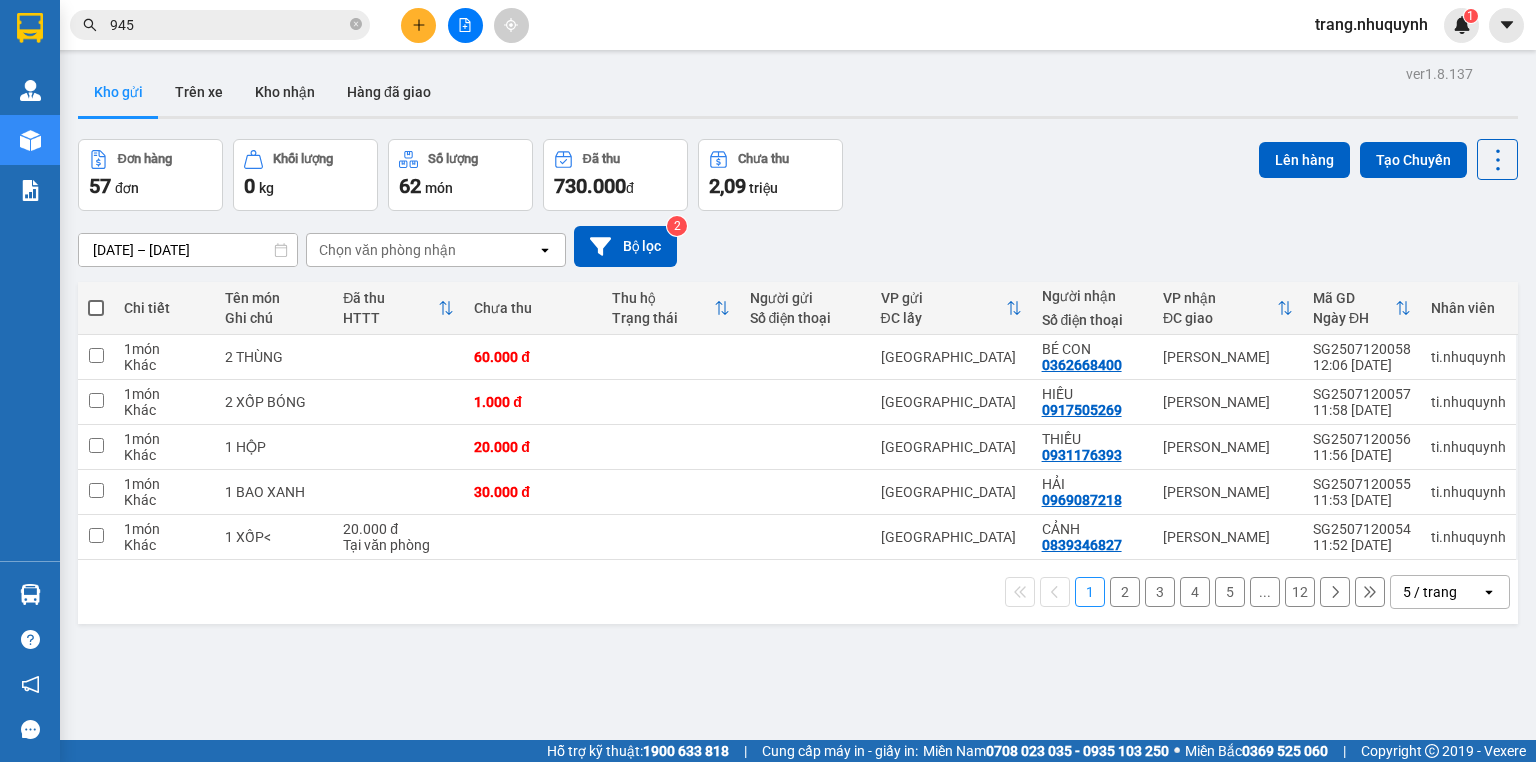 click on "10/07/2025 – 12/07/2025 Press the down arrow key to interact with the calendar and select a date. Press the escape button to close the calendar. Selected date range is from 10/07/2025 to 12/07/2025. Chọn văn phòng nhận open Bộ lọc 2" at bounding box center [798, 246] 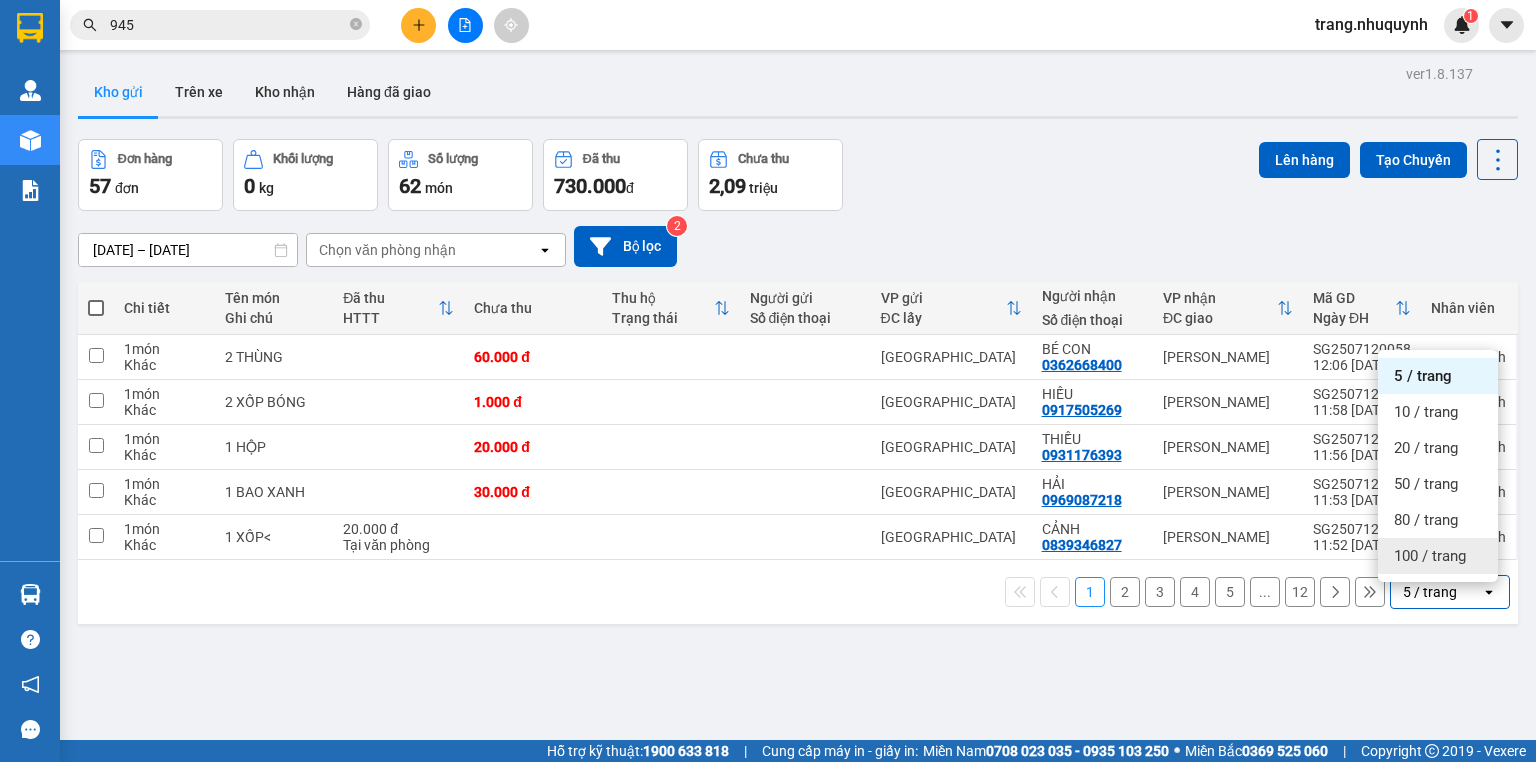 click on "100 / trang" at bounding box center [1430, 556] 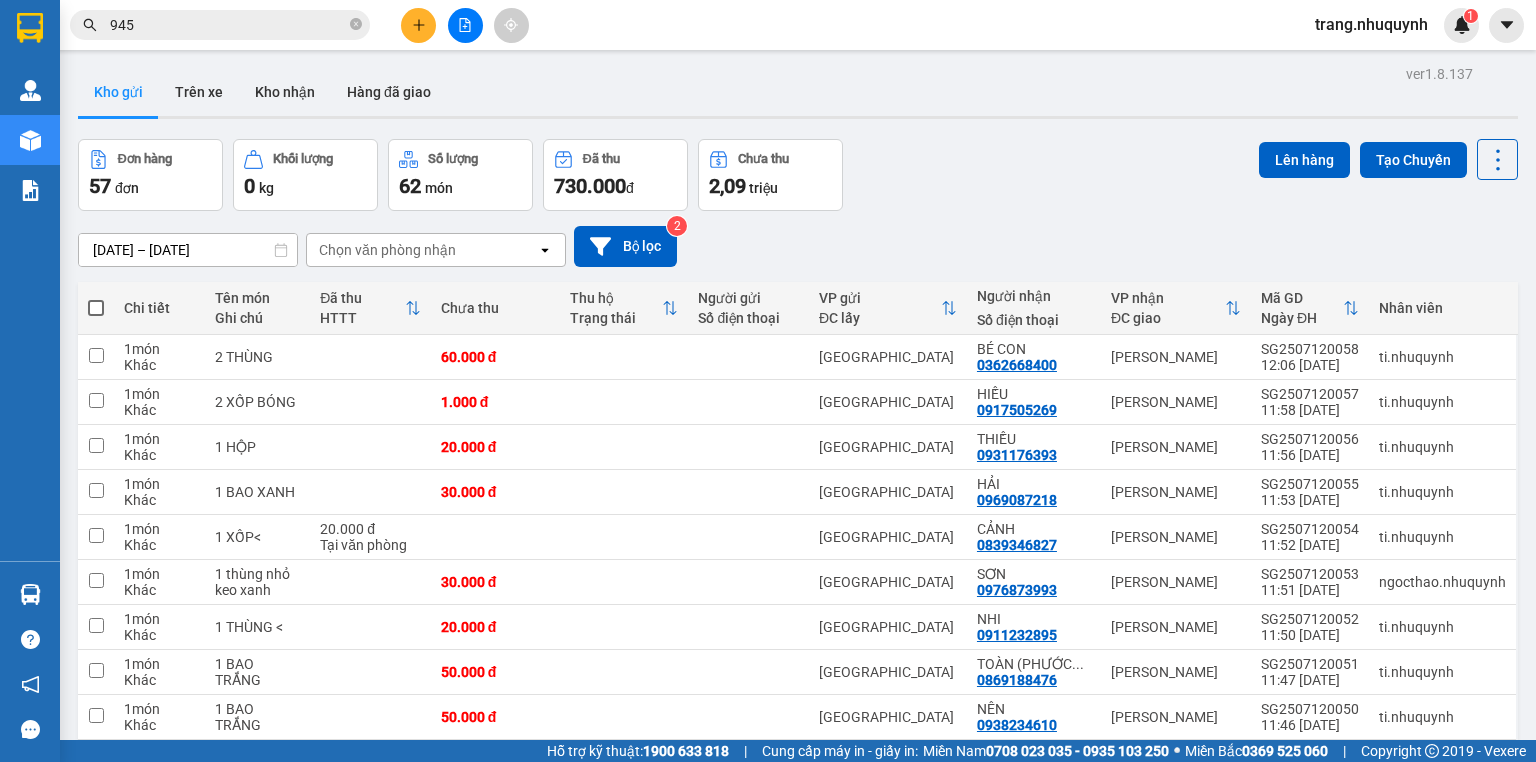 click at bounding box center [96, 308] 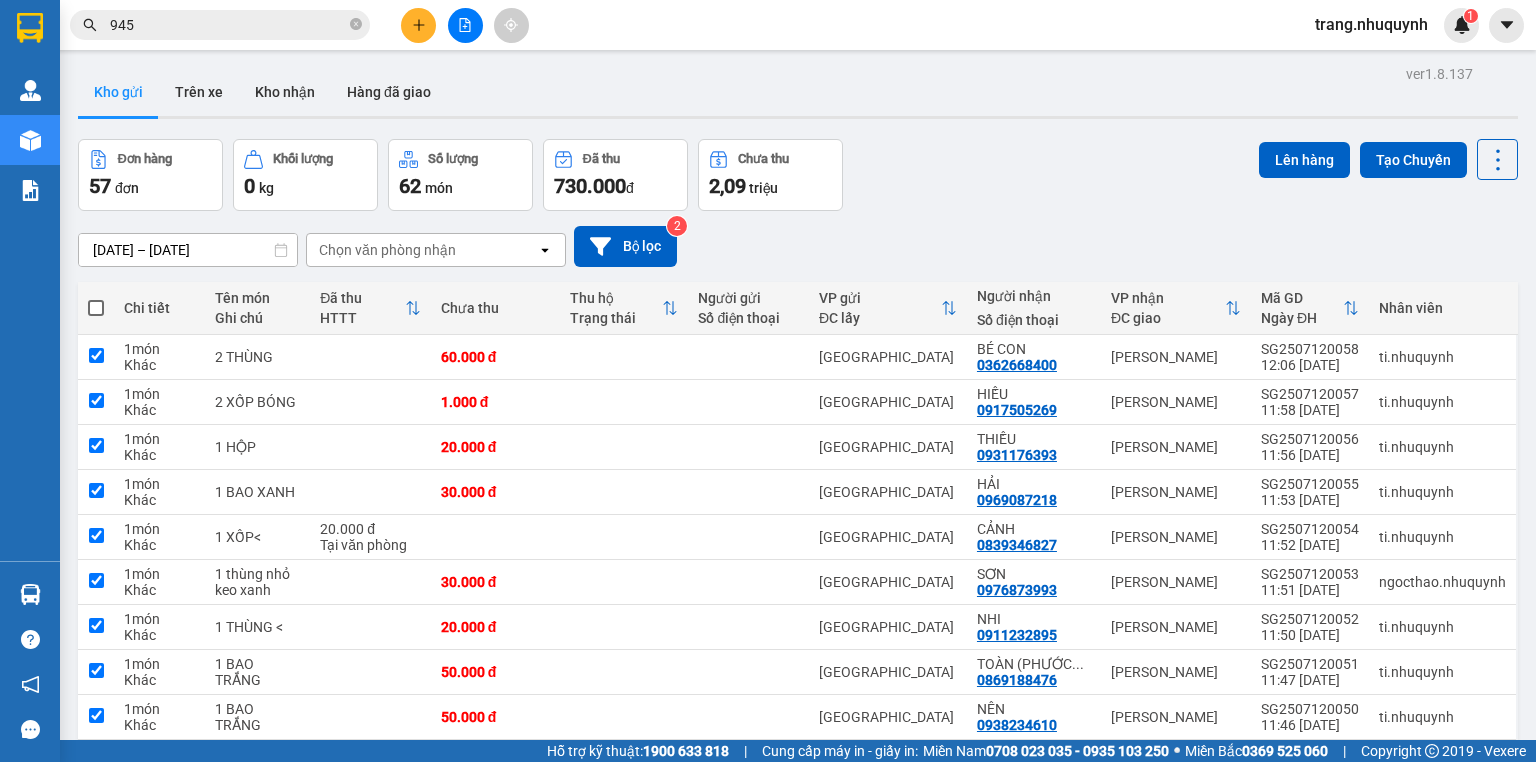 checkbox on "true" 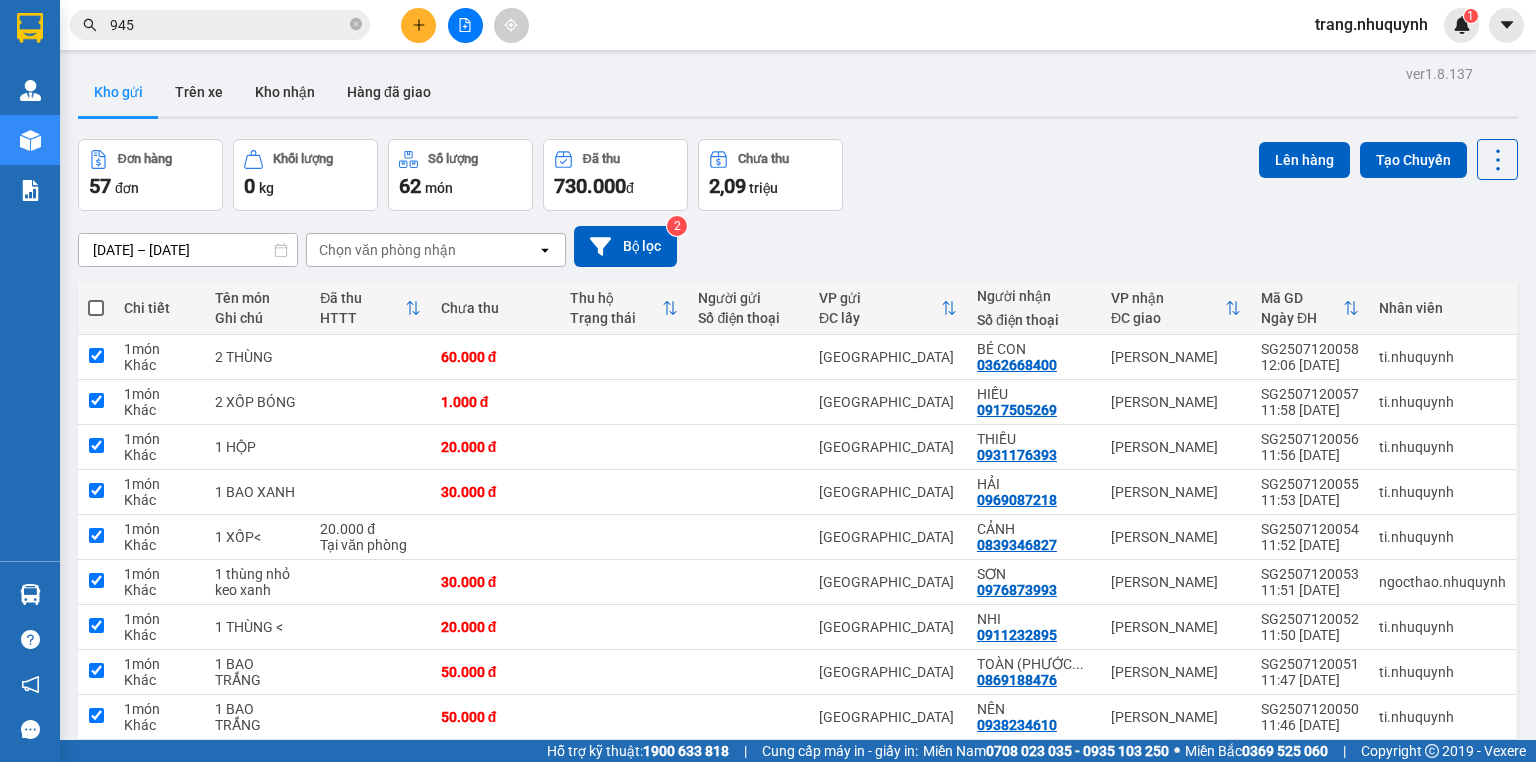checkbox on "true" 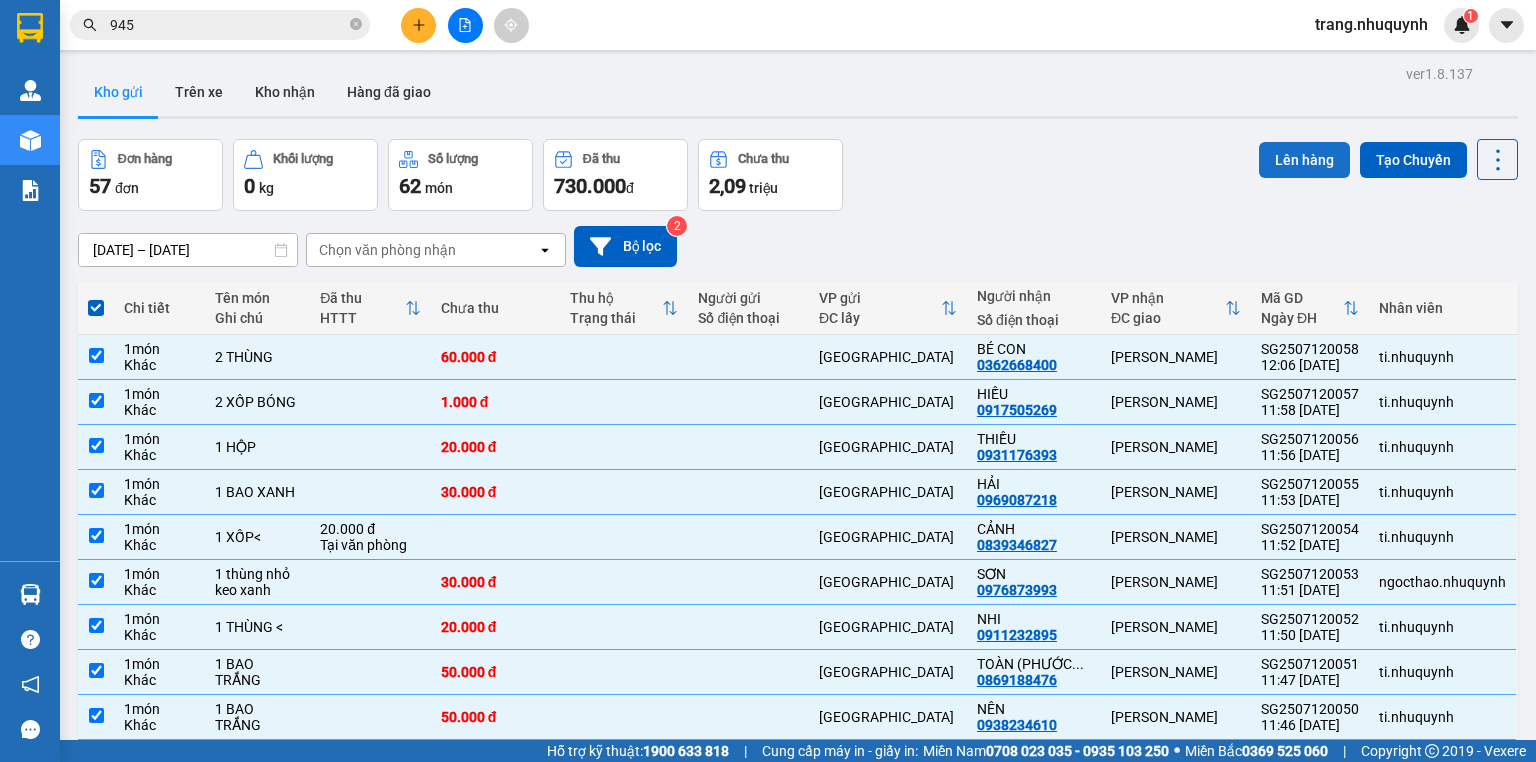 click on "Lên hàng" at bounding box center (1304, 160) 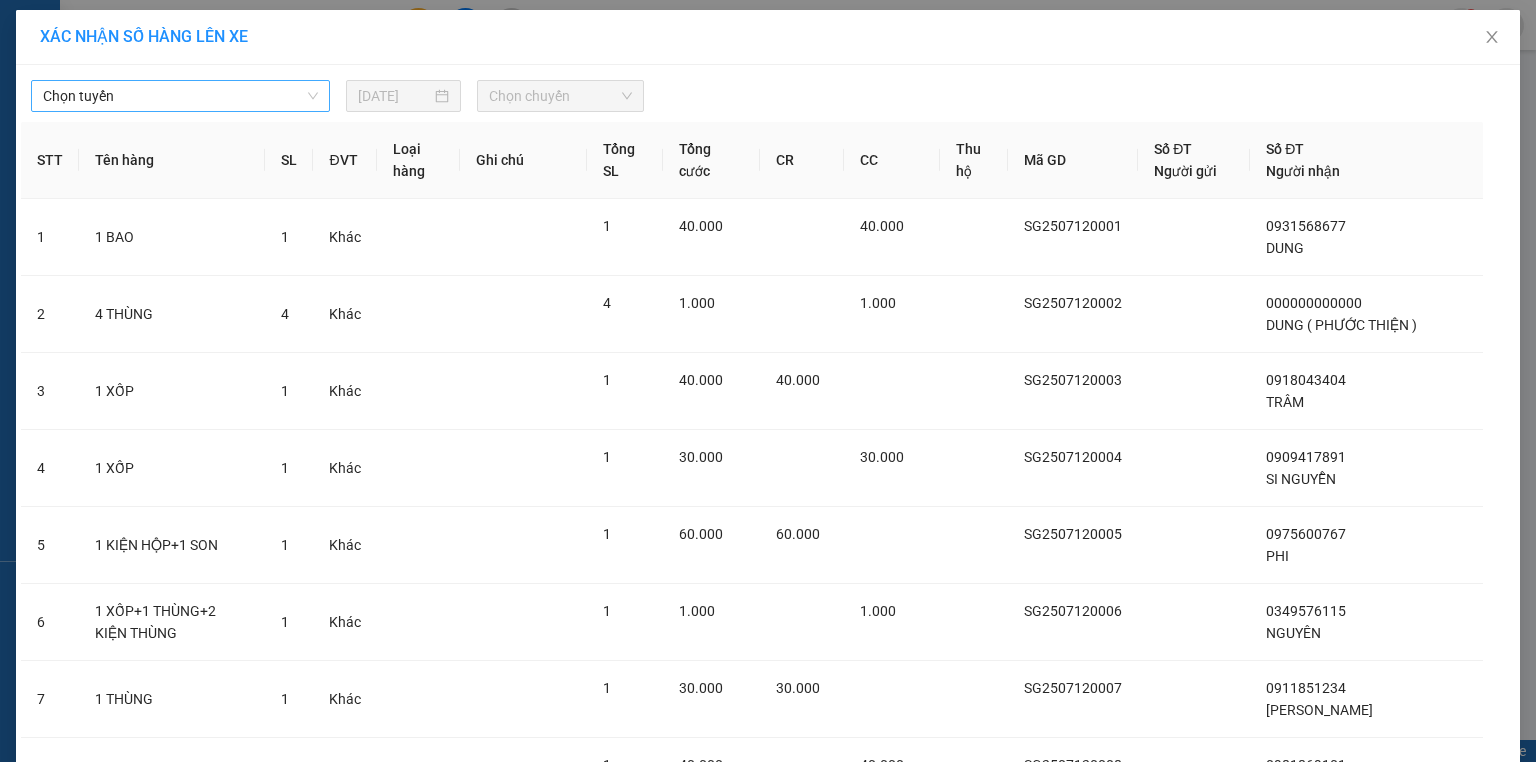 click on "Chọn tuyến" at bounding box center (180, 96) 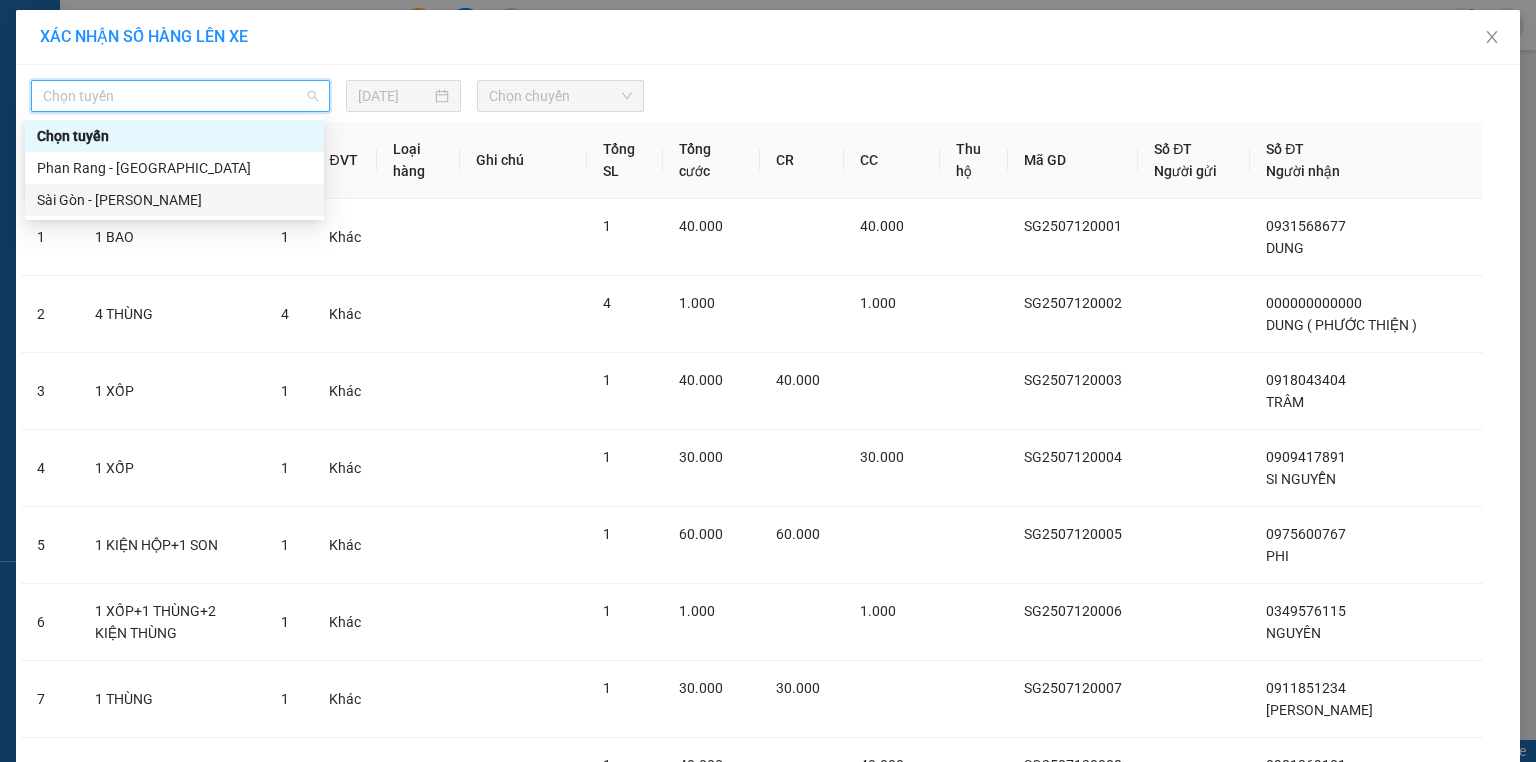 click on "Sài Gòn - Phan Rang" at bounding box center [174, 200] 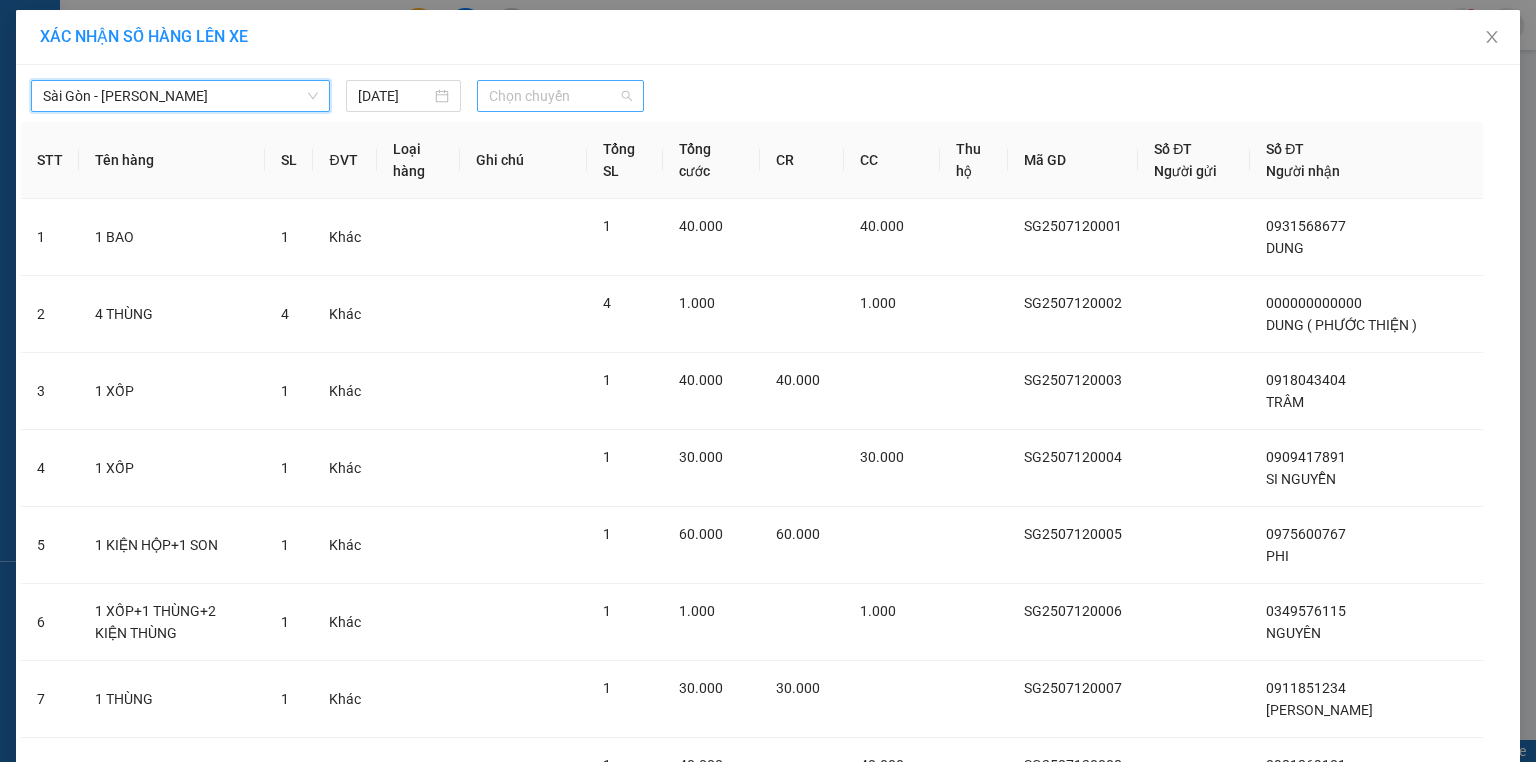 click on "Chọn chuyến" at bounding box center (561, 96) 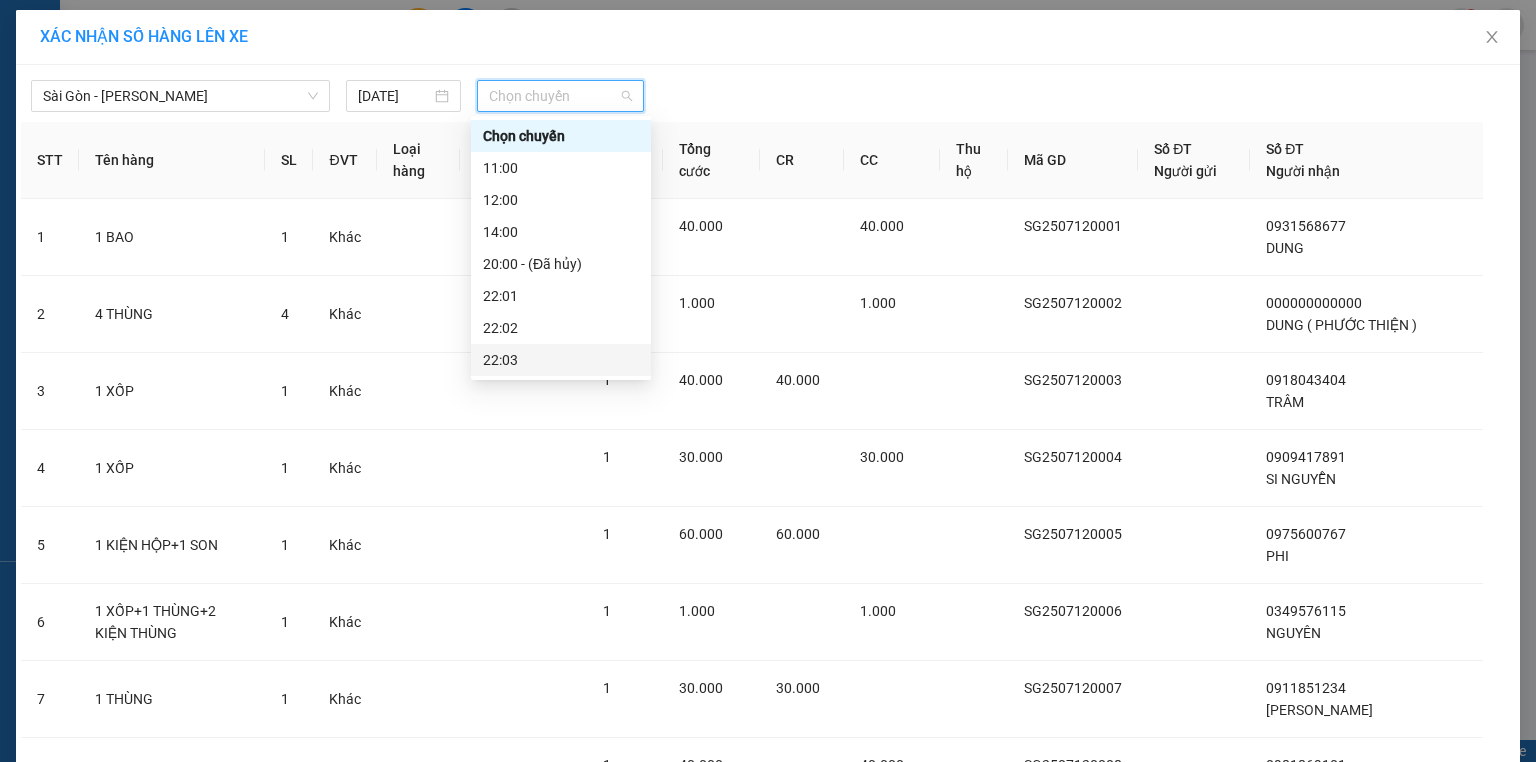 scroll, scrollTop: 96, scrollLeft: 0, axis: vertical 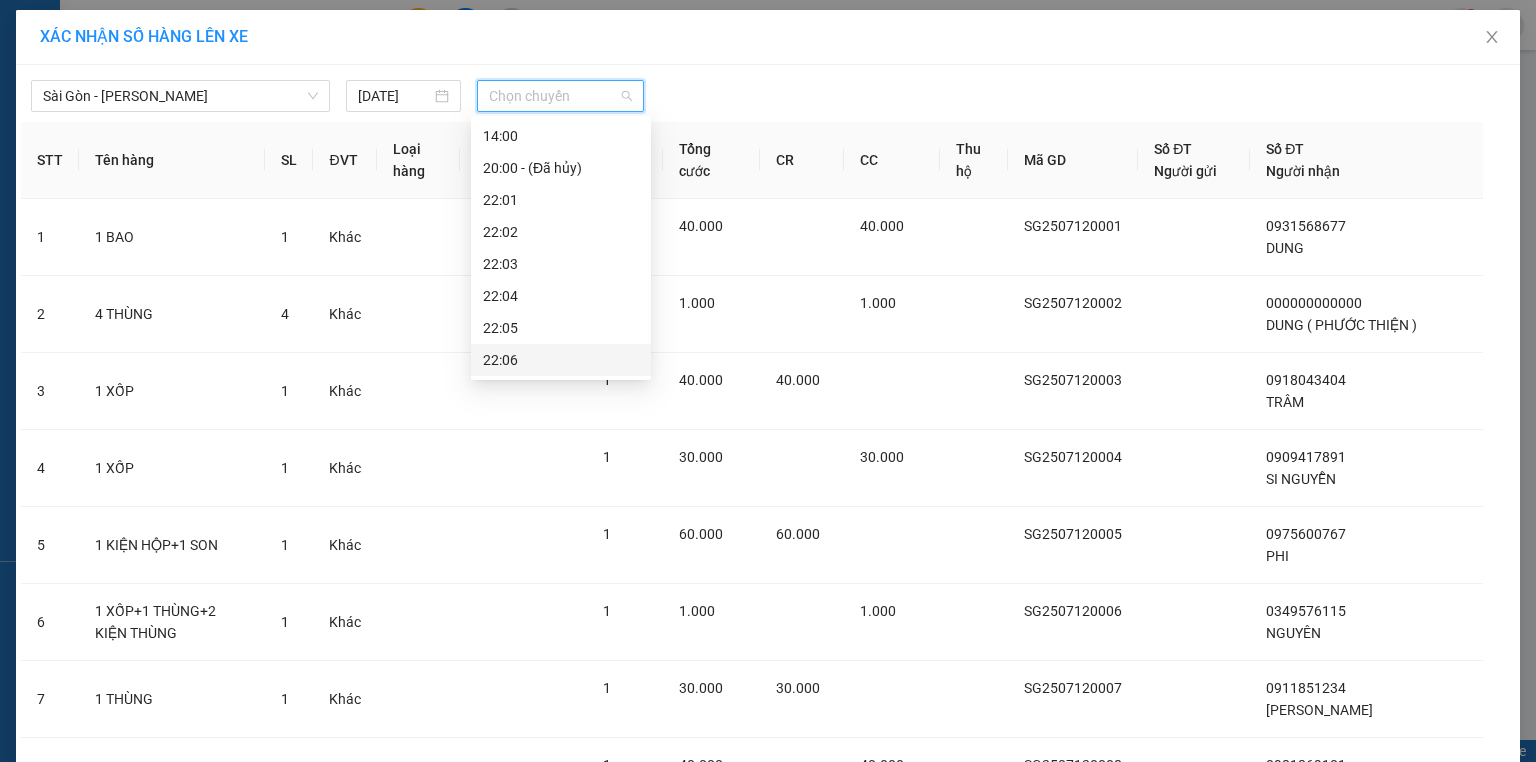 click on "22:06" at bounding box center [561, 360] 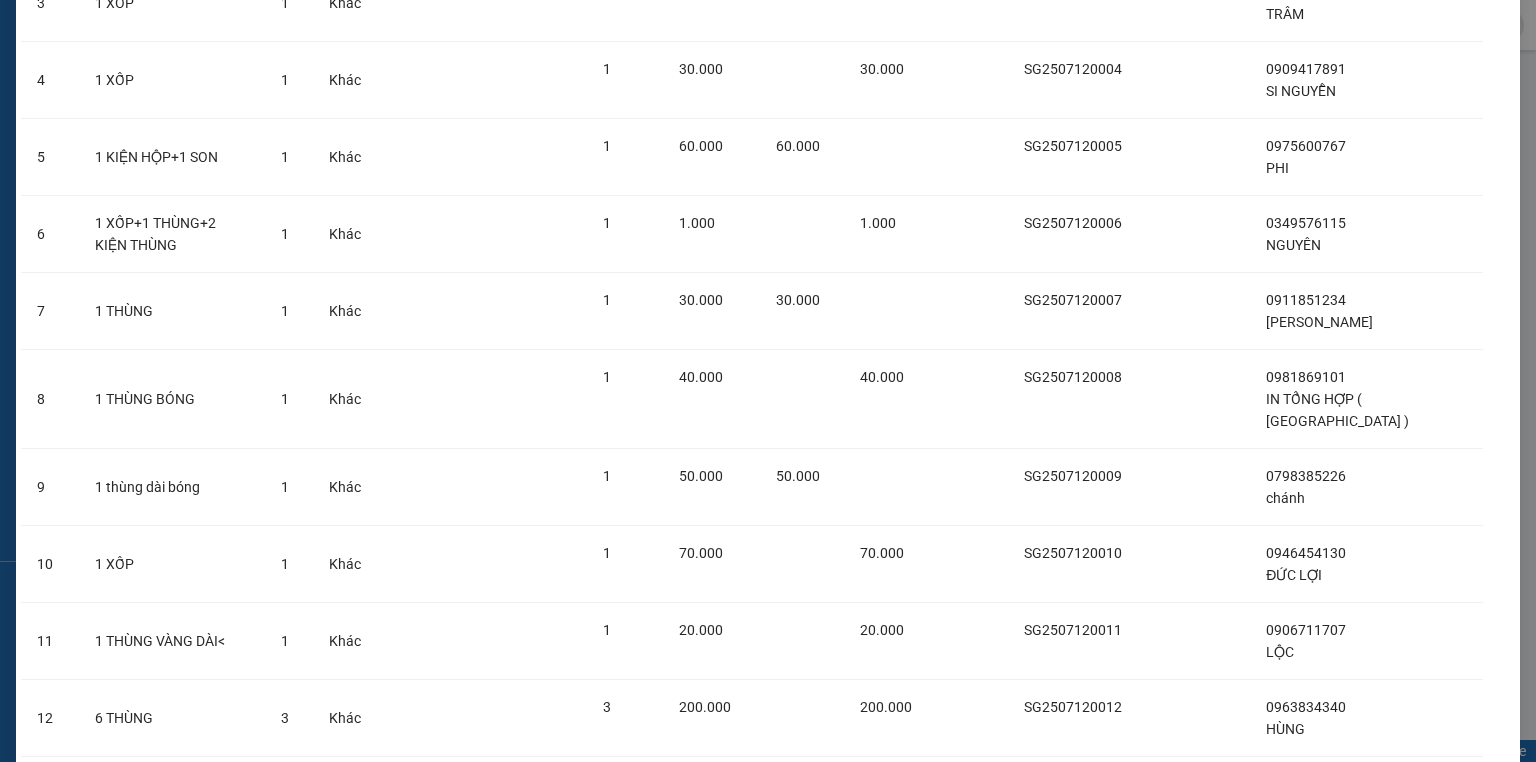 scroll, scrollTop: 640, scrollLeft: 0, axis: vertical 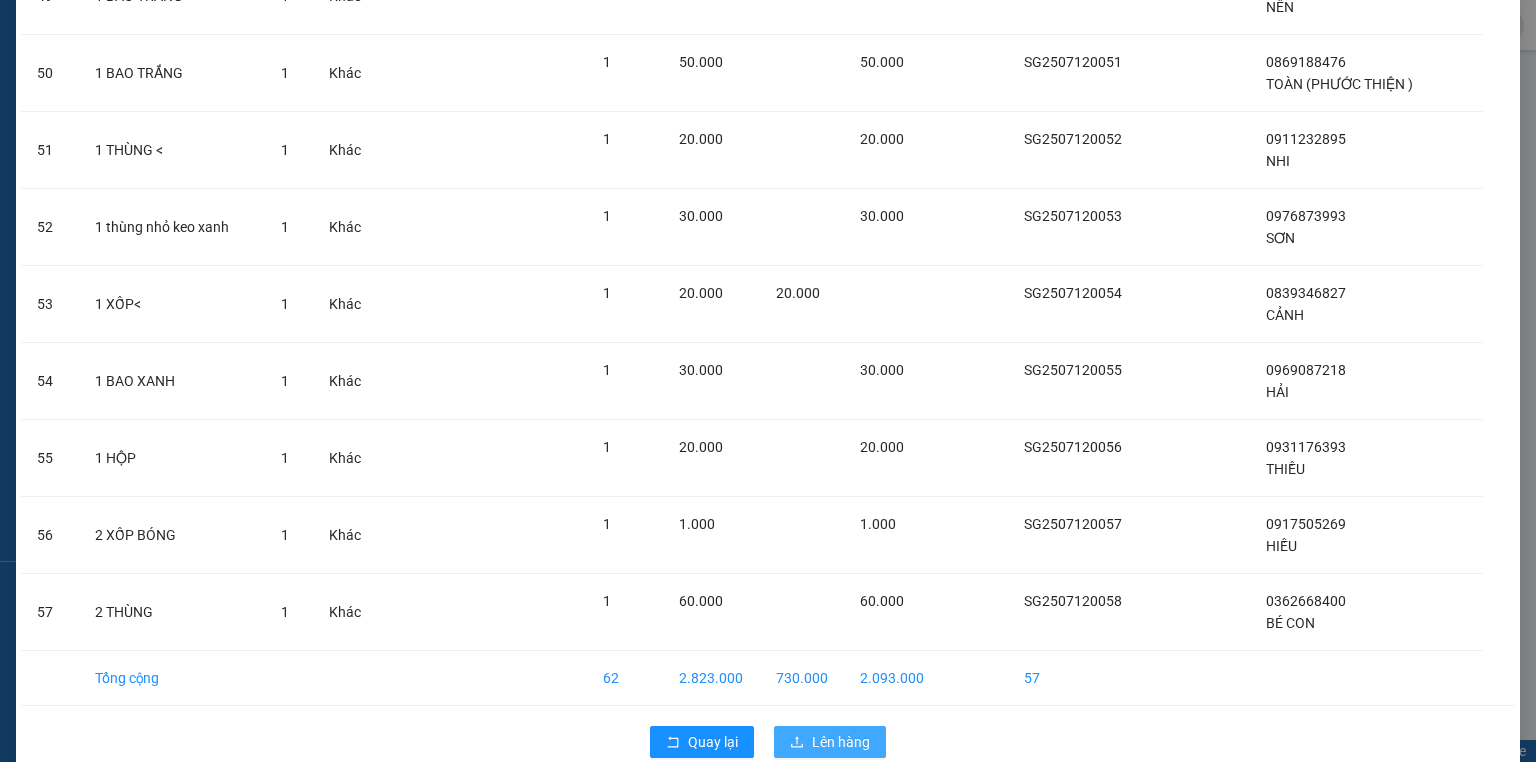 click on "Lên hàng" at bounding box center (841, 742) 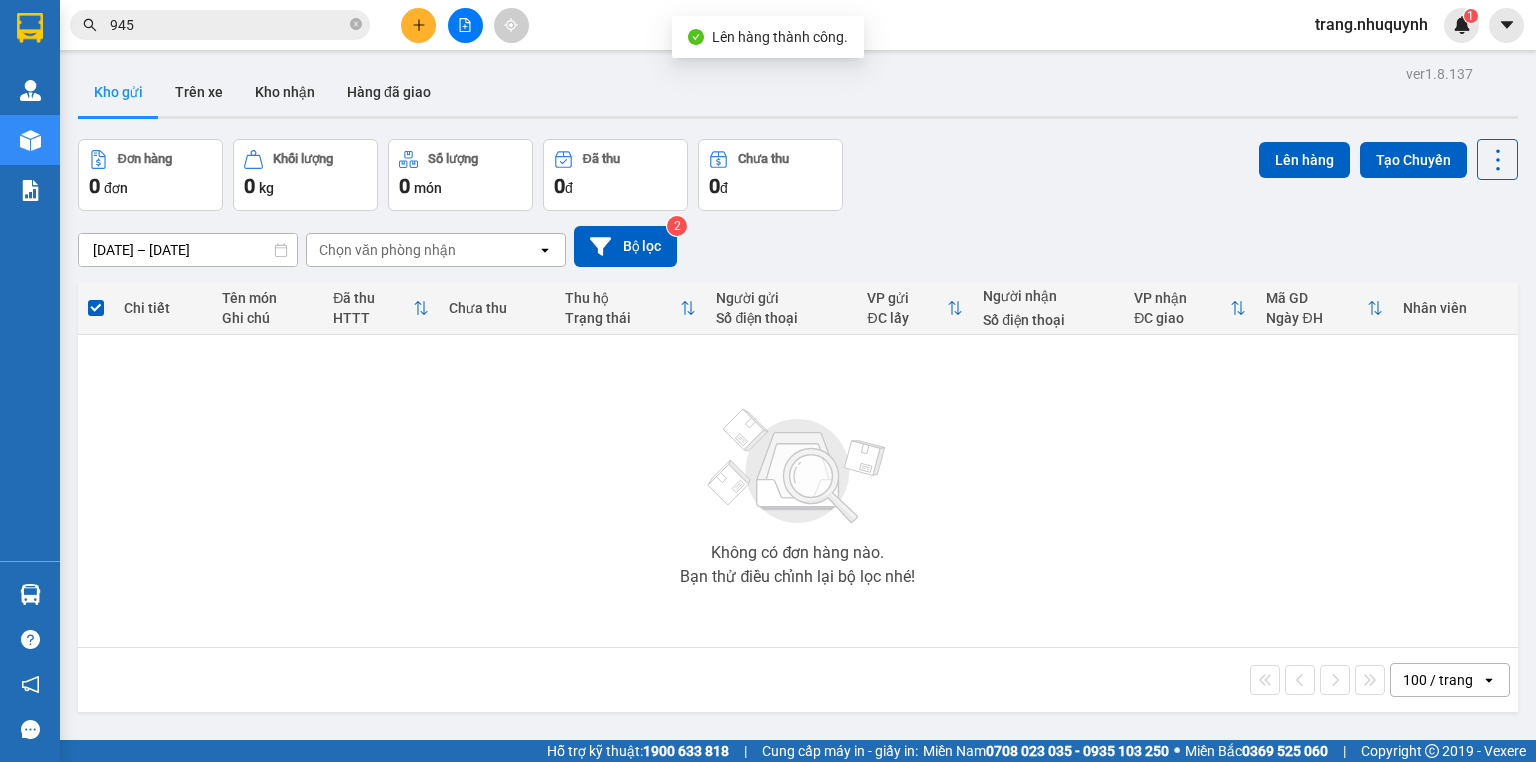 drag, startPoint x: 1026, startPoint y: 248, endPoint x: 1003, endPoint y: 250, distance: 23.086792 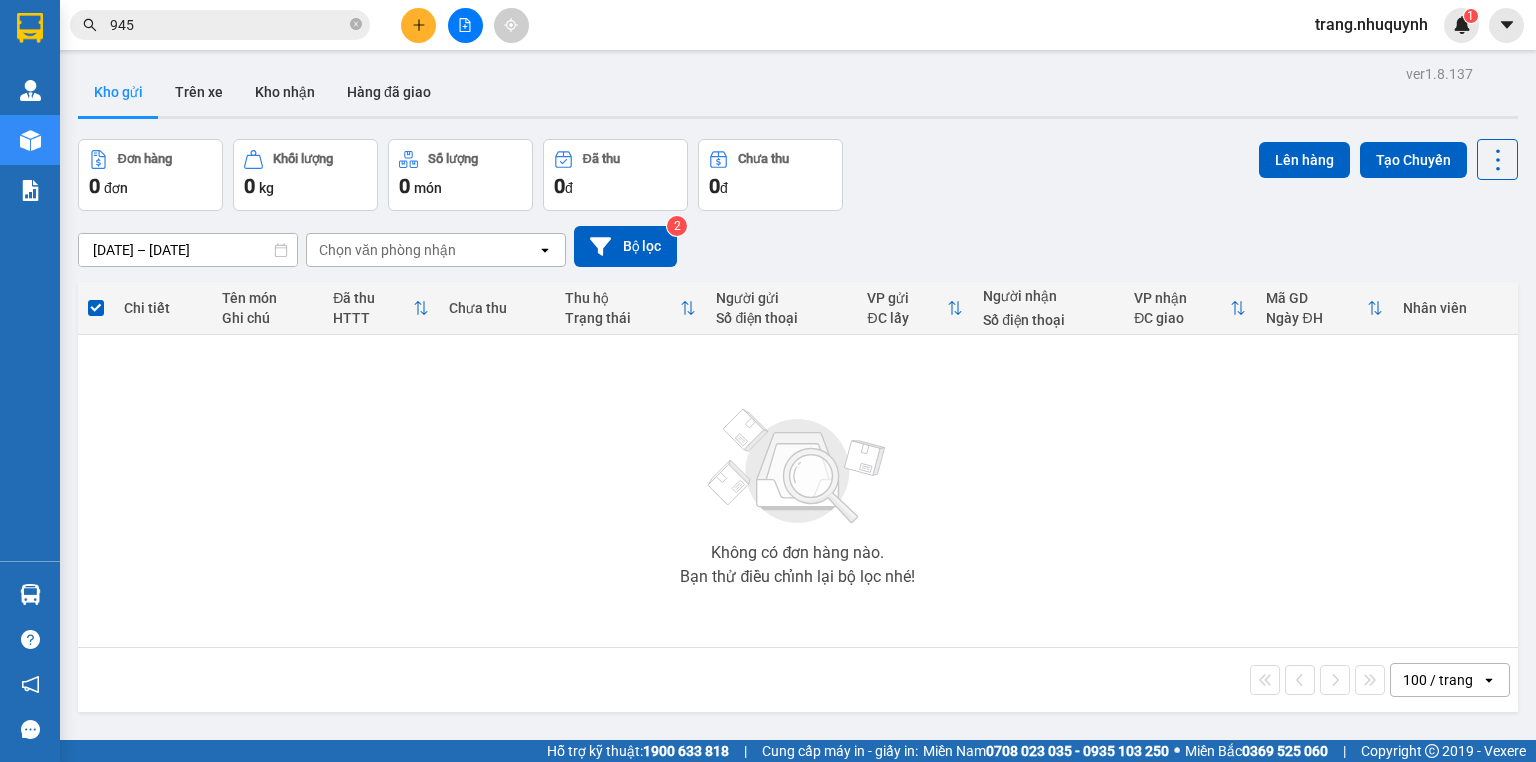 click on "Đơn hàng 0 đơn Khối lượng 0 kg Số lượng 0 món Đã thu 0  đ Chưa thu 0  đ Lên hàng Tạo Chuyến" at bounding box center (798, 175) 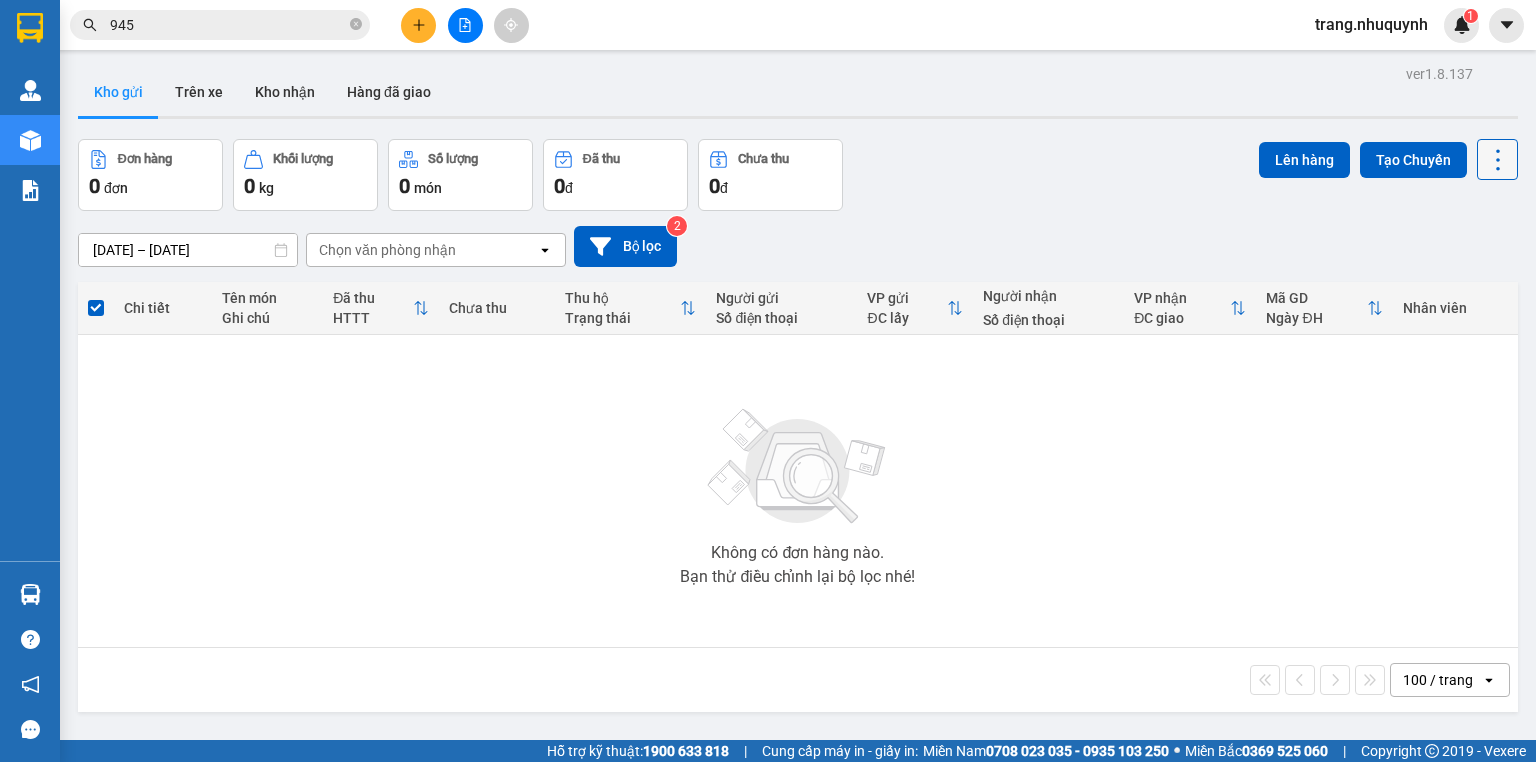 click 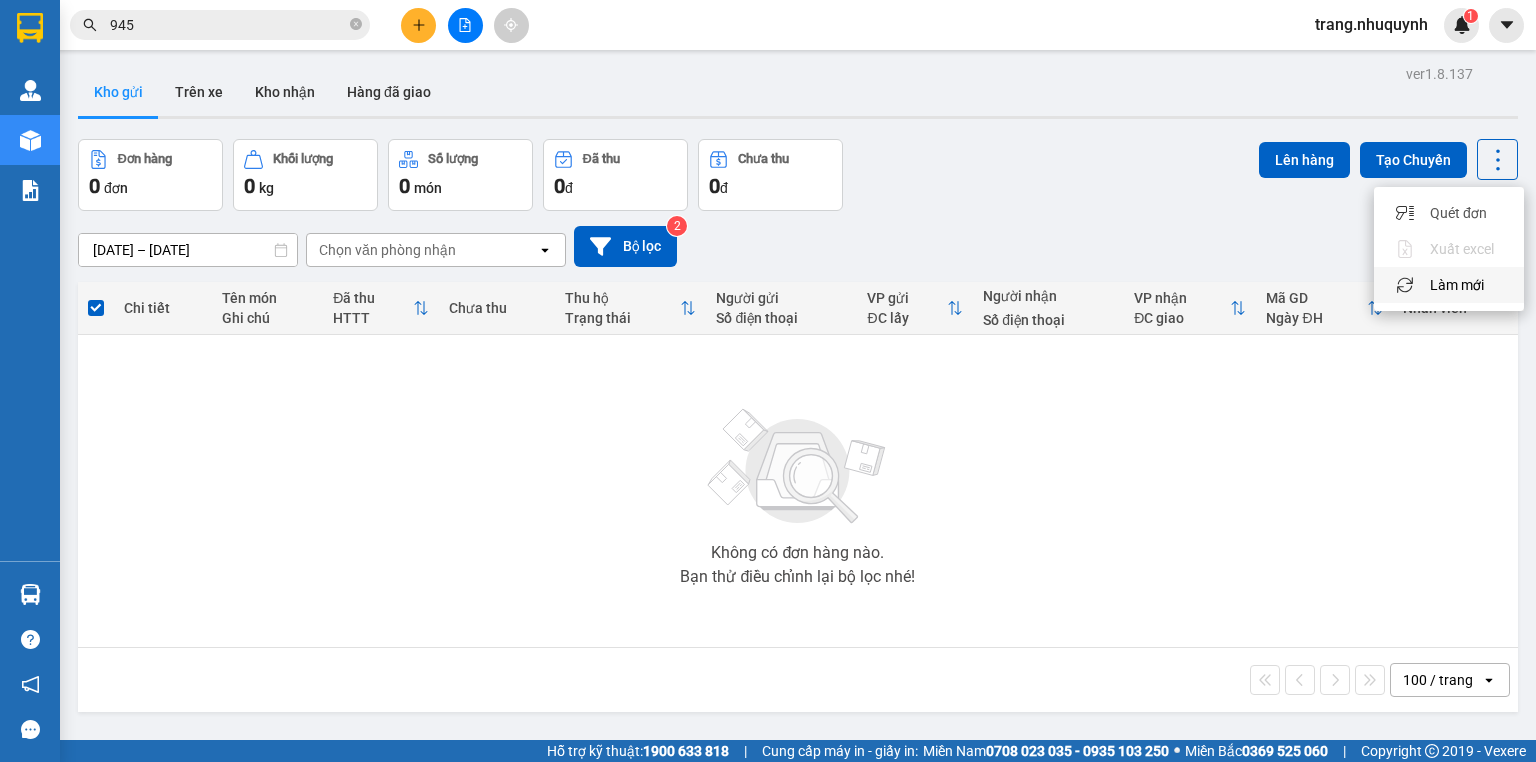click on "Làm mới" at bounding box center (1457, 285) 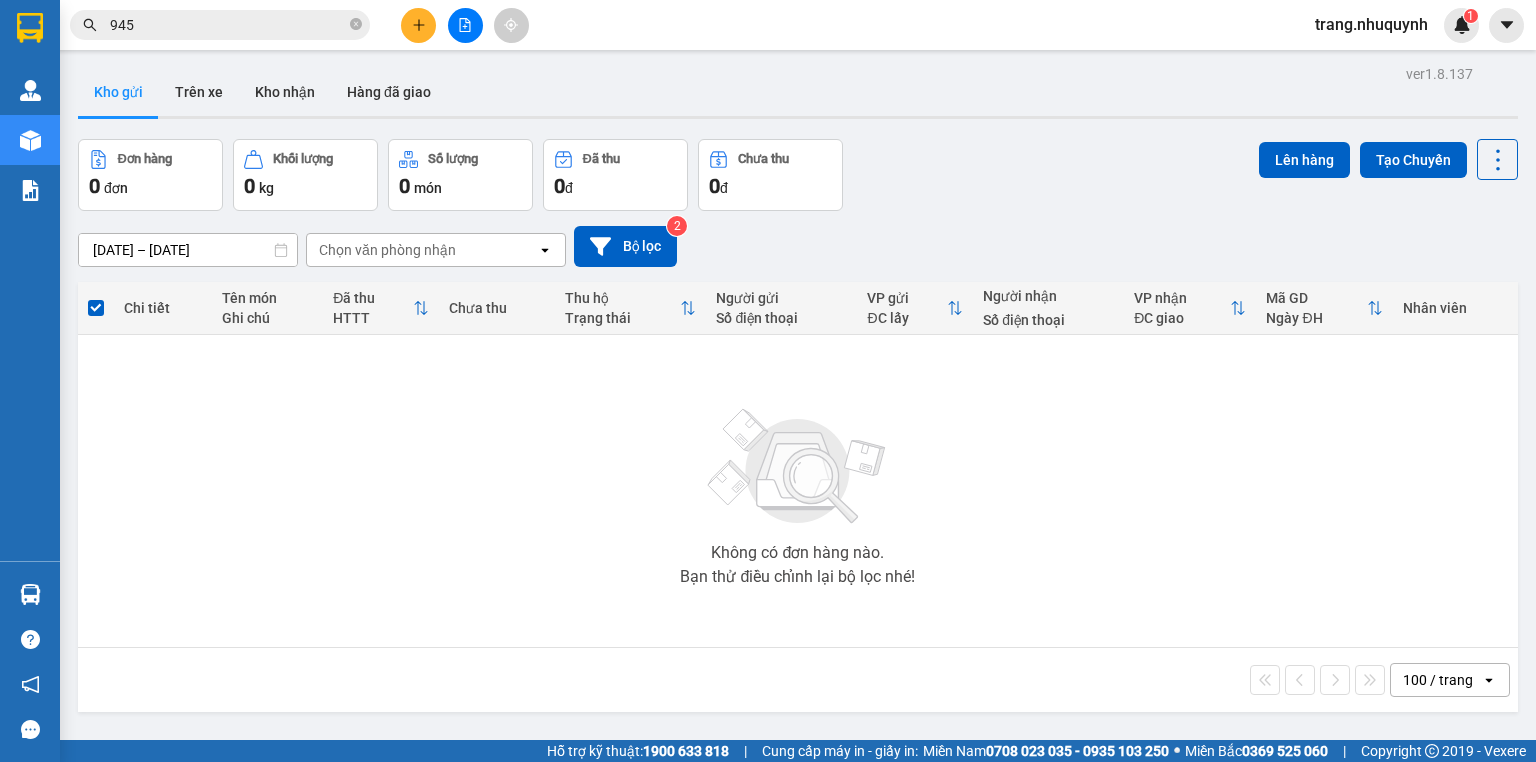 click on "100 / trang" at bounding box center [1438, 680] 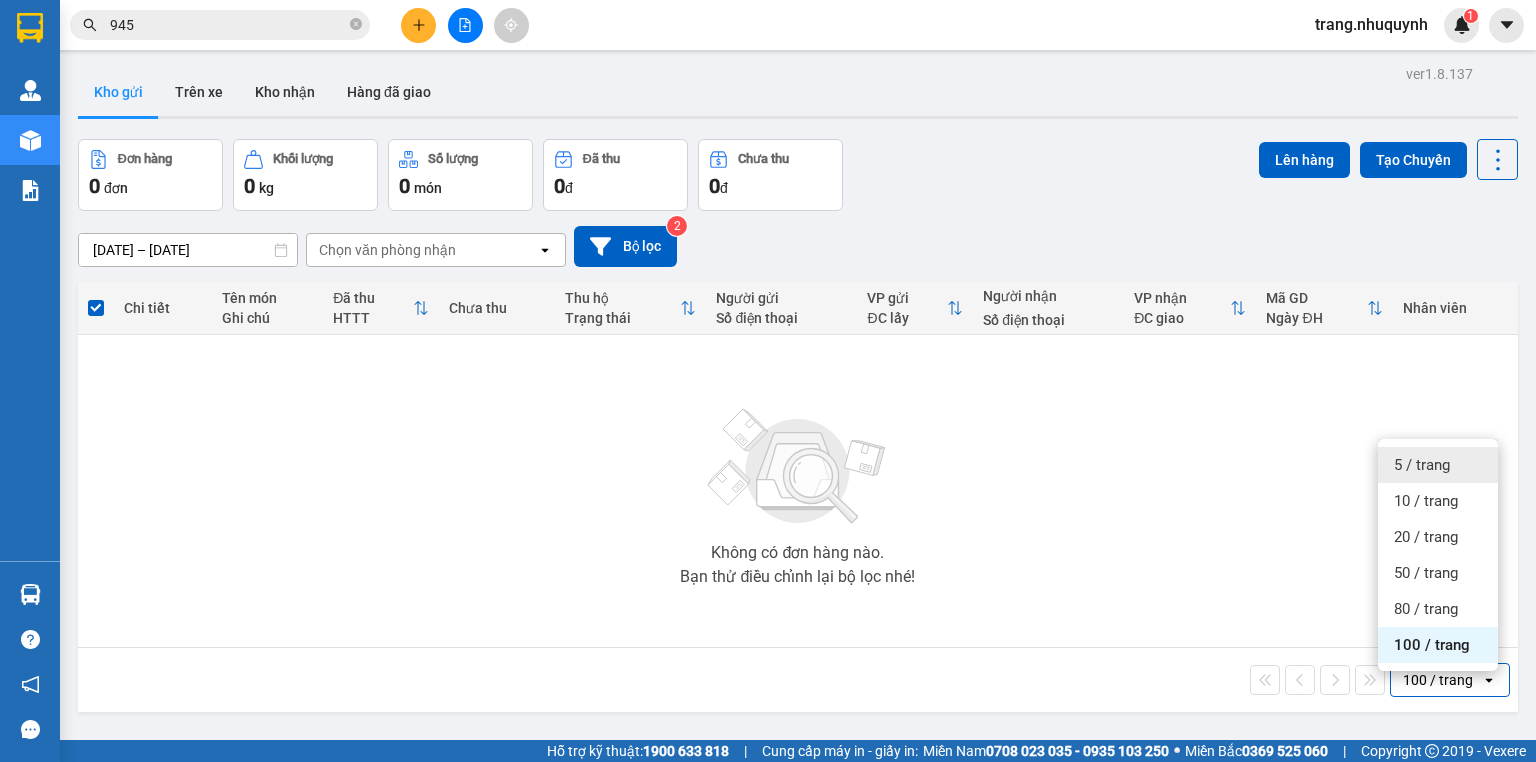 click on "5 / trang" at bounding box center [1422, 465] 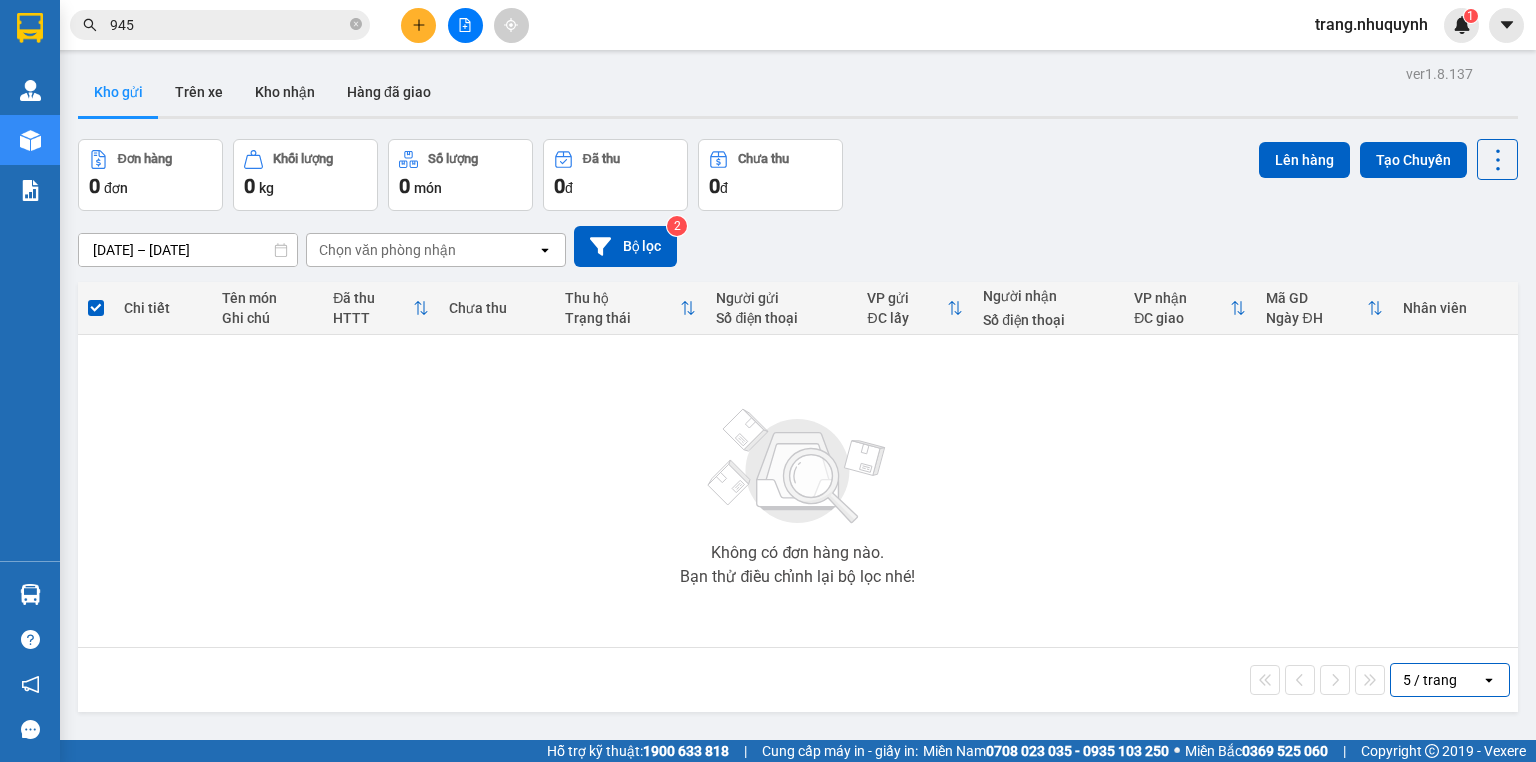 click on "Đơn hàng 0 đơn Khối lượng 0 kg Số lượng 0 món Đã thu 0  đ Chưa thu 0  đ Lên hàng Tạo Chuyến" at bounding box center (798, 175) 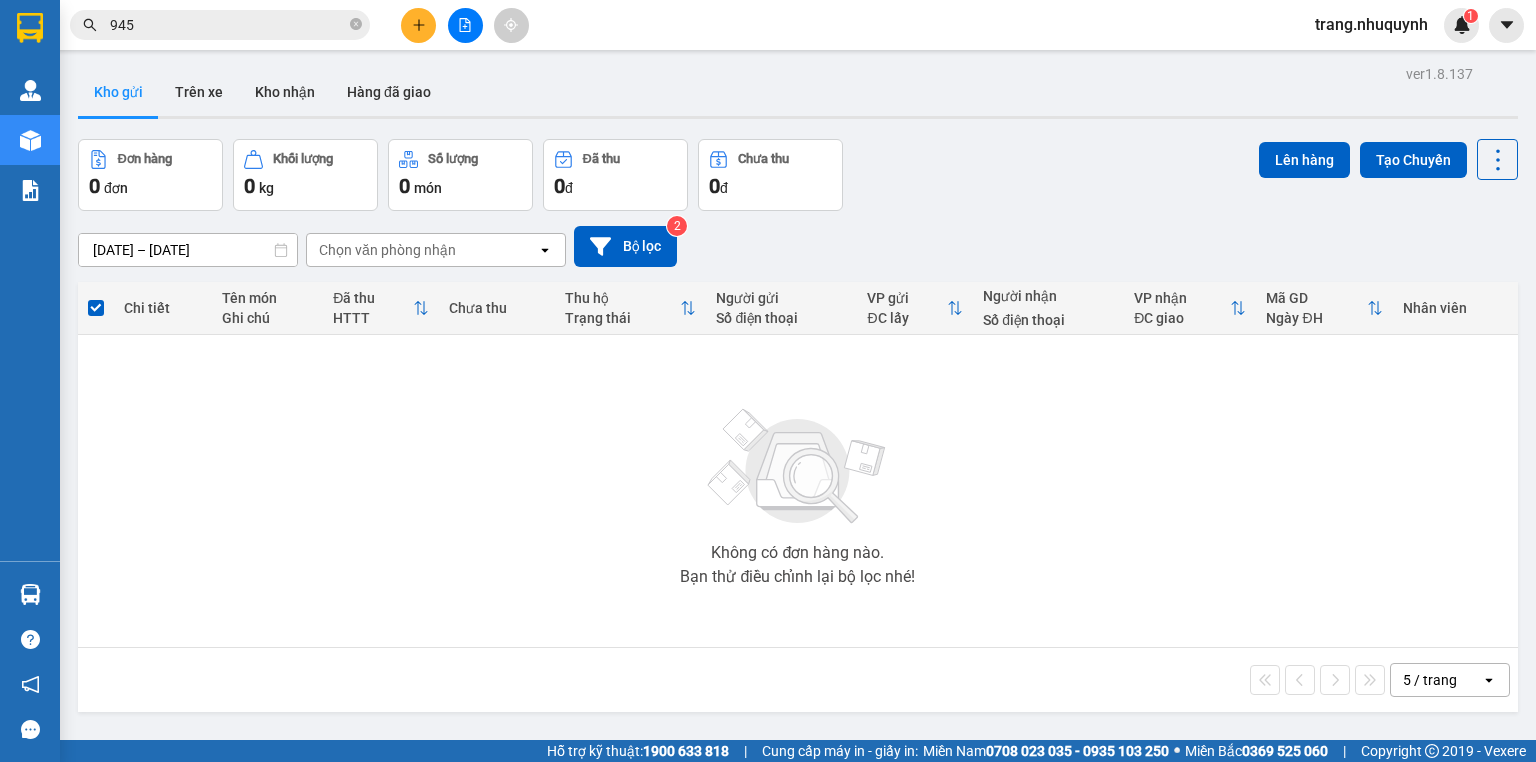 click on "Đơn hàng 0 đơn Khối lượng 0 kg Số lượng 0 món Đã thu 0  đ Chưa thu 0  đ Lên hàng Tạo Chuyến" at bounding box center (798, 175) 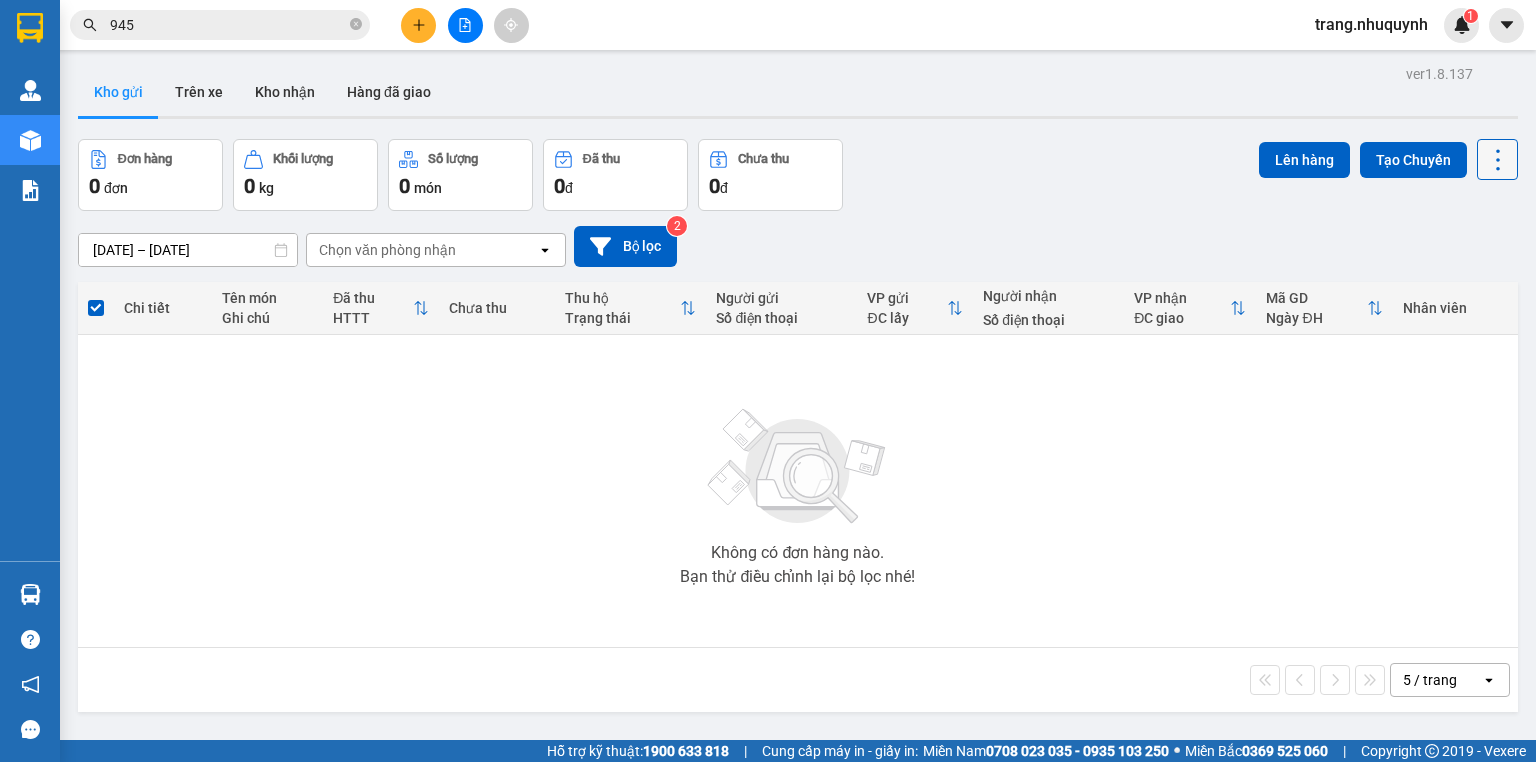 click 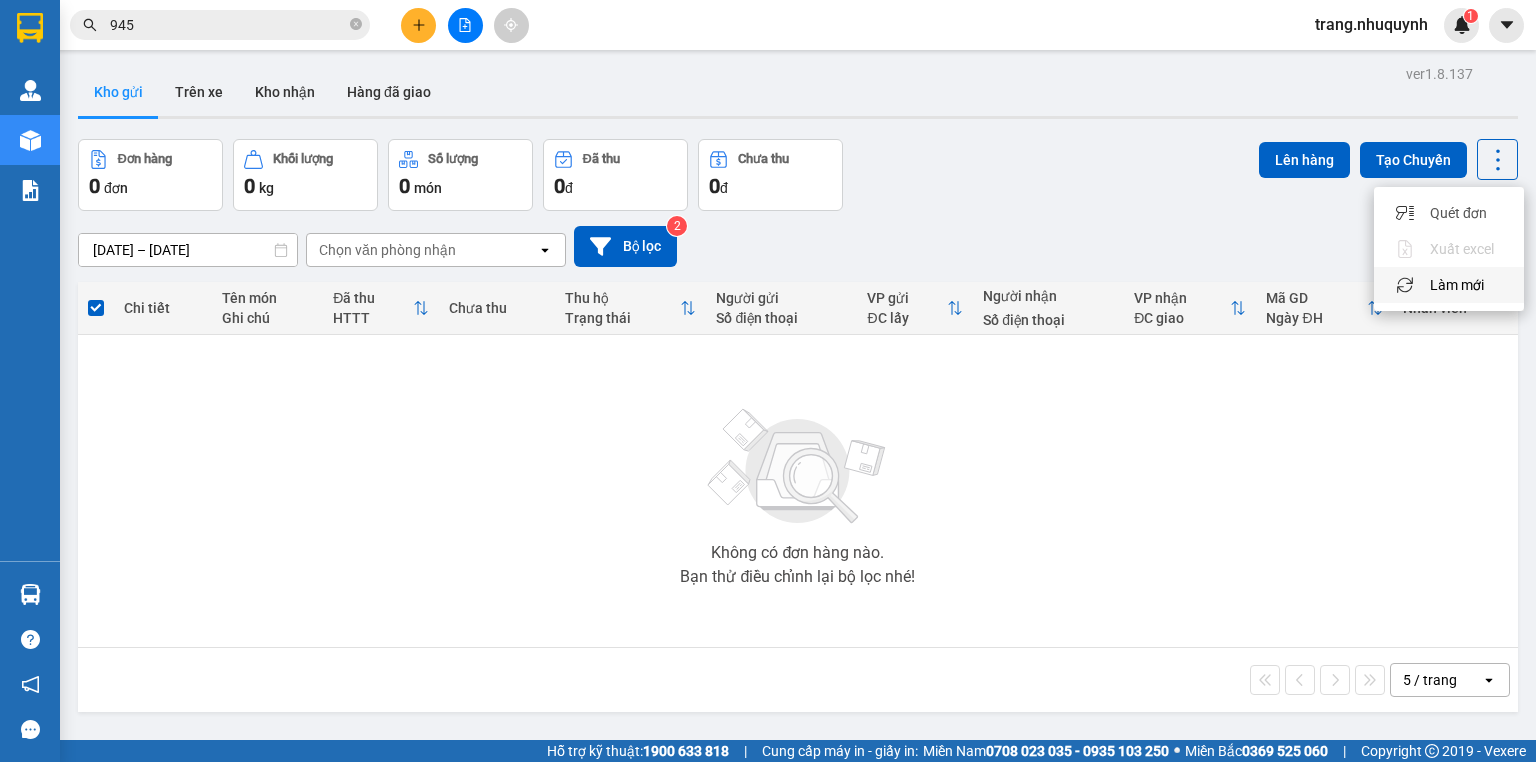 click on "Làm mới" at bounding box center [1457, 285] 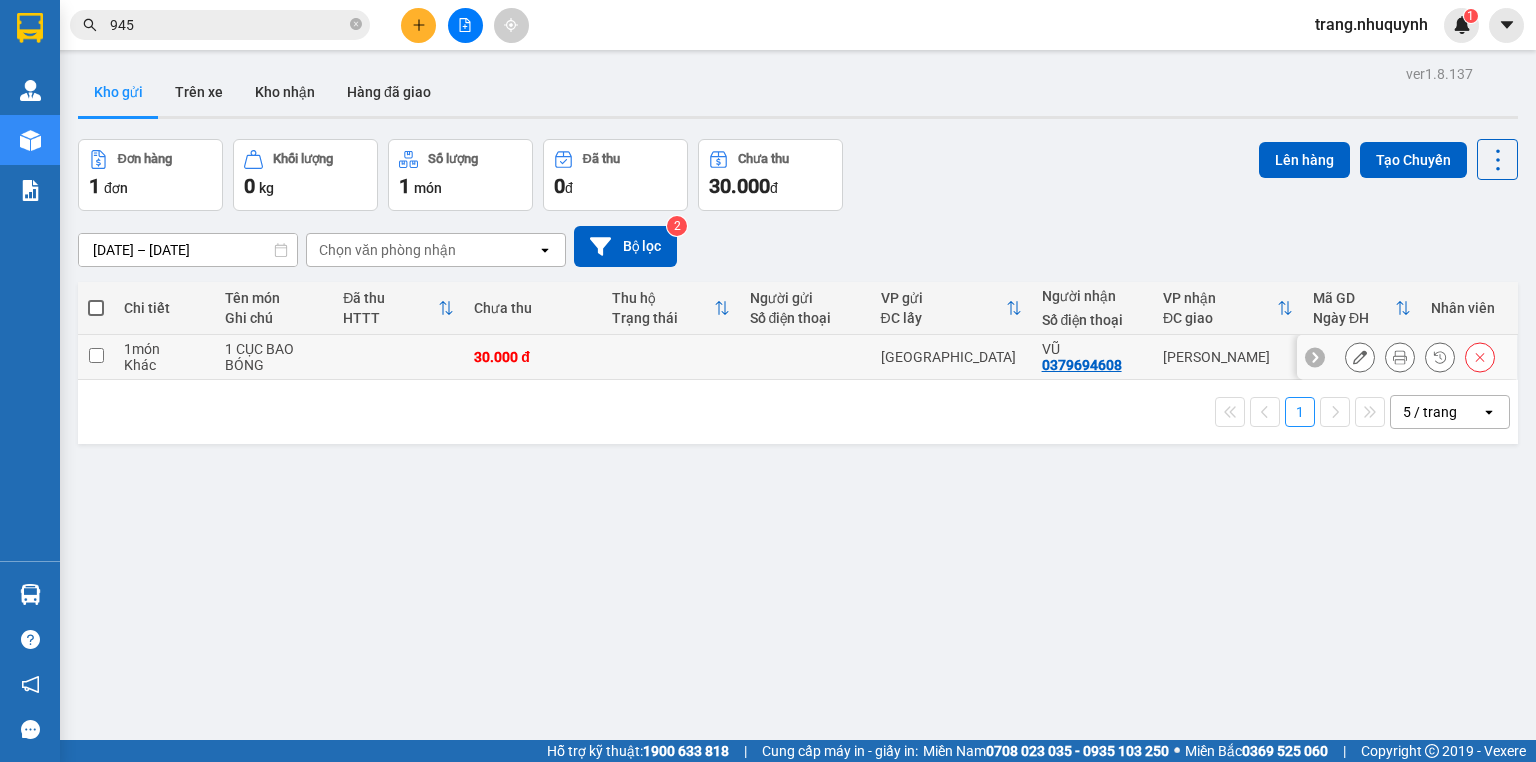 click at bounding box center [1400, 357] 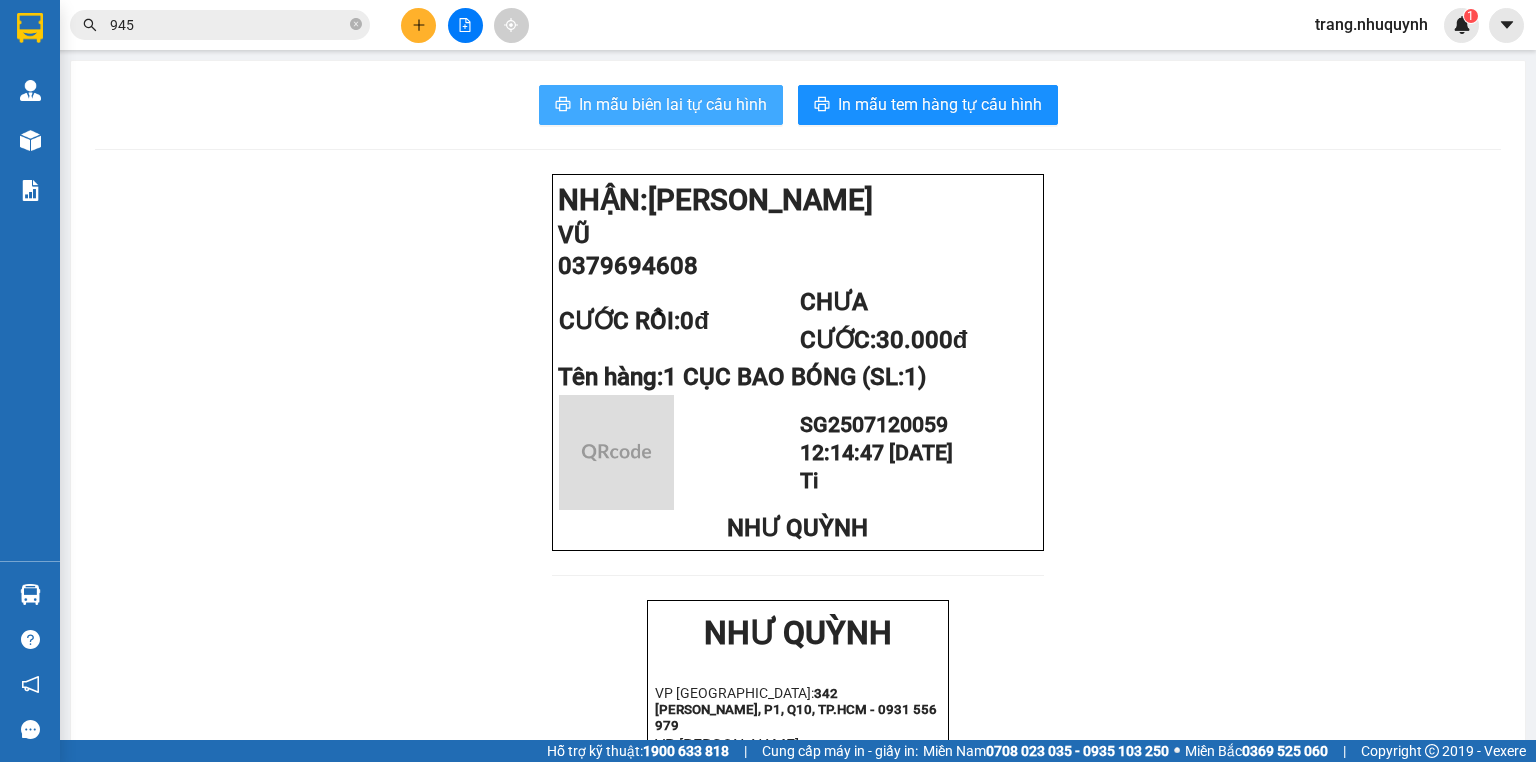click on "In mẫu biên lai tự cấu hình" at bounding box center [673, 104] 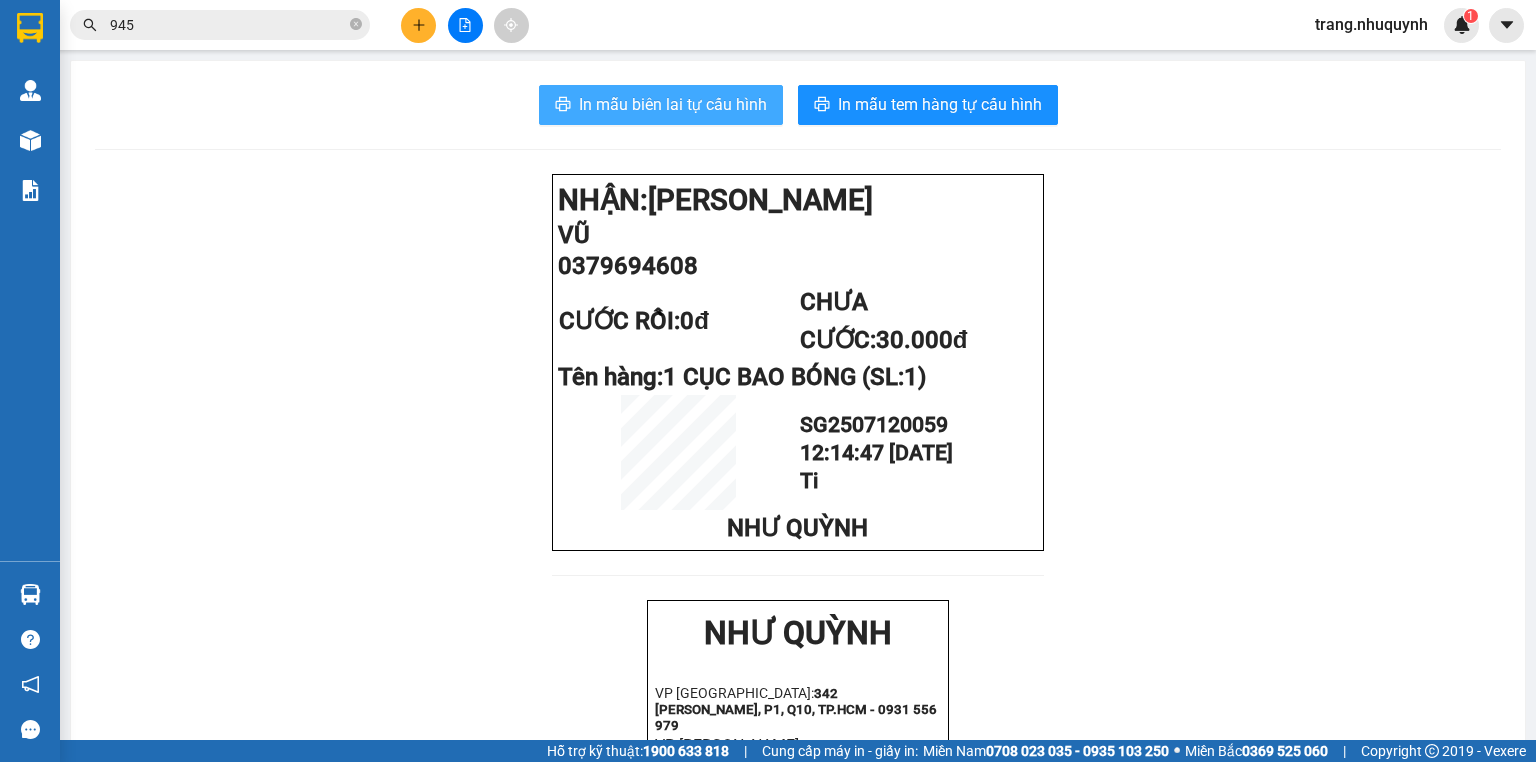 scroll, scrollTop: 0, scrollLeft: 0, axis: both 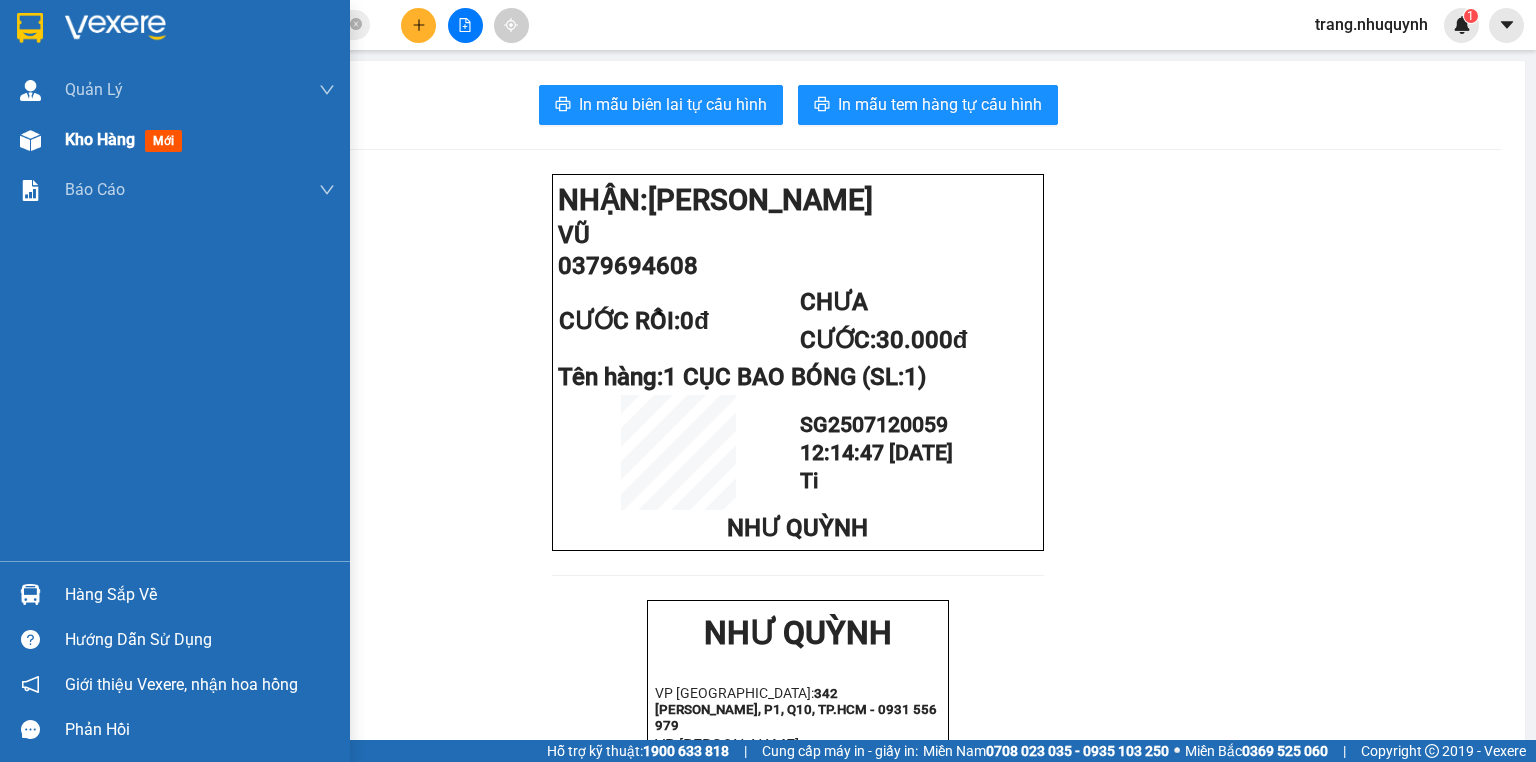 click on "Kho hàng" at bounding box center (100, 139) 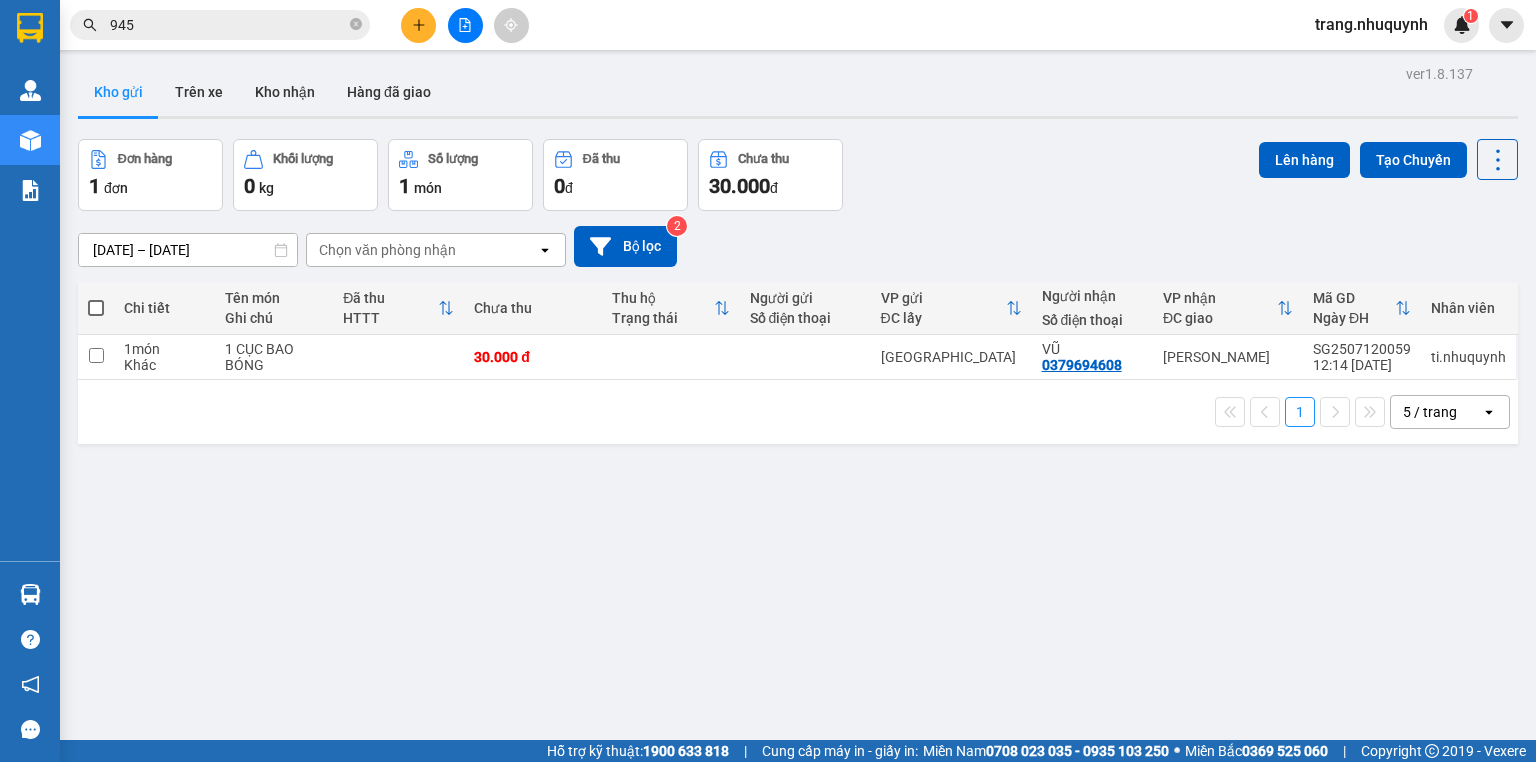 click on "10/07/2025 – 12/07/2025 Press the down arrow key to interact with the calendar and select a date. Press the escape button to close the calendar. Selected date range is from 10/07/2025 to 12/07/2025. Chọn văn phòng nhận open Bộ lọc 2" at bounding box center (798, 246) 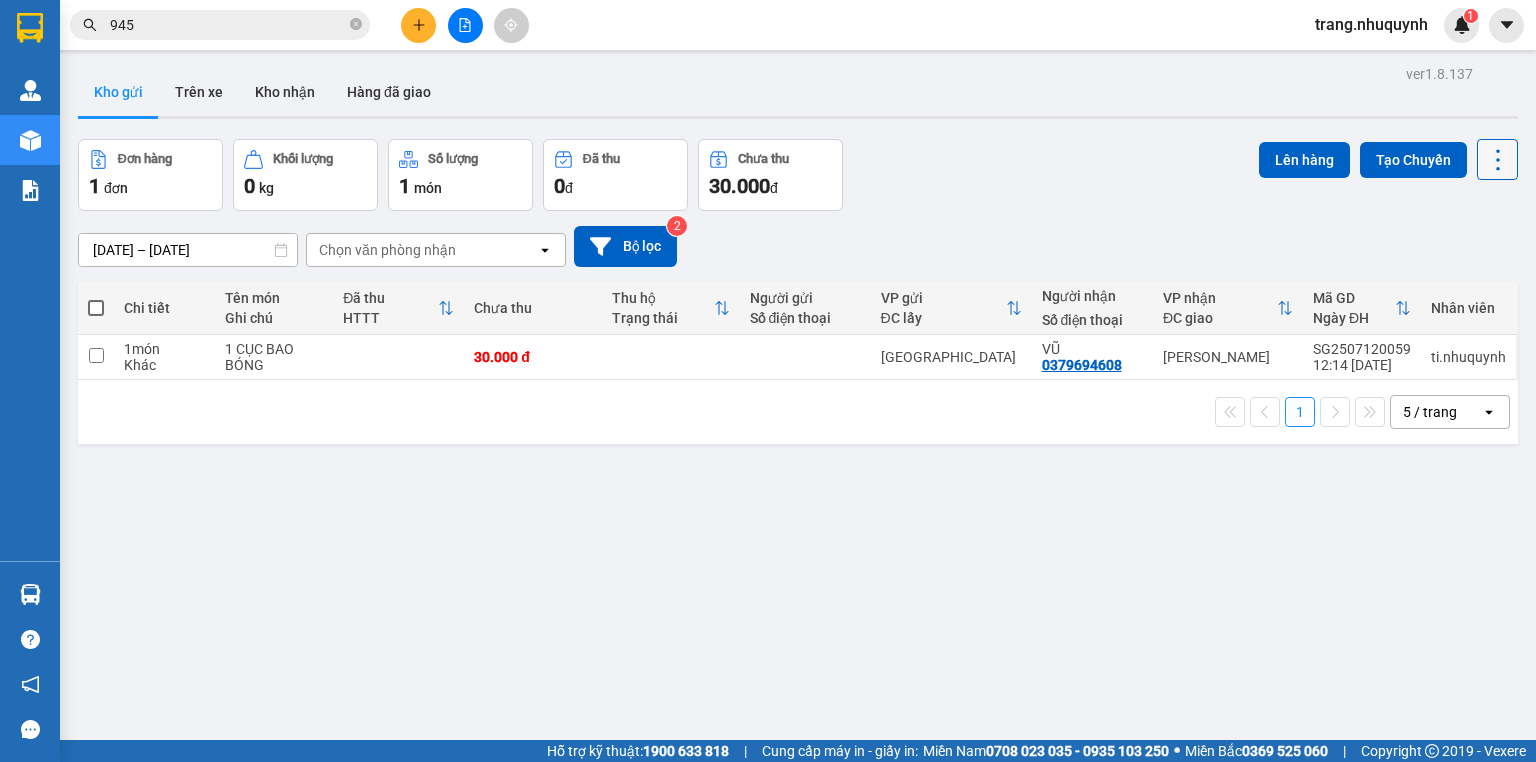 click 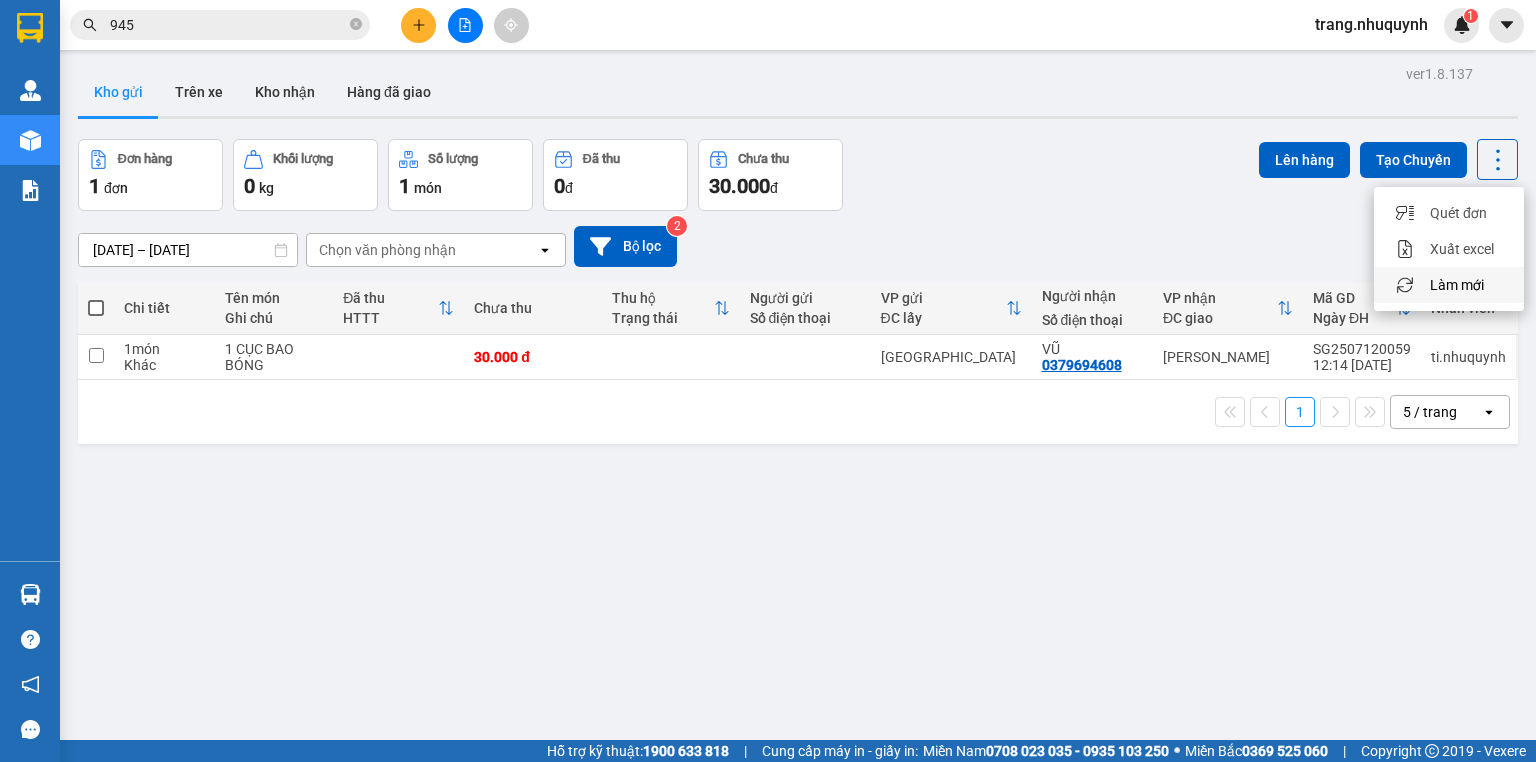 click on "Làm mới" at bounding box center (1457, 285) 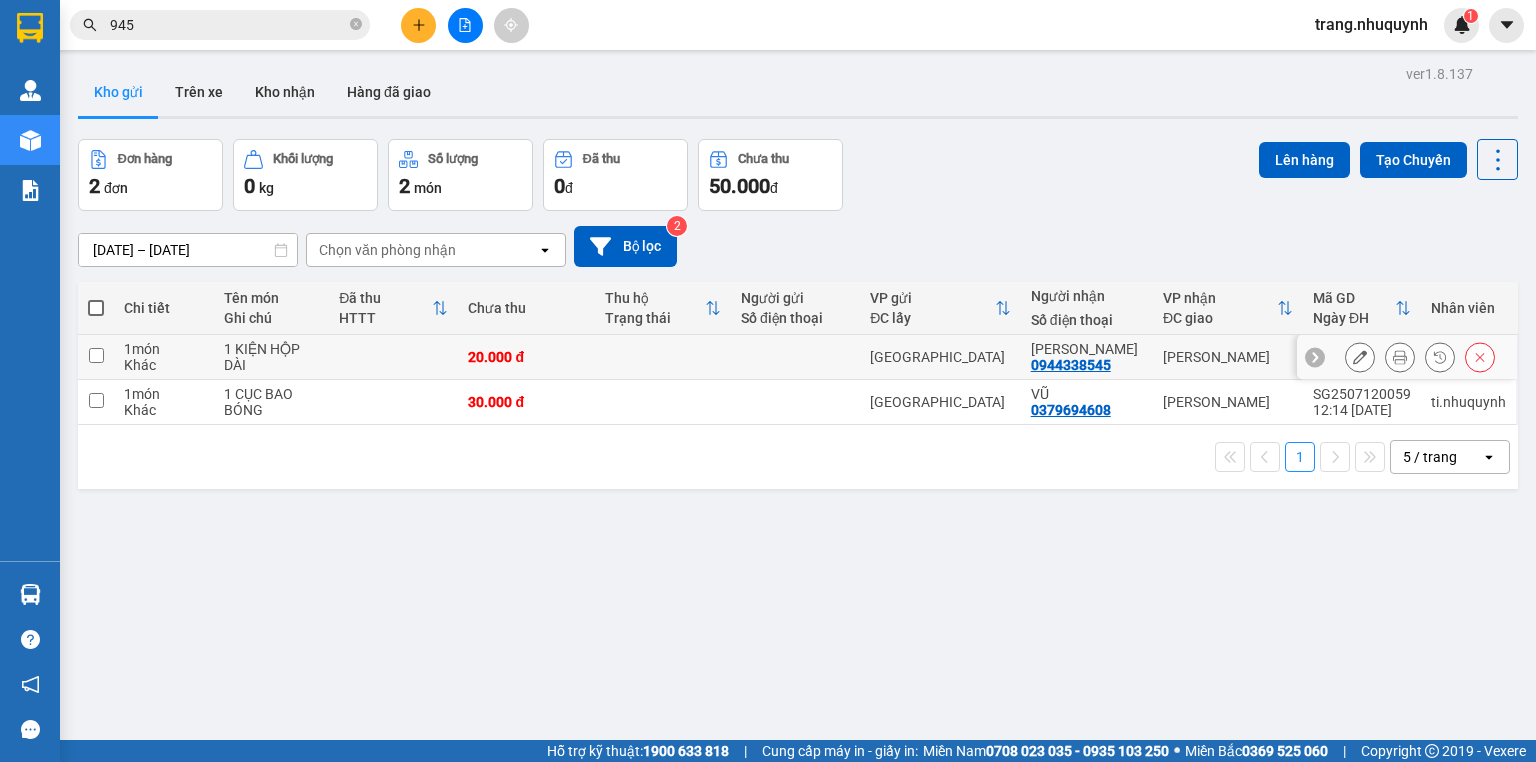 click at bounding box center [1400, 357] 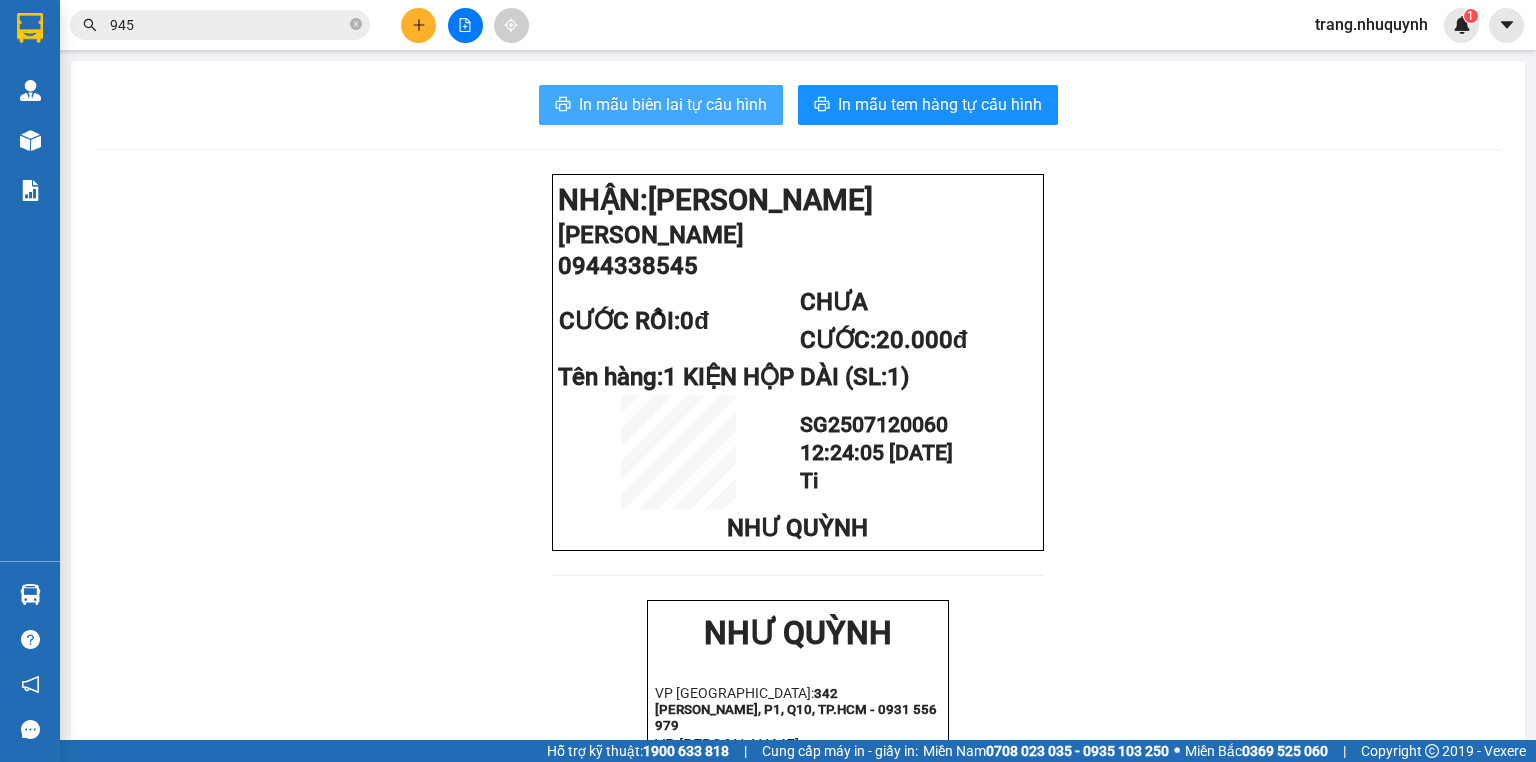 click on "In mẫu biên lai tự cấu hình" at bounding box center (673, 104) 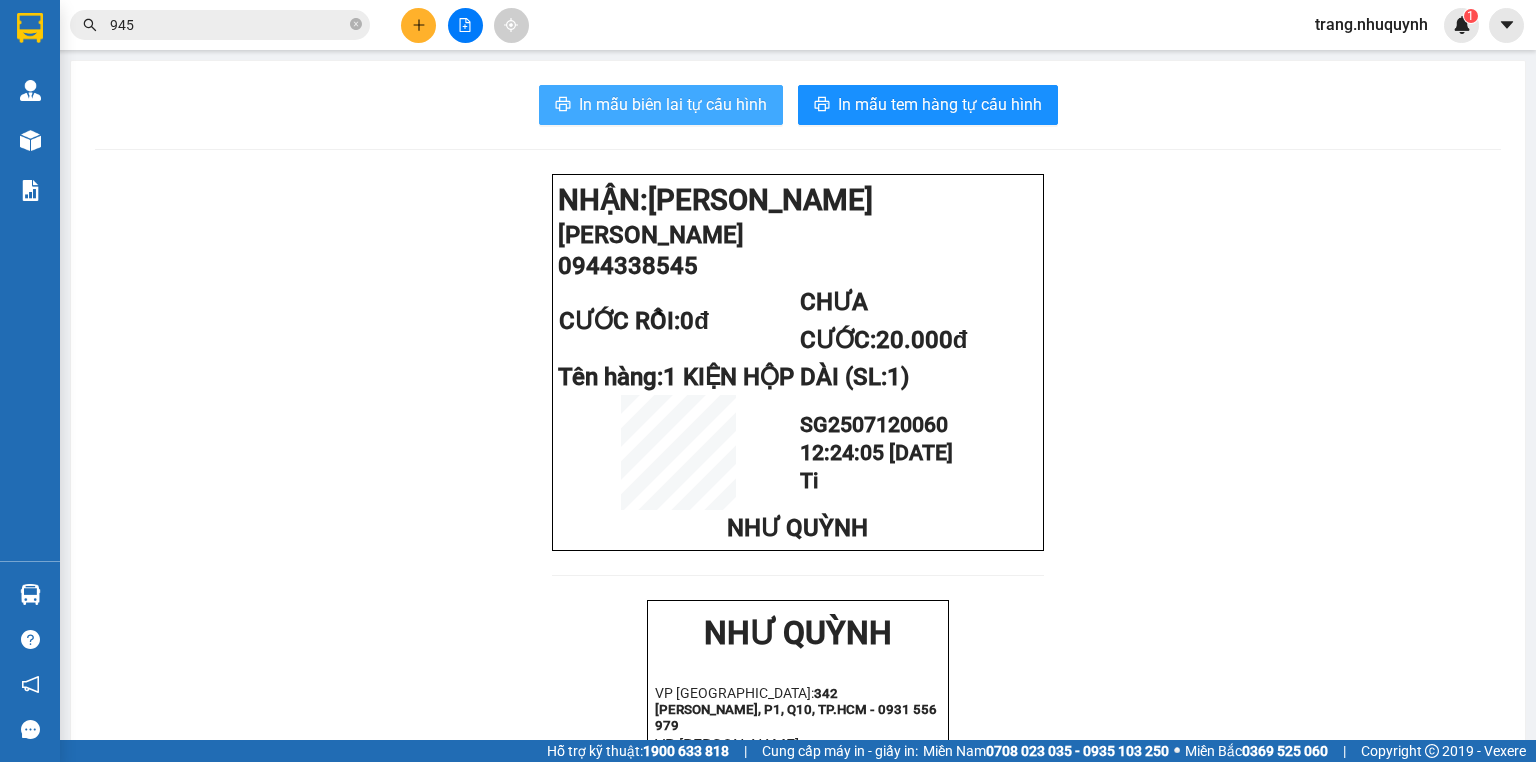 scroll, scrollTop: 0, scrollLeft: 0, axis: both 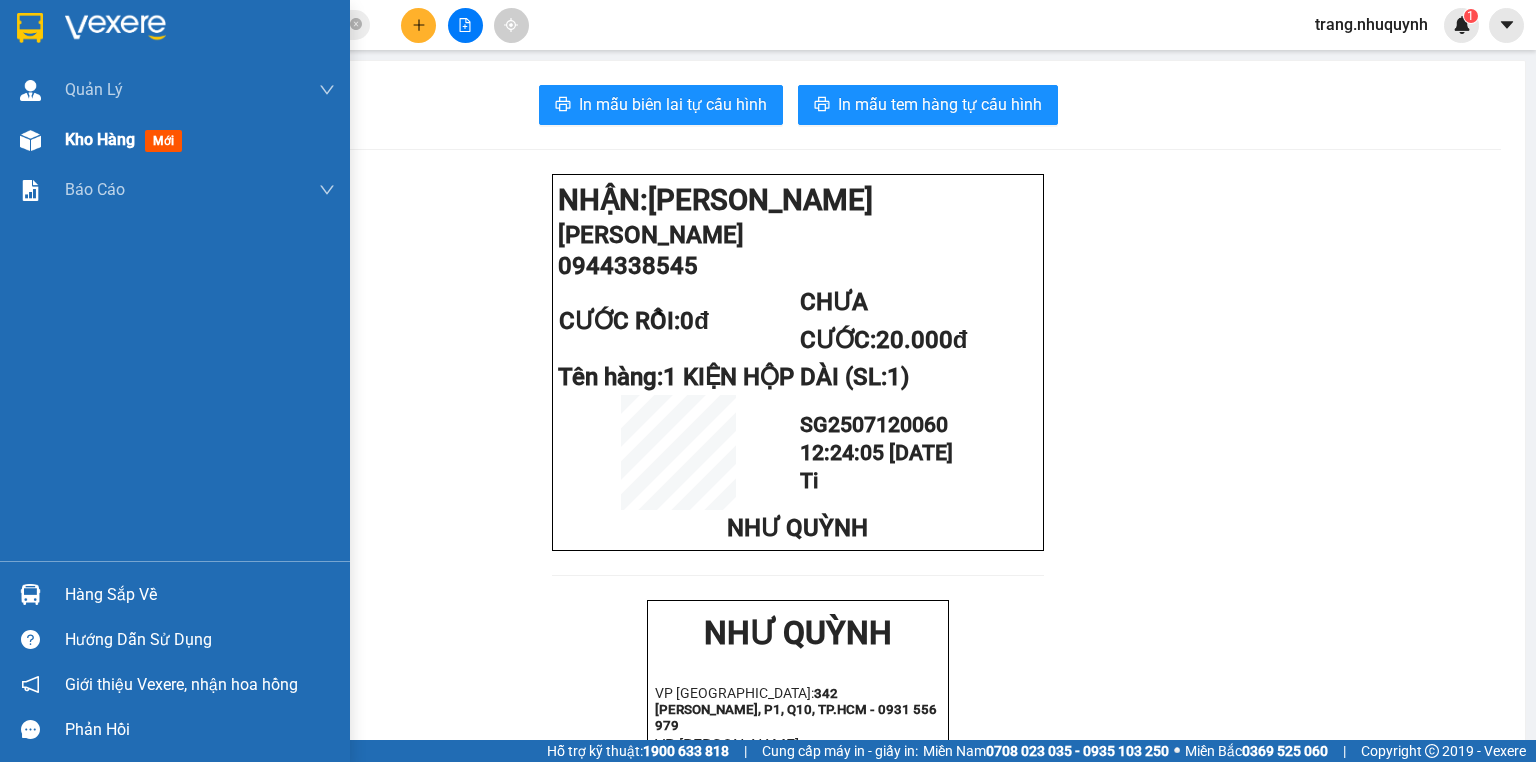 click on "Kho hàng" at bounding box center (100, 139) 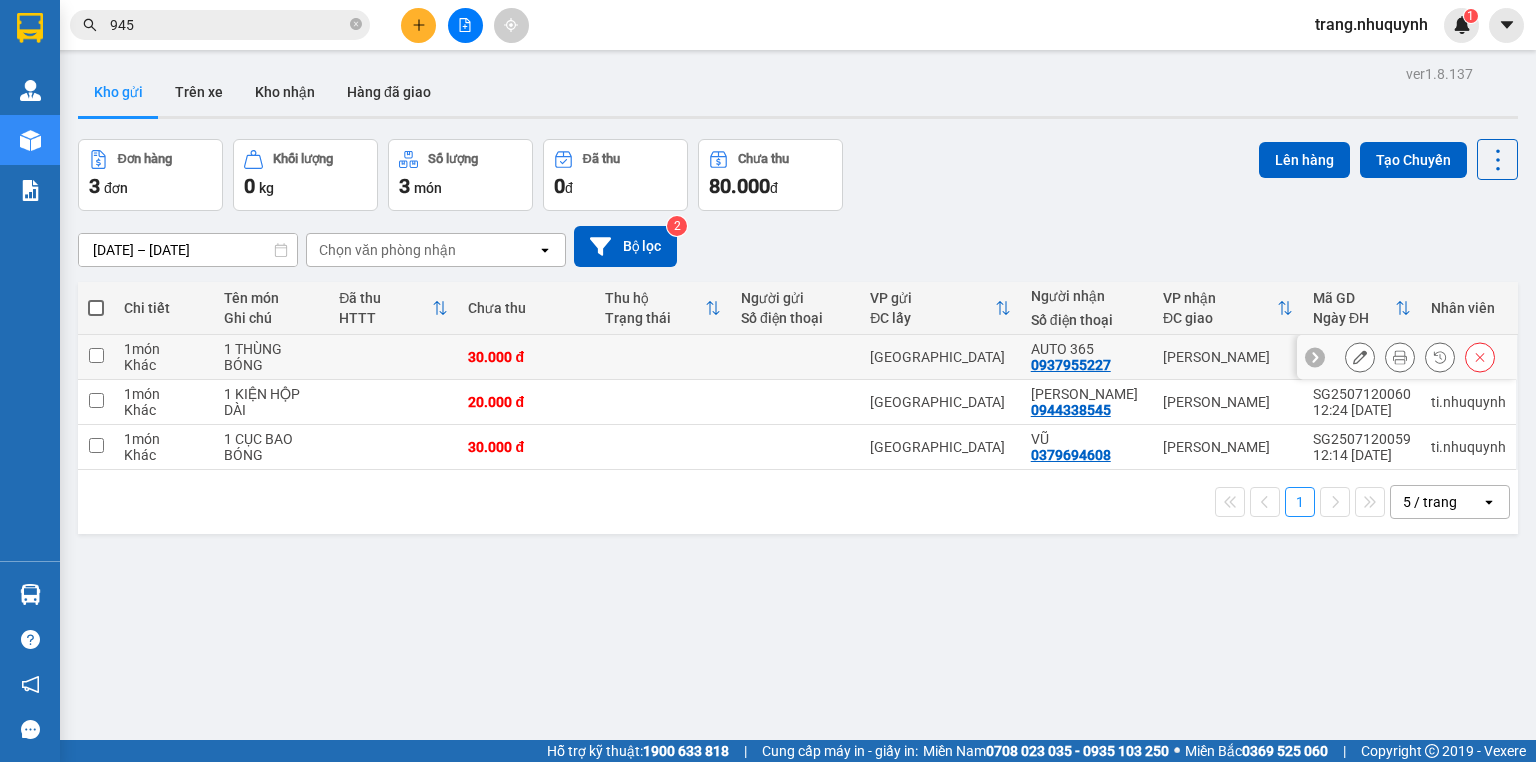 click at bounding box center (1400, 357) 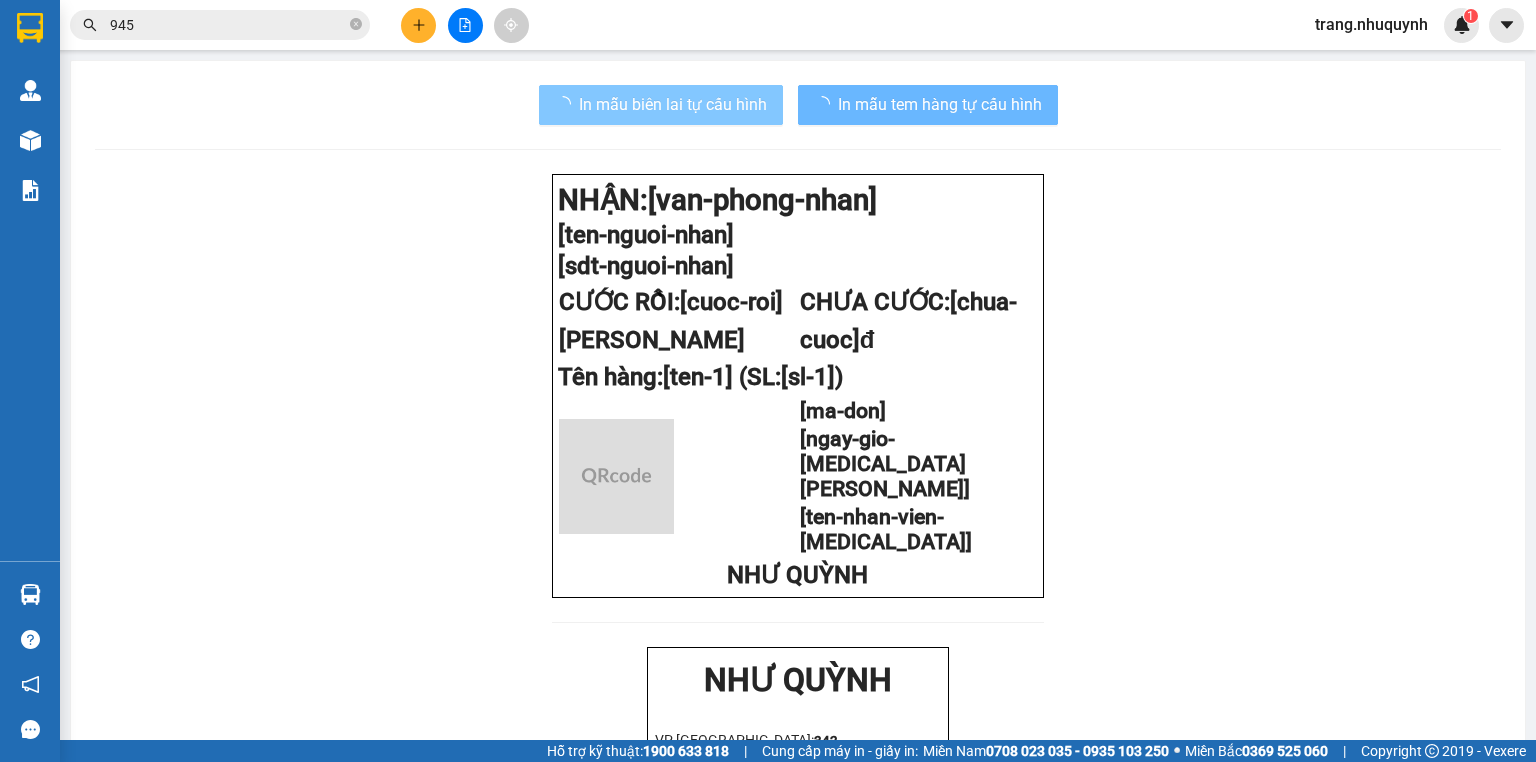 click on "In mẫu biên lai tự cấu hình" at bounding box center [673, 104] 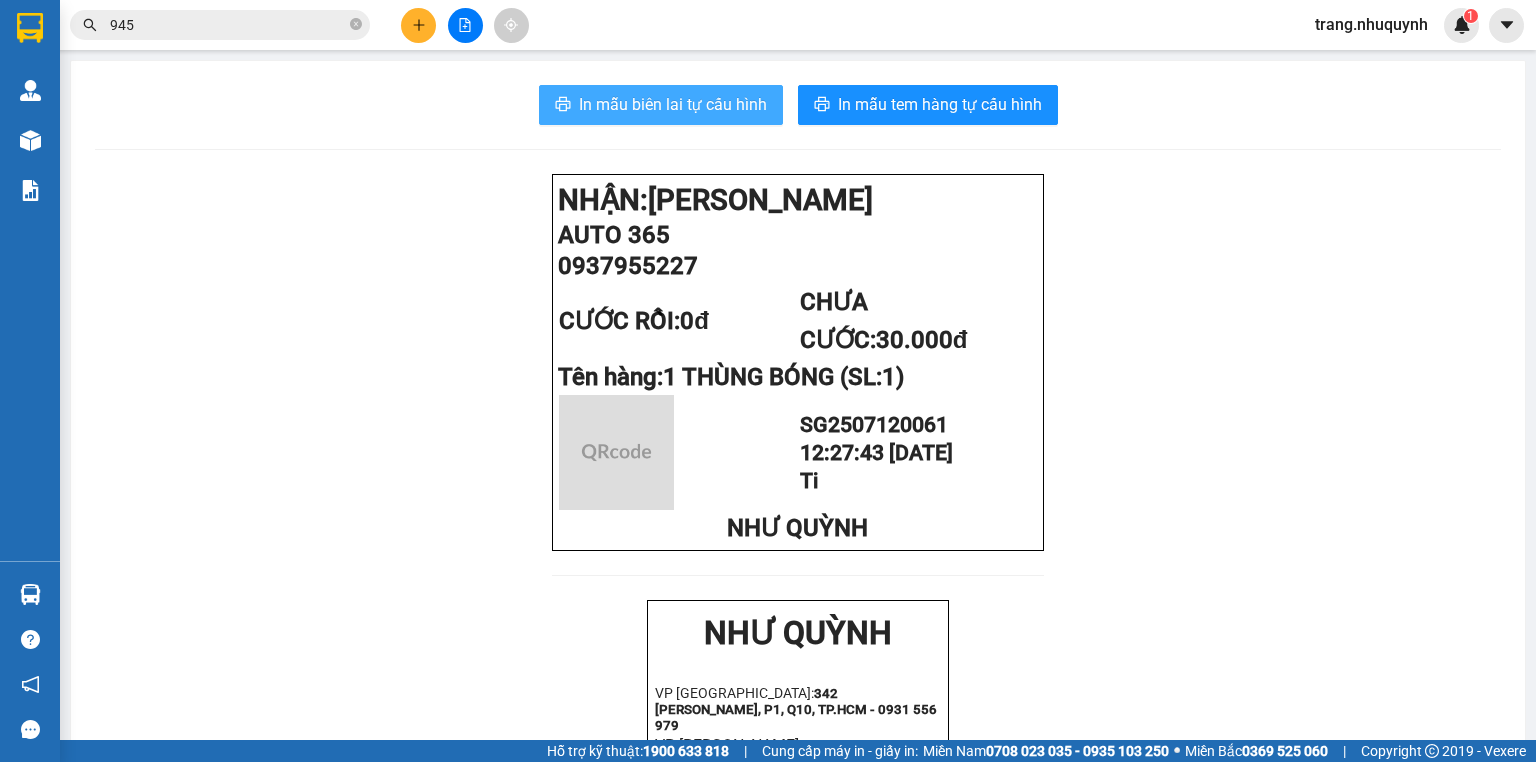 scroll, scrollTop: 0, scrollLeft: 0, axis: both 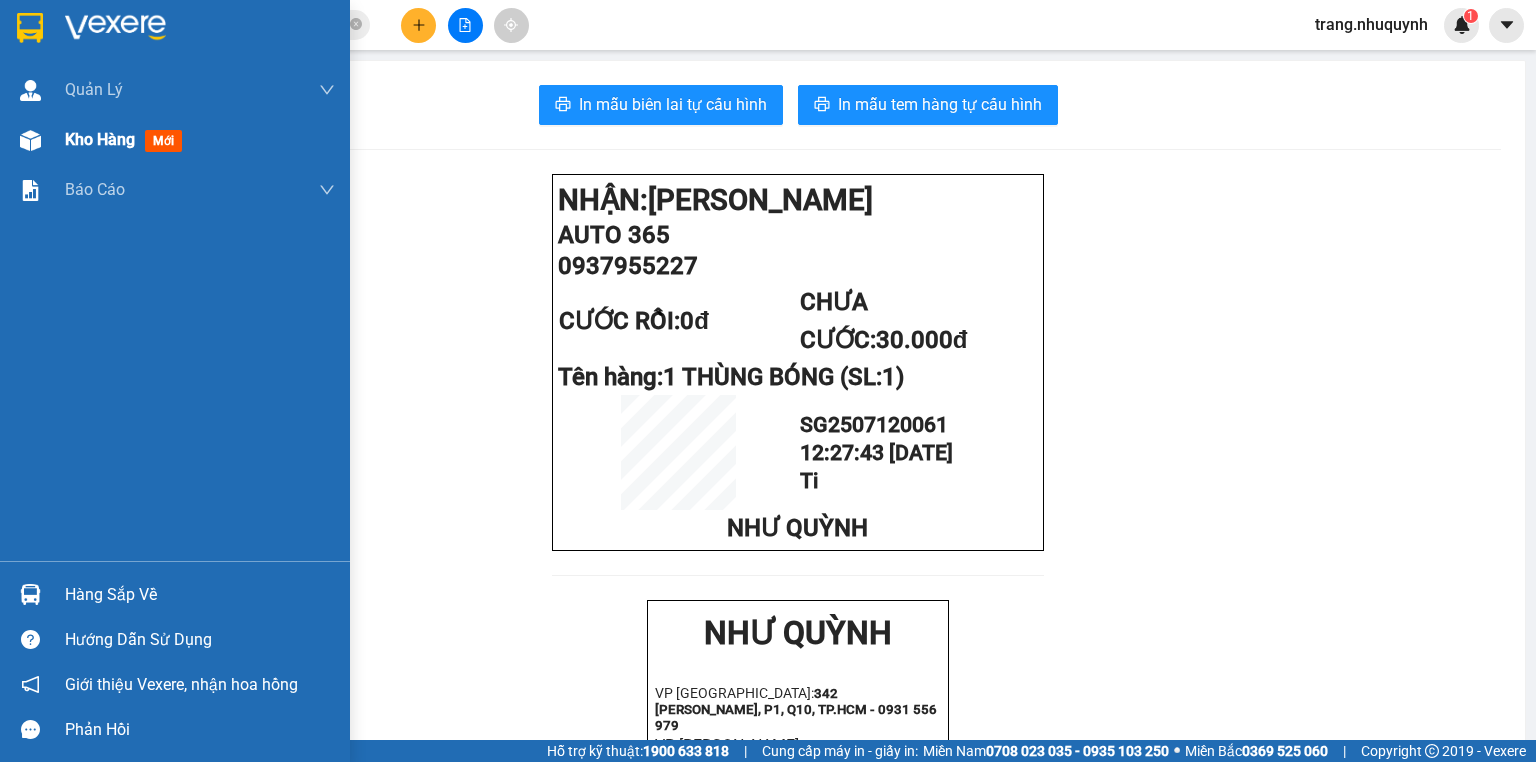 click on "Kho hàng mới" at bounding box center (127, 139) 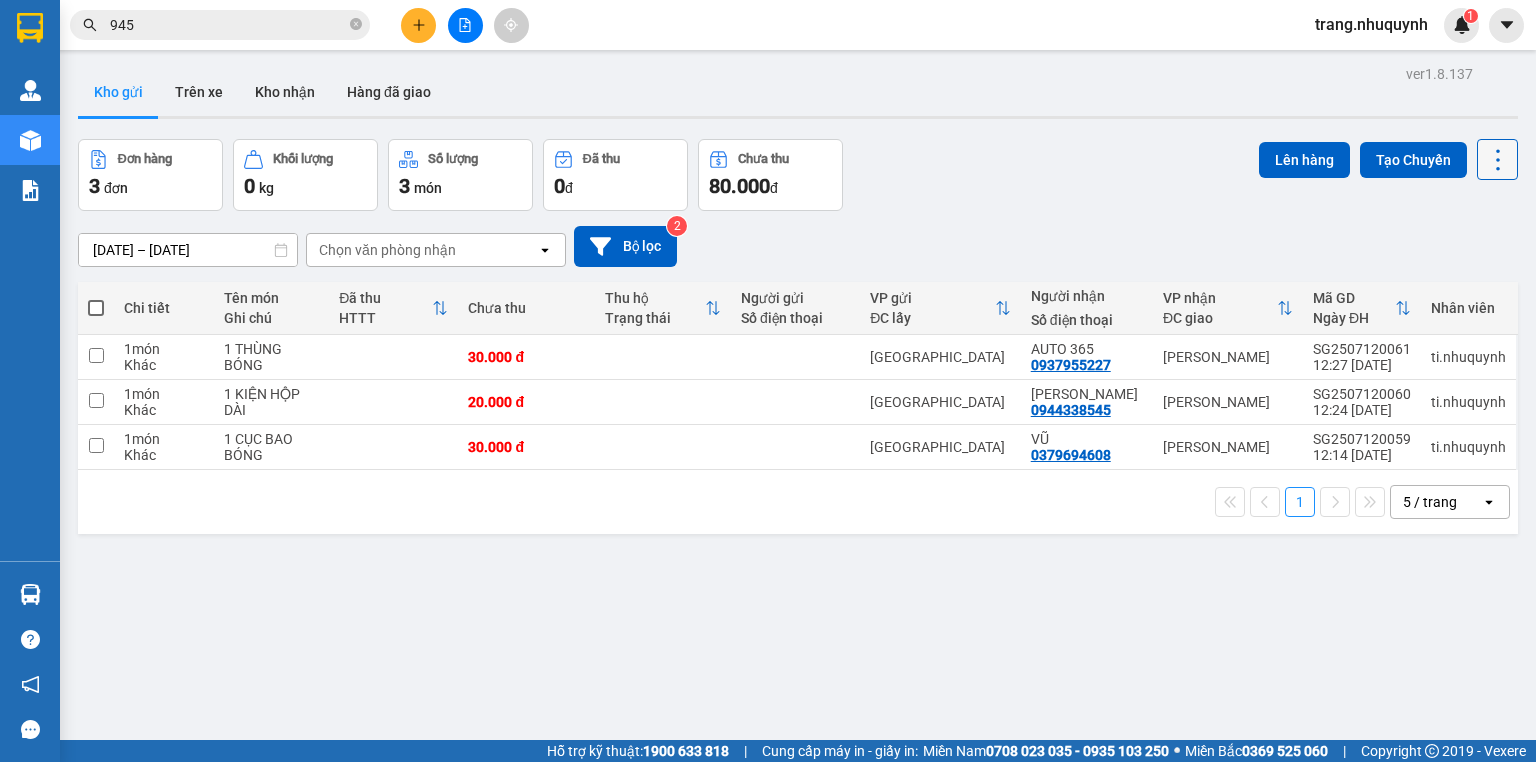 click 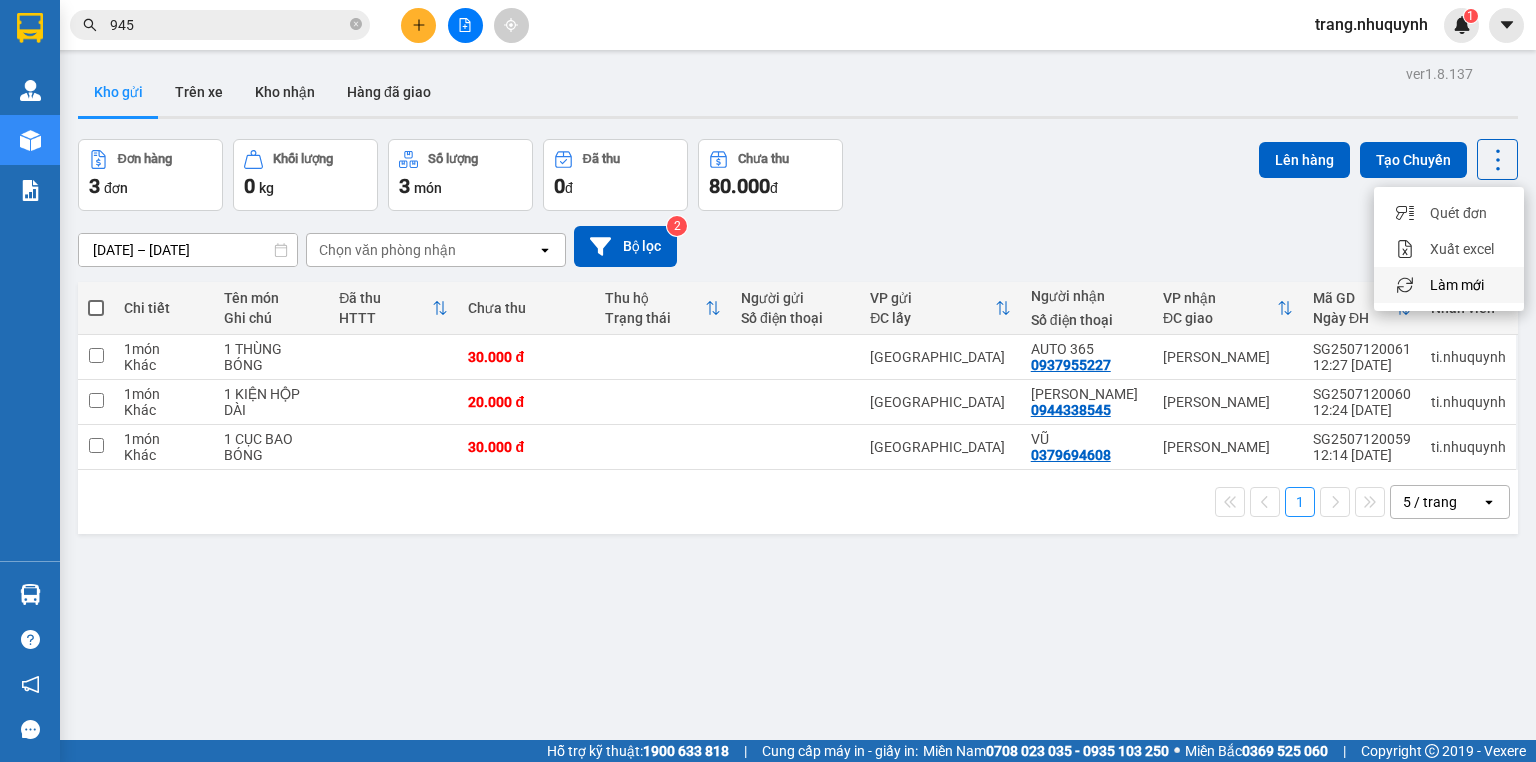 click on "Làm mới" at bounding box center (1457, 285) 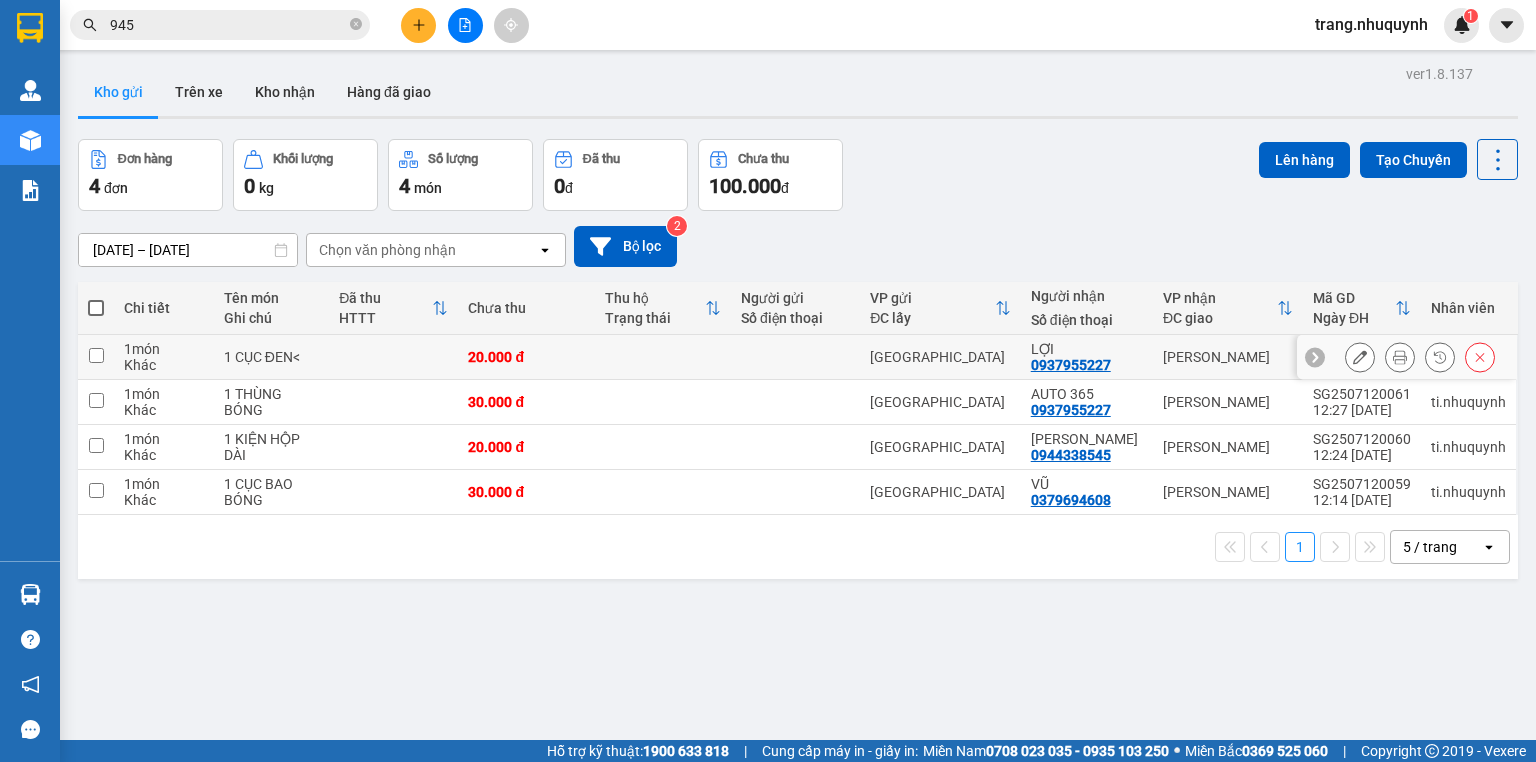 click at bounding box center (1400, 357) 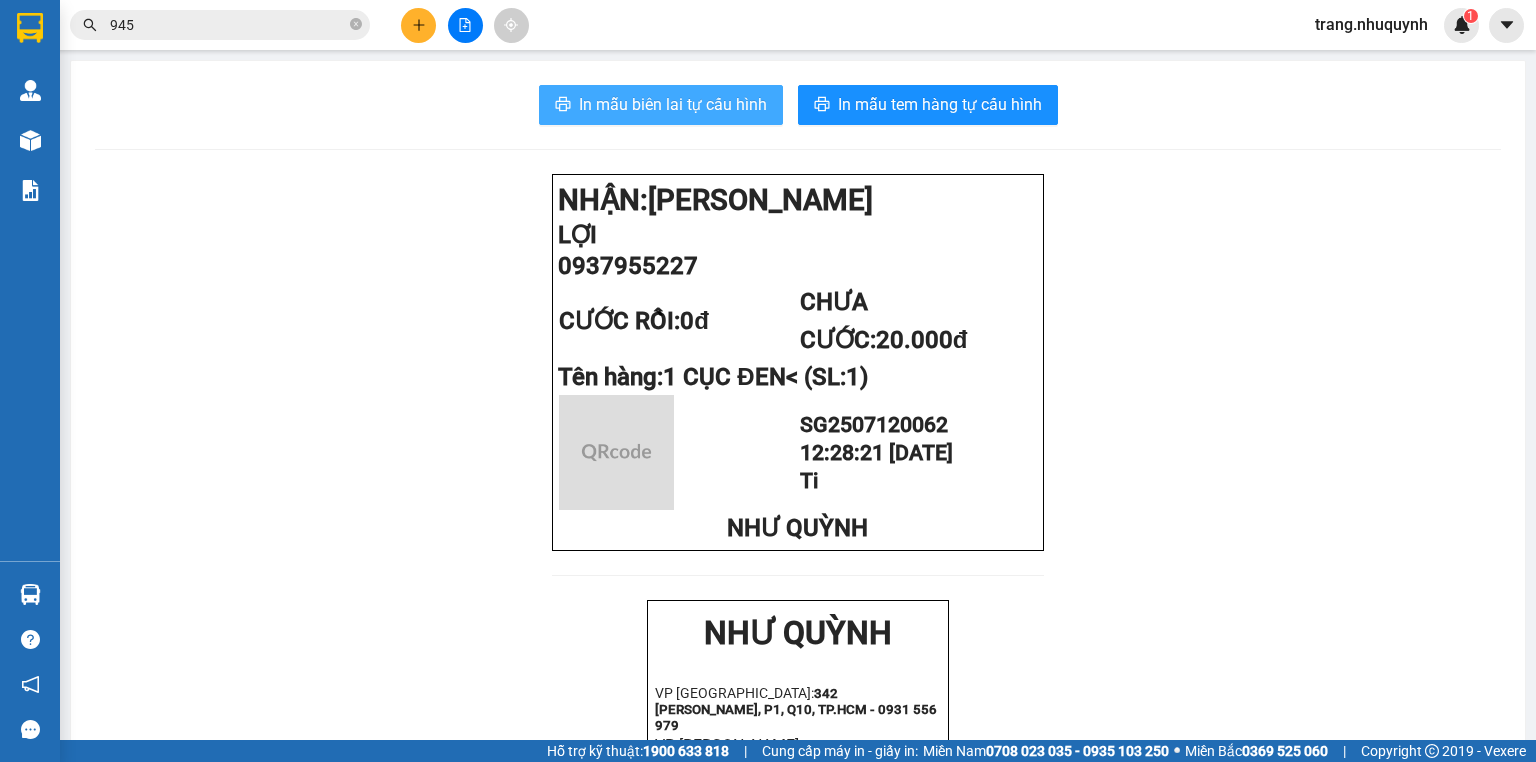 click on "In mẫu biên lai tự cấu hình" at bounding box center [673, 104] 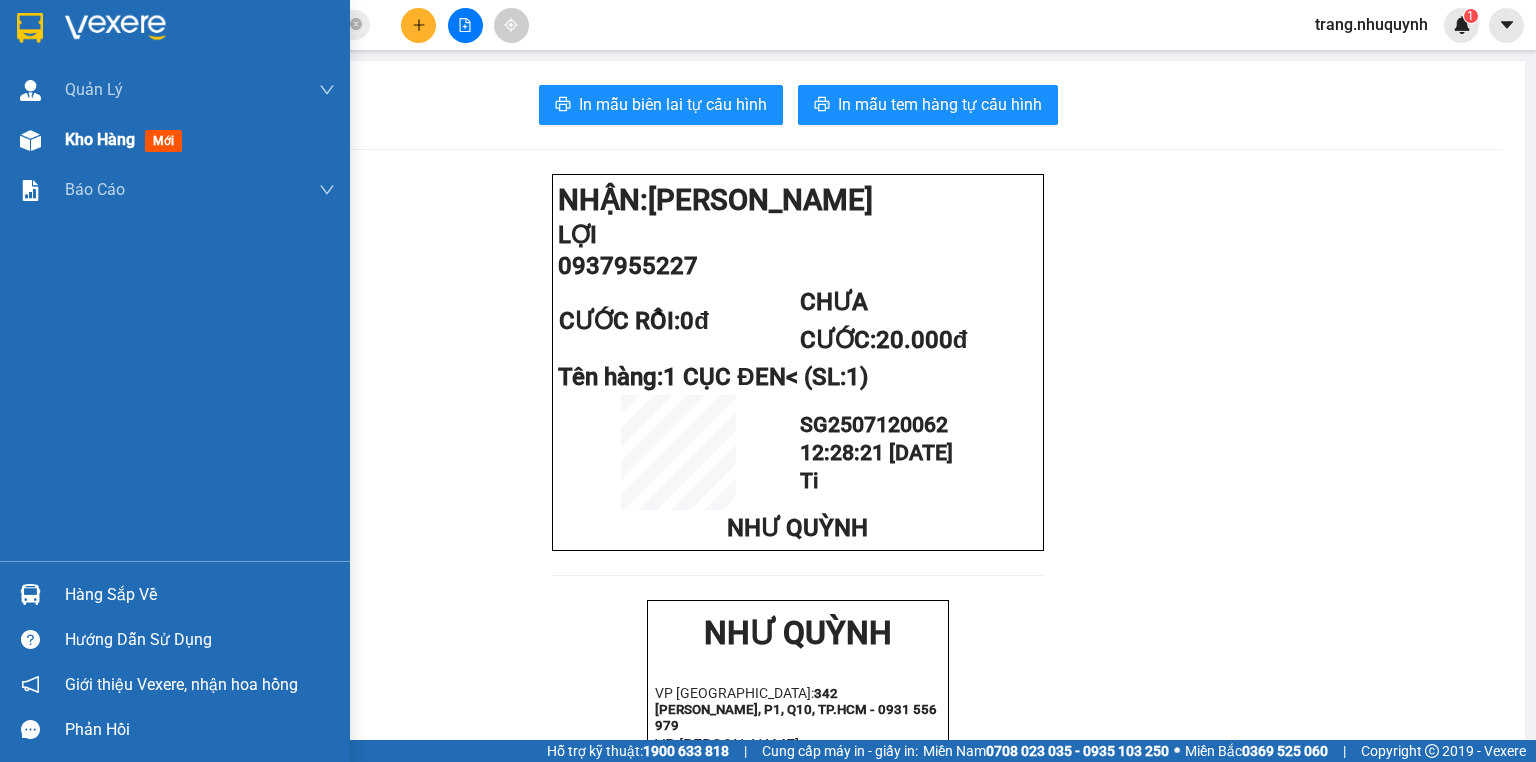 click on "Kho hàng" at bounding box center [100, 139] 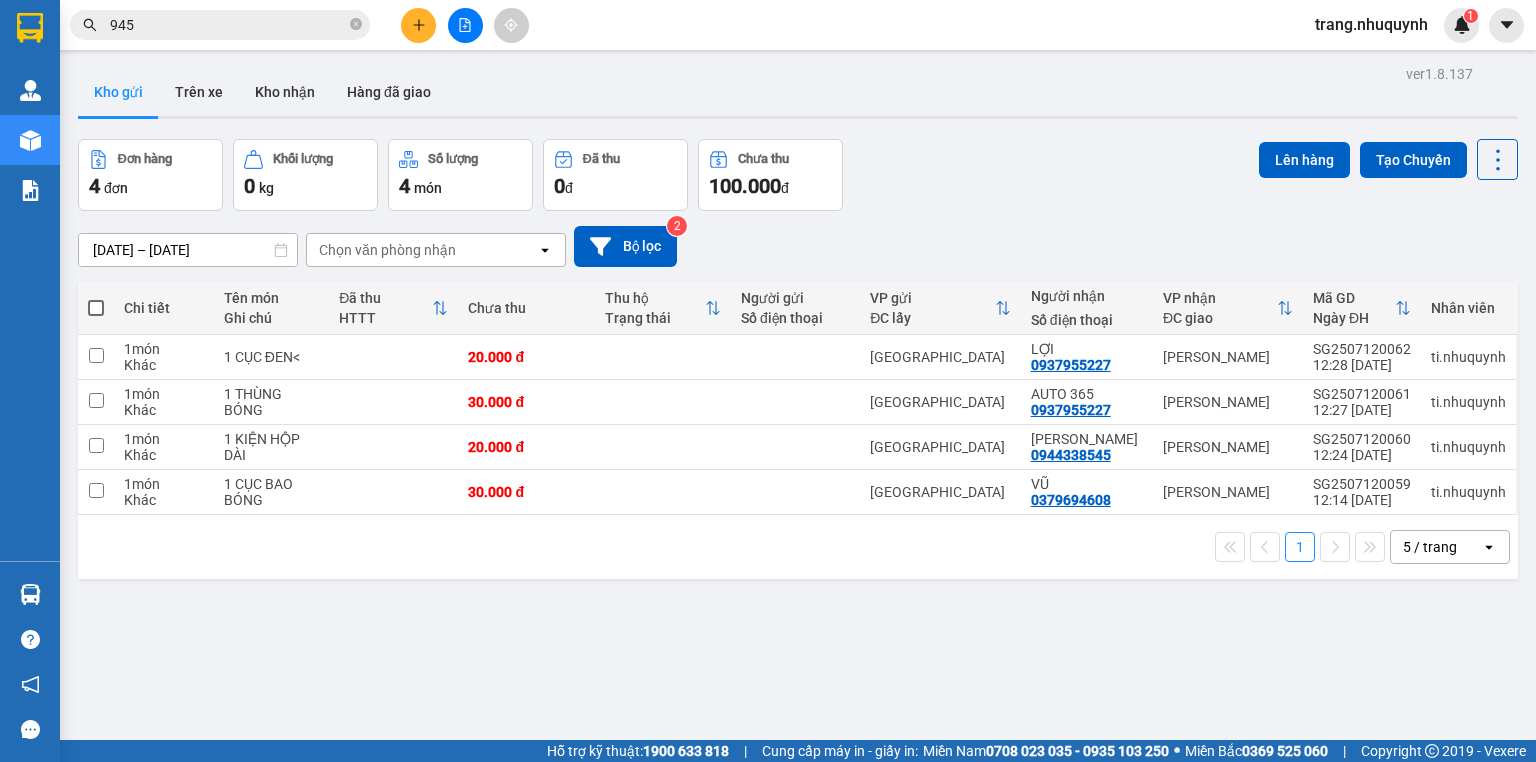 click on "Đơn hàng 4 đơn Khối lượng 0 kg Số lượng 4 món Đã thu 0  đ Chưa thu 100.000  đ Lên hàng Tạo Chuyến" at bounding box center [798, 175] 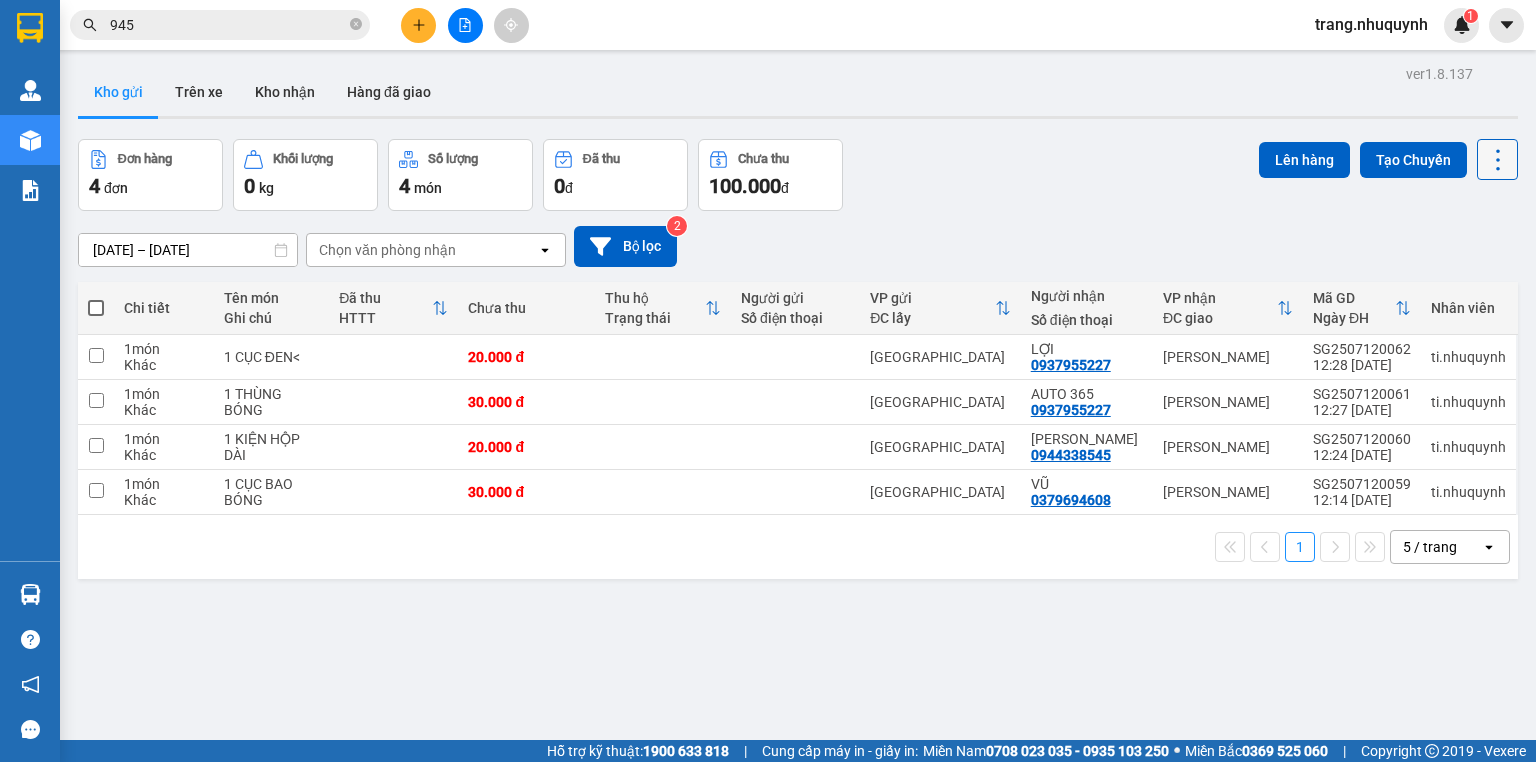 click 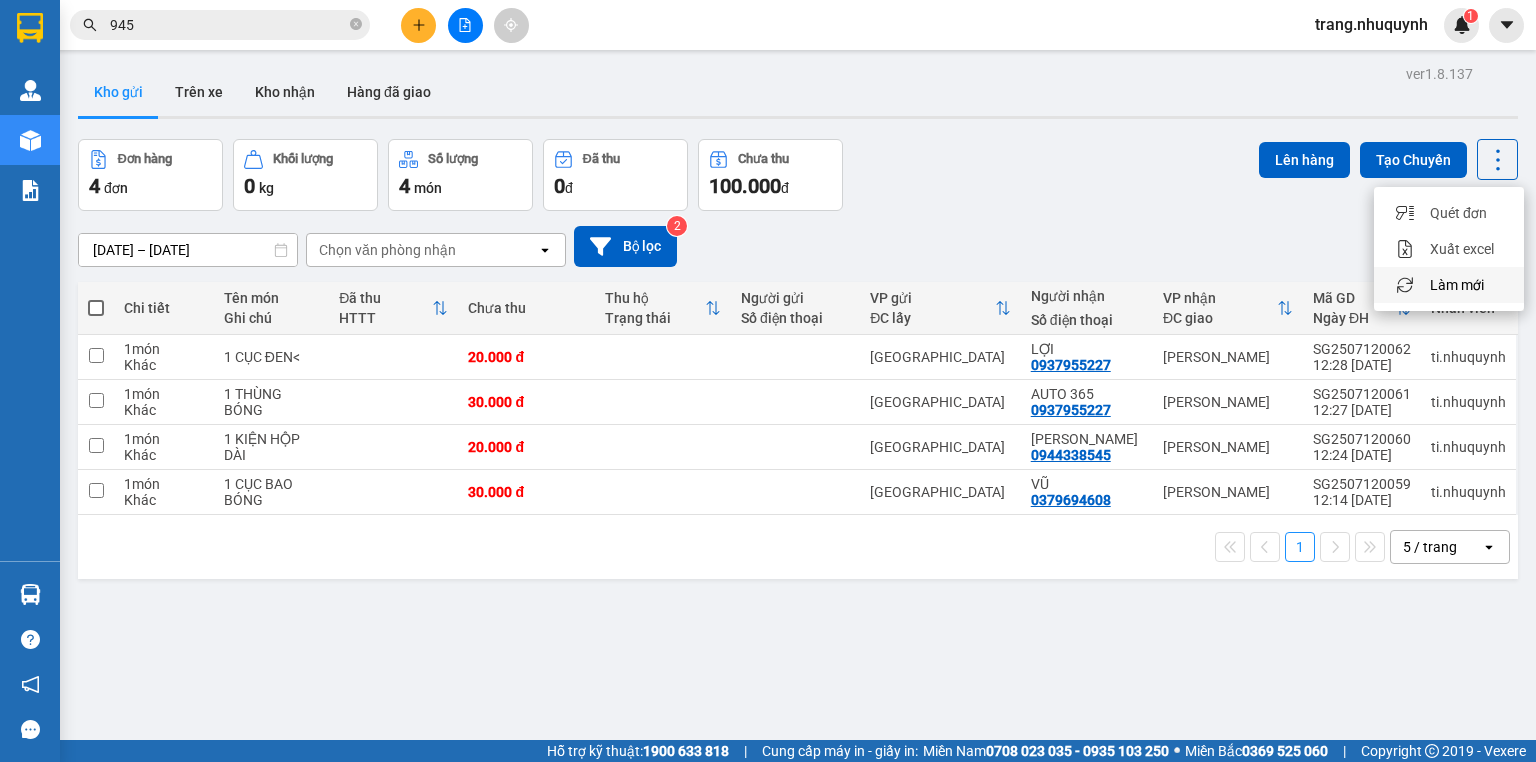 click on "Làm mới" at bounding box center (1457, 285) 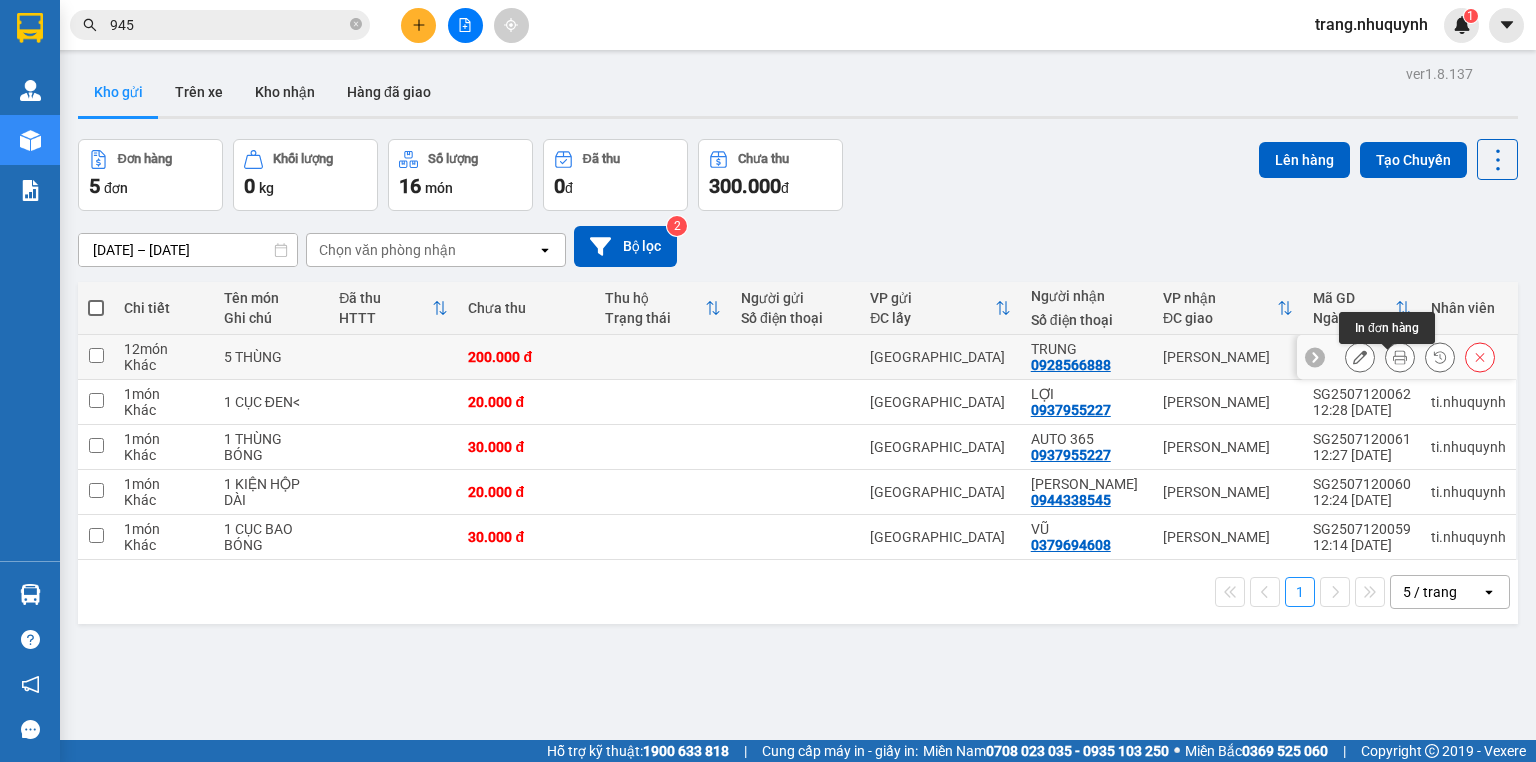 click at bounding box center (1400, 357) 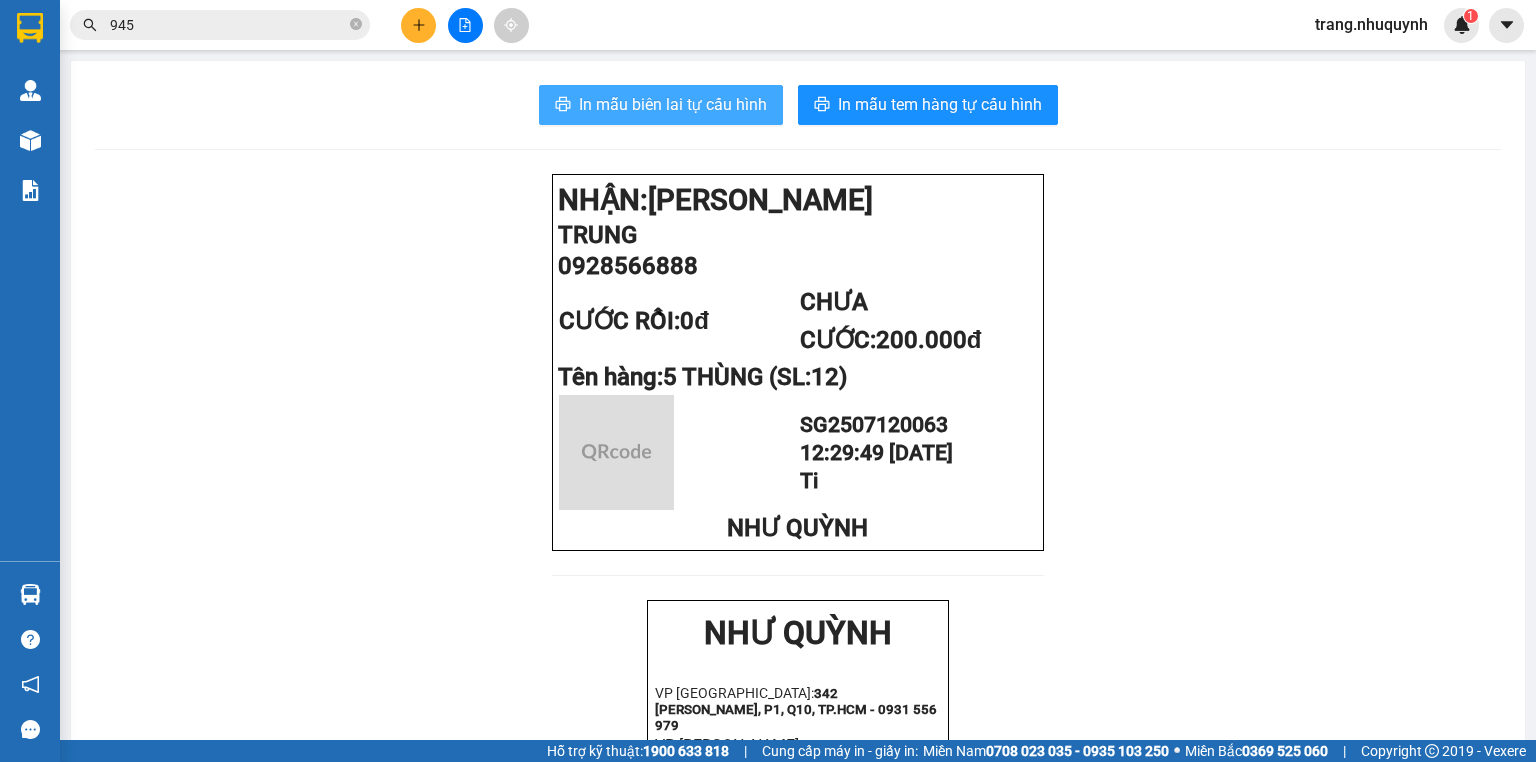 click on "In mẫu biên lai tự cấu hình" at bounding box center (661, 105) 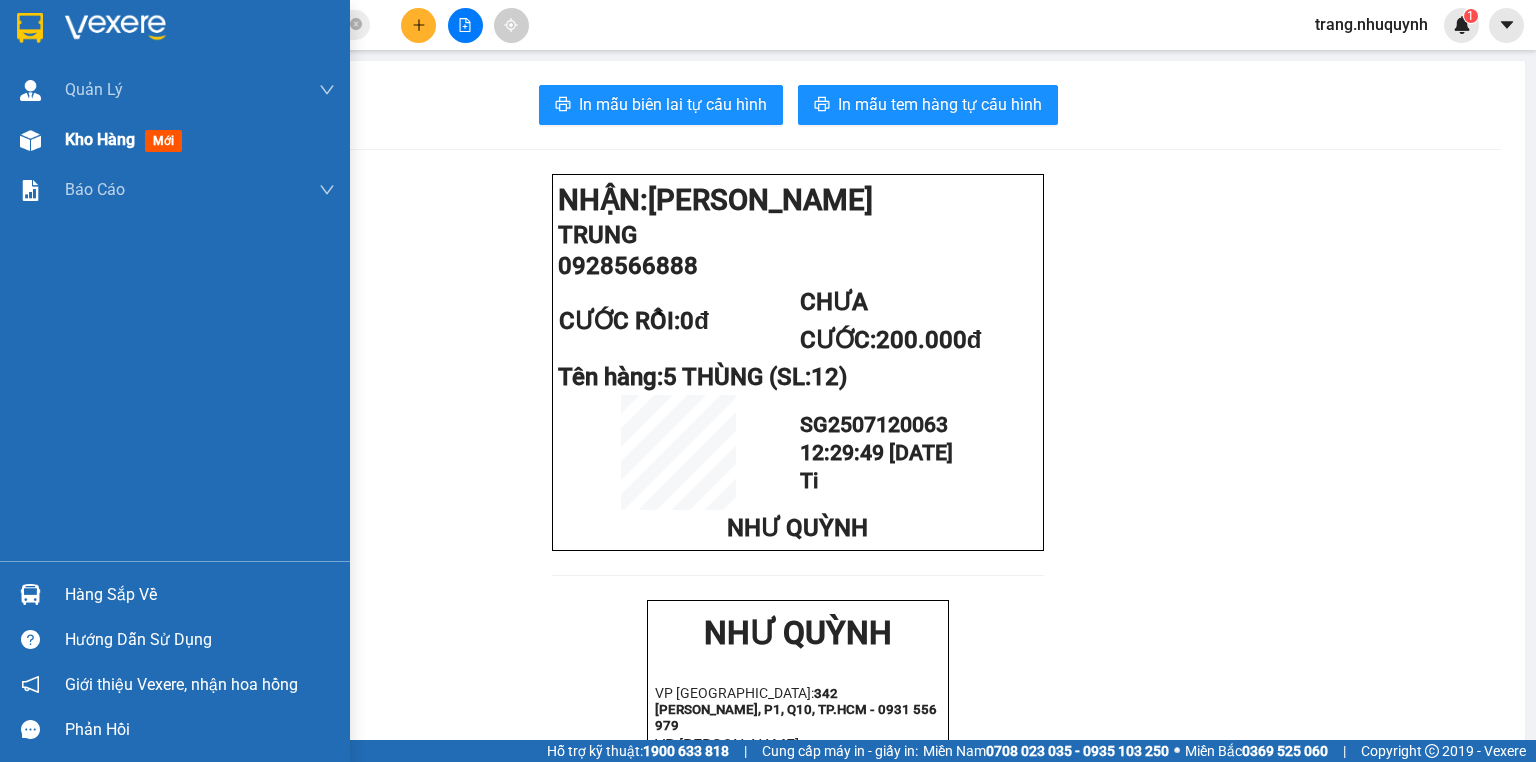 click on "Kho hàng mới" at bounding box center [127, 139] 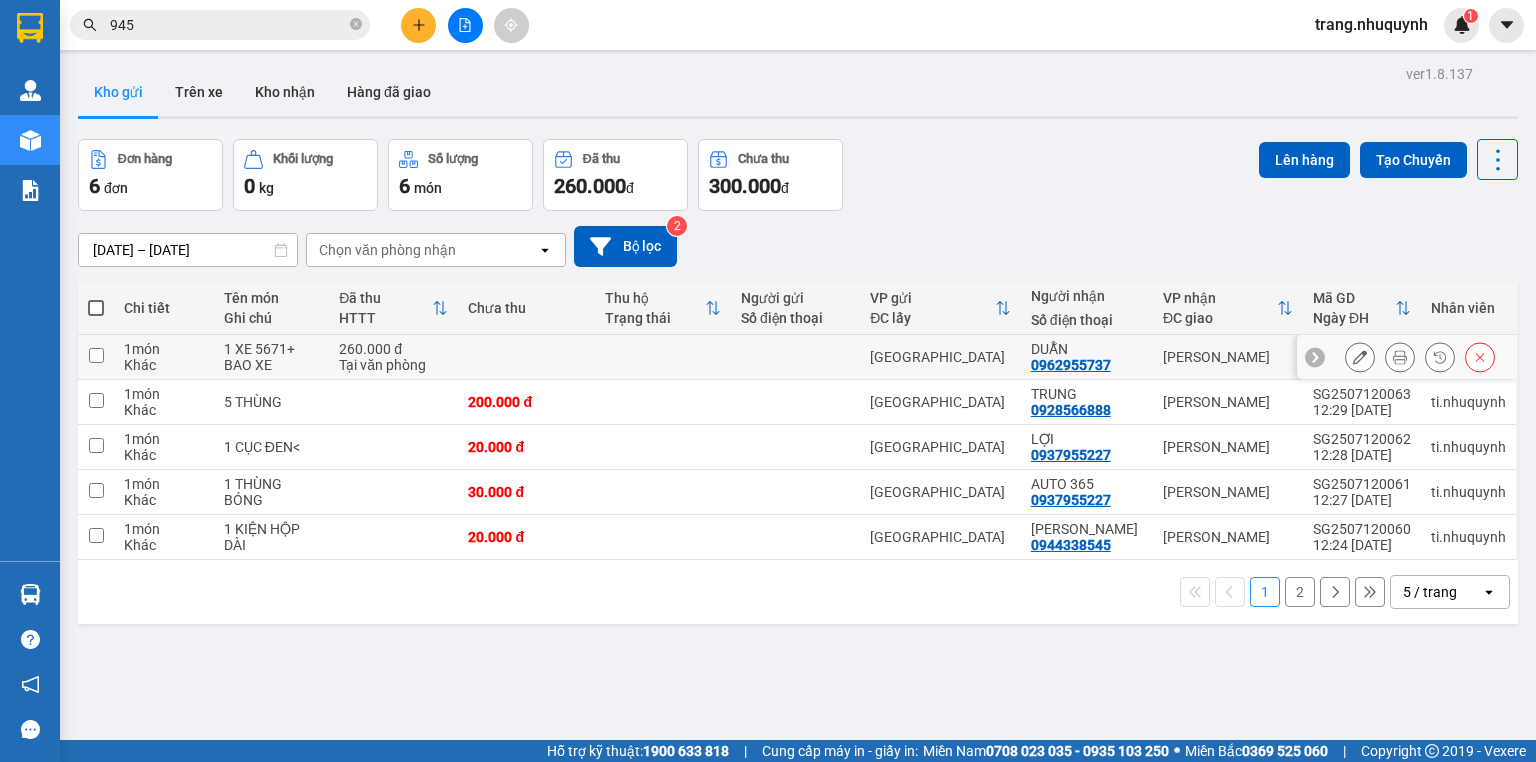 click at bounding box center [1400, 357] 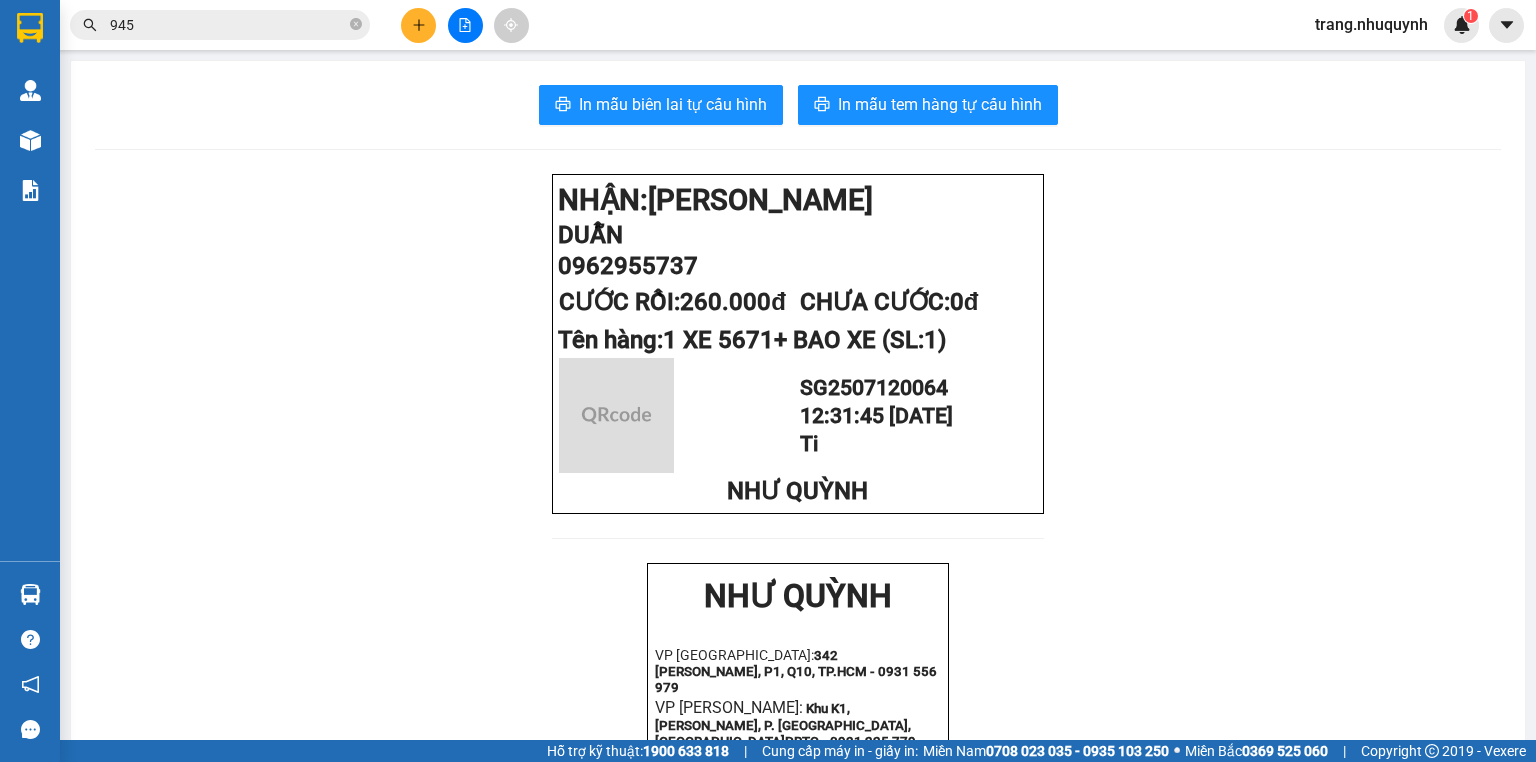 drag, startPoint x: 606, startPoint y: 77, endPoint x: 636, endPoint y: 125, distance: 56.603886 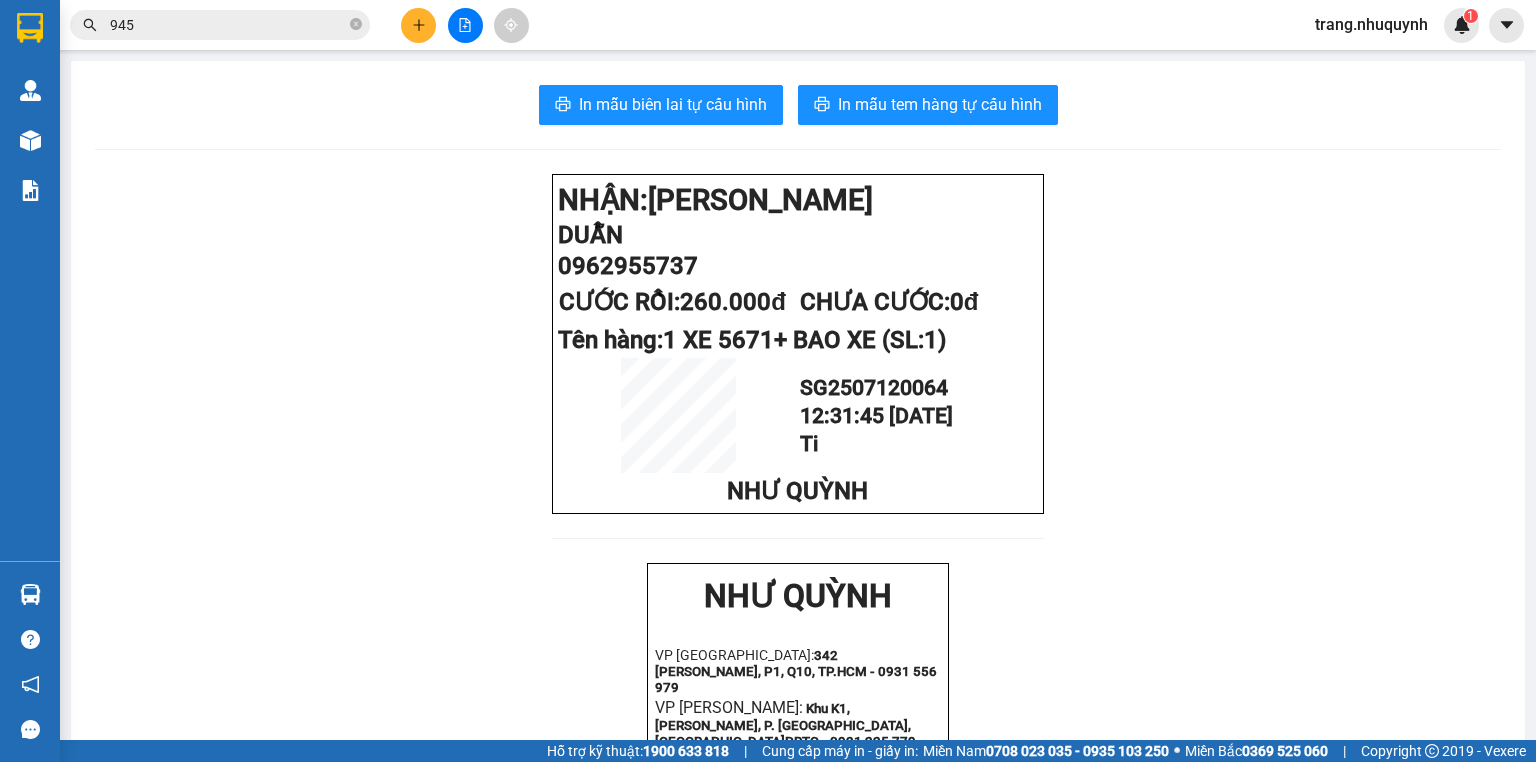 click on "In mẫu biên lai tự cấu hình In mẫu tem hàng tự cấu hình
NHẬN:  Phan Rang
DUẪN
0962955737
CƯỚC RỒI:  260.000đ
CHƯA CƯỚC:  0đ
Tên hàng:  1 XE 5671+ BAO XE (SL:  1)
SG2507120064
12:31:45 - 12/07/2025
Ti
NHƯ QUỲNH
NHƯ QUỲNH
VP Sài Gòn:  342 Lê Hồng Phong, P1, Q10, TP.HCM - 0931 556 979
VP Phan Rang:   Khu K1, Trần Nhân Tông, P. Thanh Sơn, TP.PRTC - 0931 225 779 - 0931 226 779
--------------------------------------------
Gửi khách hàng
Mã đơn:  SG2507120064
Gửi:   -
Sài Gòn
Nhận:   DUẪN -  0962955737
Phan Rang
Tên hàng
SL
Cước hàng
1 XE 5671+ BAO XE
1
260.000đ
Tổng cộng
1
260.000đ
Chưa cước:
0đ
Tổng phải thu:
0đ
Nhân viên in:  Nguyễn Thị Mỹ Trang
Thời gian in:  12:33  12-07-2025
KHÁCH HÀNG:" at bounding box center (798, 775) 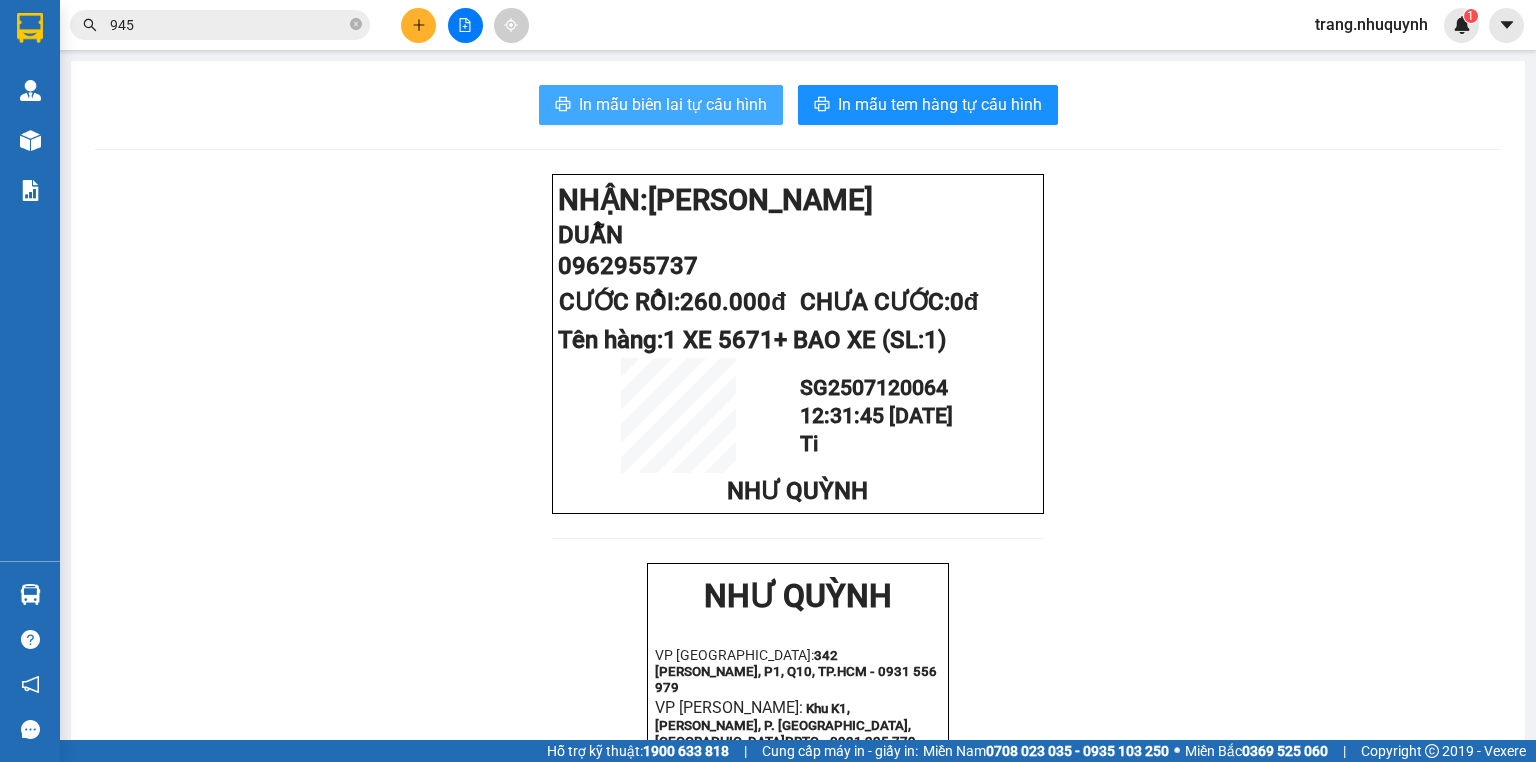 click on "In mẫu biên lai tự cấu hình" at bounding box center (673, 104) 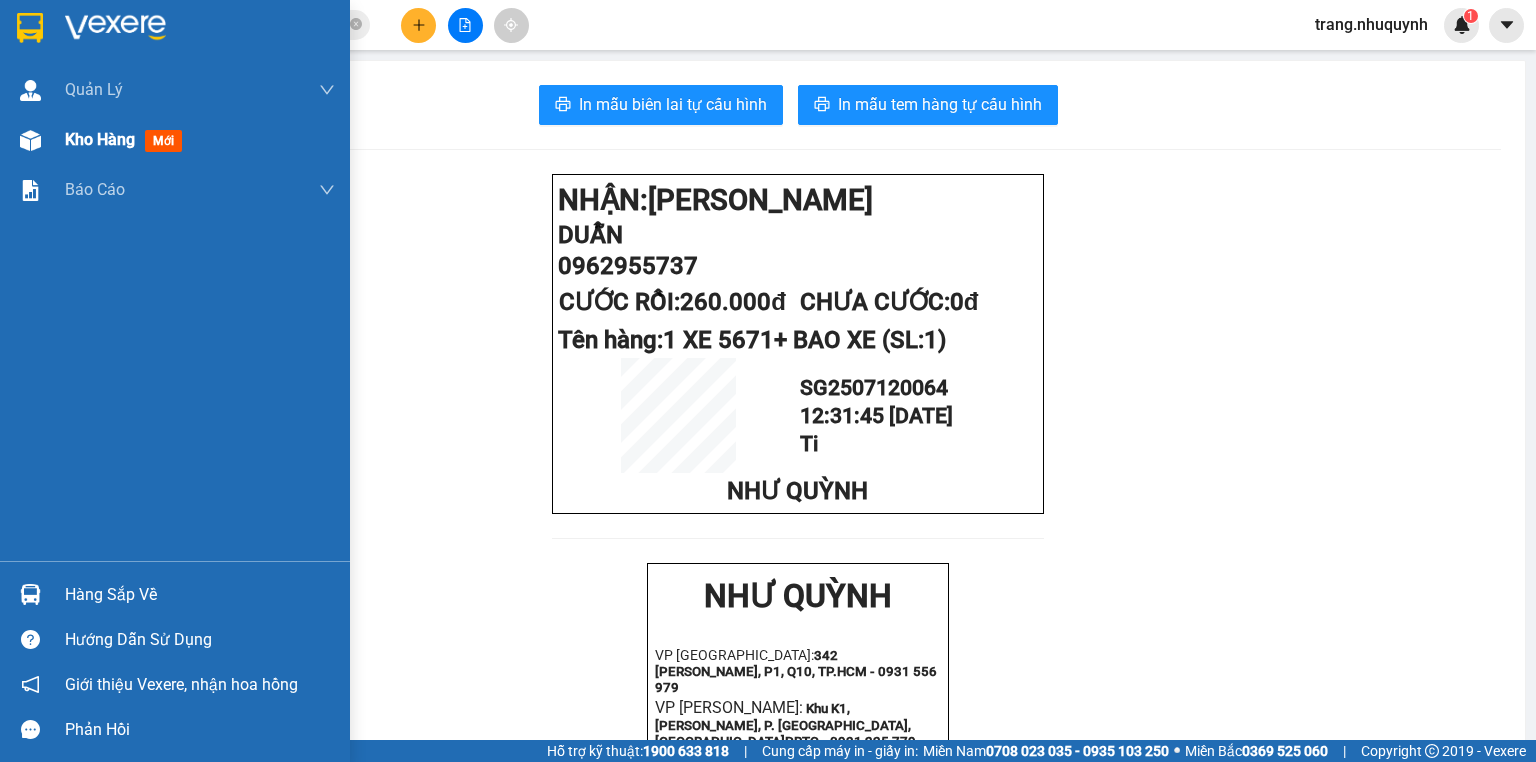 click on "Kho hàng" at bounding box center [100, 139] 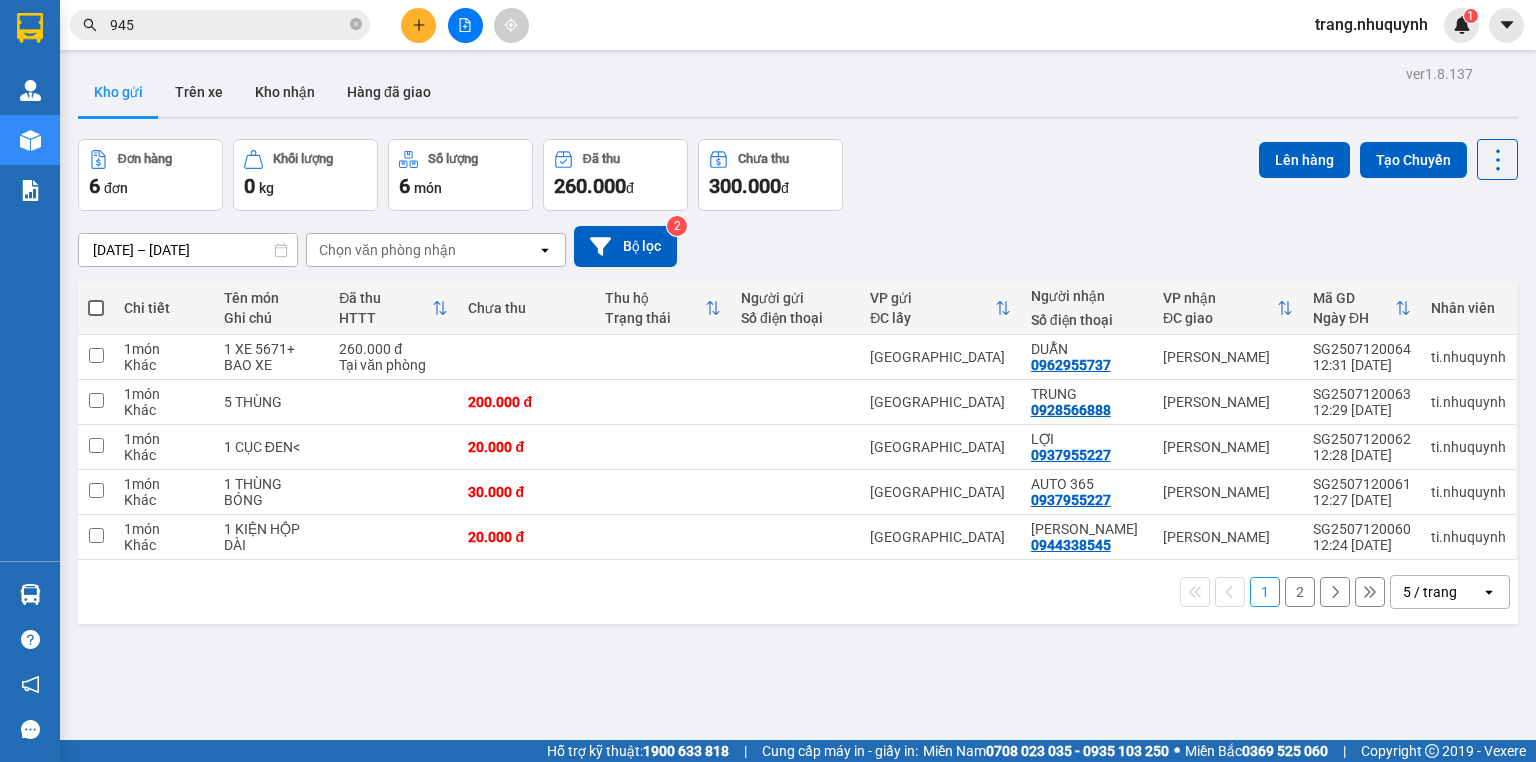 click on "ver  1.8.137 Kho gửi Trên xe Kho nhận Hàng đã giao Đơn hàng 6 đơn Khối lượng 0 kg Số lượng 6 món Đã thu 260.000  đ Chưa thu 300.000  đ Lên hàng Tạo Chuyến 10/07/2025 – 12/07/2025 Press the down arrow key to interact with the calendar and select a date. Press the escape button to close the calendar. Selected date range is from 10/07/2025 to 12/07/2025. Chọn văn phòng nhận open Bộ lọc 2 Chi tiết Tên món Ghi chú Đã thu HTTT Chưa thu Thu hộ Trạng thái Người gửi Số điện thoại VP gửi ĐC lấy Người nhận Số điện thoại VP nhận ĐC giao Mã GD Ngày ĐH Nhân viên 1  món Khác 1 XE 5671+ BAO XE 260.000 đ Tại văn phòng Sài Gòn DUẪN 0962955737 Phan Rang SG2507120064 12:31 12/07 ti.nhuquynh 1  món Khác 5 THÙNG 200.000 đ Sài Gòn TRUNG 0928566888 Phan Rang SG2507120063 12:29 12/07 ti.nhuquynh 1  món Khác 1 CỤC ĐEN< 20.000 đ Sài Gòn LỢI 0937955227 Phan Rang SG2507120062 12:28 12/07 ti.nhuquynh 1  món Khác 1" at bounding box center (798, 441) 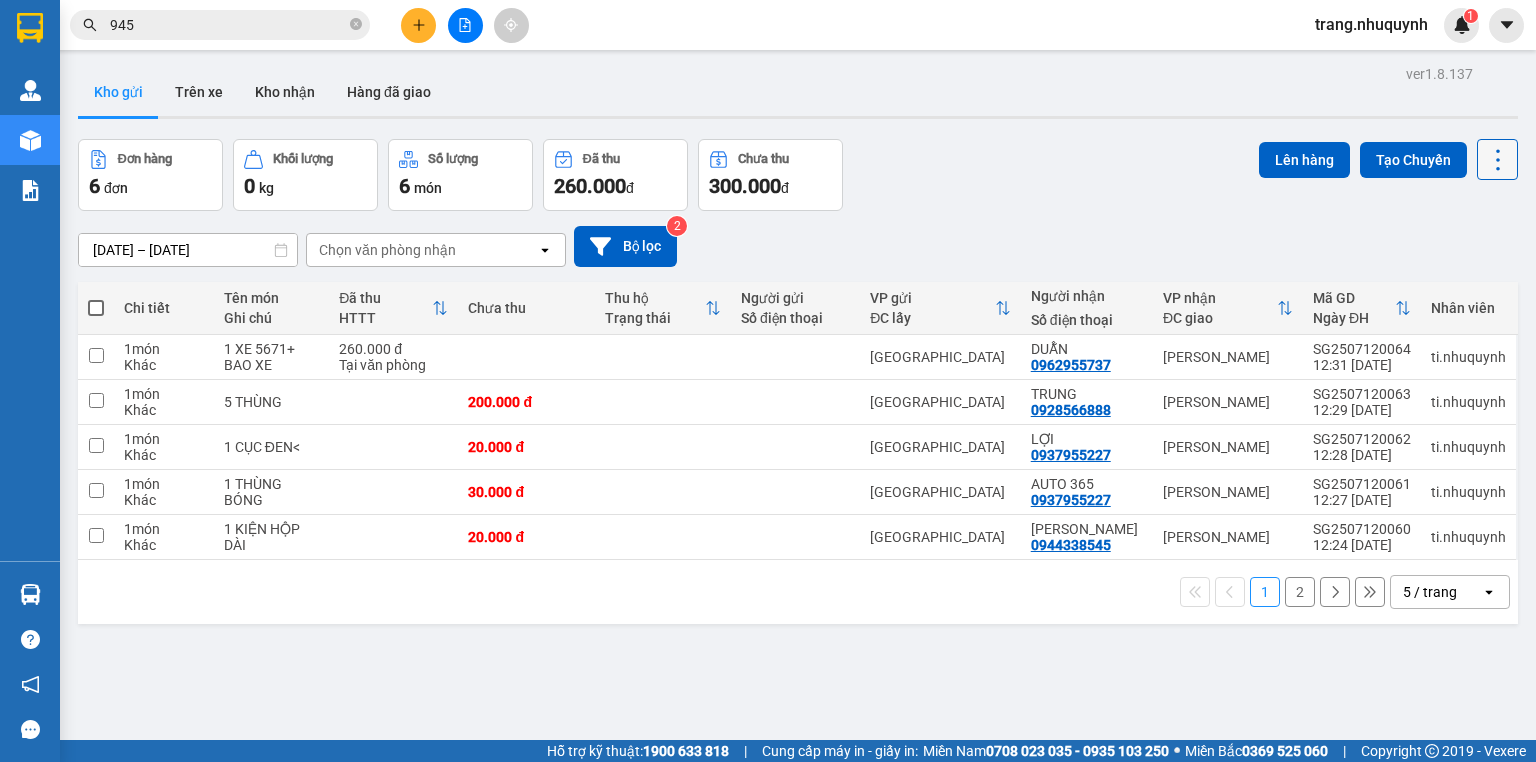 click 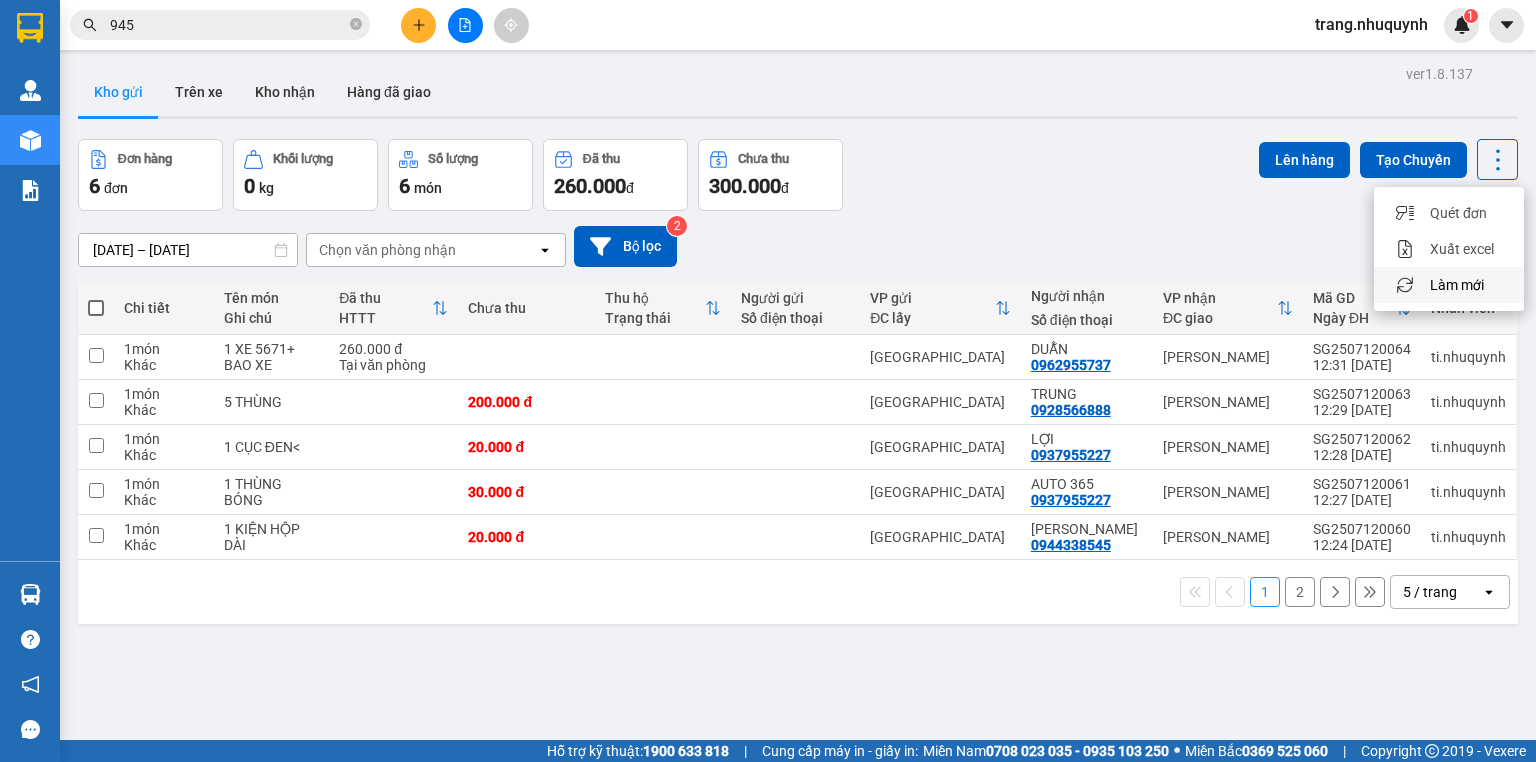 click on "Làm mới" at bounding box center (1457, 285) 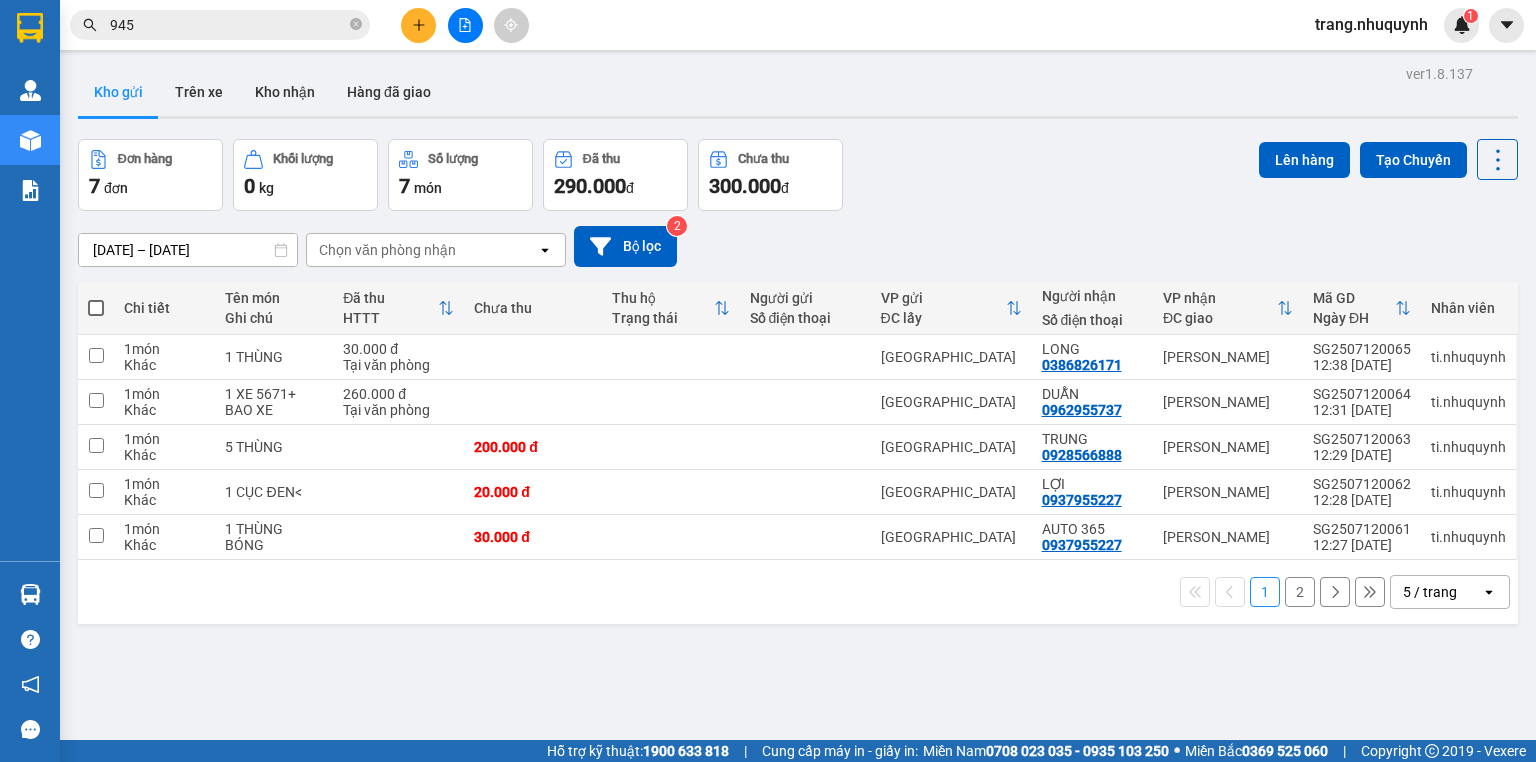 click on "10/07/2025 – 12/07/2025 Press the down arrow key to interact with the calendar and select a date. Press the escape button to close the calendar. Selected date range is from 10/07/2025 to 12/07/2025. Chọn văn phòng nhận open Bộ lọc 2" at bounding box center [798, 246] 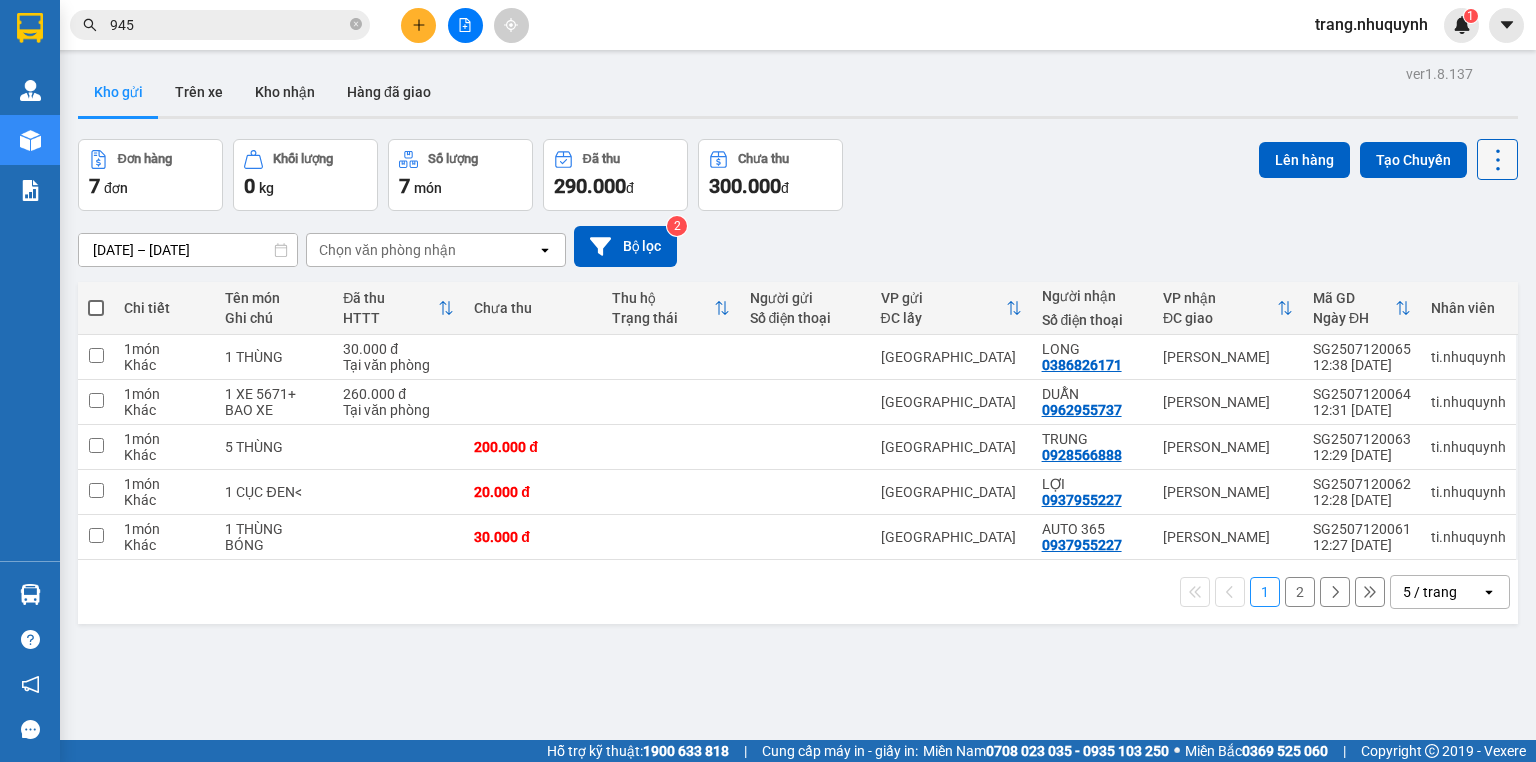 click 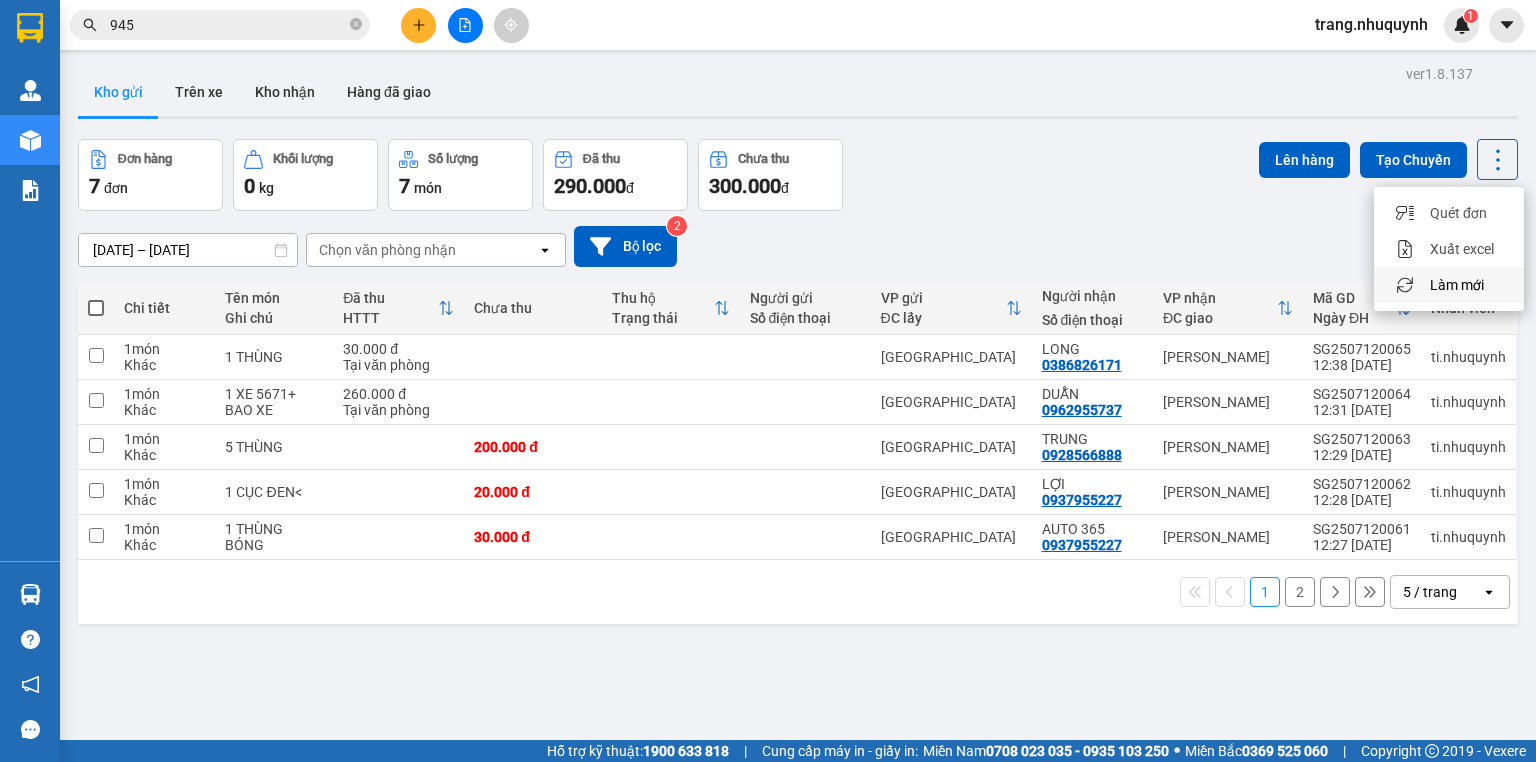 click on "Làm mới" at bounding box center (1457, 285) 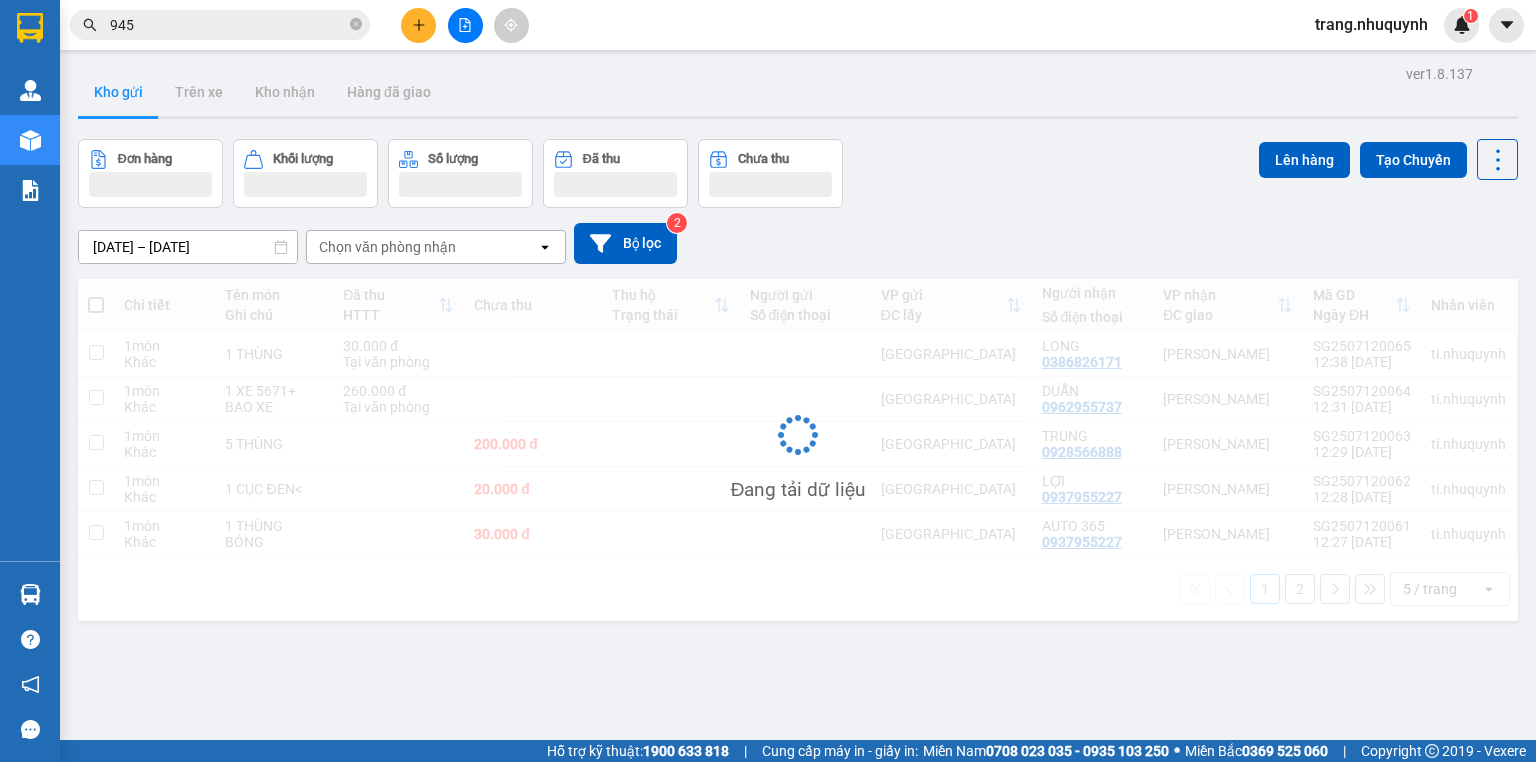 click on "Đơn hàng Khối lượng Số lượng Đã thu Chưa thu Lên hàng Tạo Chuyến" at bounding box center [798, 173] 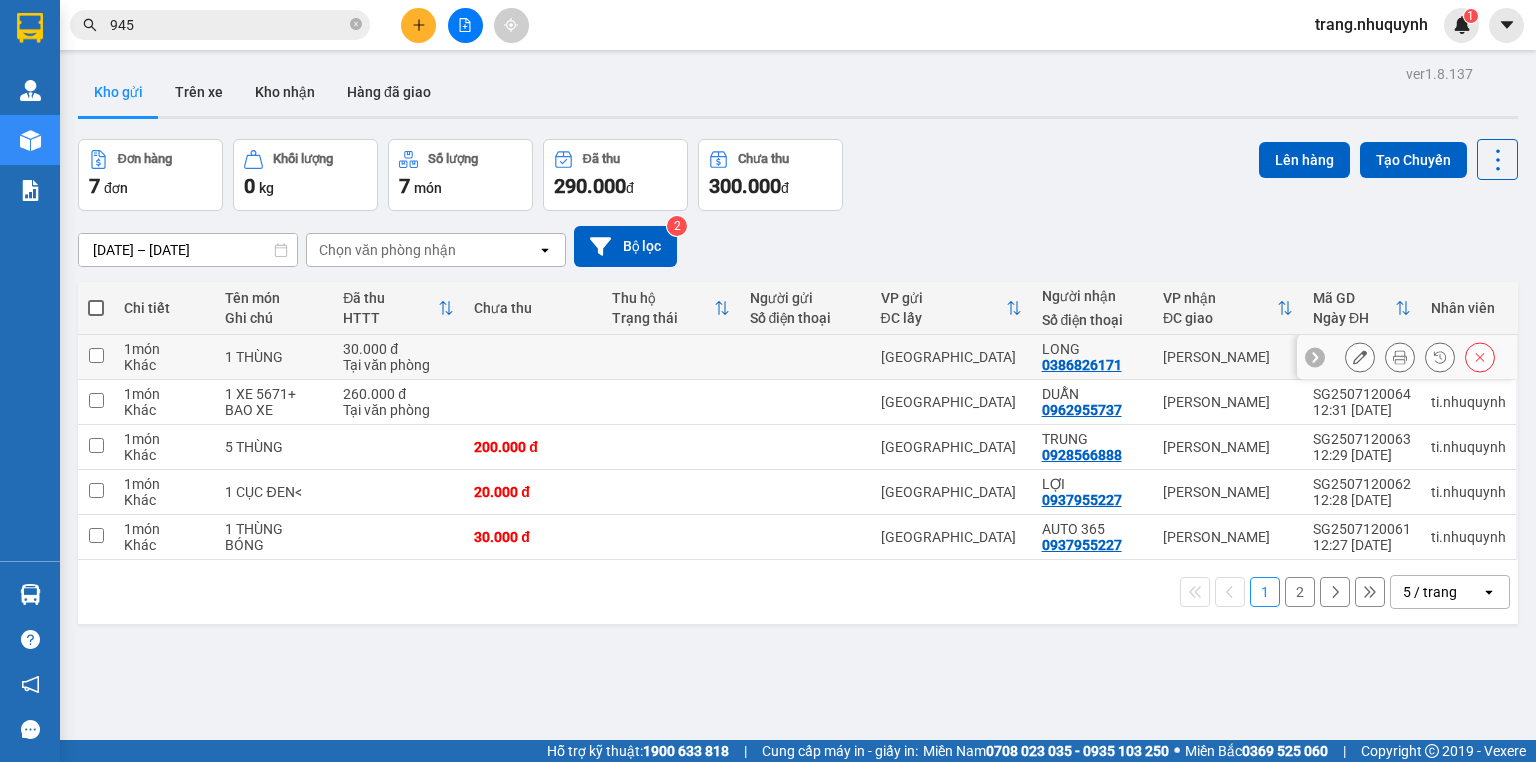 click 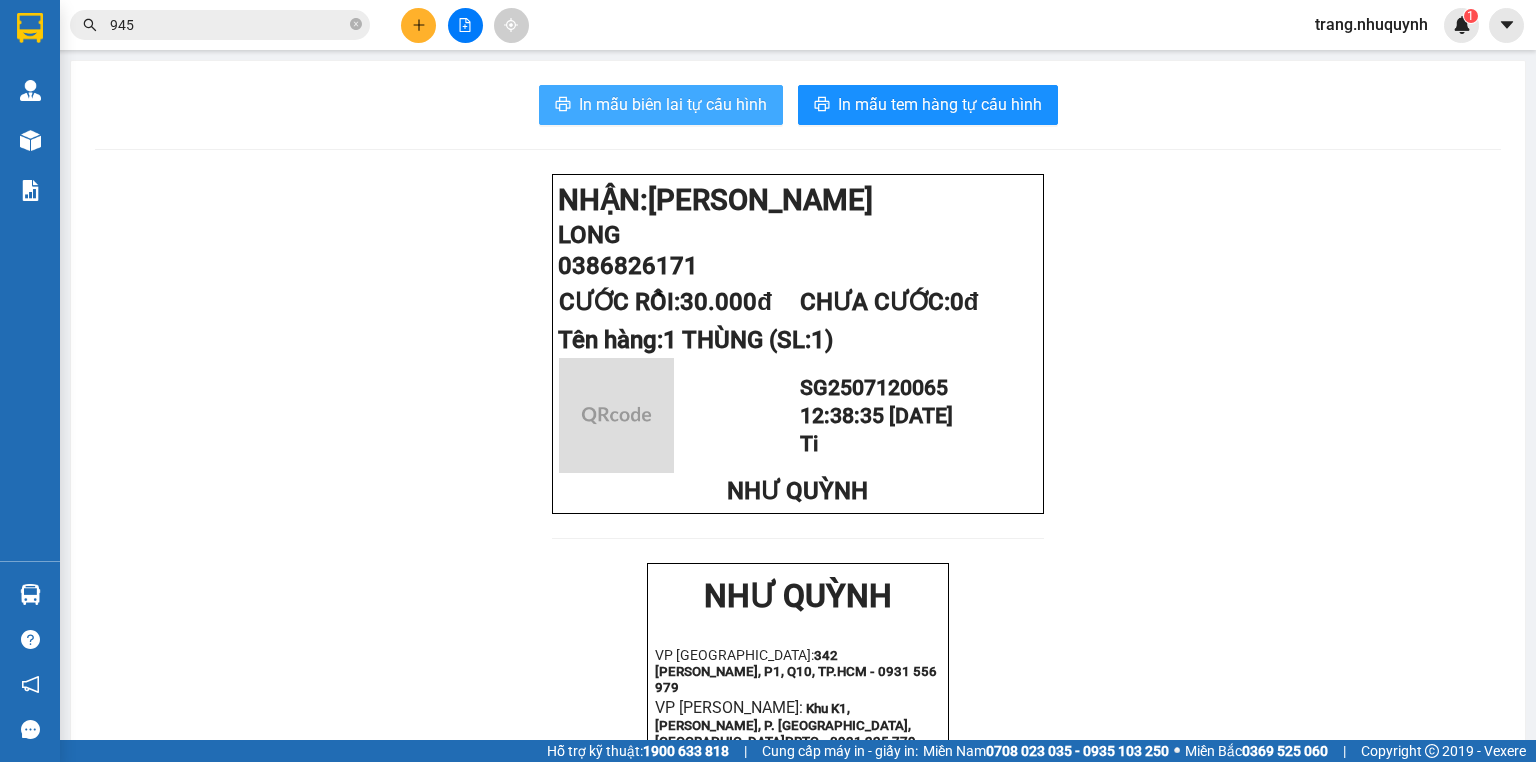 click on "In mẫu biên lai tự cấu hình" at bounding box center [673, 104] 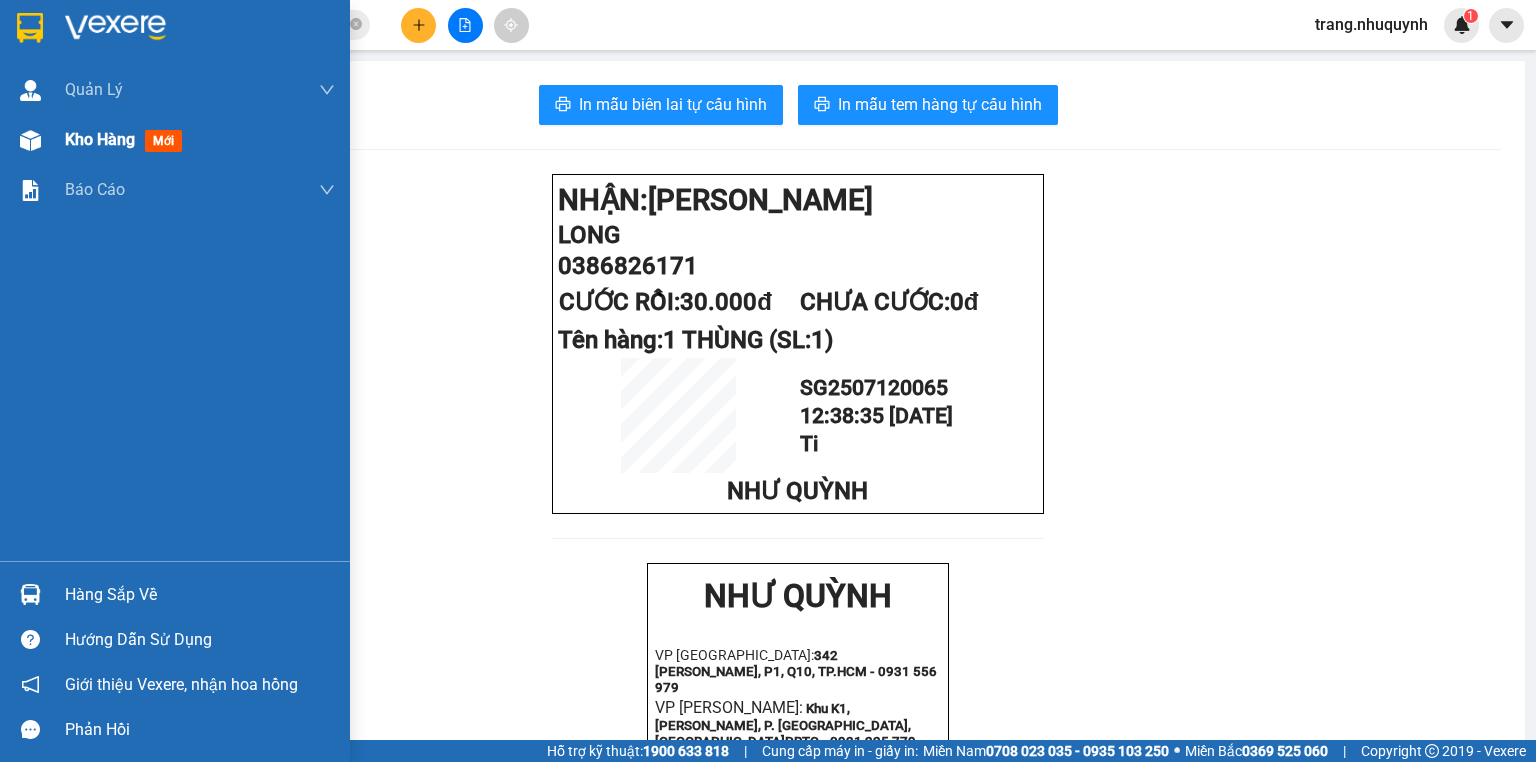click on "Kho hàng" at bounding box center [100, 139] 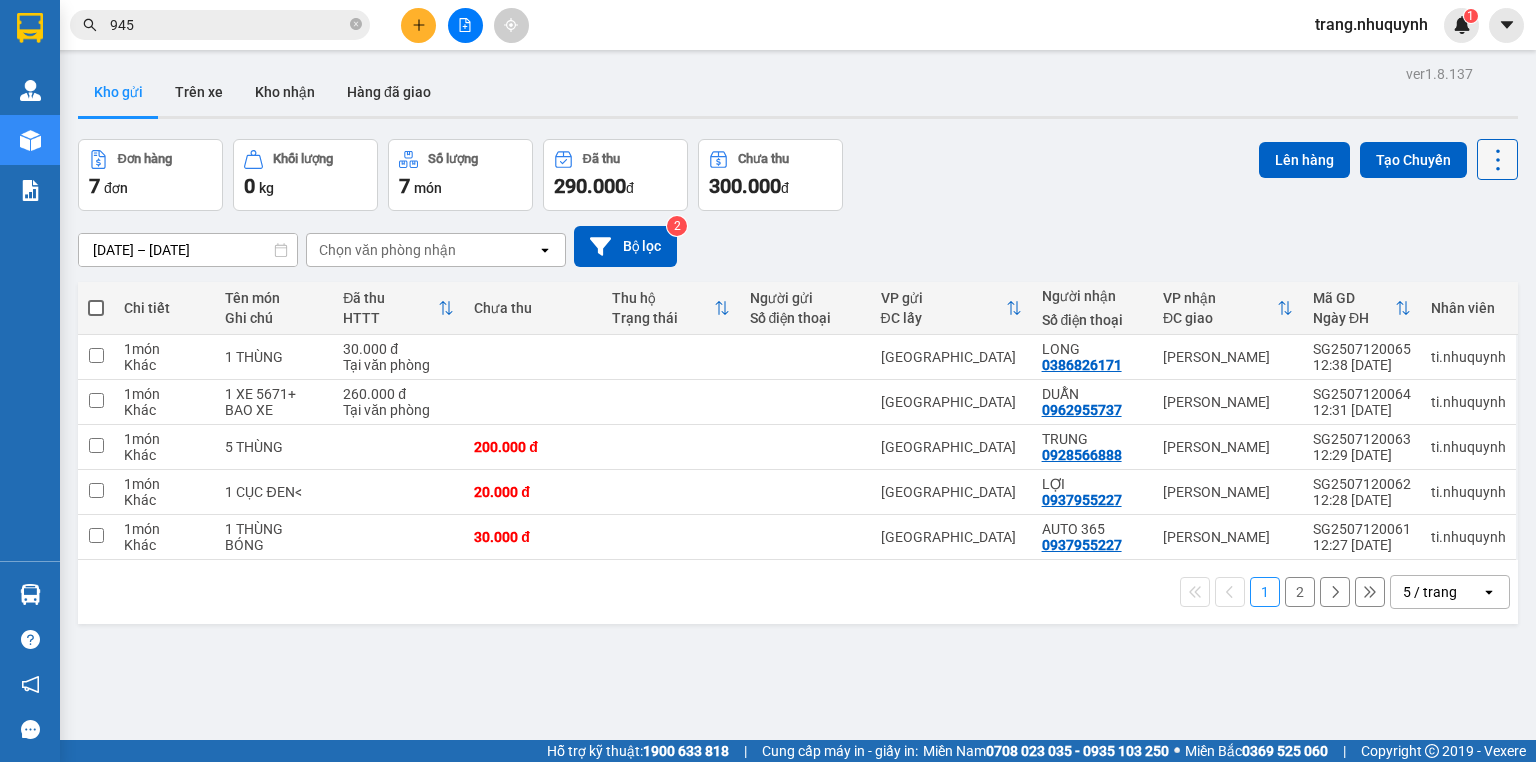 click at bounding box center (1497, 159) 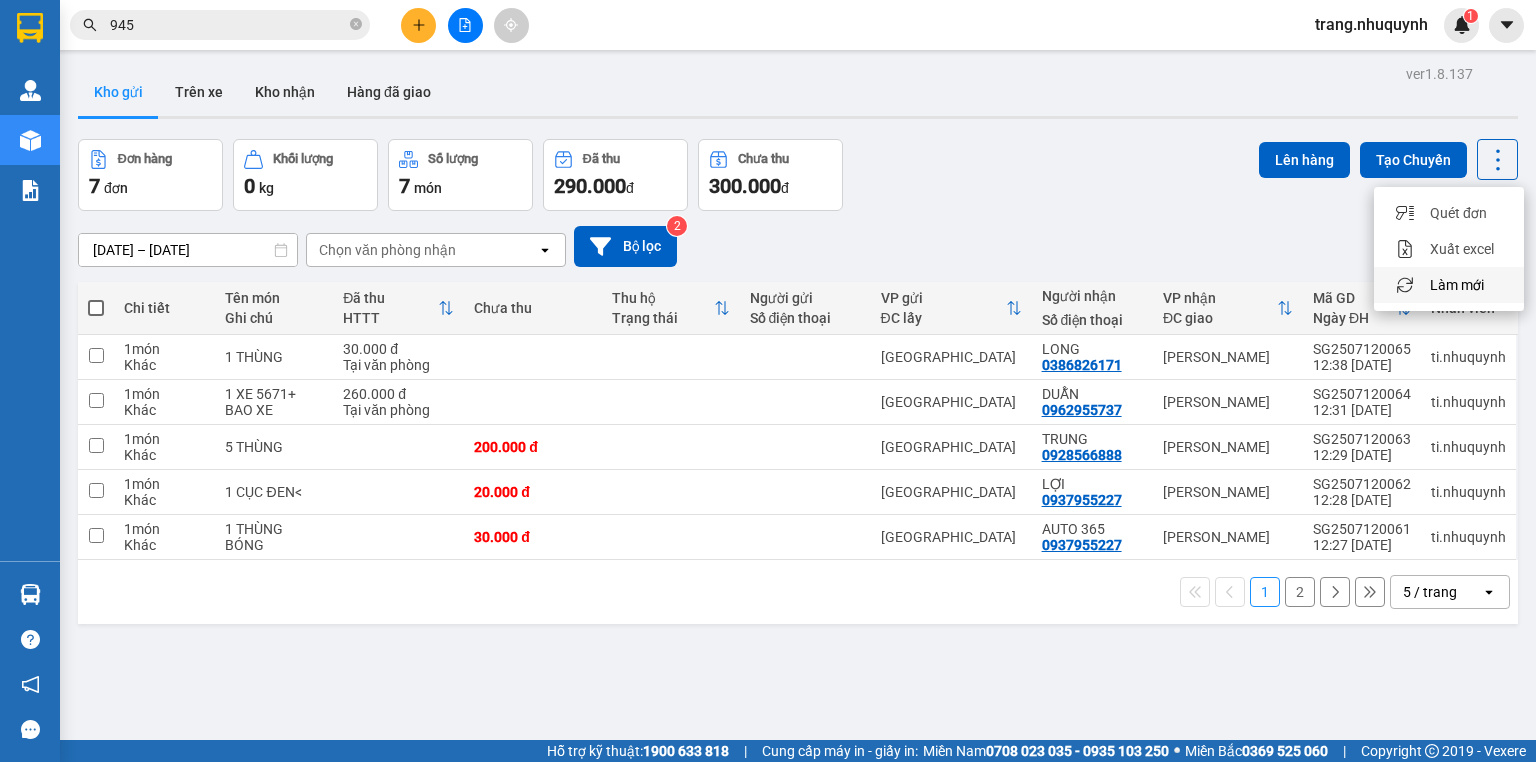 click on "Làm mới" at bounding box center [1457, 285] 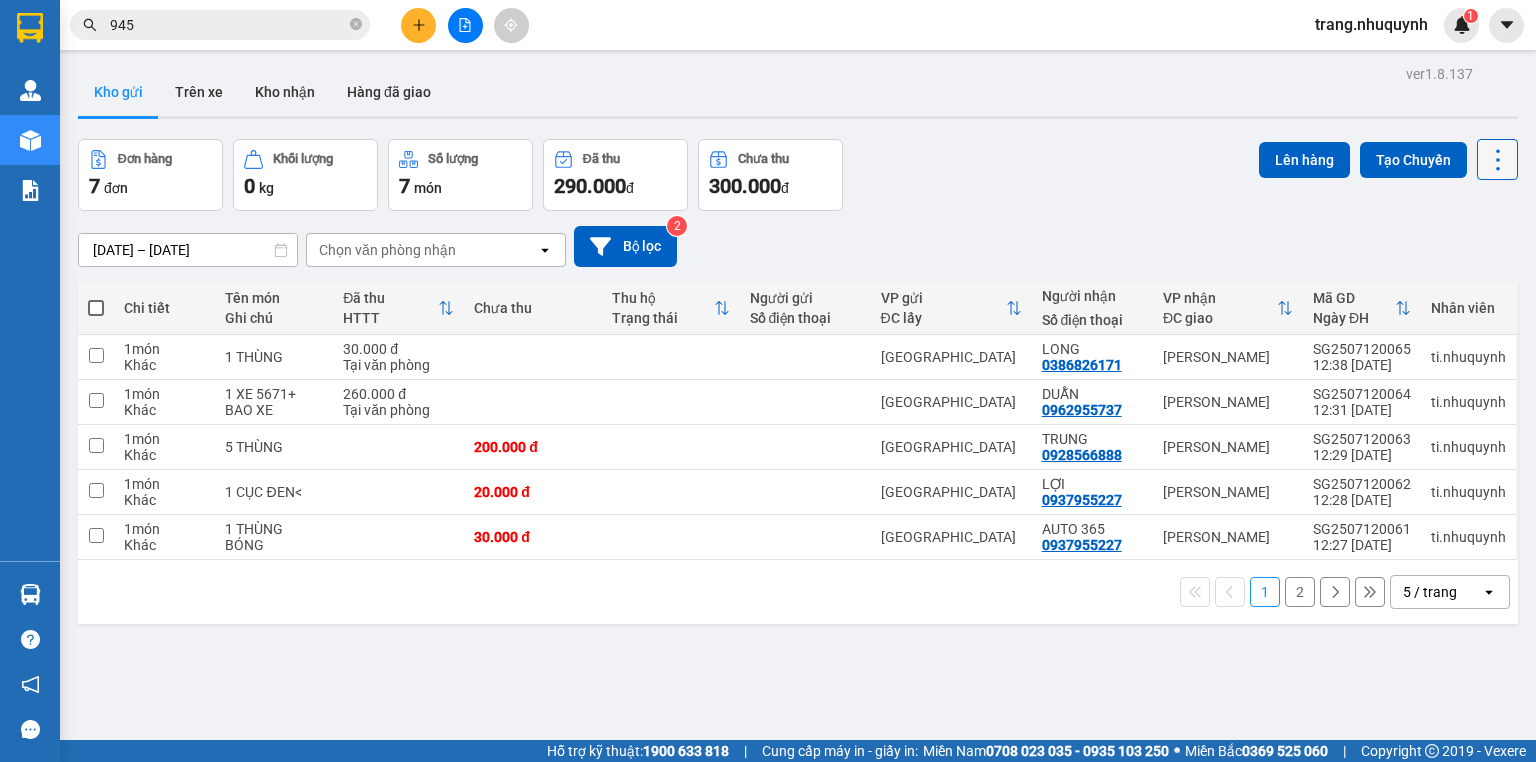 click 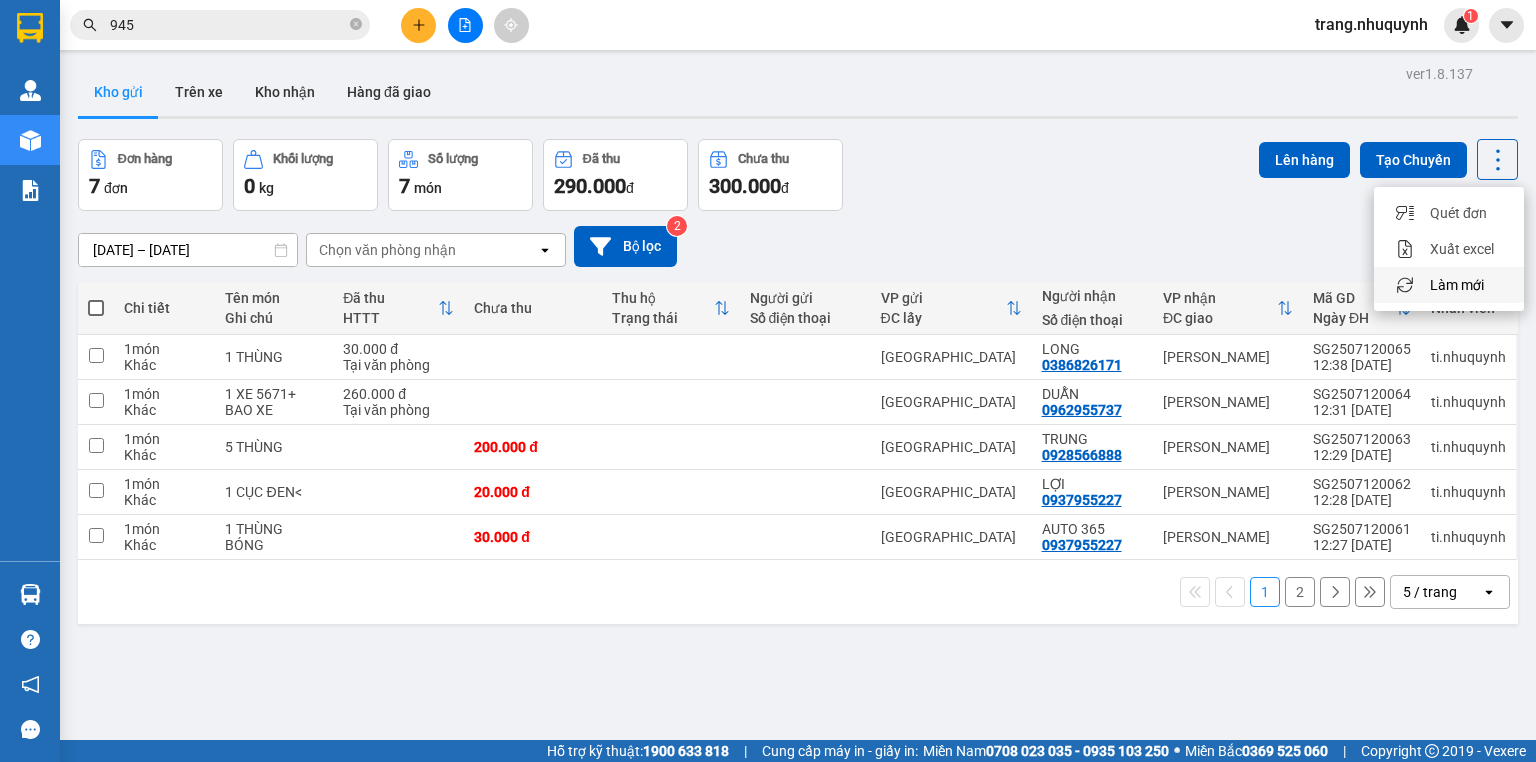 click on "Làm mới" at bounding box center [1457, 285] 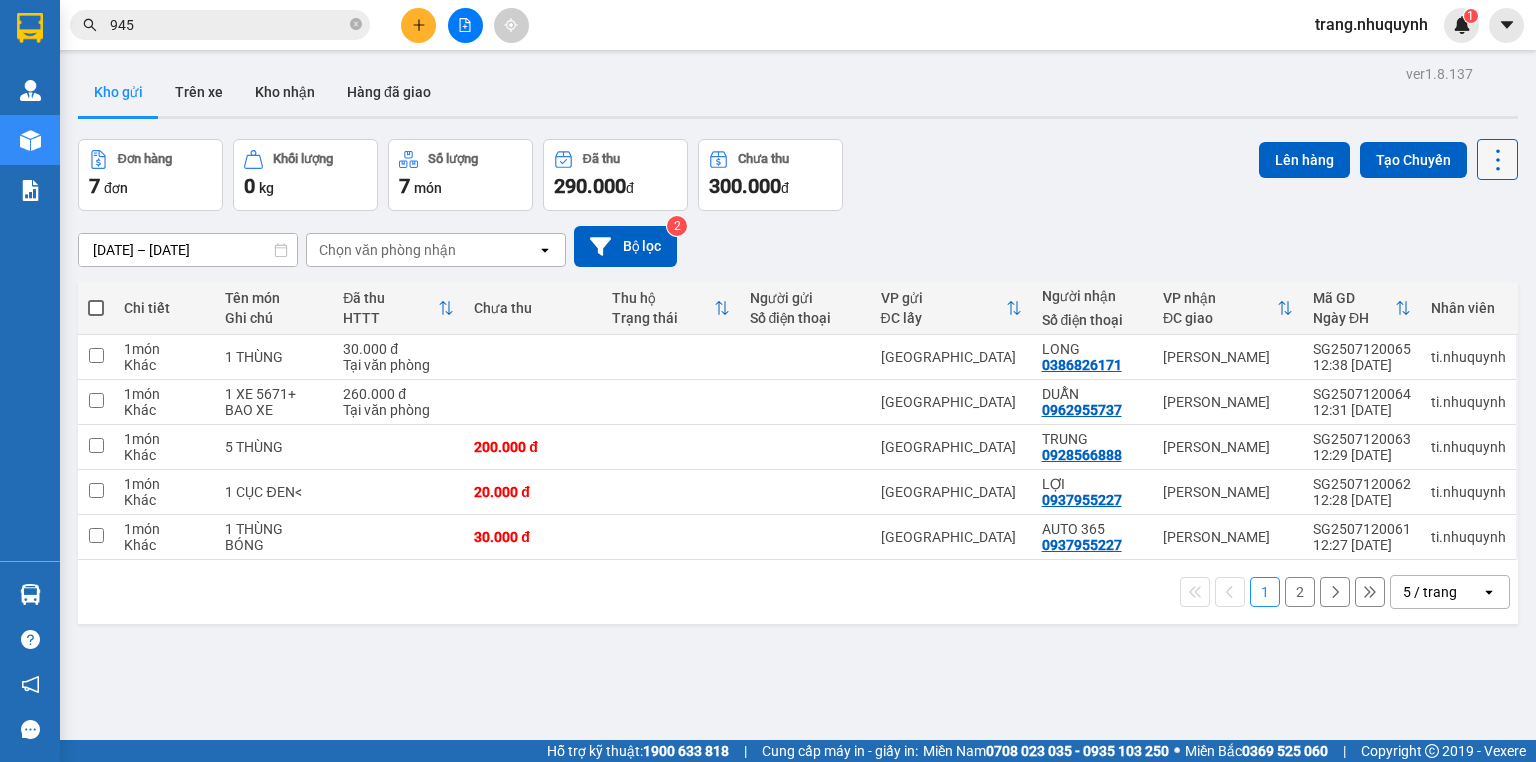 click at bounding box center [1497, 159] 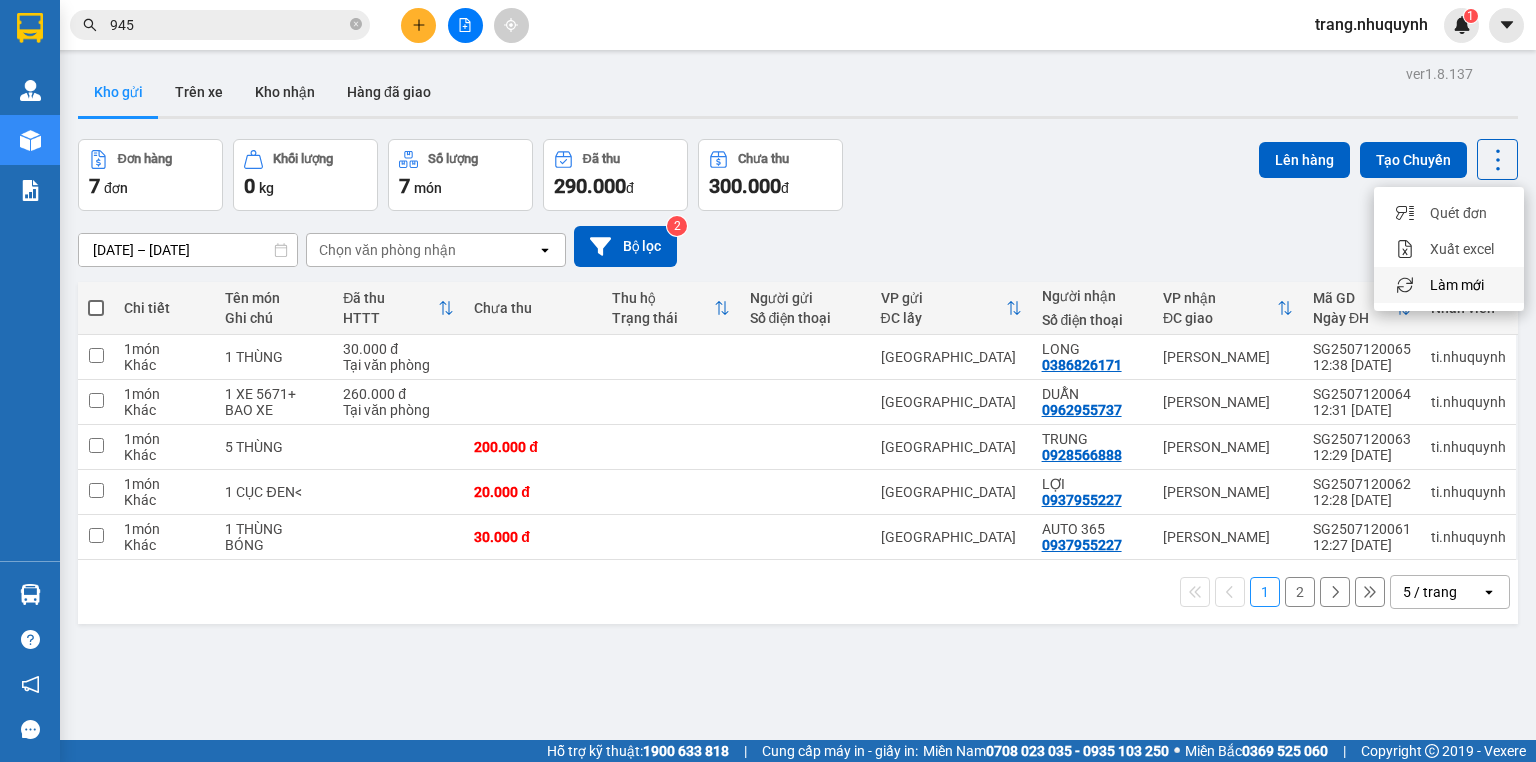 click on "Làm mới" at bounding box center [1457, 285] 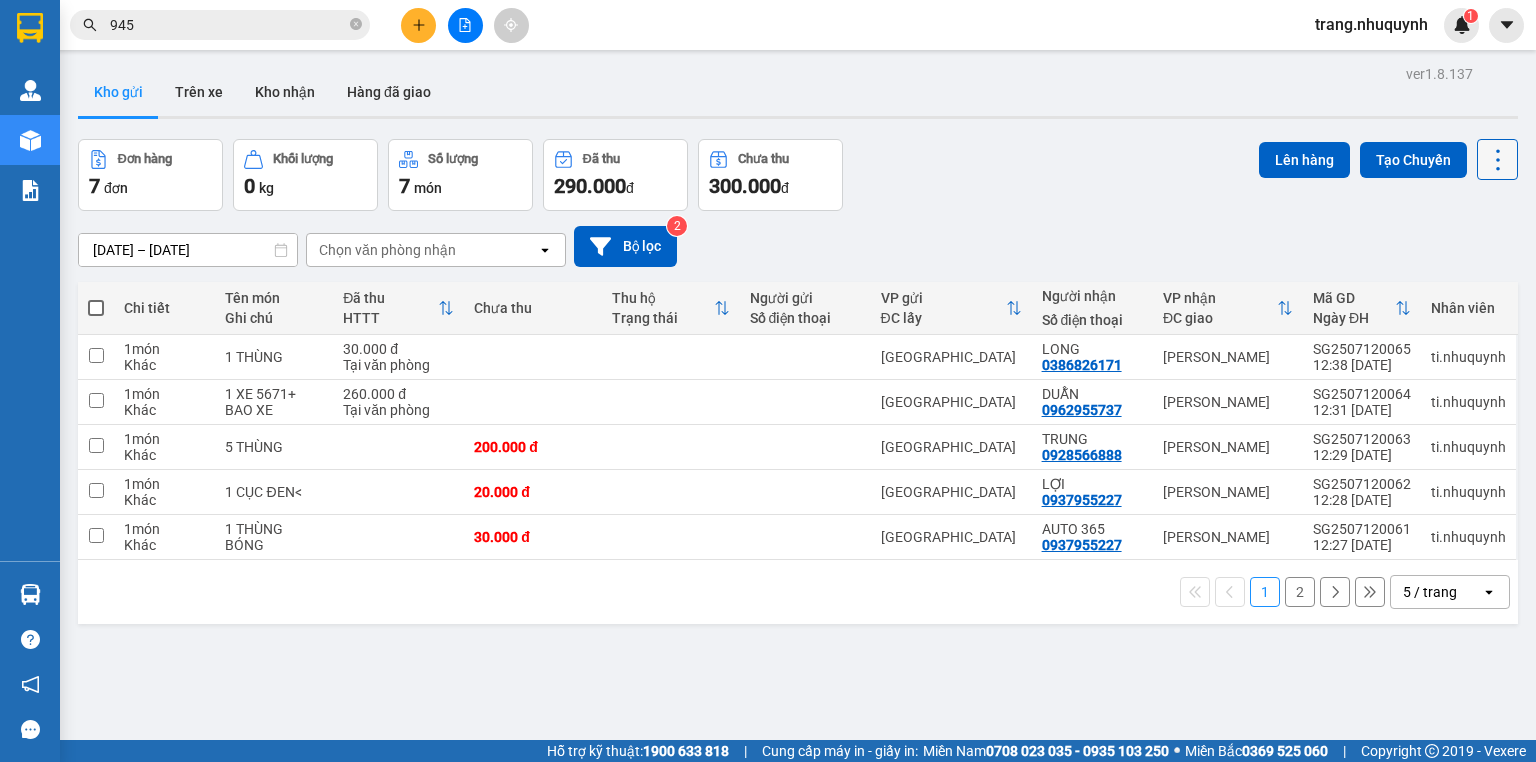 drag, startPoint x: 1483, startPoint y: 164, endPoint x: 1473, endPoint y: 174, distance: 14.142136 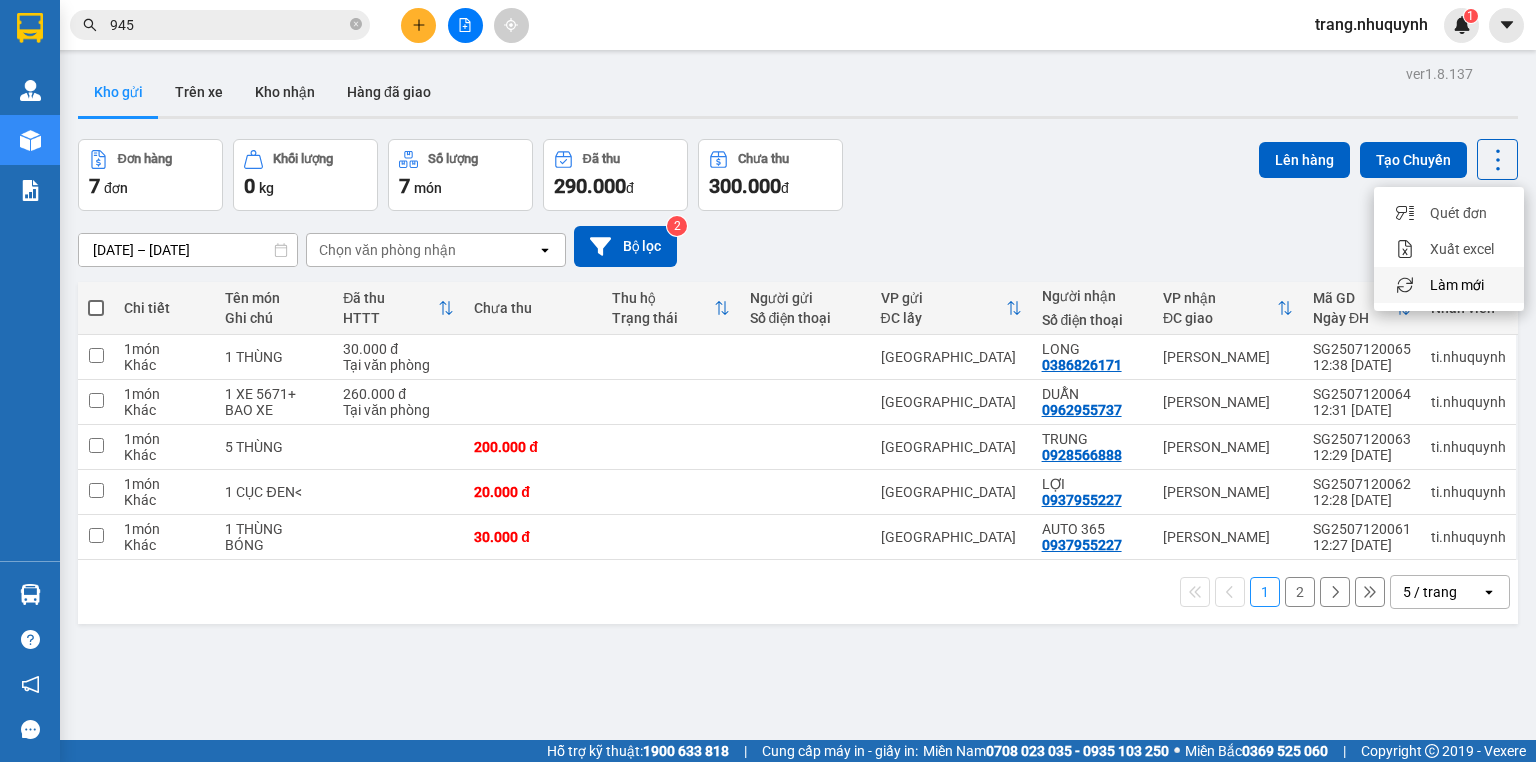 click on "Làm mới" at bounding box center (1457, 285) 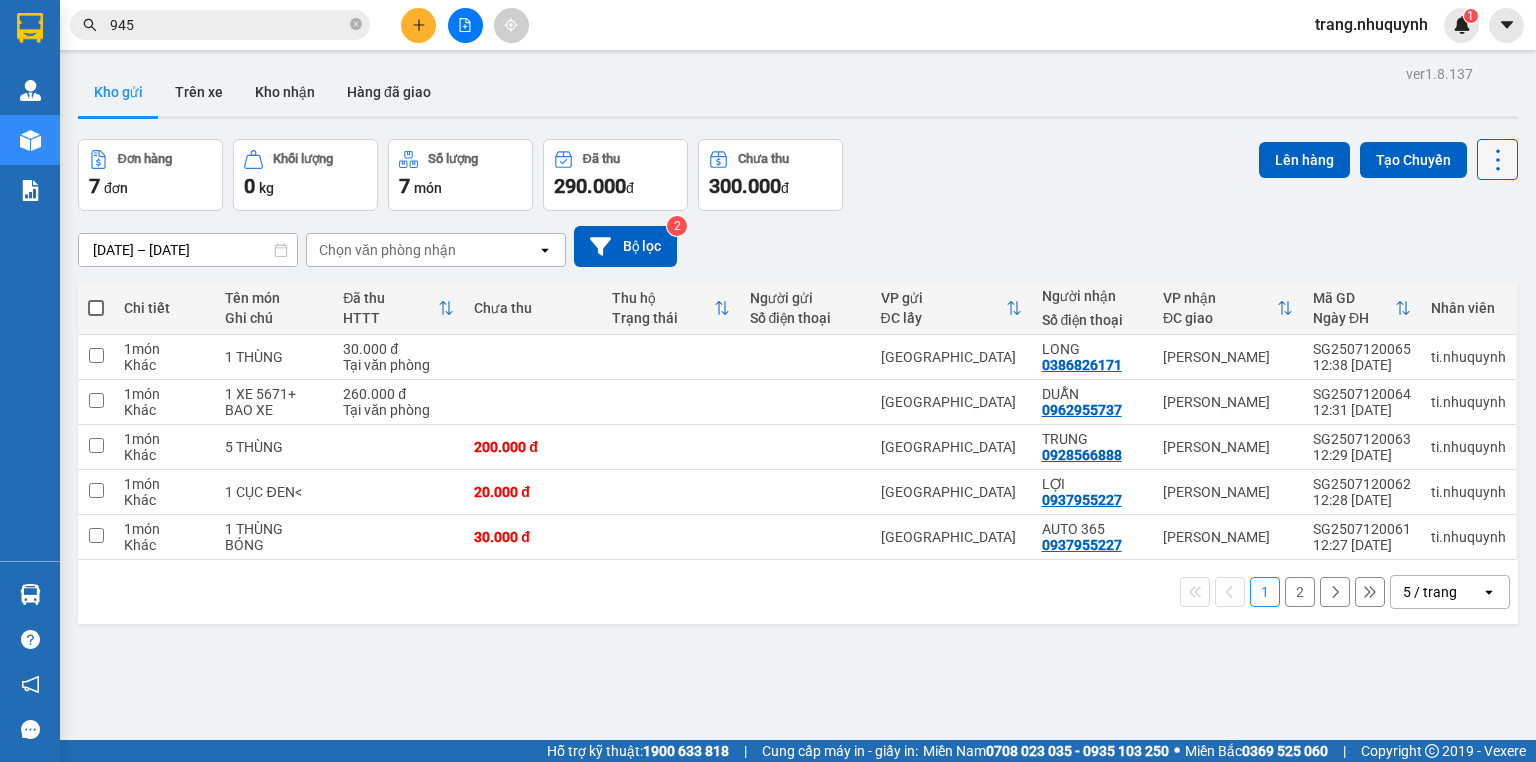 click at bounding box center [1497, 159] 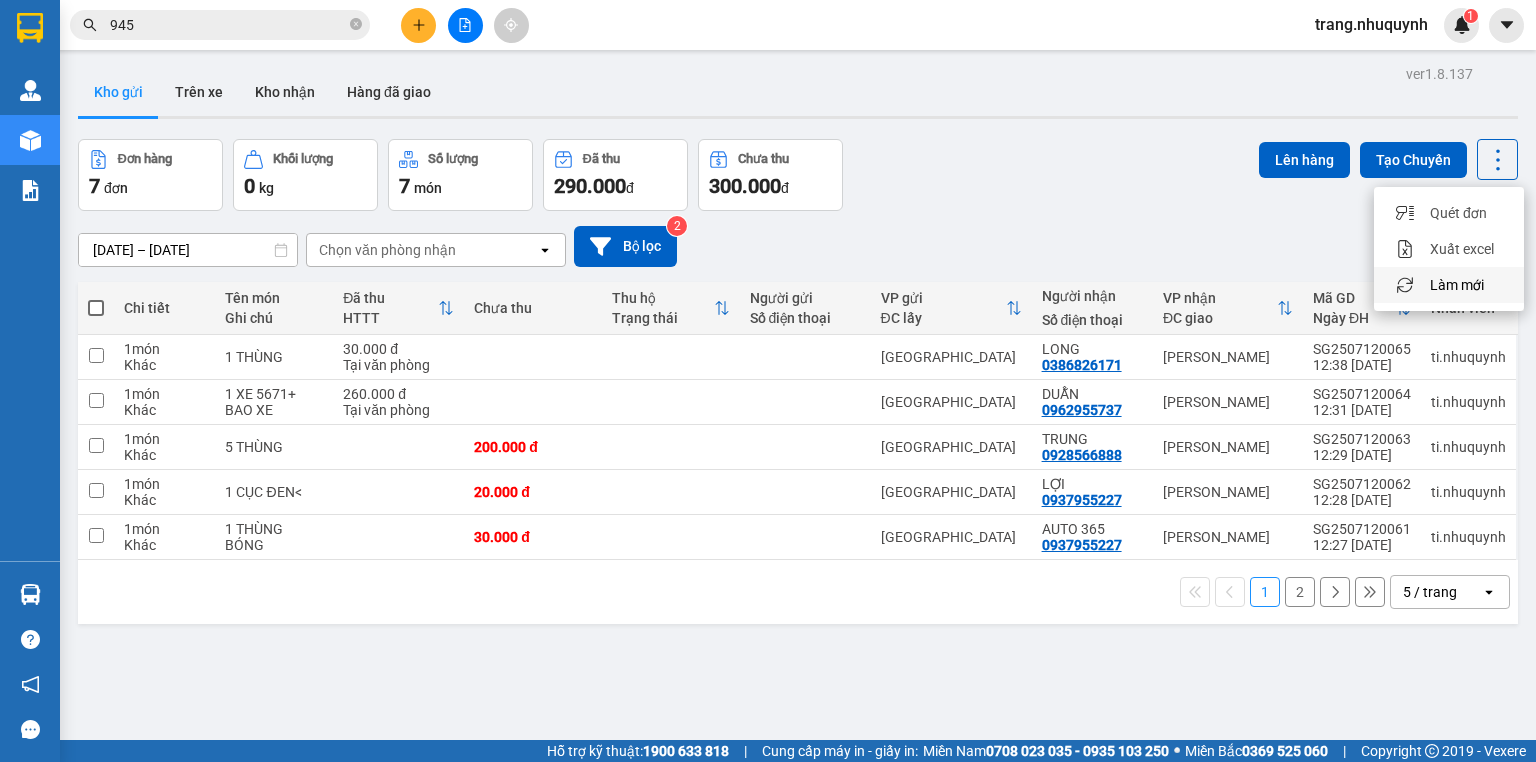 click on "Làm mới" at bounding box center (1457, 285) 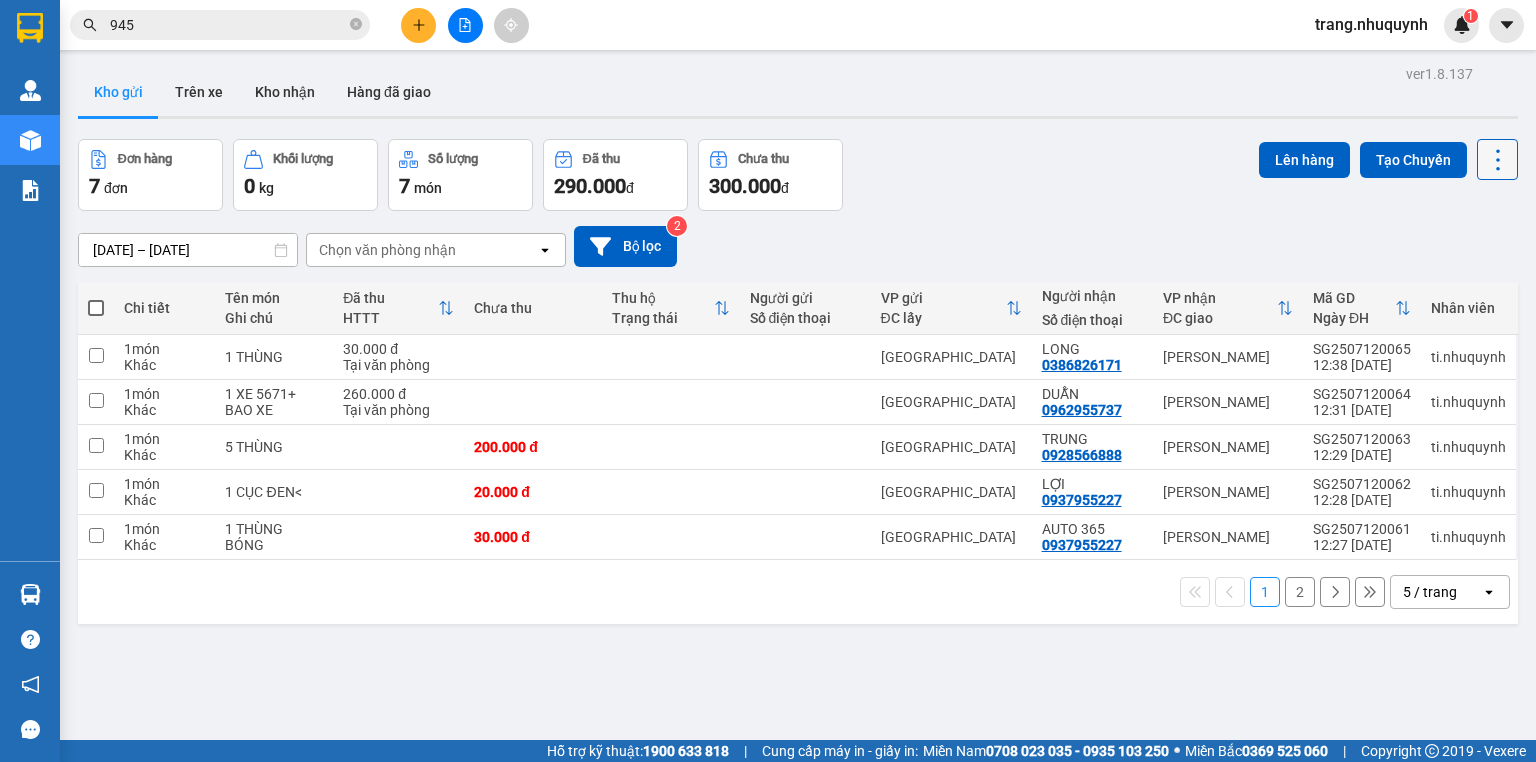 click 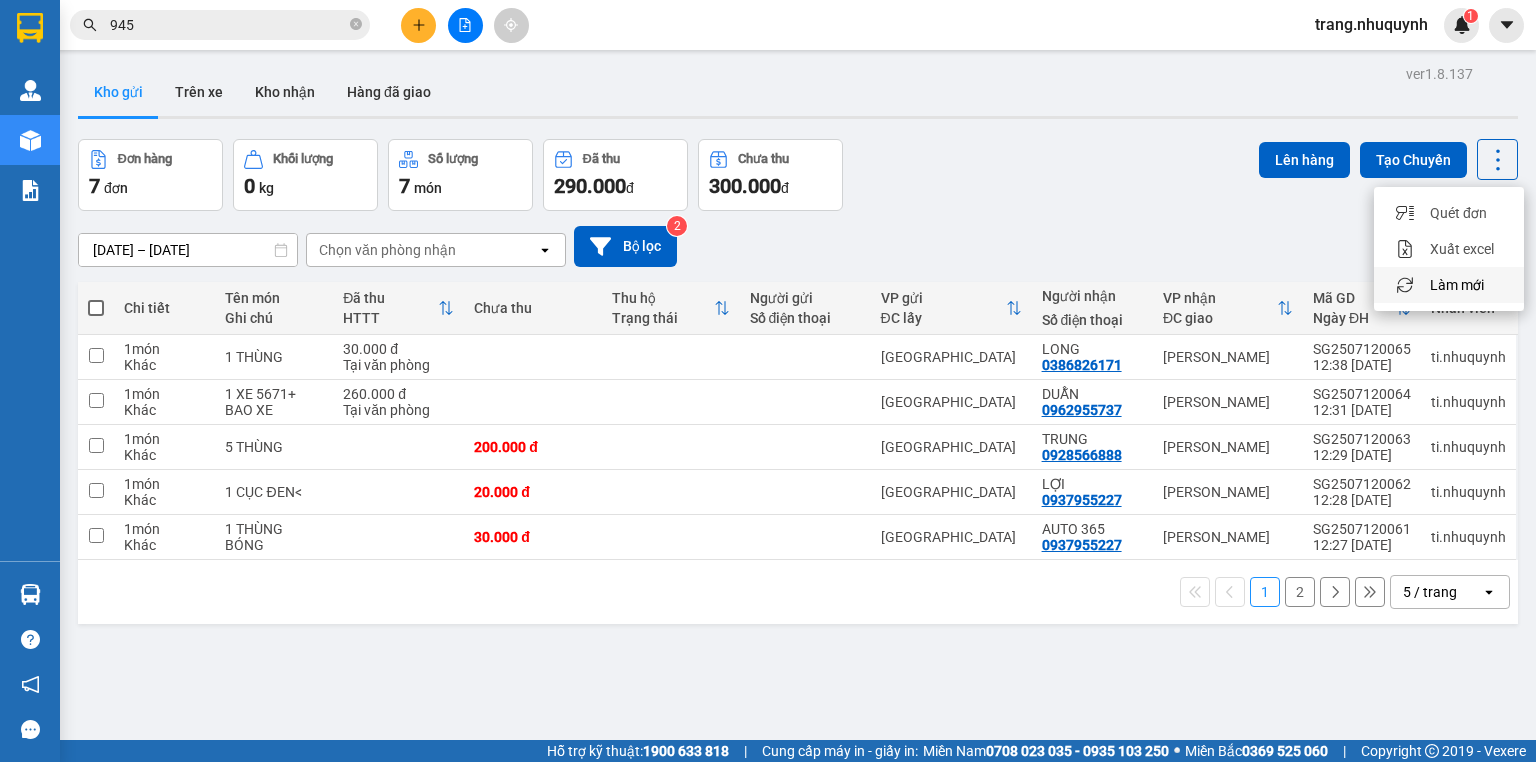 click on "Làm mới" at bounding box center [1449, 285] 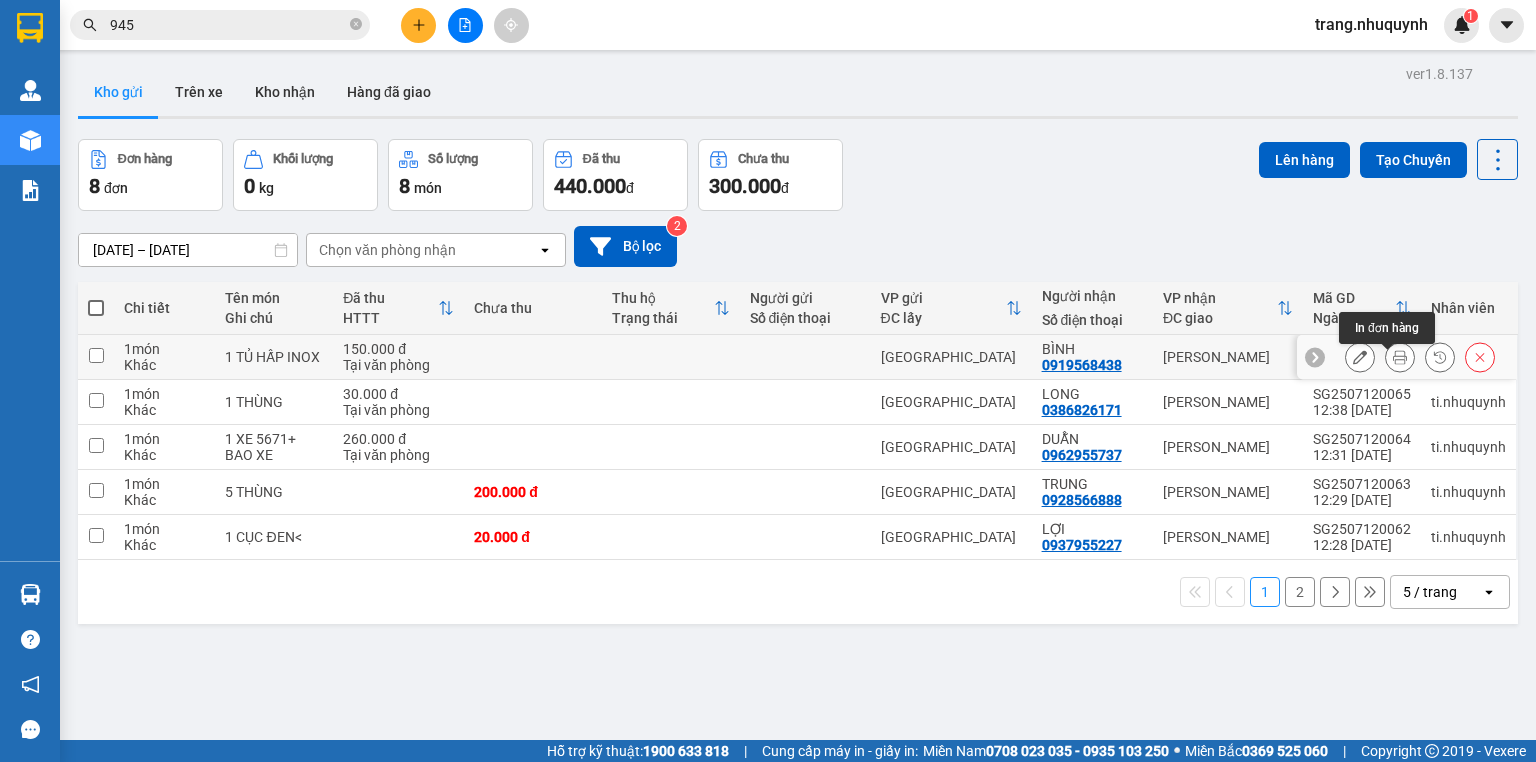 click 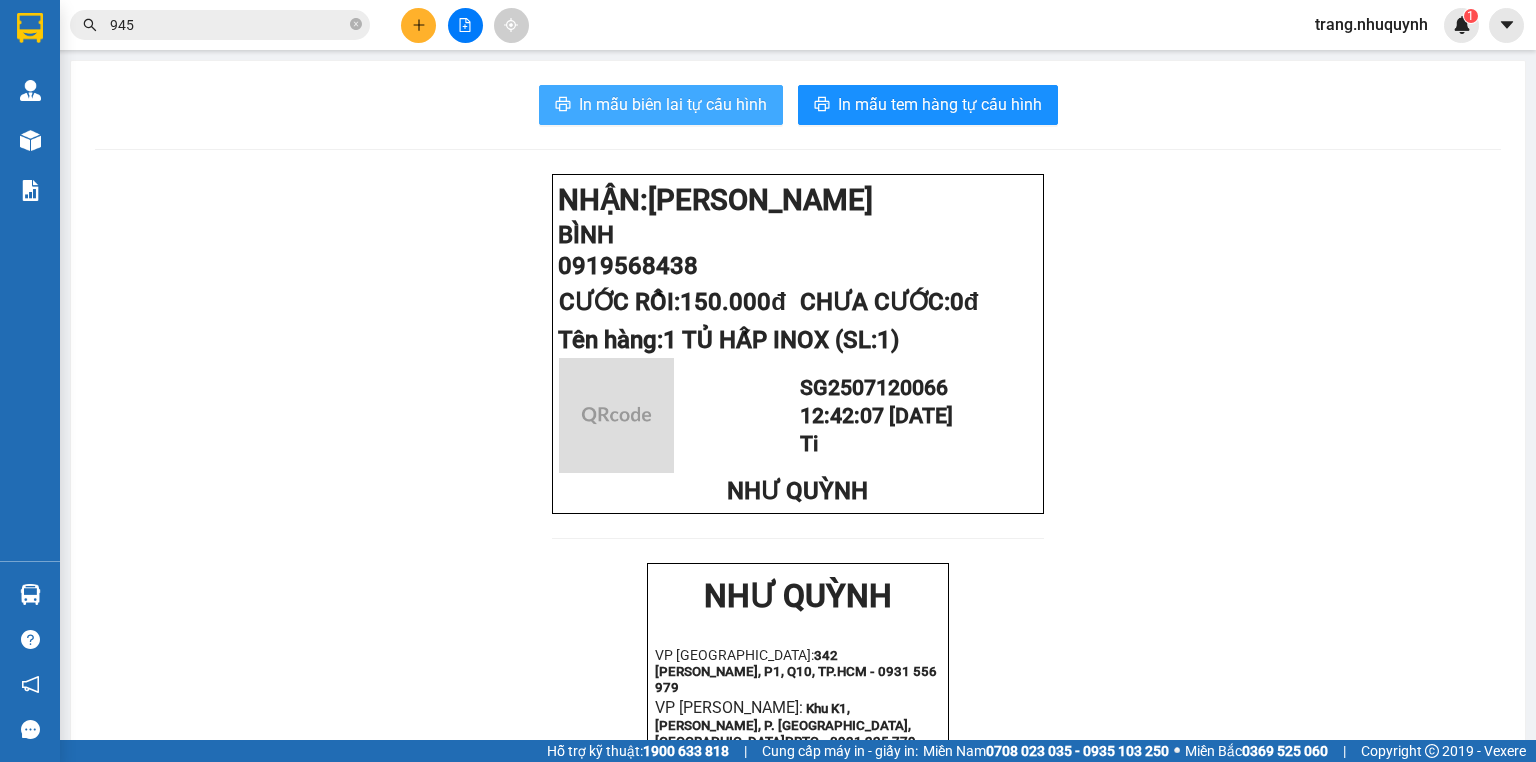 click on "In mẫu biên lai tự cấu hình" at bounding box center [673, 104] 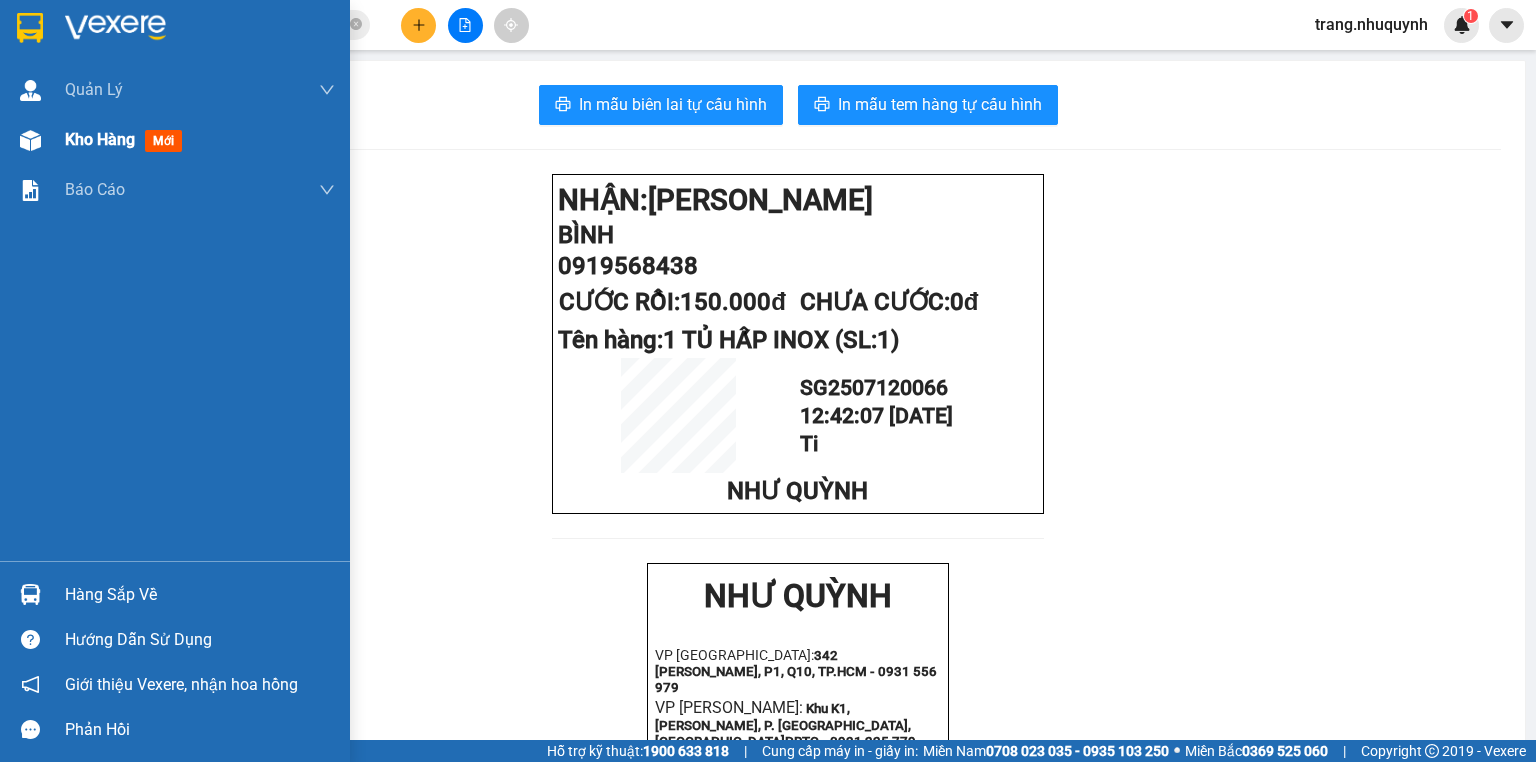 click on "Kho hàng" at bounding box center [100, 139] 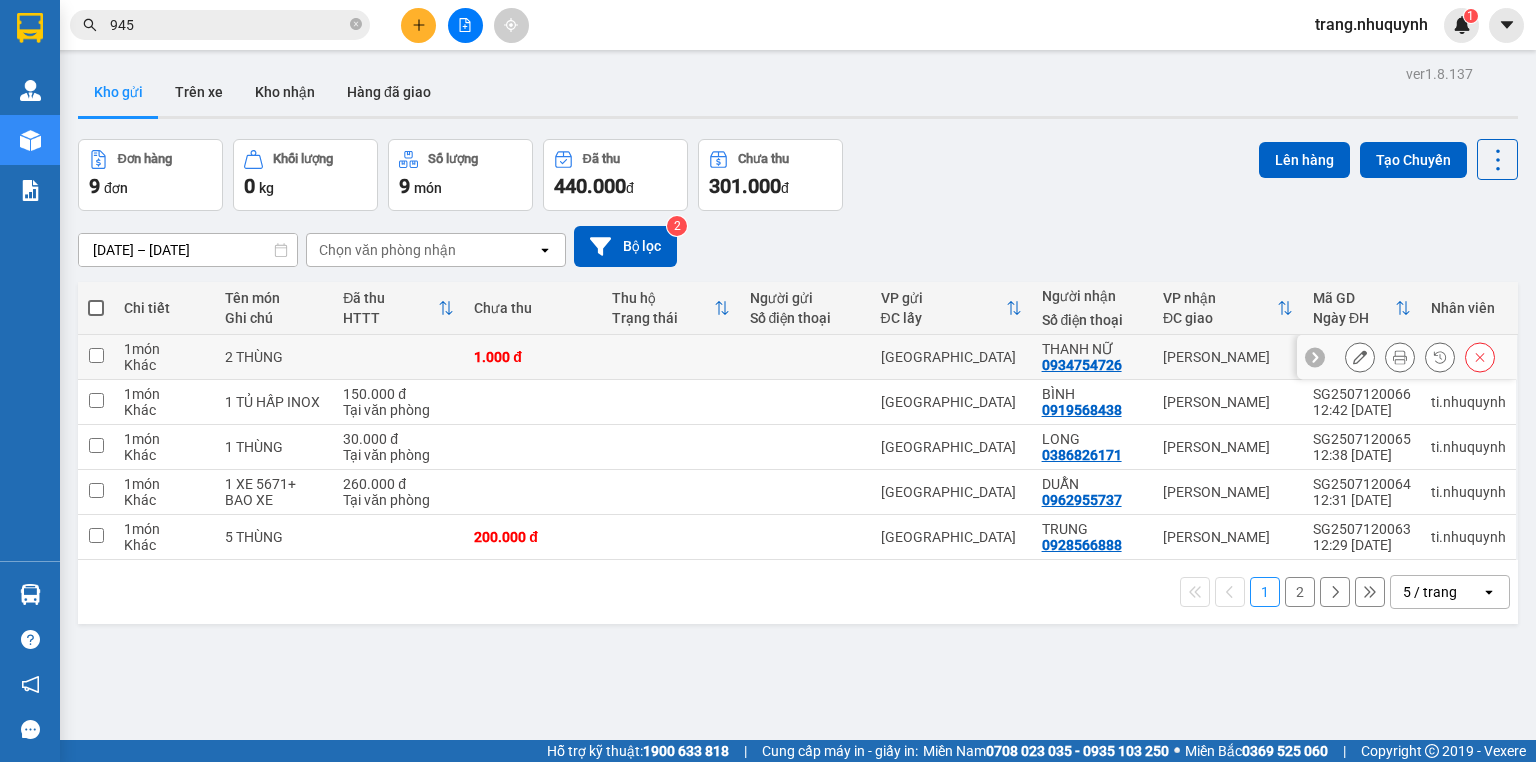 click at bounding box center [1400, 357] 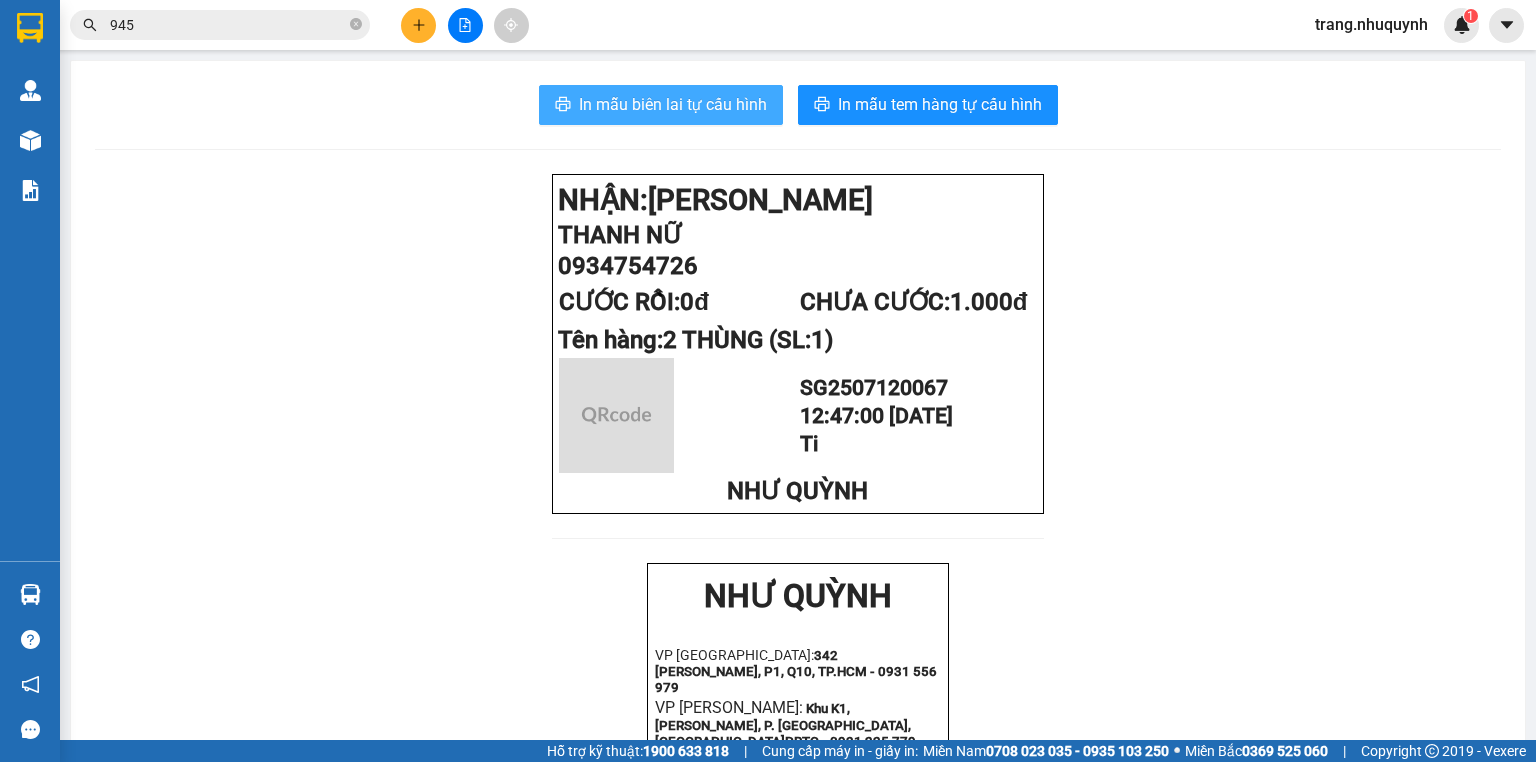 click on "In mẫu biên lai tự cấu hình" at bounding box center (673, 104) 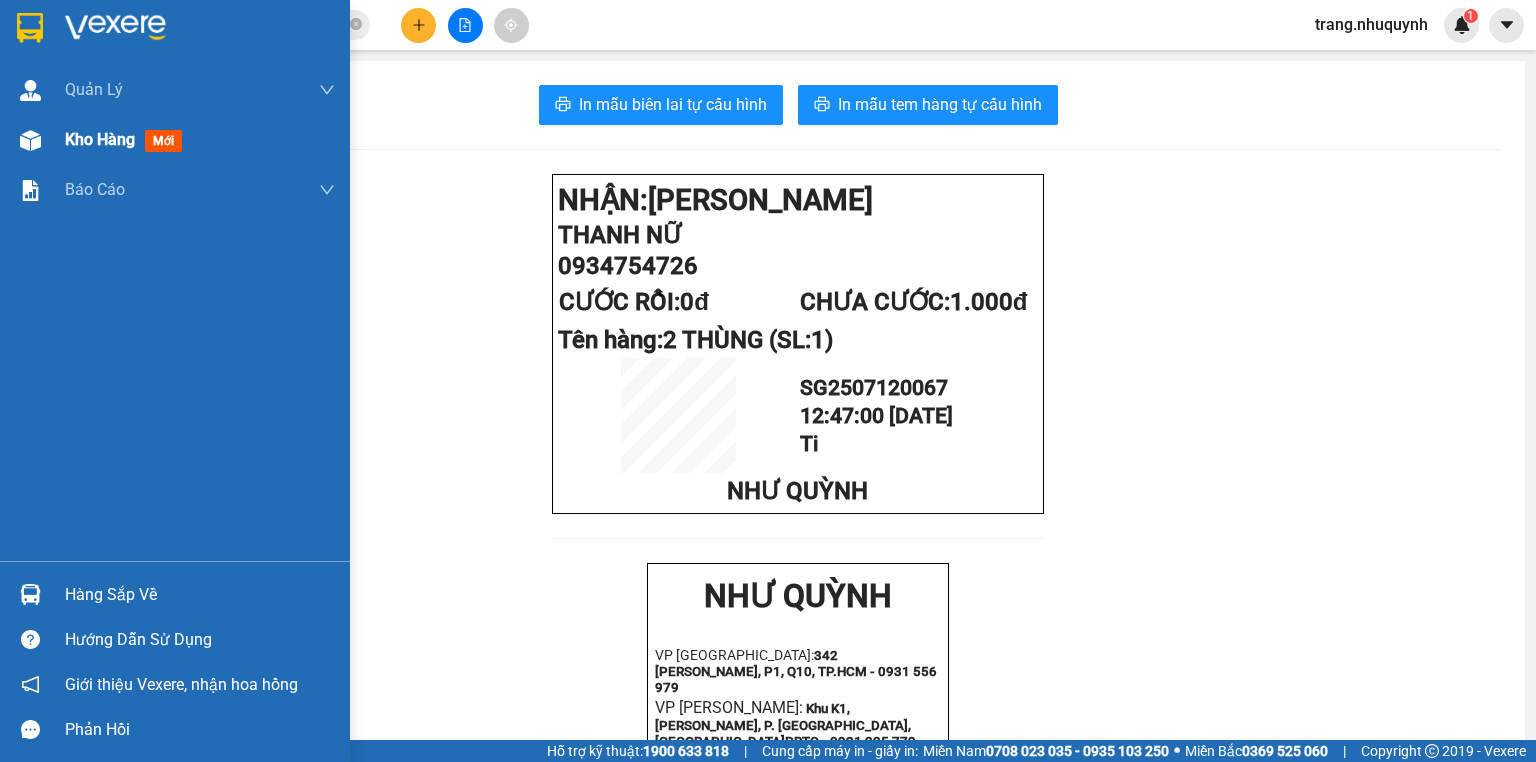 click on "Kho hàng" at bounding box center [100, 139] 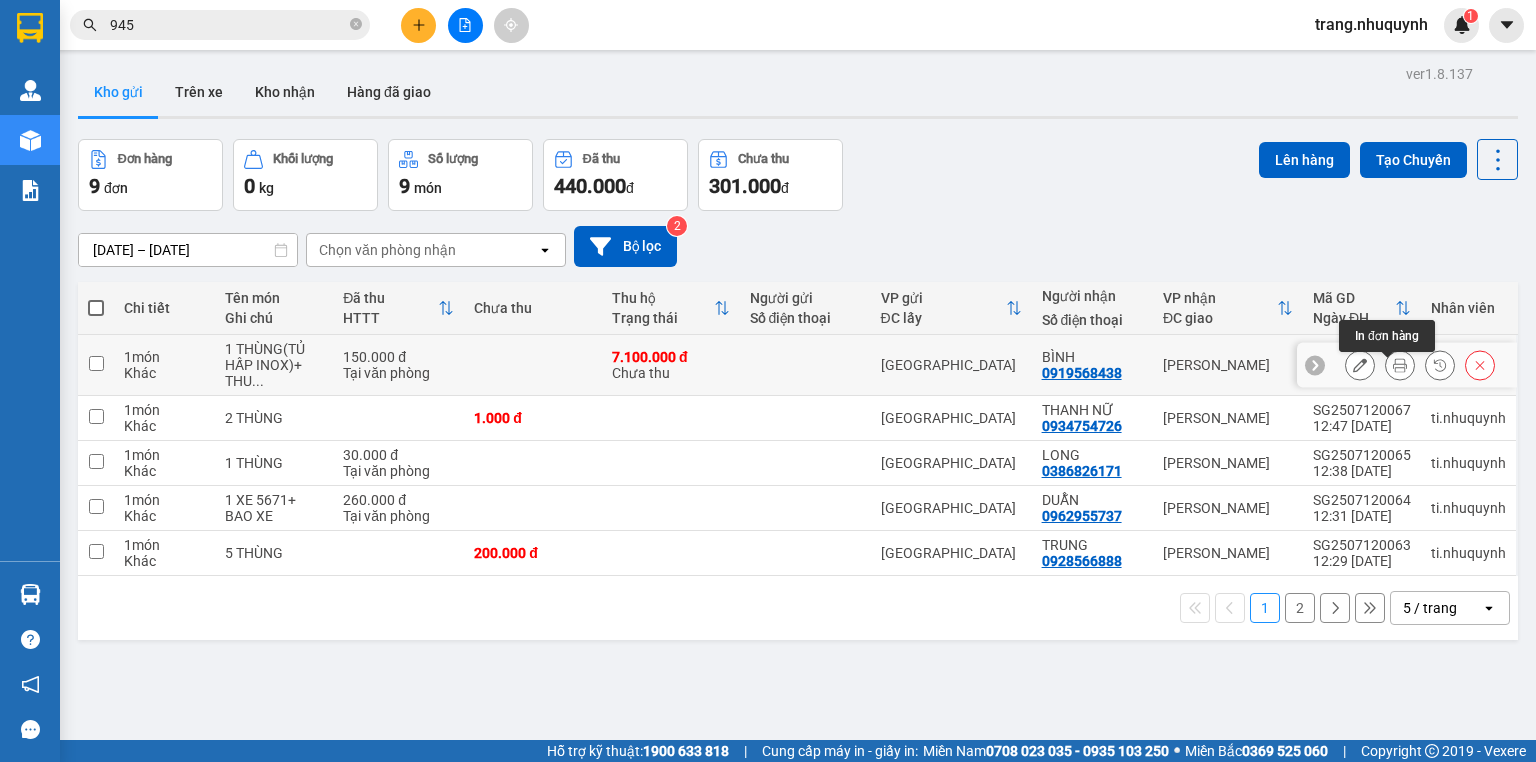 click 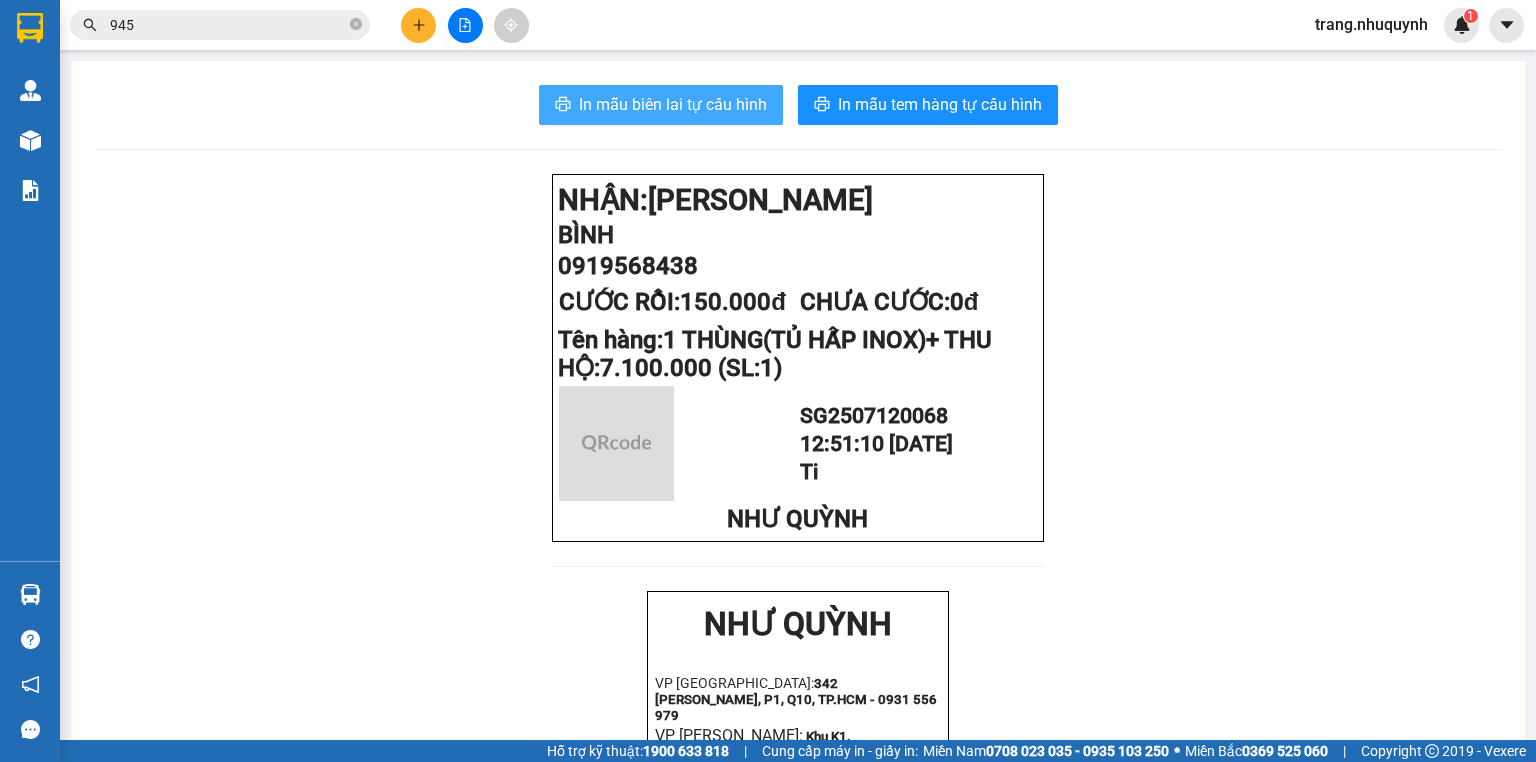 click on "In mẫu biên lai tự cấu hình" at bounding box center (661, 105) 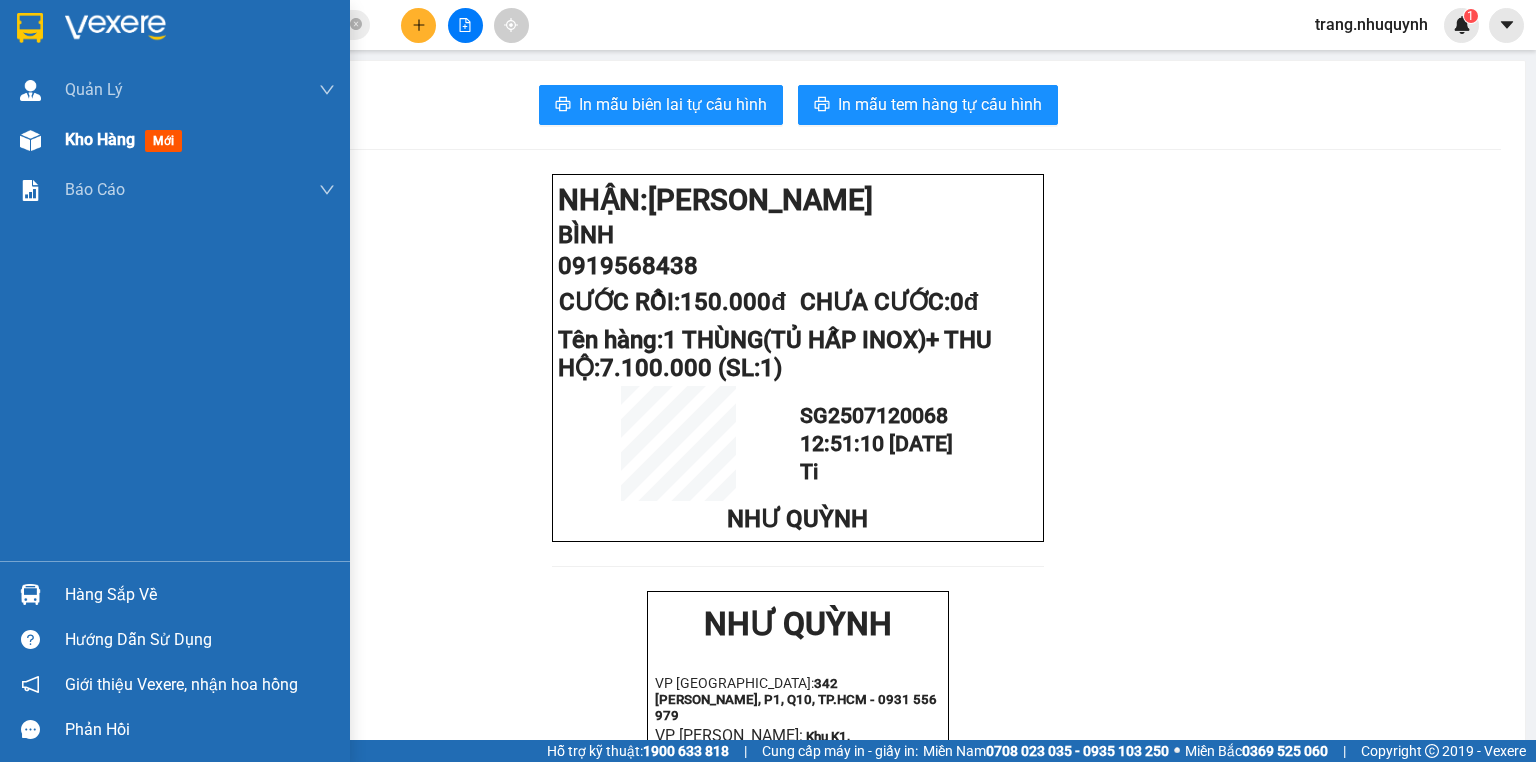 click on "Kho hàng" at bounding box center [100, 139] 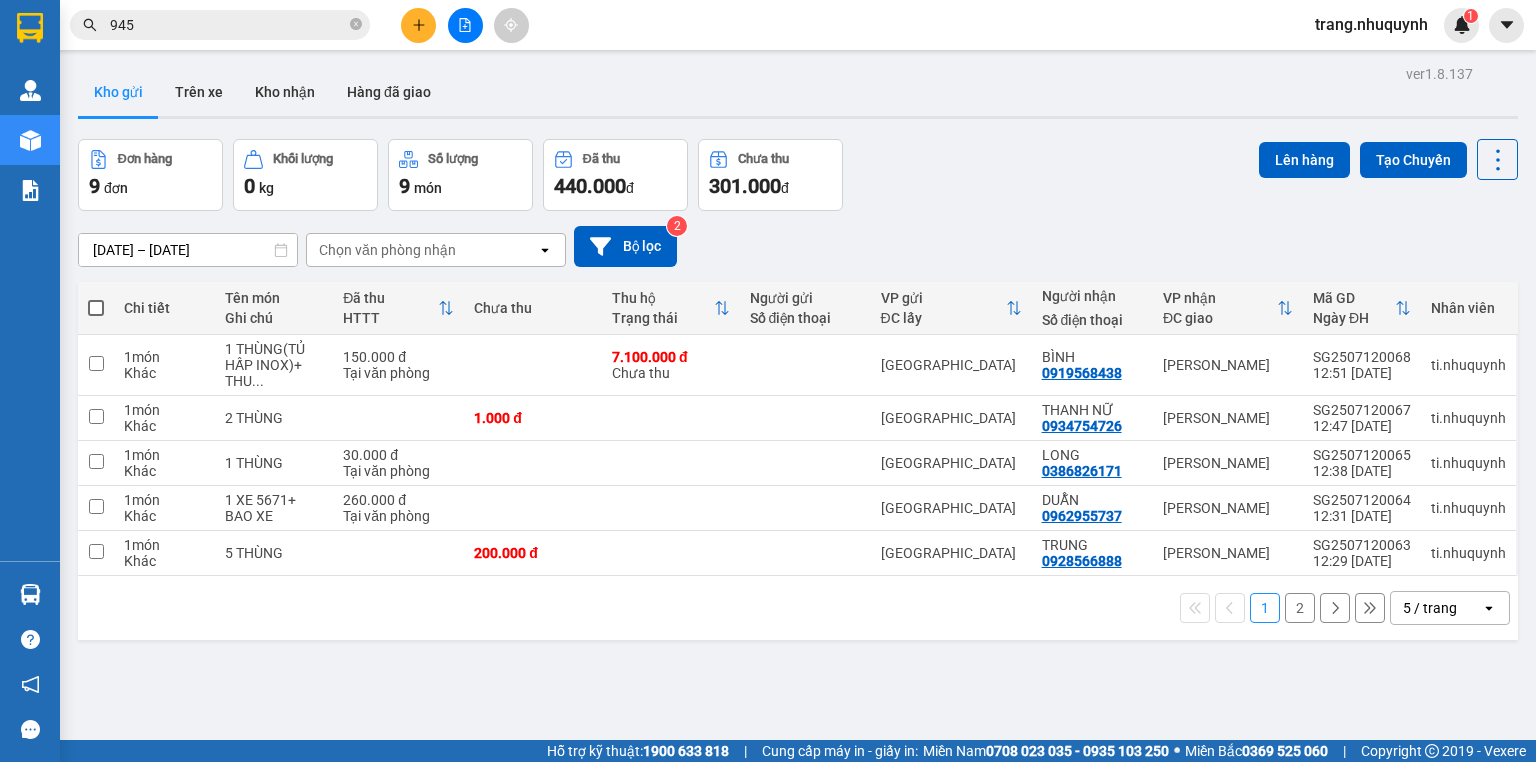 click on "Đơn hàng 9 đơn Khối lượng 0 kg Số lượng 9 món Đã thu 440.000  đ Chưa thu 301.000  đ Lên hàng Tạo Chuyến" at bounding box center [798, 175] 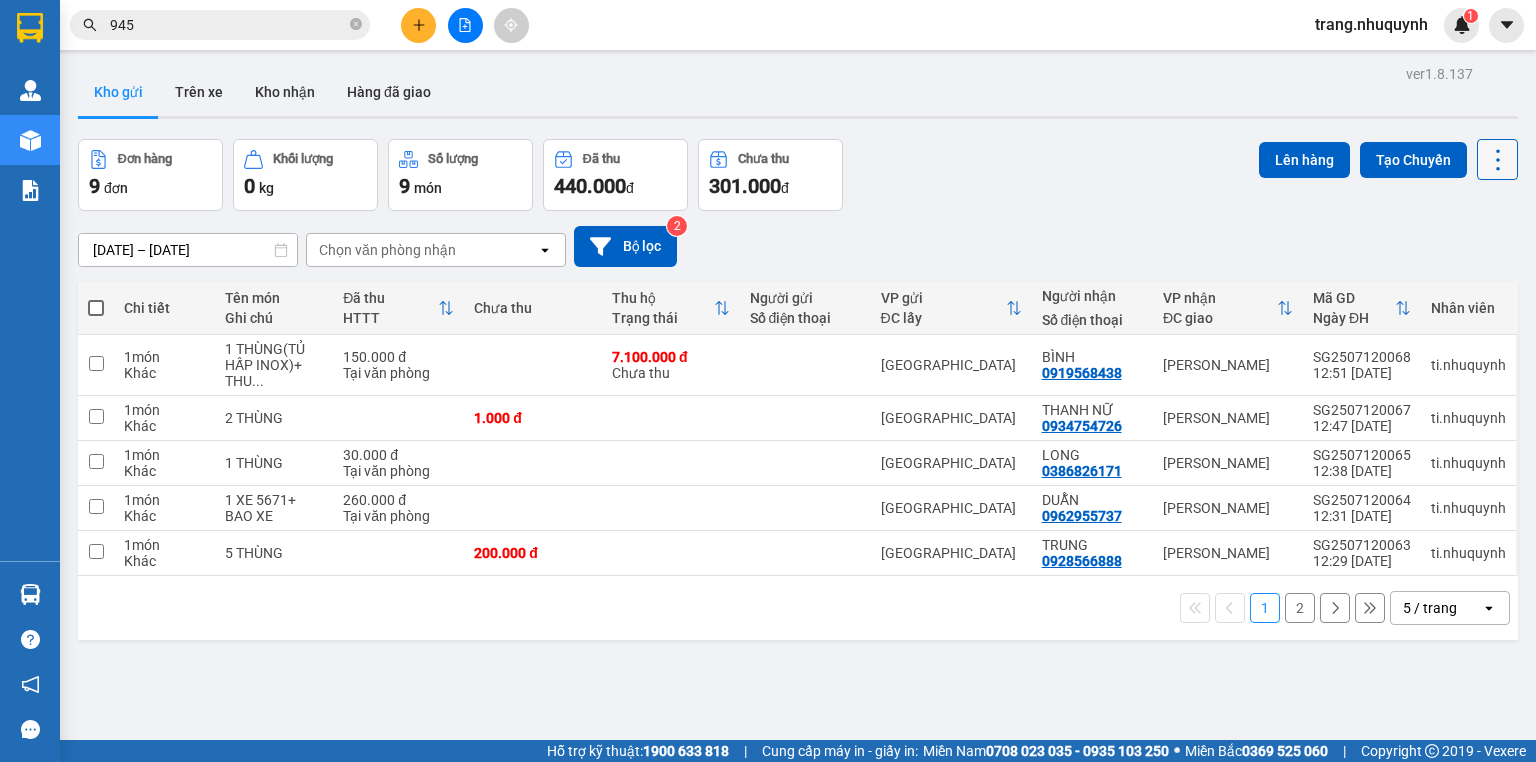 click 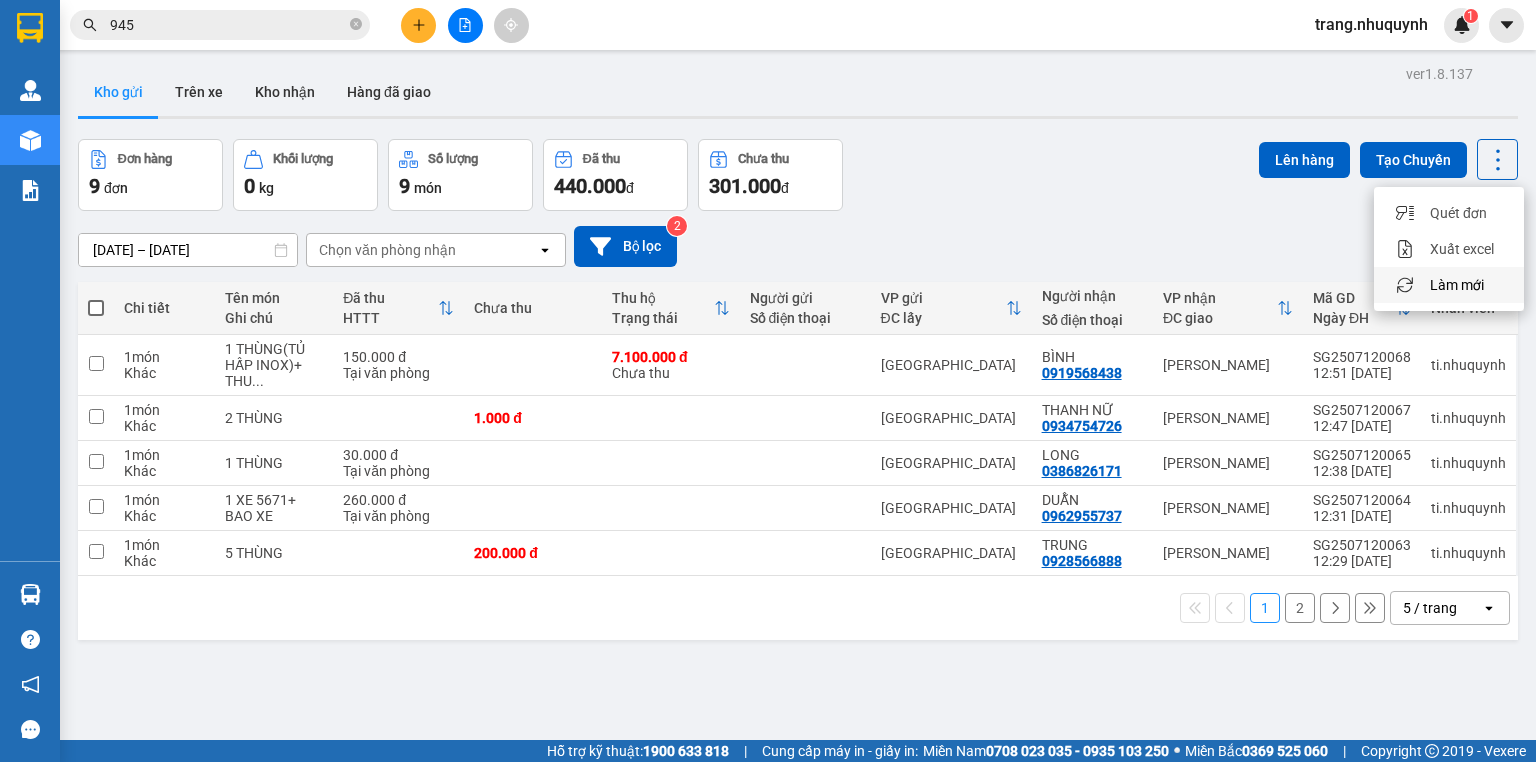 click on "Làm mới" at bounding box center (1457, 285) 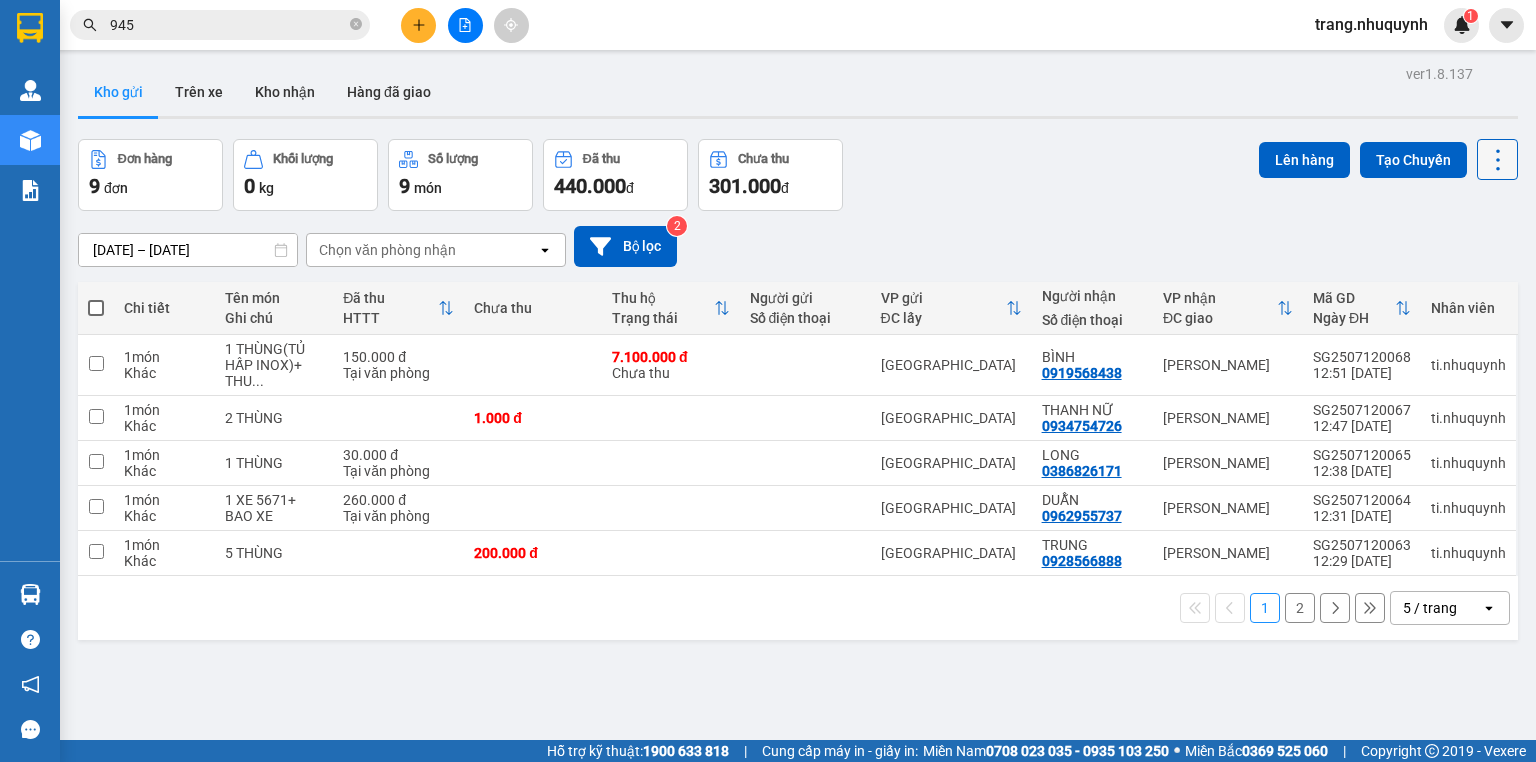 click 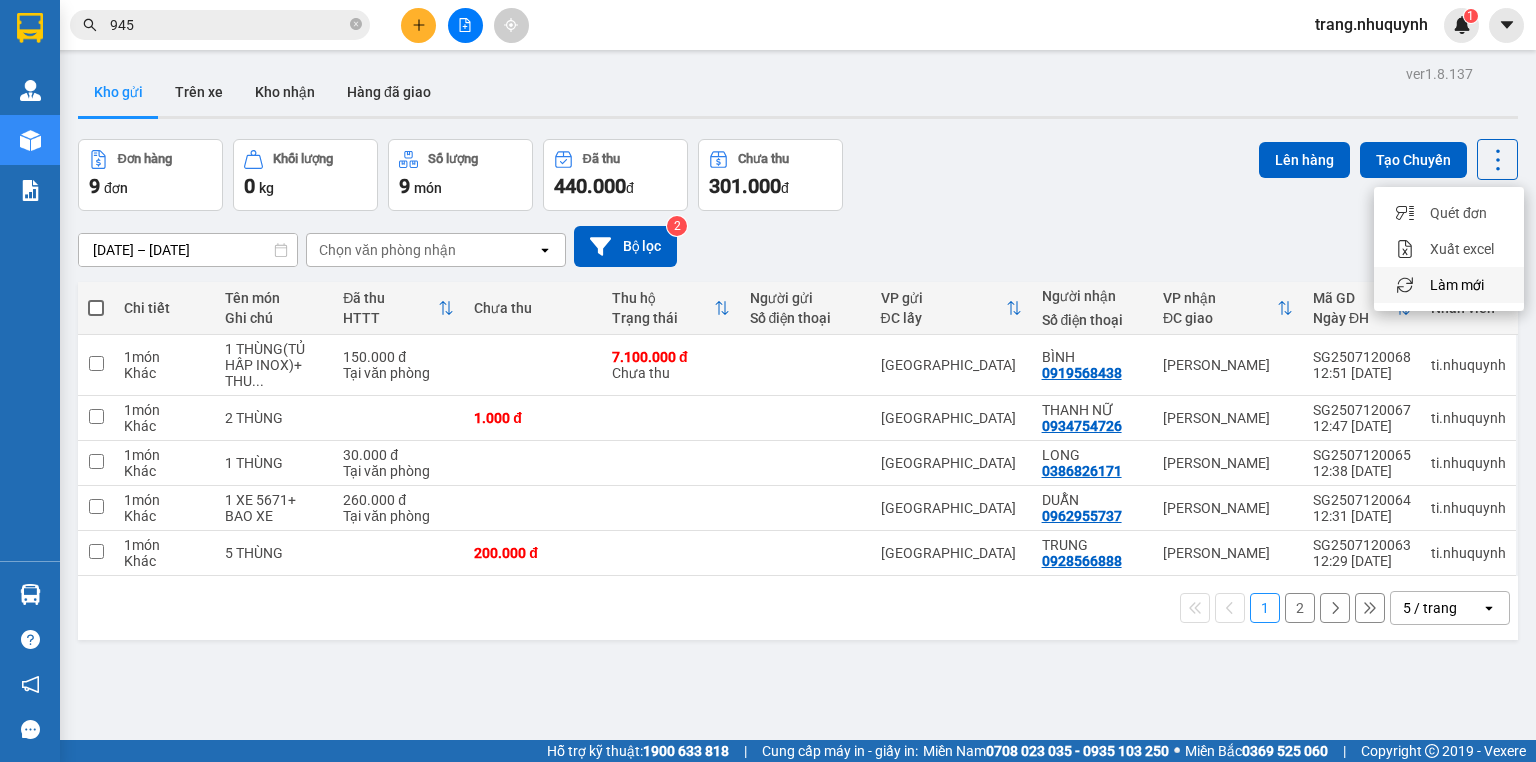 click on "Làm mới" at bounding box center (1457, 285) 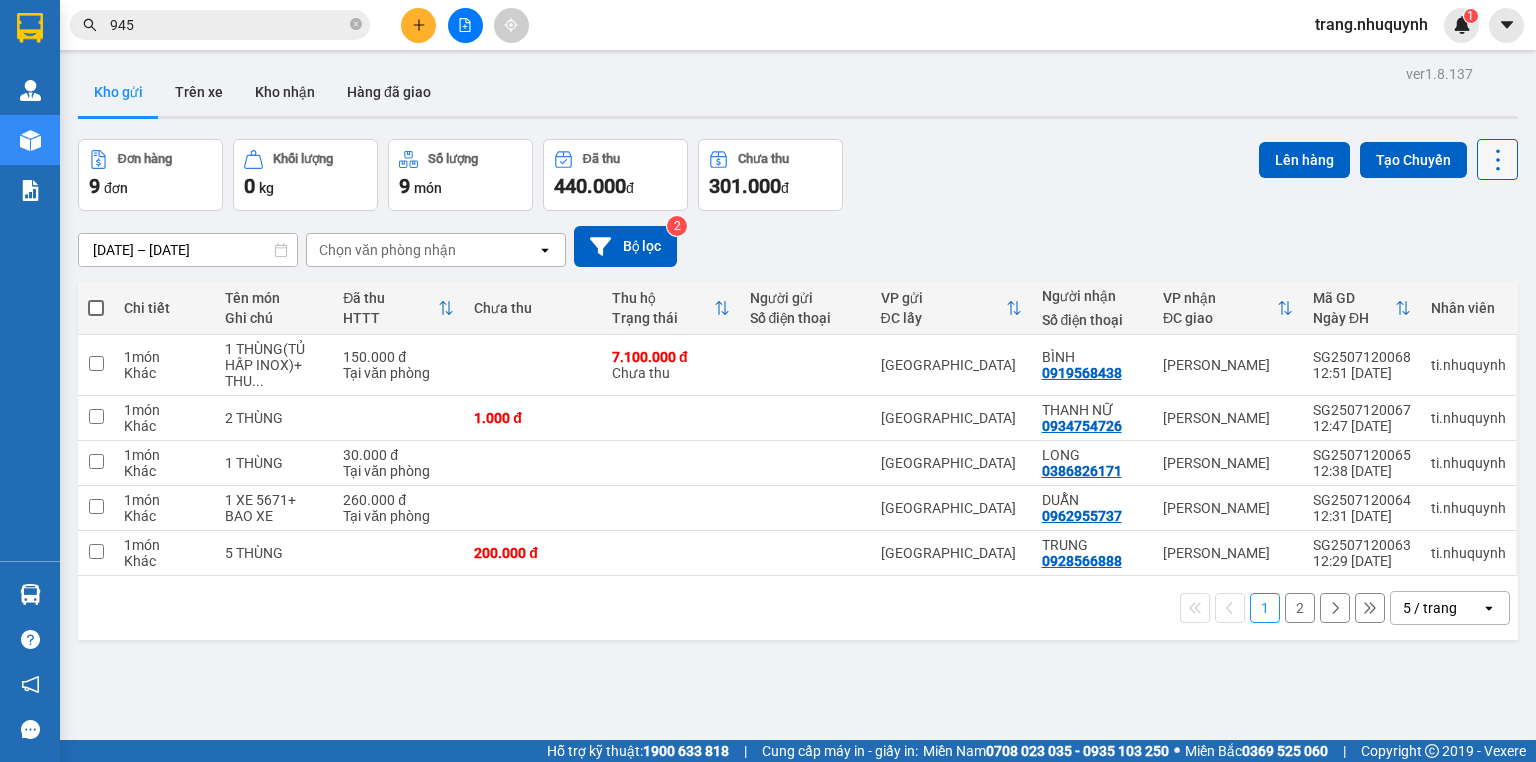 click at bounding box center [1497, 159] 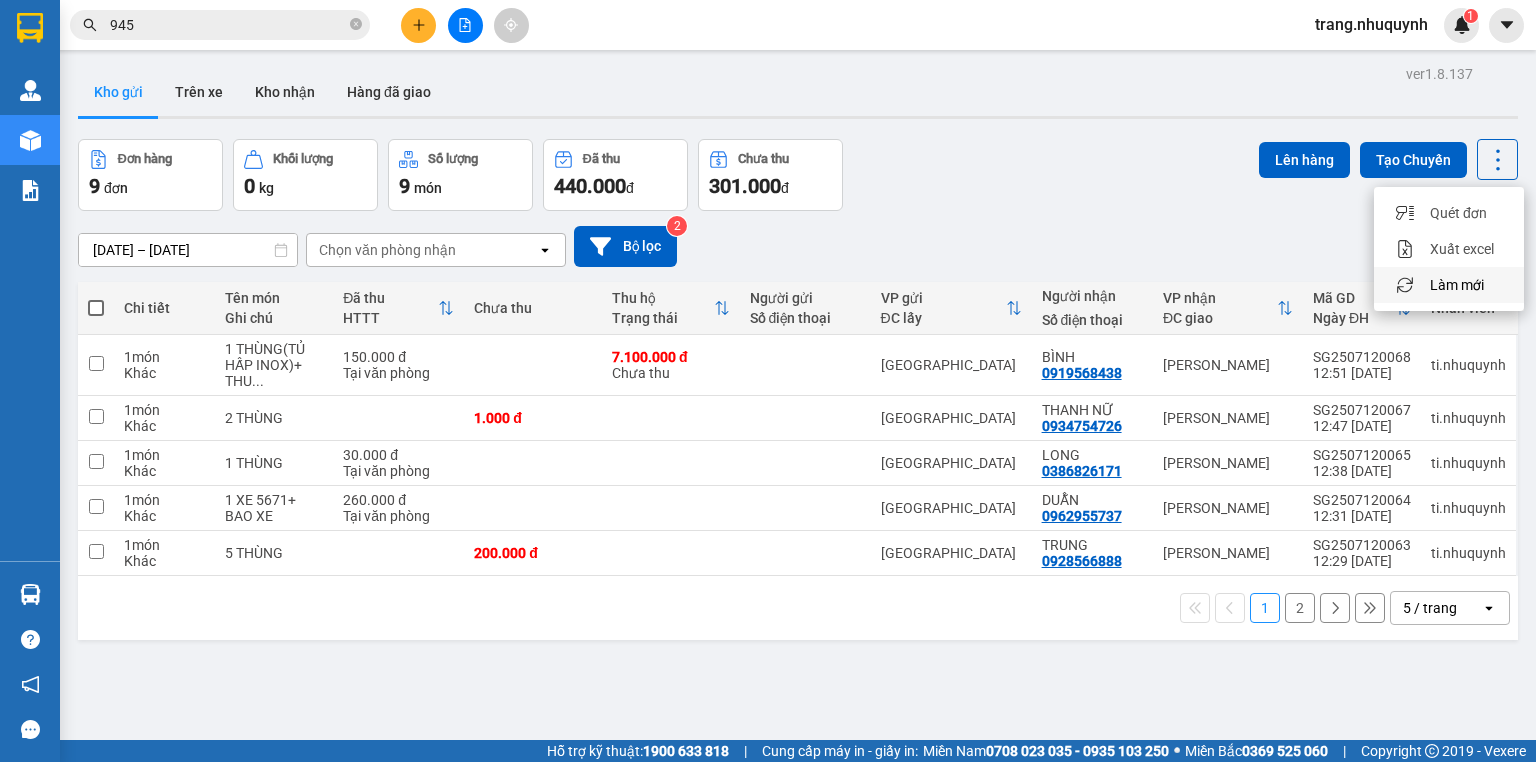 click on "Làm mới" at bounding box center (1457, 285) 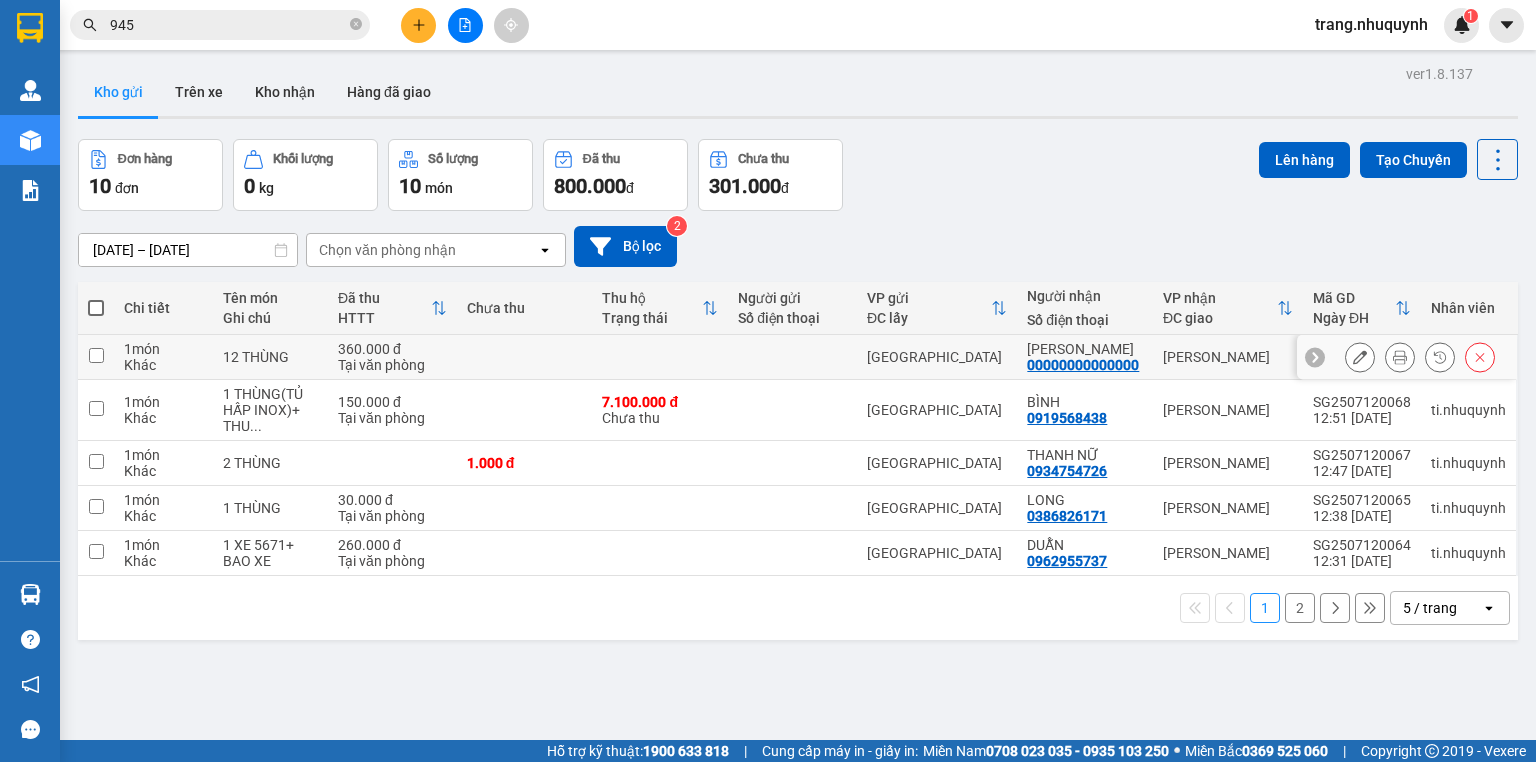 click 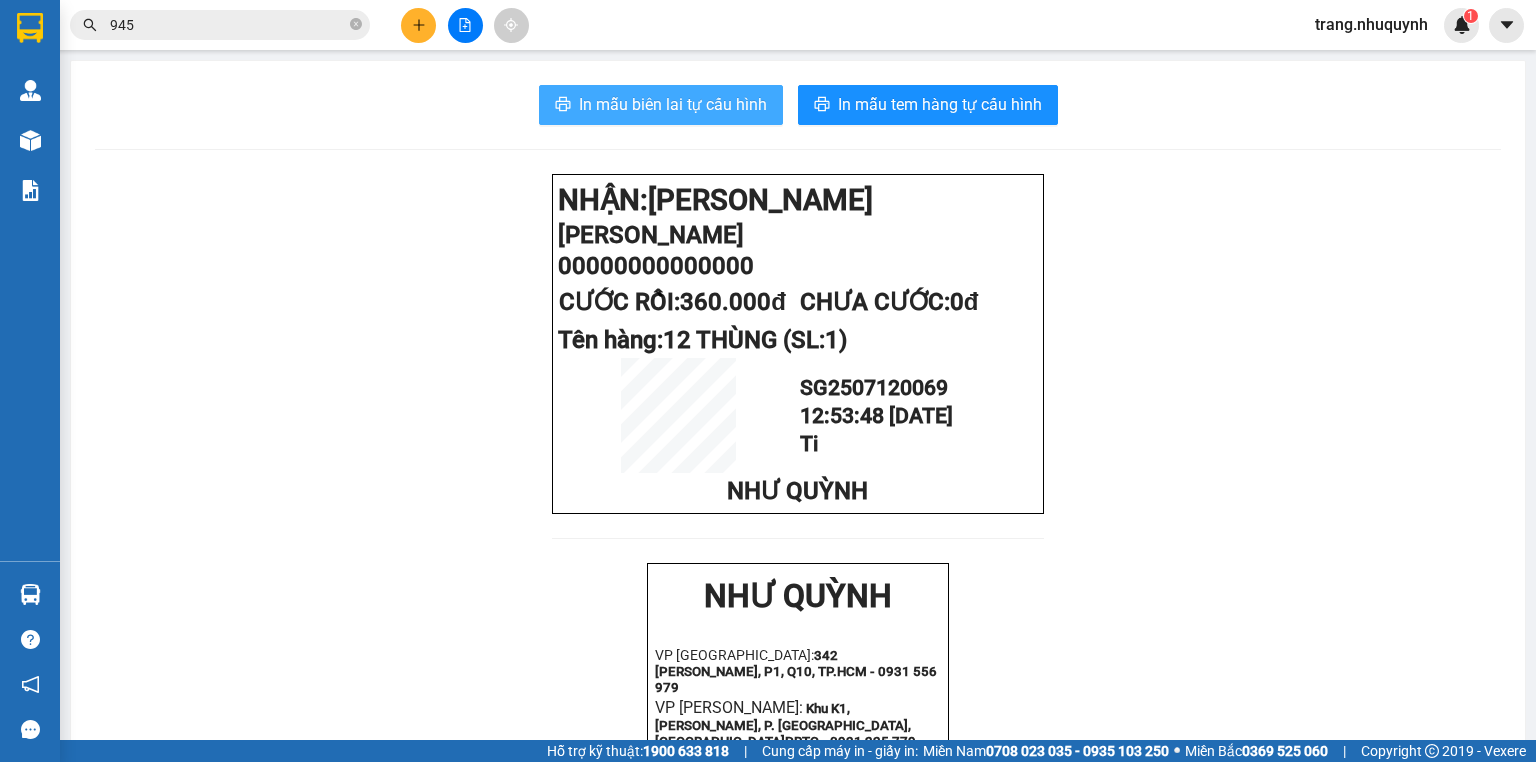 click on "In mẫu biên lai tự cấu hình" at bounding box center (661, 105) 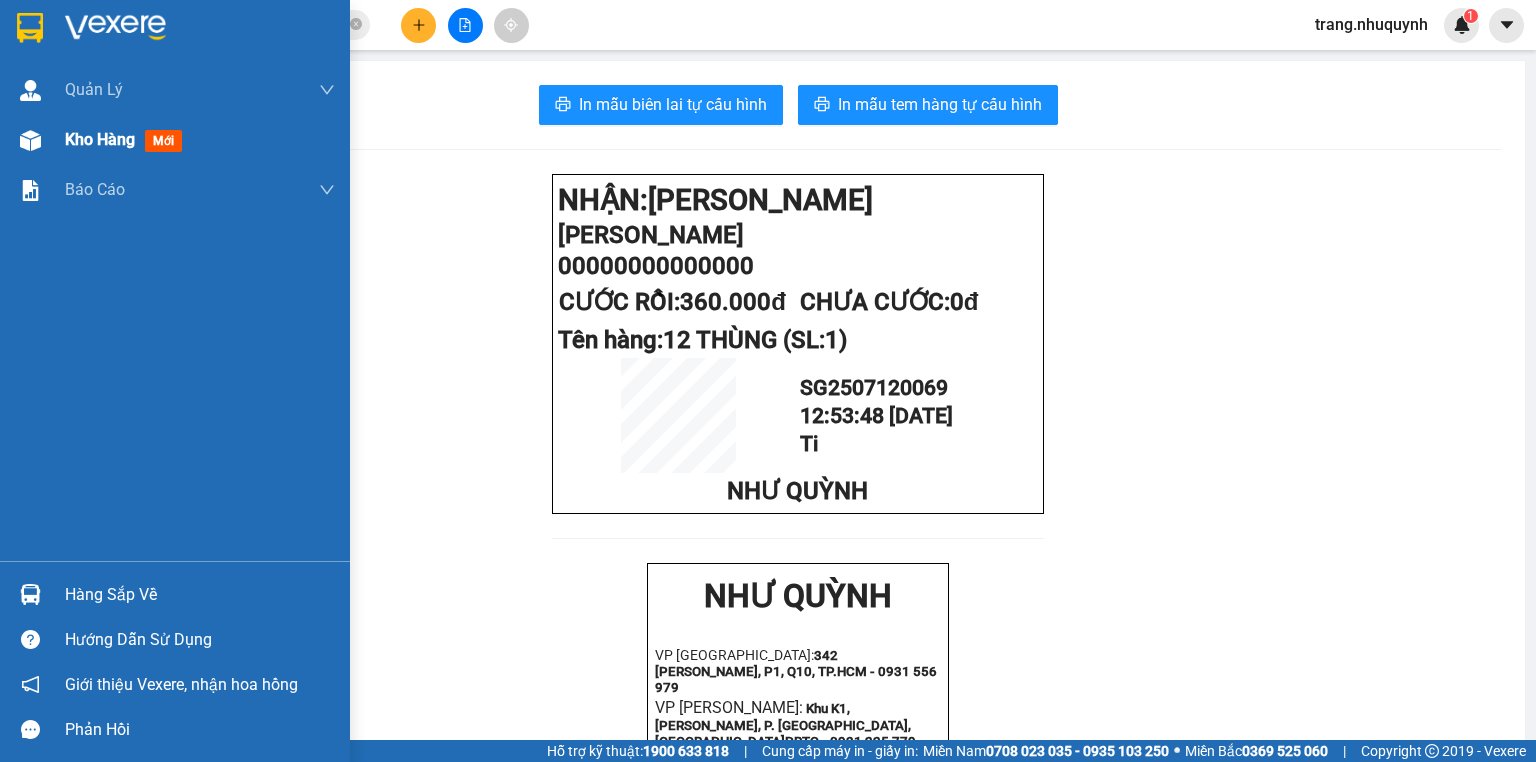 click on "Kho hàng" at bounding box center [100, 139] 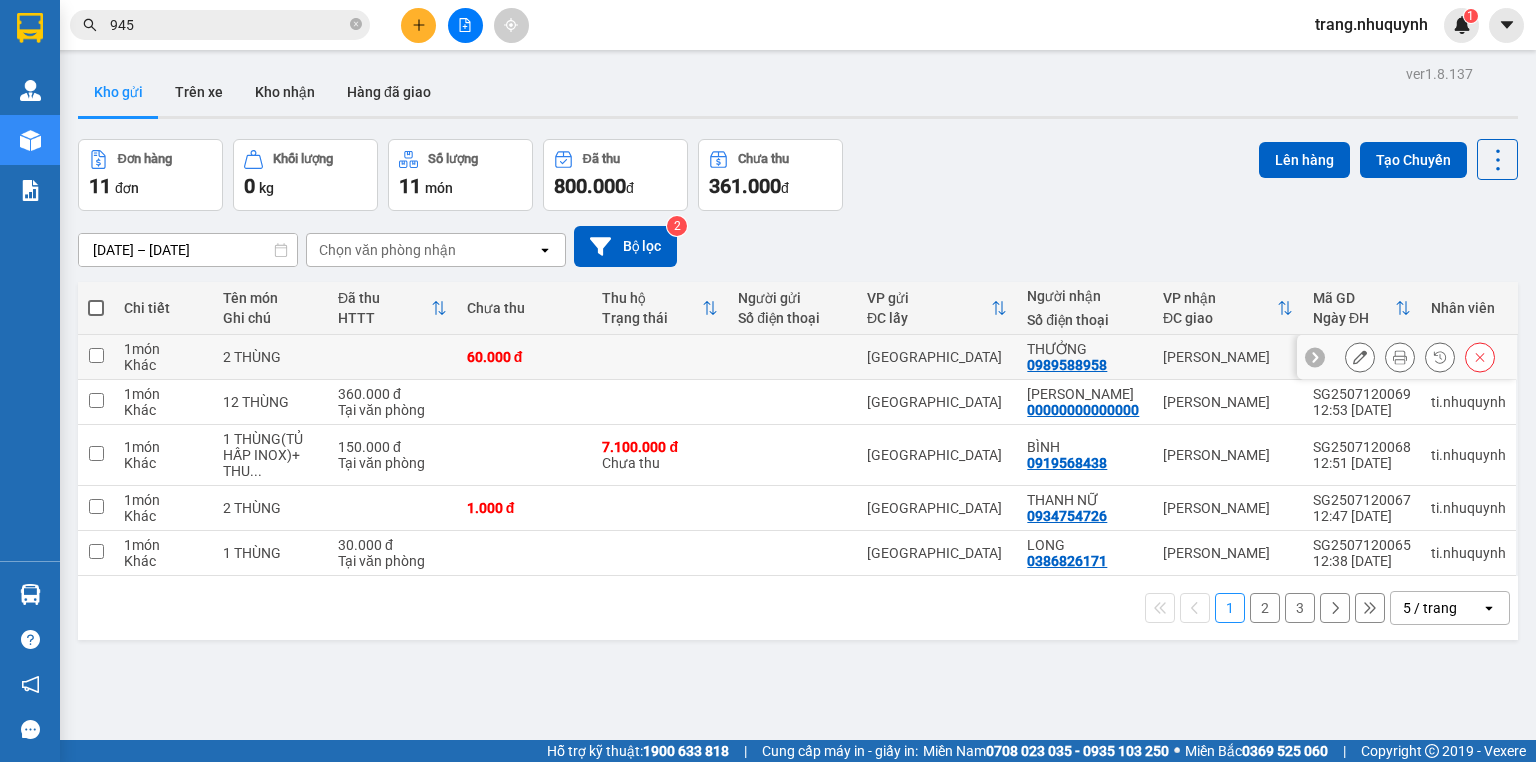 click at bounding box center (1400, 357) 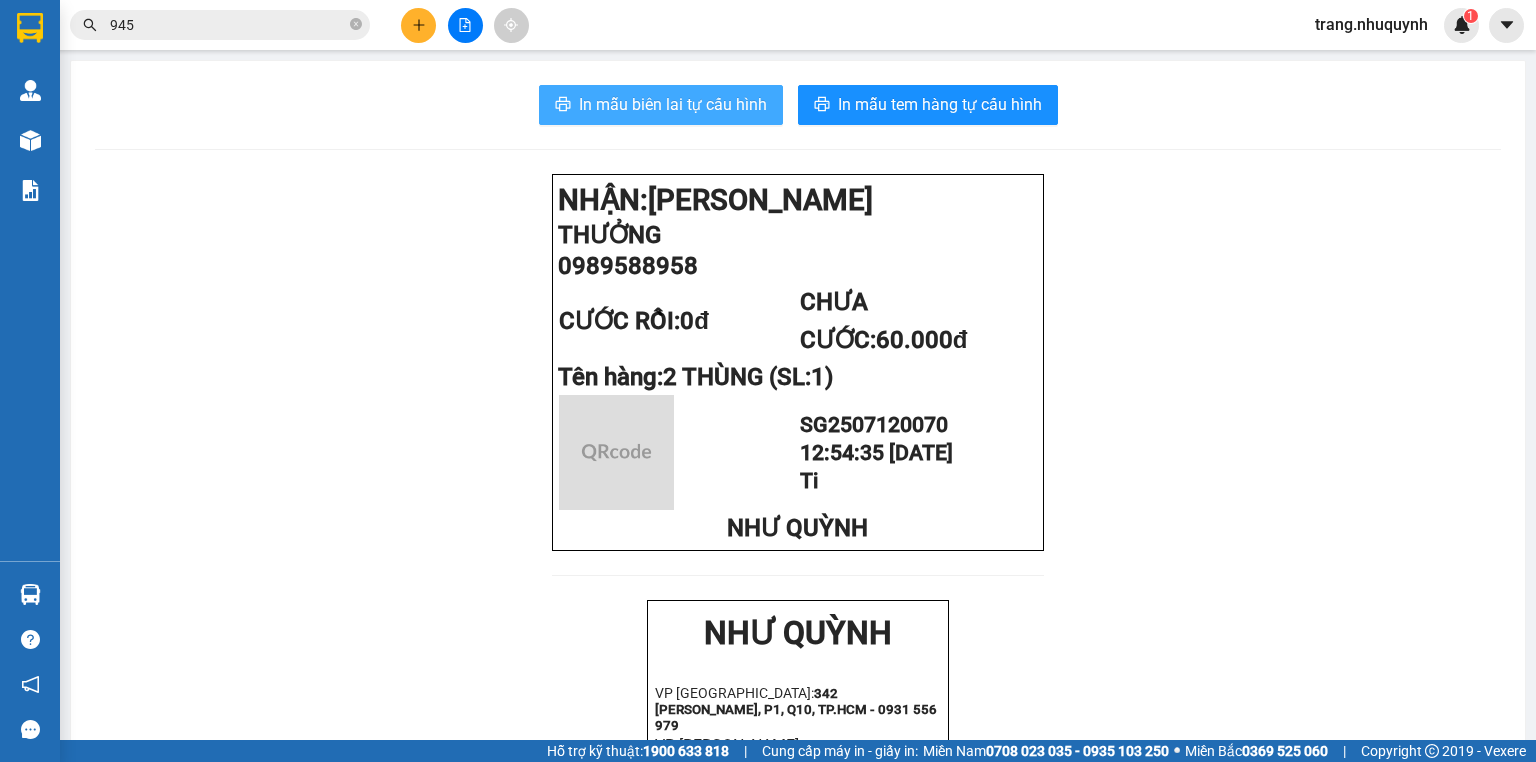 click on "In mẫu biên lai tự cấu hình" at bounding box center [673, 104] 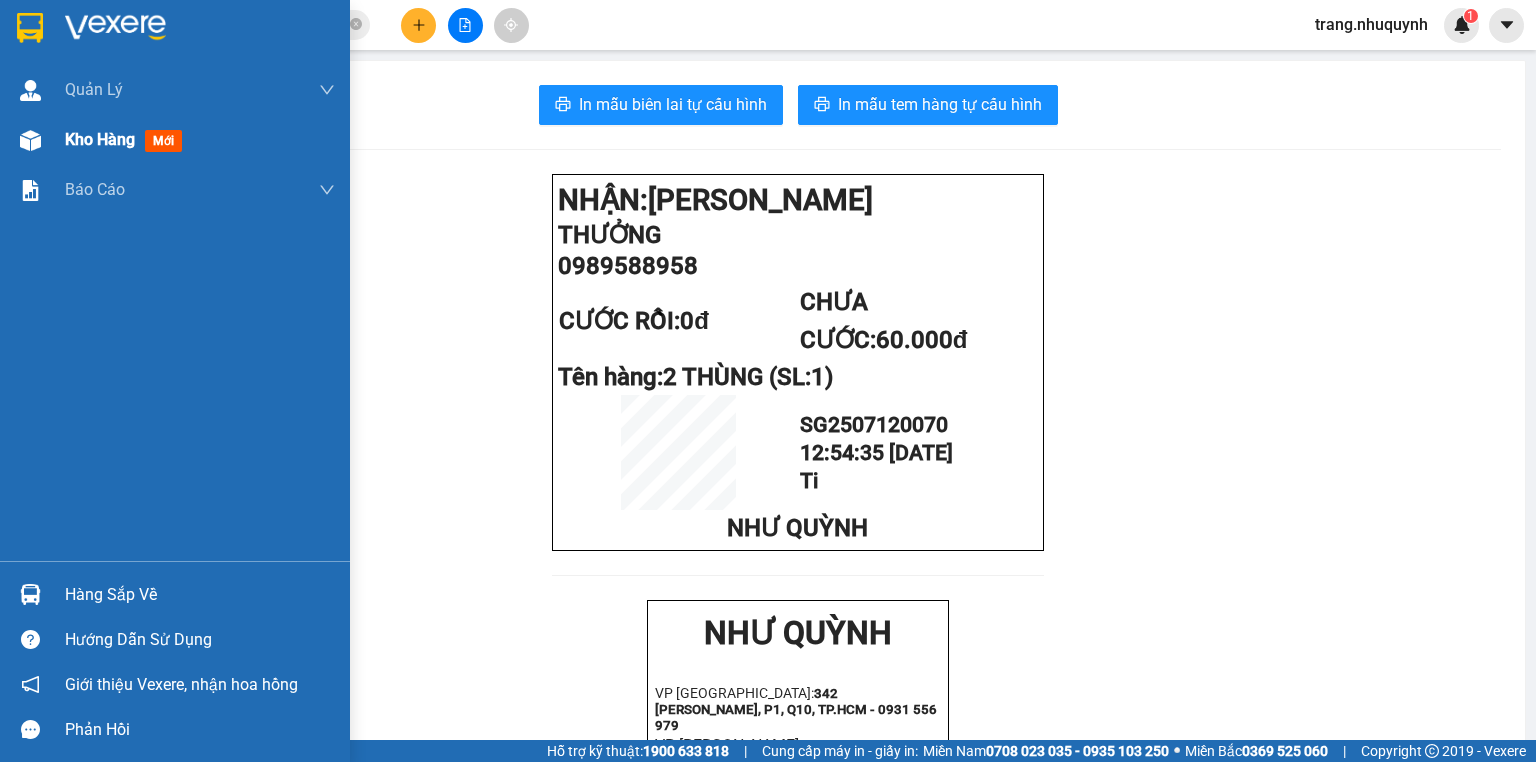 click on "Kho hàng mới" at bounding box center [127, 139] 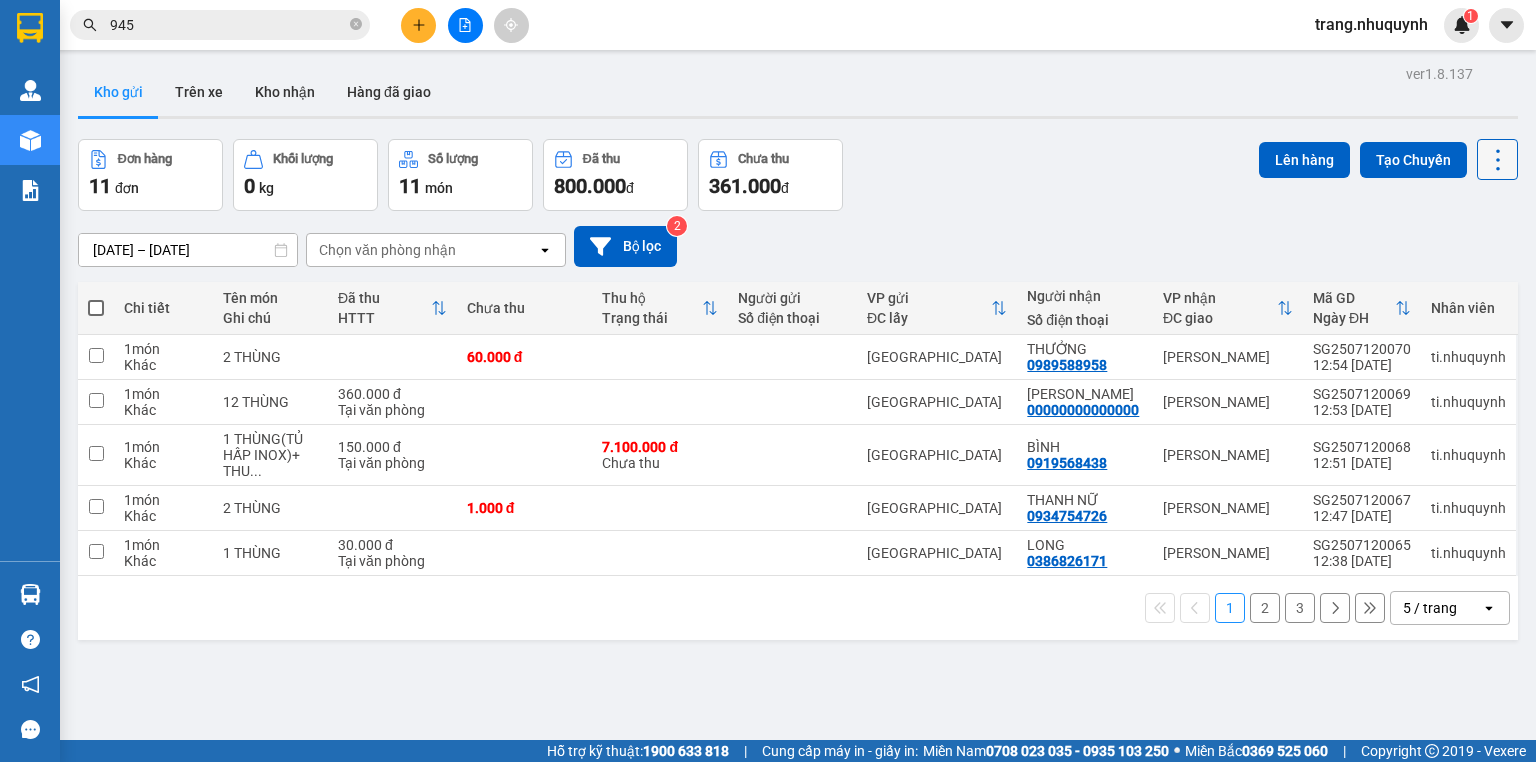 click 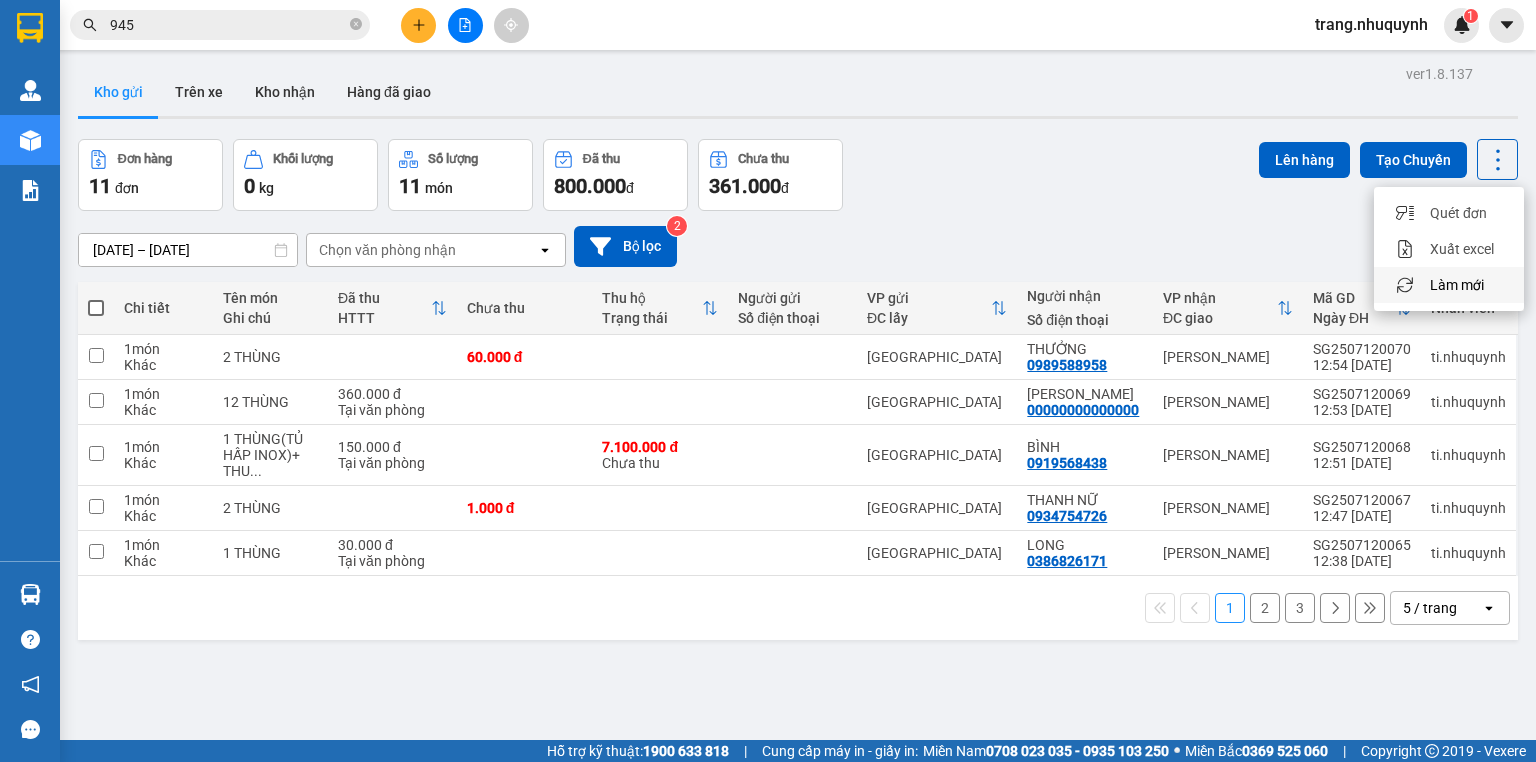 click on "Làm mới" at bounding box center [1457, 285] 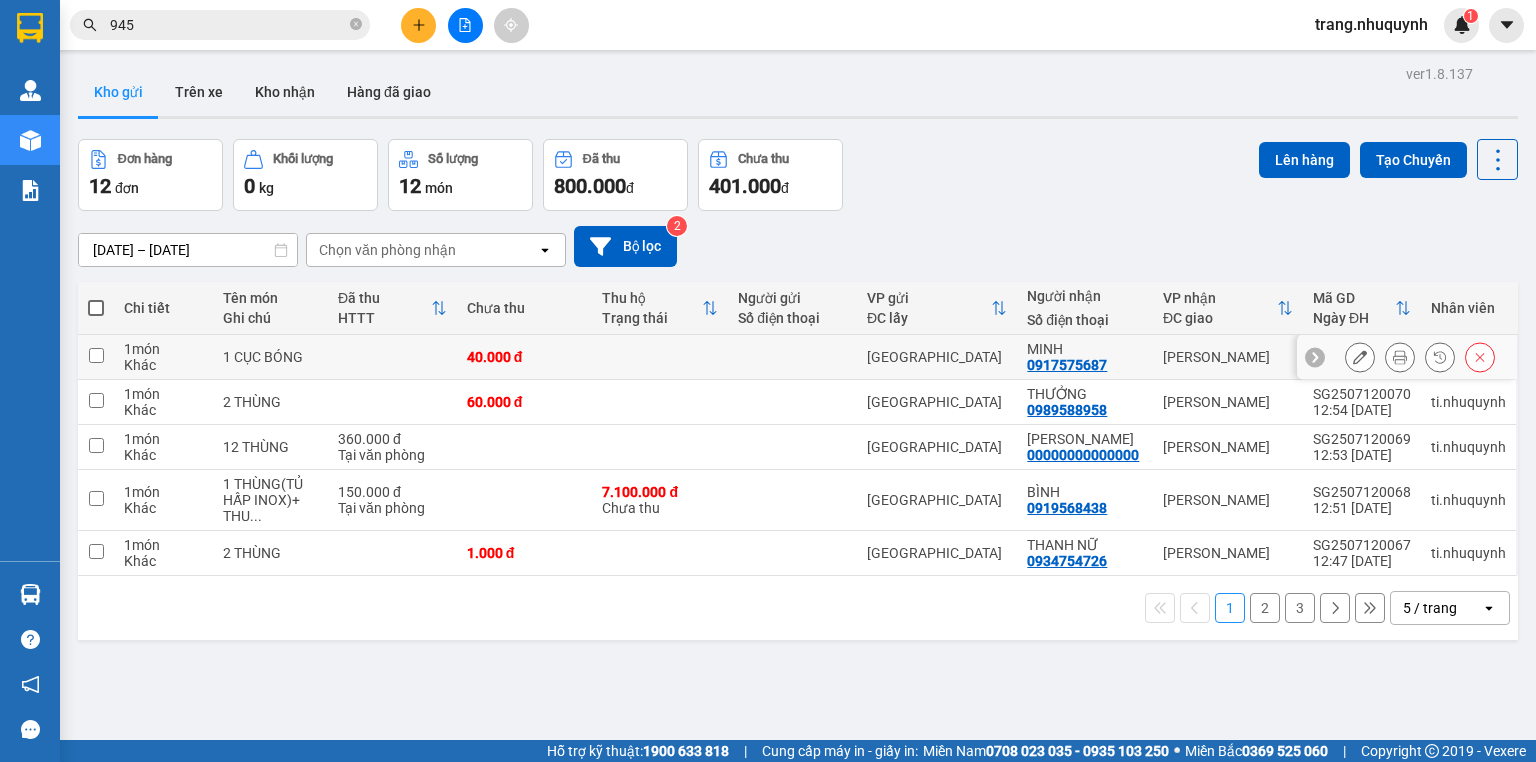 click at bounding box center (1400, 357) 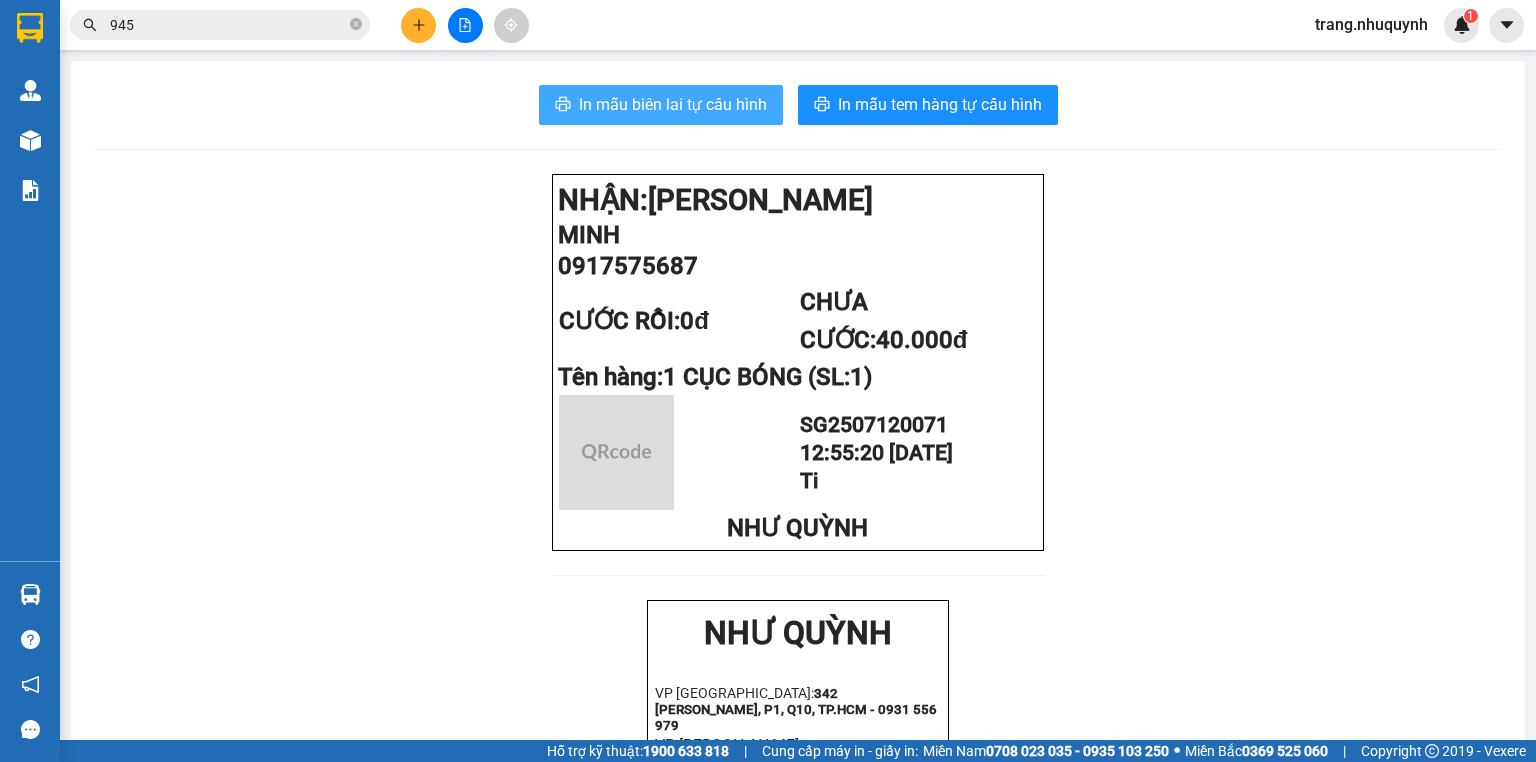 click on "In mẫu biên lai tự cấu hình" at bounding box center (673, 104) 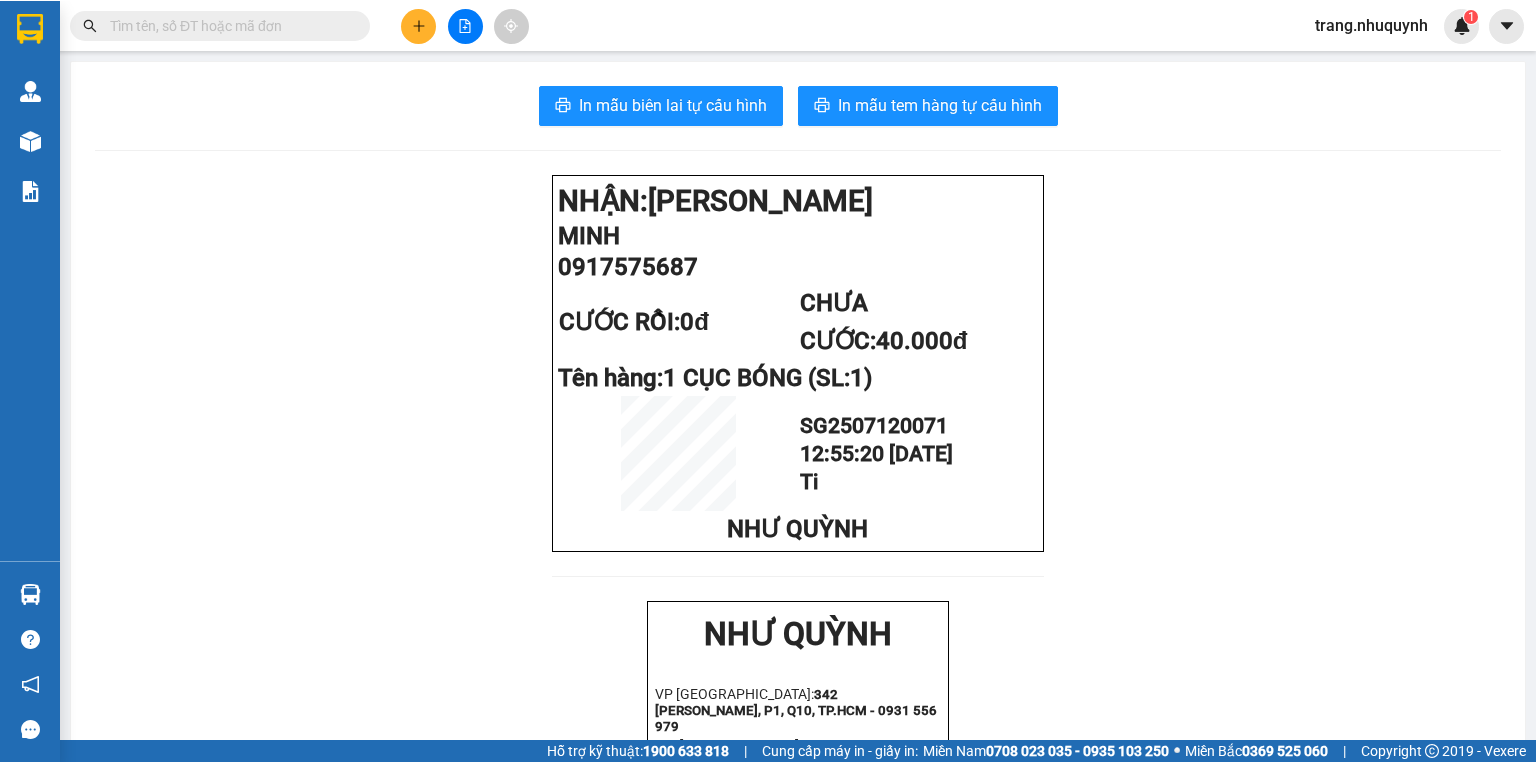 scroll, scrollTop: 0, scrollLeft: 0, axis: both 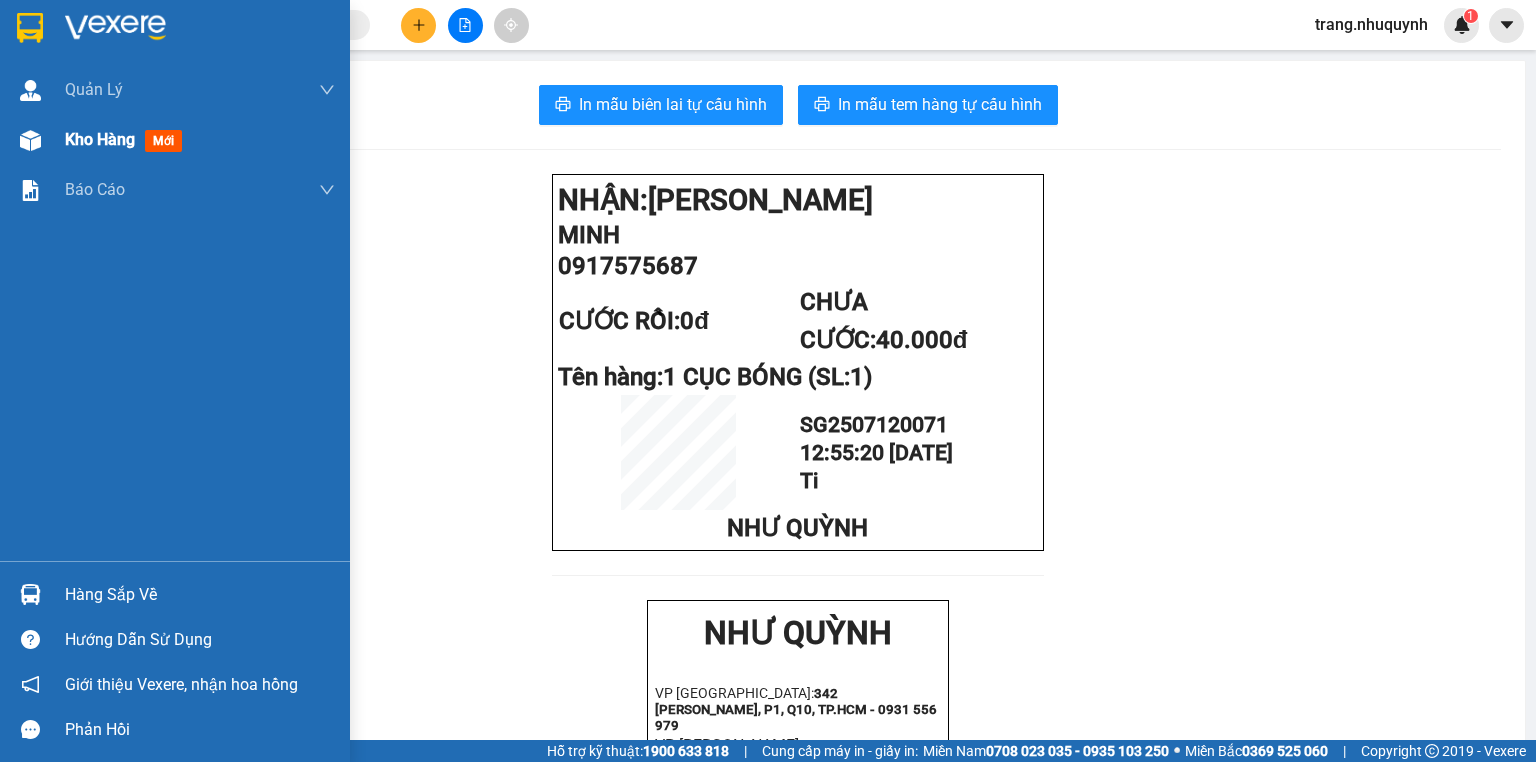 click on "Kho hàng" at bounding box center (100, 139) 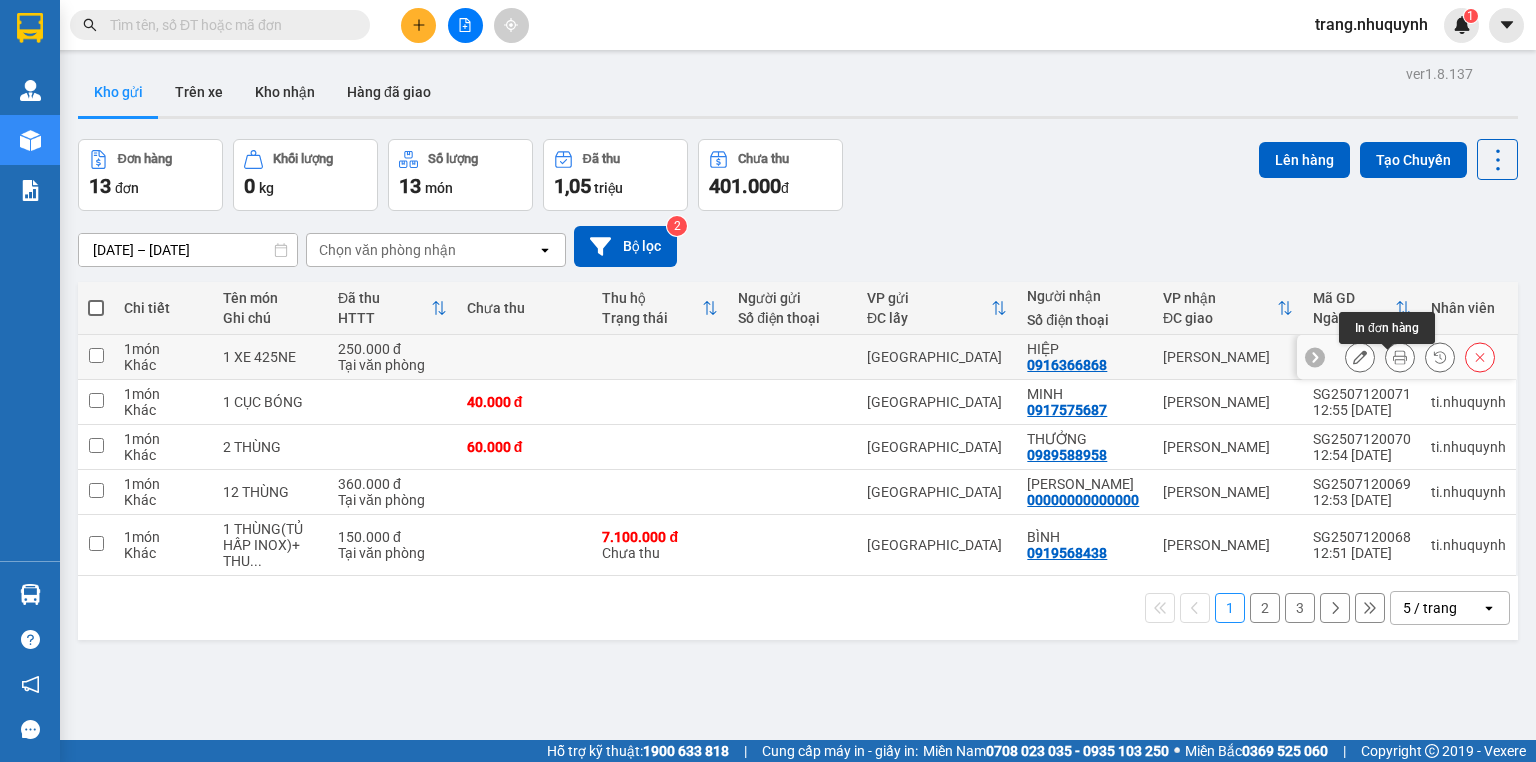 click 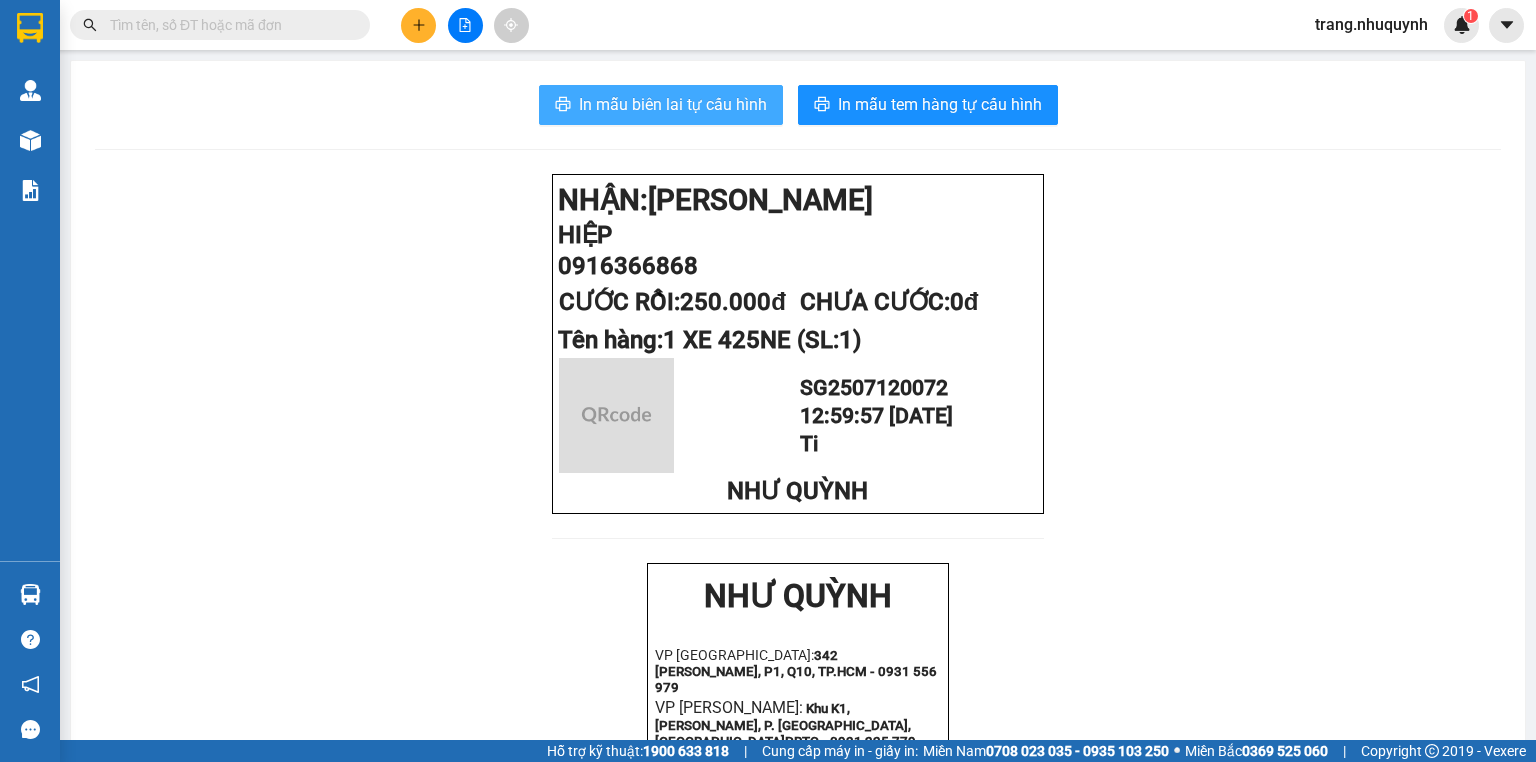 click on "In mẫu biên lai tự cấu hình" at bounding box center (673, 104) 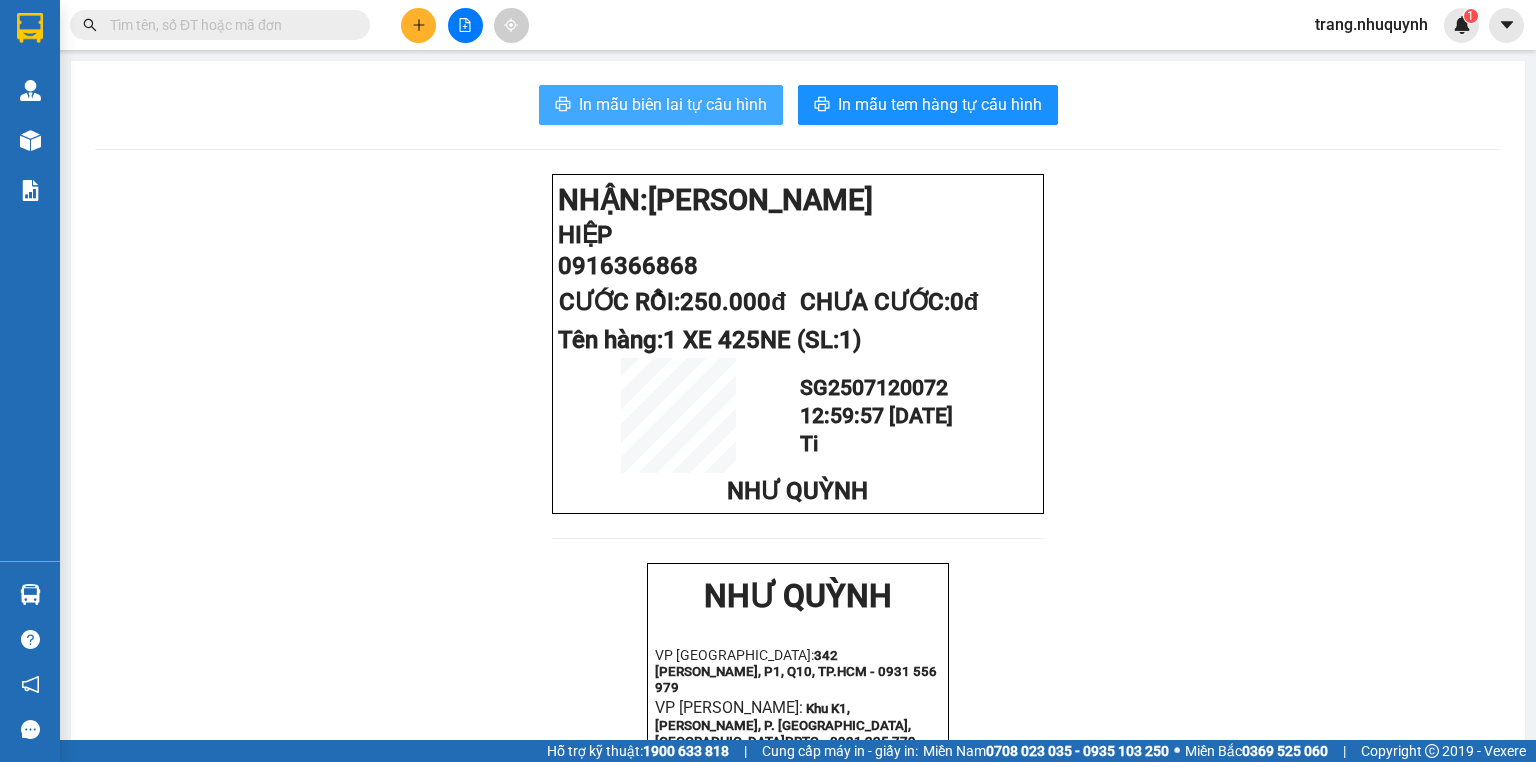 scroll, scrollTop: 0, scrollLeft: 0, axis: both 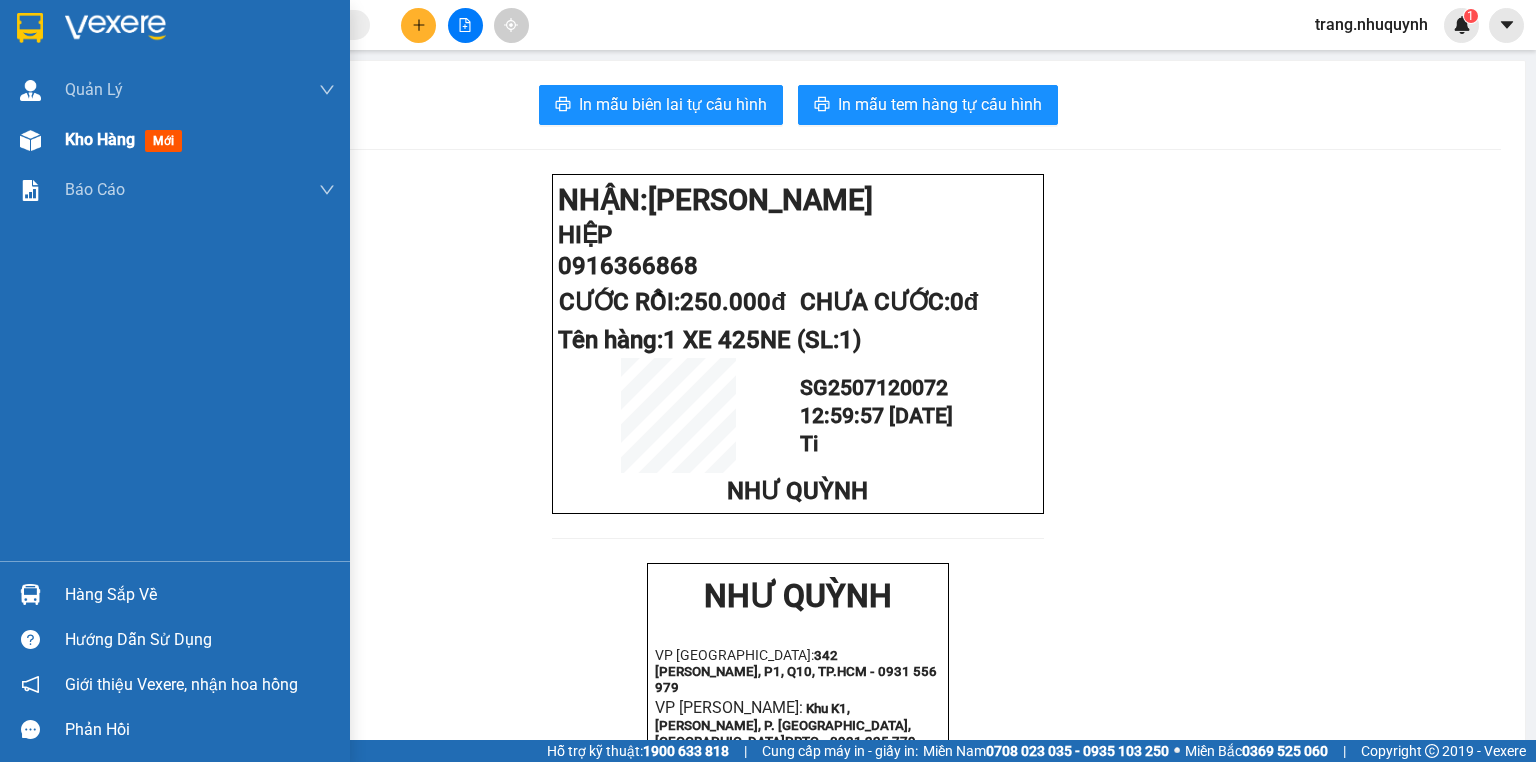 click on "Kho hàng" at bounding box center (100, 139) 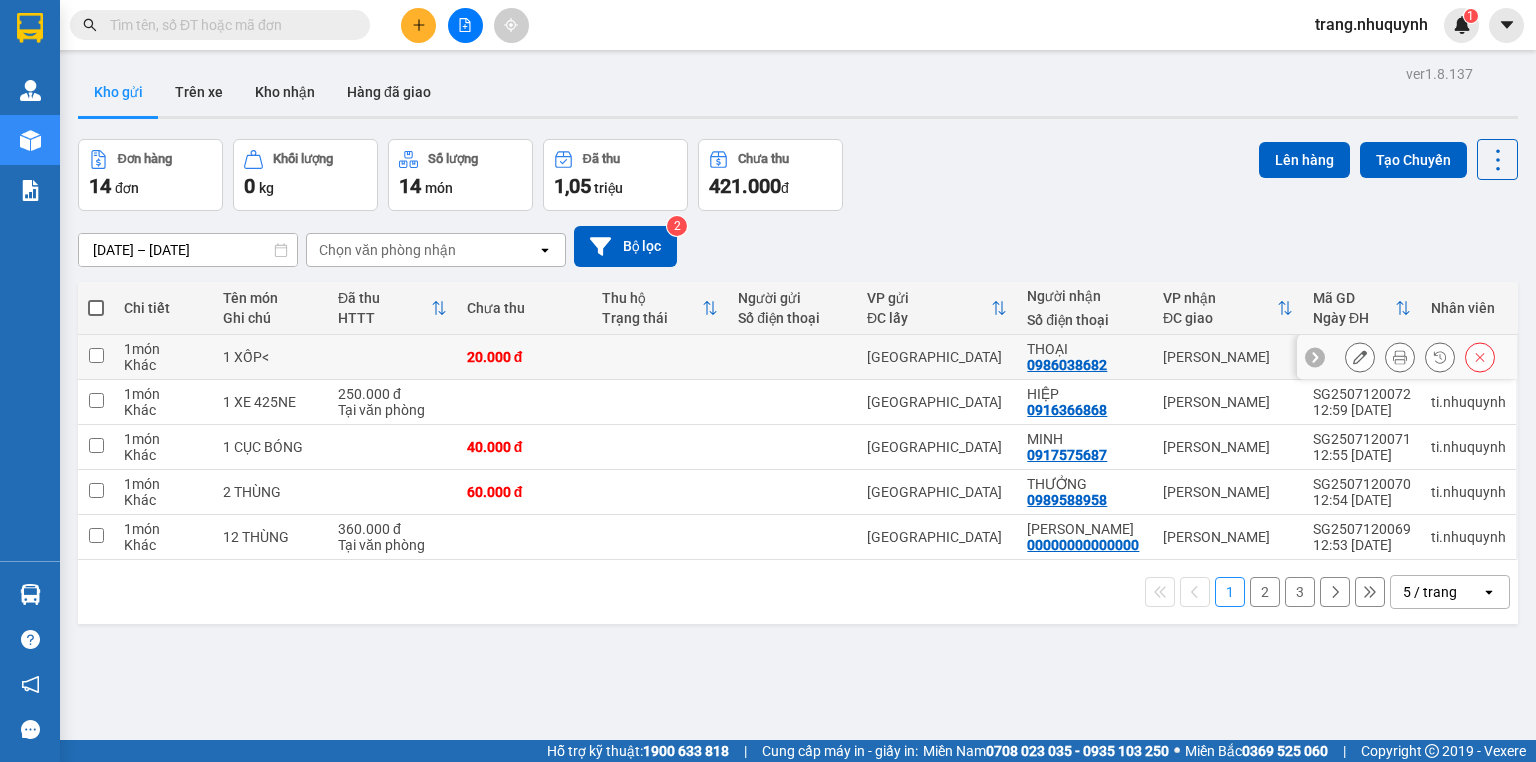 click 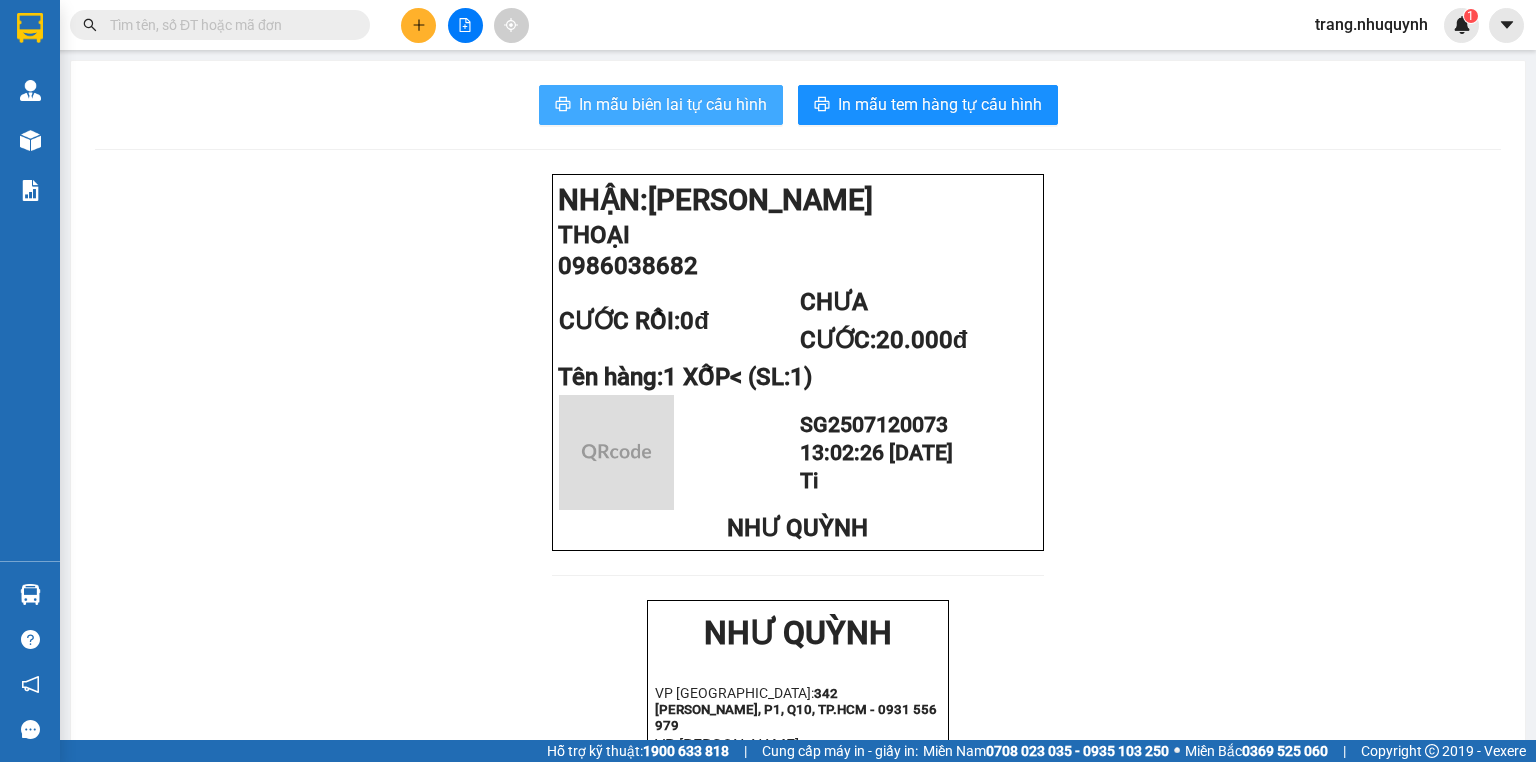 click on "In mẫu biên lai tự cấu hình" at bounding box center (673, 104) 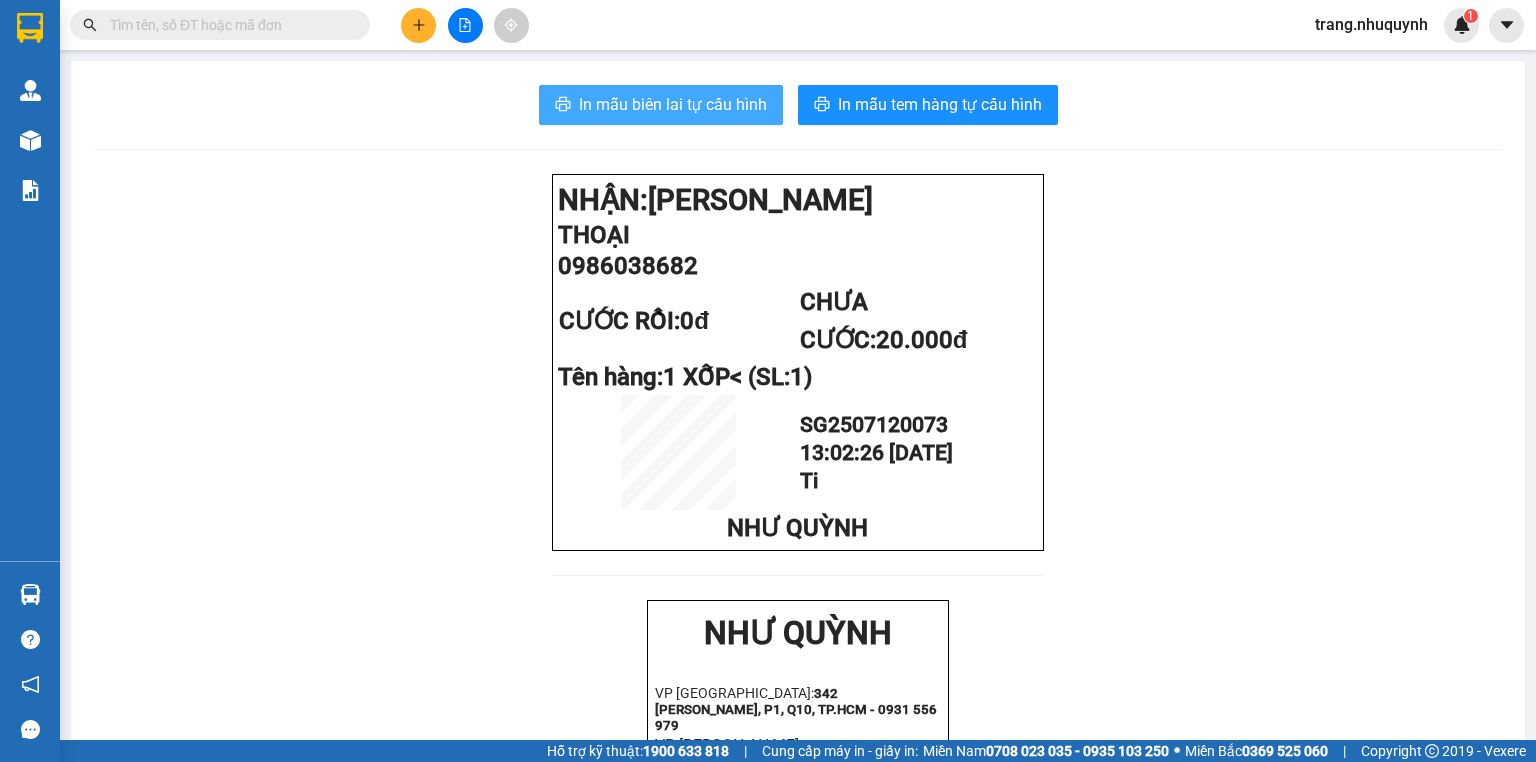 scroll, scrollTop: 0, scrollLeft: 0, axis: both 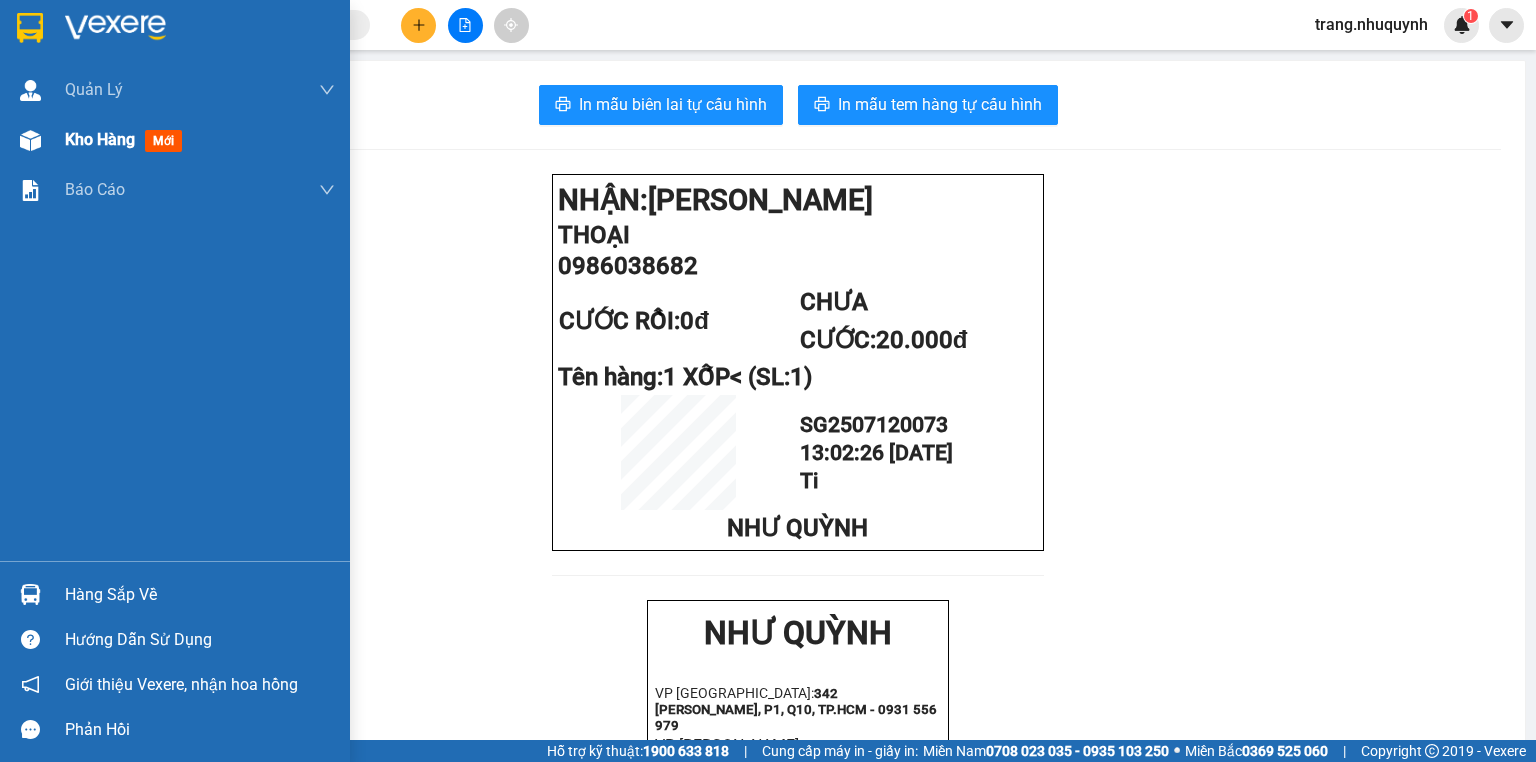 click on "Kho hàng" at bounding box center (100, 139) 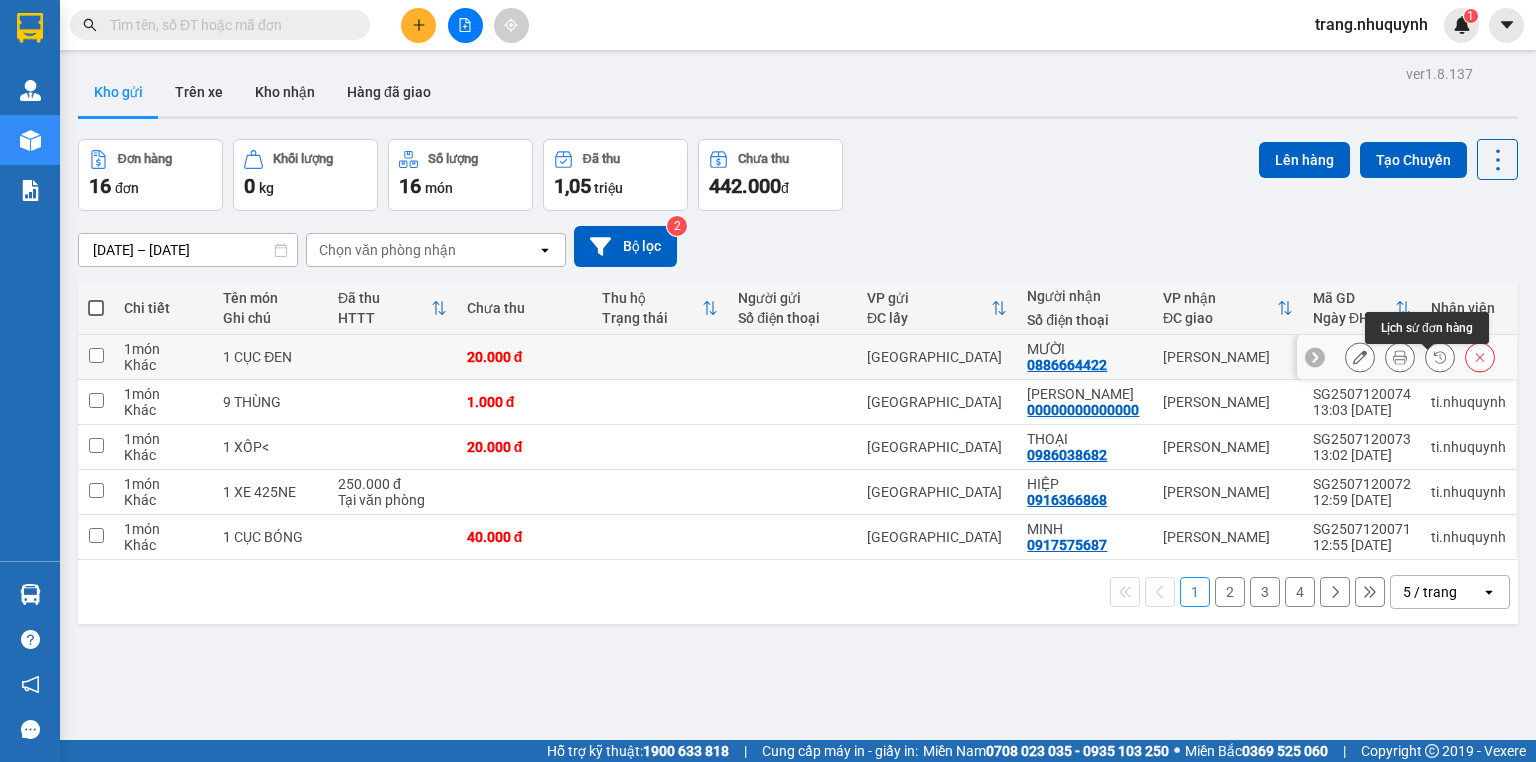 click 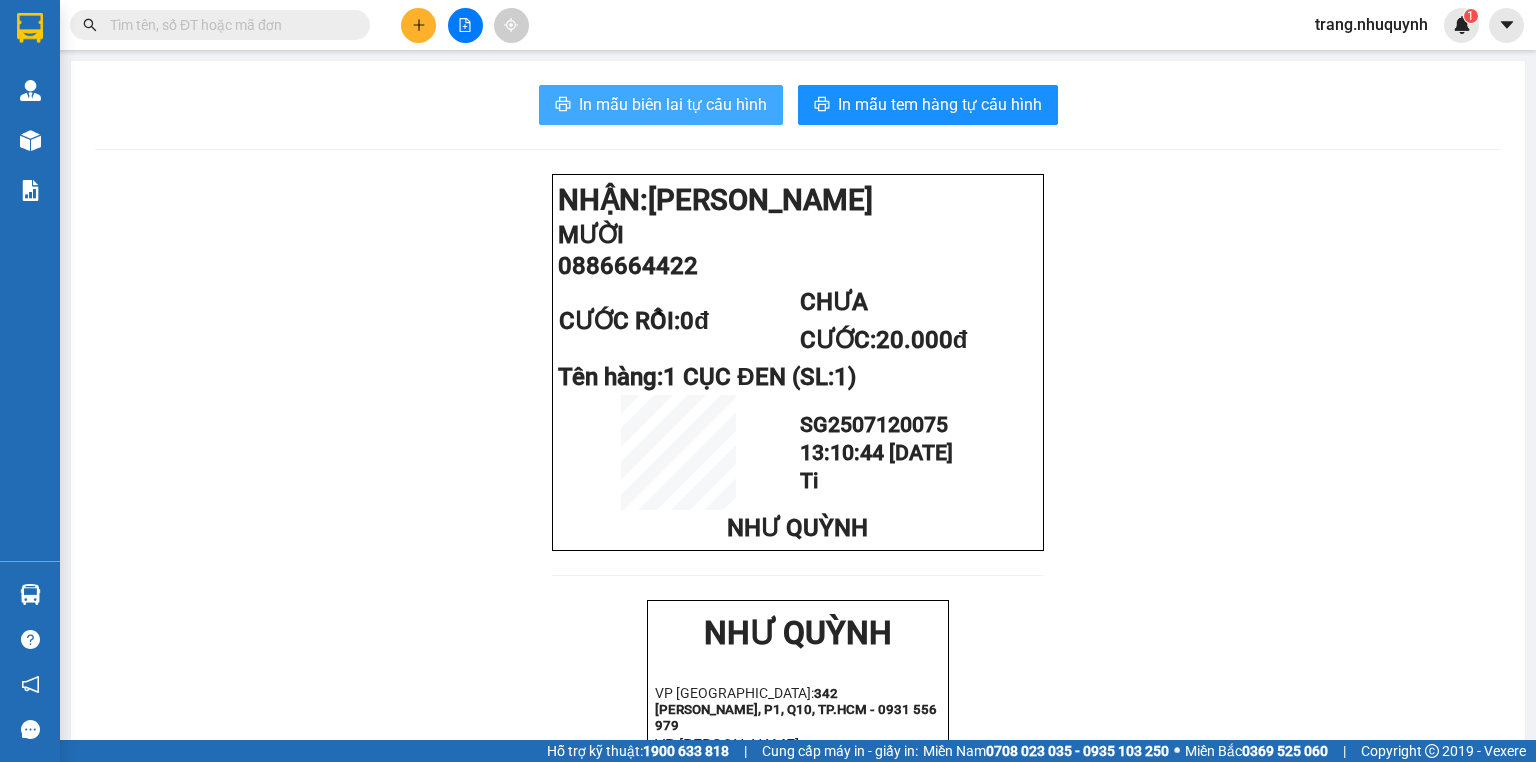 click on "In mẫu biên lai tự cấu hình" at bounding box center [673, 104] 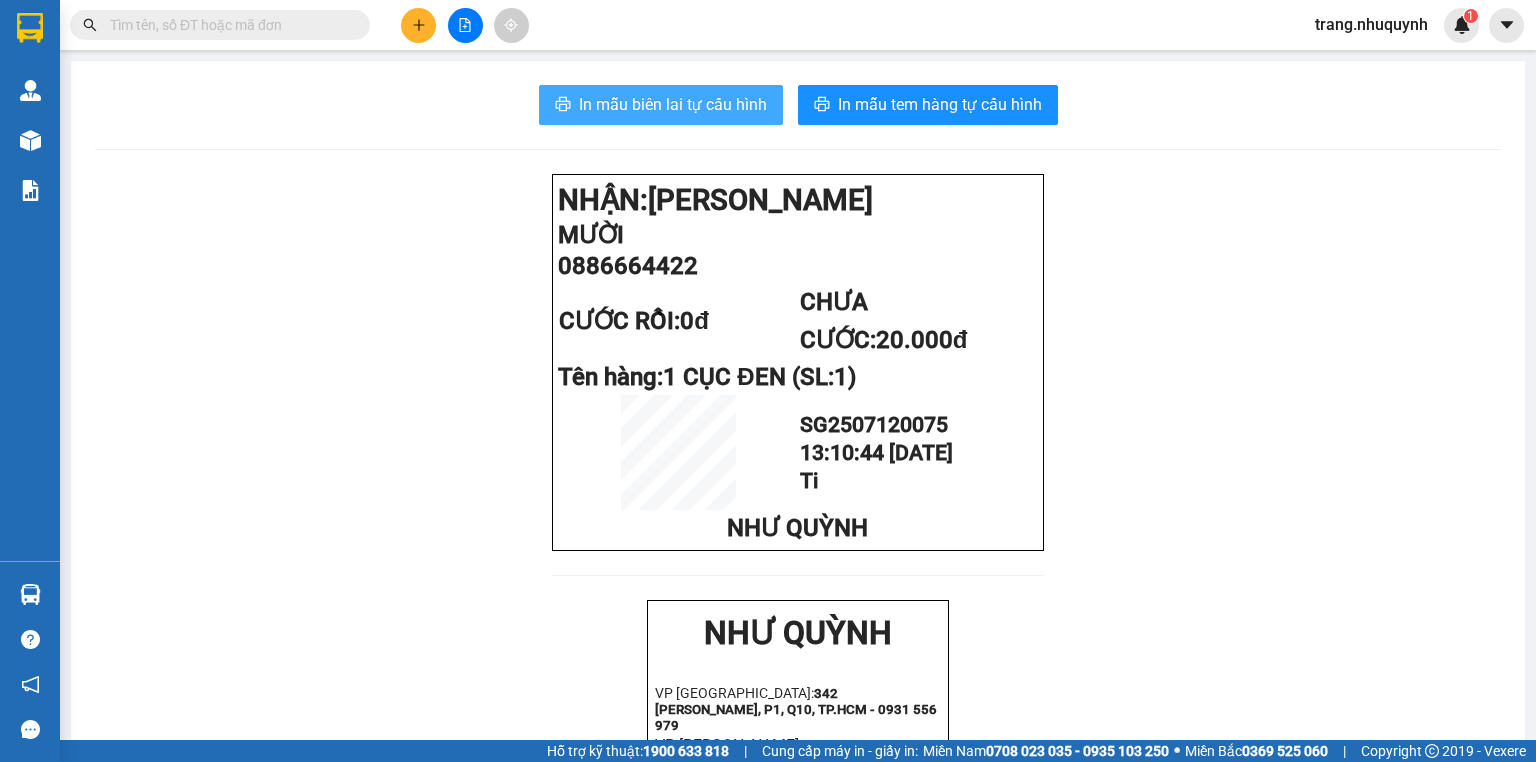 scroll, scrollTop: 0, scrollLeft: 0, axis: both 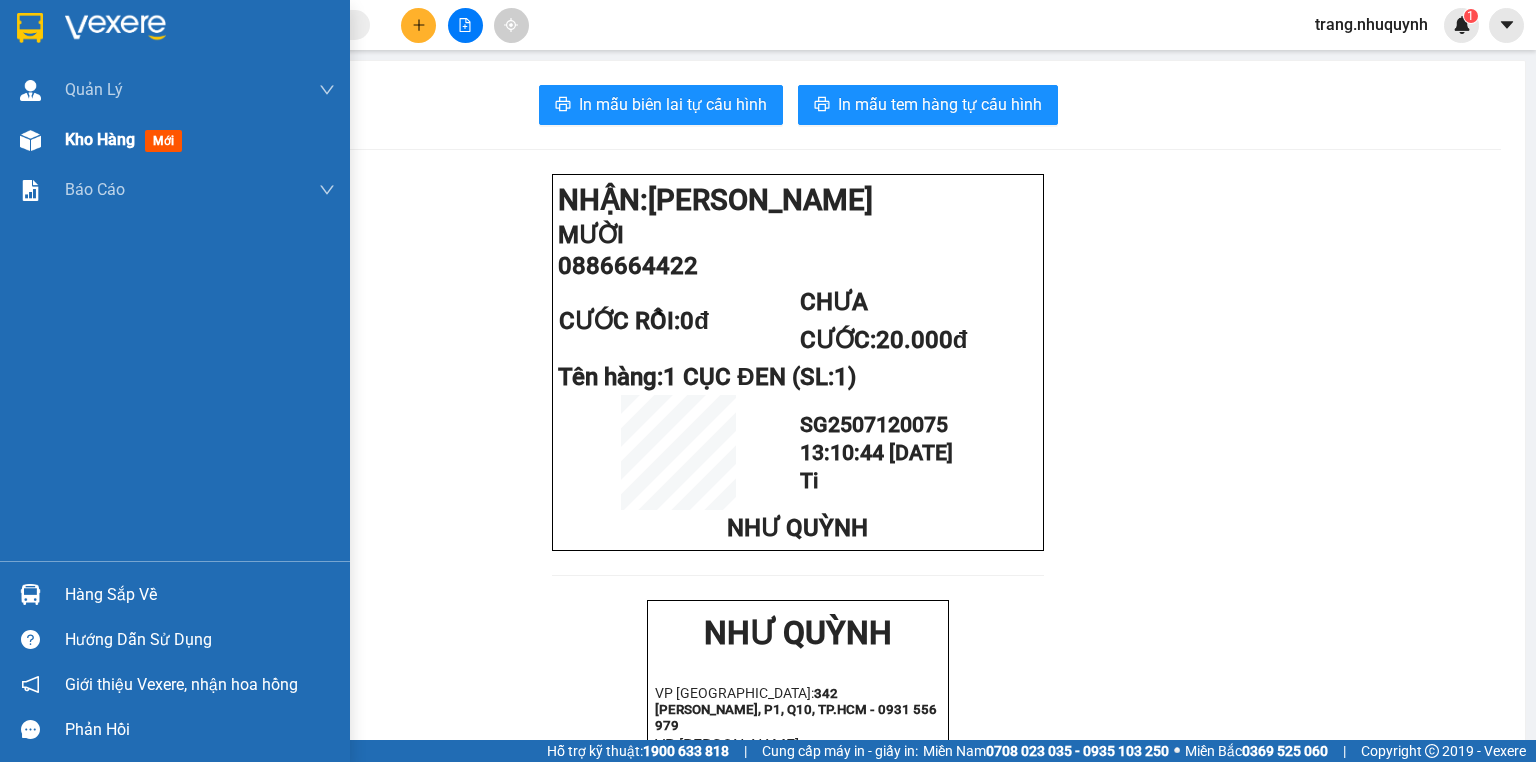 click on "Kho hàng mới" at bounding box center [200, 140] 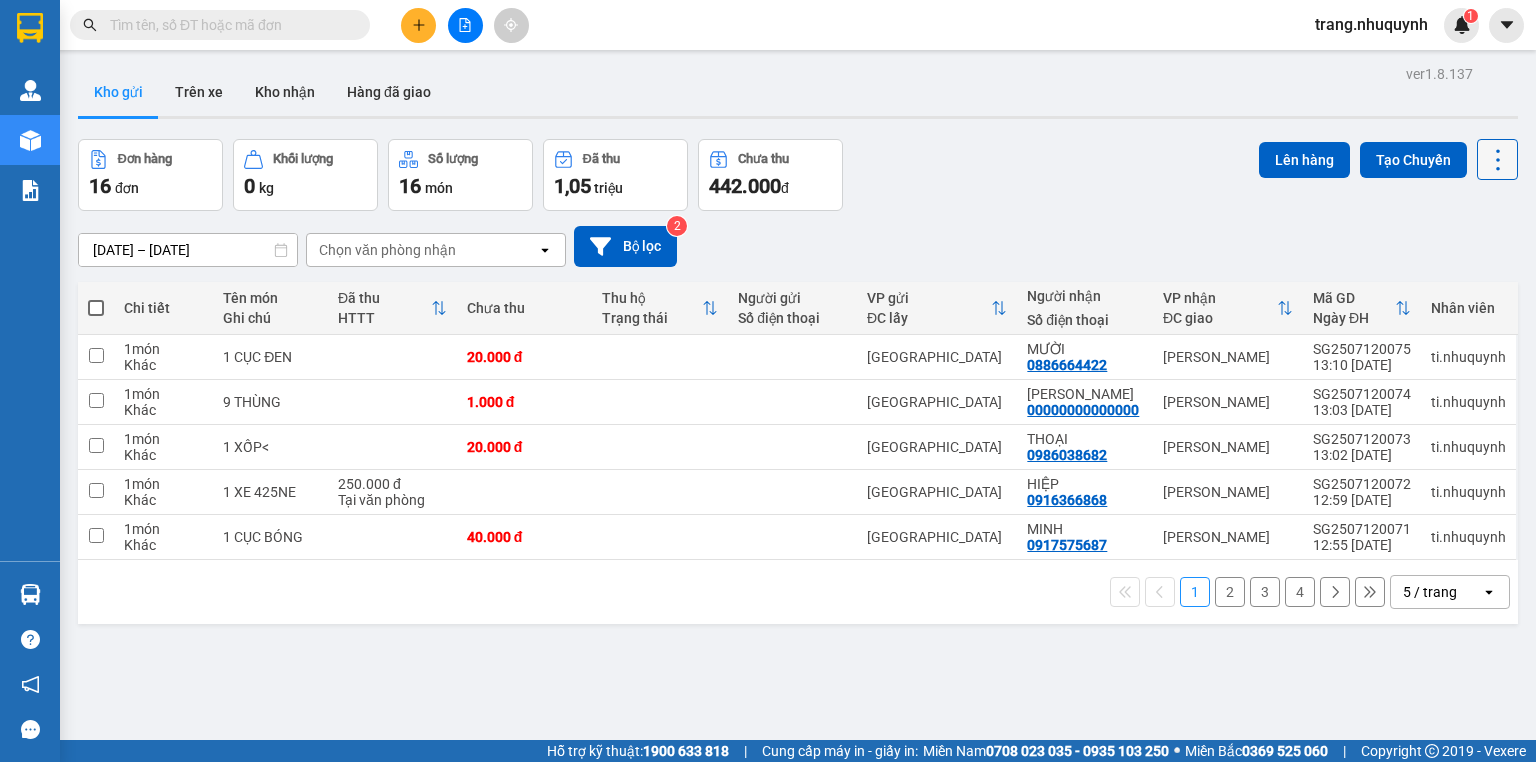 click 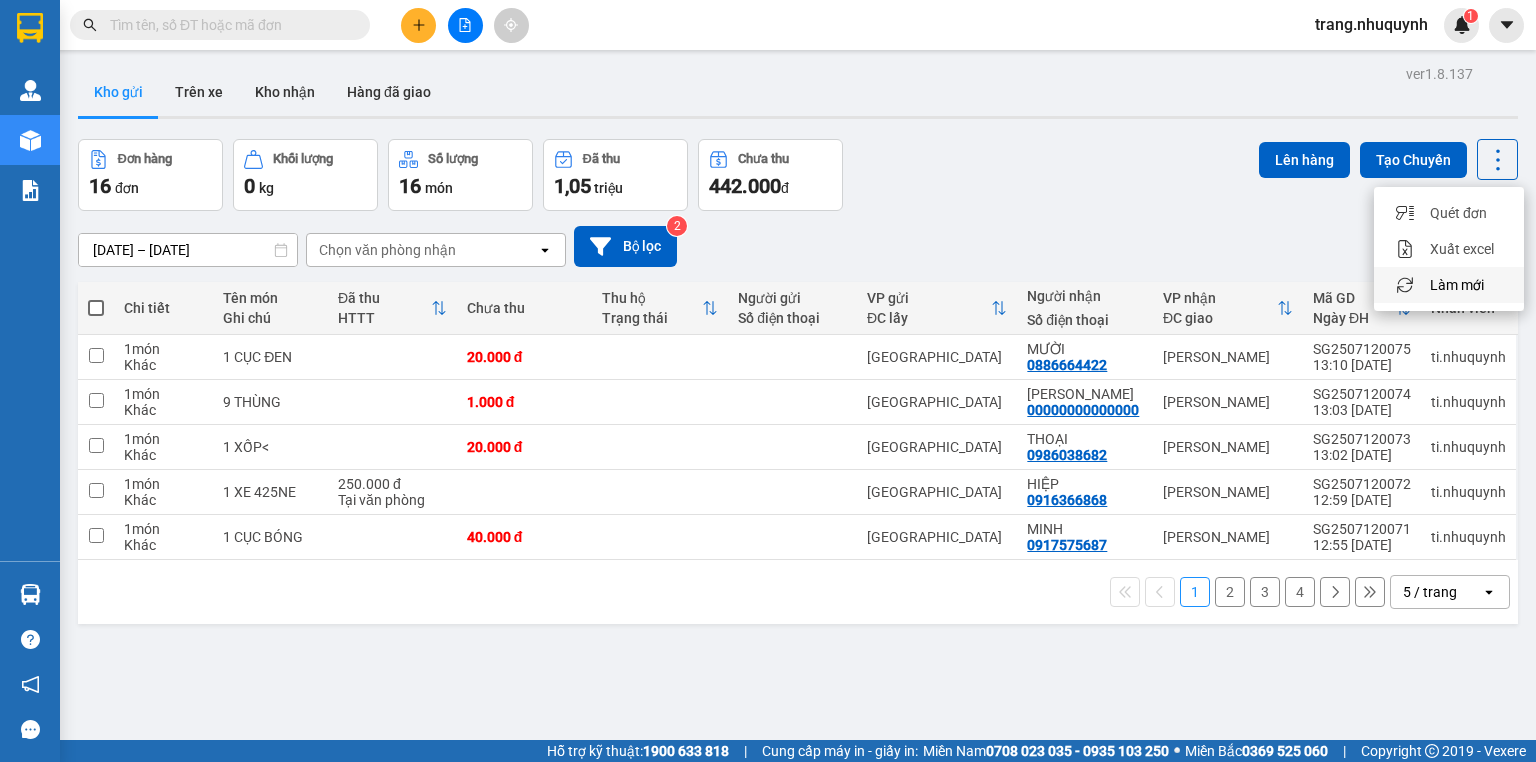click on "Làm mới" at bounding box center [1449, 285] 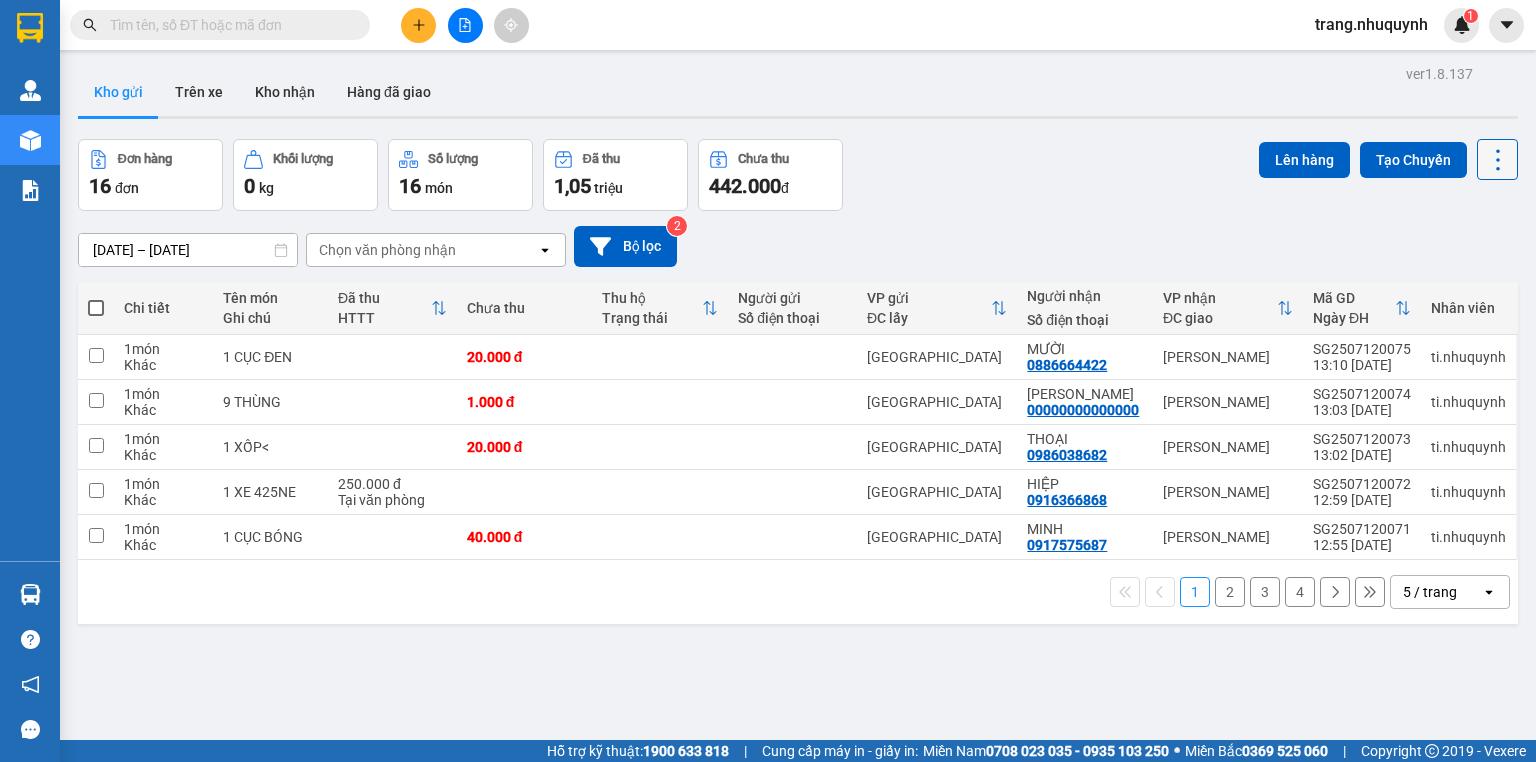click 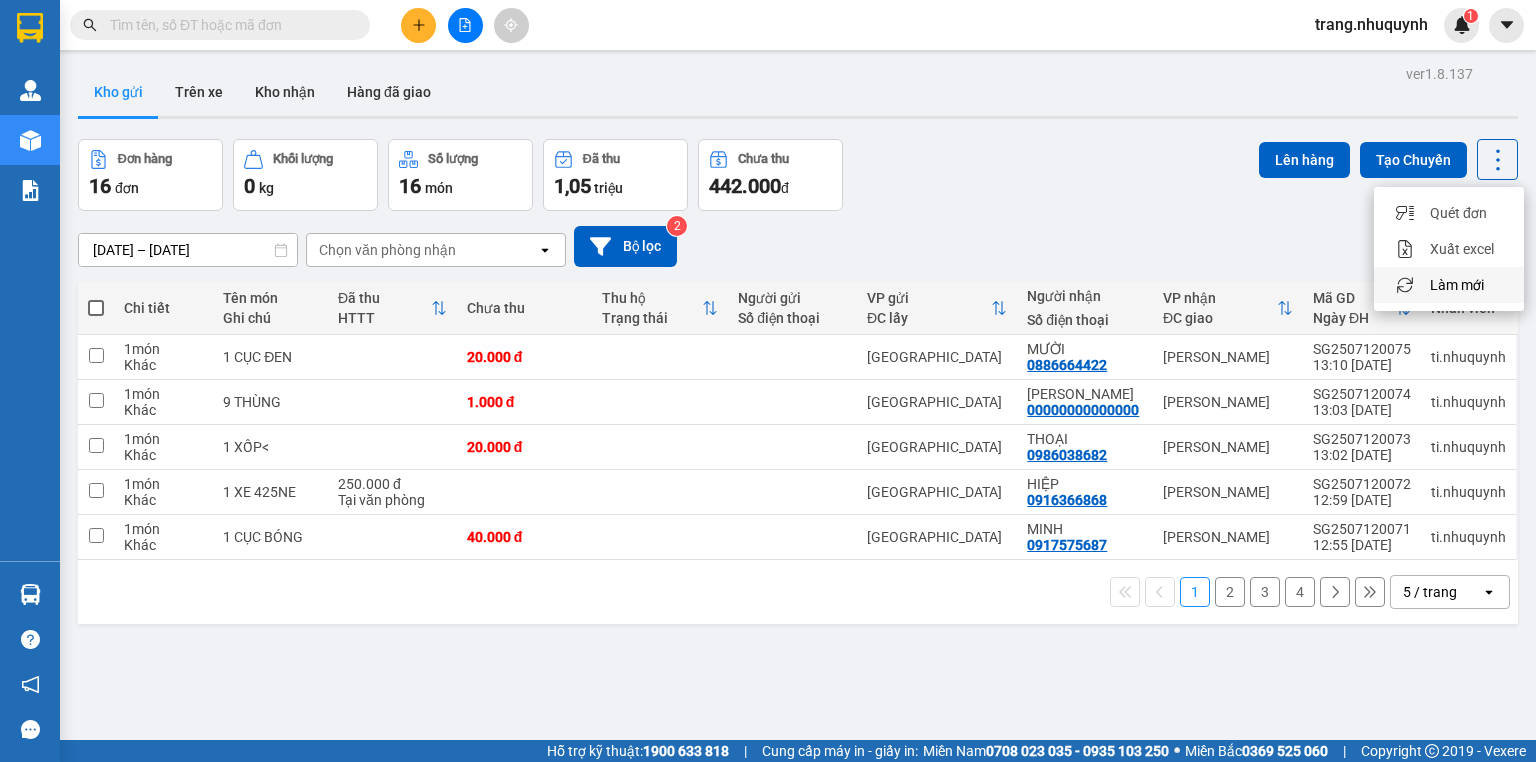 click on "Làm mới" at bounding box center [1457, 285] 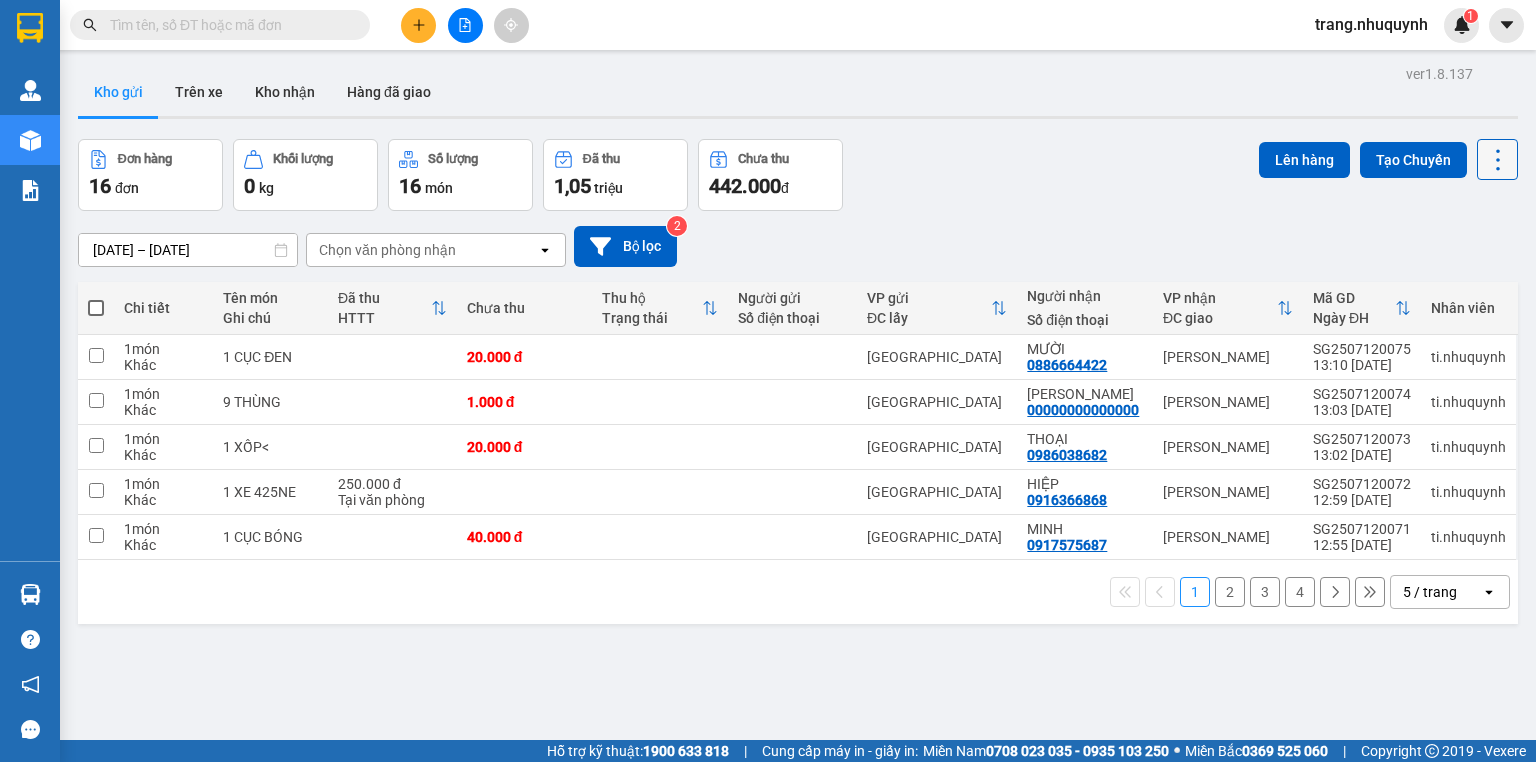 click at bounding box center [1497, 159] 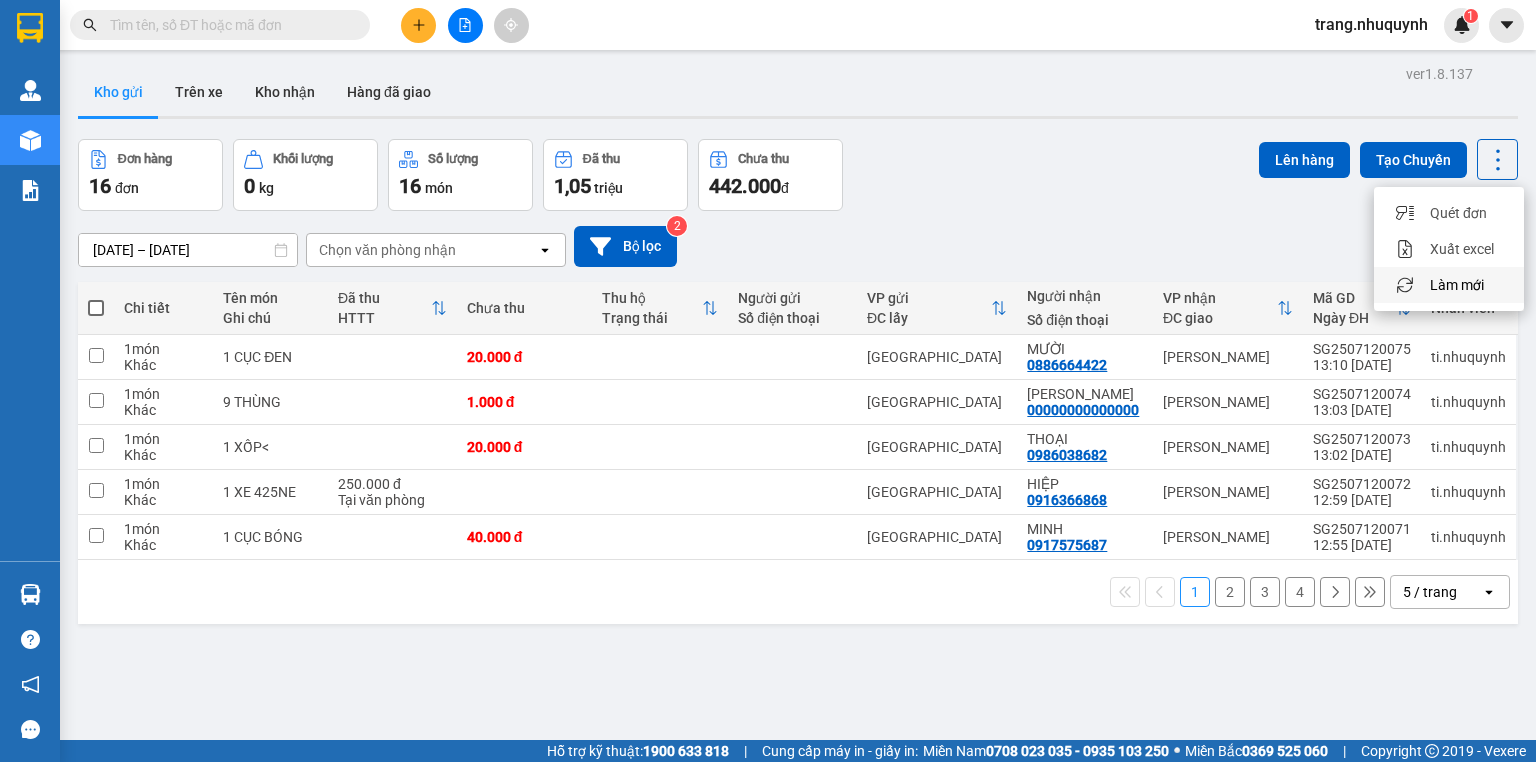 click on "Làm mới" at bounding box center [1457, 285] 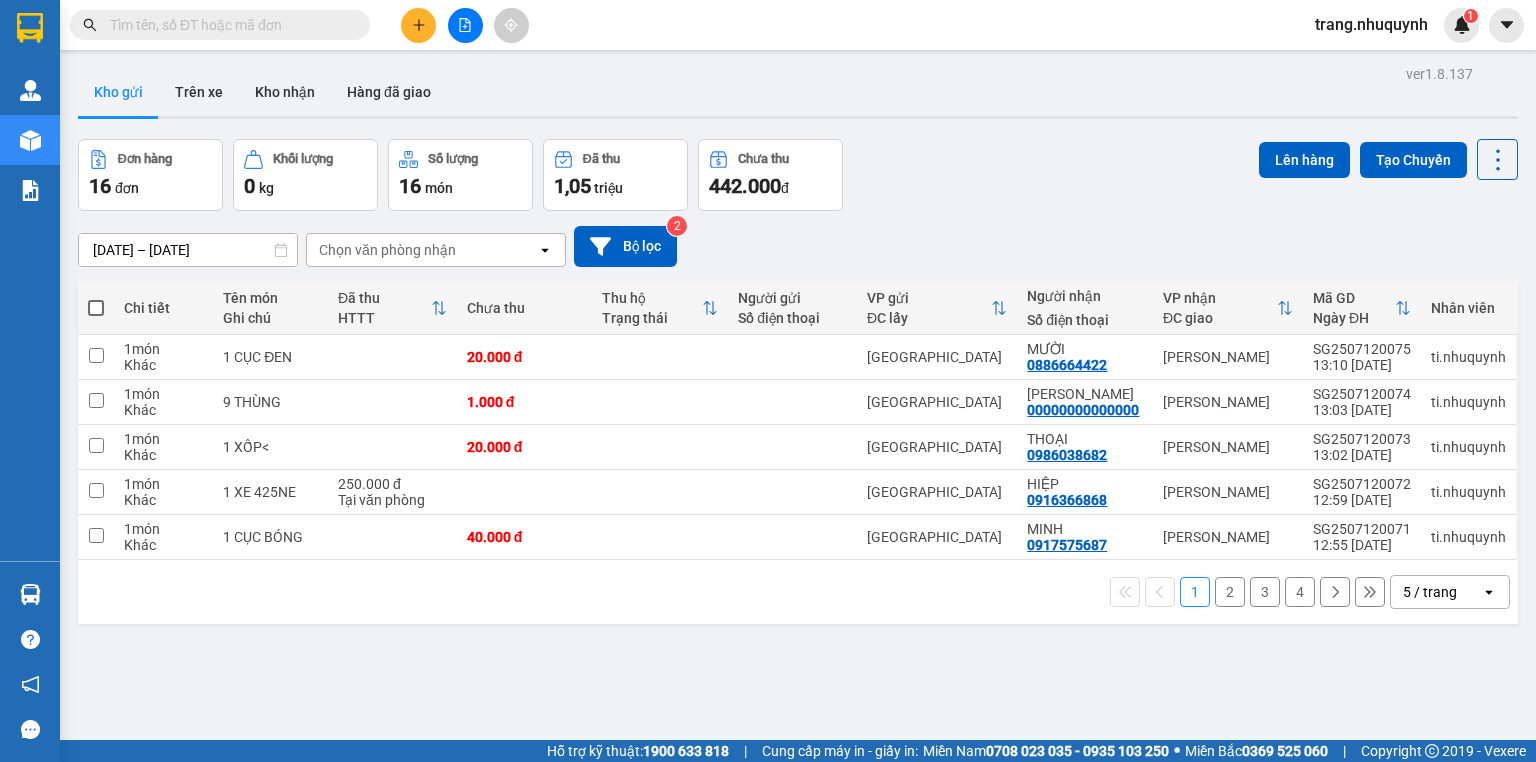 click on "10/07/2025 – 12/07/2025 Press the down arrow key to interact with the calendar and select a date. Press the escape button to close the calendar. Selected date range is from 10/07/2025 to 12/07/2025. Chọn văn phòng nhận open Bộ lọc 2" at bounding box center (798, 246) 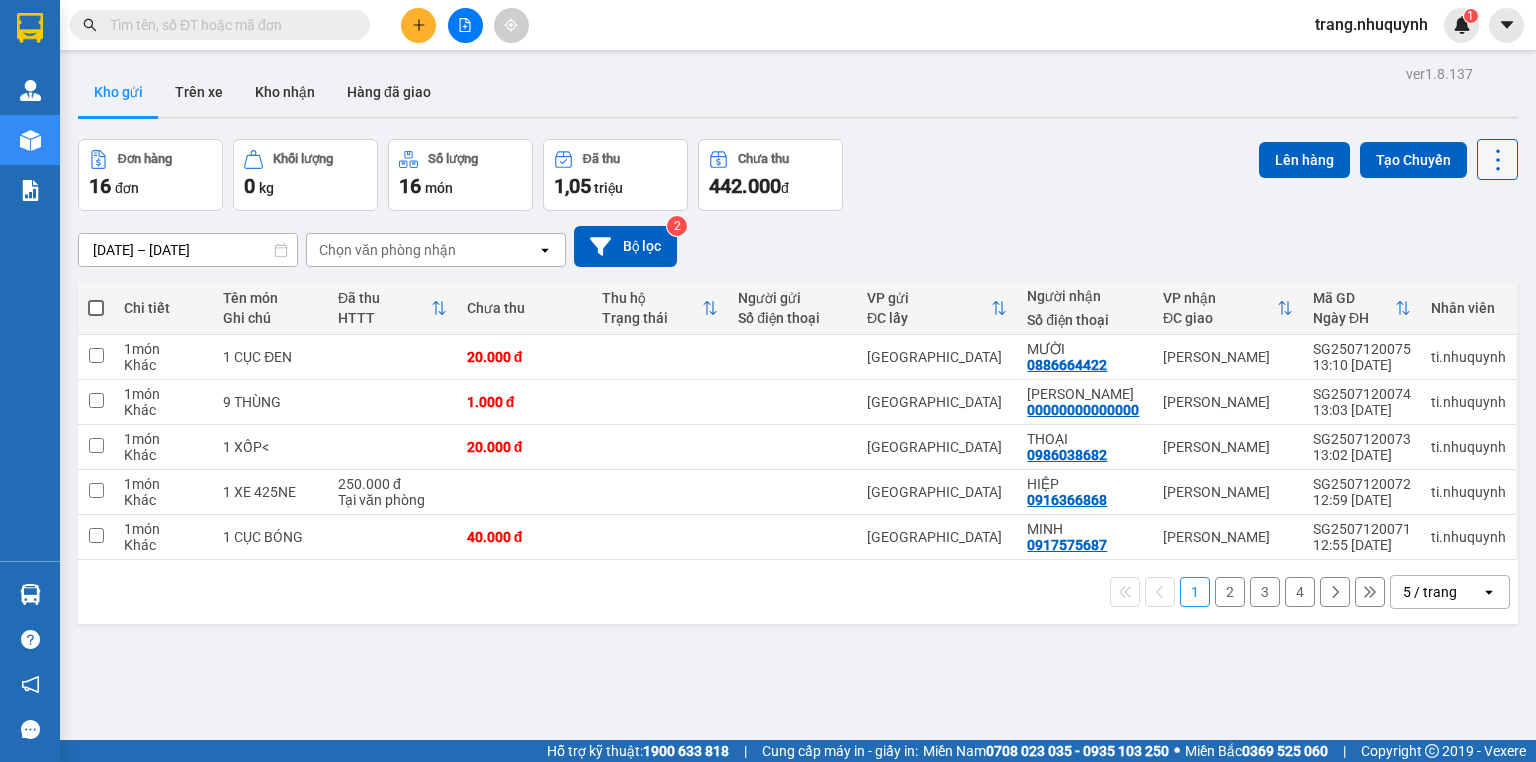 click 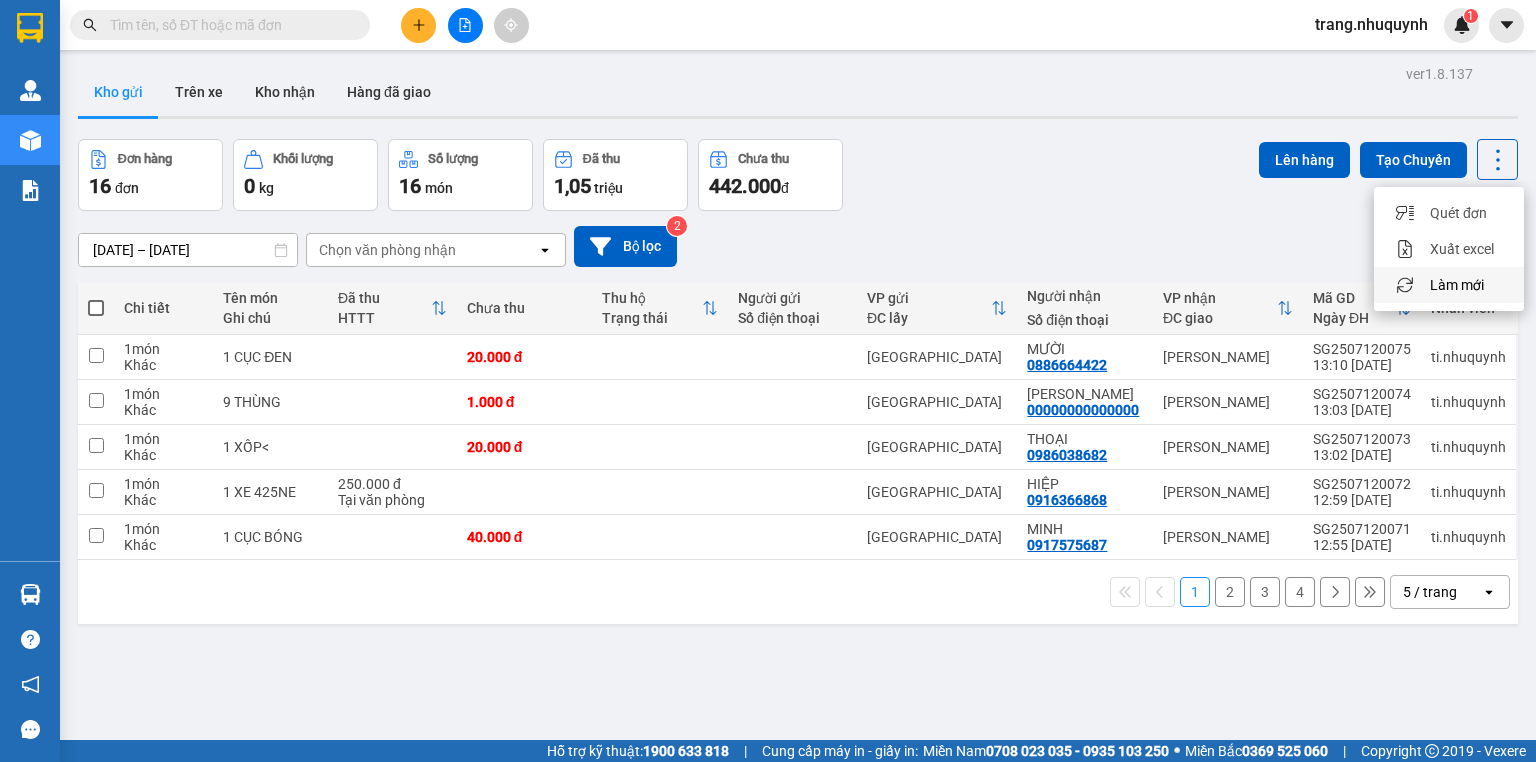 click on "Làm mới" at bounding box center [1457, 285] 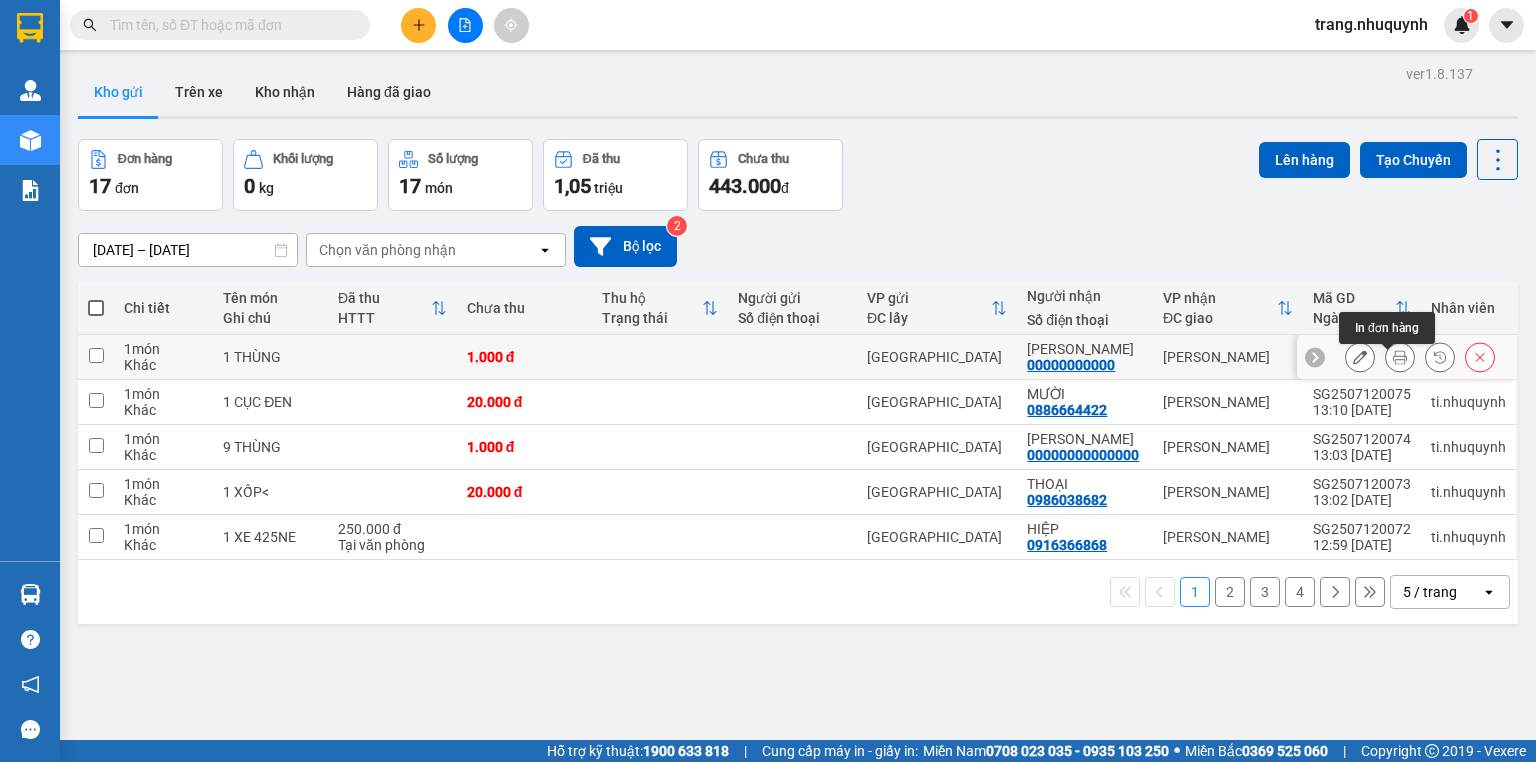 click 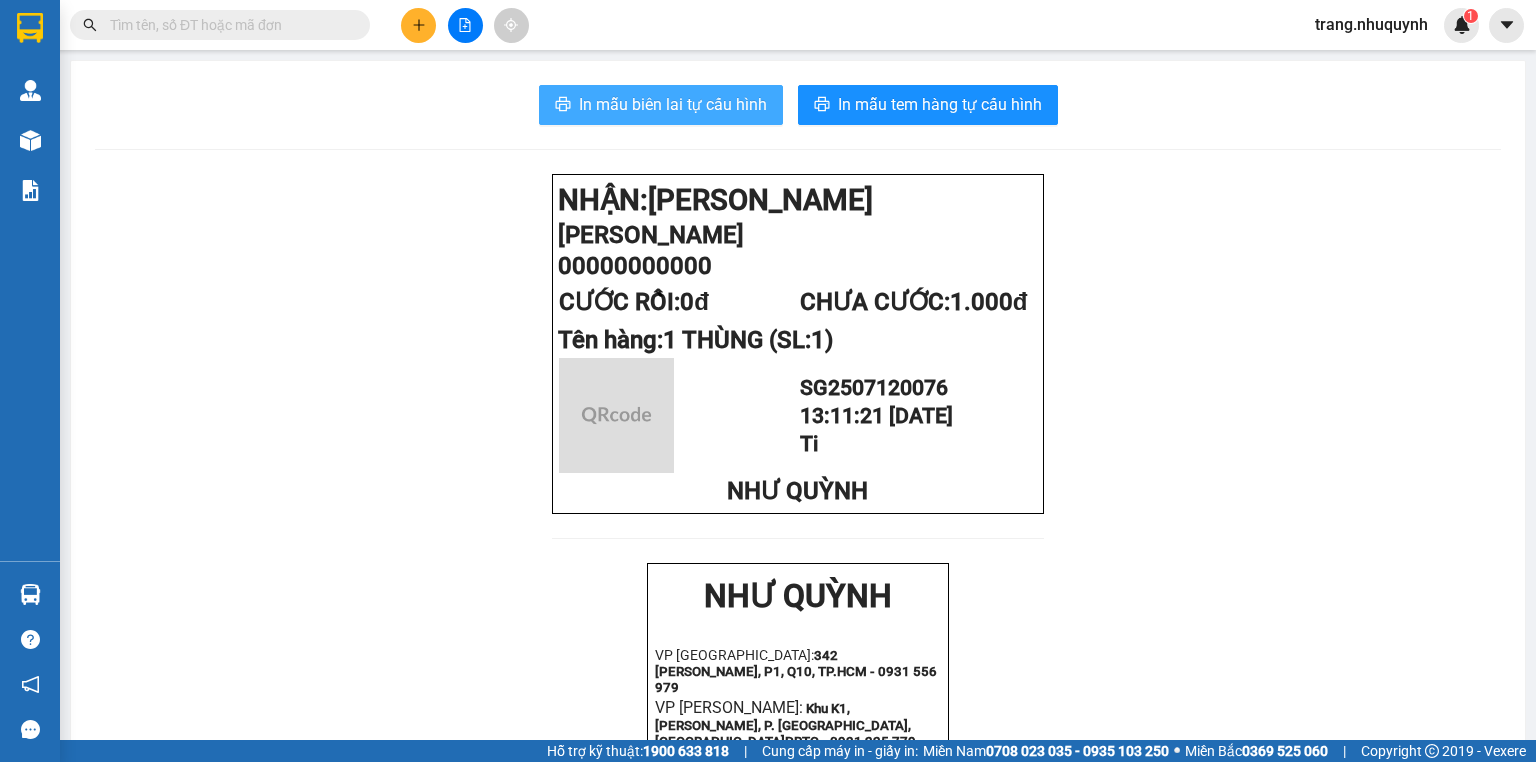 click on "In mẫu biên lai tự cấu hình" at bounding box center (673, 104) 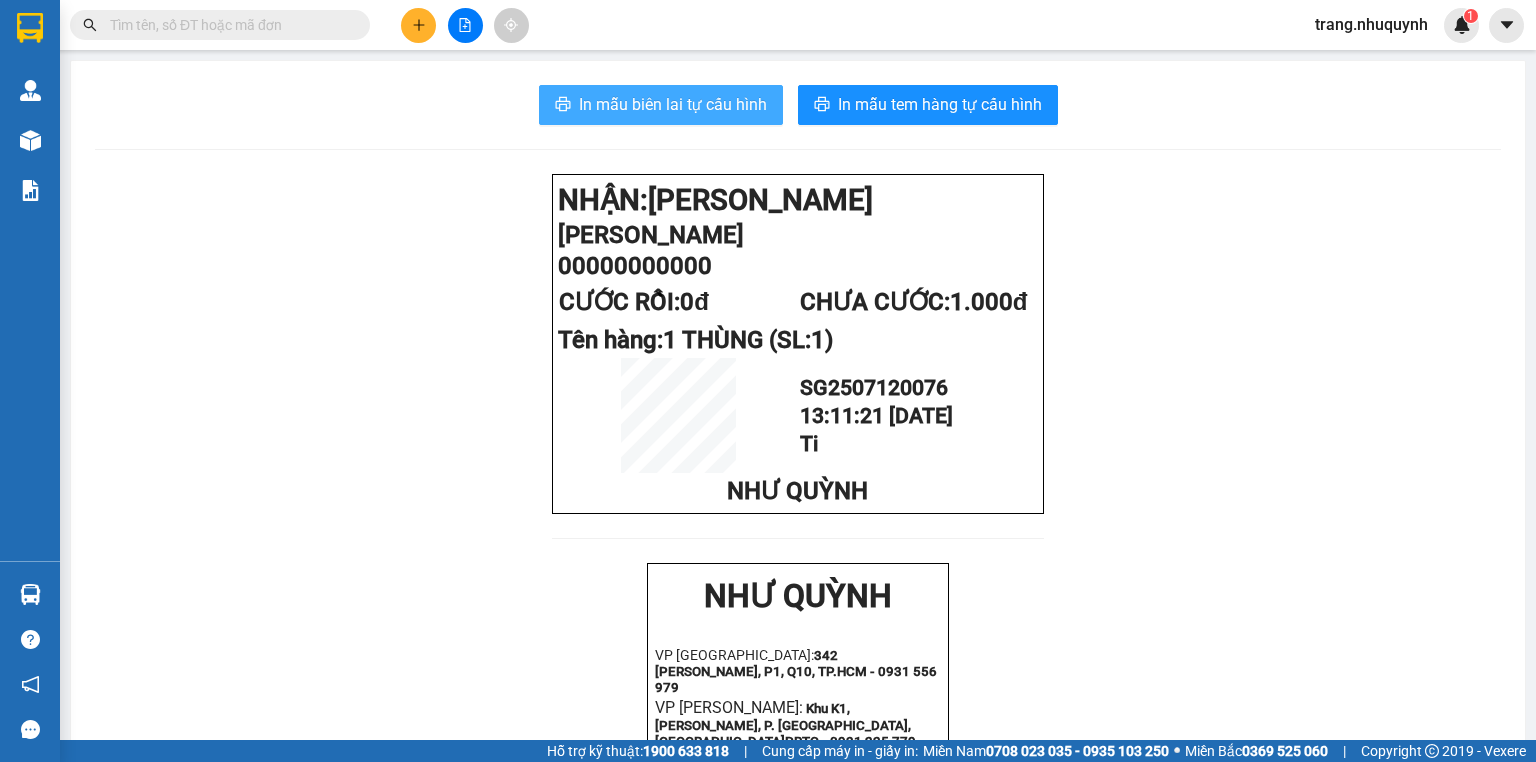 scroll, scrollTop: 0, scrollLeft: 0, axis: both 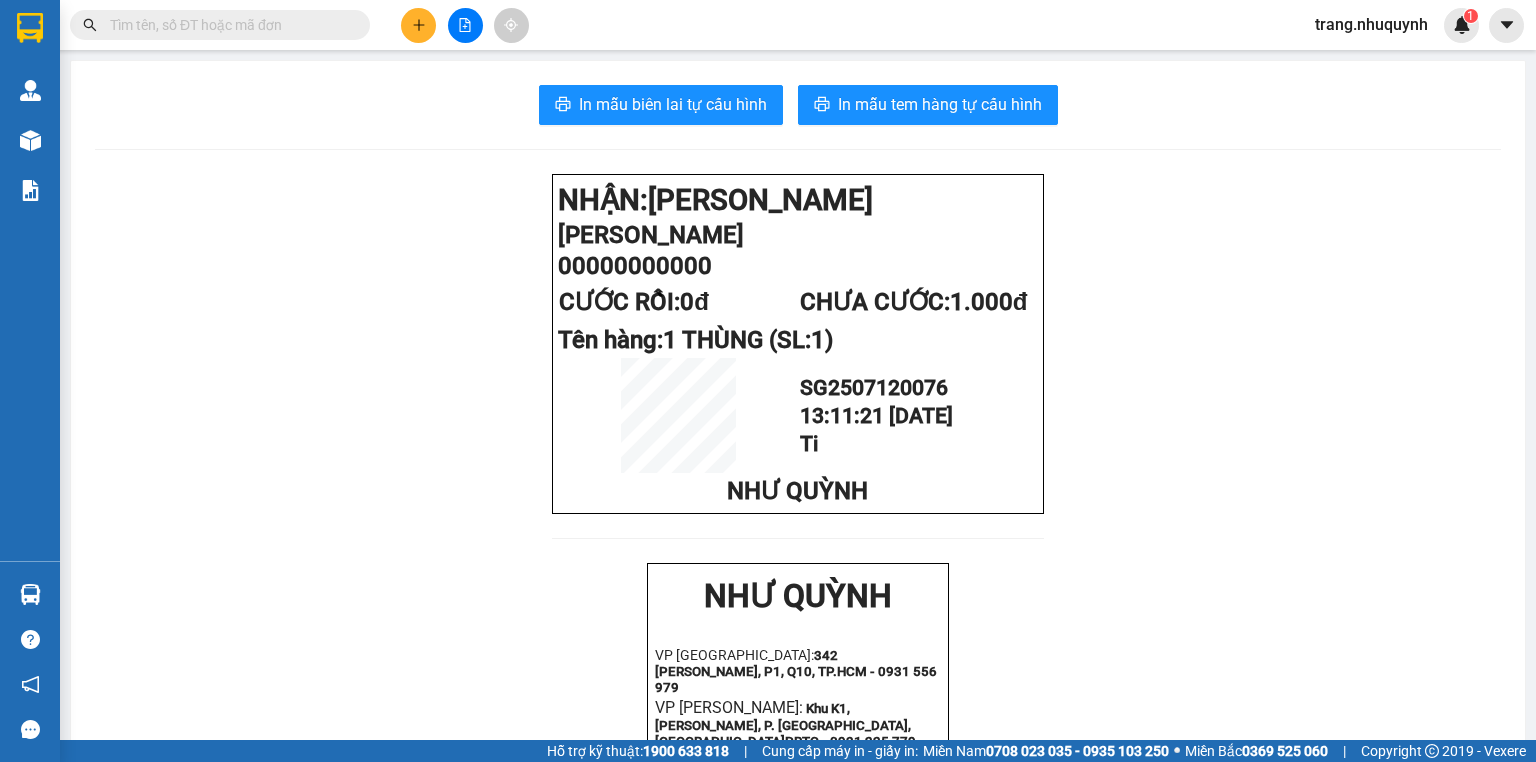 click at bounding box center (418, 25) 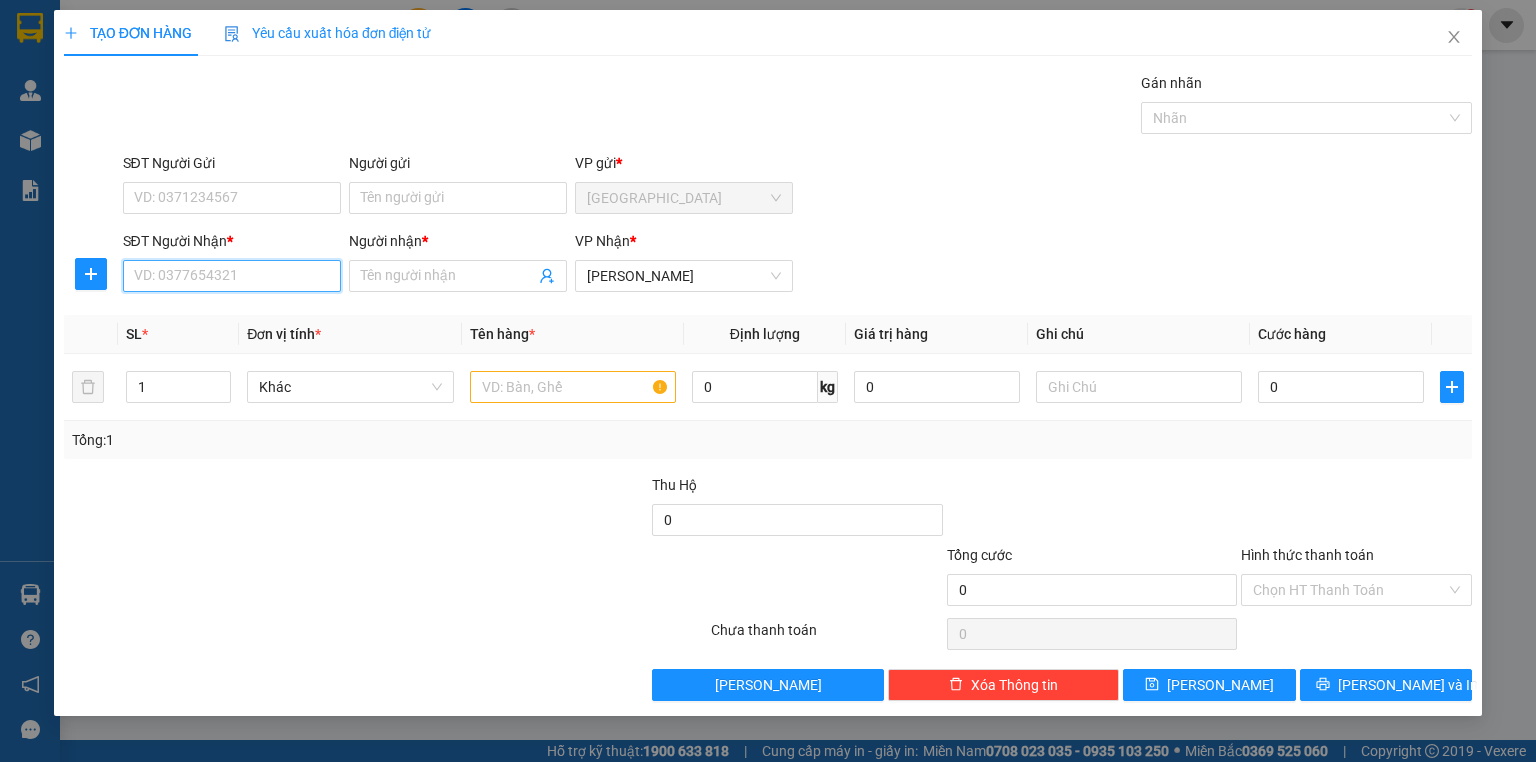 click on "SĐT Người Nhận  *" at bounding box center (232, 276) 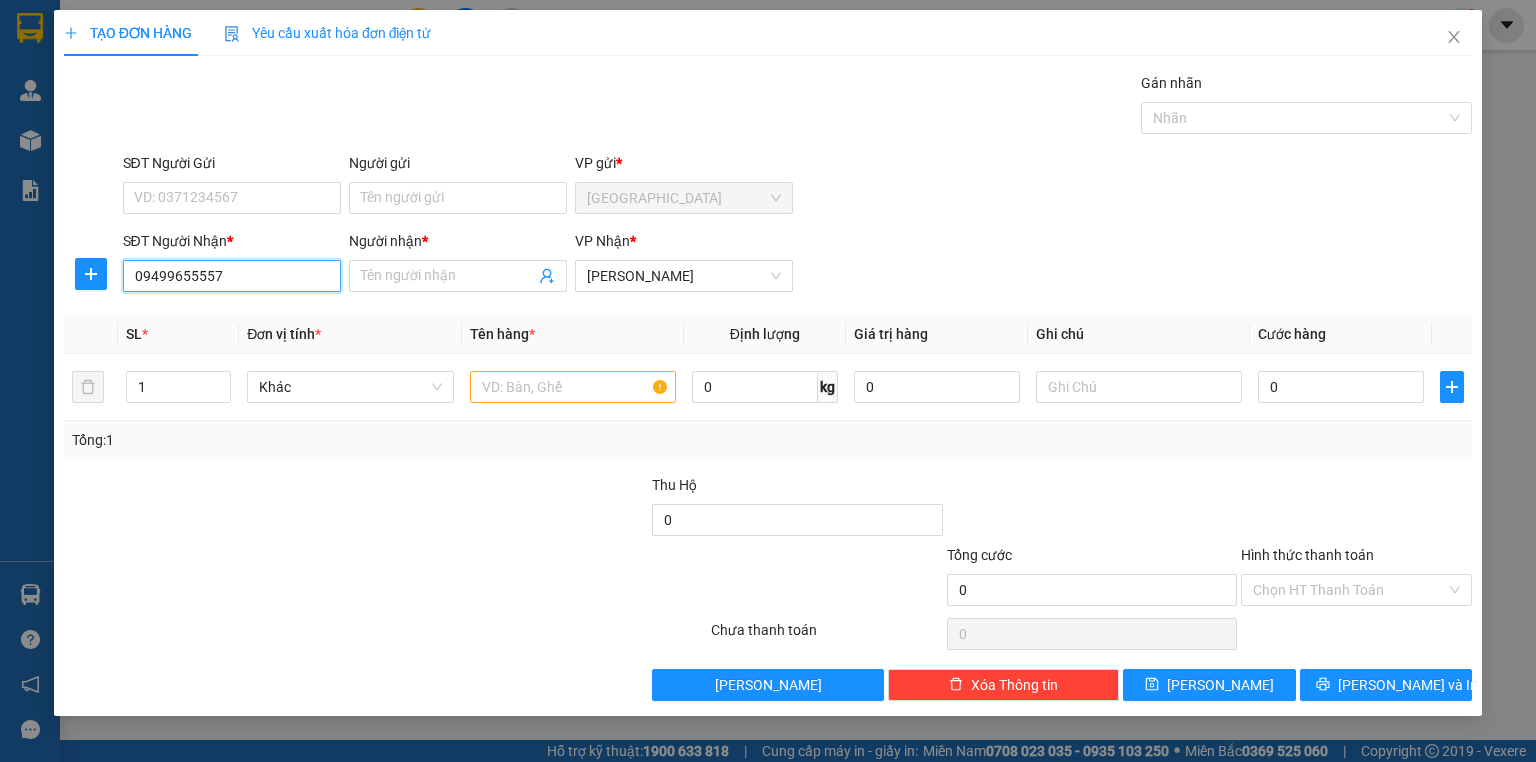 click on "09499655557" at bounding box center [232, 276] 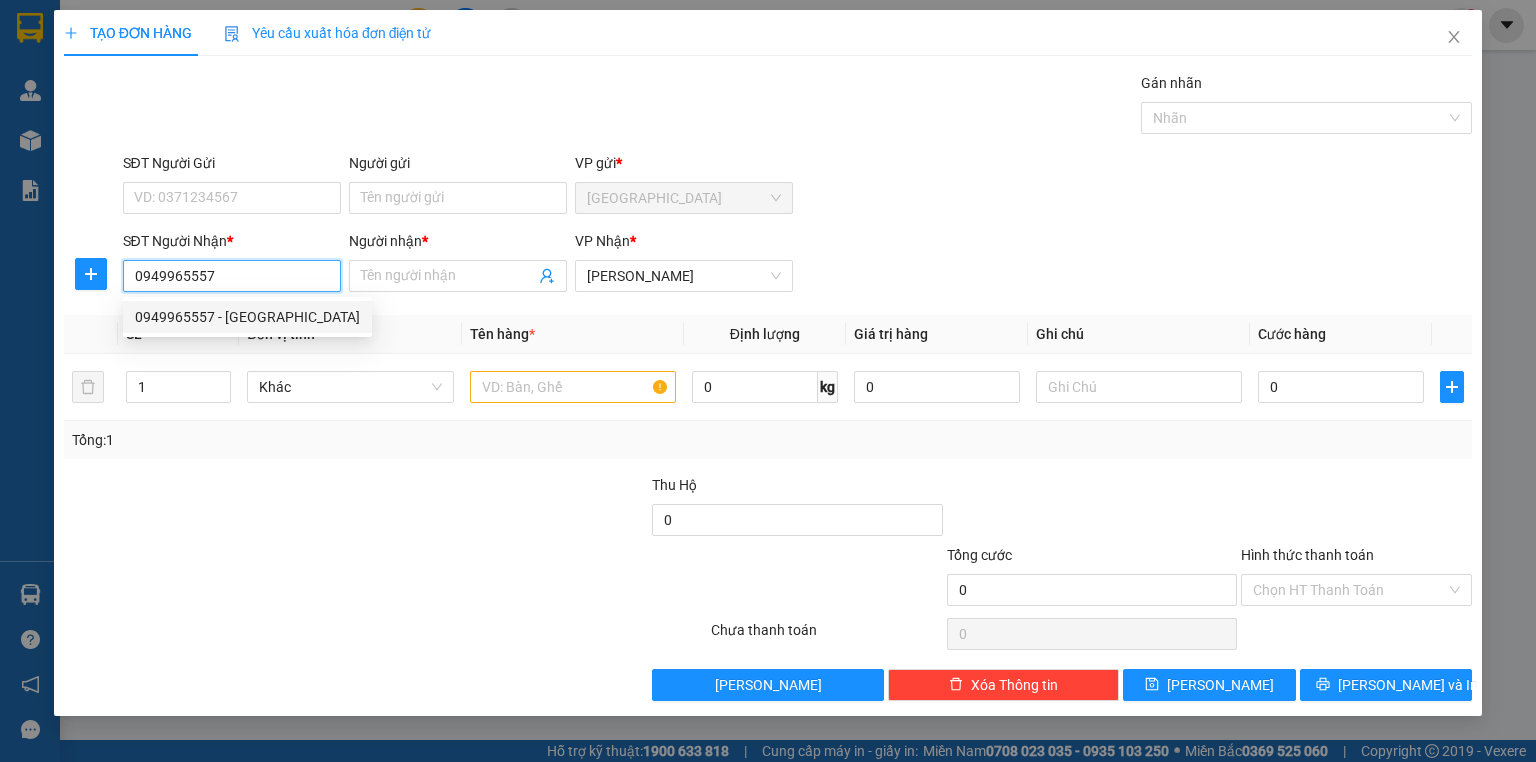 click on "0949965557 - NHỊ HÀ" at bounding box center [247, 317] 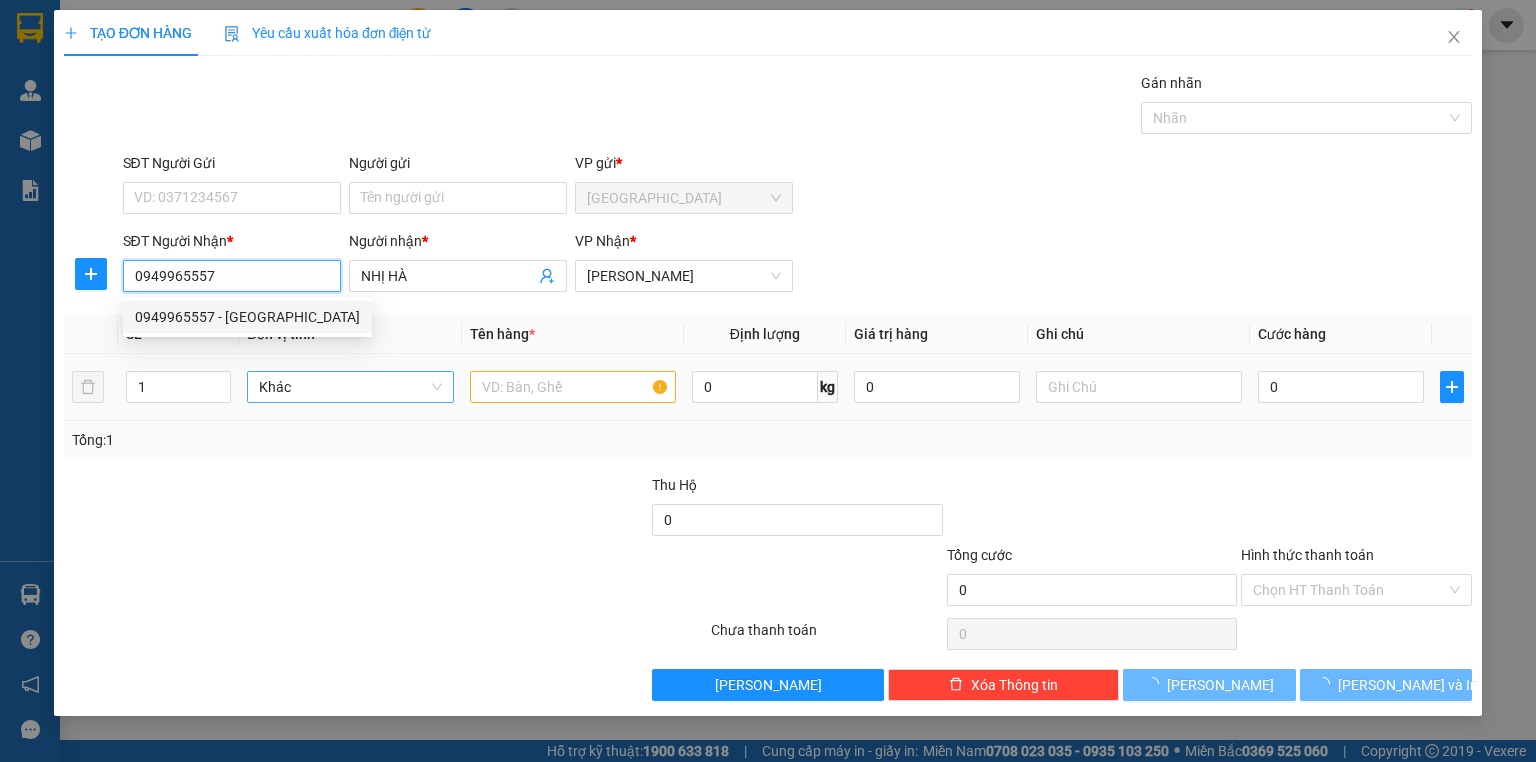 type on "50.000" 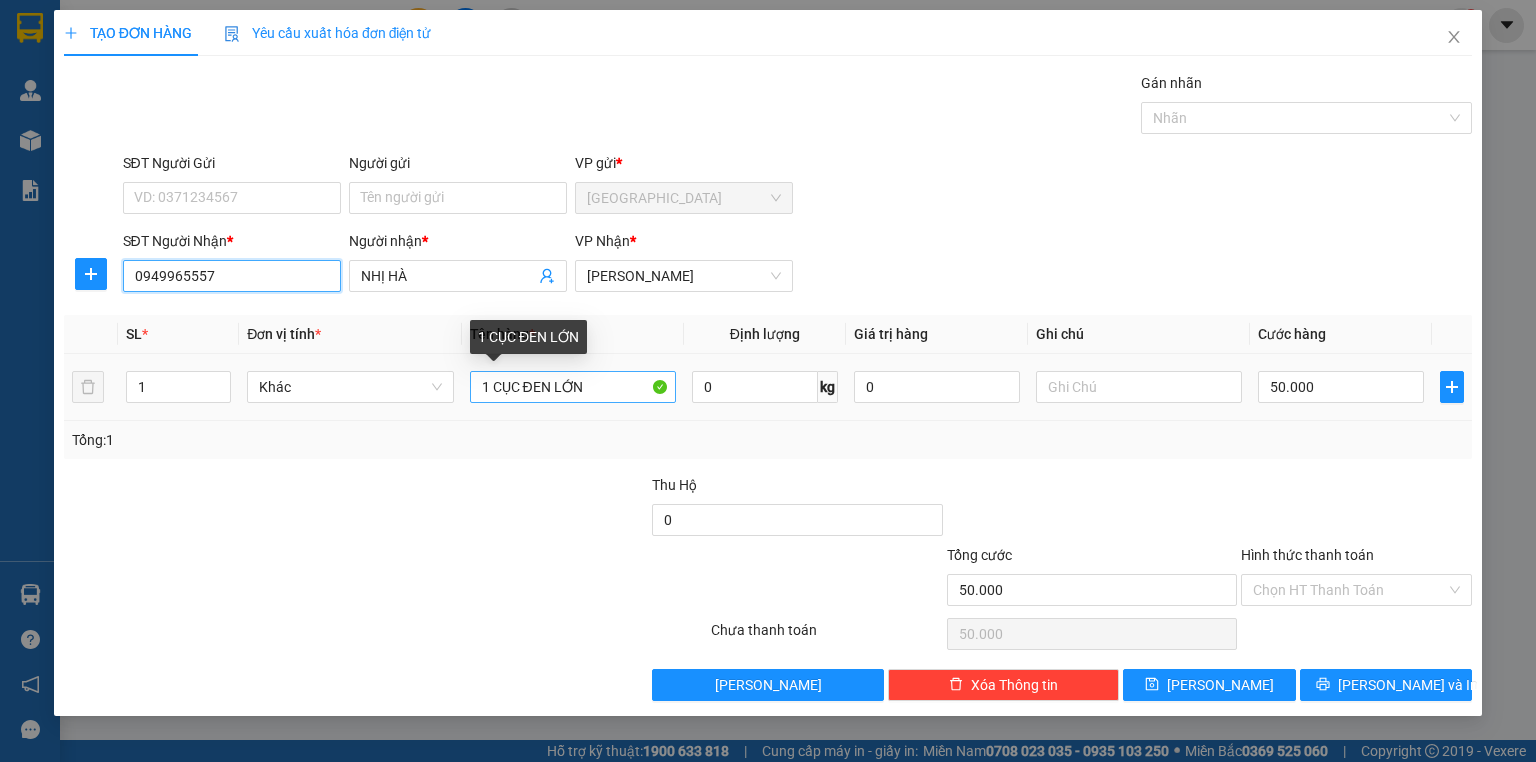 type on "0949965557" 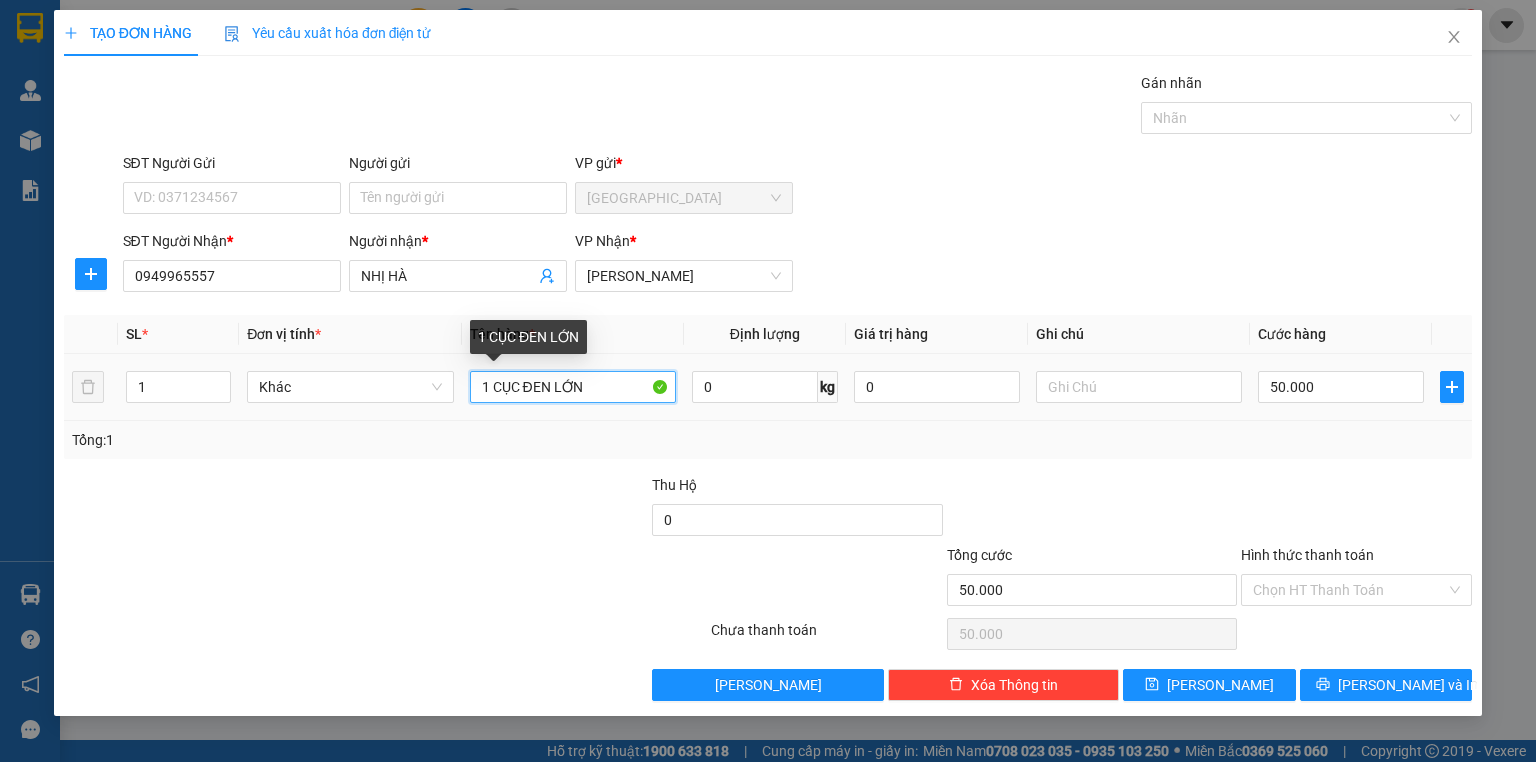 click on "1 CỤC ĐEN LỚN" at bounding box center (573, 387) 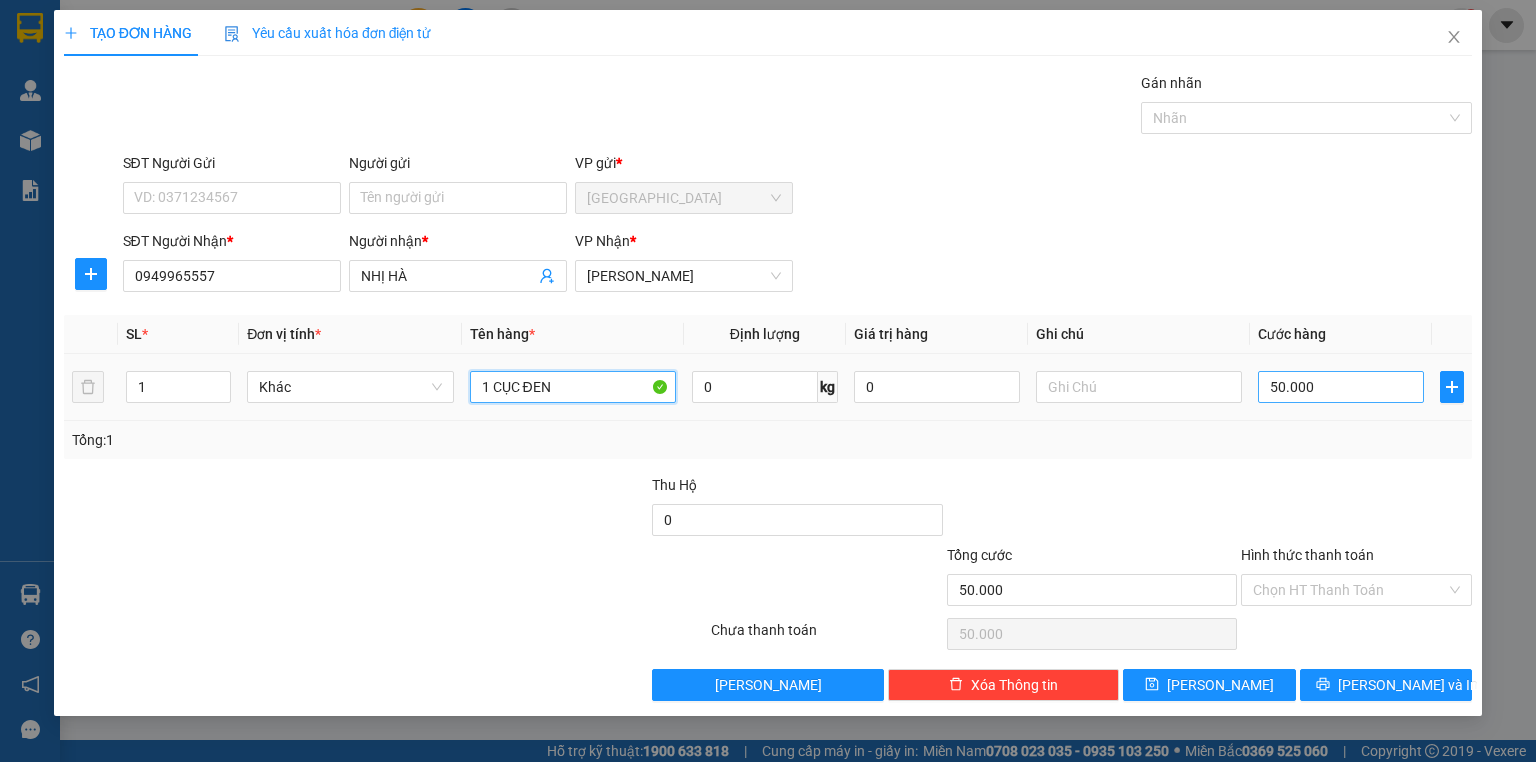 type on "1 CỤC ĐEN" 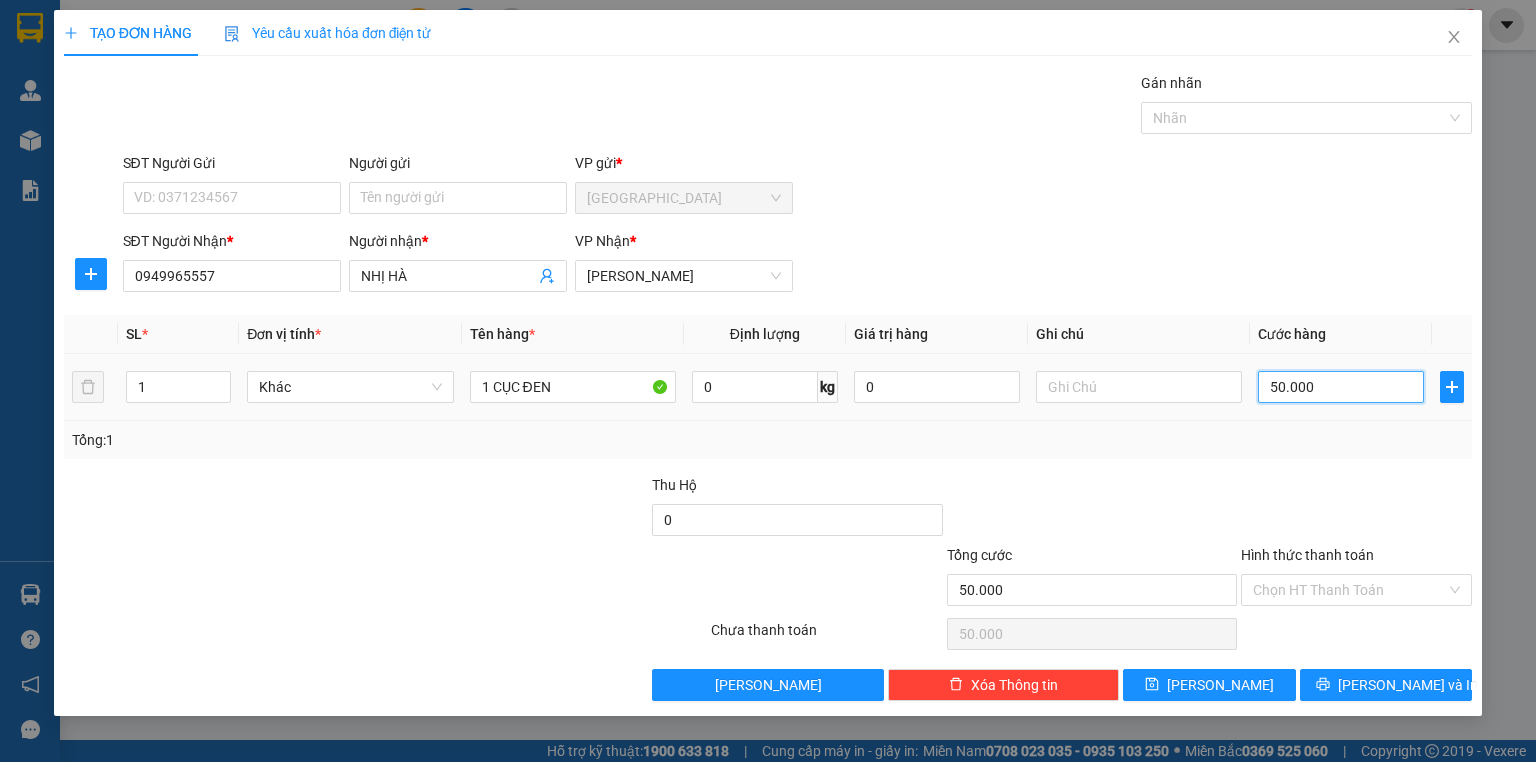 click on "50.000" at bounding box center (1341, 387) 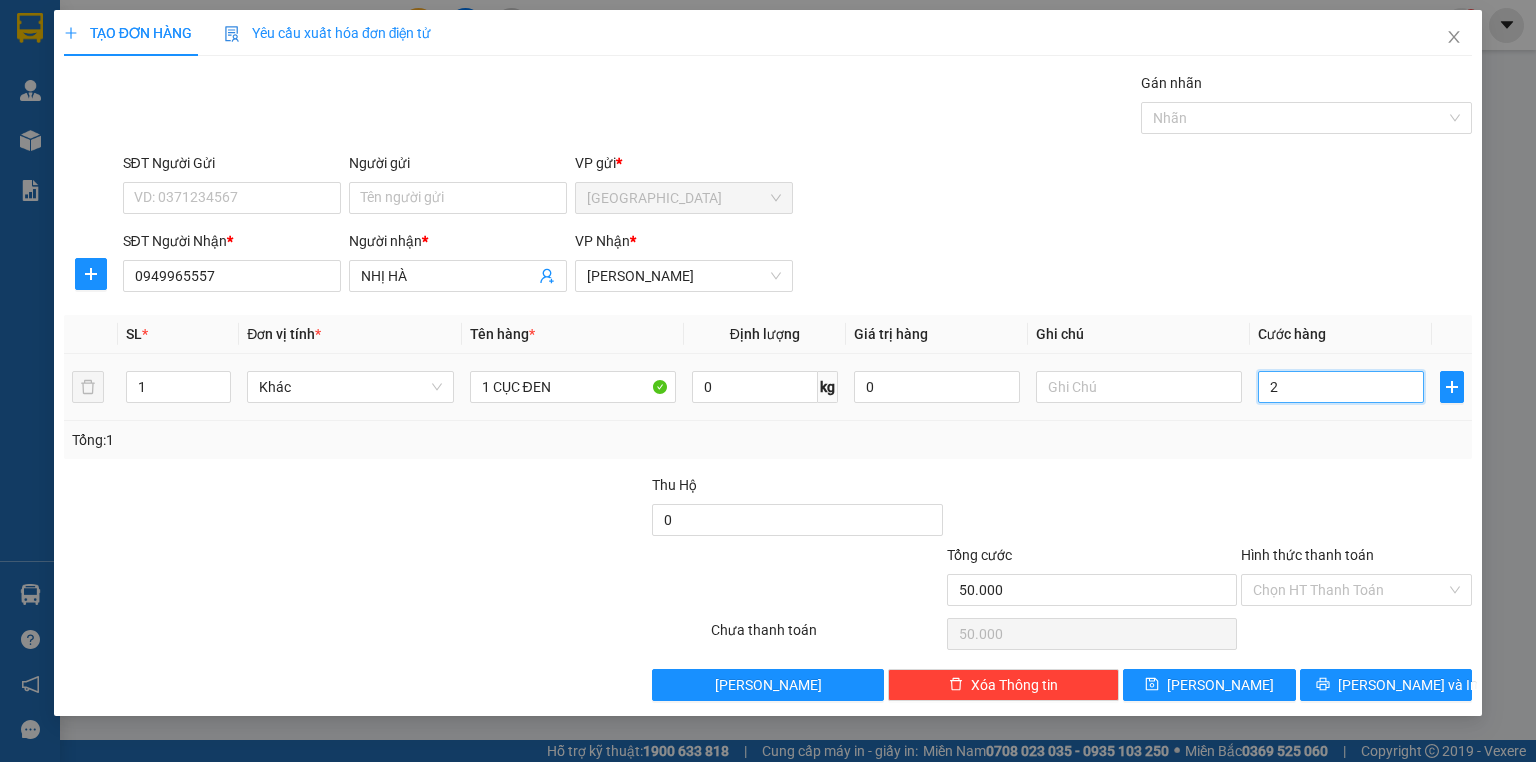 type on "2" 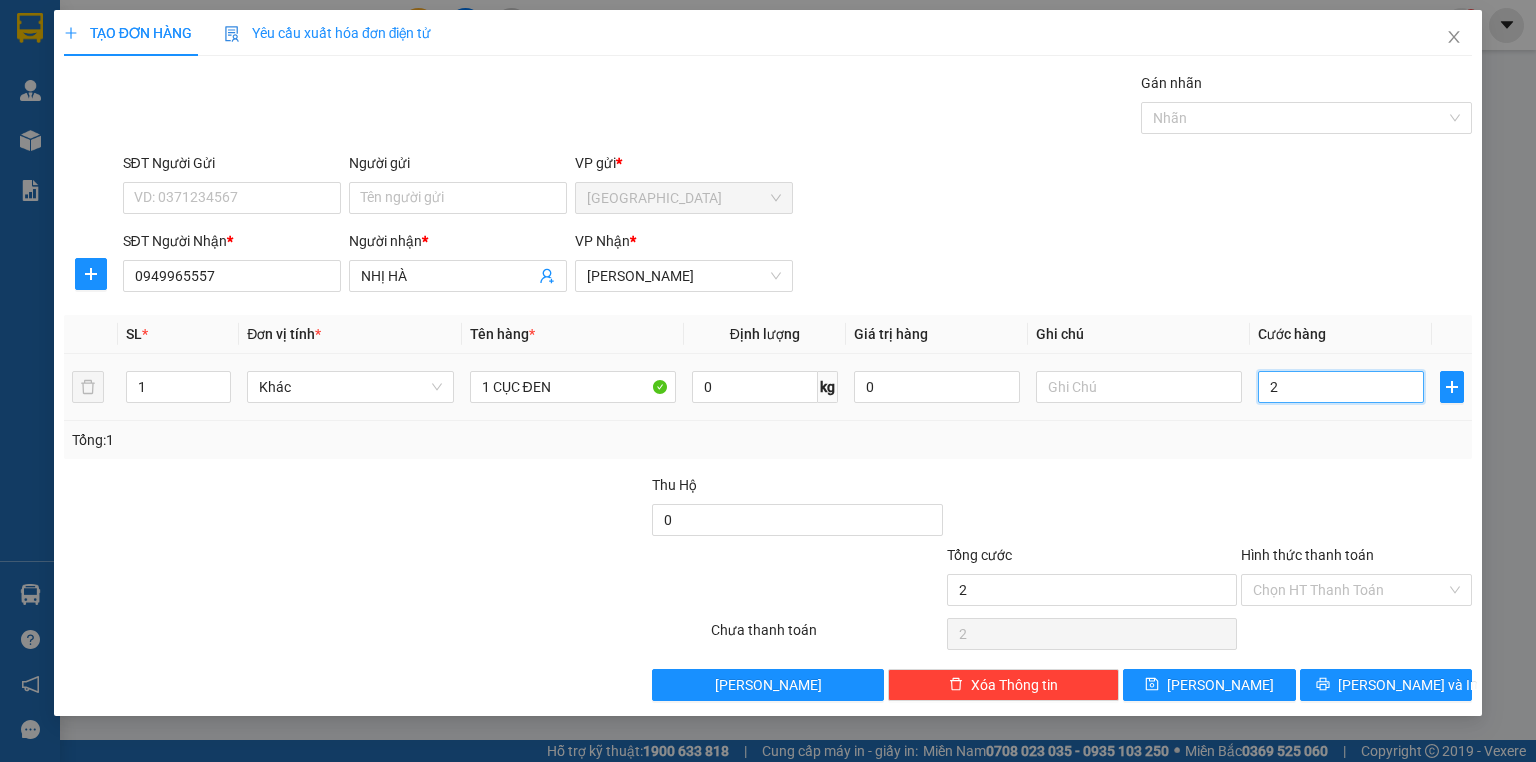 type on "20" 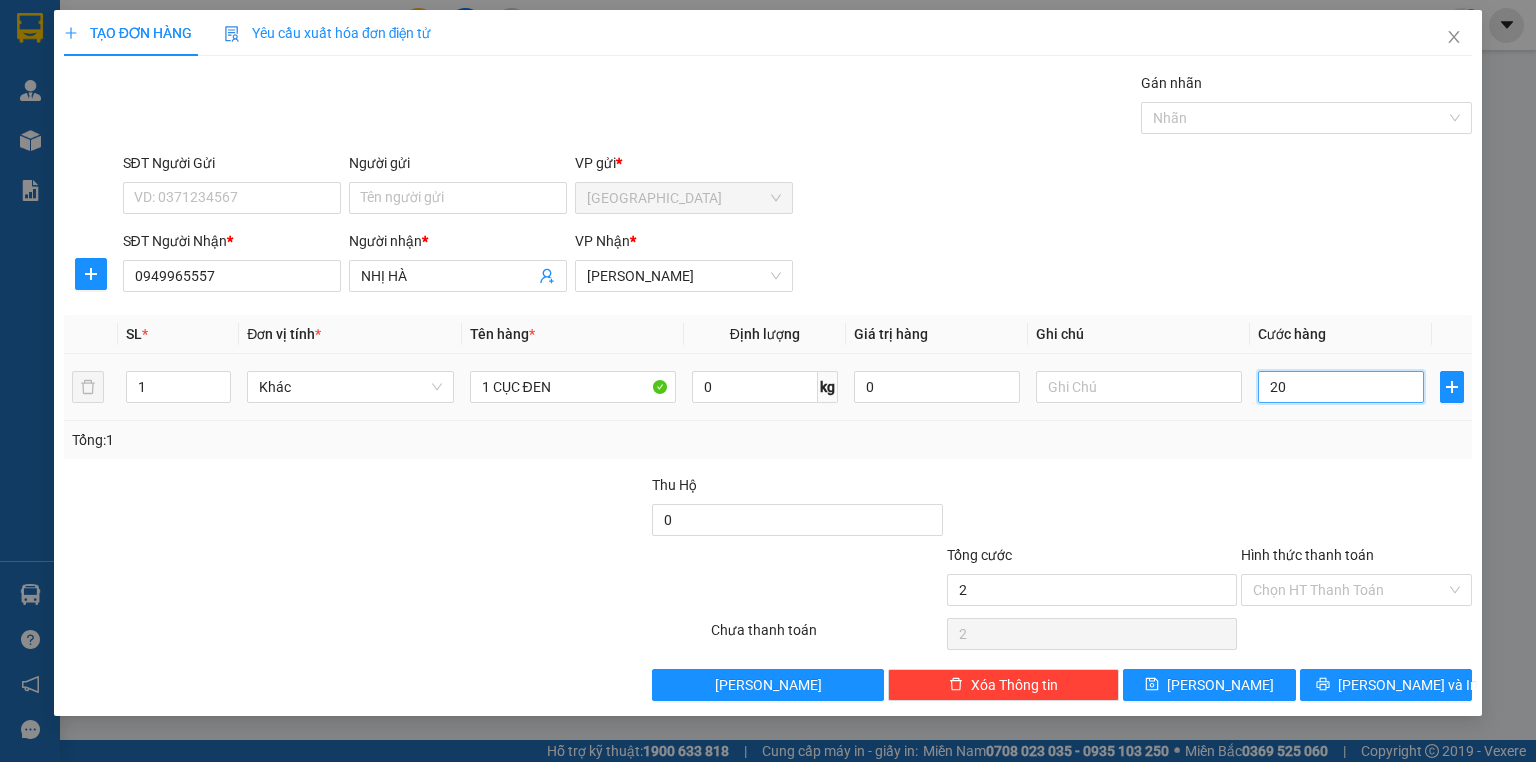 type on "20" 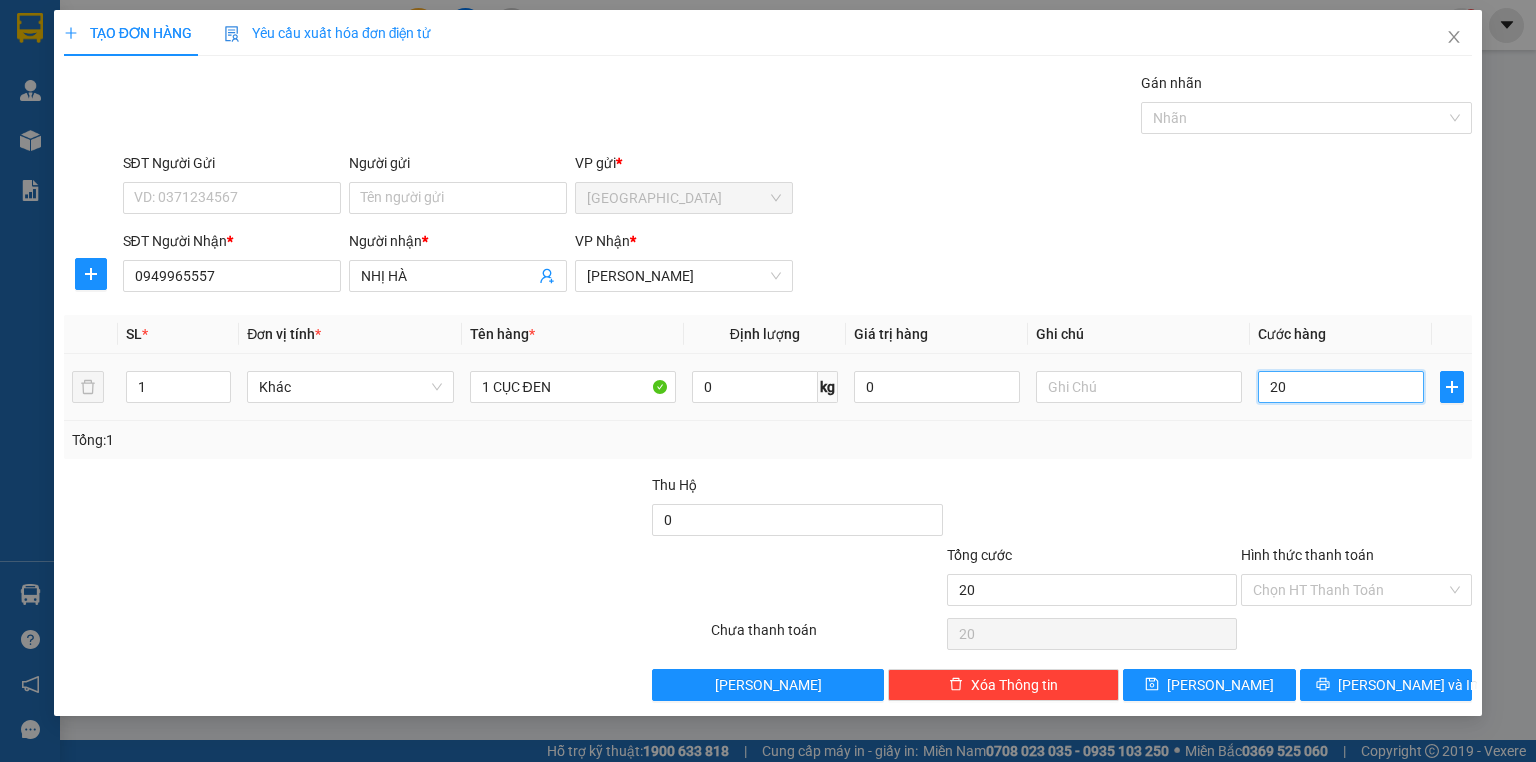 type on "200" 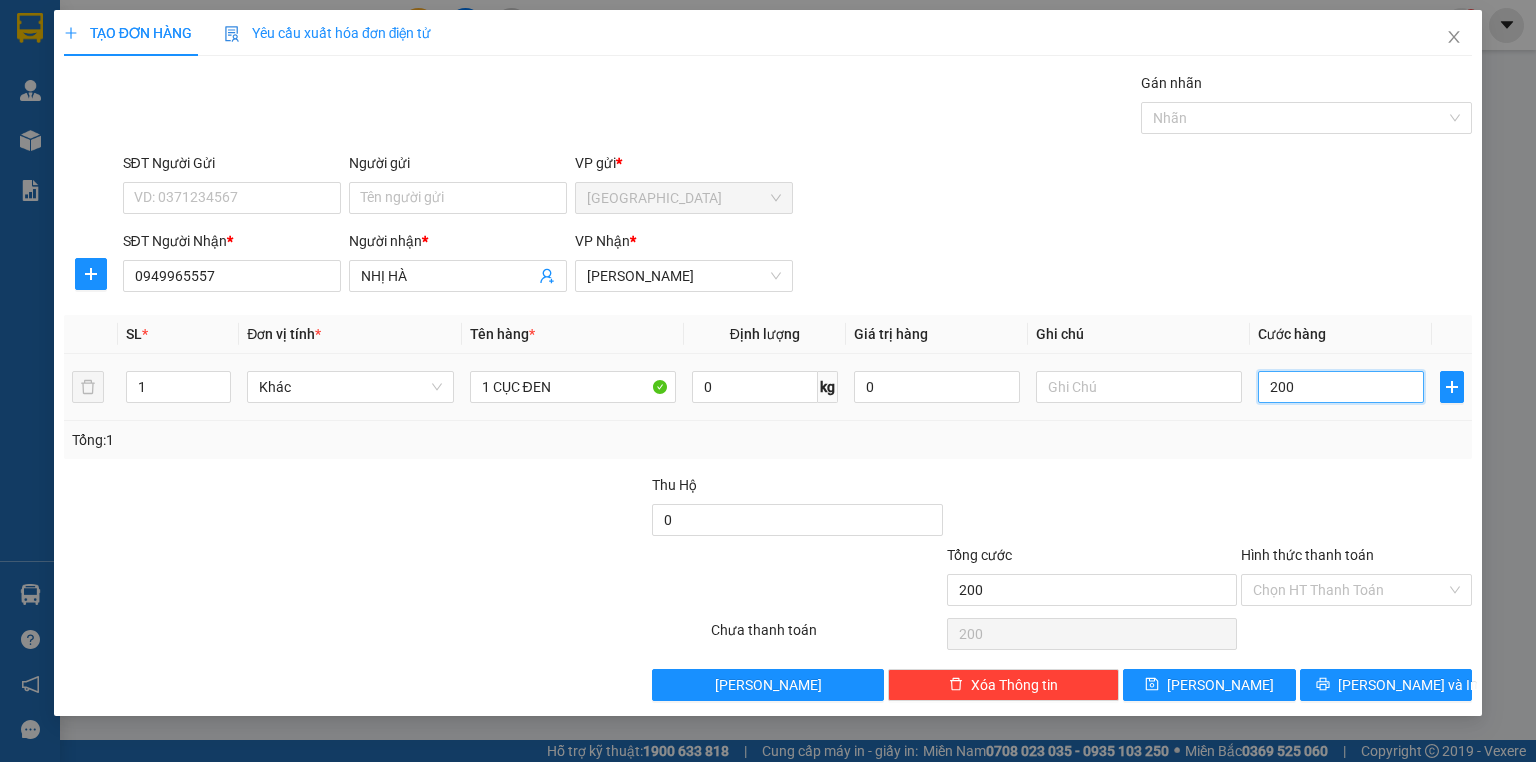 type on "2.000" 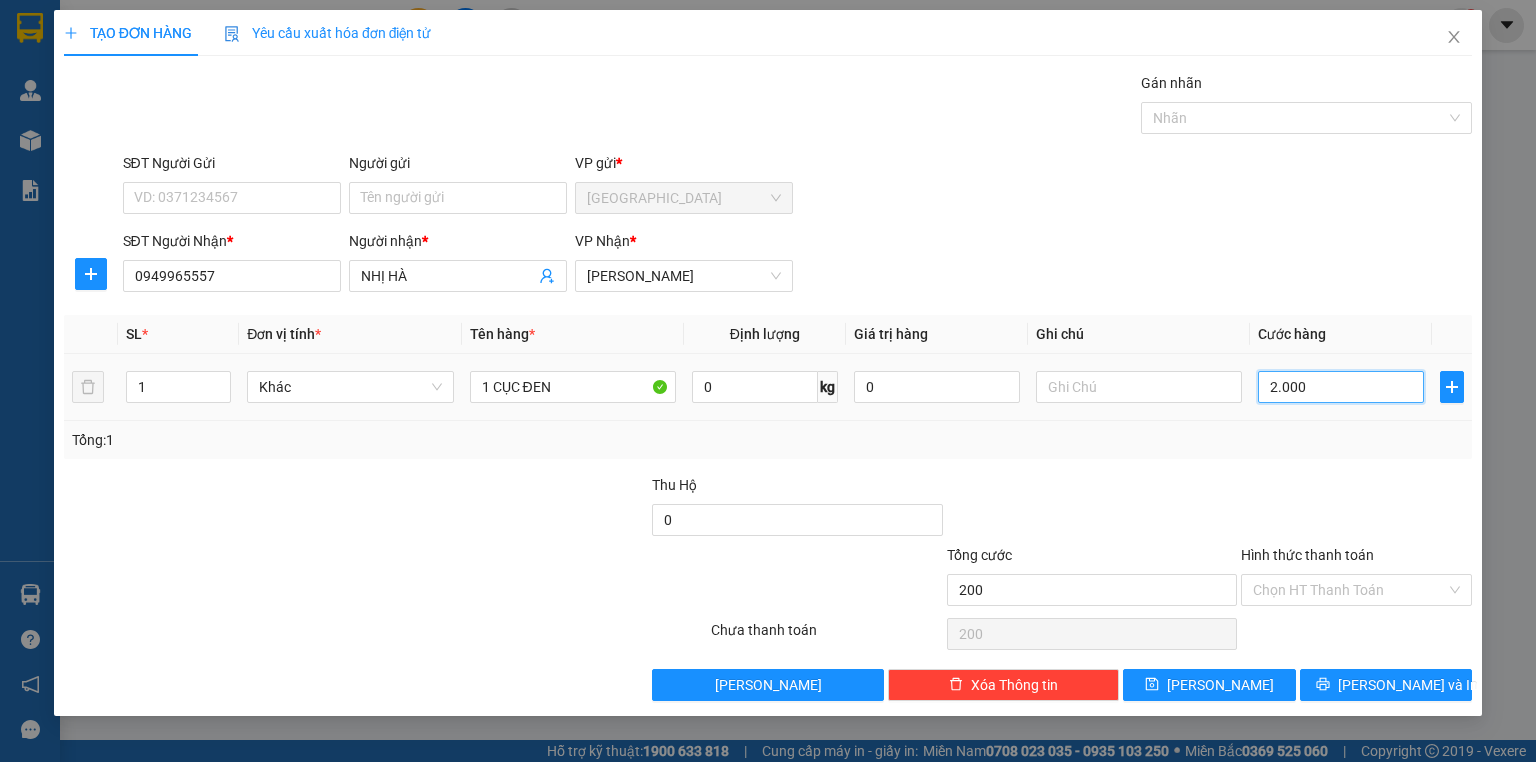 type on "2.000" 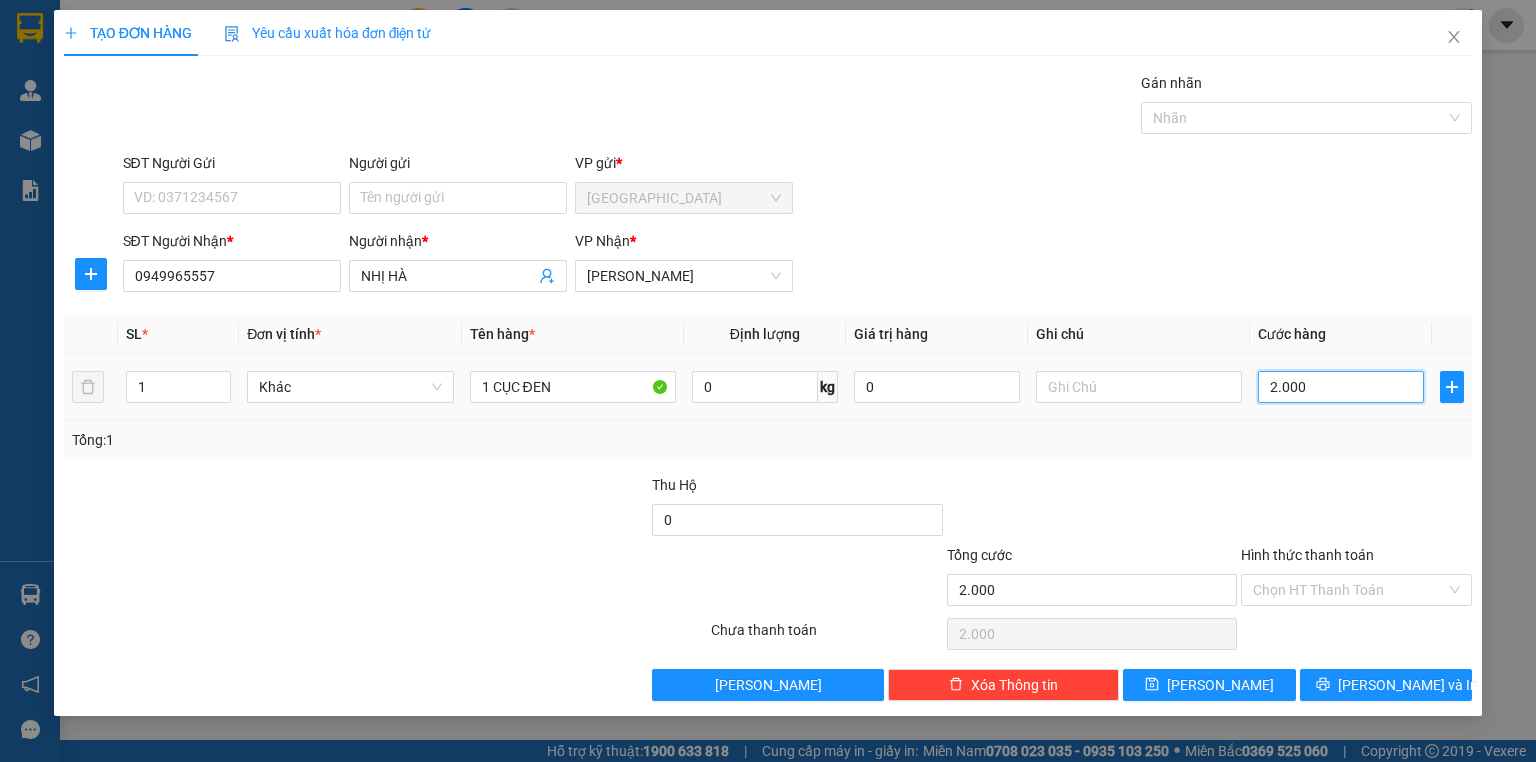 type on "20.000" 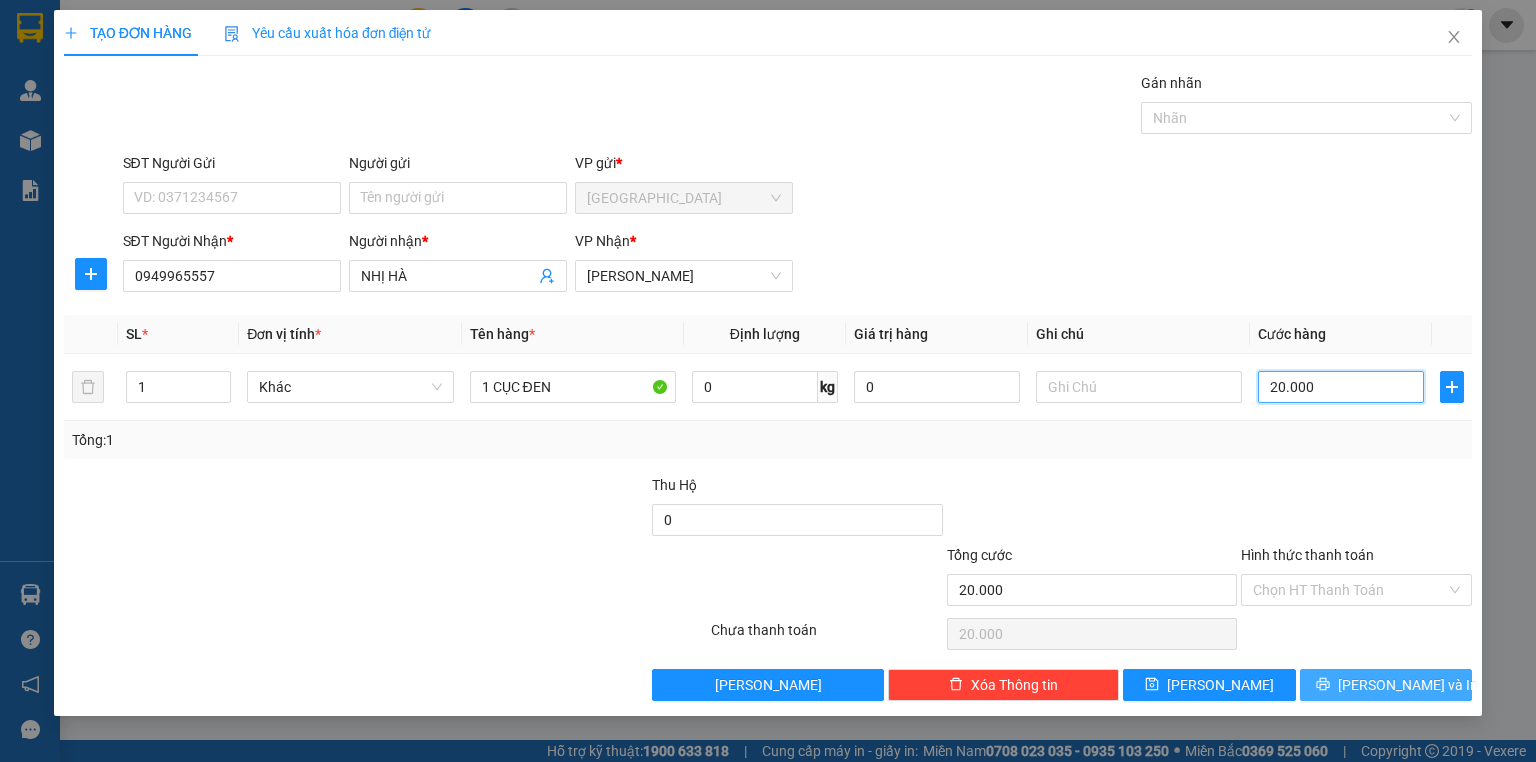 type on "20.000" 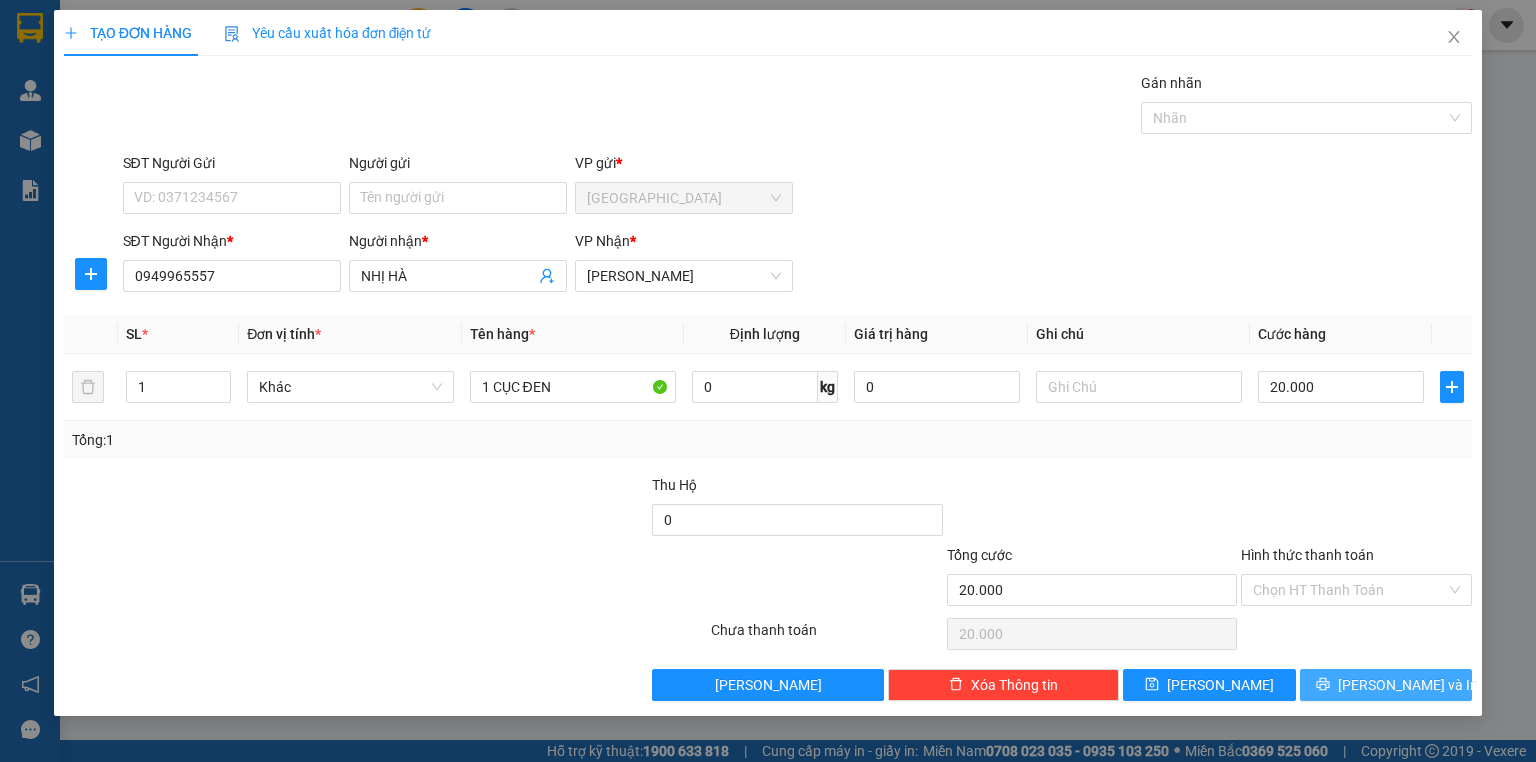 click on "Lưu và In" at bounding box center (1386, 685) 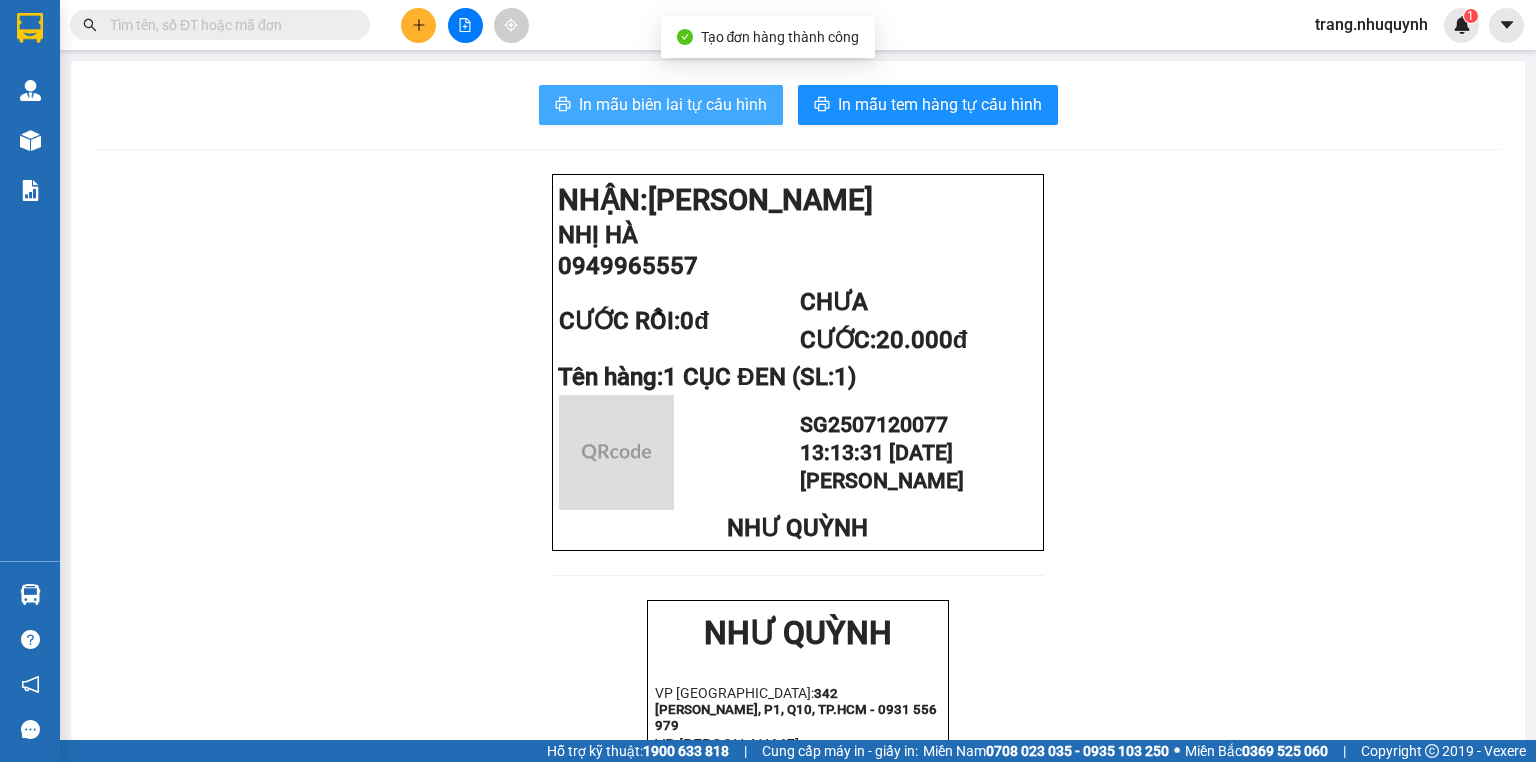 click on "In mẫu biên lai tự cấu hình" at bounding box center (661, 105) 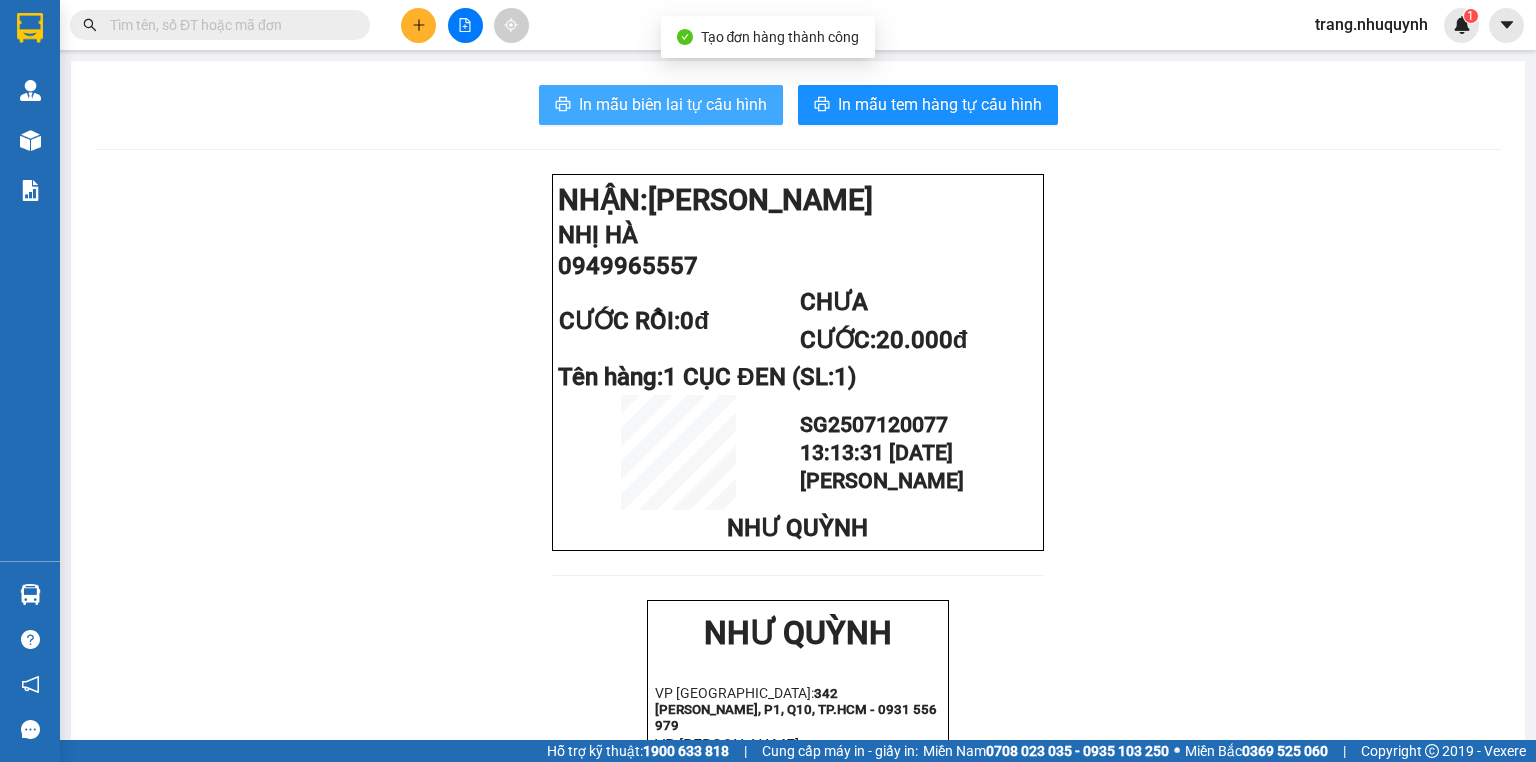 scroll, scrollTop: 0, scrollLeft: 0, axis: both 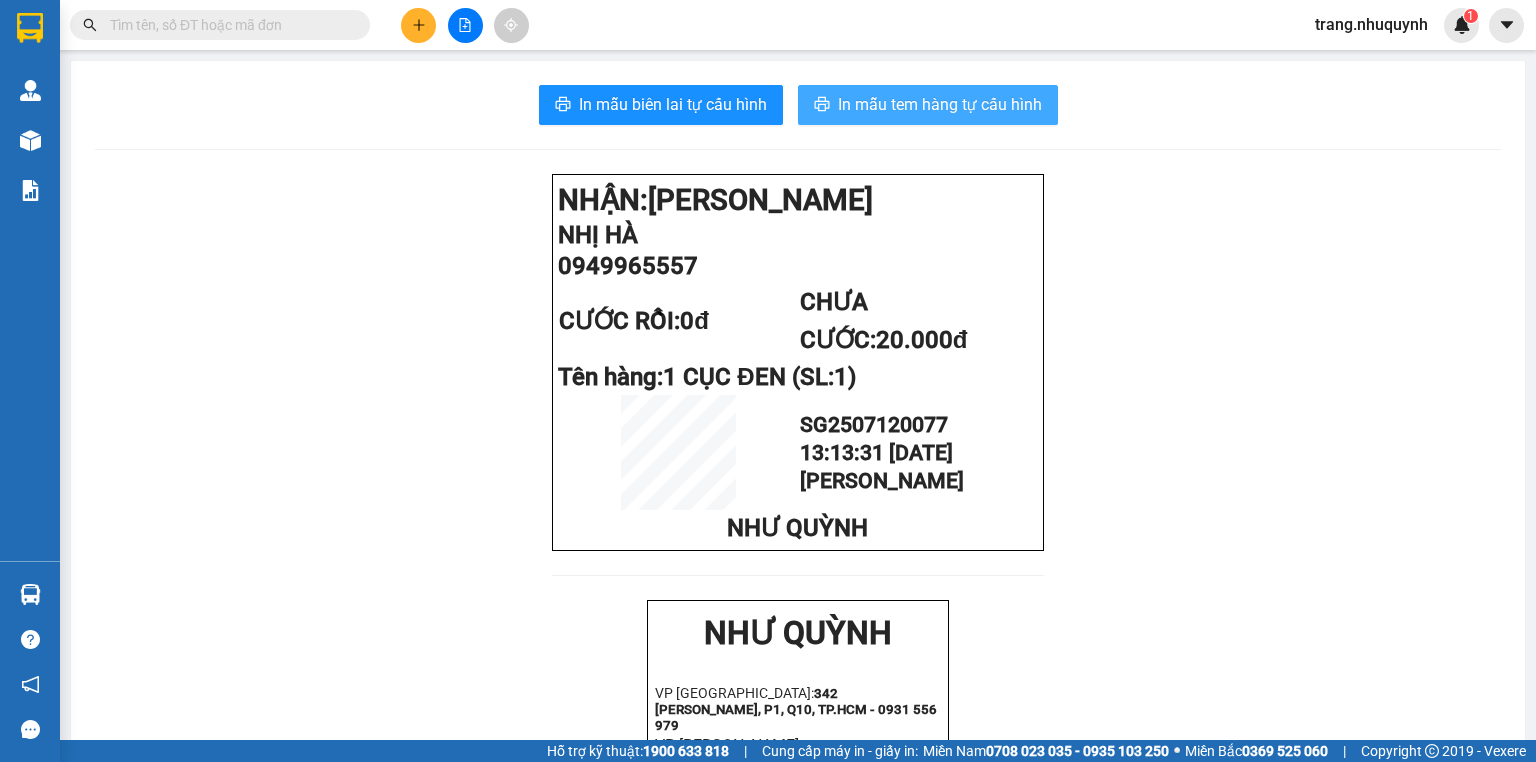 click on "In mẫu tem hàng tự cấu hình" at bounding box center (940, 104) 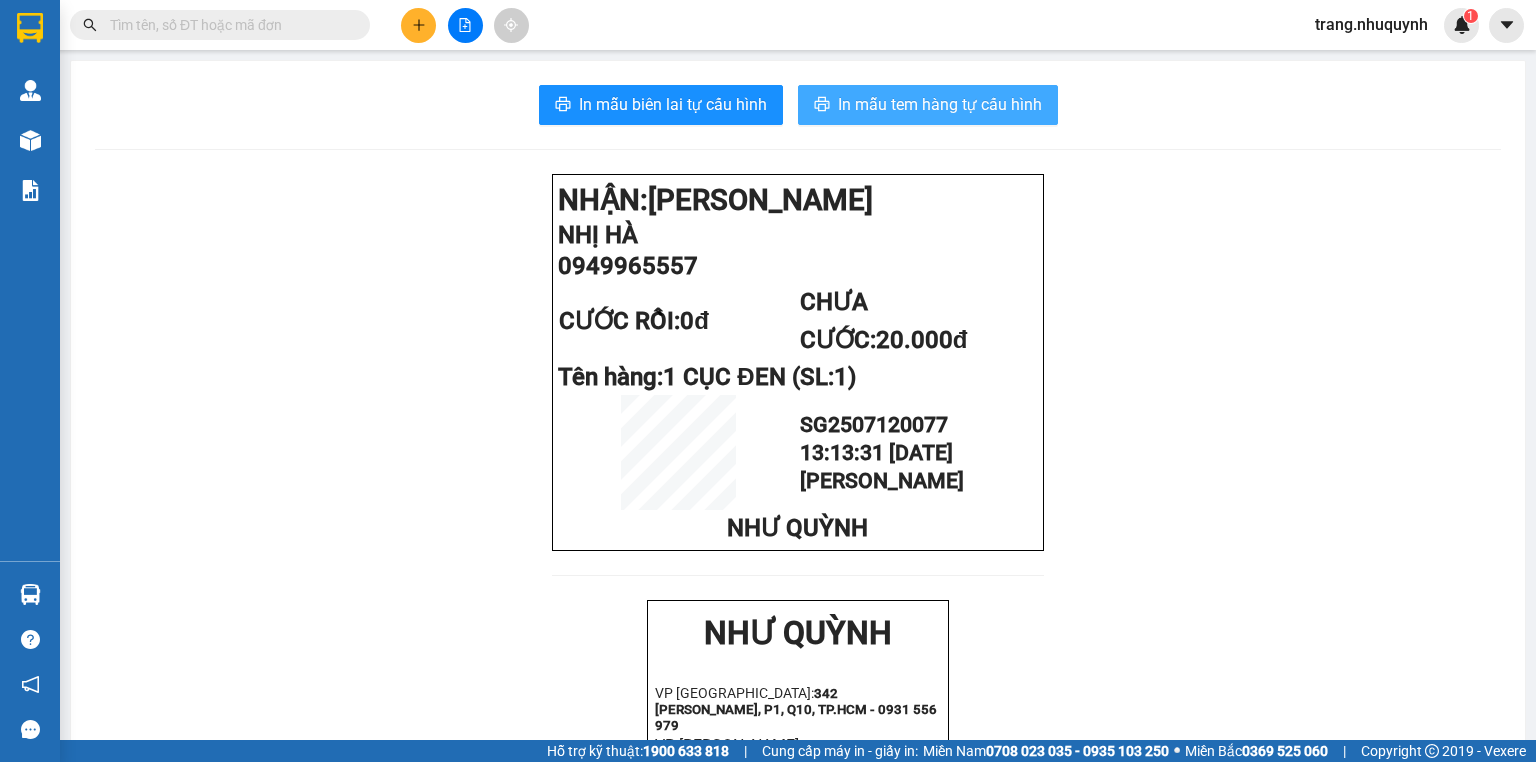 scroll, scrollTop: 0, scrollLeft: 0, axis: both 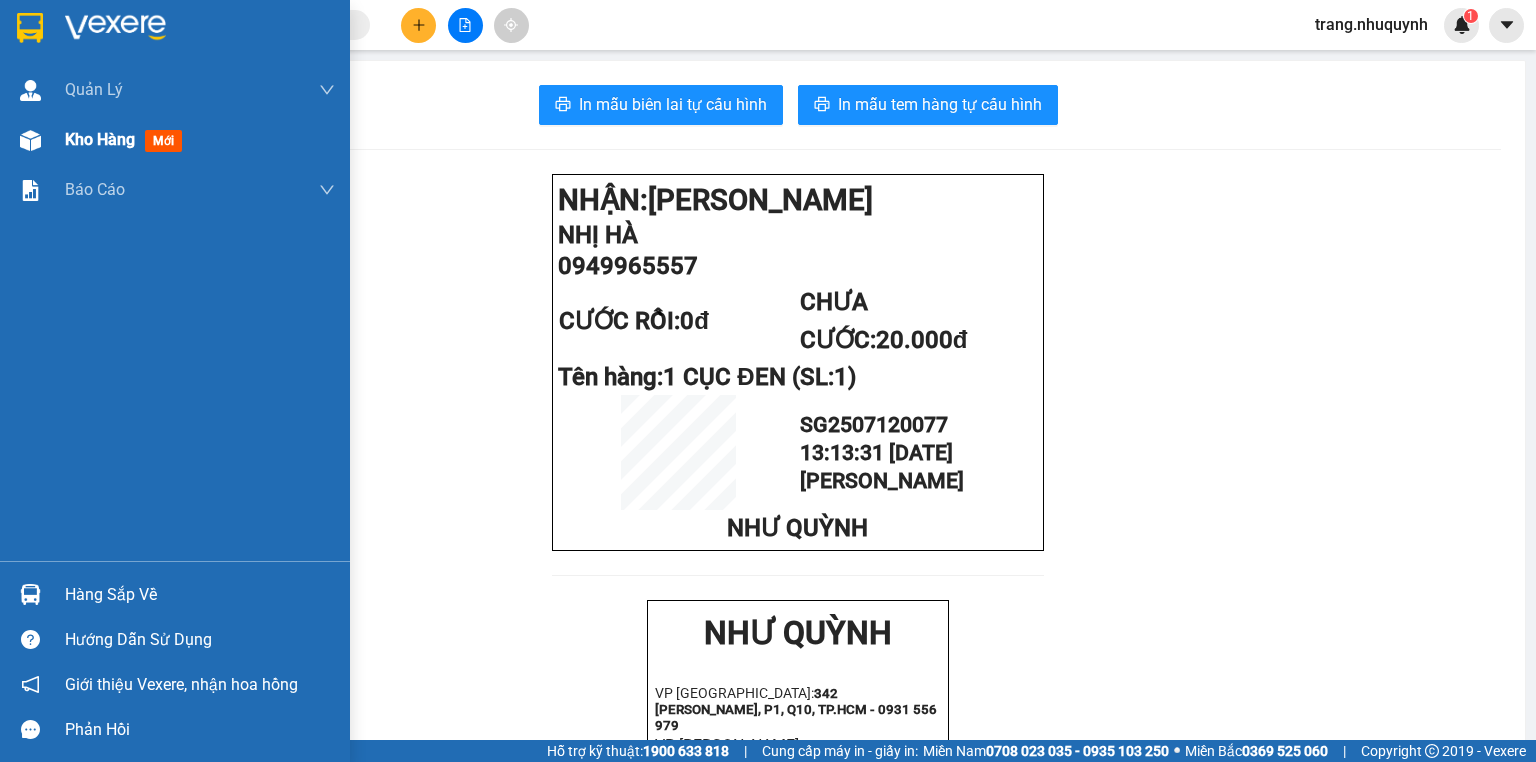 click on "Kho hàng" at bounding box center (100, 139) 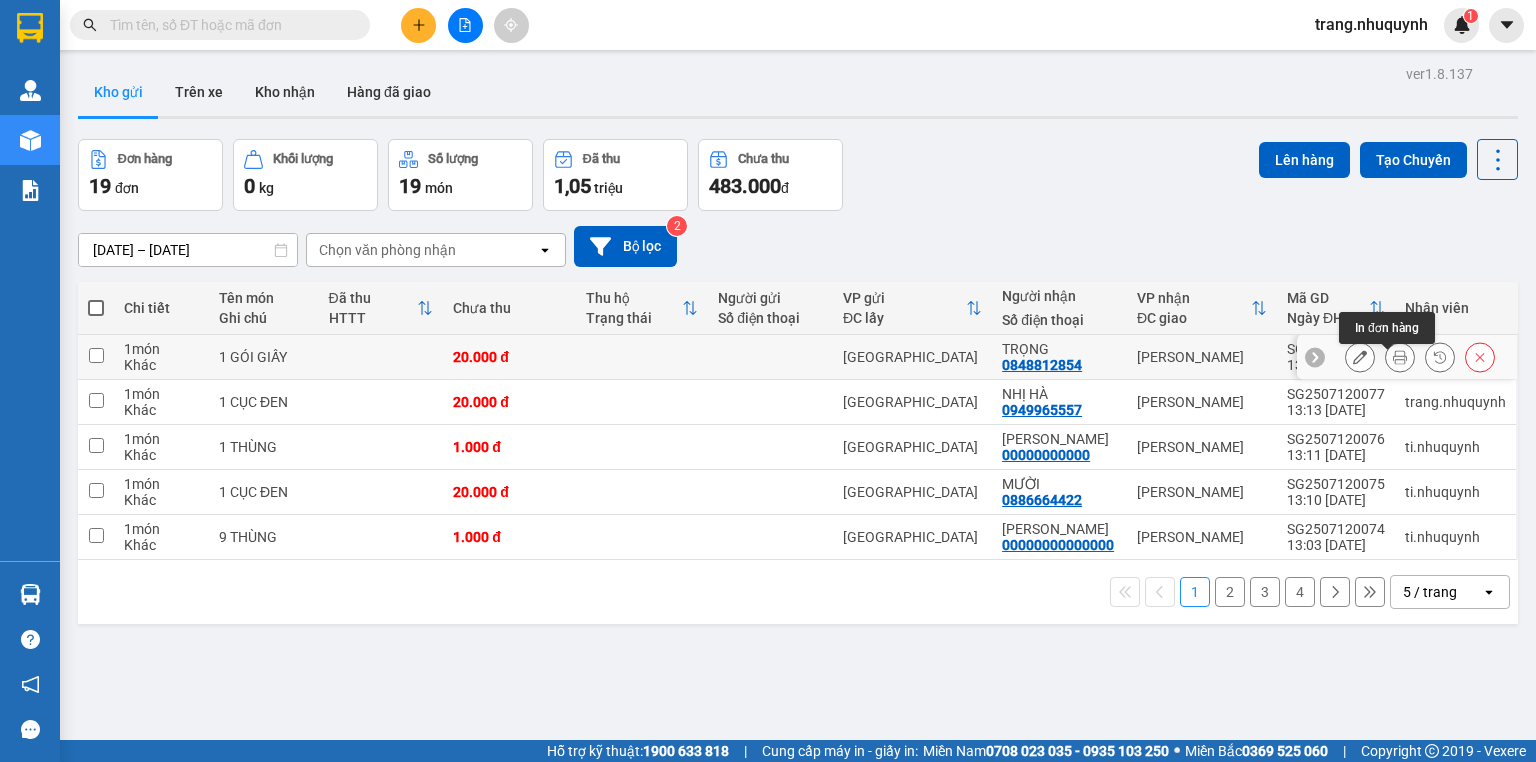 click 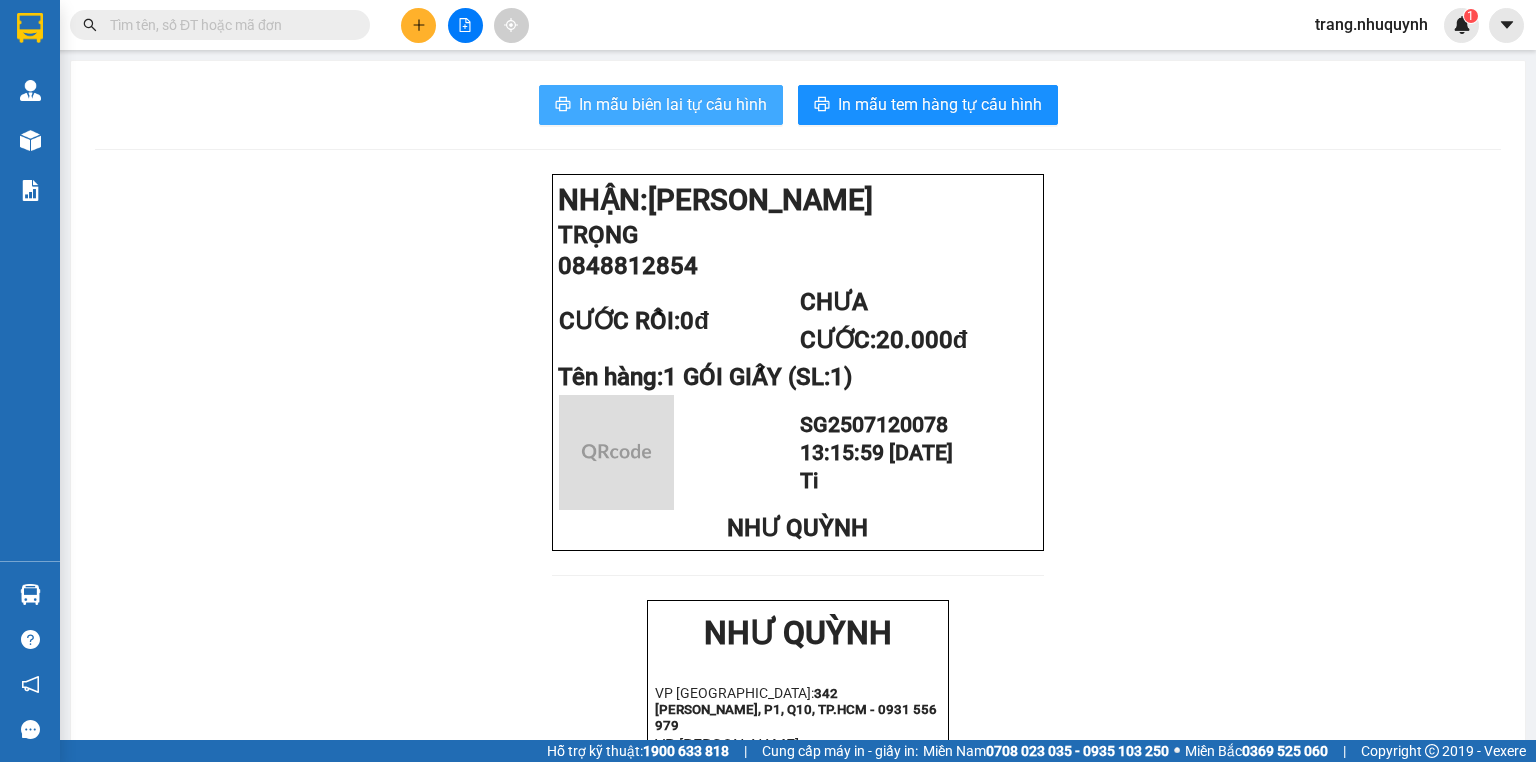 click on "In mẫu biên lai tự cấu hình" at bounding box center (673, 104) 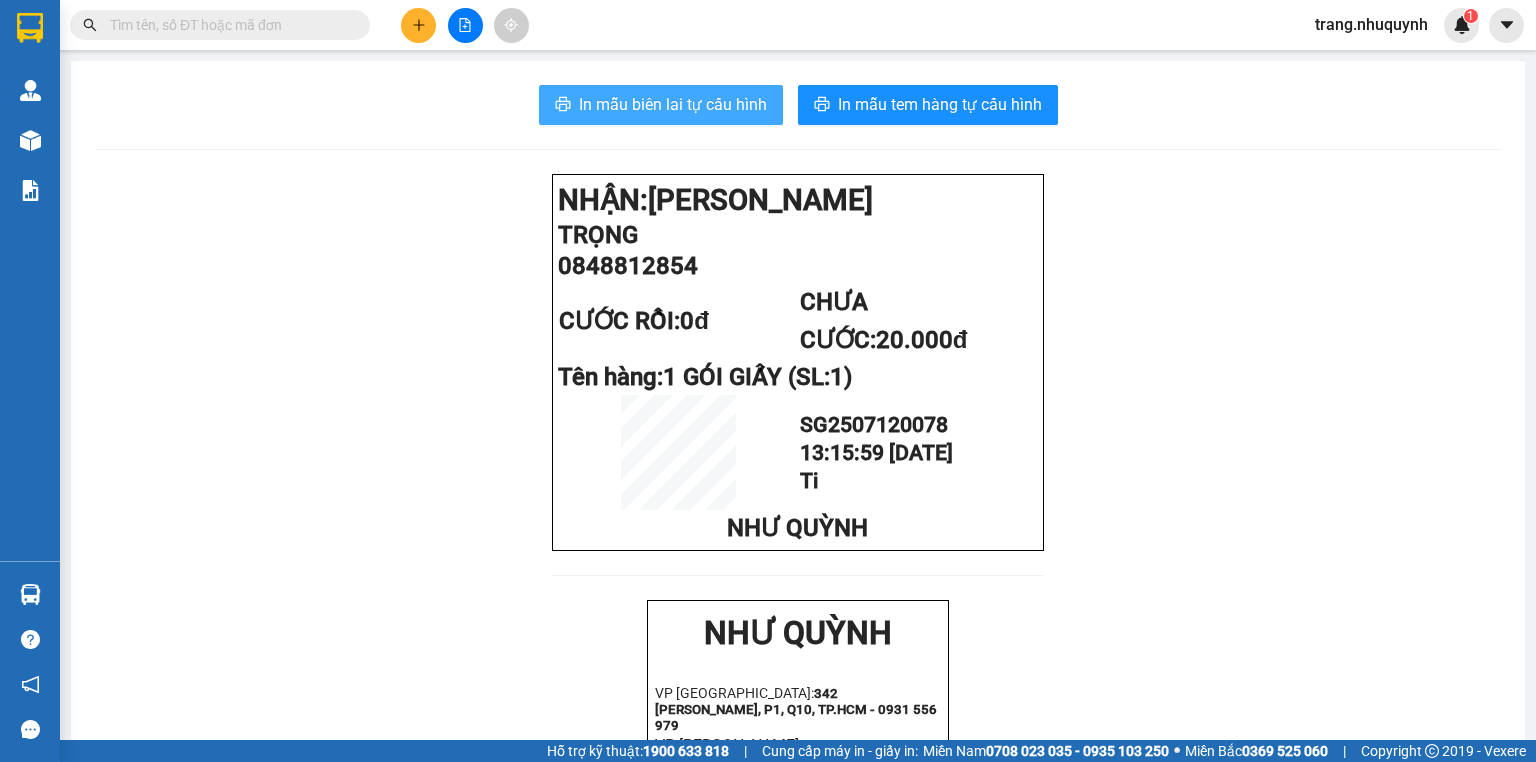 scroll, scrollTop: 0, scrollLeft: 0, axis: both 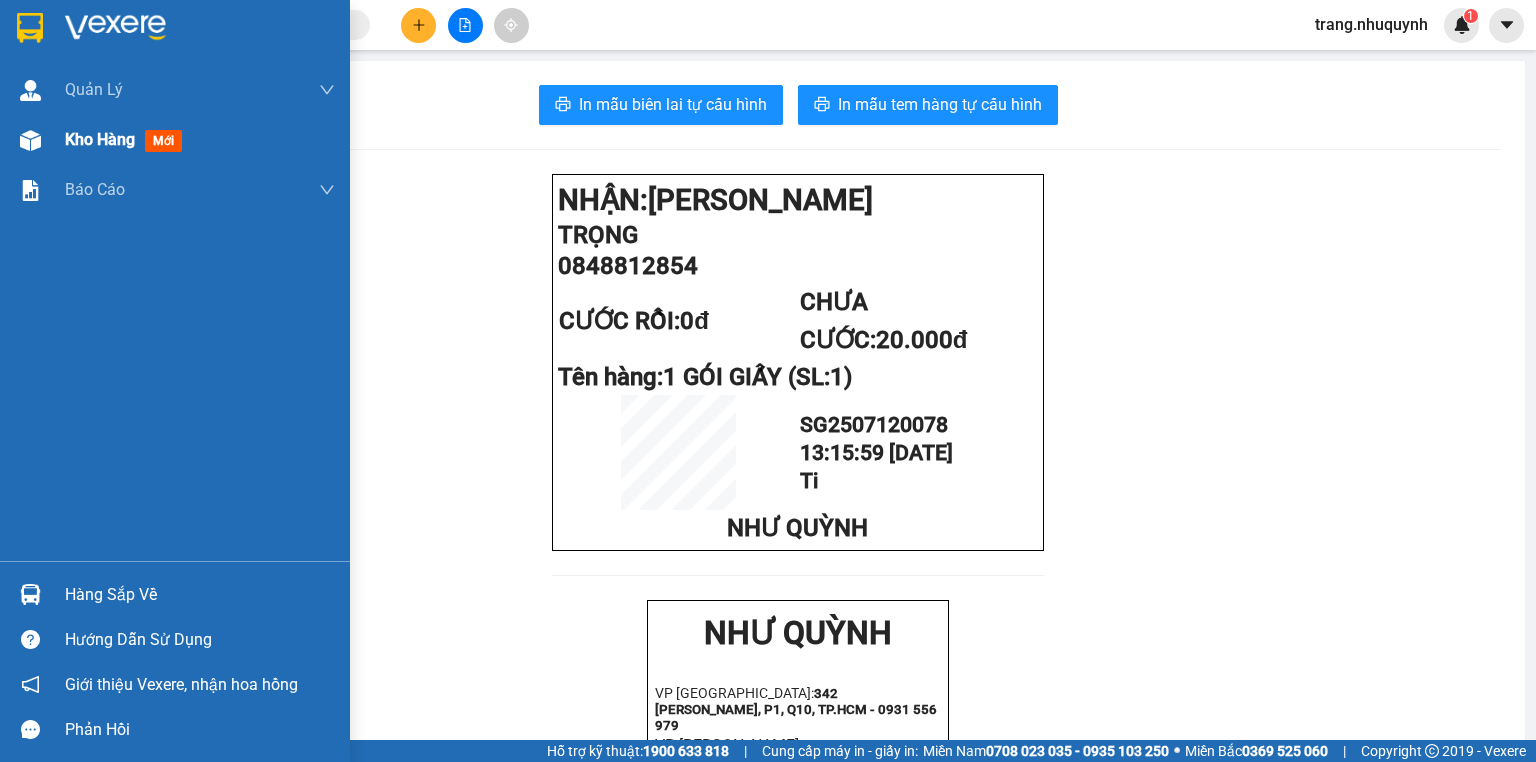 click on "Kho hàng" at bounding box center (100, 139) 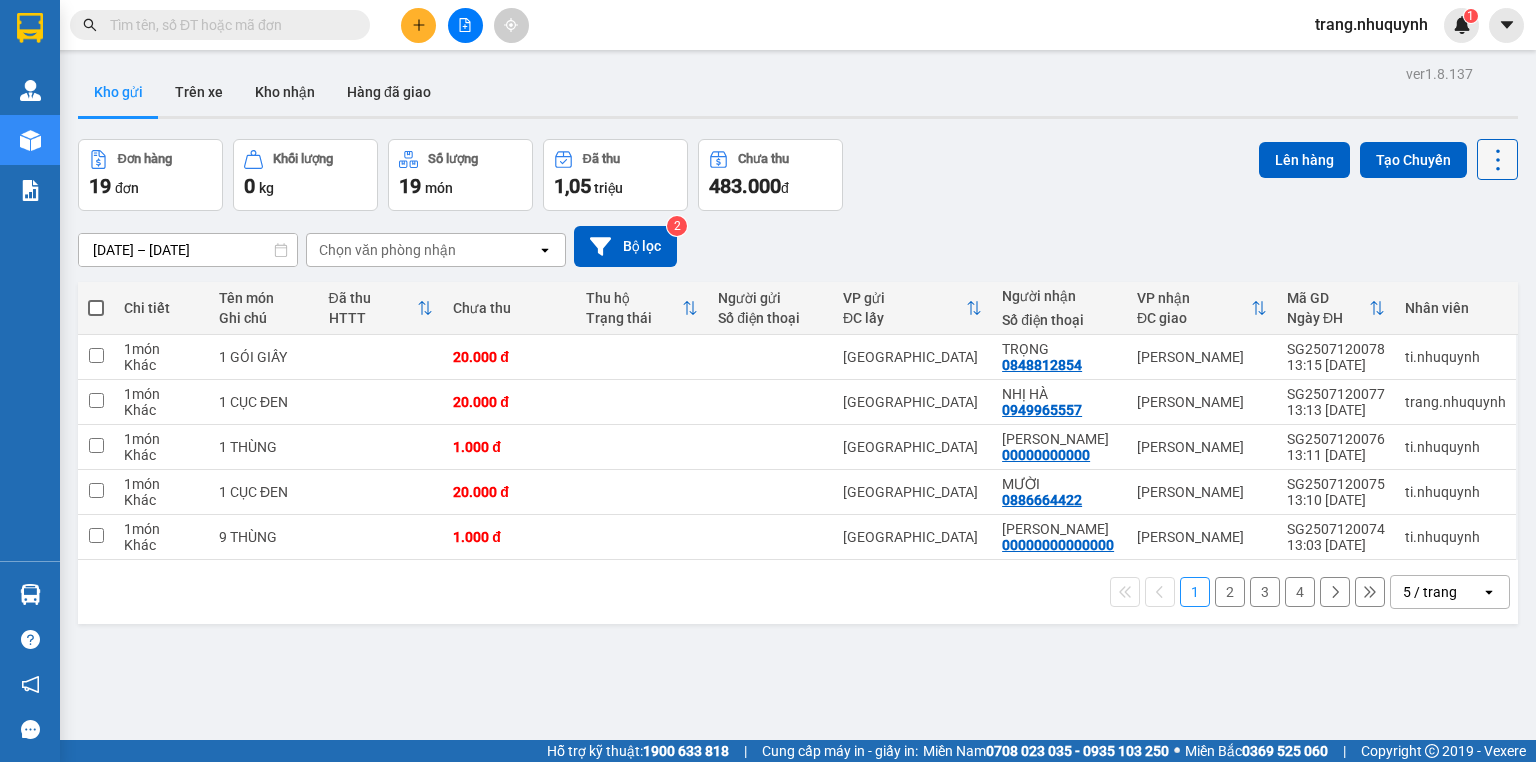 click 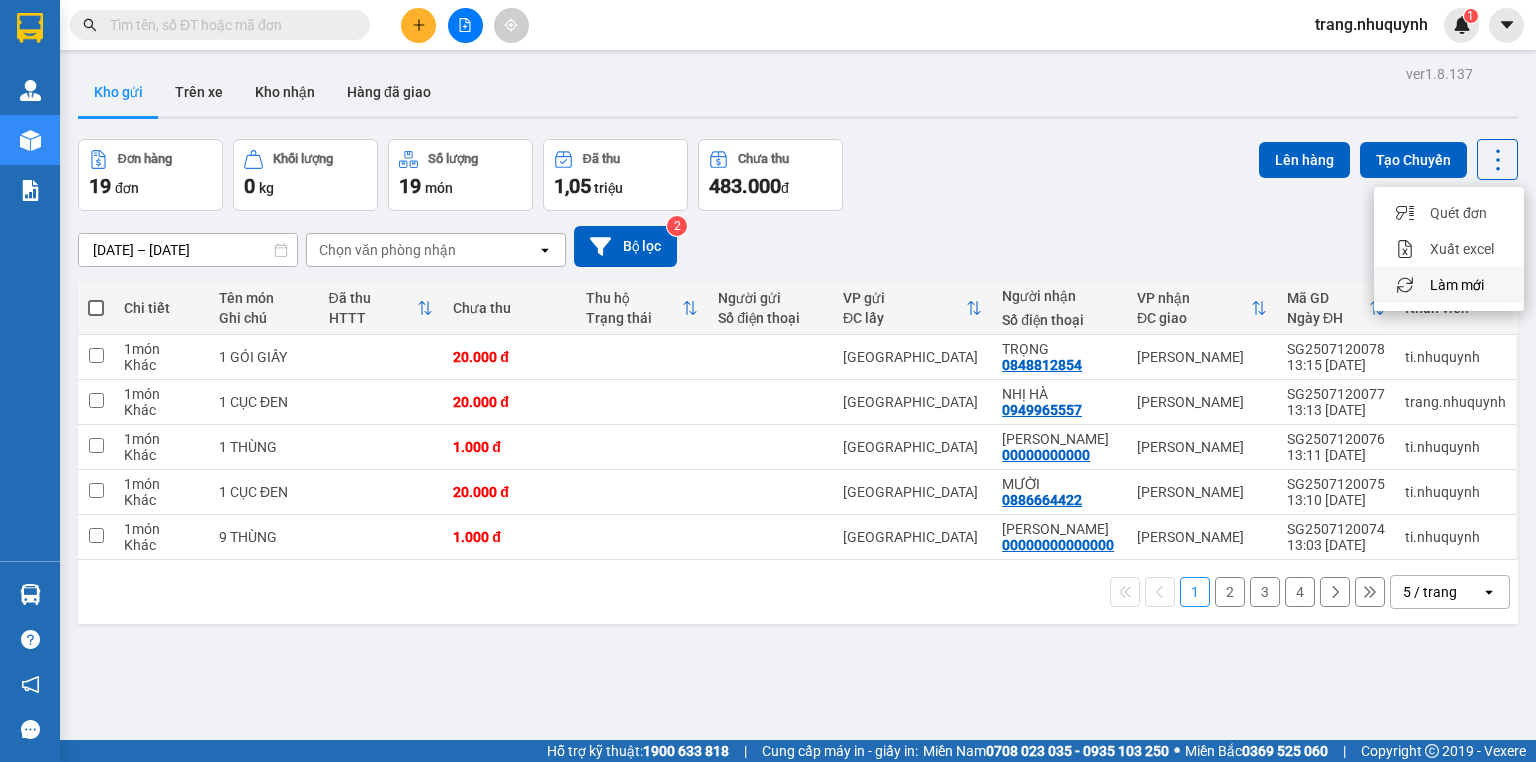 click on "Làm mới" at bounding box center [1449, 285] 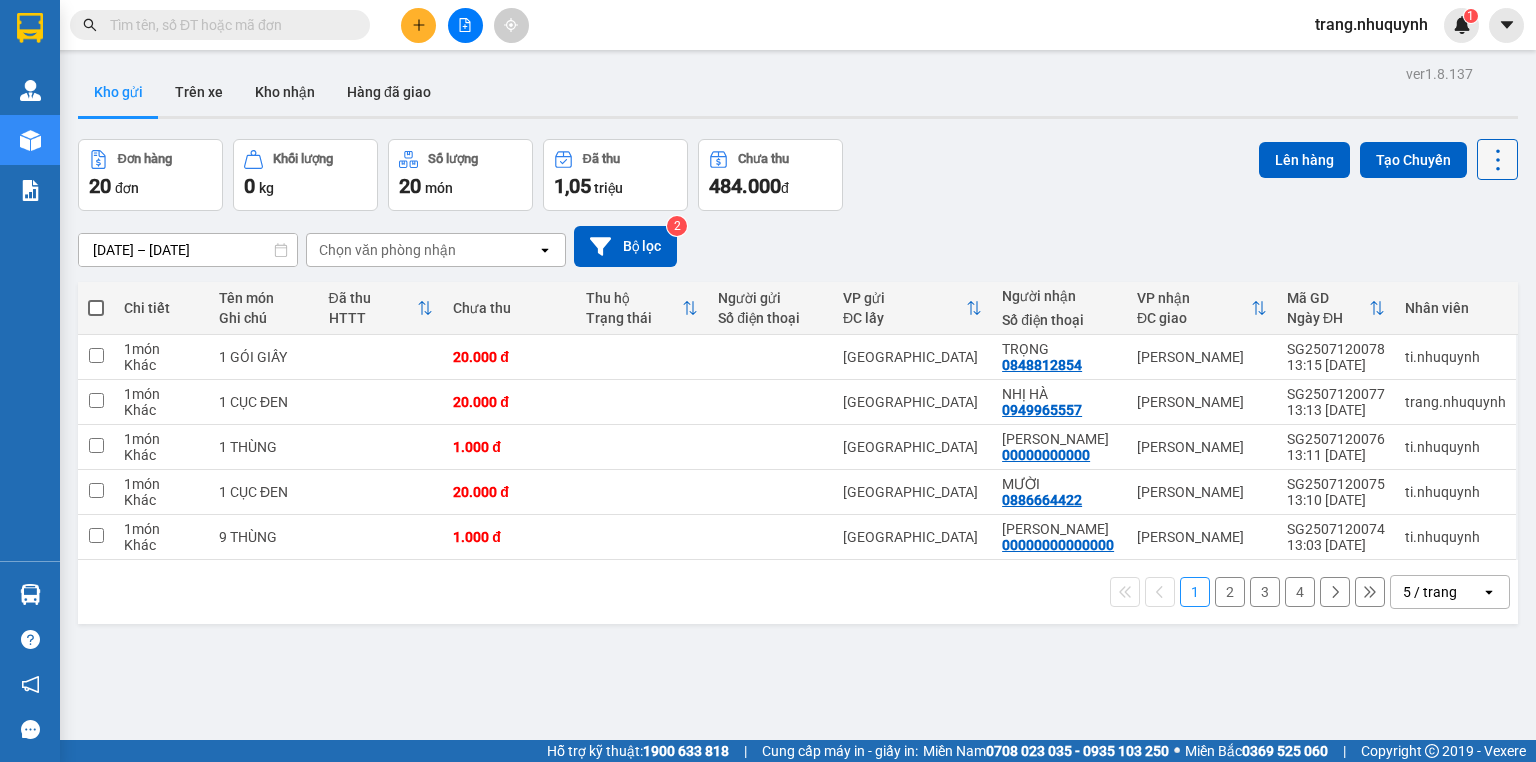 click 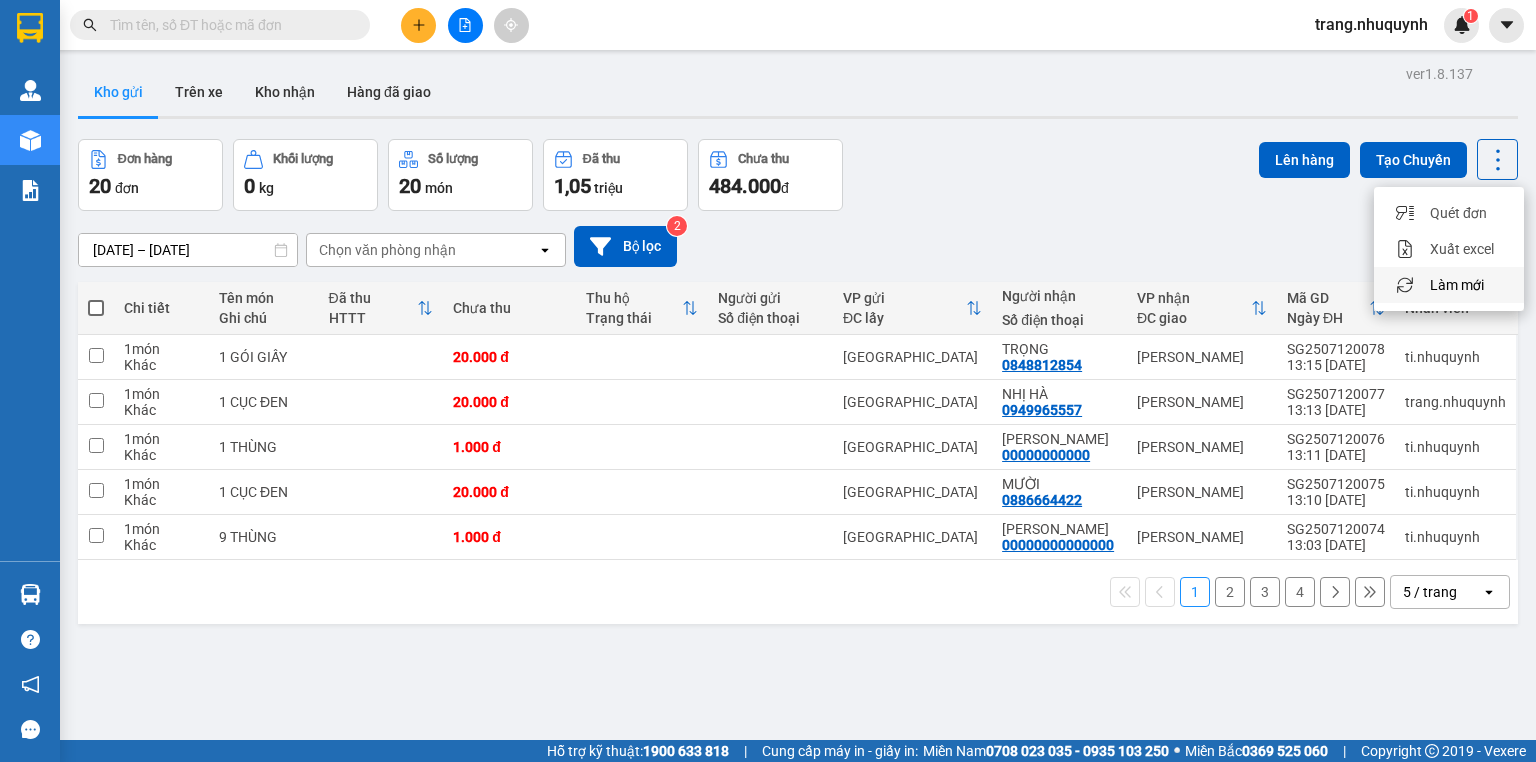click on "Làm mới" at bounding box center [1457, 285] 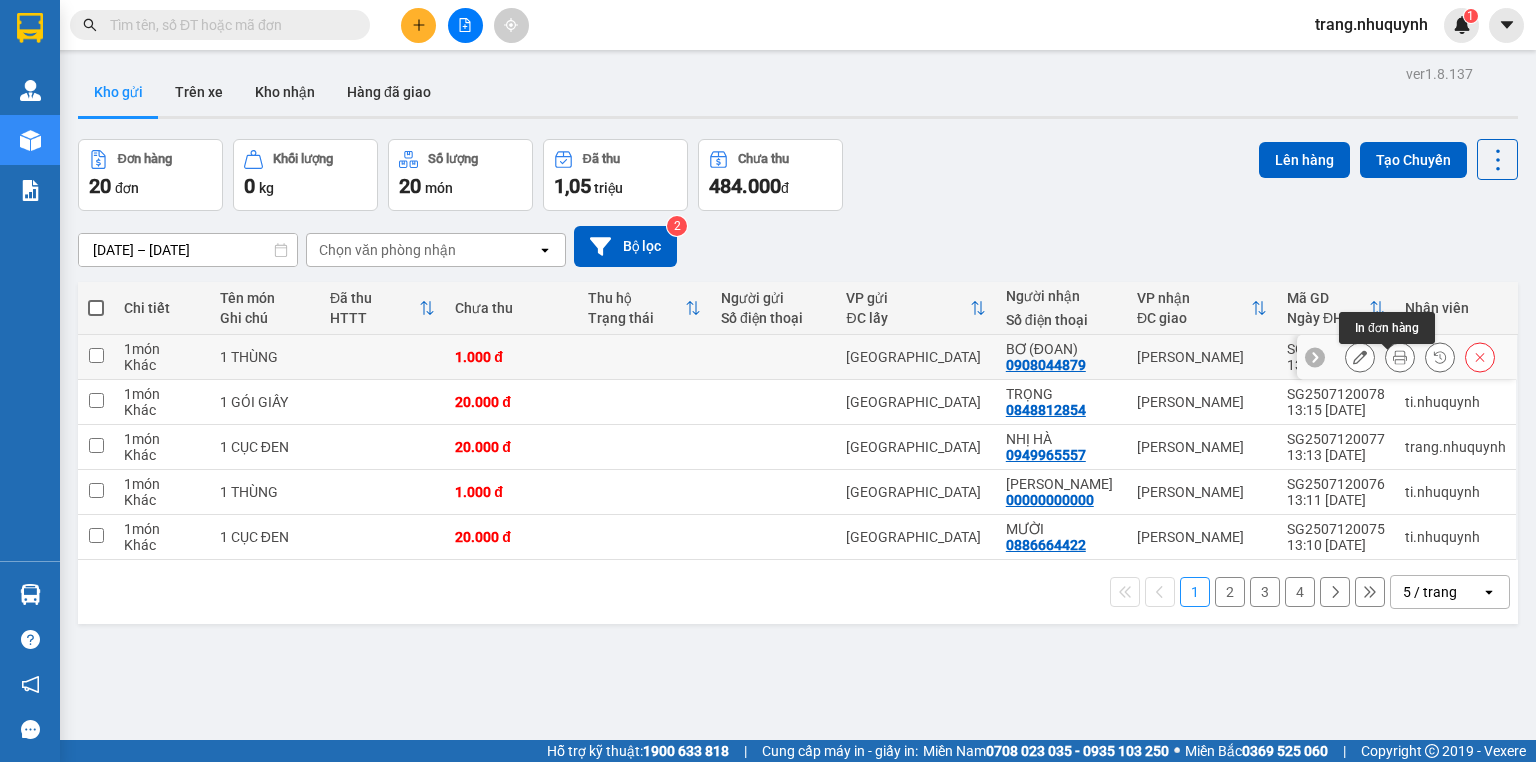 click 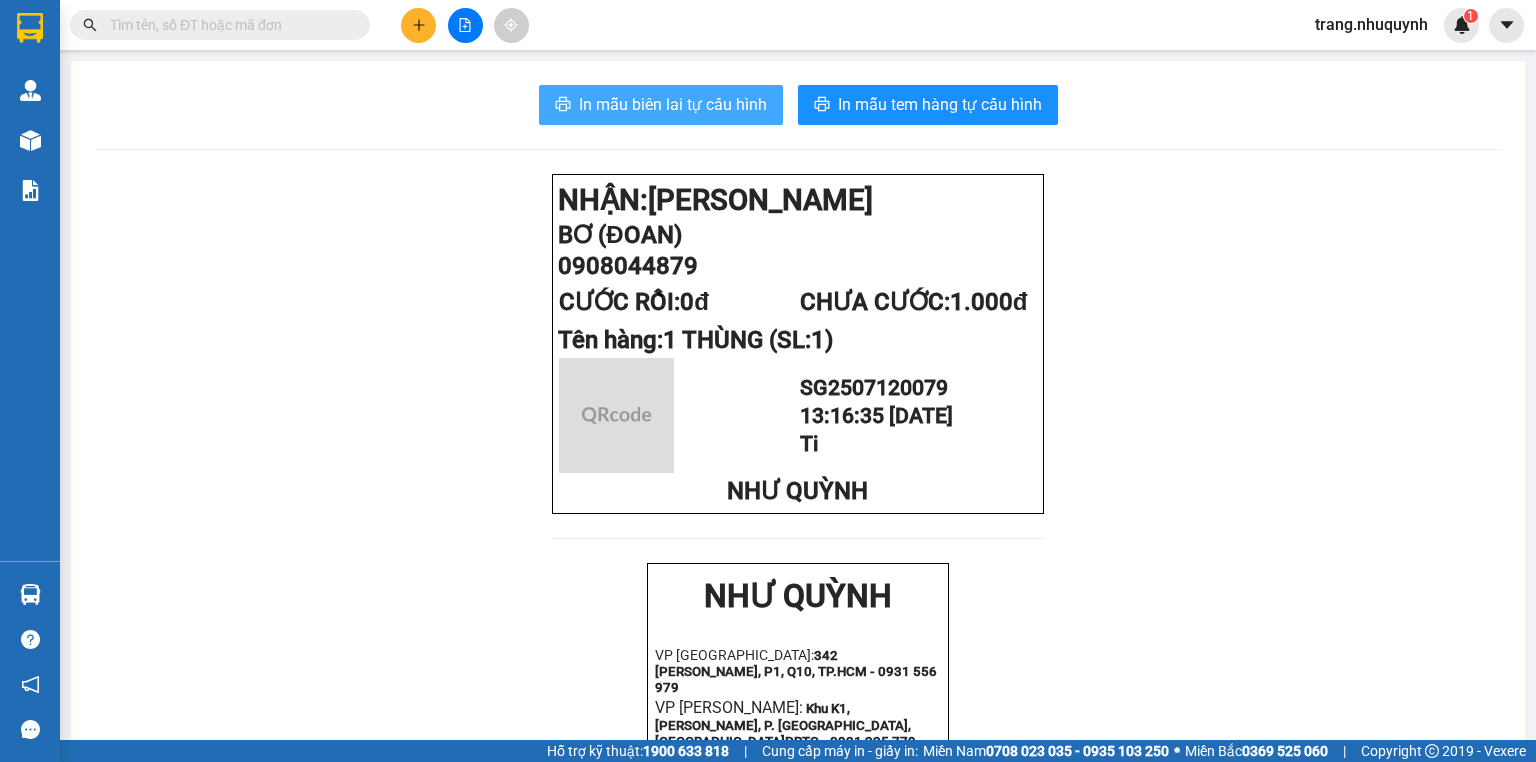 click on "In mẫu biên lai tự cấu hình" at bounding box center (673, 104) 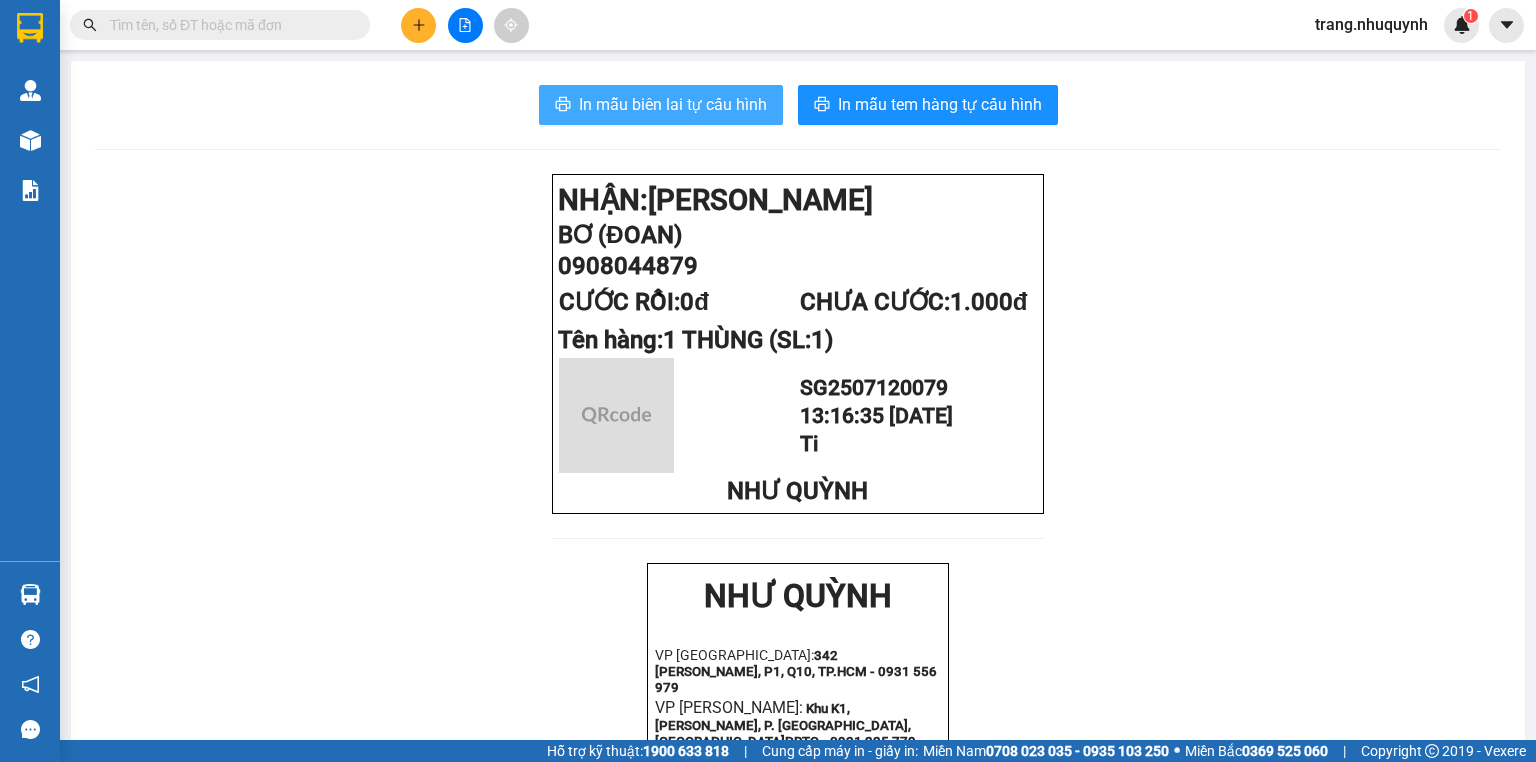 scroll, scrollTop: 0, scrollLeft: 0, axis: both 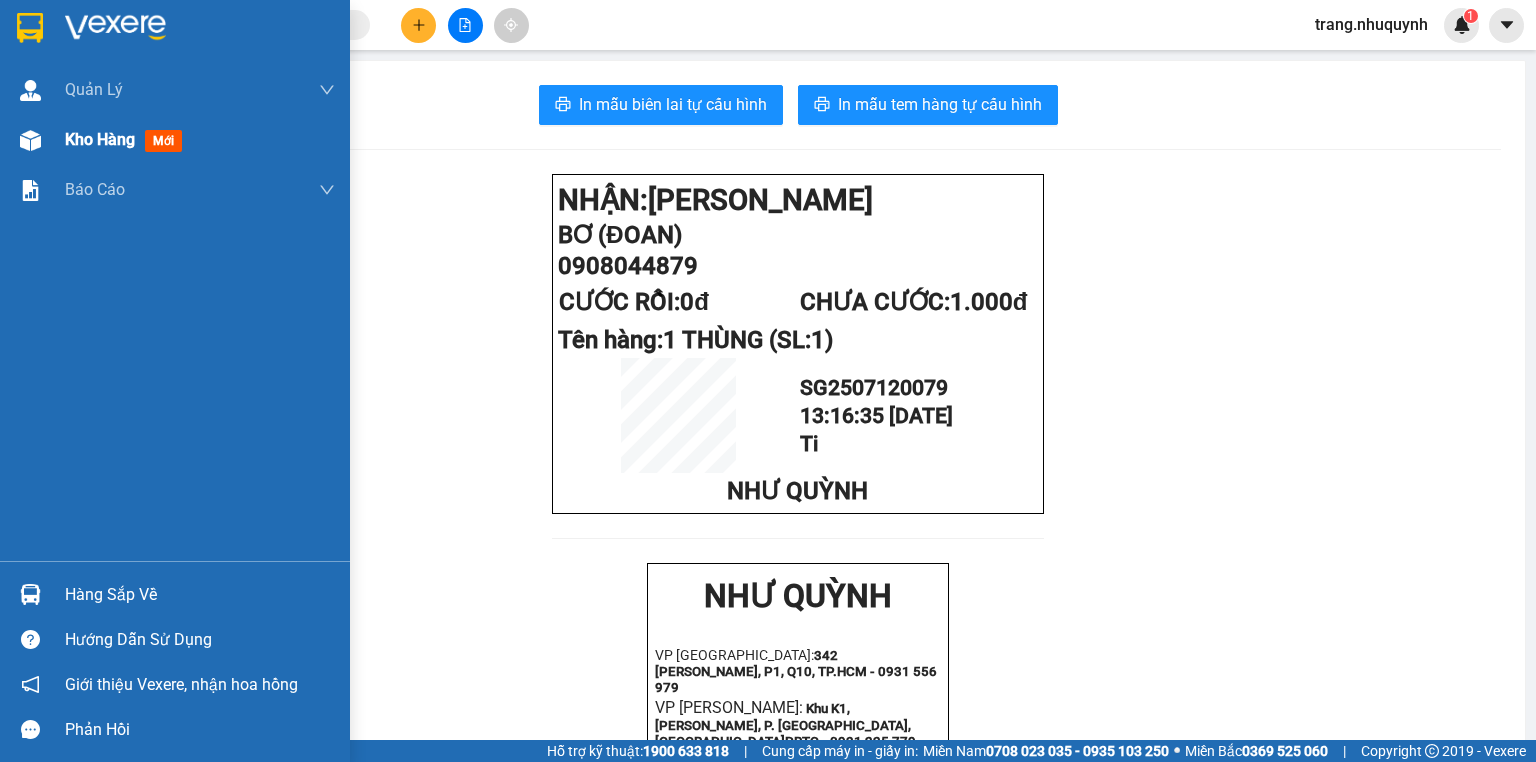 click on "Kho hàng" at bounding box center (100, 139) 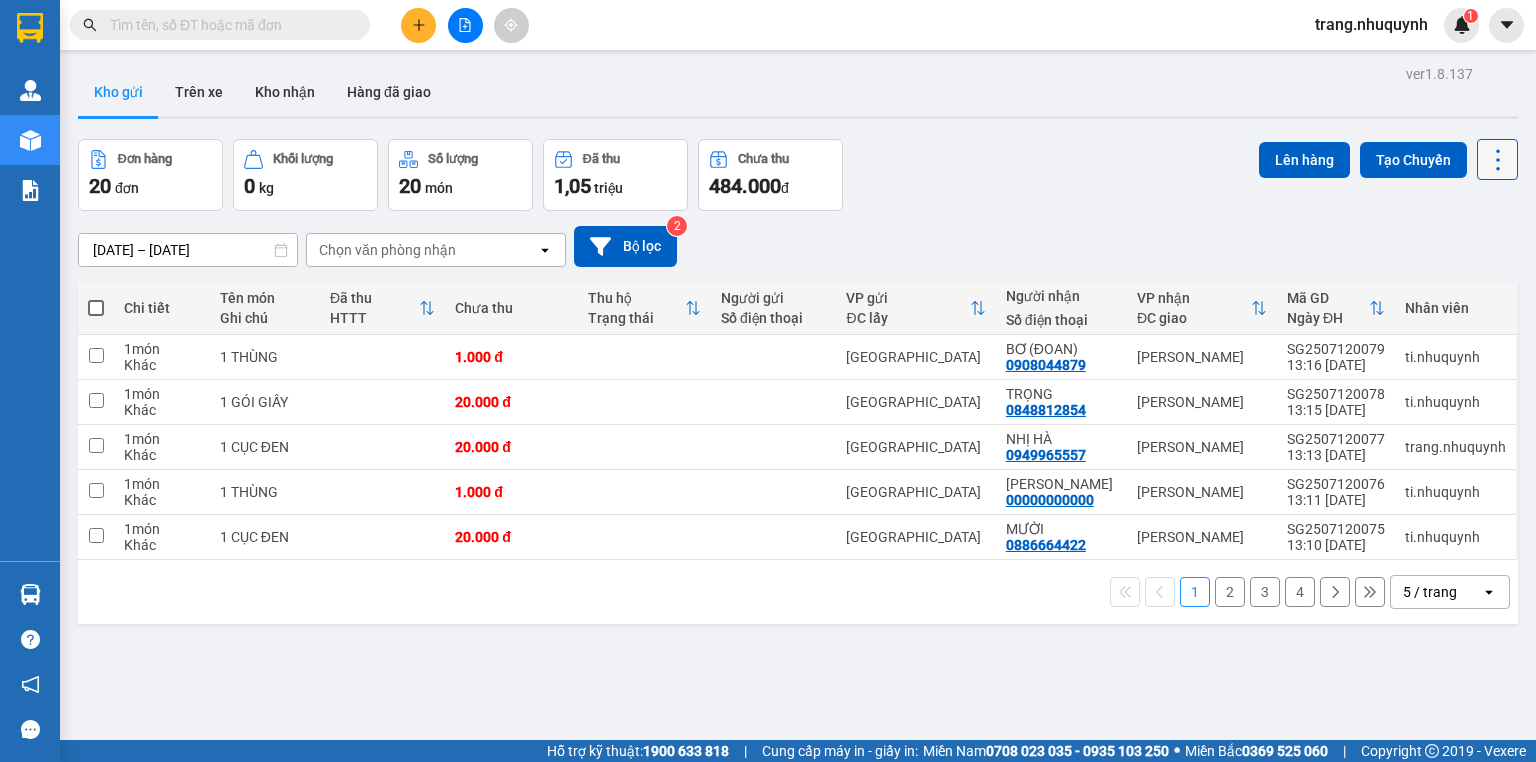 click 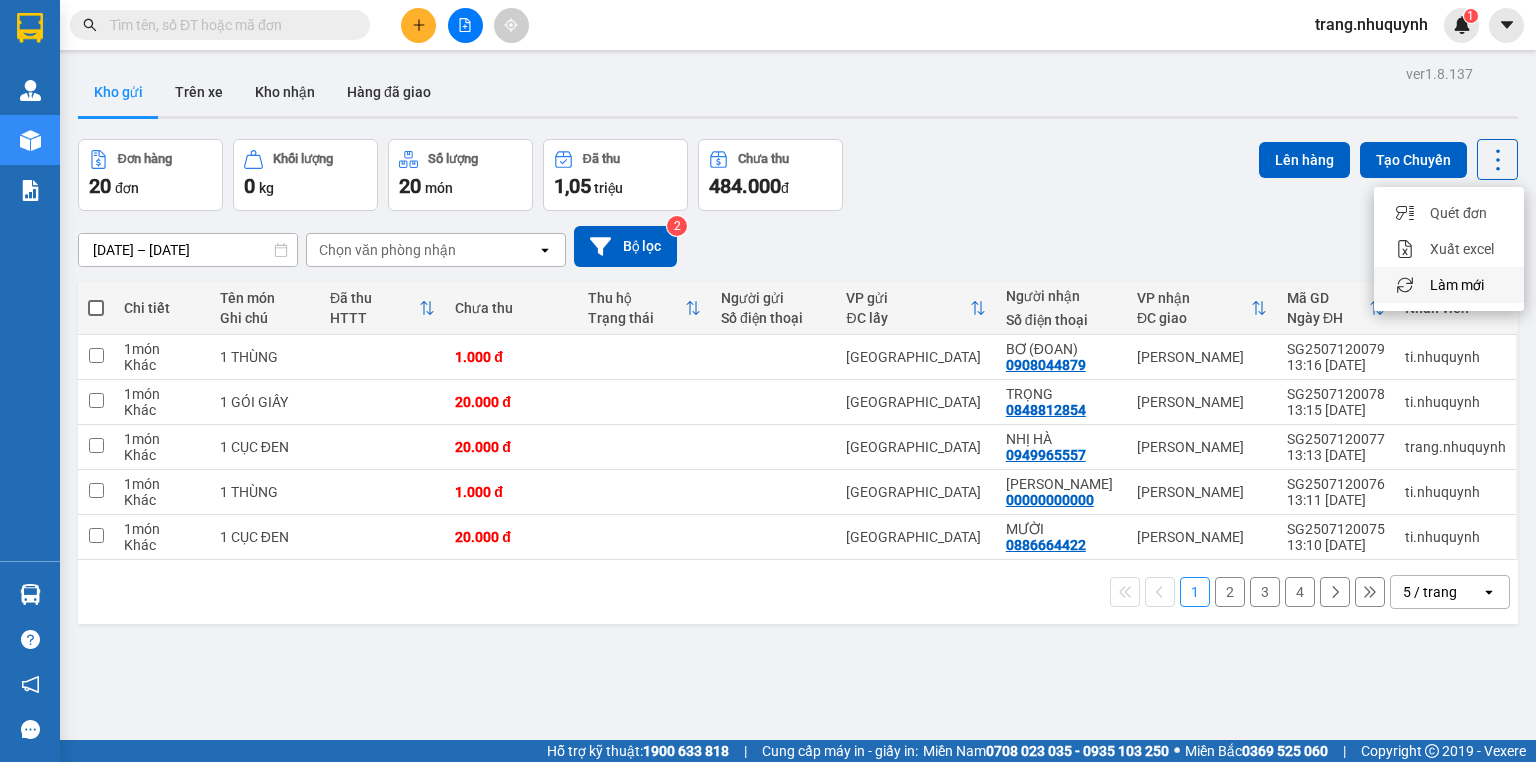 click on "Làm mới" at bounding box center (1457, 285) 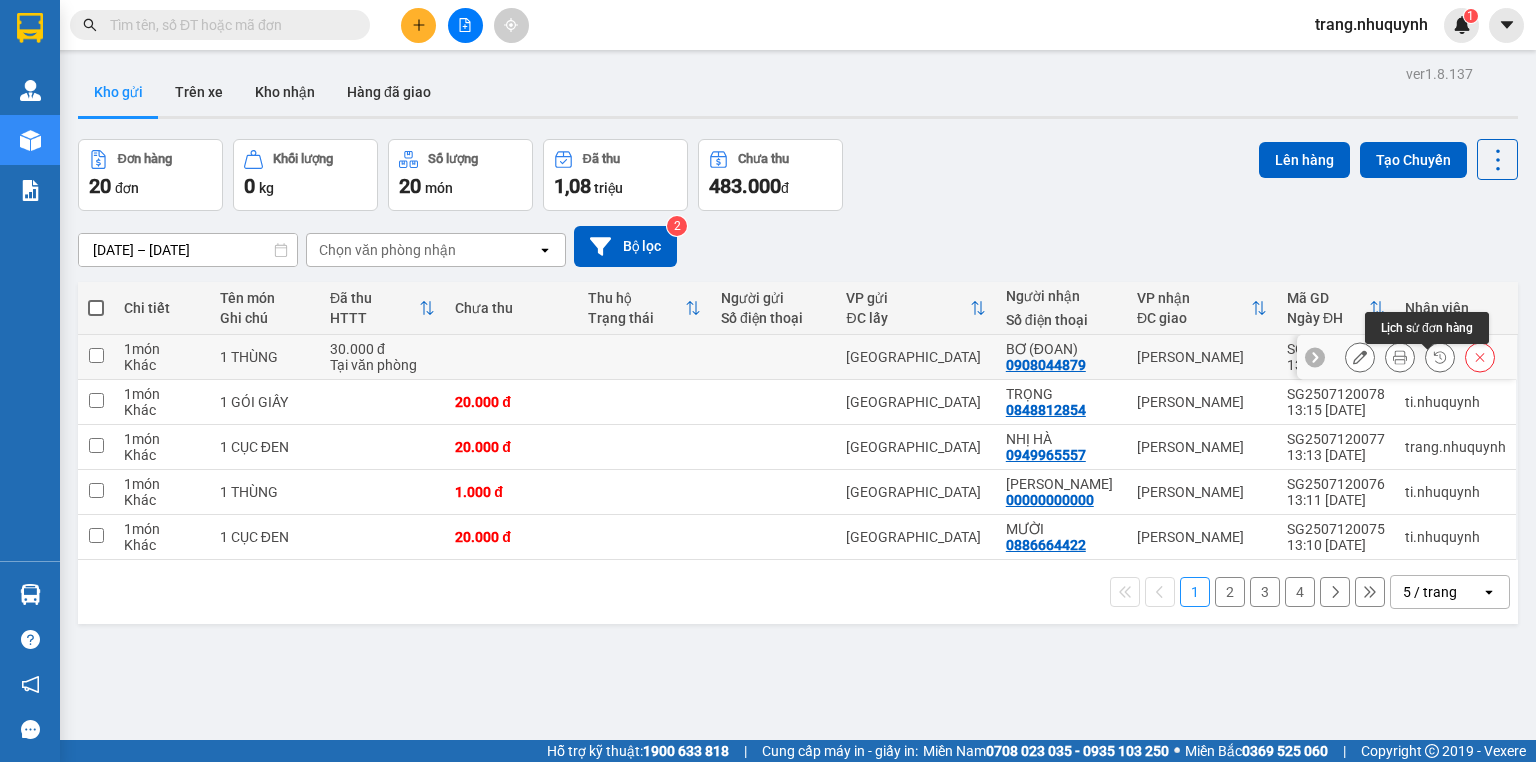 click 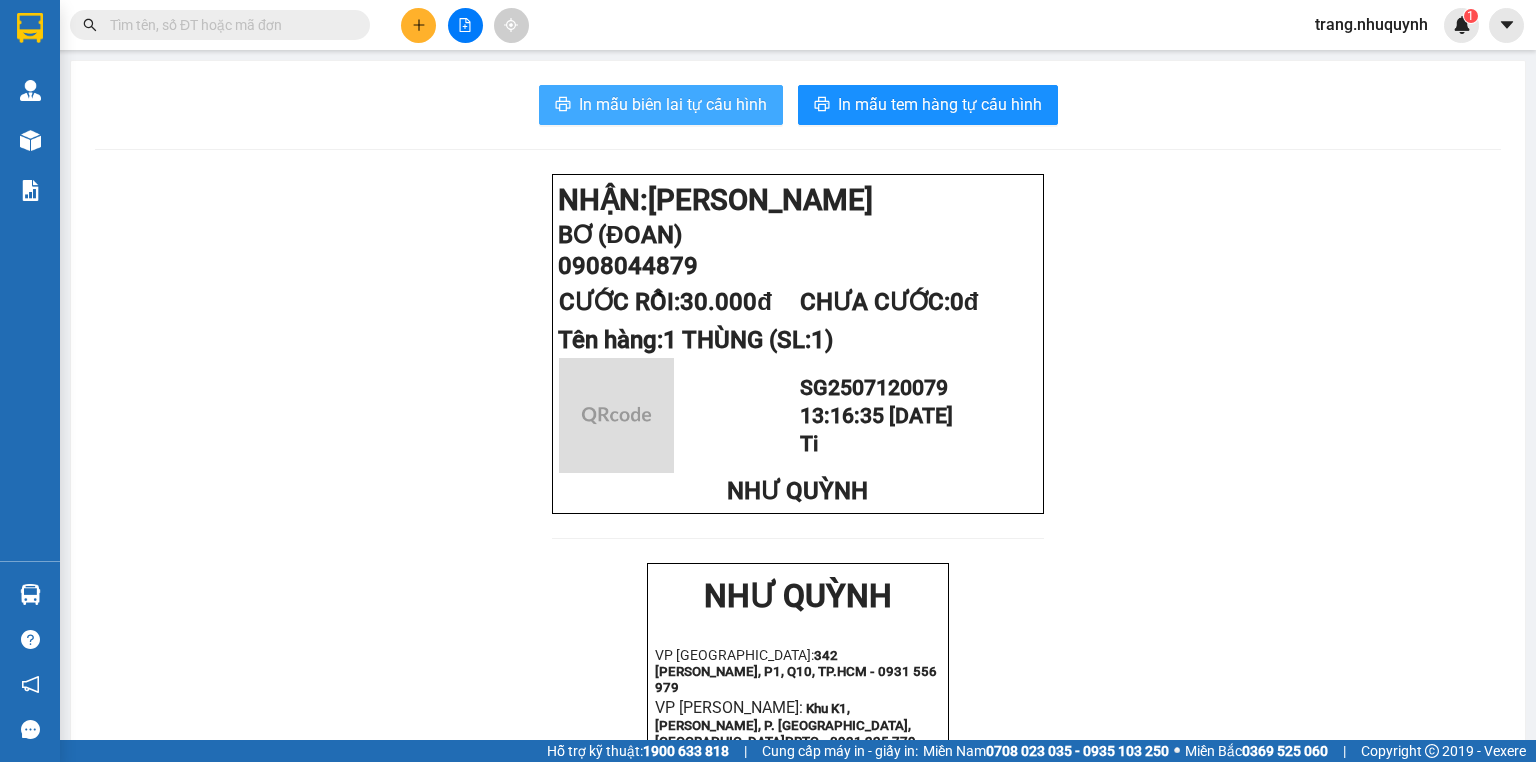click on "In mẫu biên lai tự cấu hình" at bounding box center (673, 104) 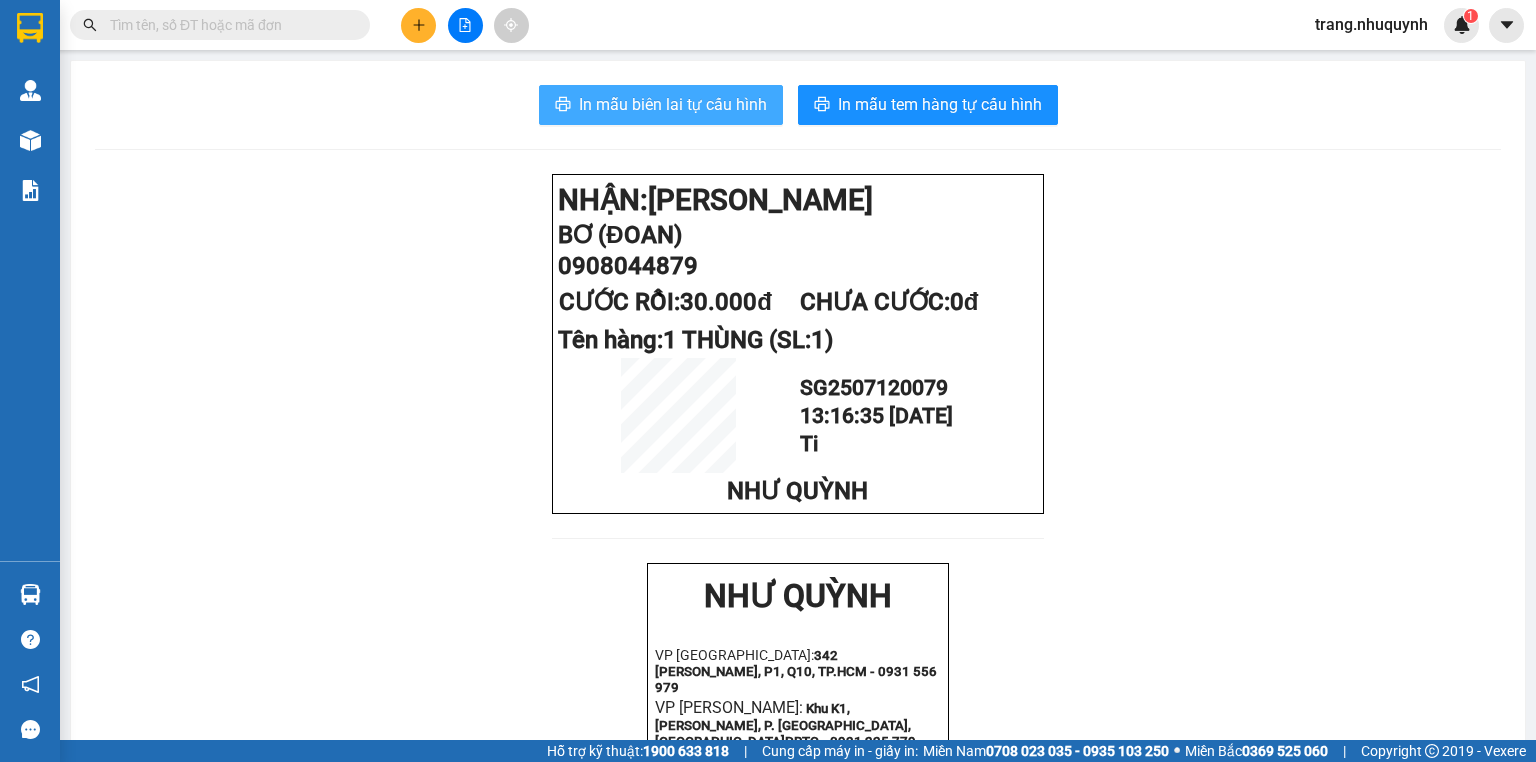 scroll, scrollTop: 0, scrollLeft: 0, axis: both 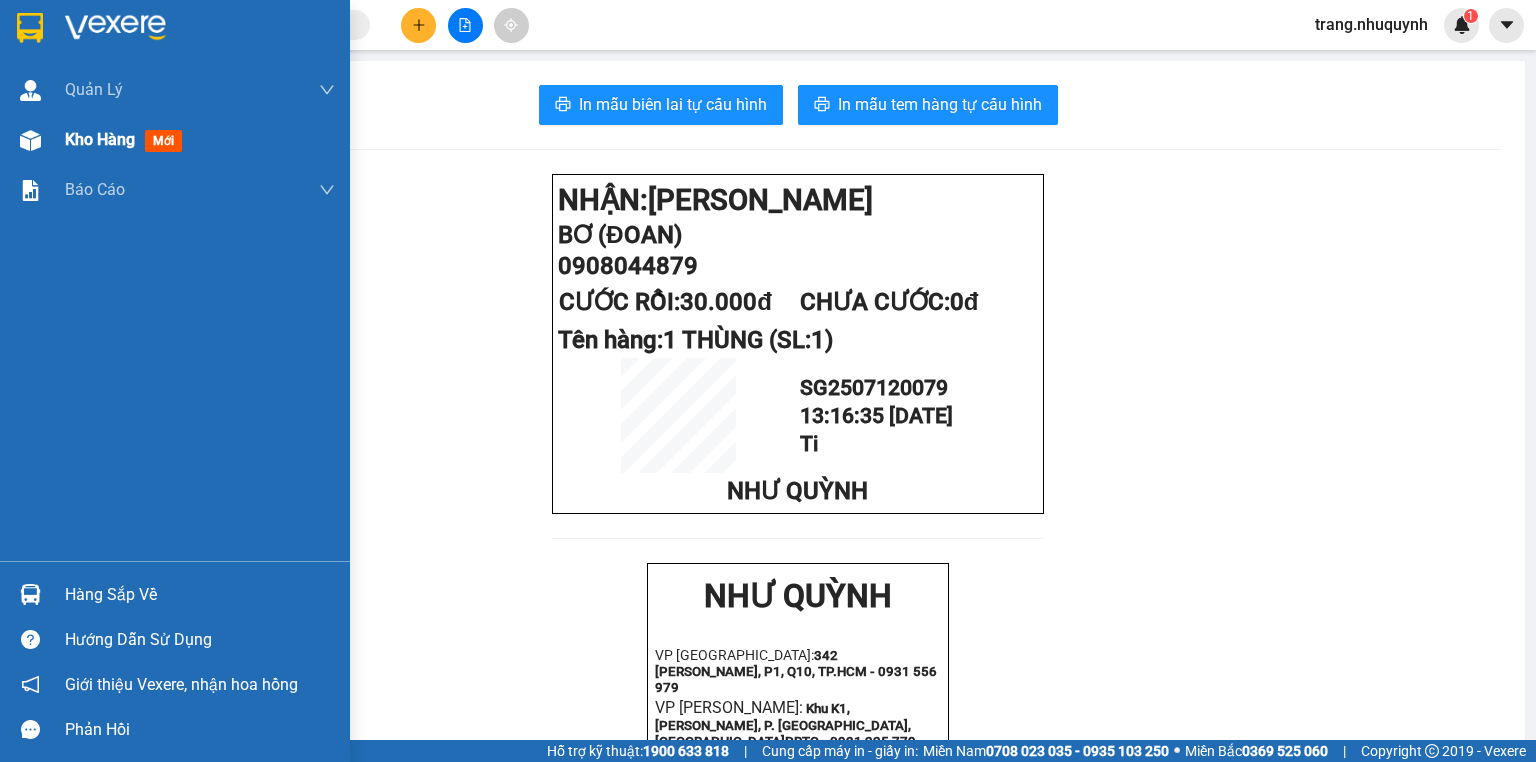 click at bounding box center [30, 140] 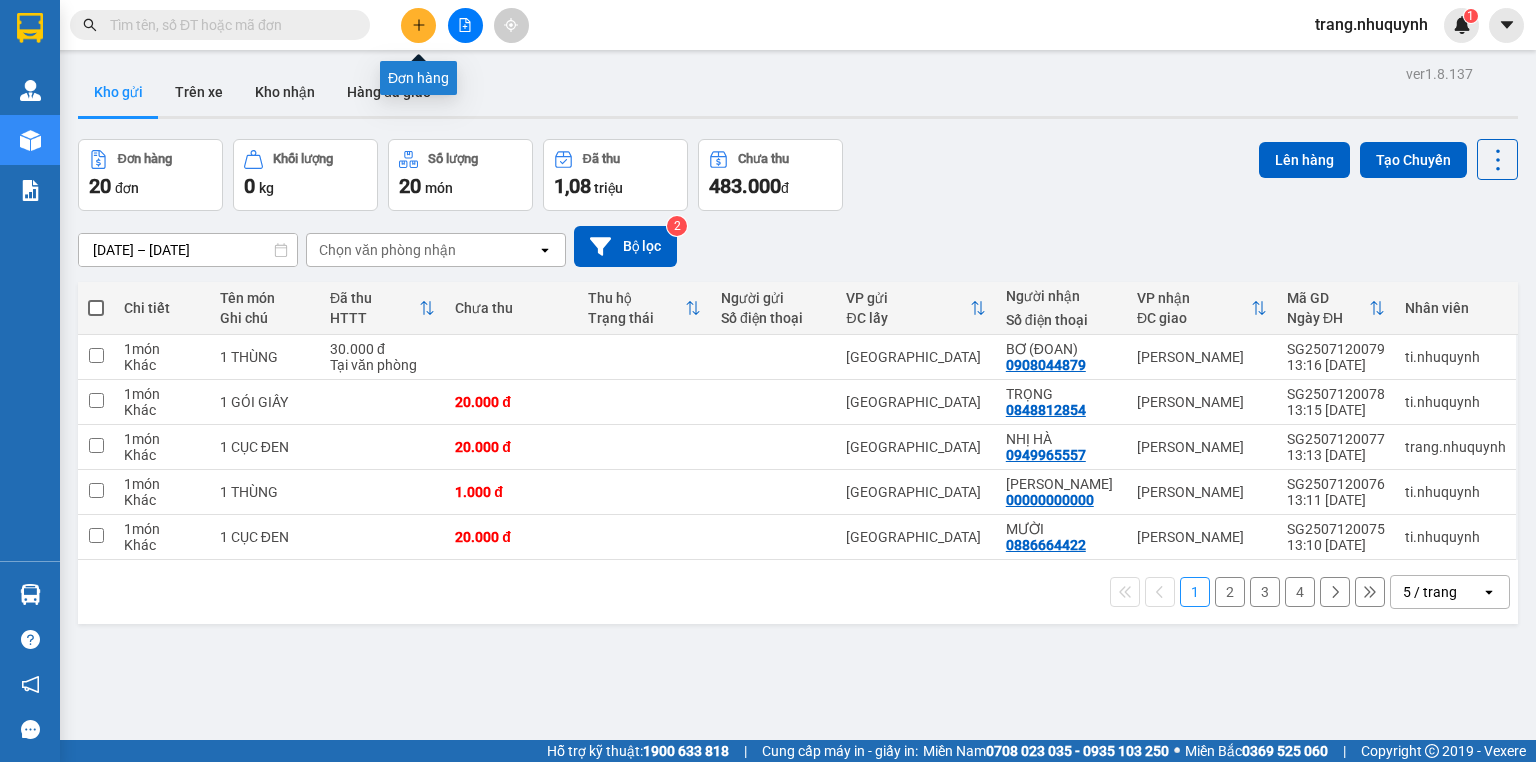 click 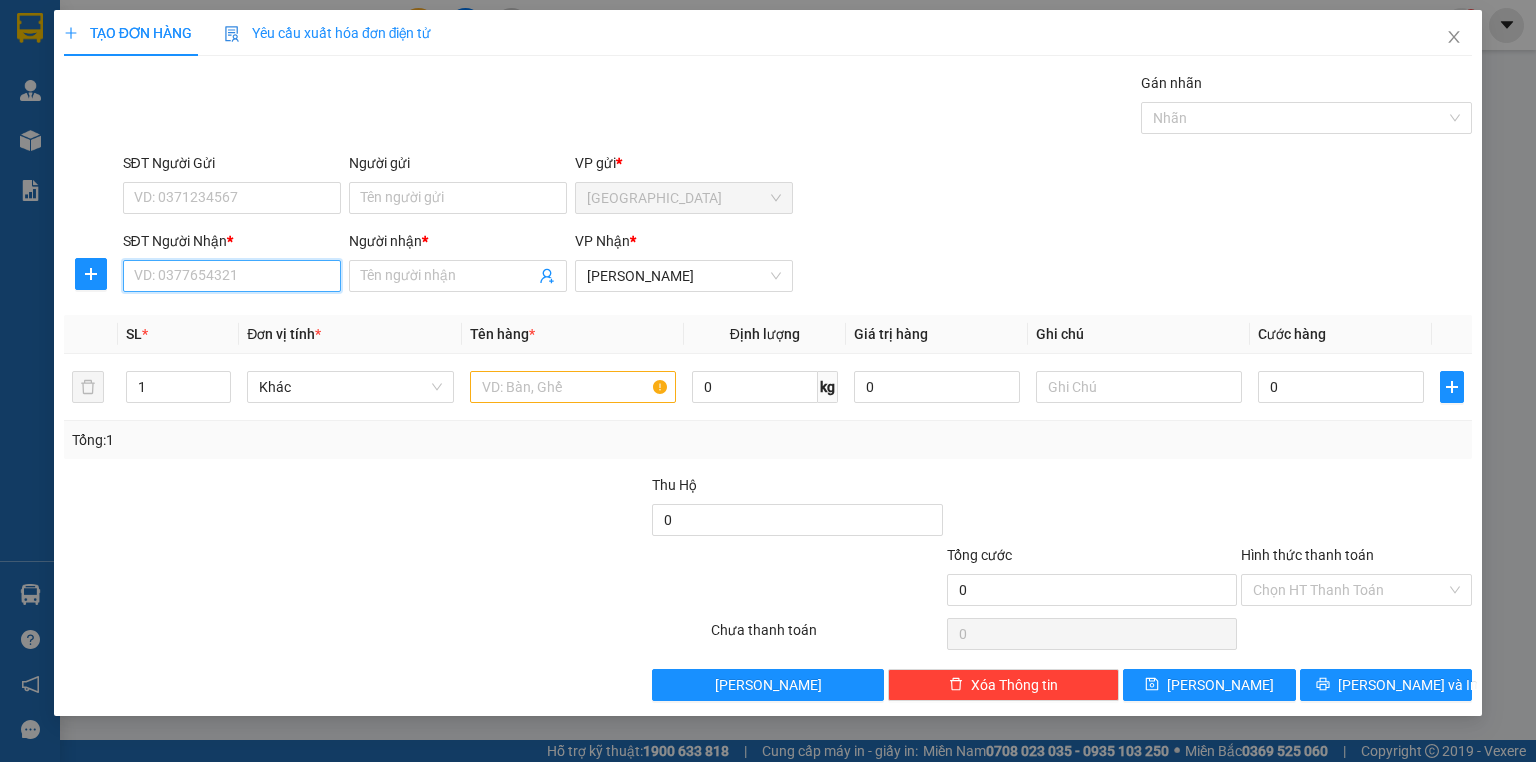 click on "SĐT Người Nhận  *" at bounding box center [232, 276] 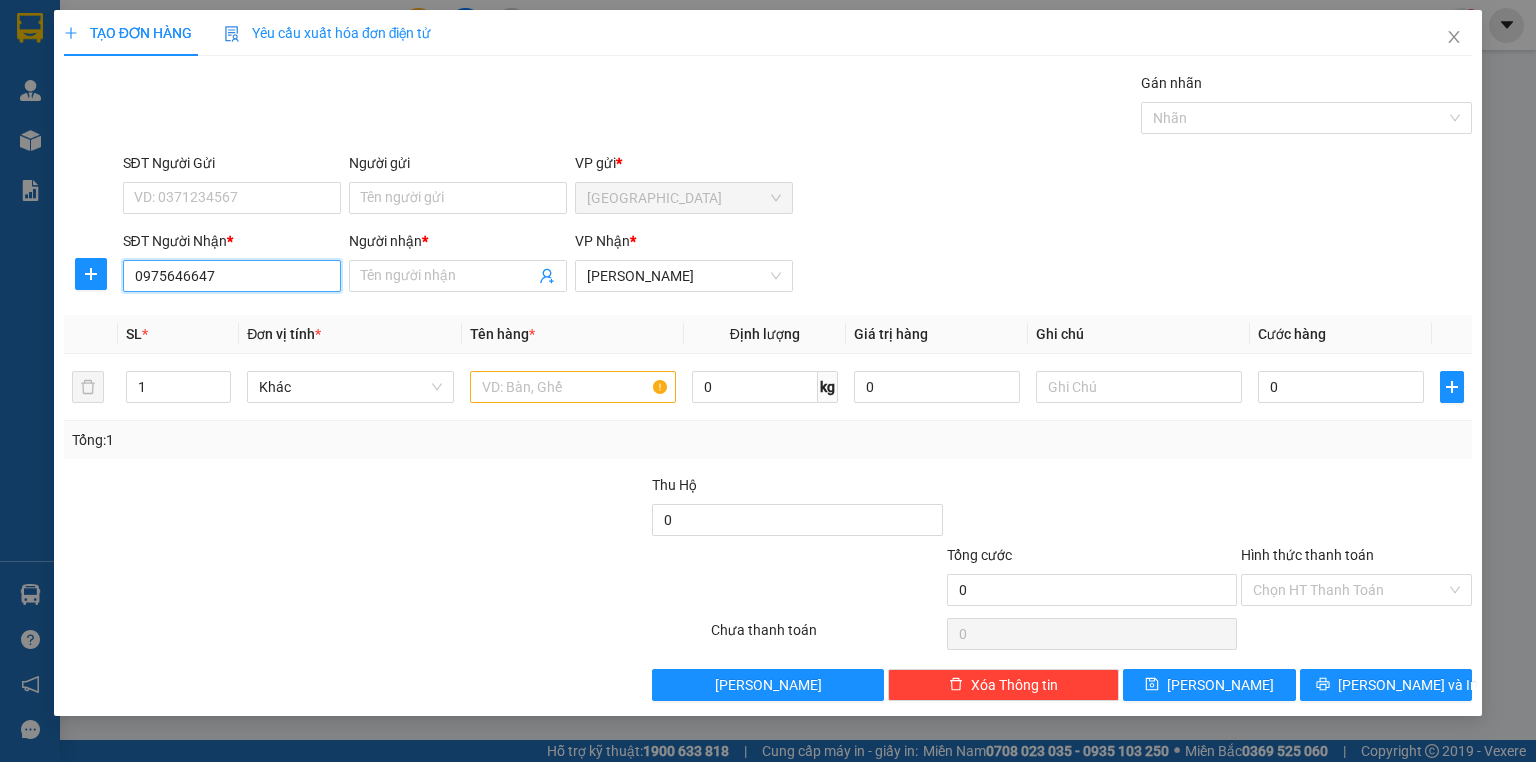 type on "0975646647" 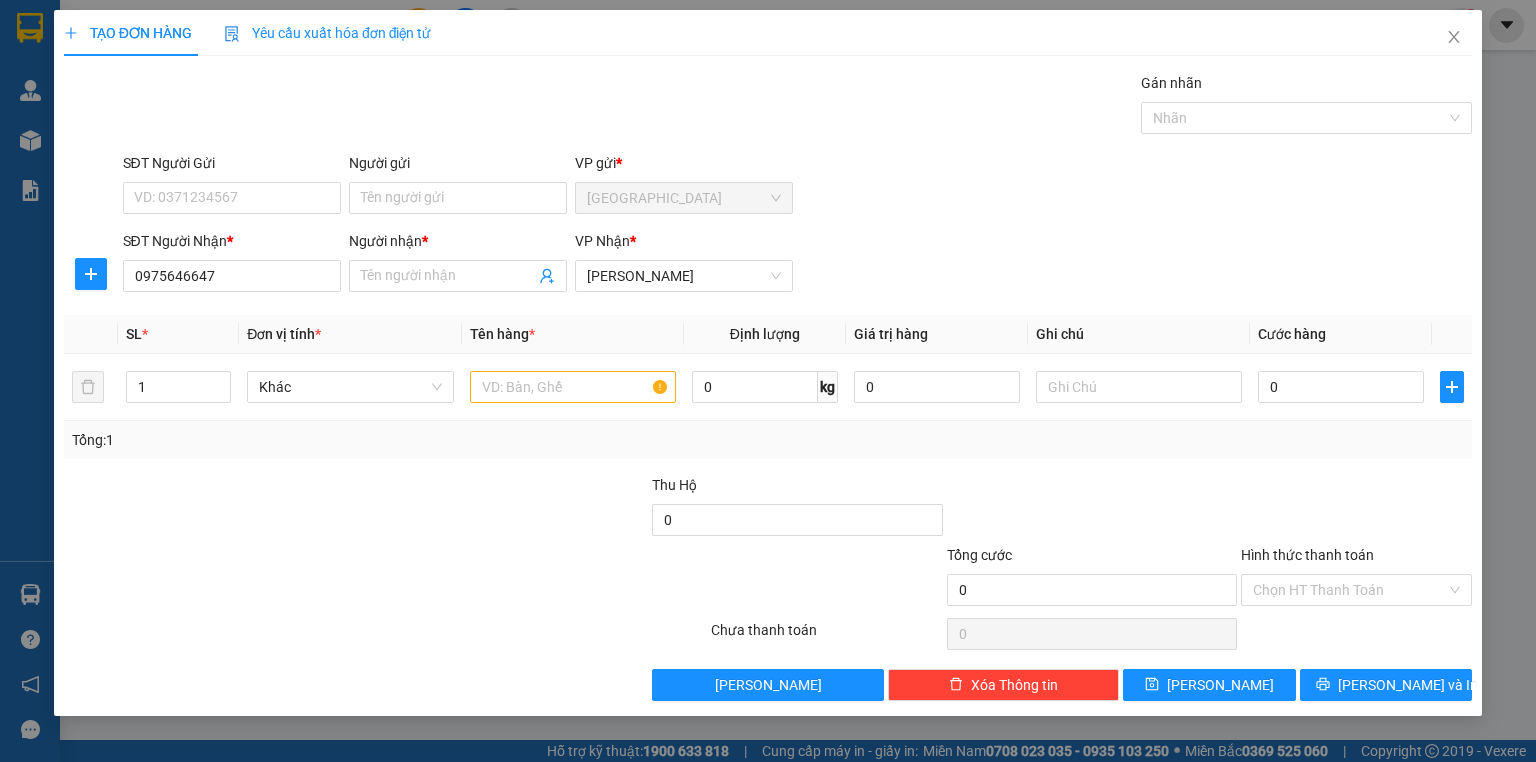 click at bounding box center [268, 579] 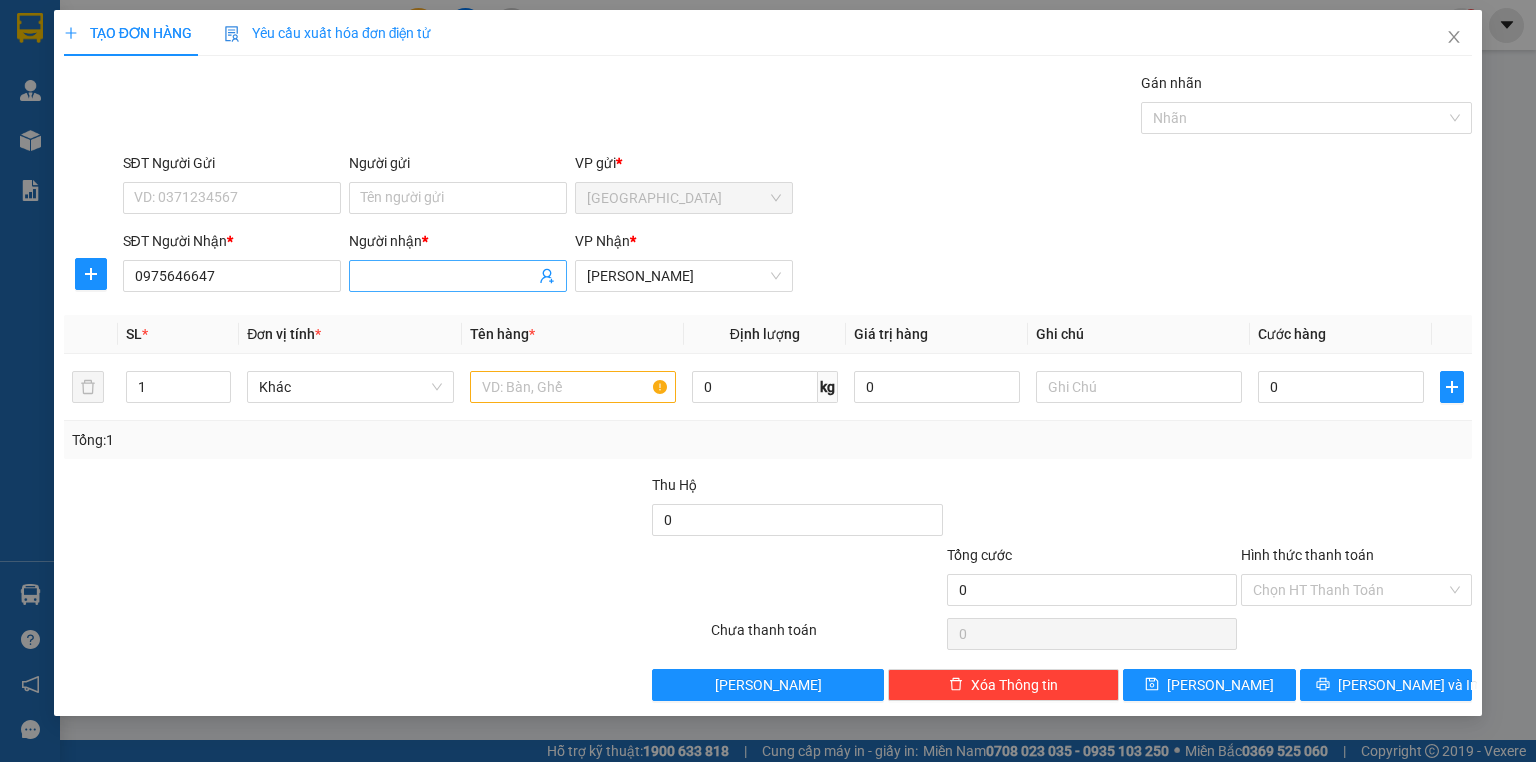 click on "Người nhận  *" at bounding box center (448, 276) 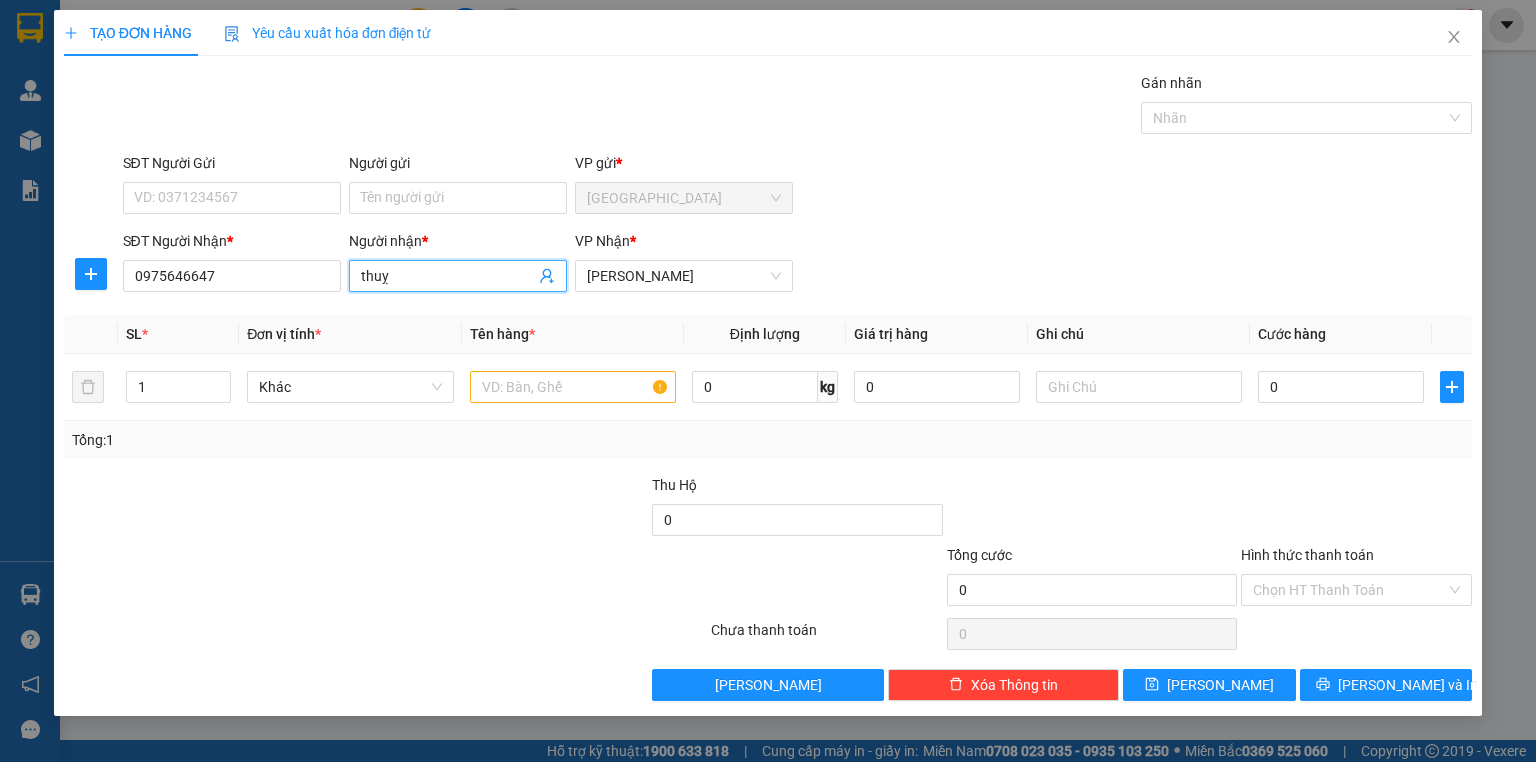 type on "thuỵ" 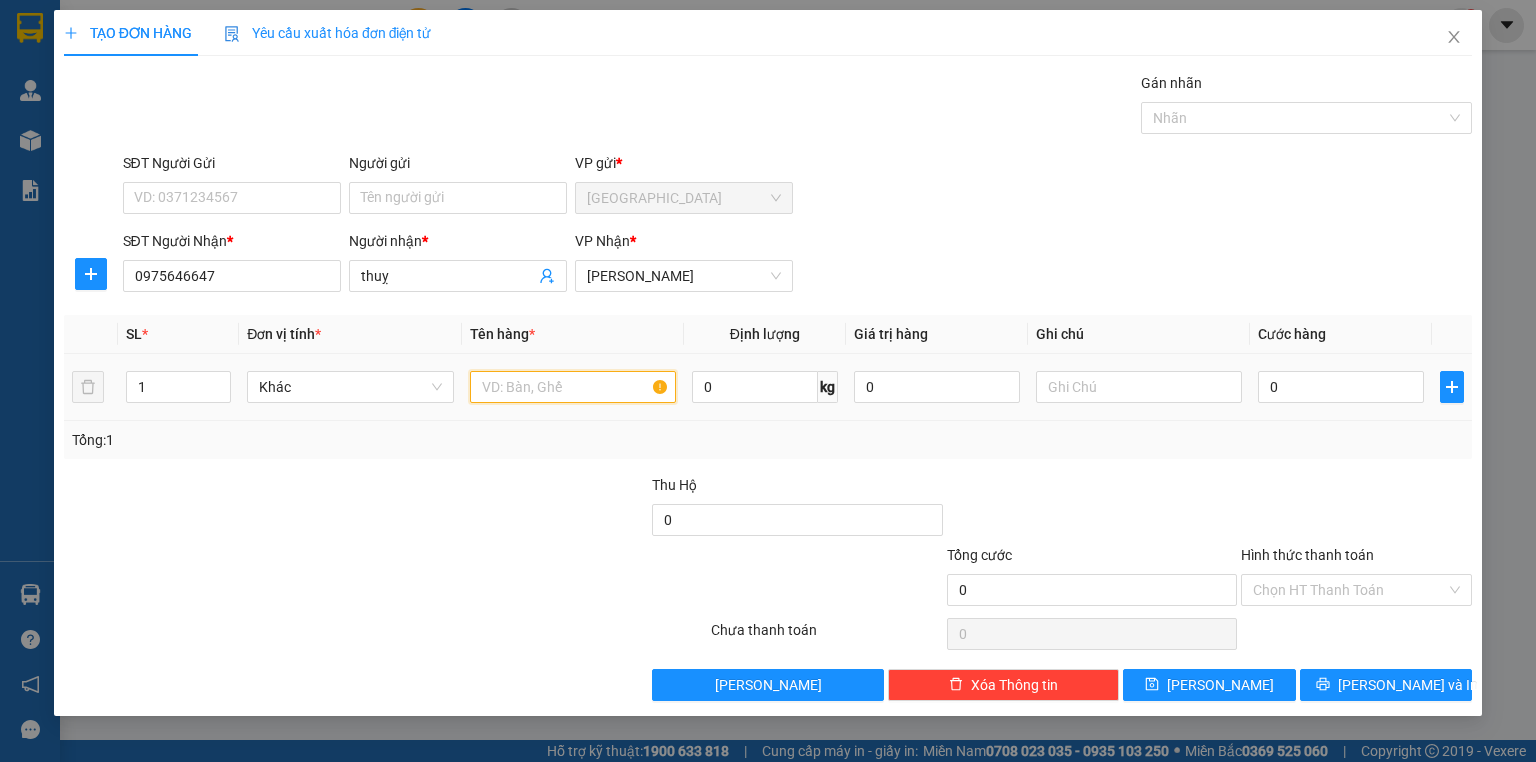 click at bounding box center [573, 387] 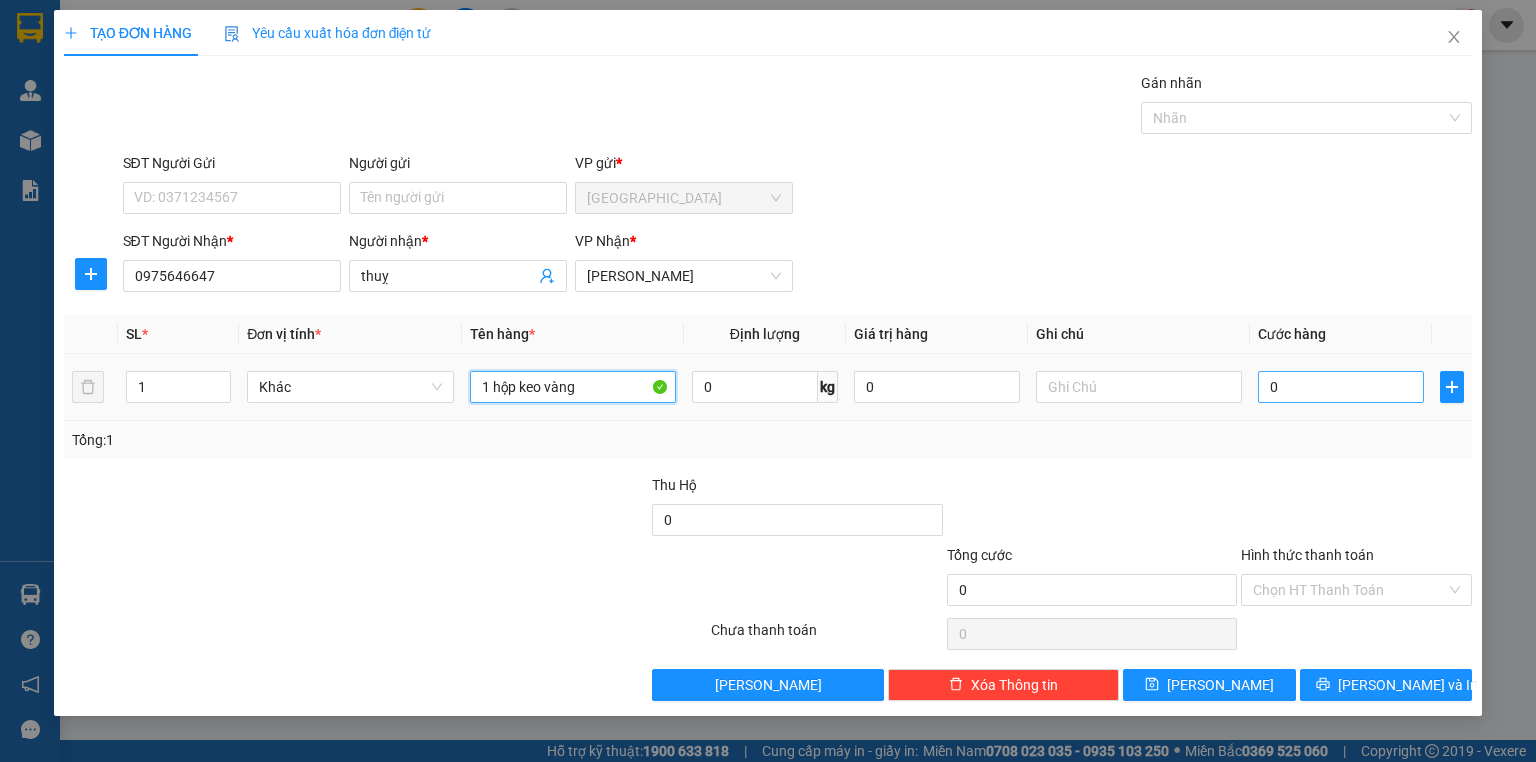 type on "1 hộp keo vàng" 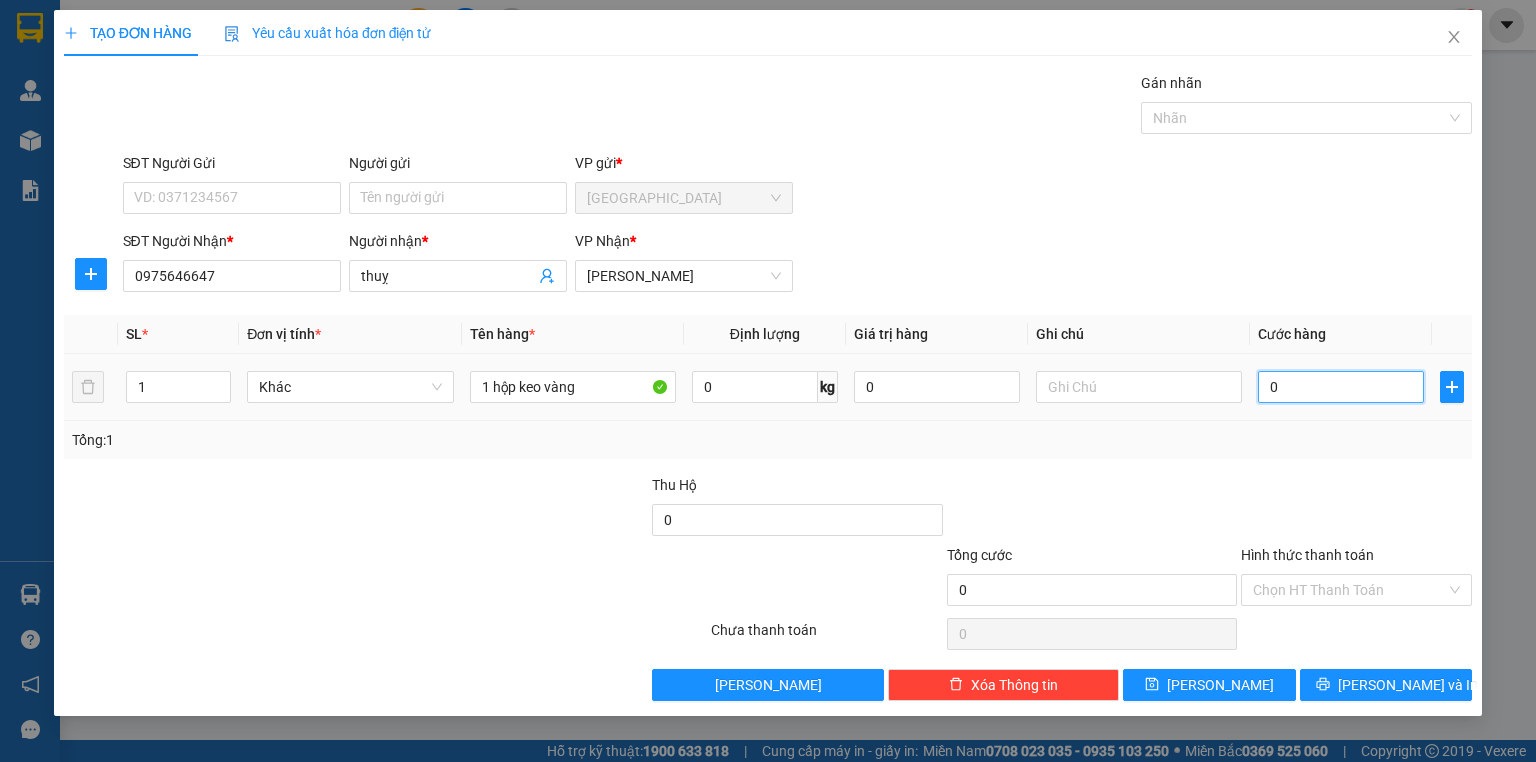 click on "0" at bounding box center (1341, 387) 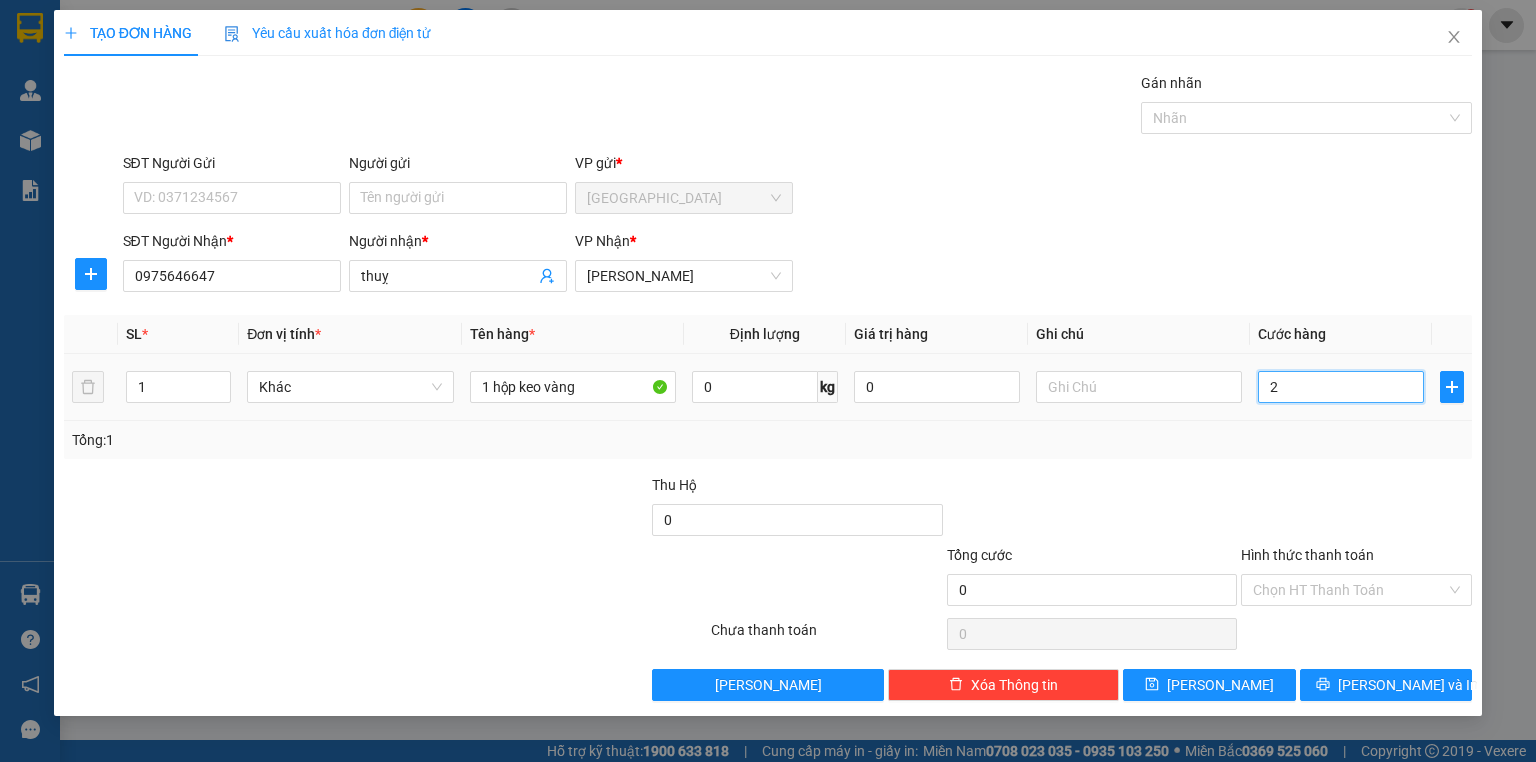 type on "2" 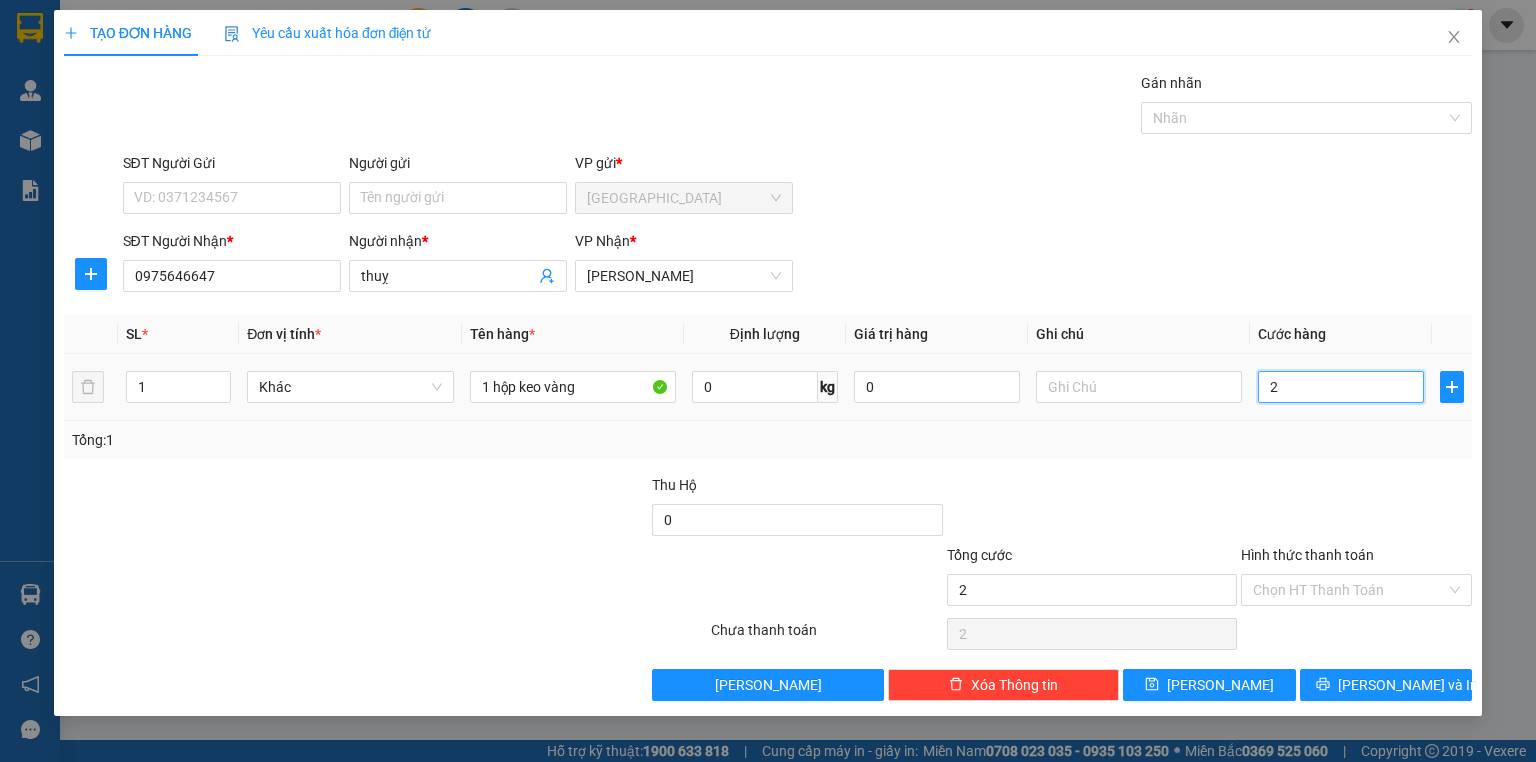 type on "20" 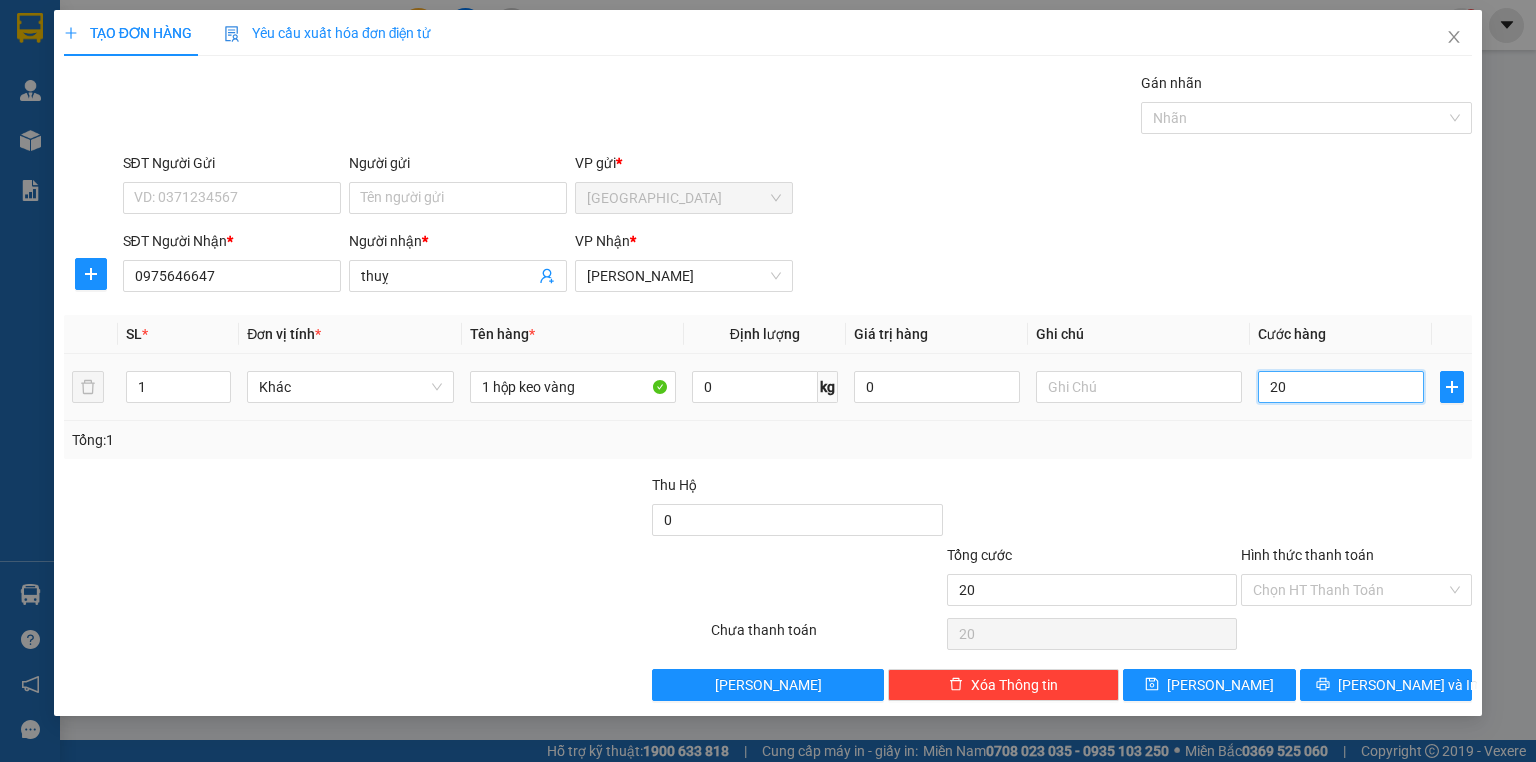 type on "200" 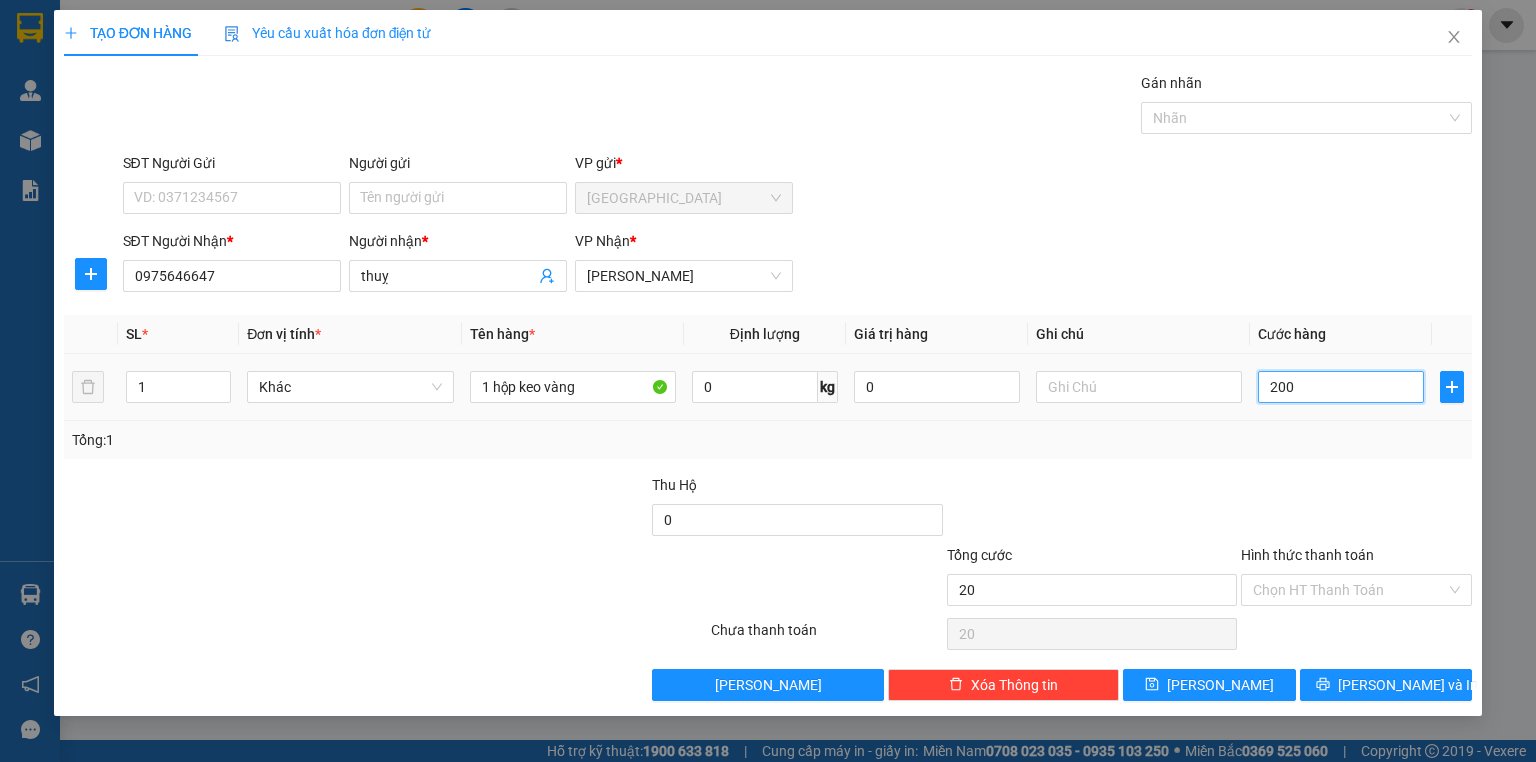 type on "200" 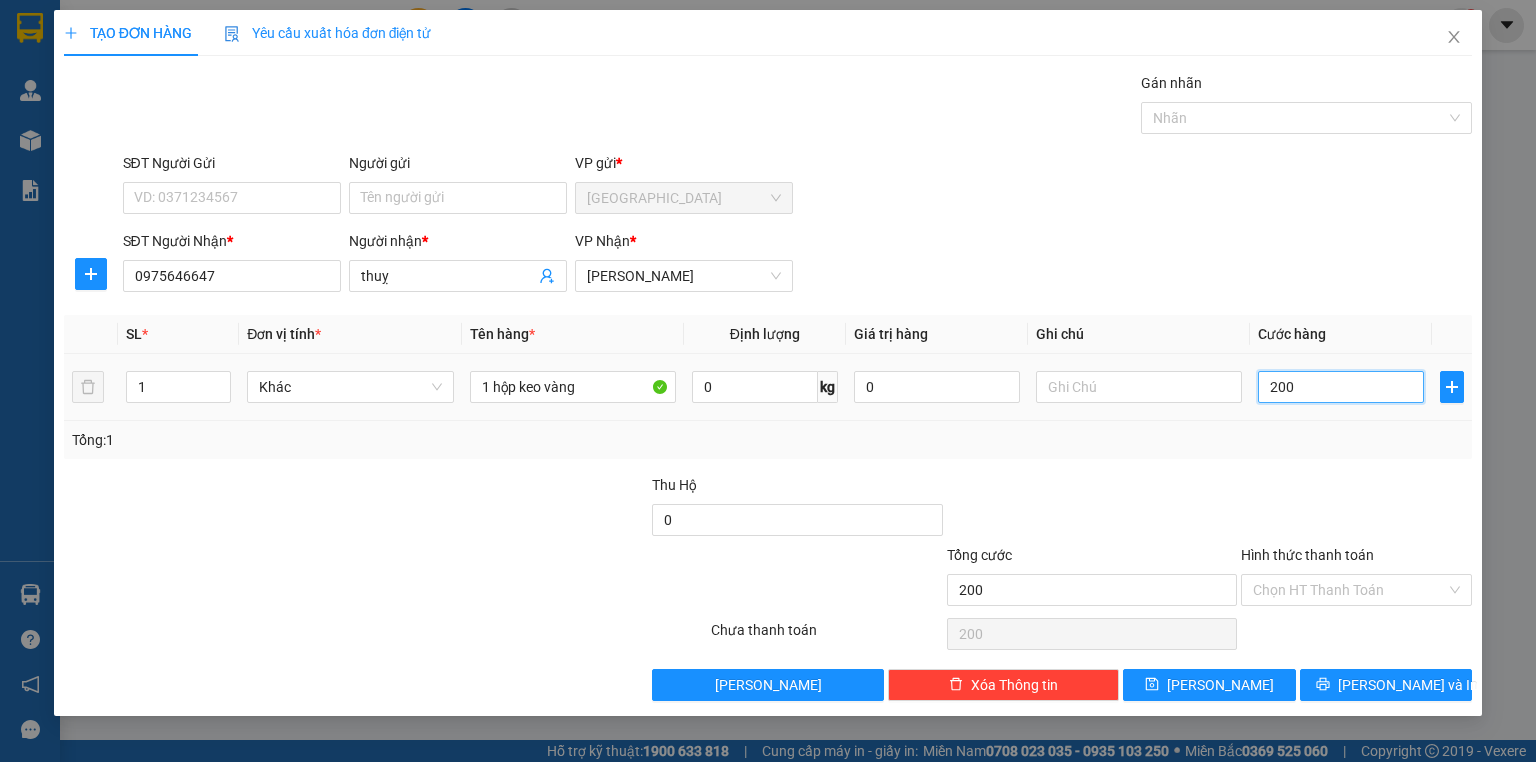 type on "2.000" 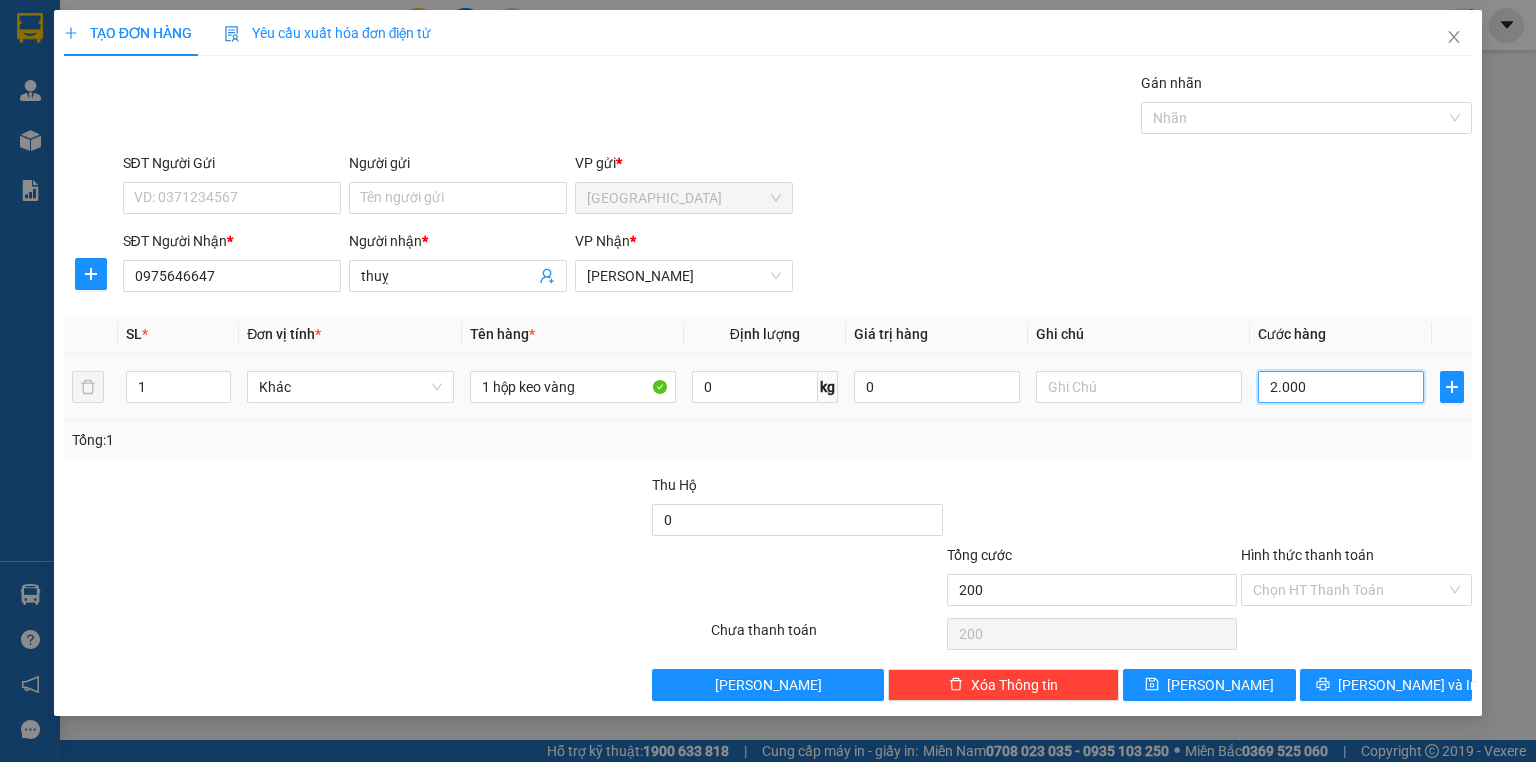 type on "2.000" 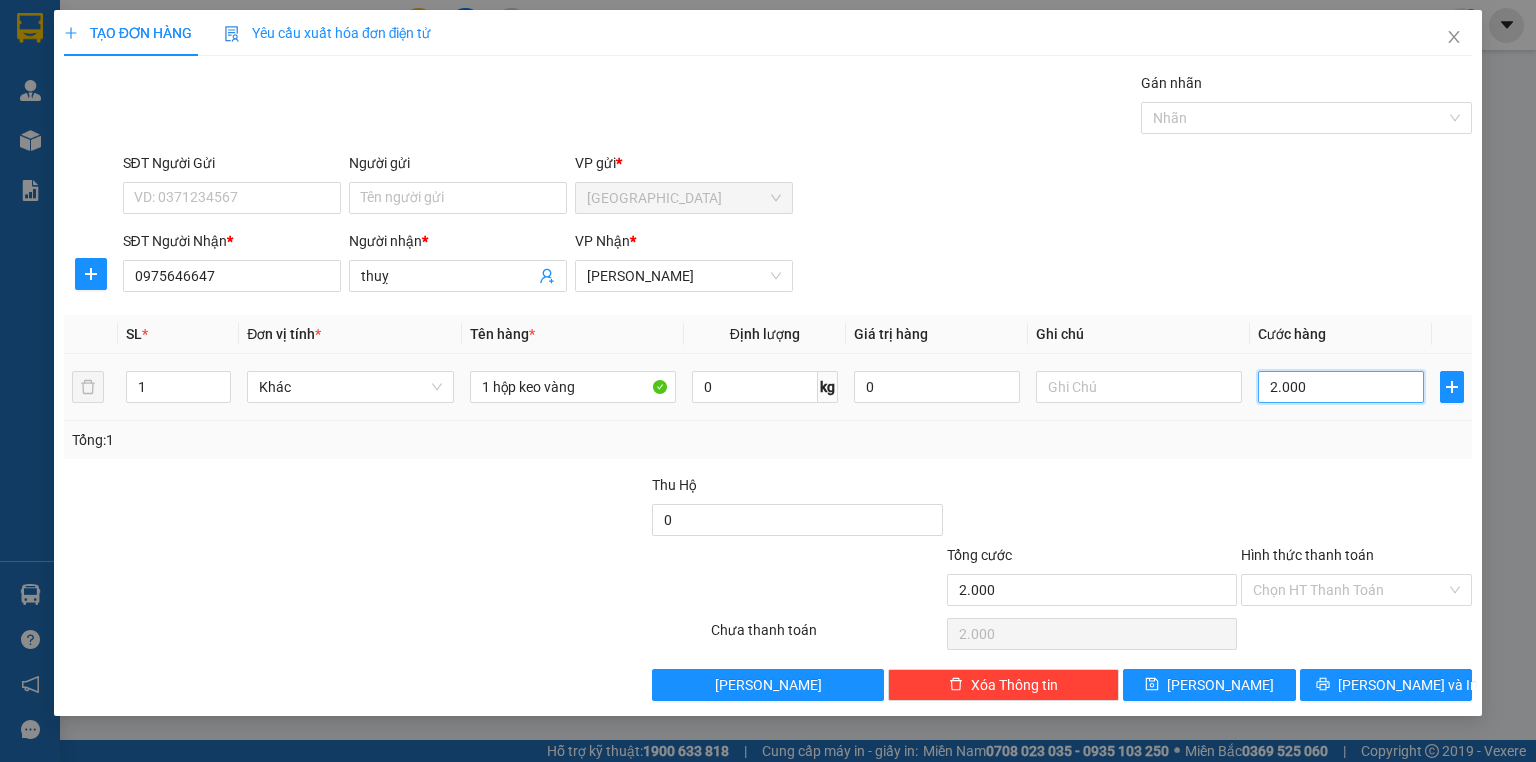 type on "20.000" 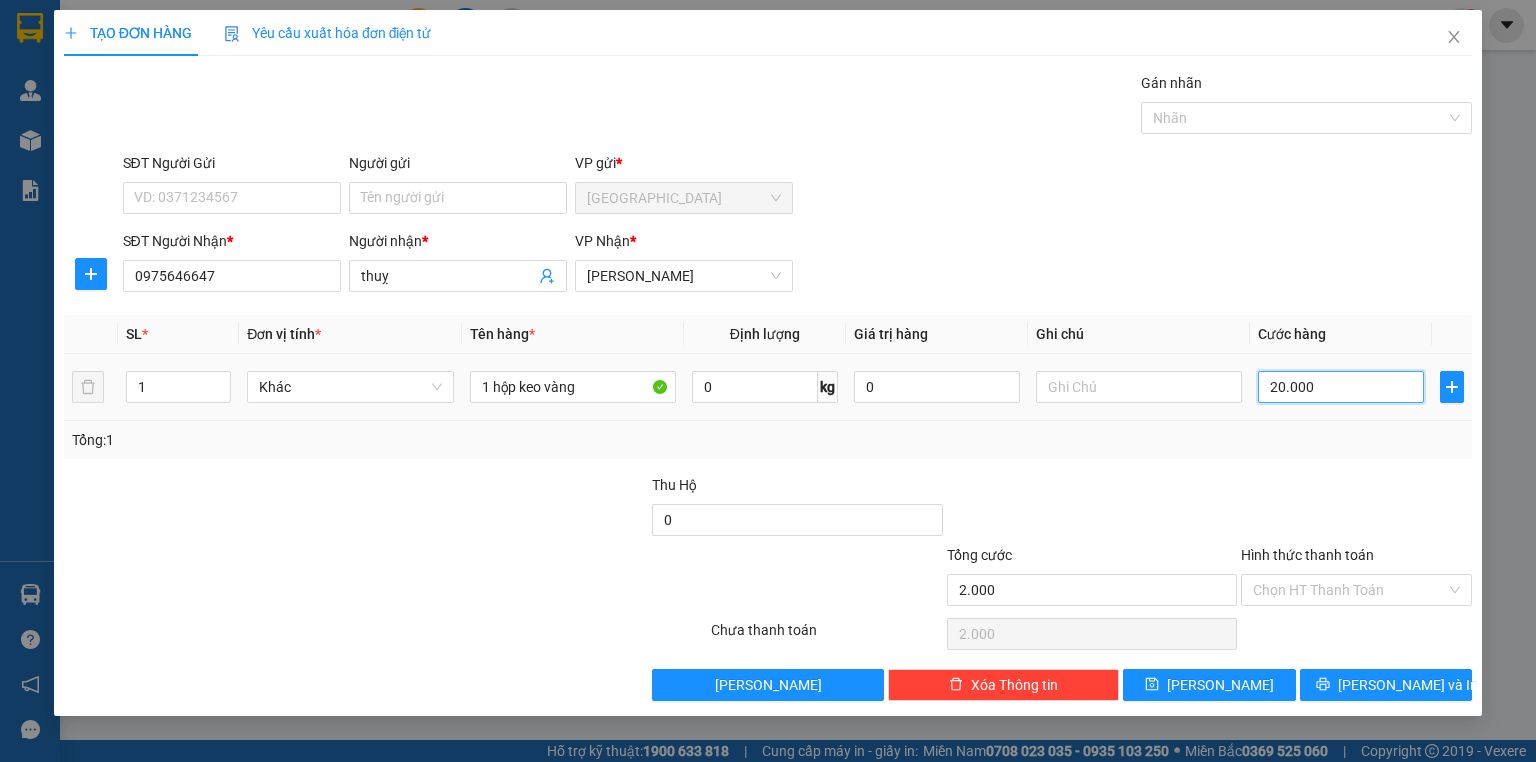 type on "20.000" 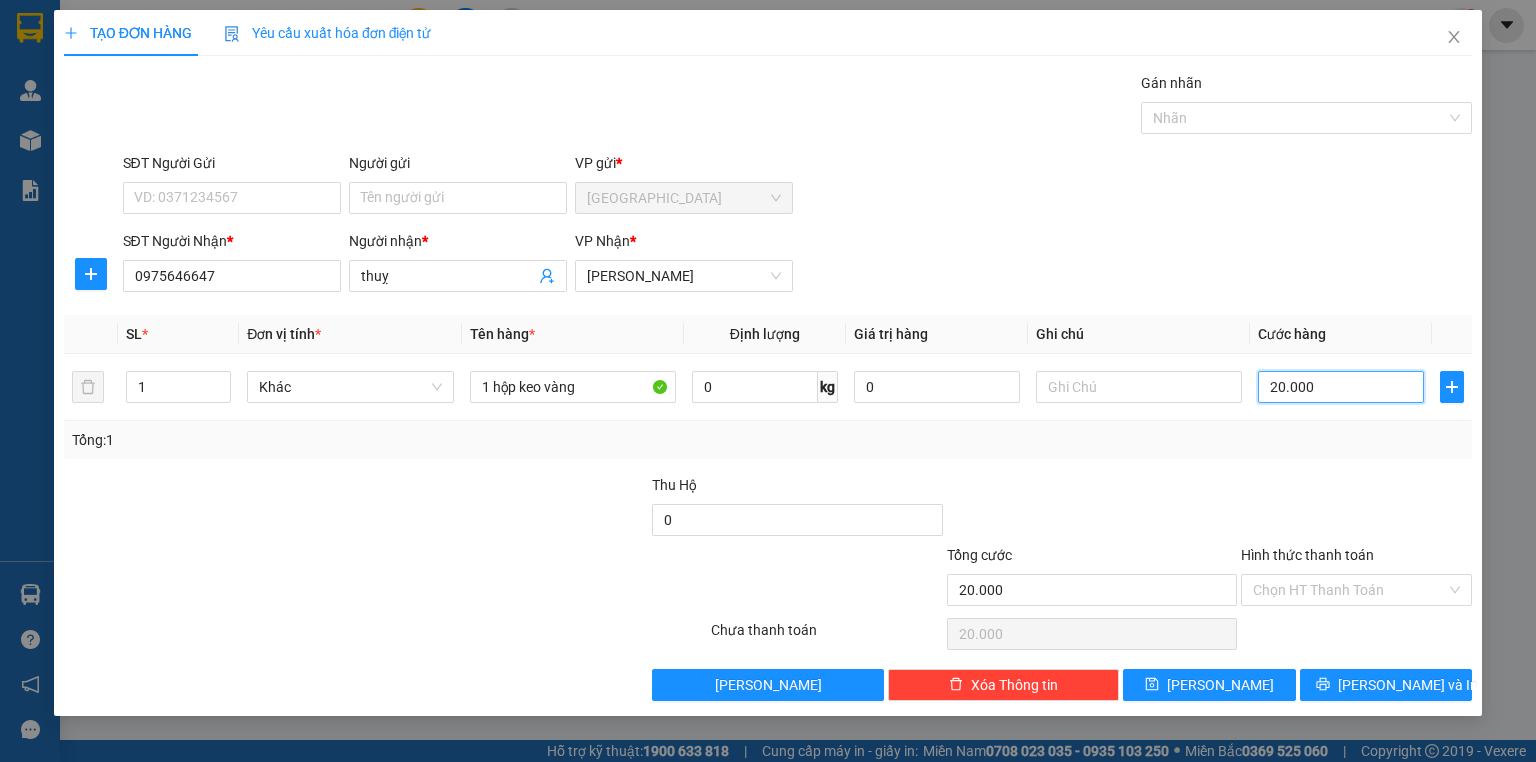 type on "20.000" 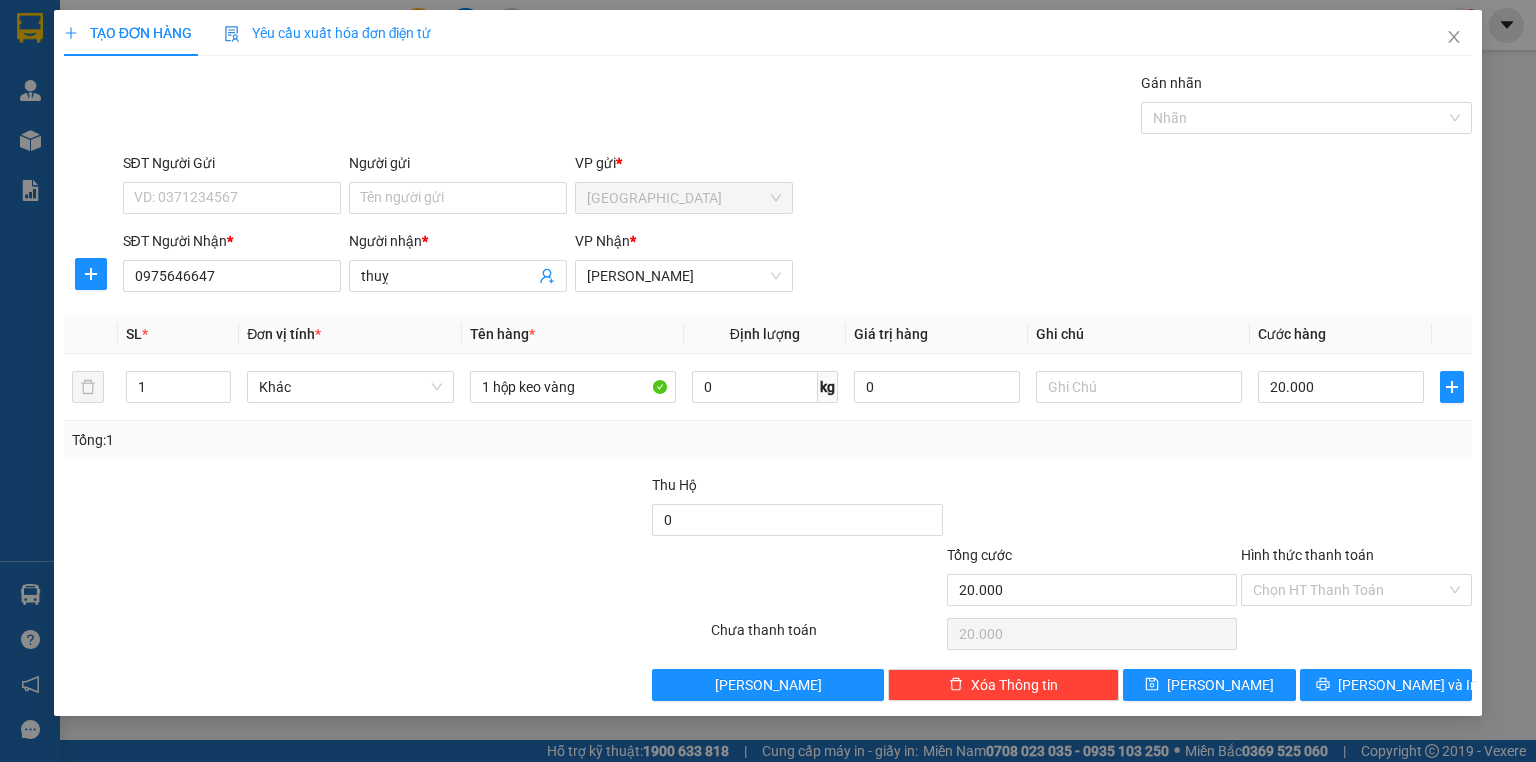 click on "Transit Pickup Surcharge Ids Transit Deliver Surcharge Ids Transit Deliver Surcharge Transit Deliver Surcharge Gán nhãn   Nhãn SĐT Người Gửi VD: 0371234567 Người gửi Tên người gửi VP gửi  * Sài Gòn SĐT Người Nhận  * 0975646647 Người nhận  * thuỵ VP Nhận  * Phan Rang SL  * Đơn vị tính  * Tên hàng  * Định lượng Giá trị hàng Ghi chú Cước hàng                   1 Khác 1 hộp keo vàng 0 kg 0 20.000 Tổng:  1 Thu Hộ 0 Tổng cước 20.000 Hình thức thanh toán Chọn HT Thanh Toán Số tiền thu trước 0 Chưa thanh toán 20.000 Chọn HT Thanh Toán Lưu nháp Xóa Thông tin Lưu Lưu và In" at bounding box center (768, 386) 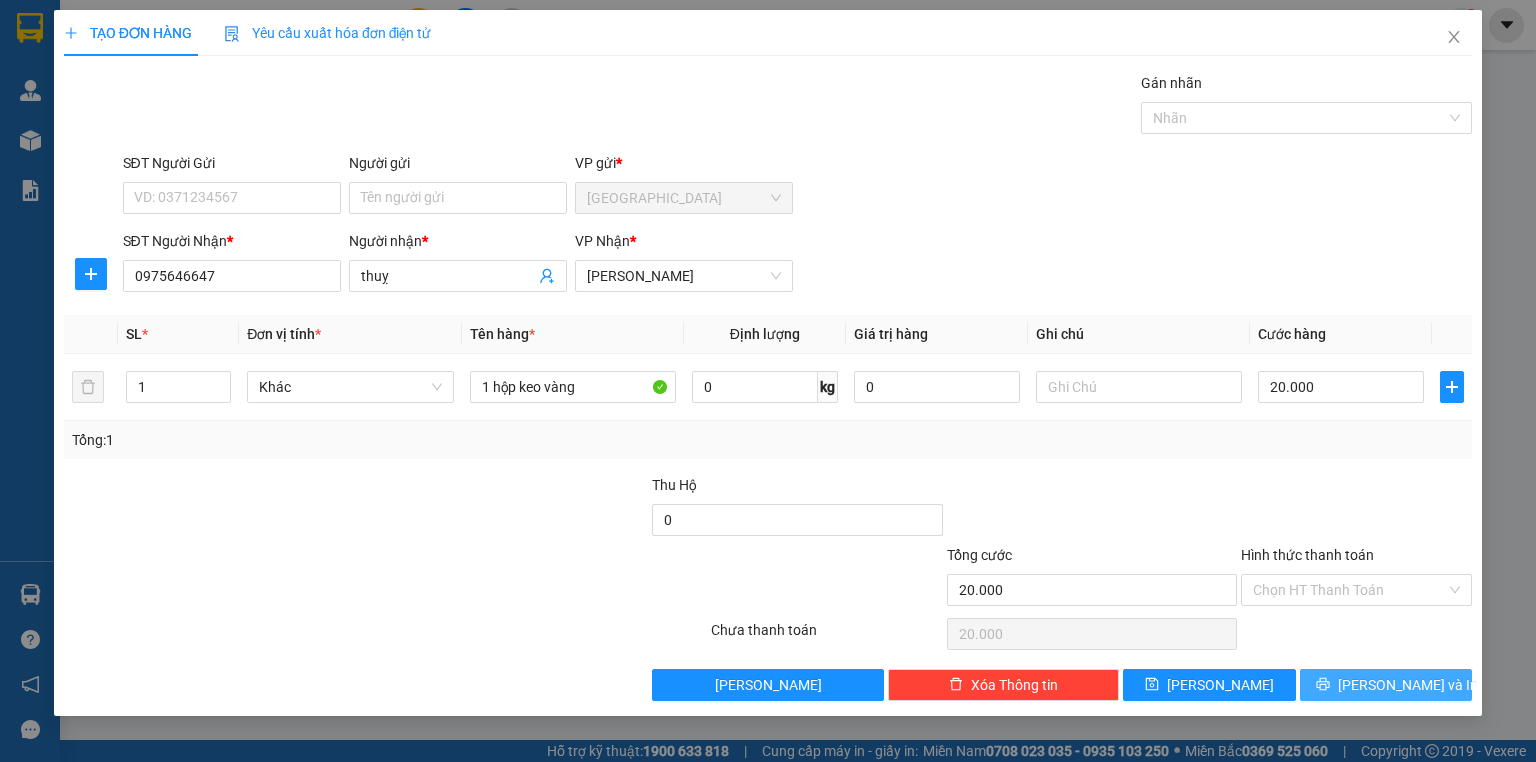 click on "Lưu và In" at bounding box center [1386, 685] 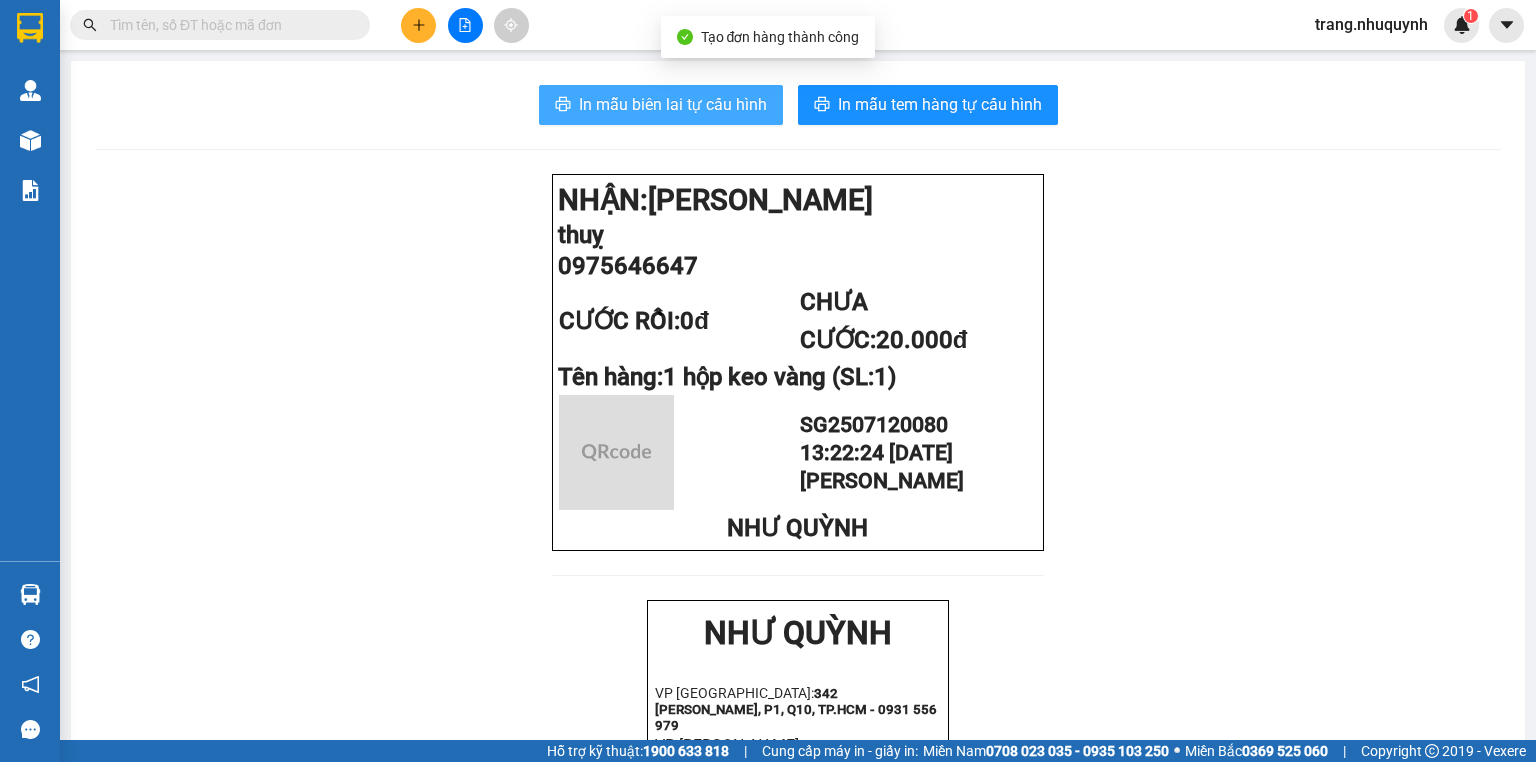click on "In mẫu biên lai tự cấu hình" at bounding box center [661, 105] 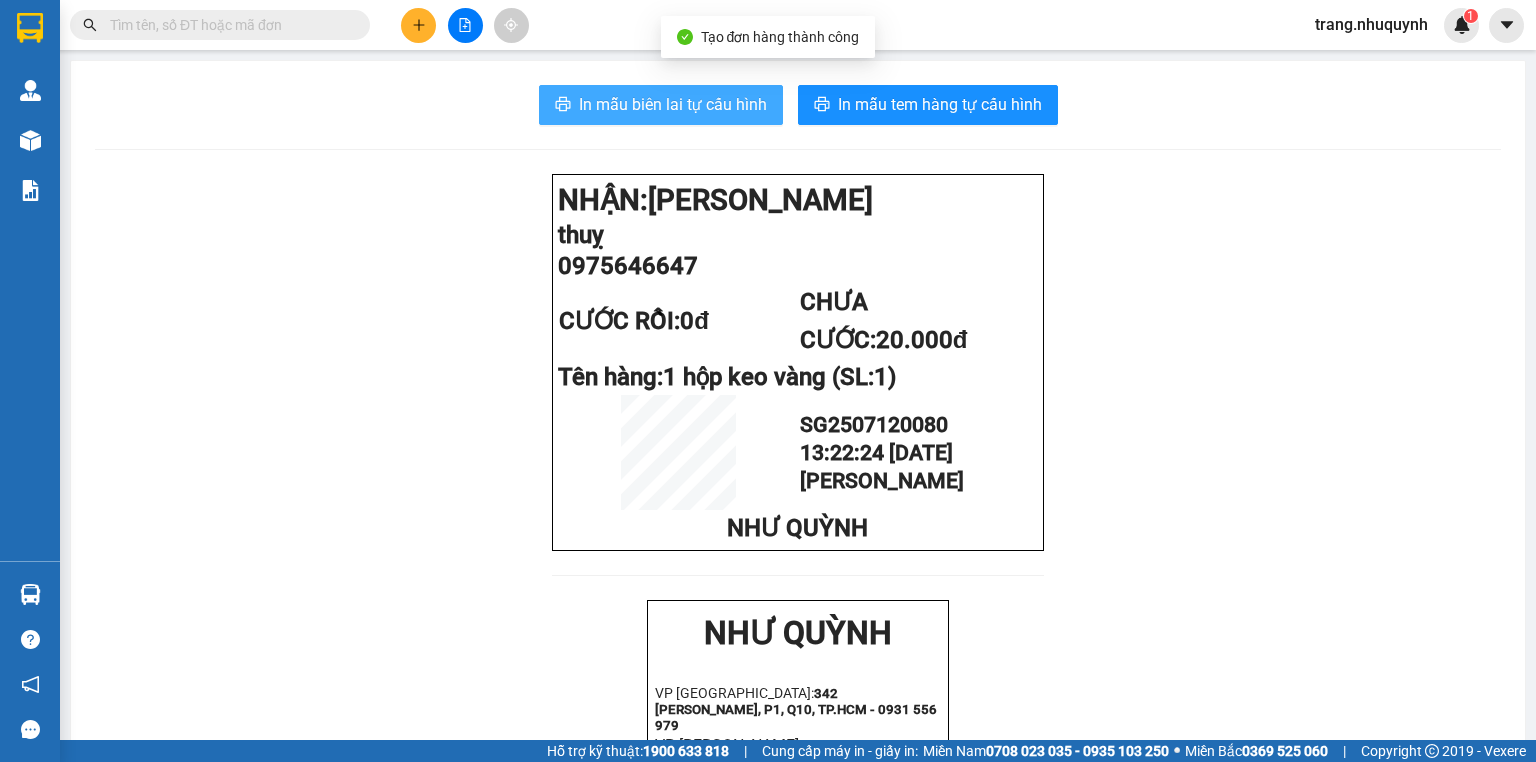 scroll, scrollTop: 0, scrollLeft: 0, axis: both 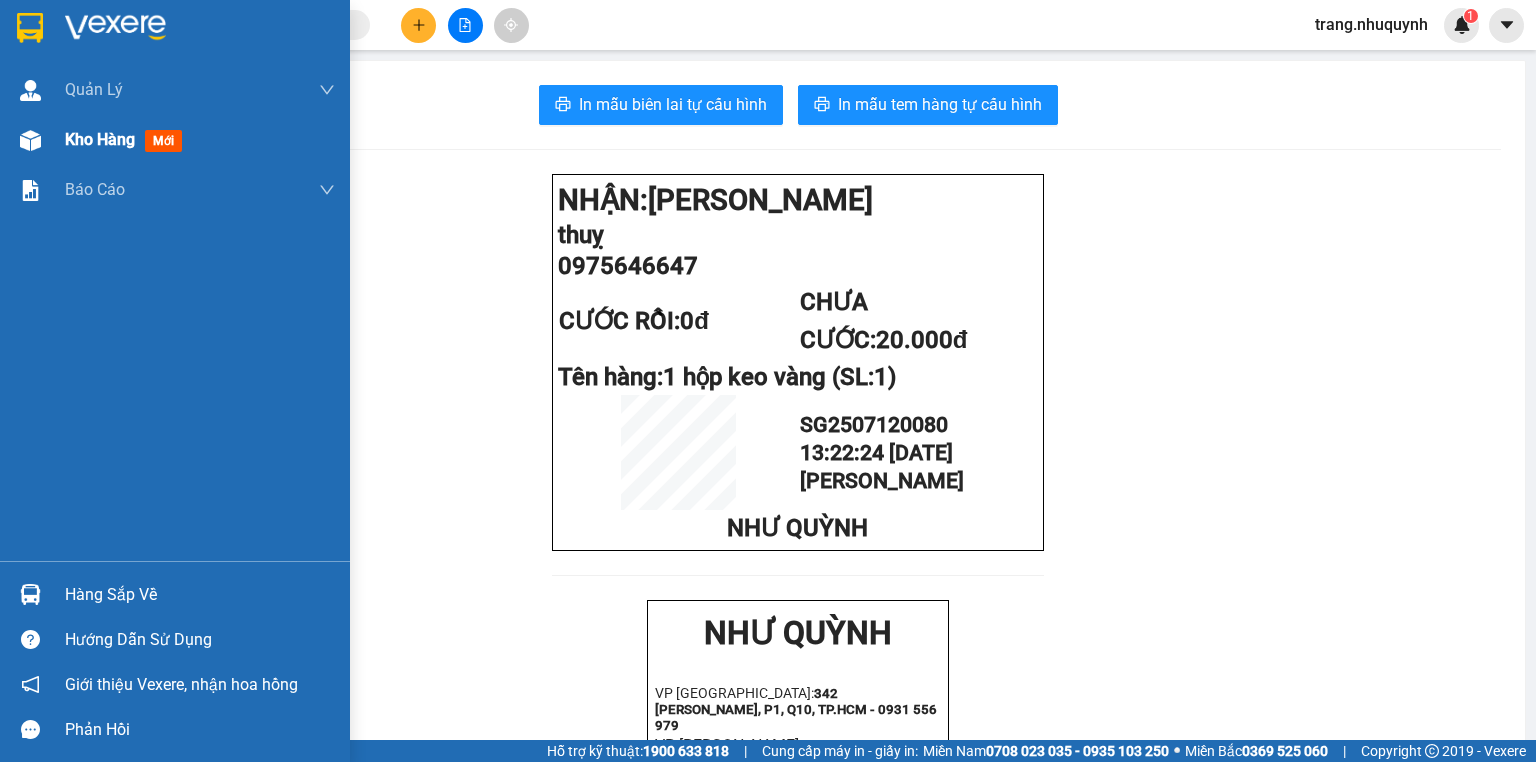 click on "Kho hàng" at bounding box center [100, 139] 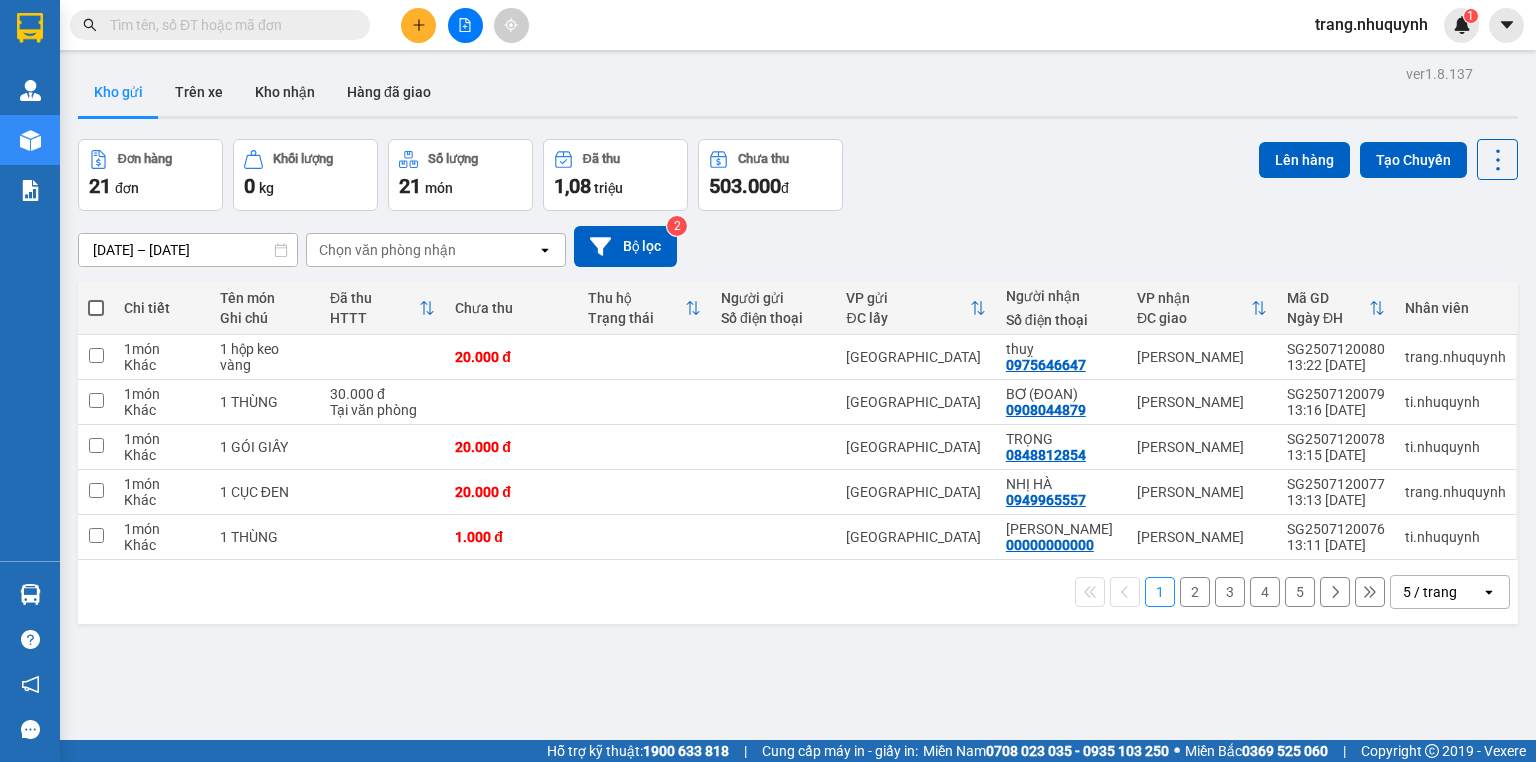 click at bounding box center [228, 25] 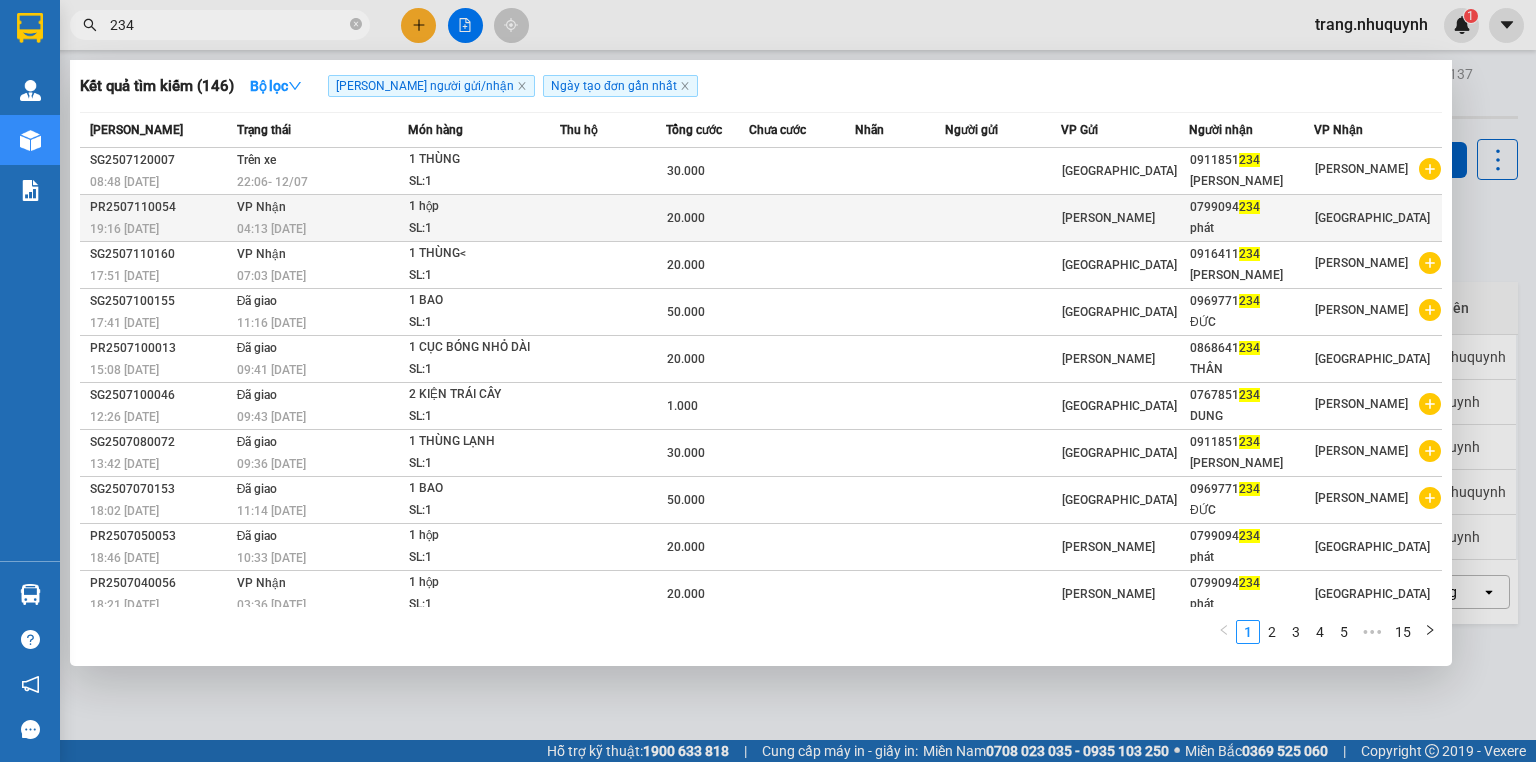 type on "234" 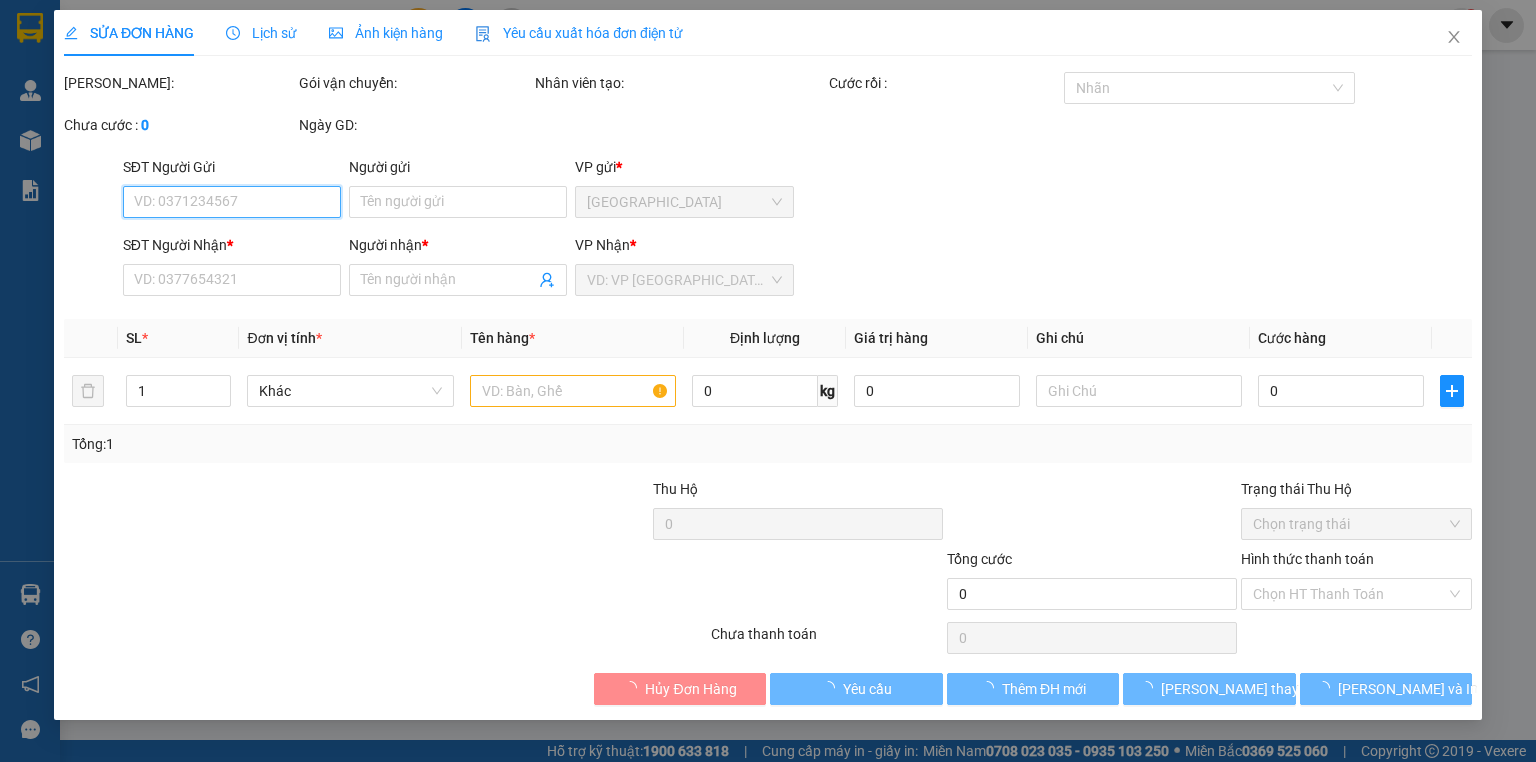 type on "0799094234" 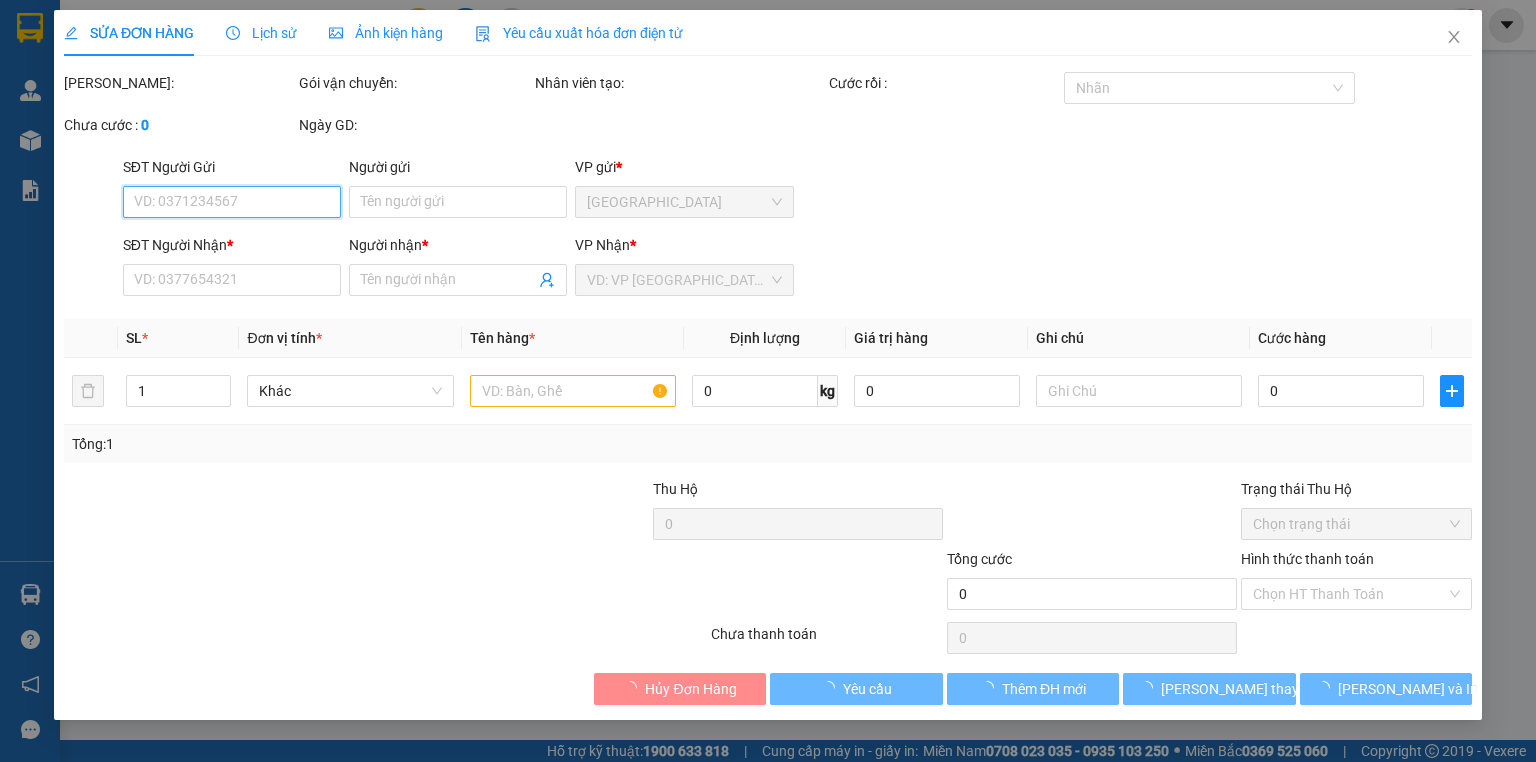 type on "phát" 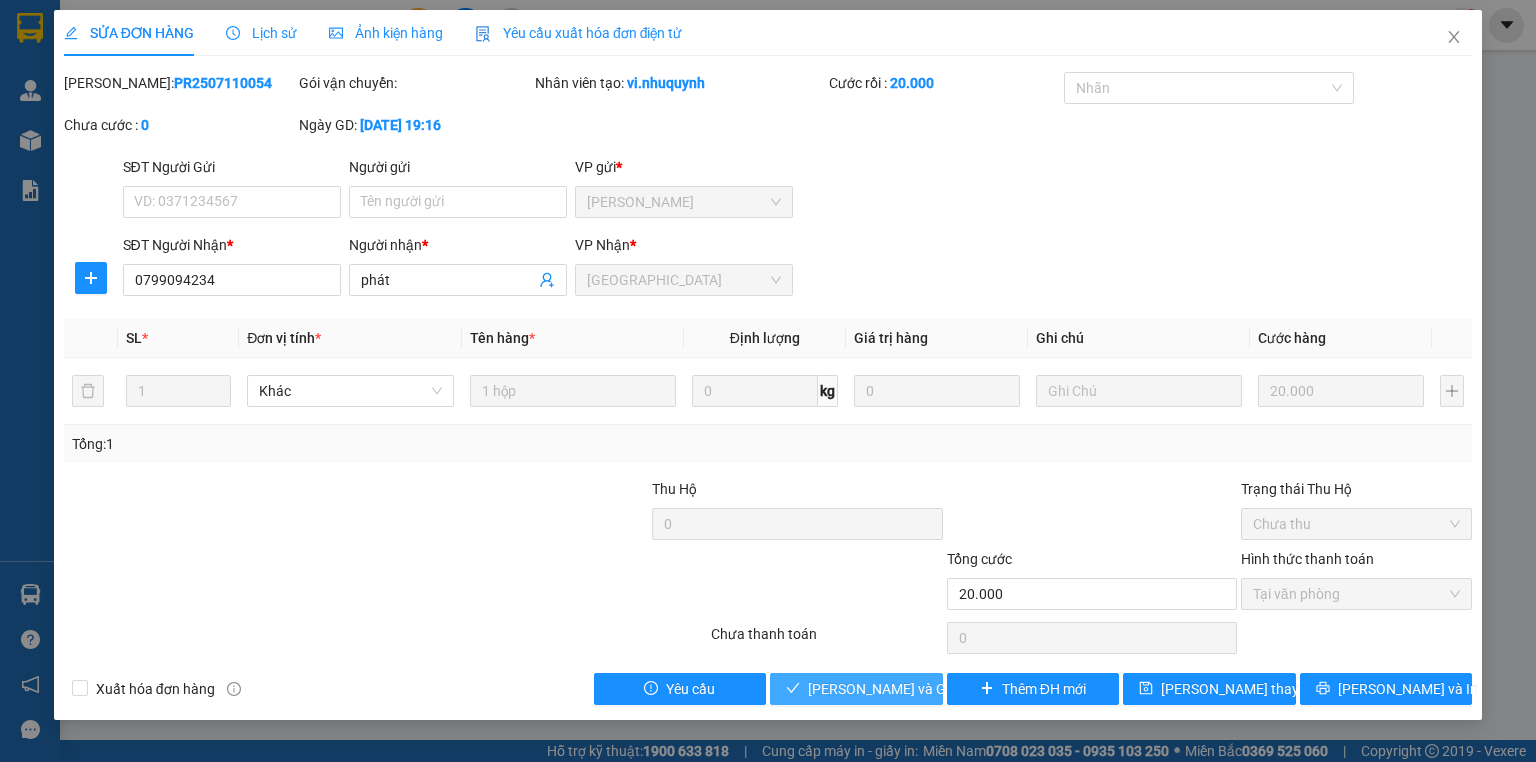 click on "Lưu và Giao hàng" at bounding box center [904, 689] 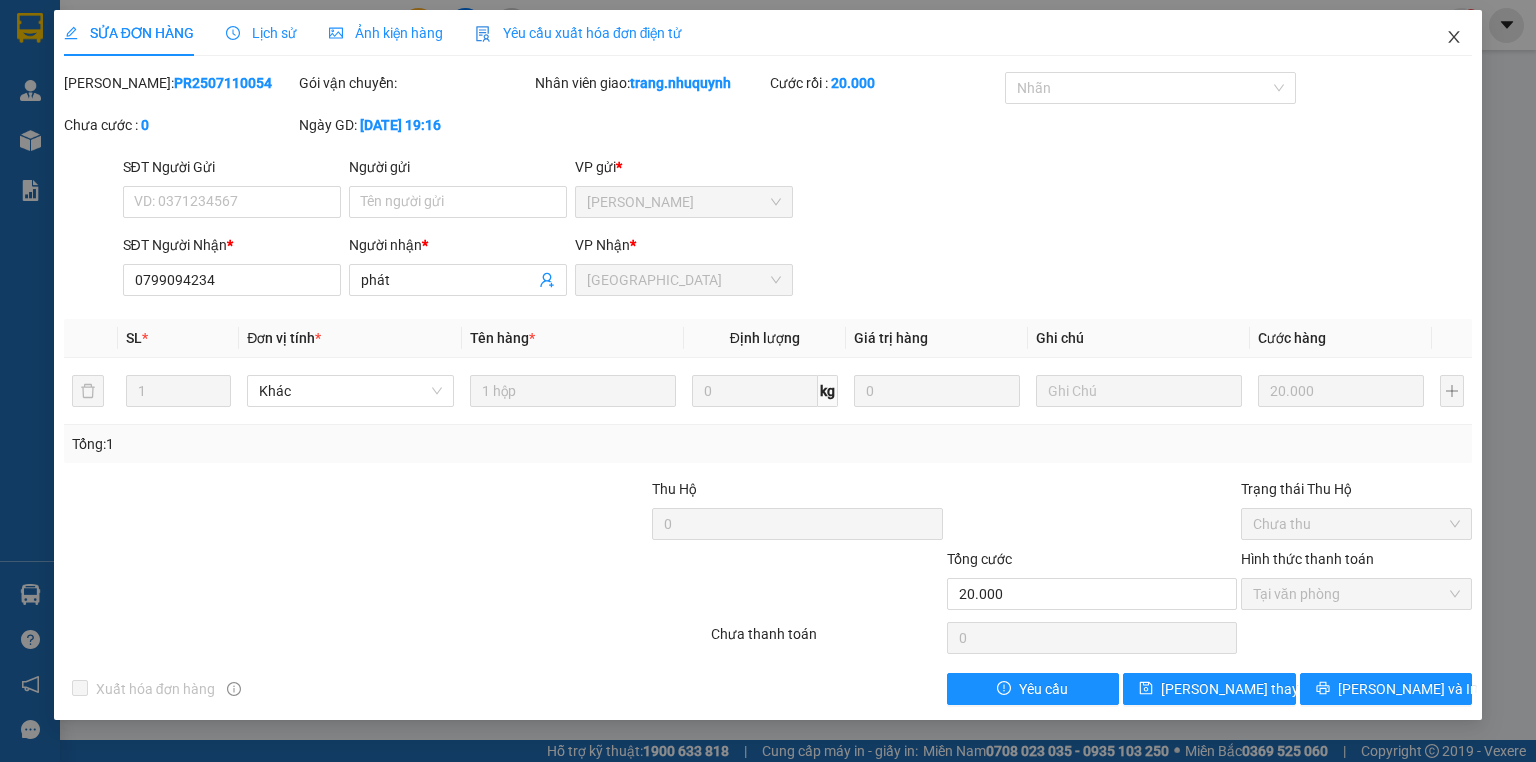 click 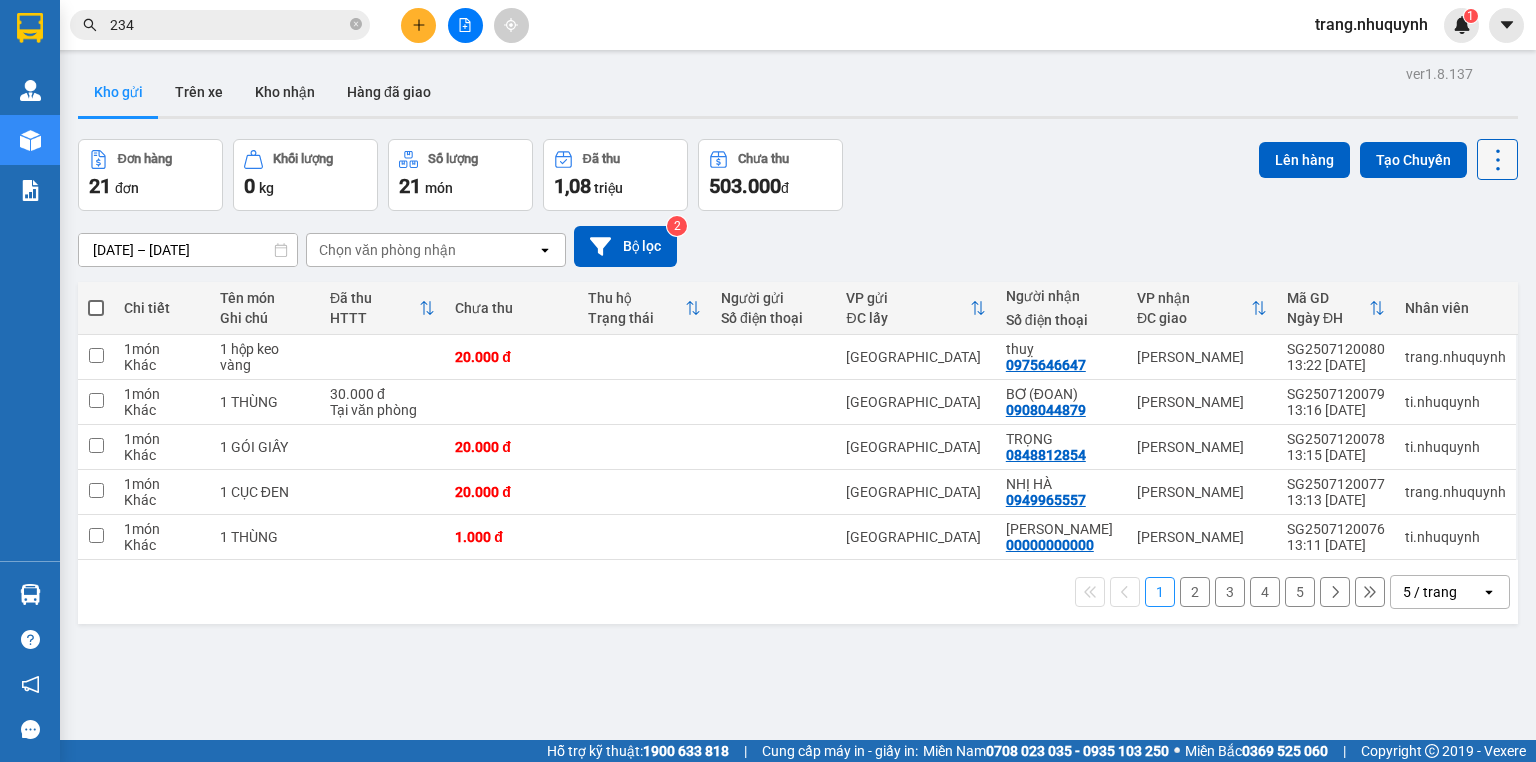 click 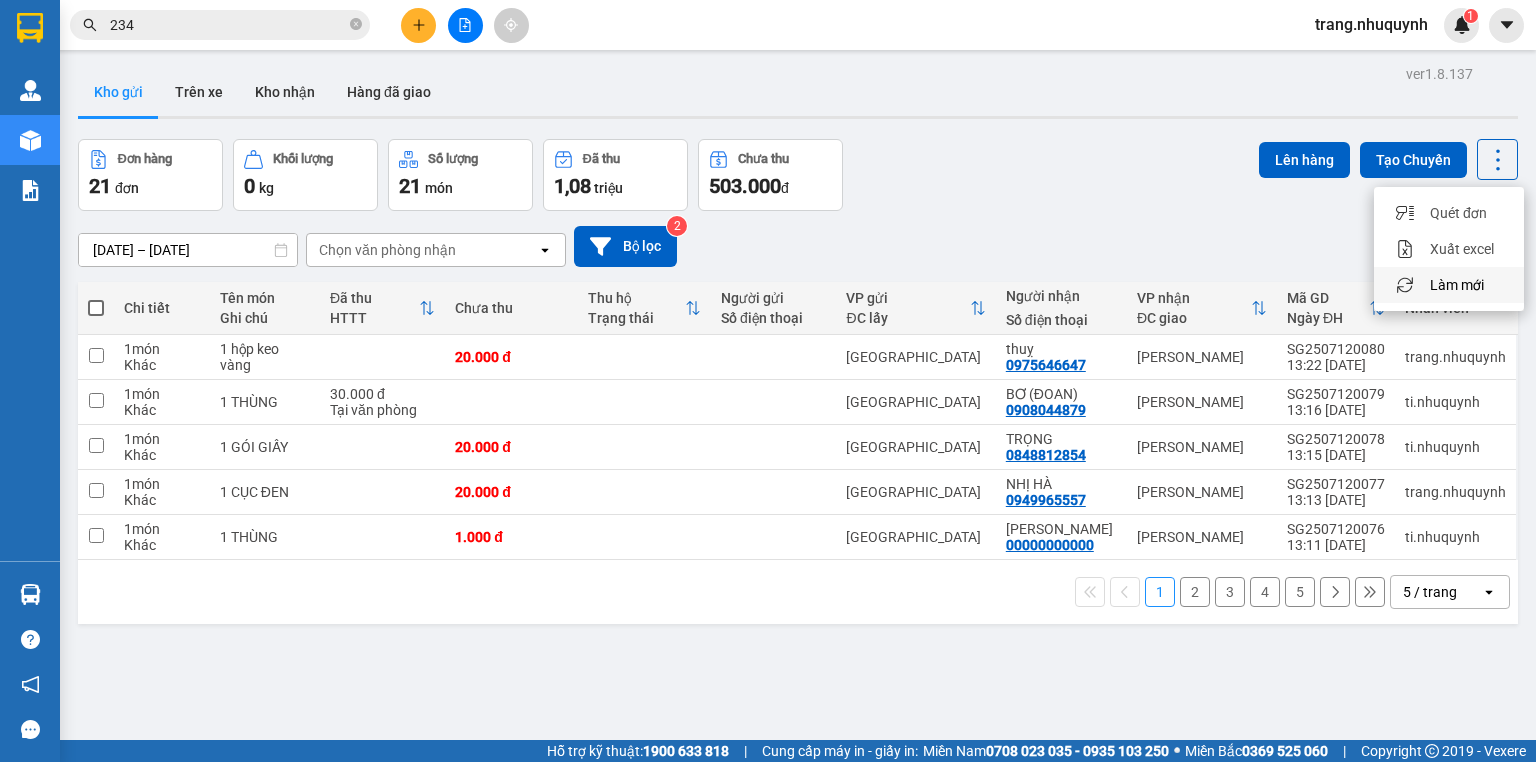 click on "Làm mới" at bounding box center [1457, 285] 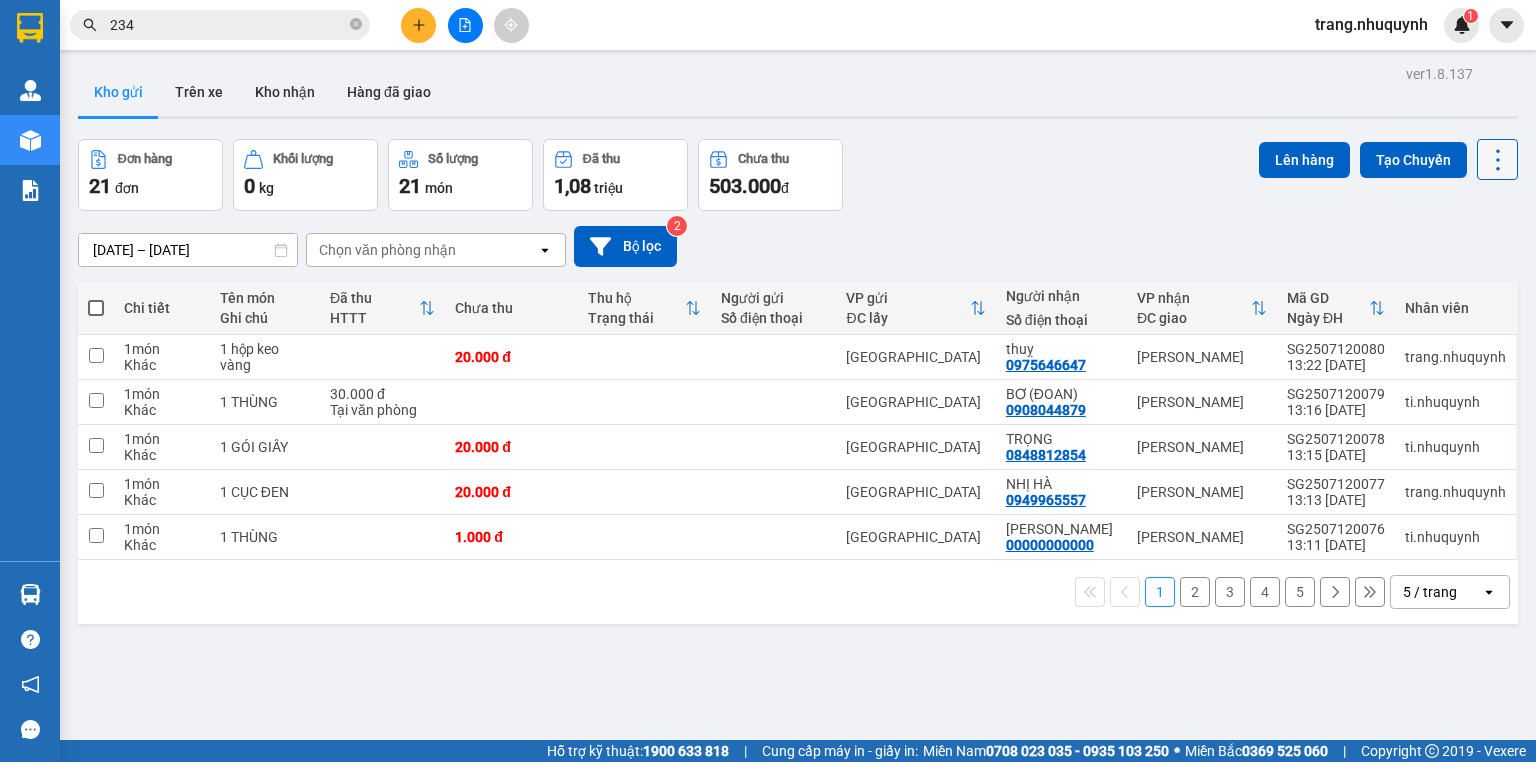 drag, startPoint x: 1485, startPoint y: 157, endPoint x: 1484, endPoint y: 168, distance: 11.045361 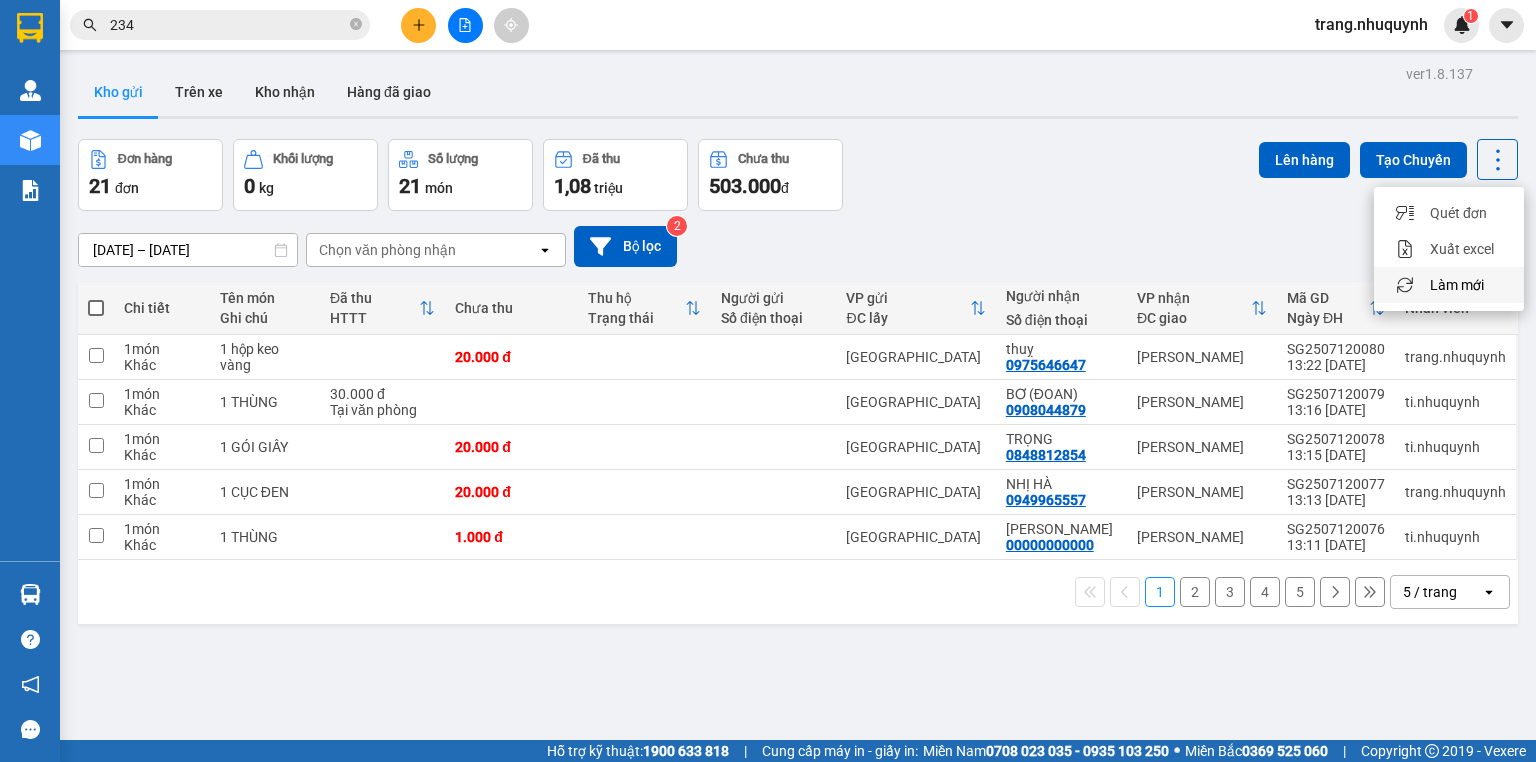 click on "Làm mới" at bounding box center (1457, 285) 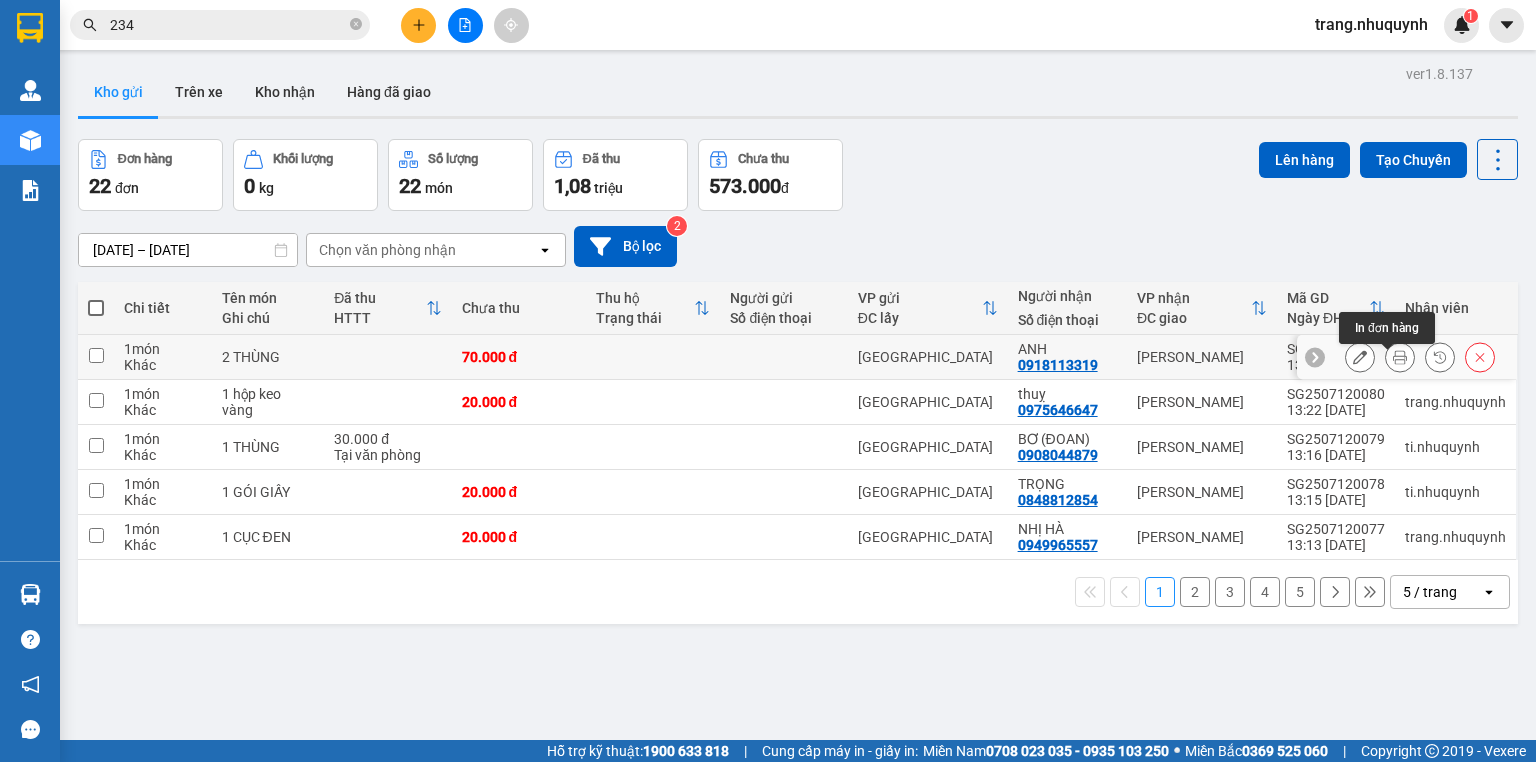 click at bounding box center [1400, 357] 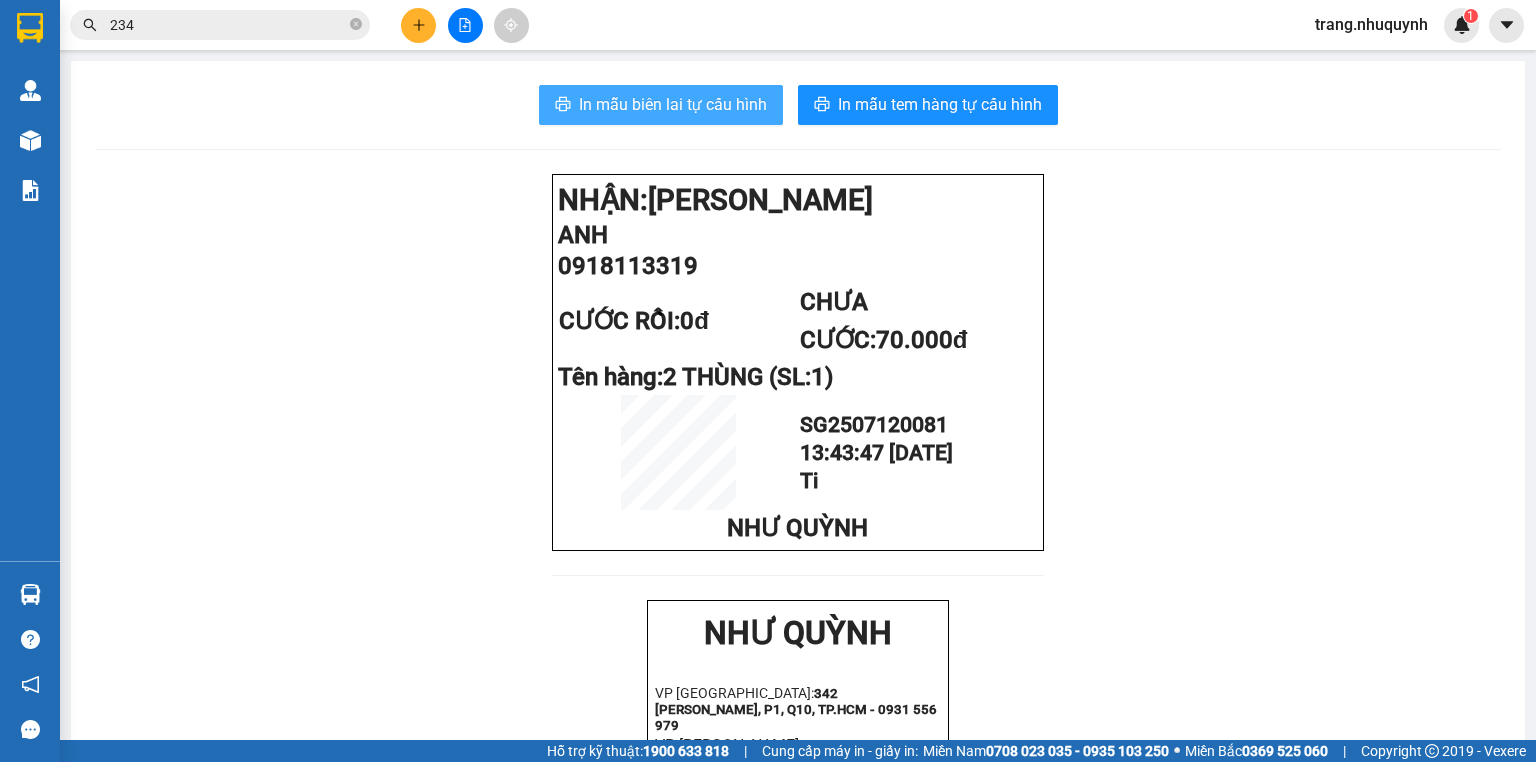 click on "In mẫu biên lai tự cấu hình" at bounding box center [673, 104] 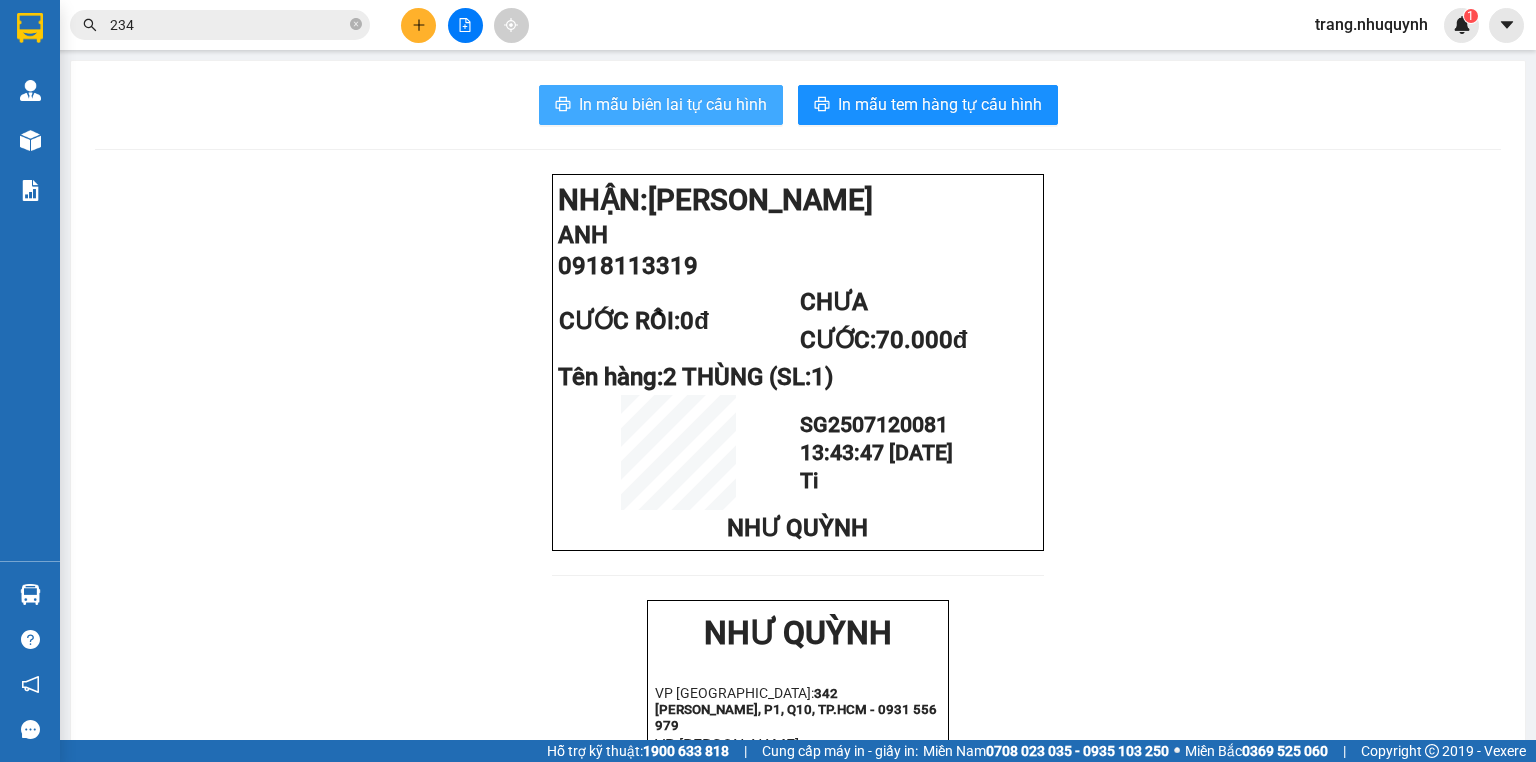 scroll, scrollTop: 0, scrollLeft: 0, axis: both 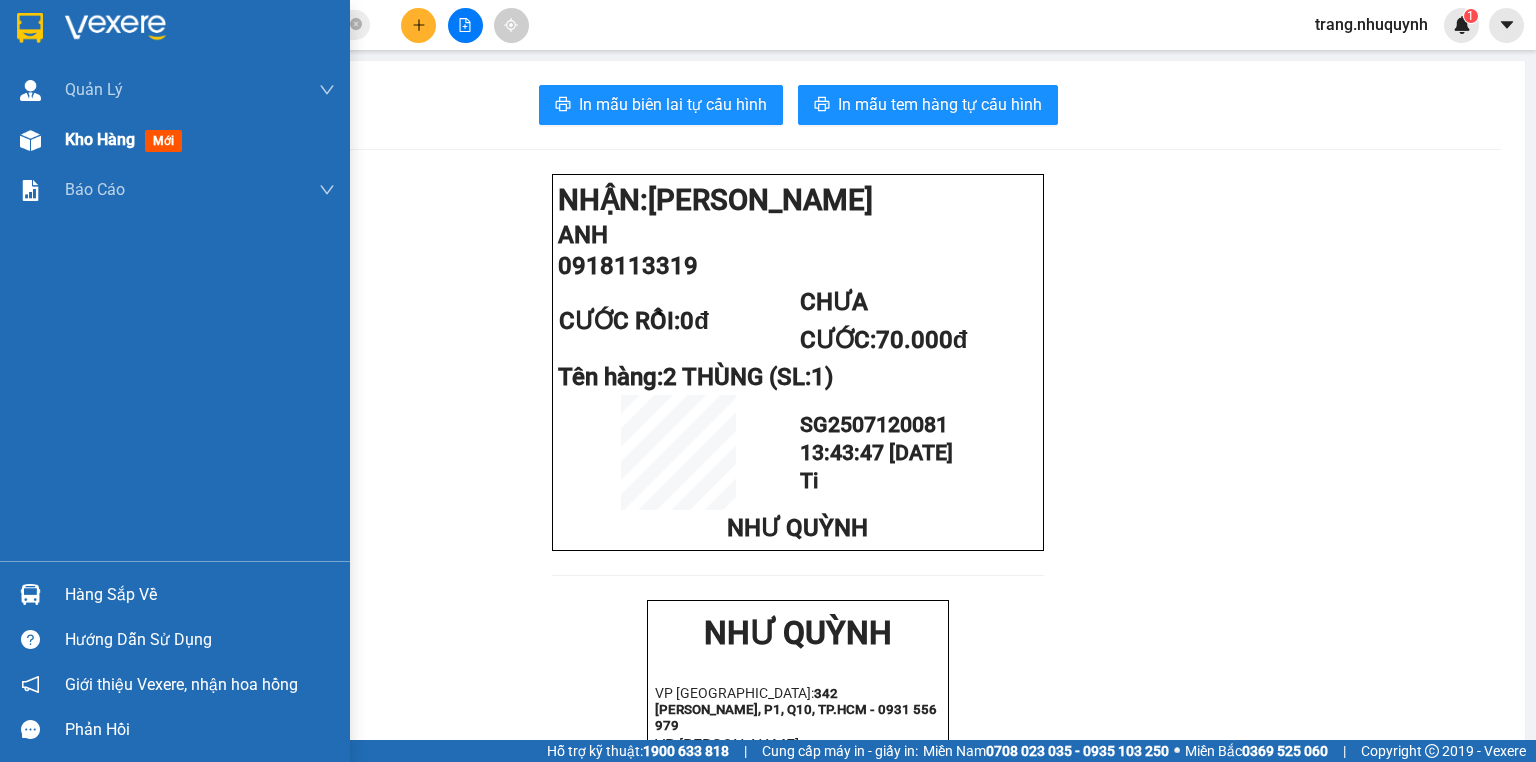click on "Kho hàng" at bounding box center [100, 139] 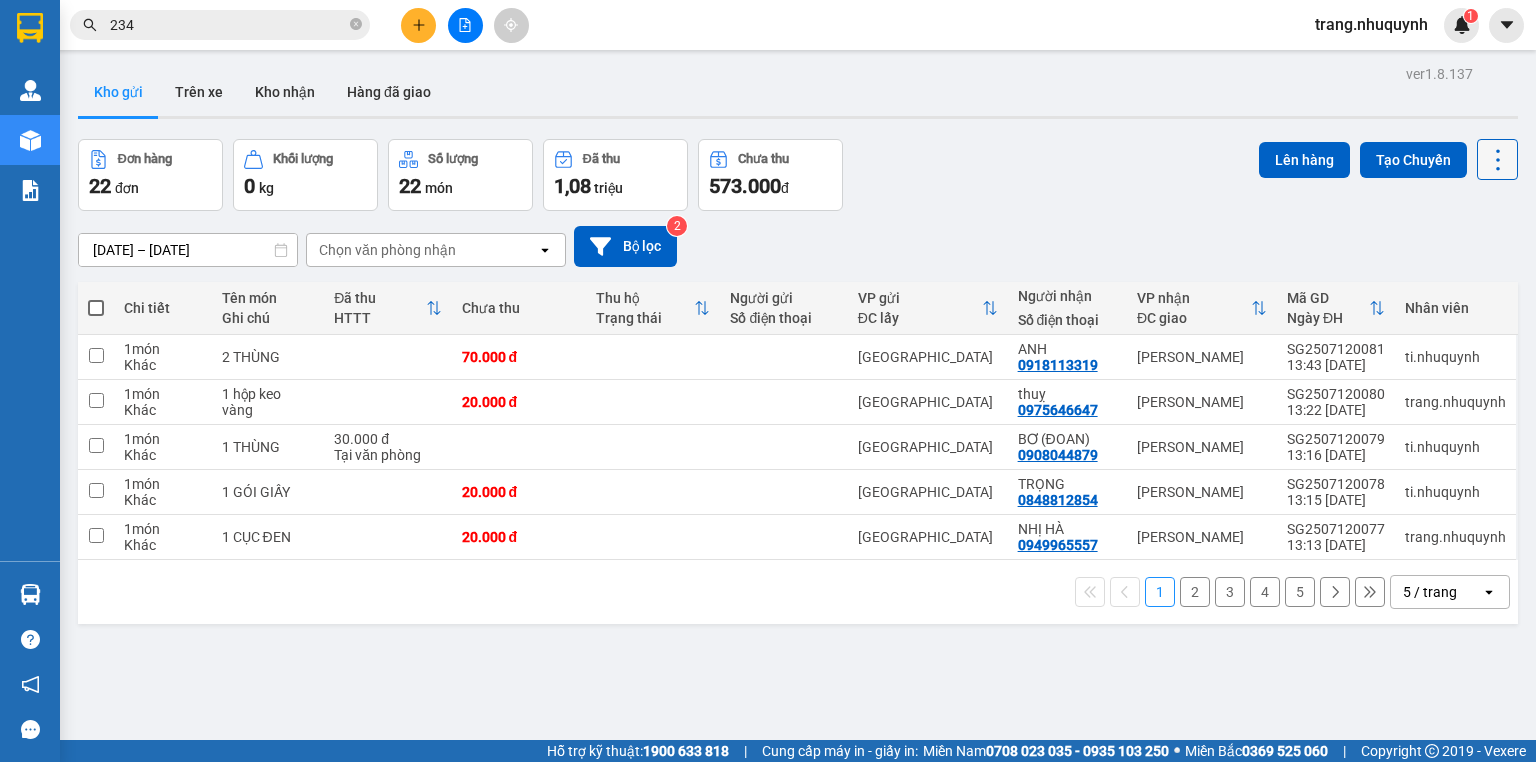 click 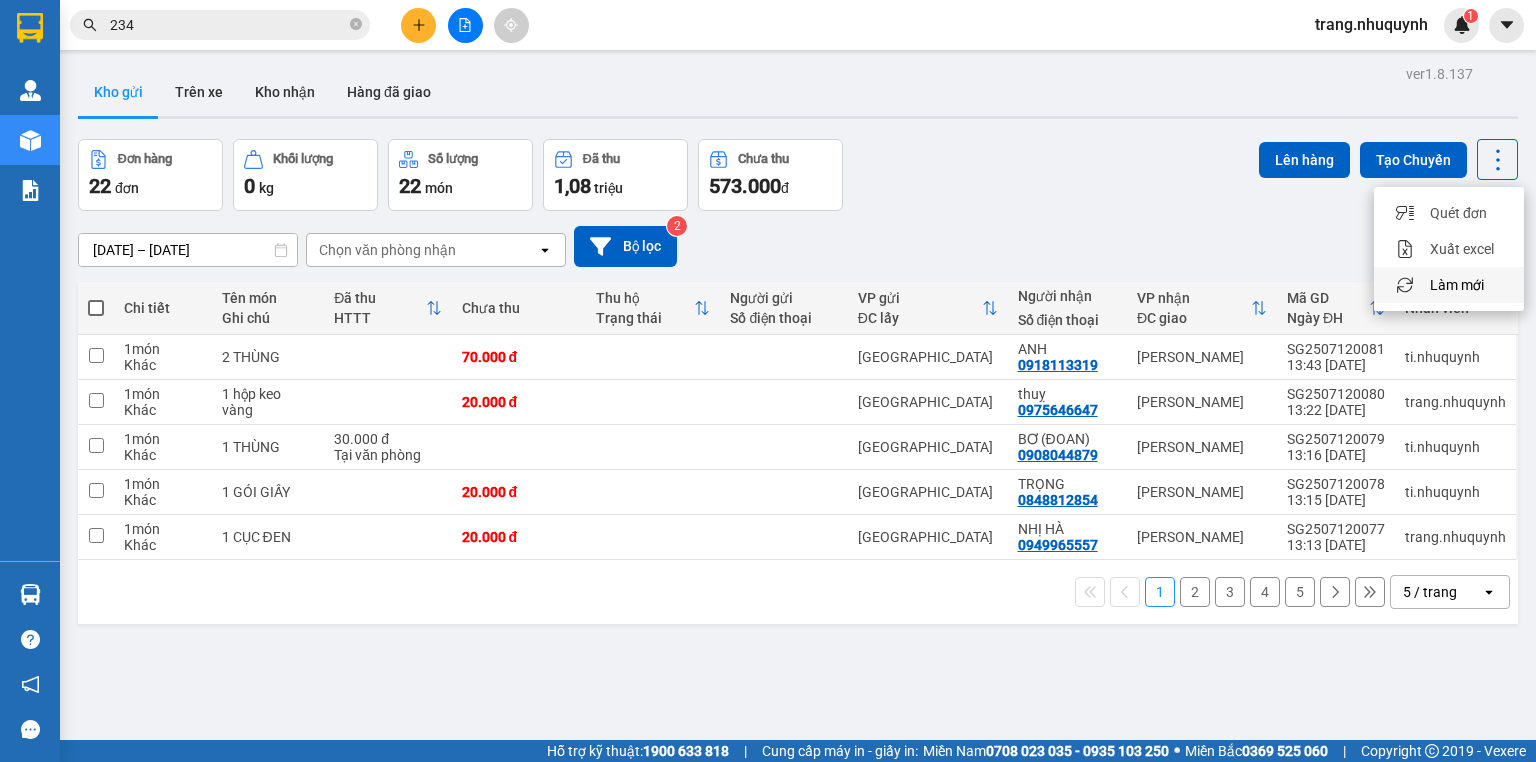 click on "Làm mới" at bounding box center [1457, 285] 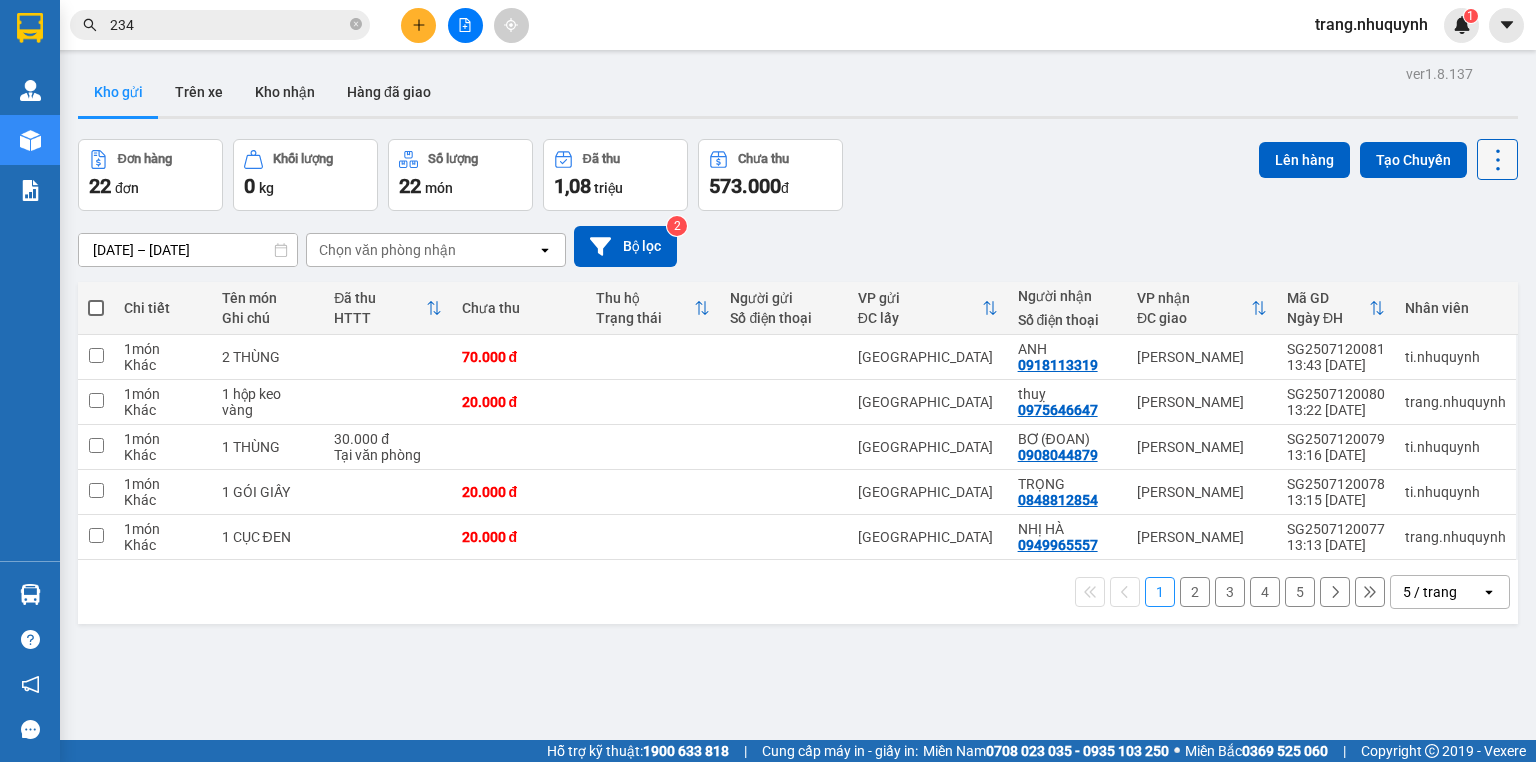 click 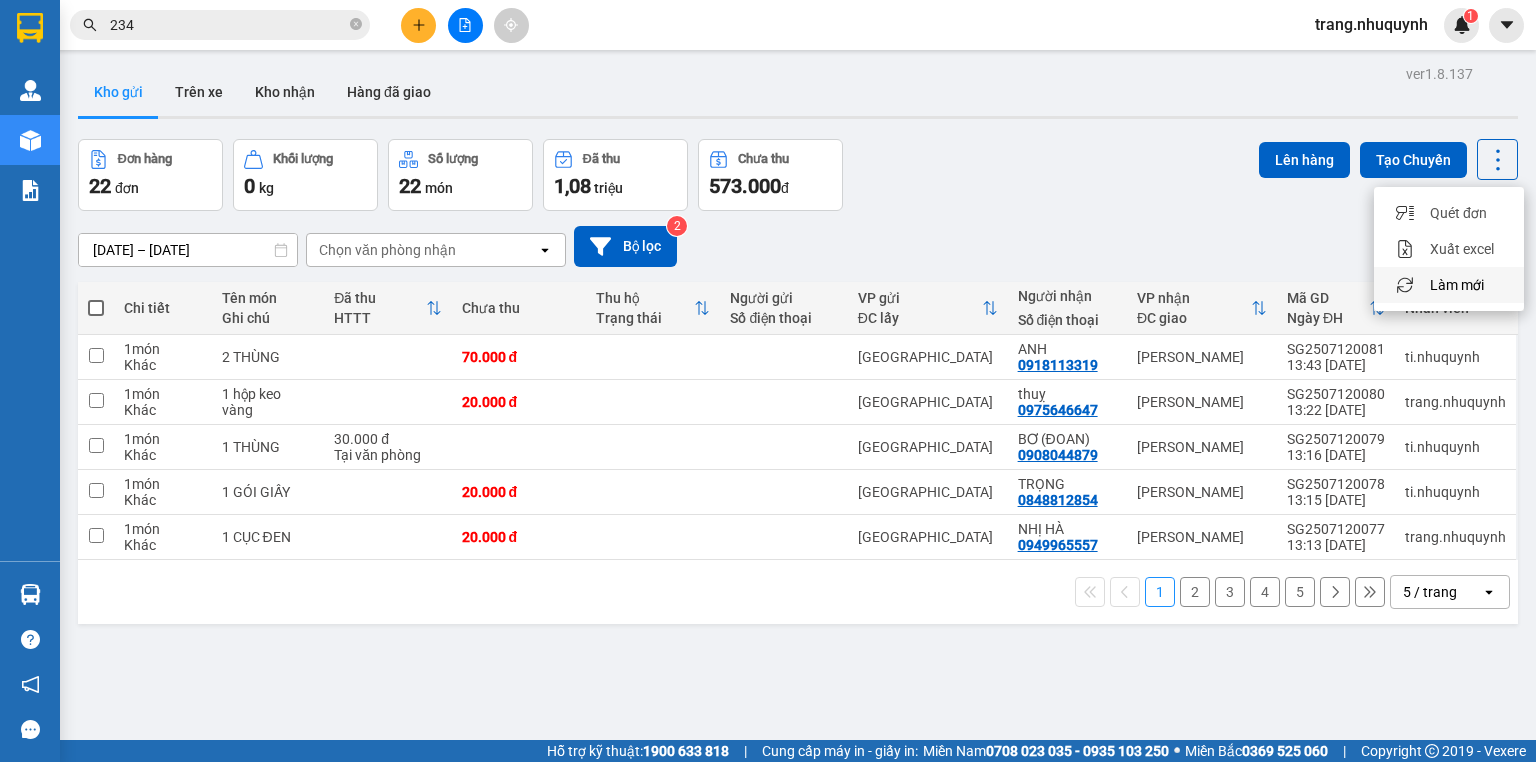click on "Làm mới" at bounding box center [1457, 285] 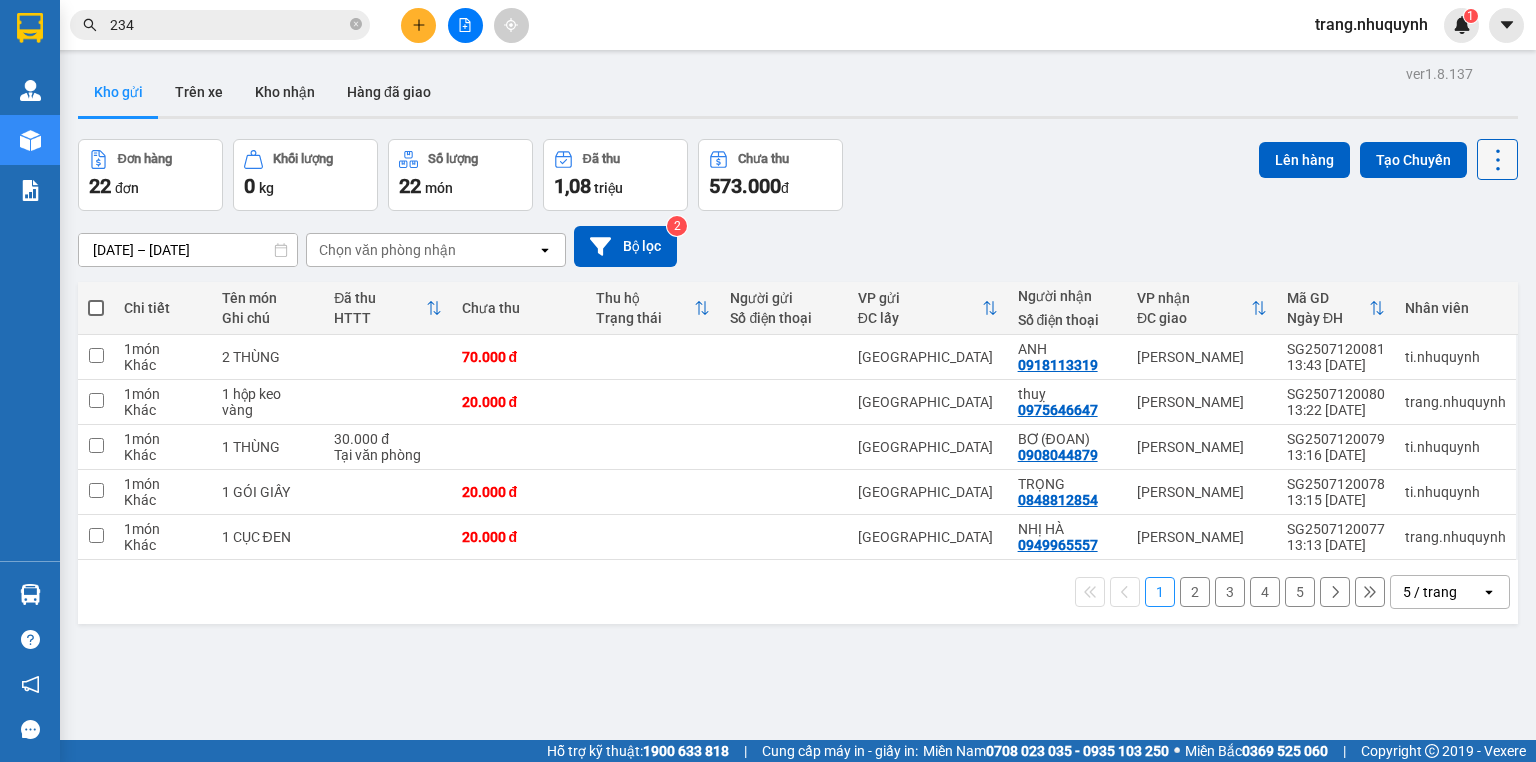click 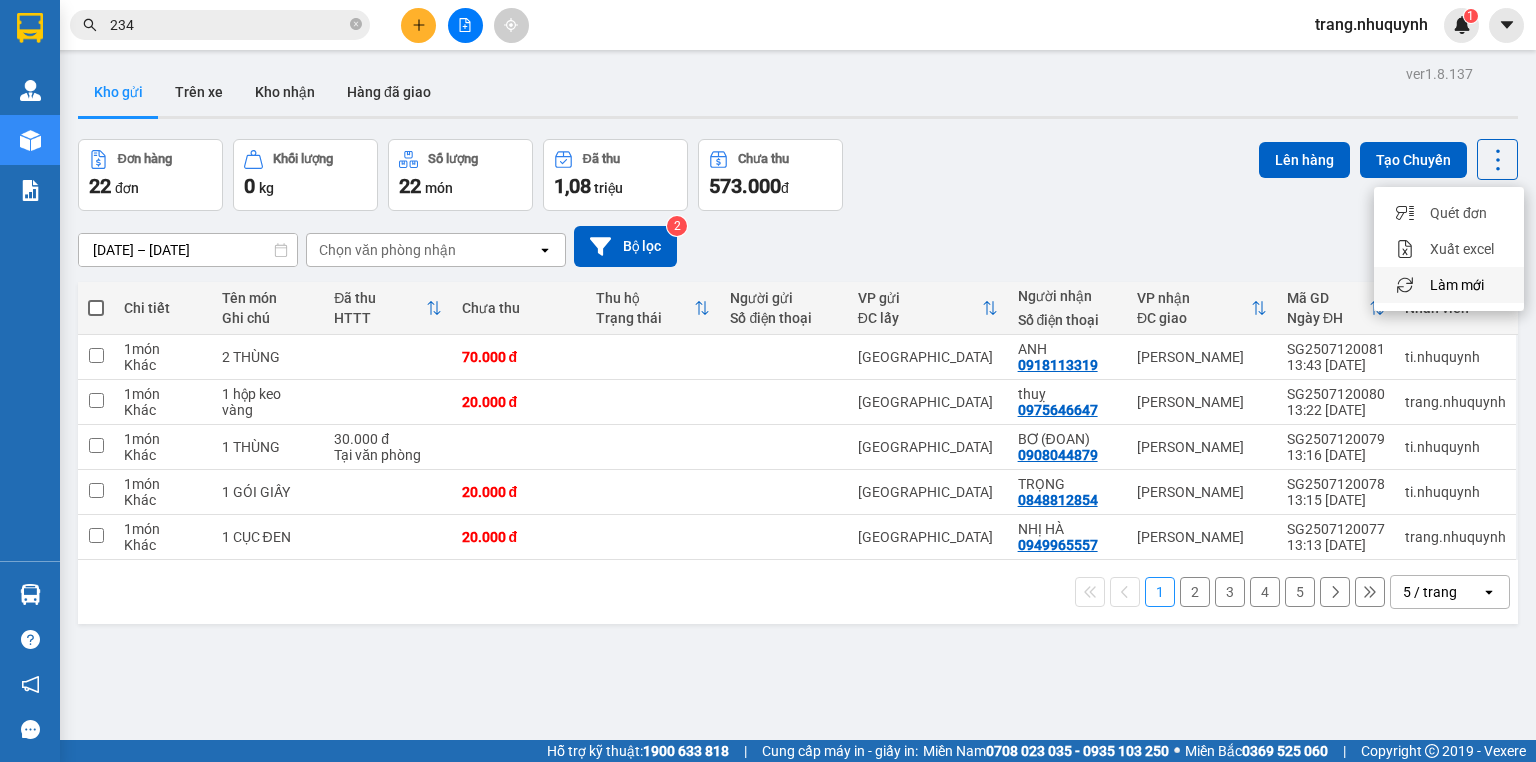 click on "Làm mới" at bounding box center [1449, 285] 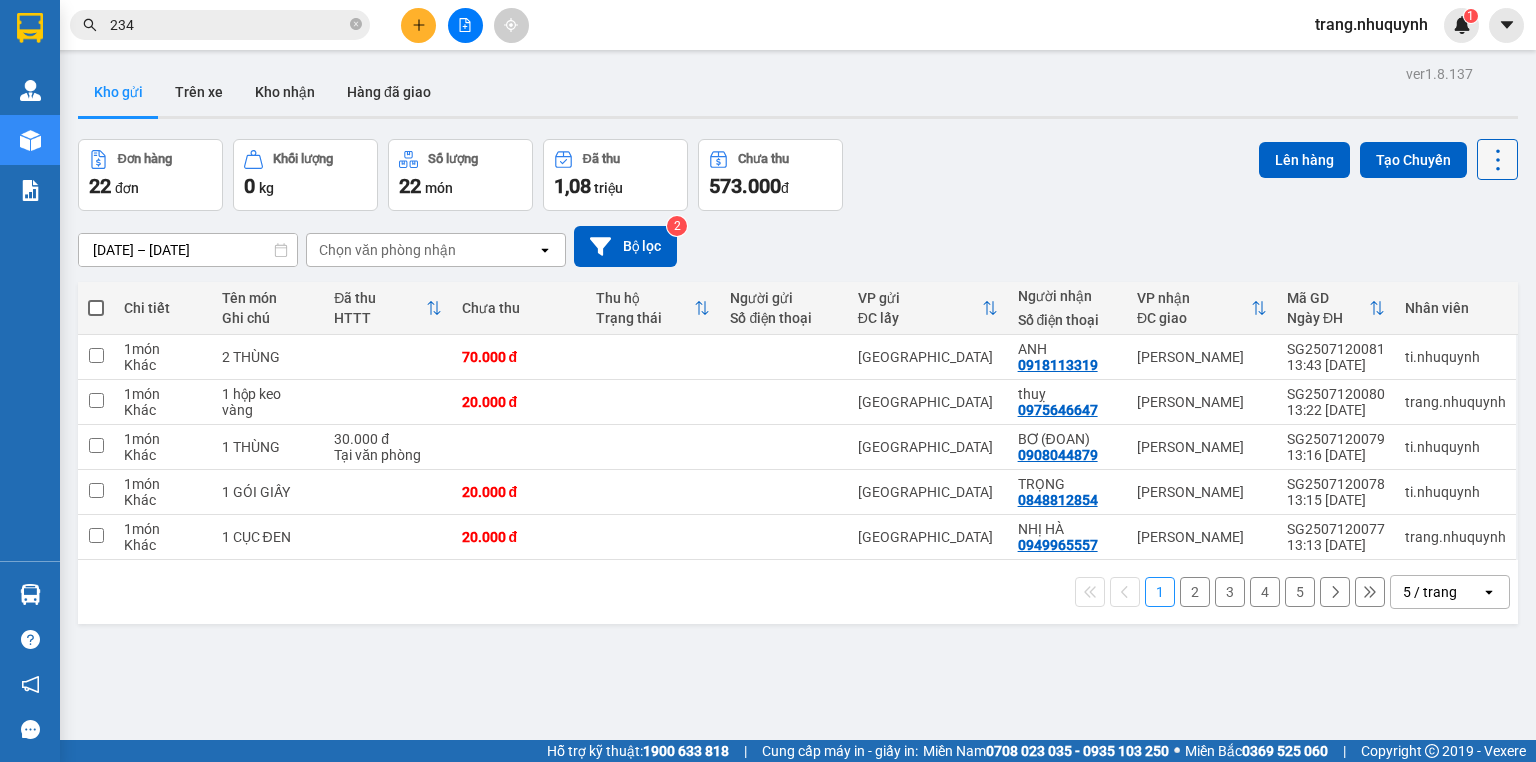 click 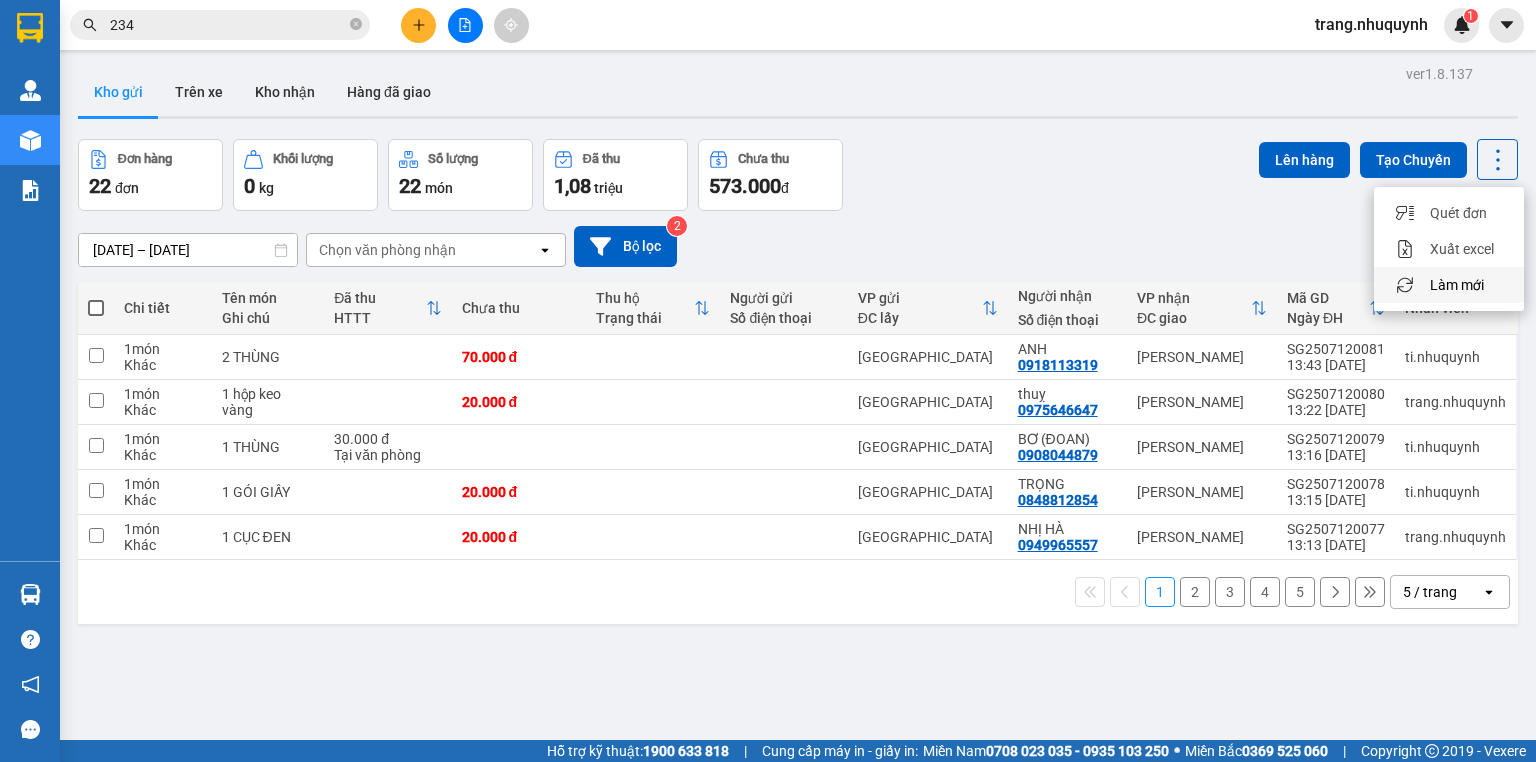 click on "Làm mới" at bounding box center [1457, 285] 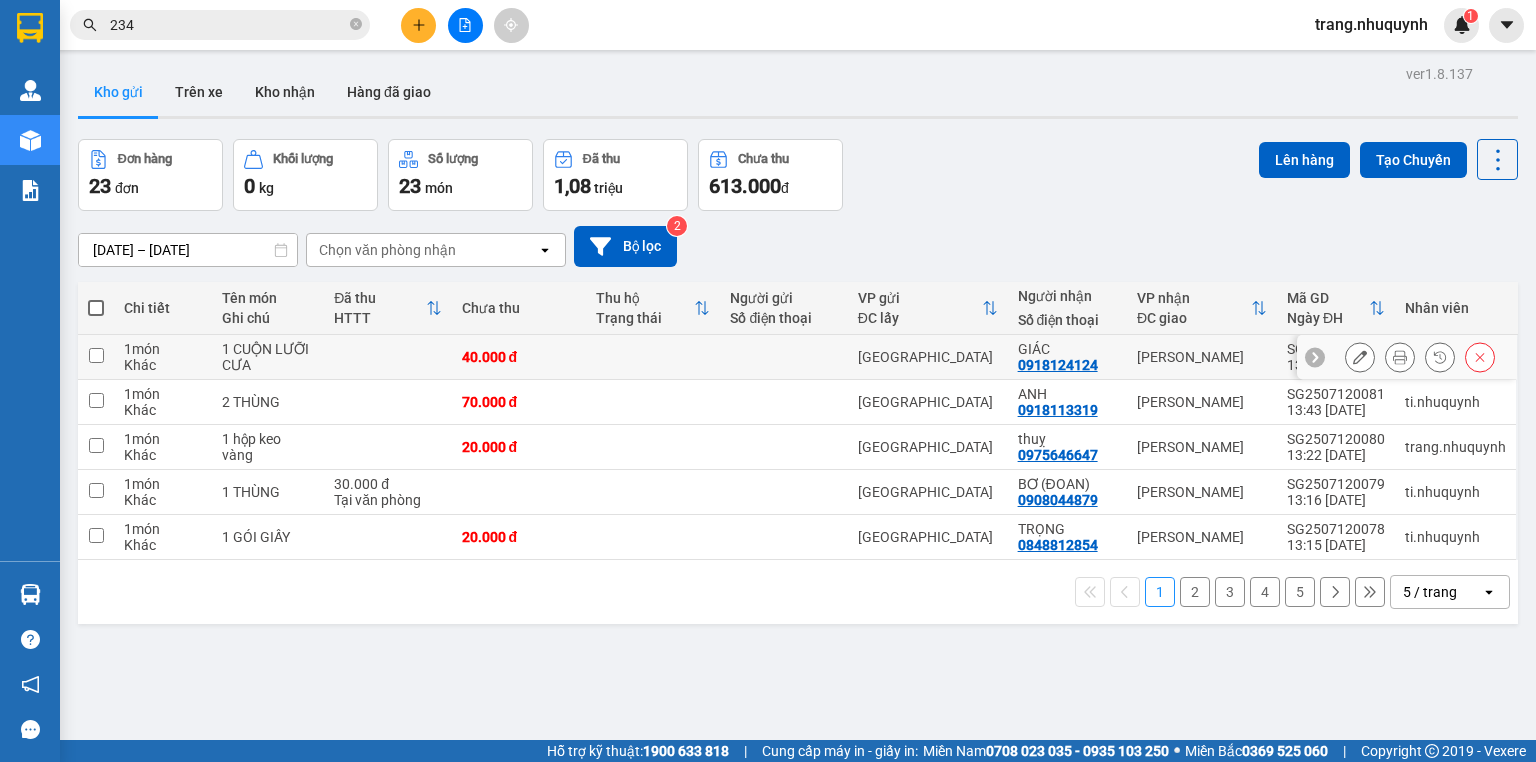 click at bounding box center [1400, 357] 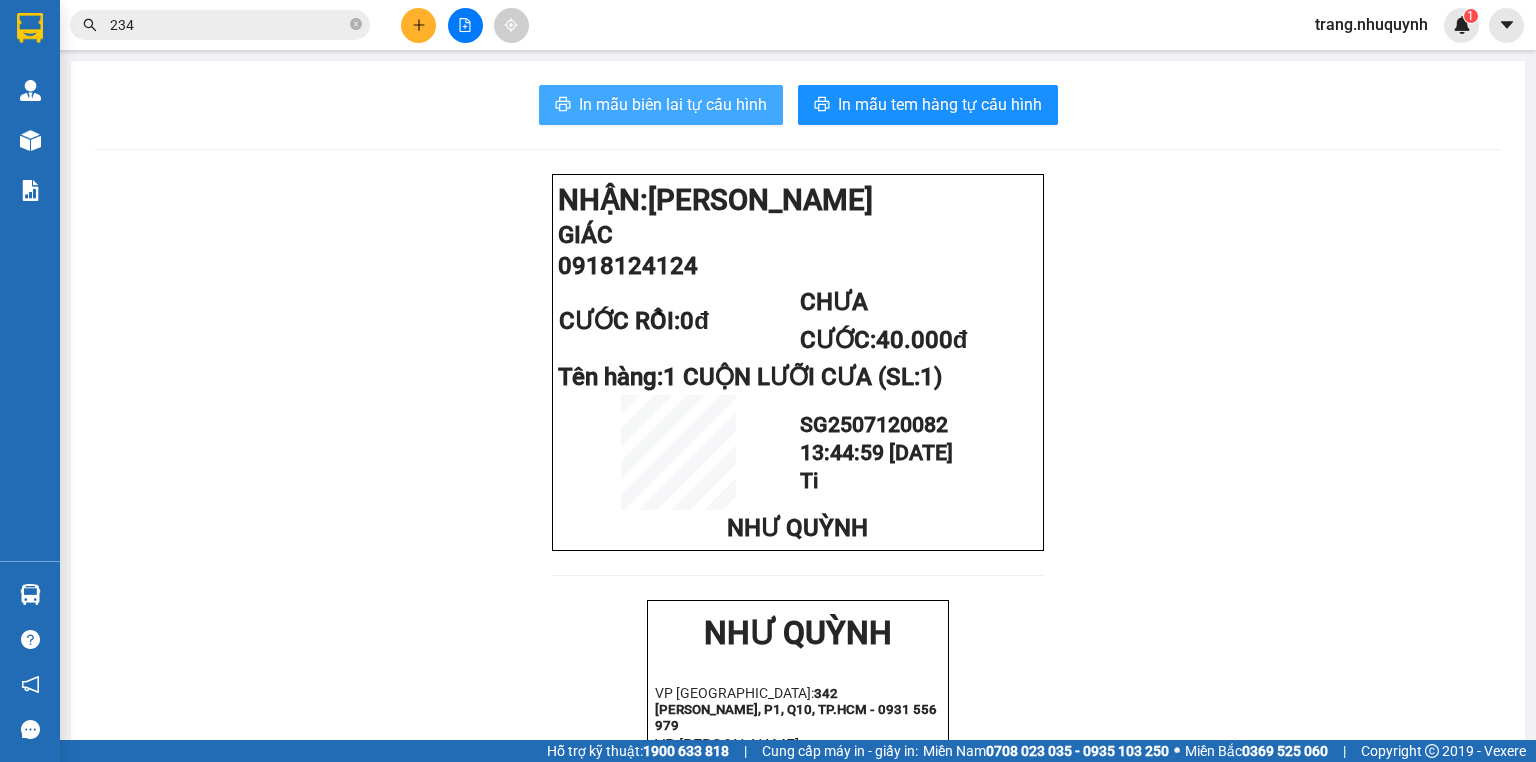 click on "In mẫu biên lai tự cấu hình" at bounding box center (673, 104) 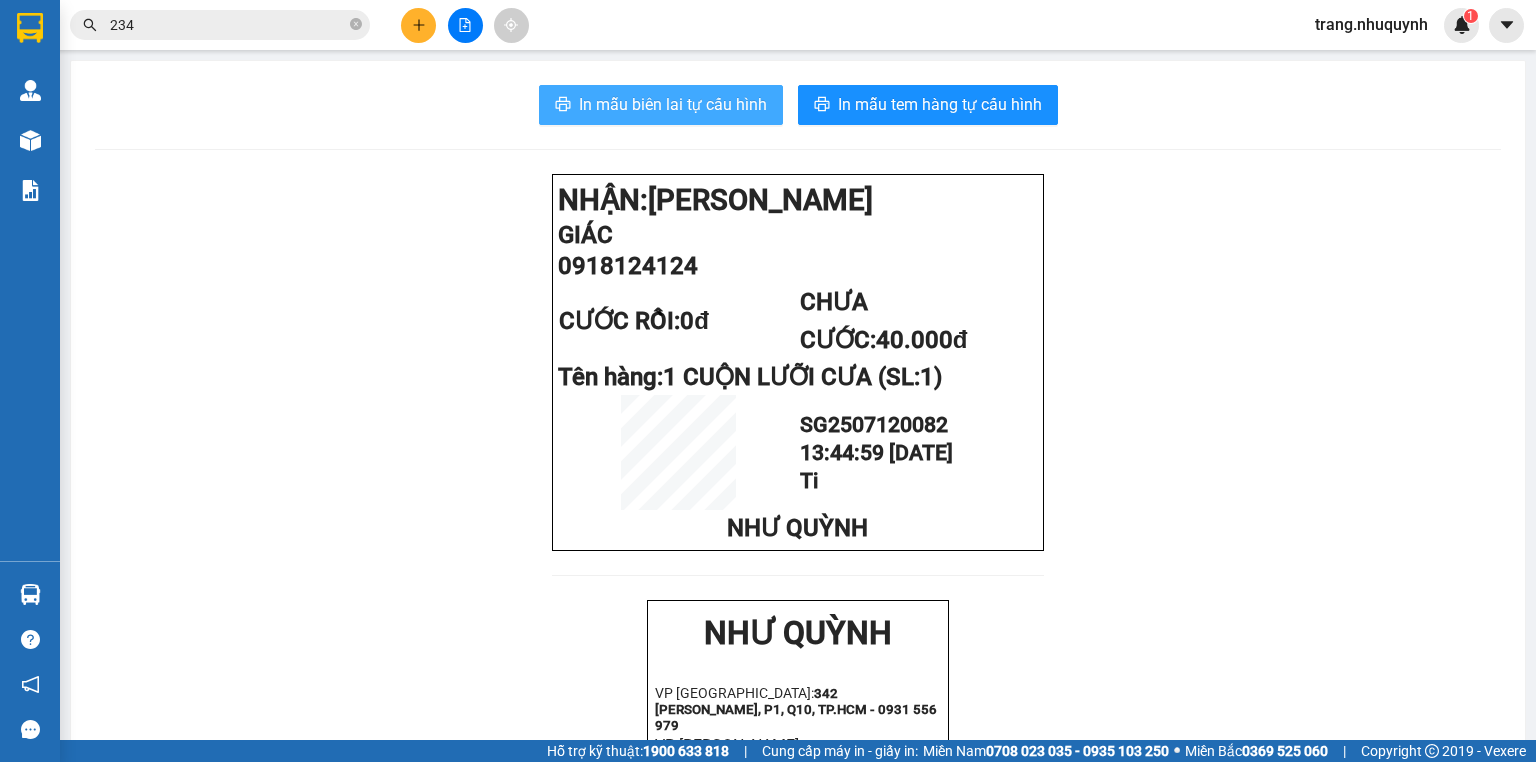 scroll, scrollTop: 0, scrollLeft: 0, axis: both 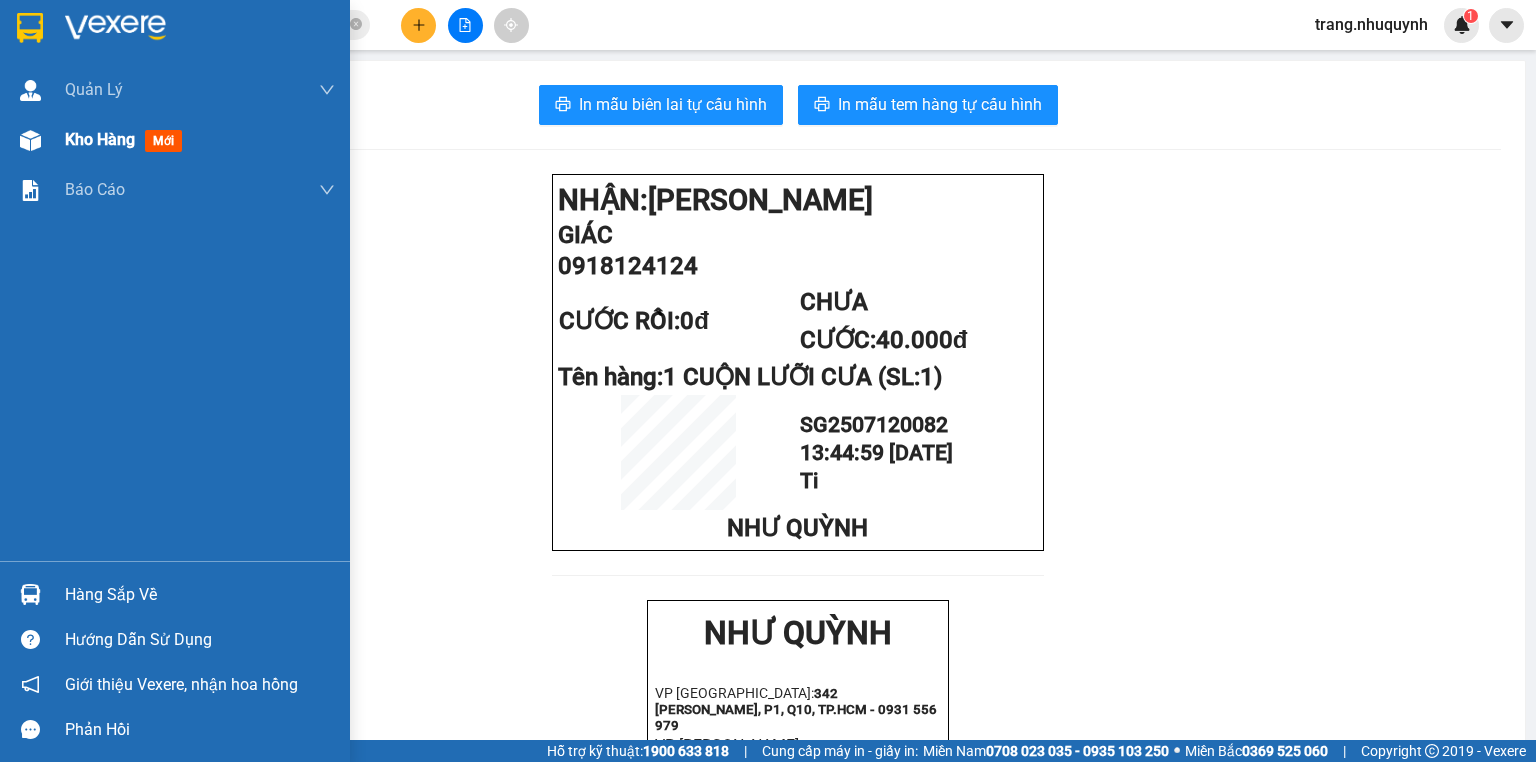 click on "Kho hàng" at bounding box center (100, 139) 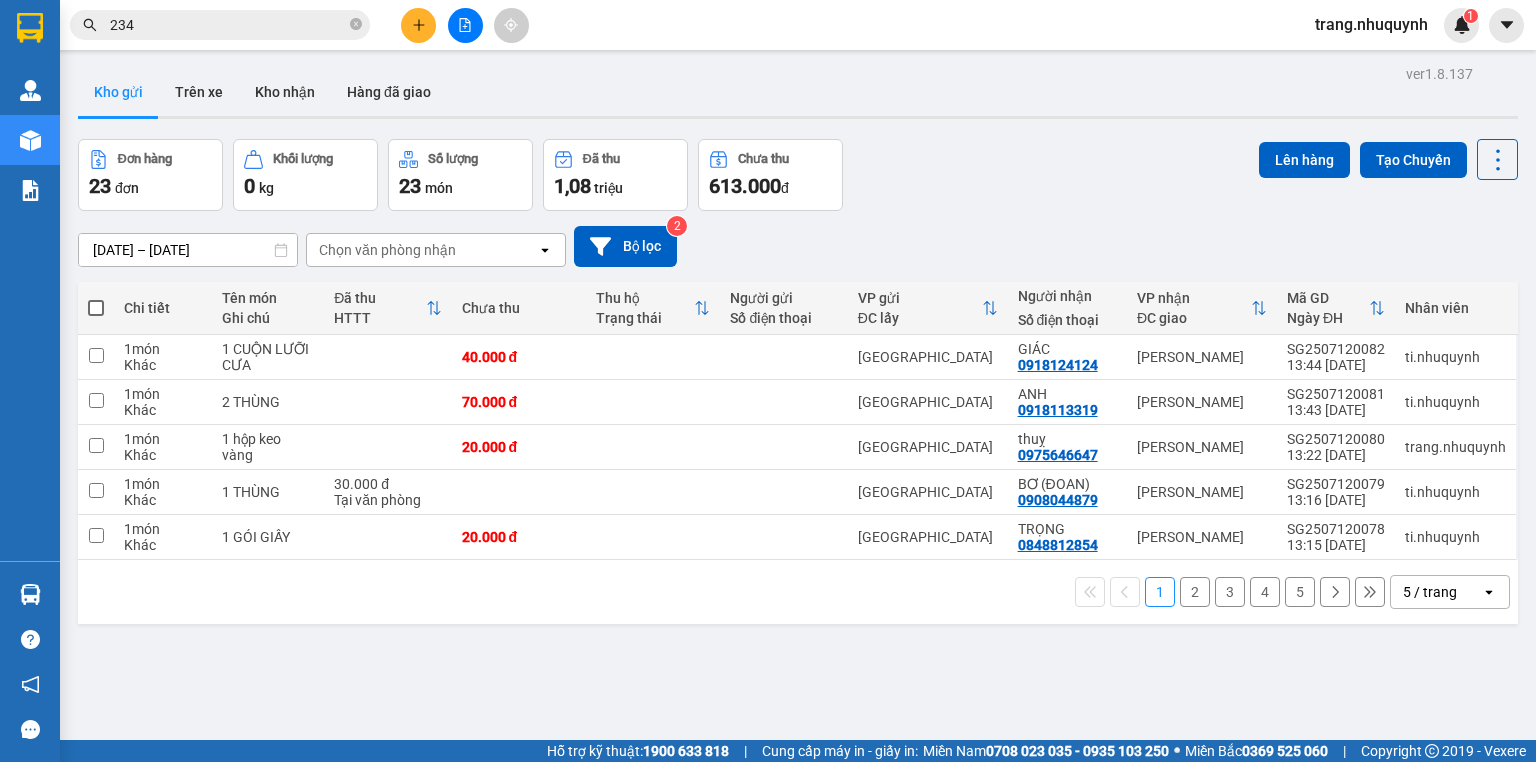 drag, startPoint x: 616, startPoint y: 100, endPoint x: 900, endPoint y: 92, distance: 284.11264 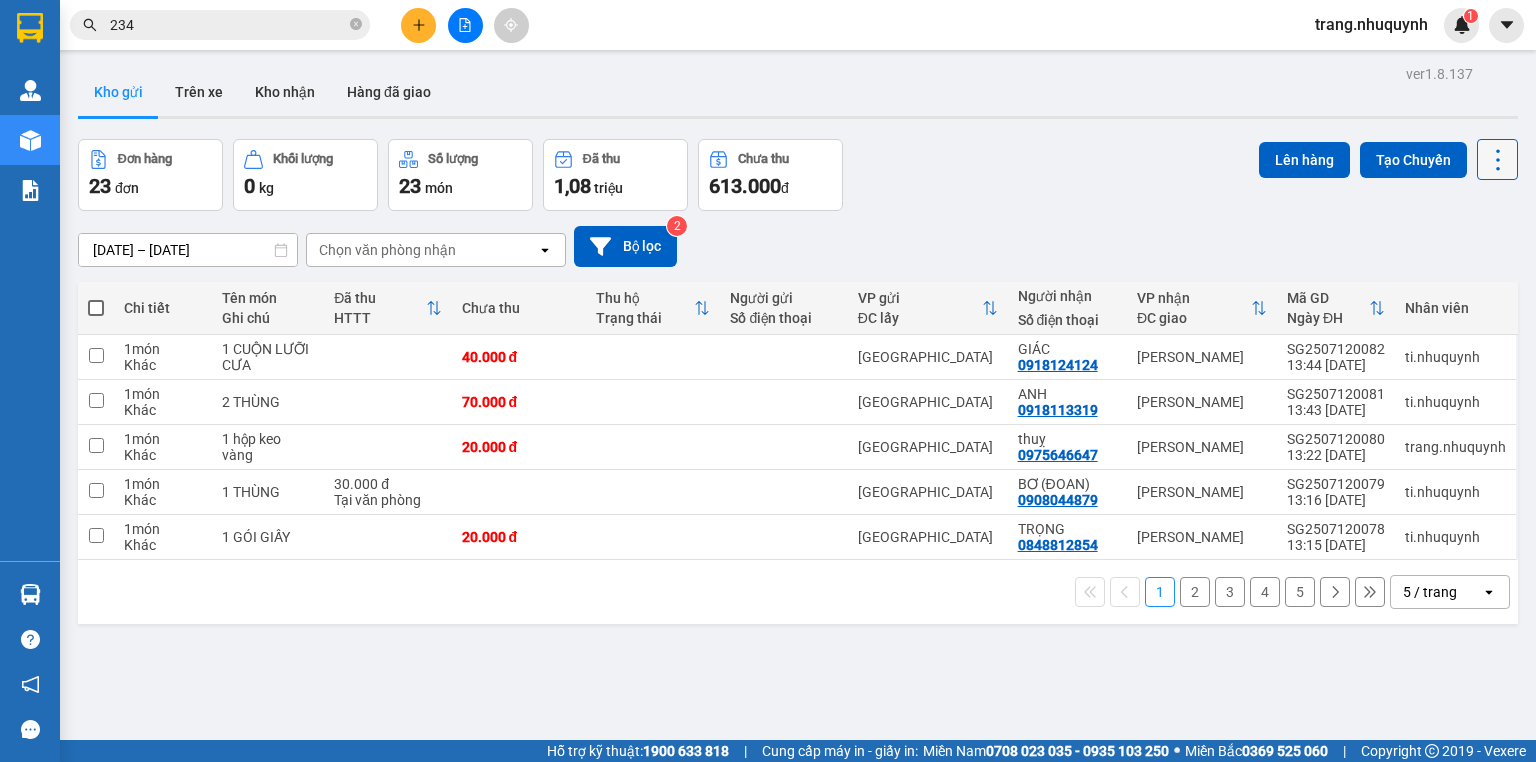 click 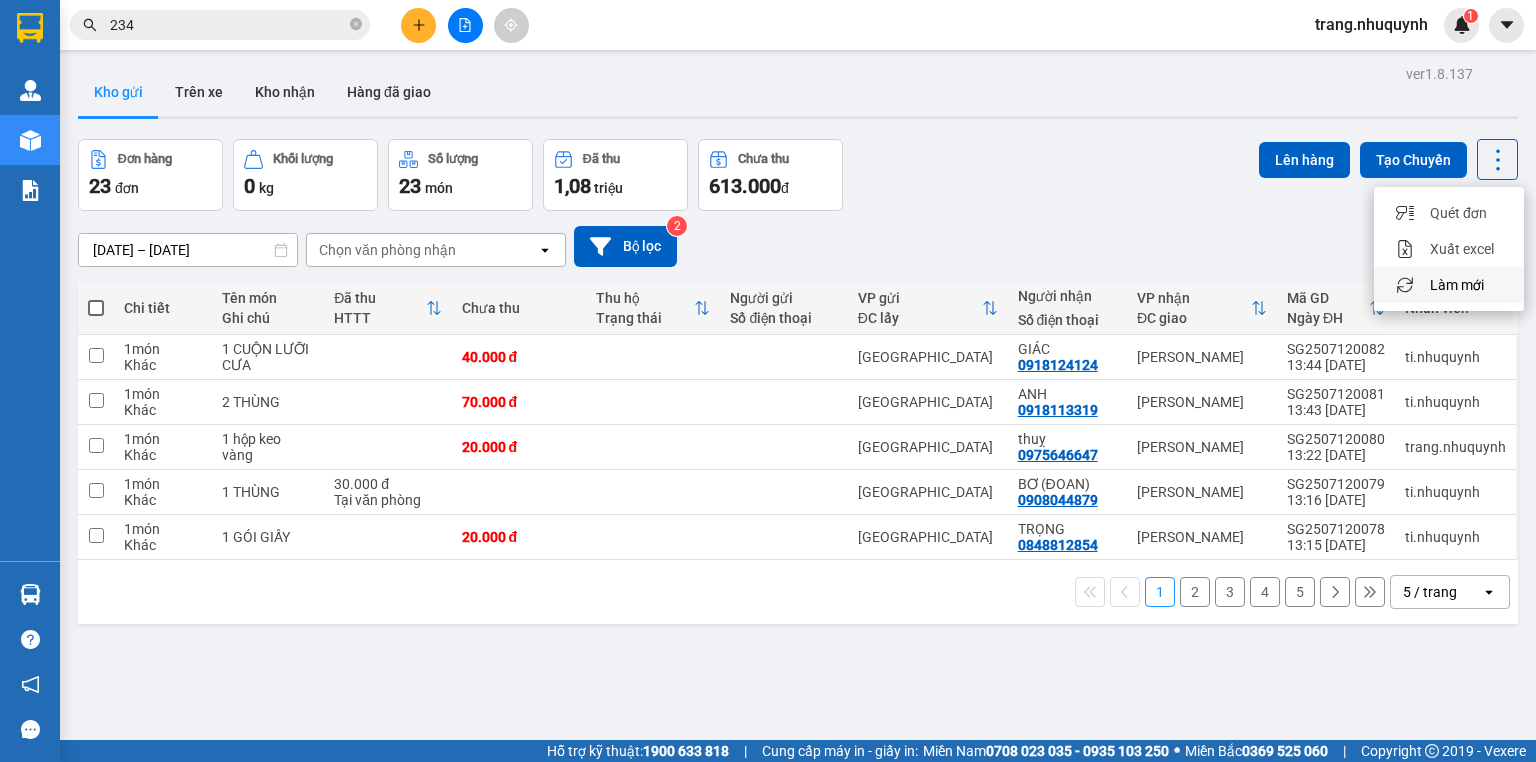 click on "Làm mới" at bounding box center [1457, 285] 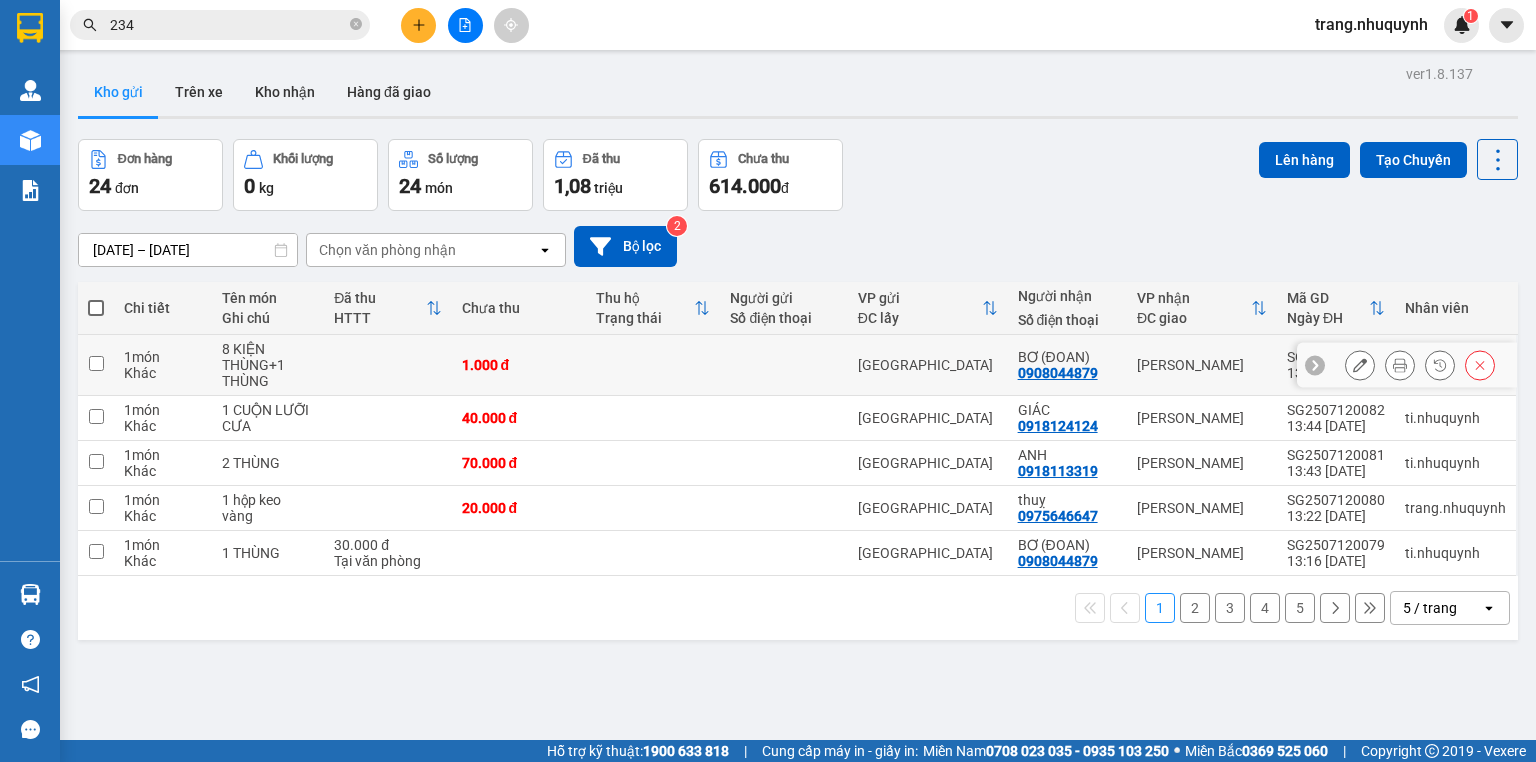 click 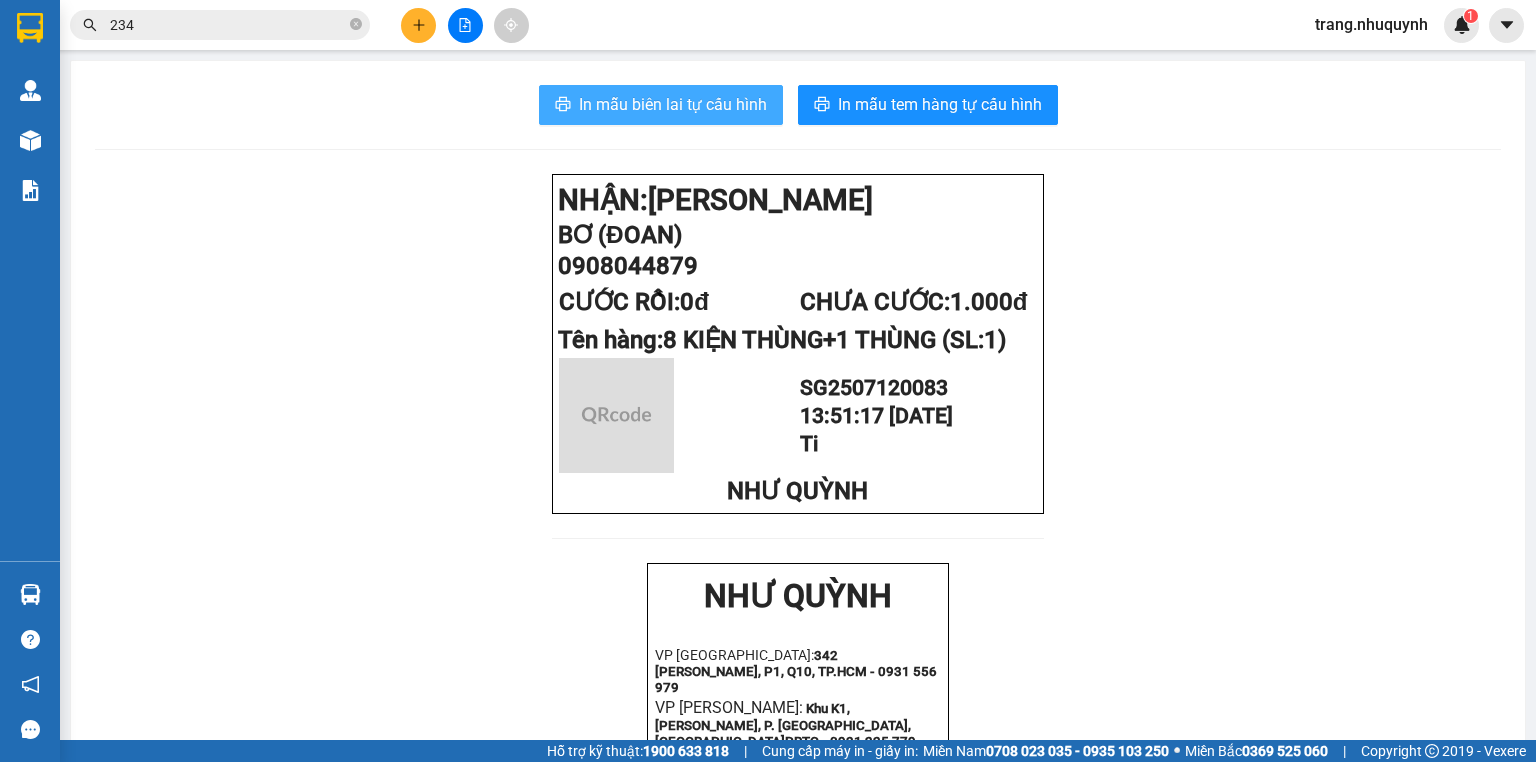 click on "In mẫu biên lai tự cấu hình" at bounding box center [673, 104] 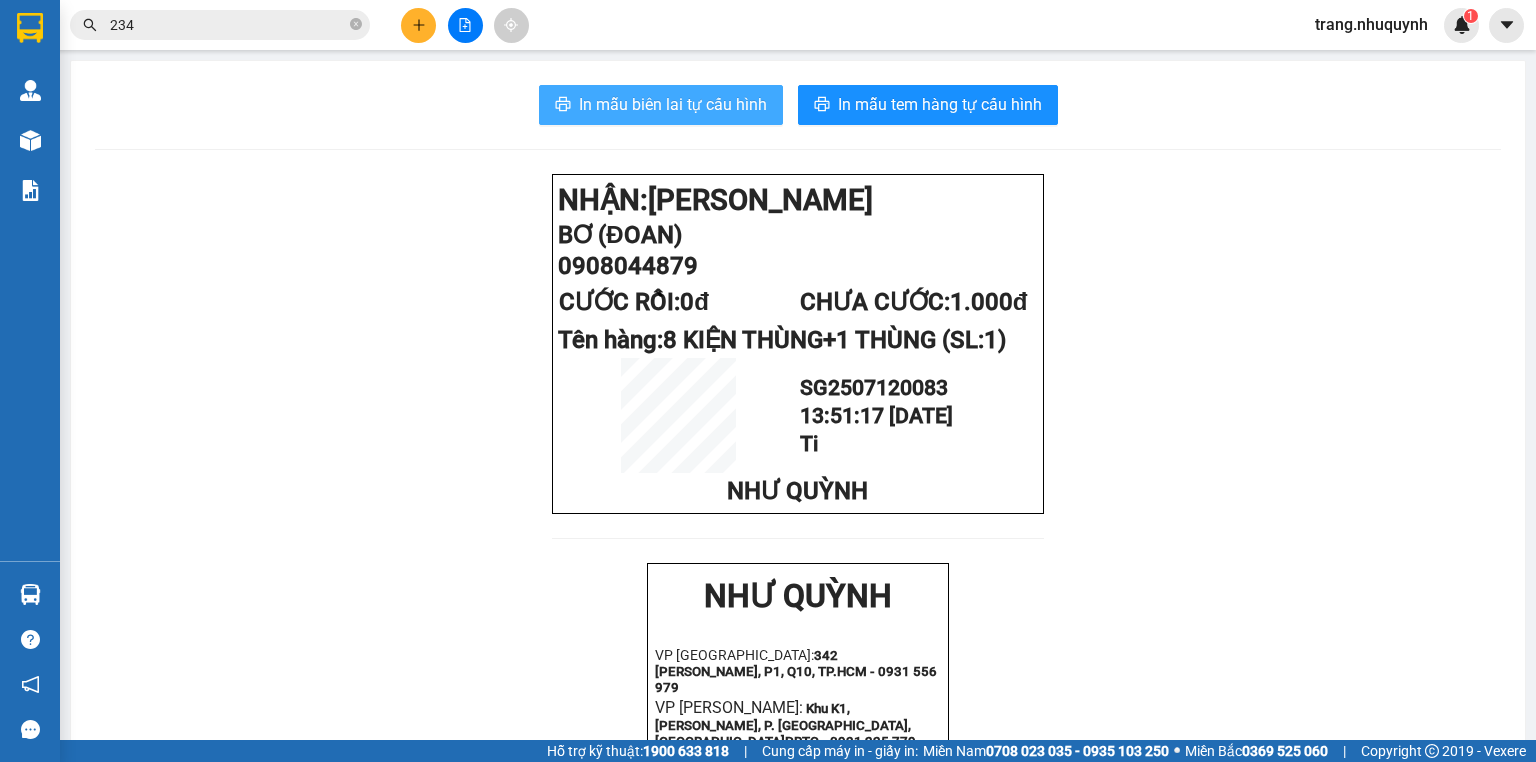 scroll, scrollTop: 0, scrollLeft: 0, axis: both 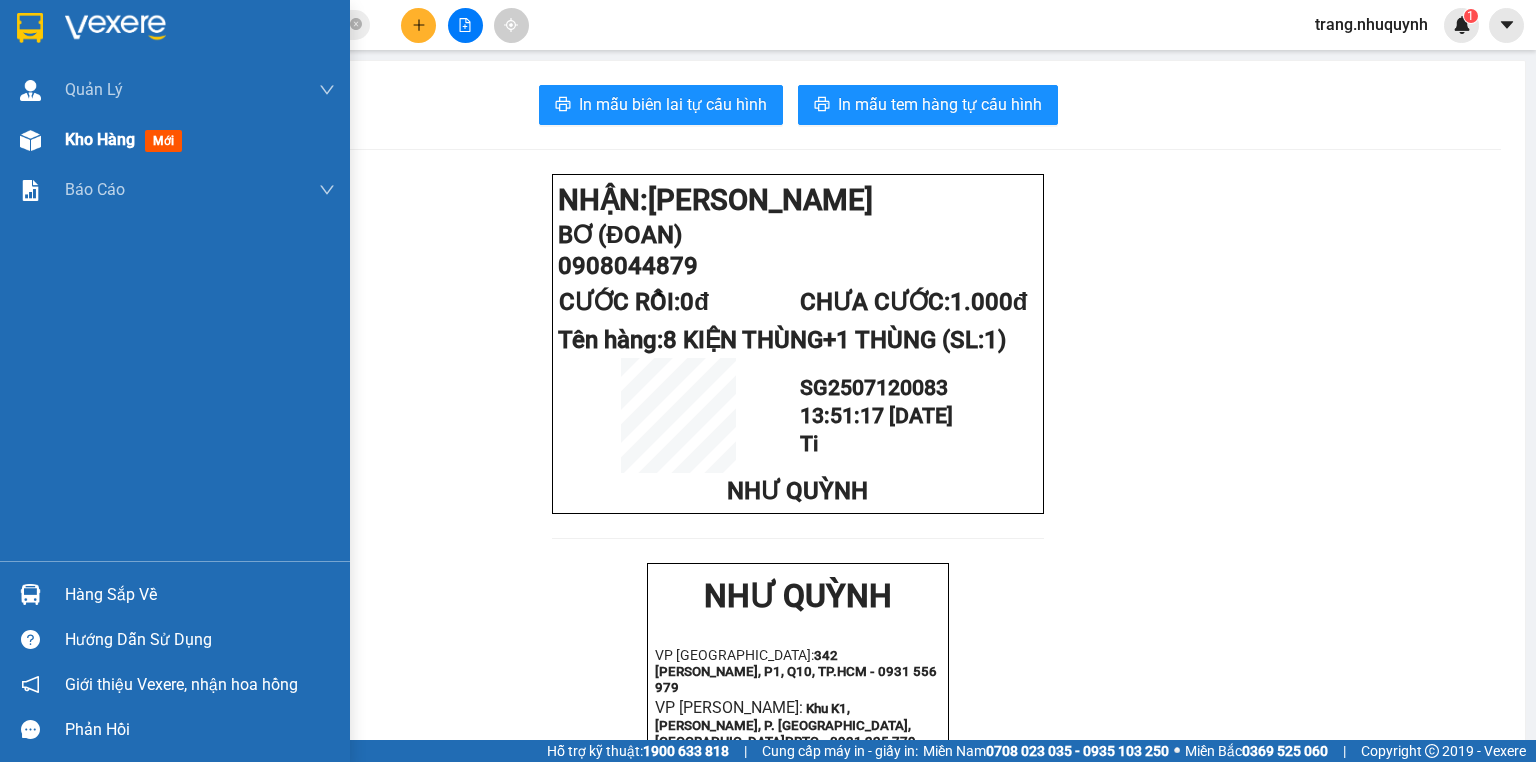 drag, startPoint x: 132, startPoint y: 122, endPoint x: 156, endPoint y: 134, distance: 26.832815 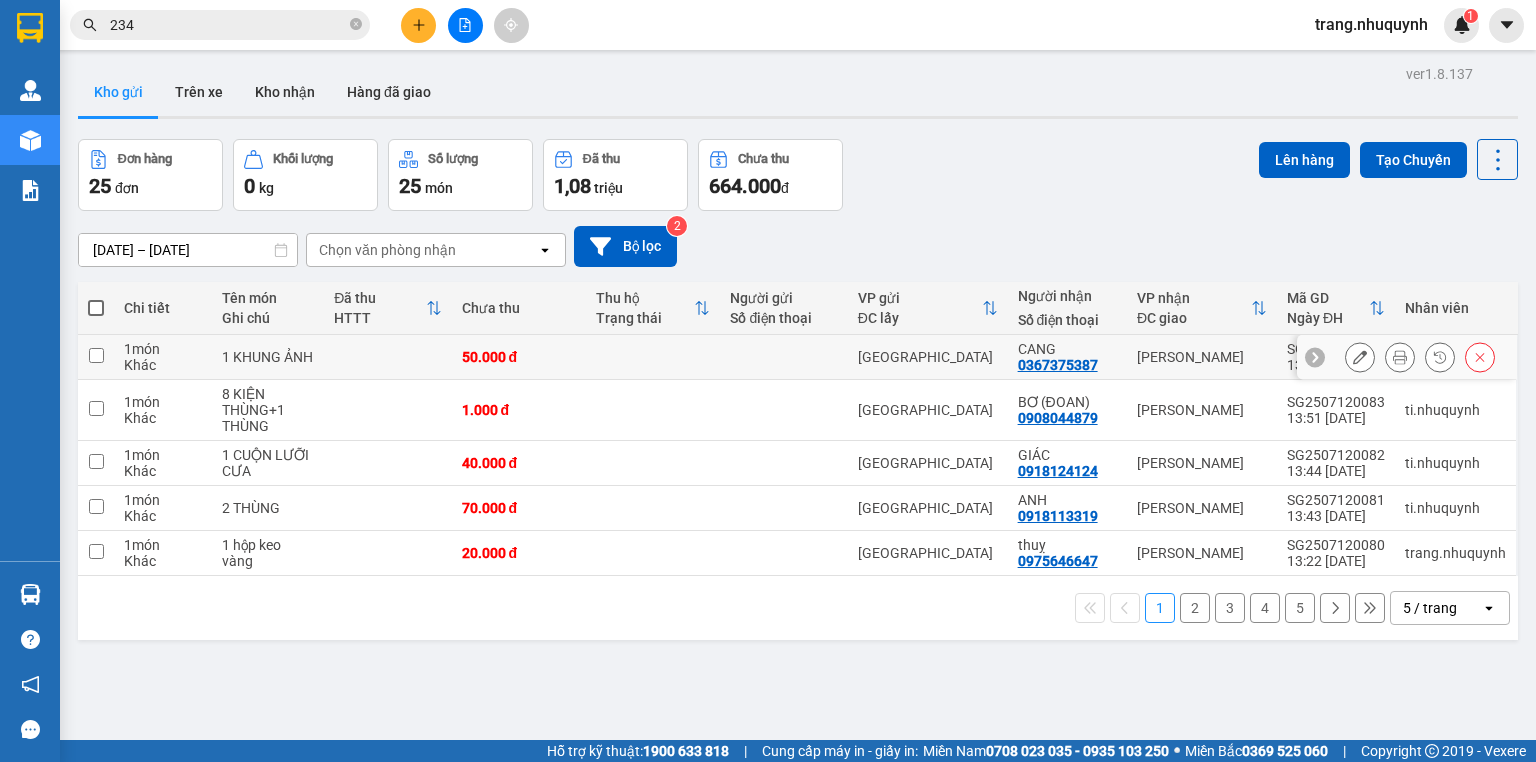 click 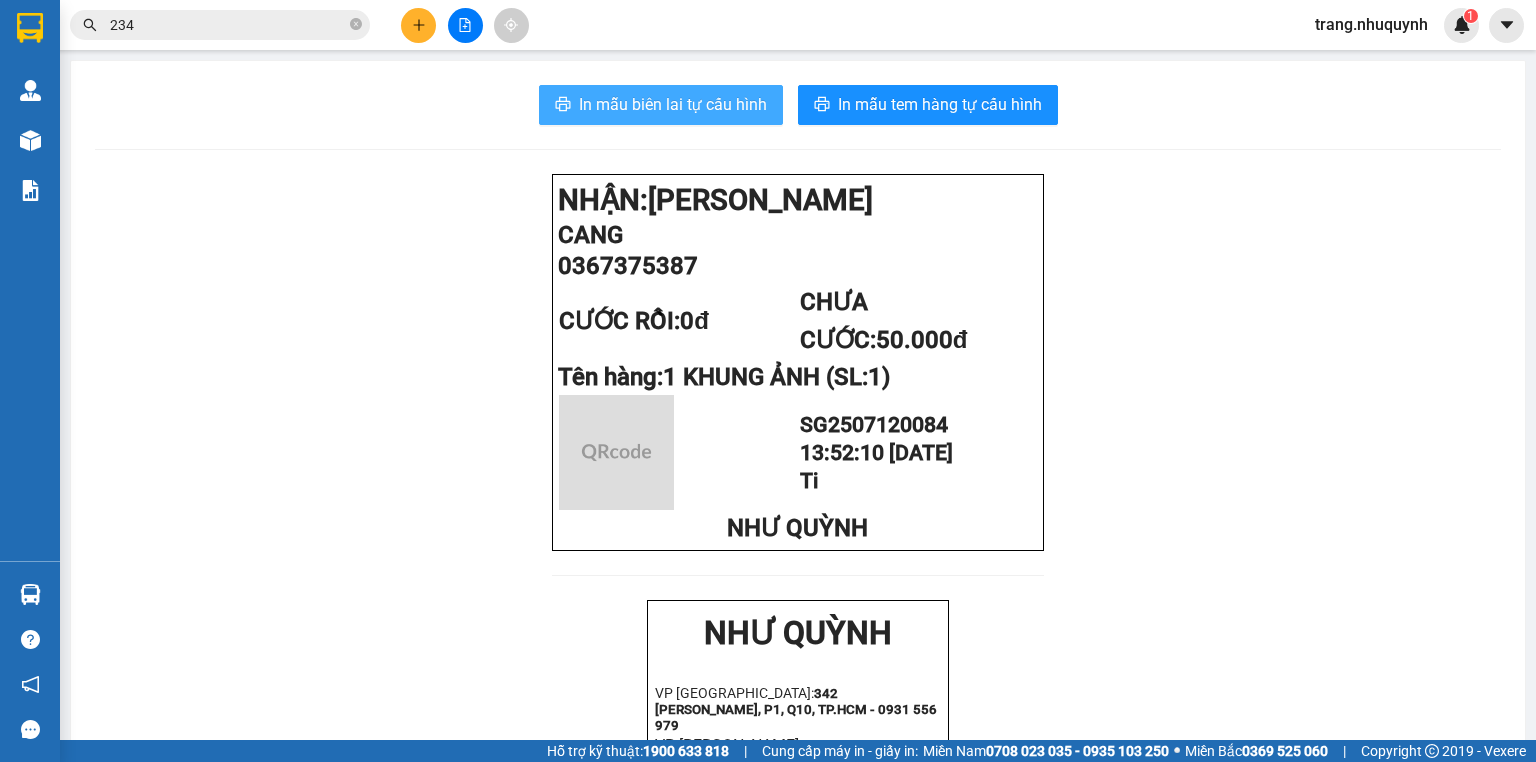 click on "In mẫu biên lai tự cấu hình" at bounding box center (661, 105) 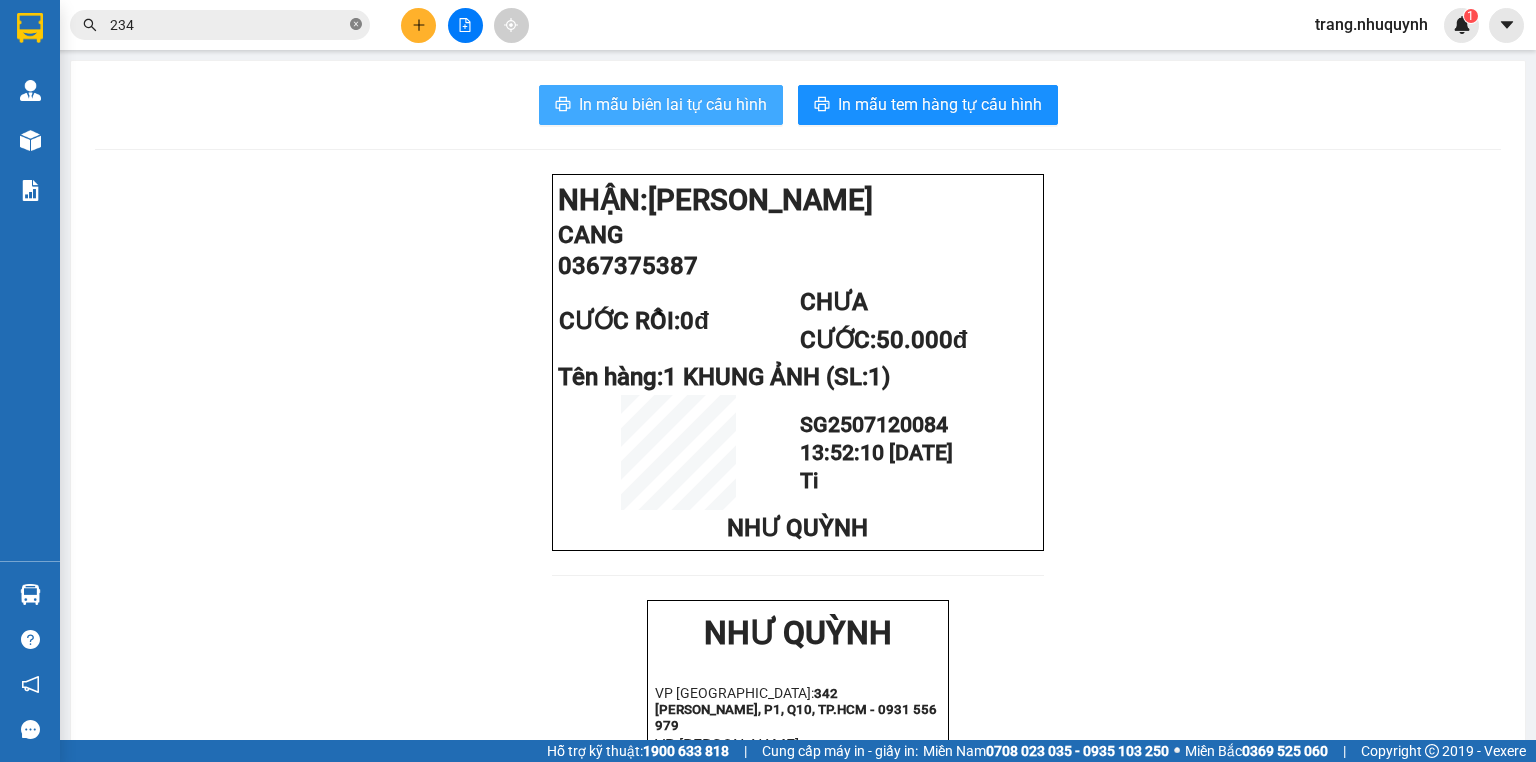 scroll, scrollTop: 0, scrollLeft: 0, axis: both 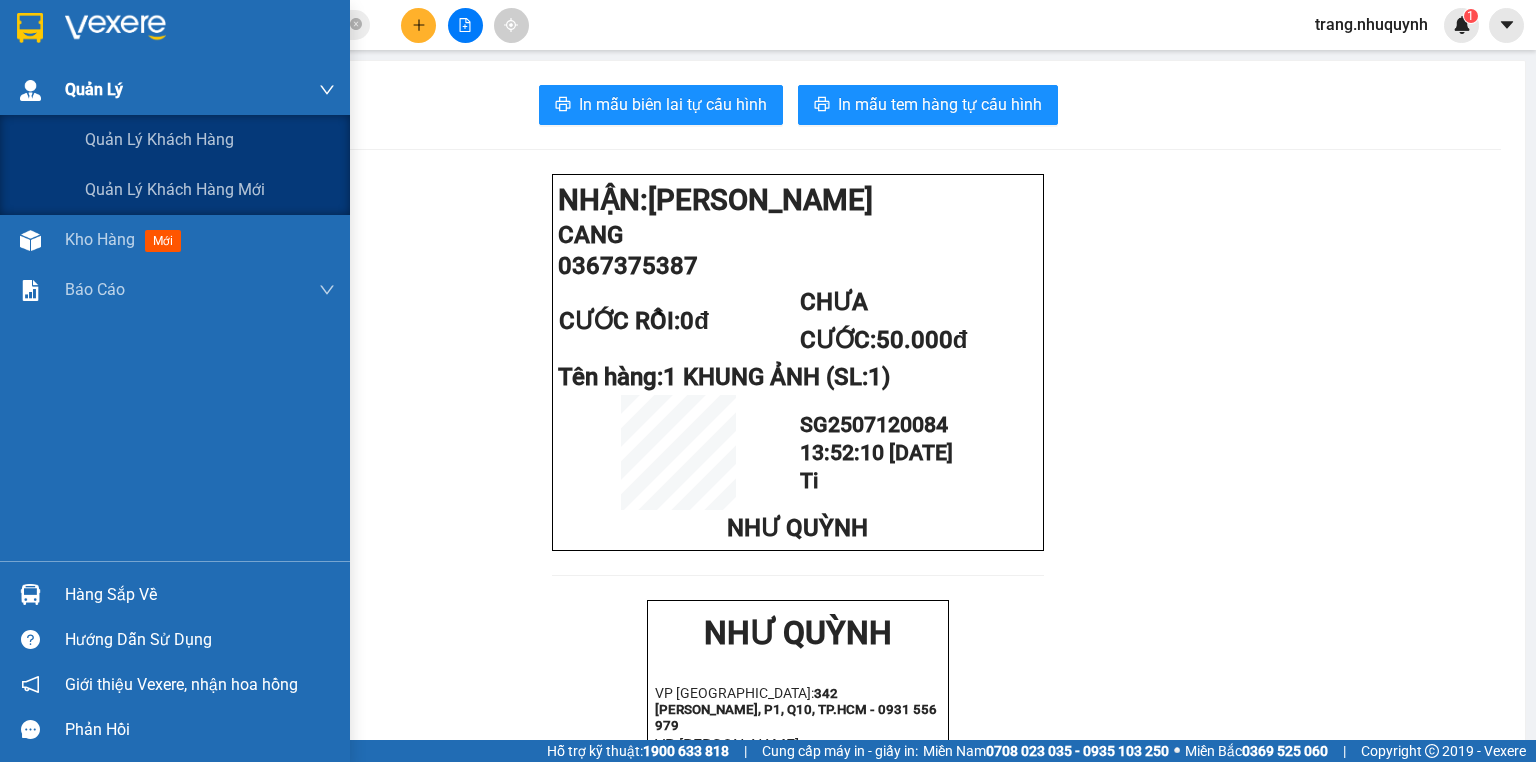 click on "Quản Lý" at bounding box center [175, 90] 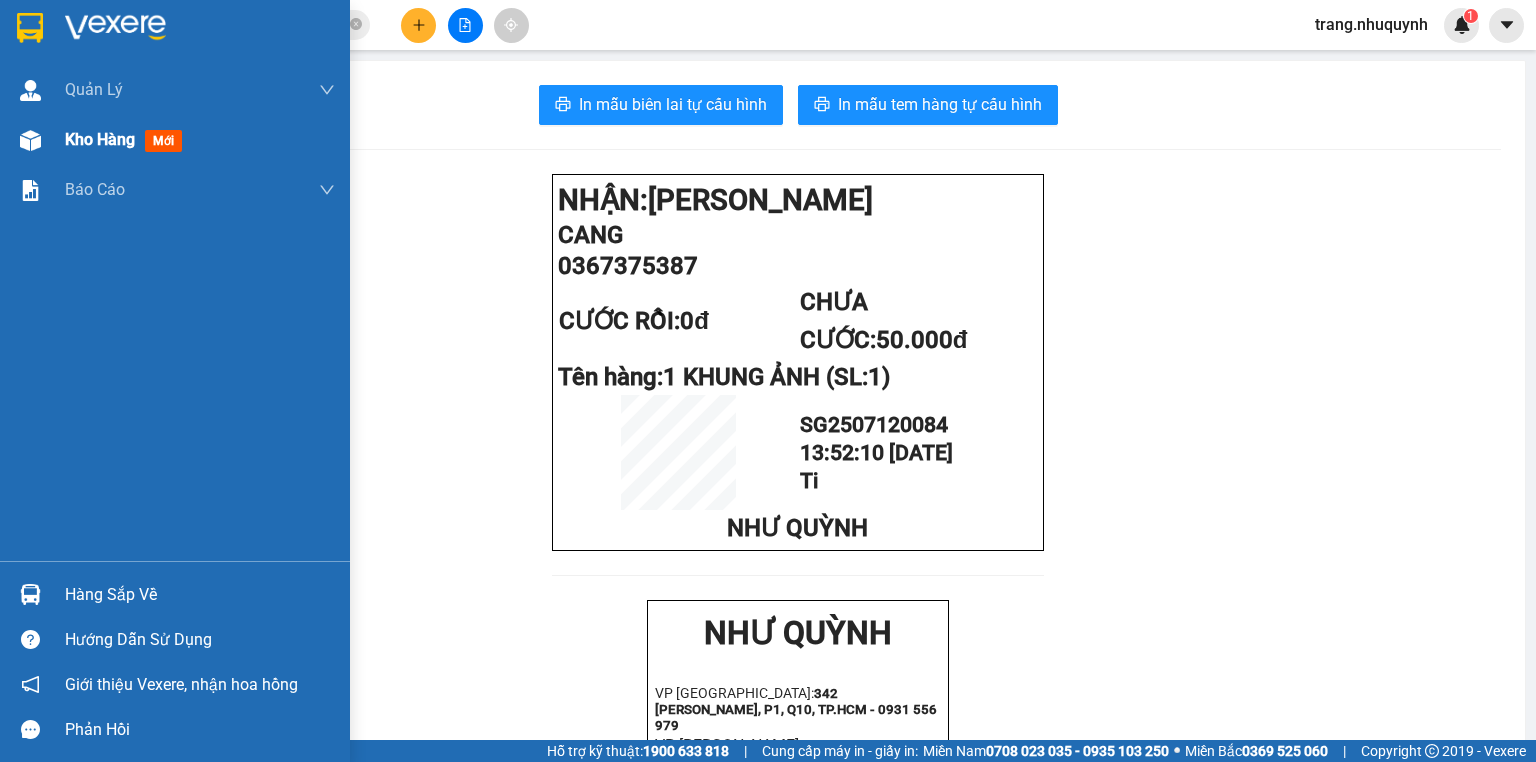 click on "Kho hàng" at bounding box center [100, 139] 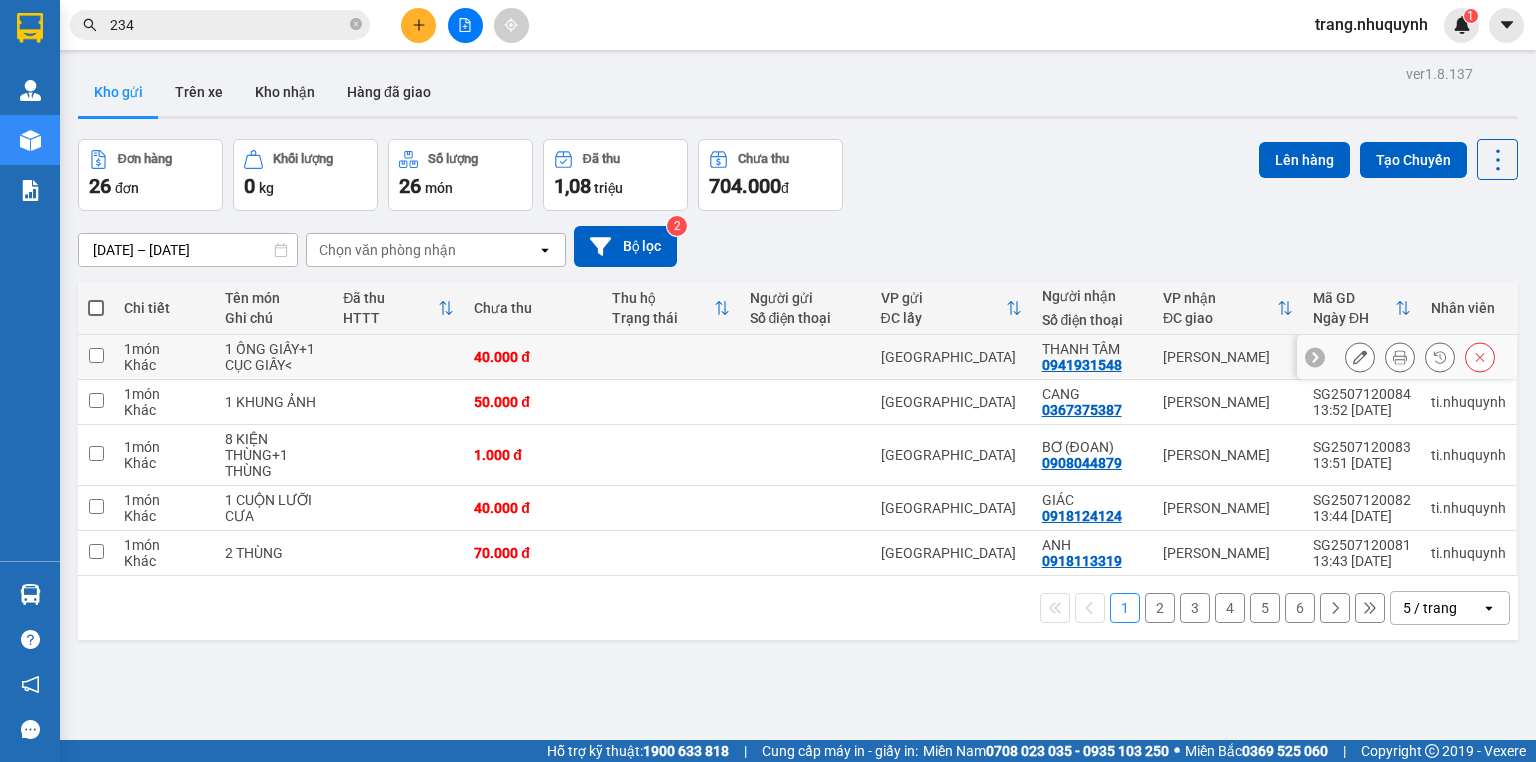 click 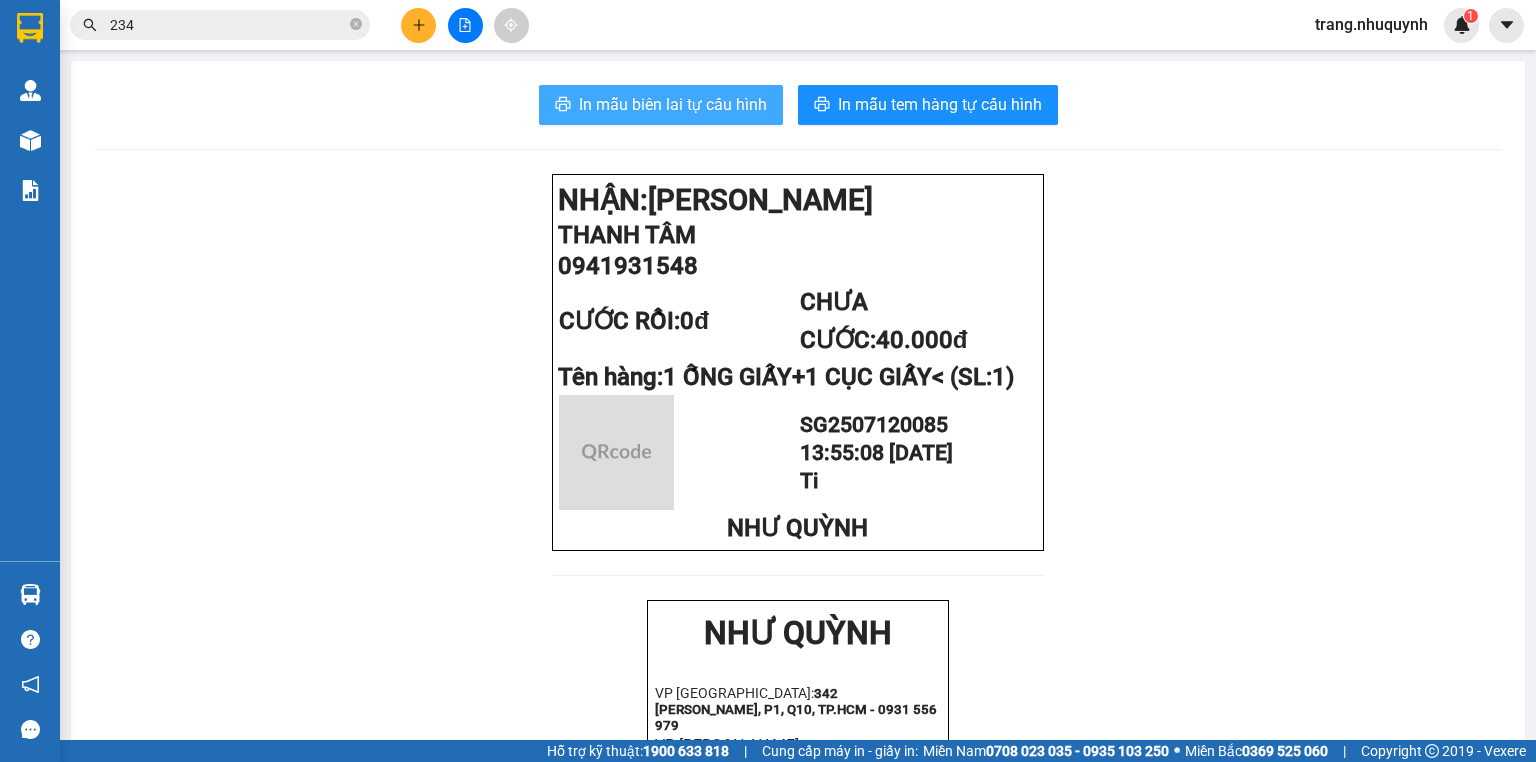 click on "In mẫu biên lai tự cấu hình" at bounding box center [673, 104] 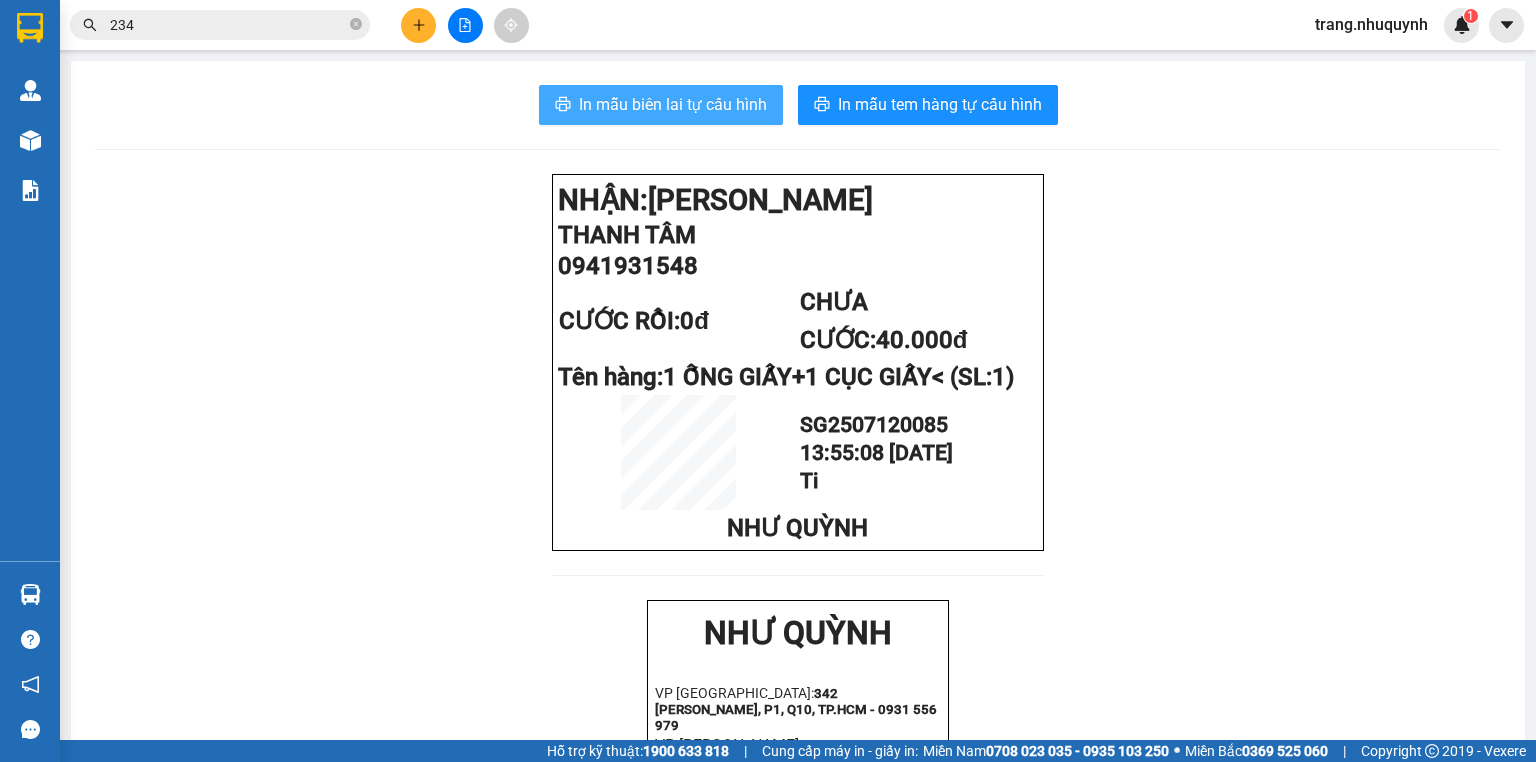 scroll, scrollTop: 0, scrollLeft: 0, axis: both 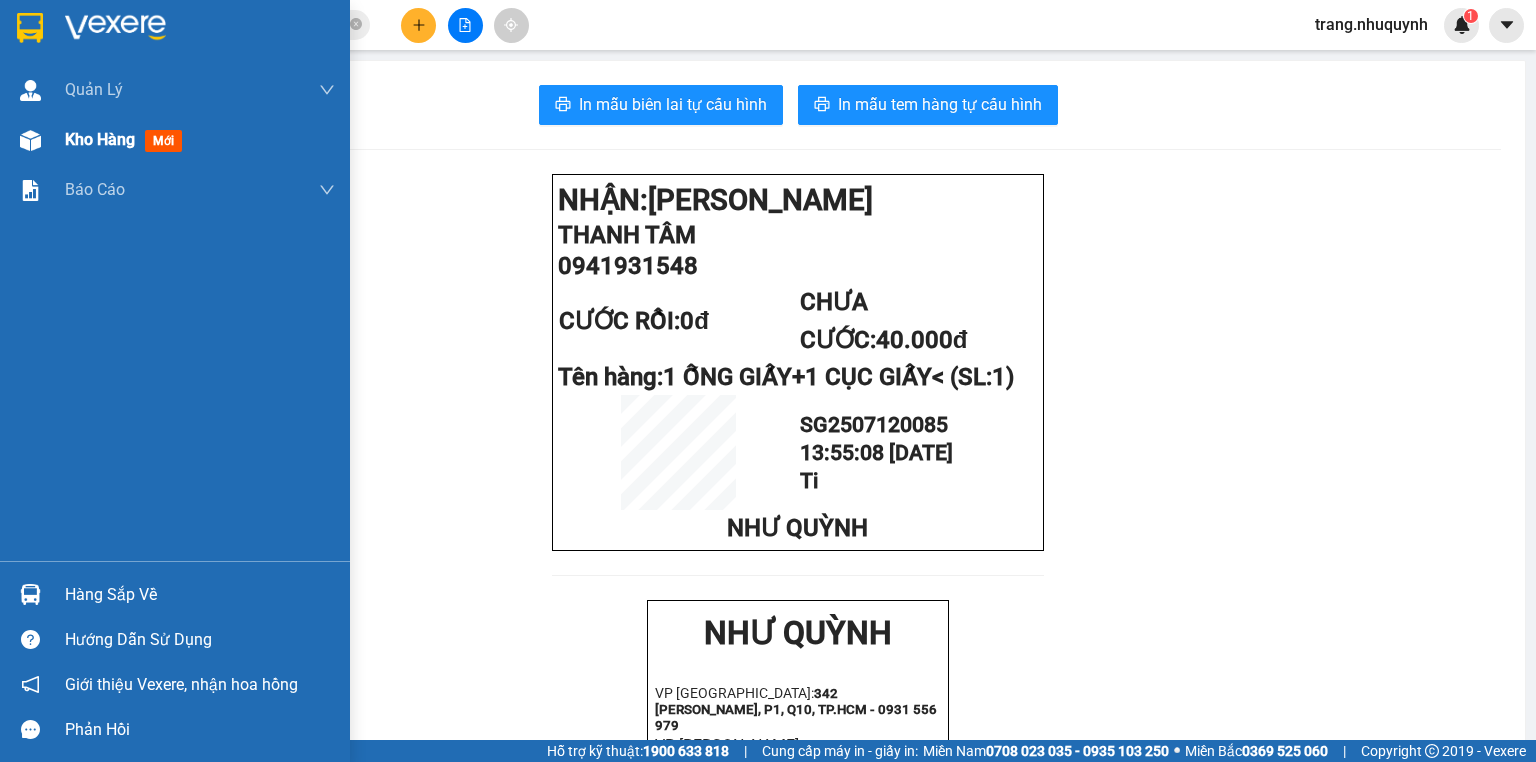 click on "Kho hàng" at bounding box center [100, 139] 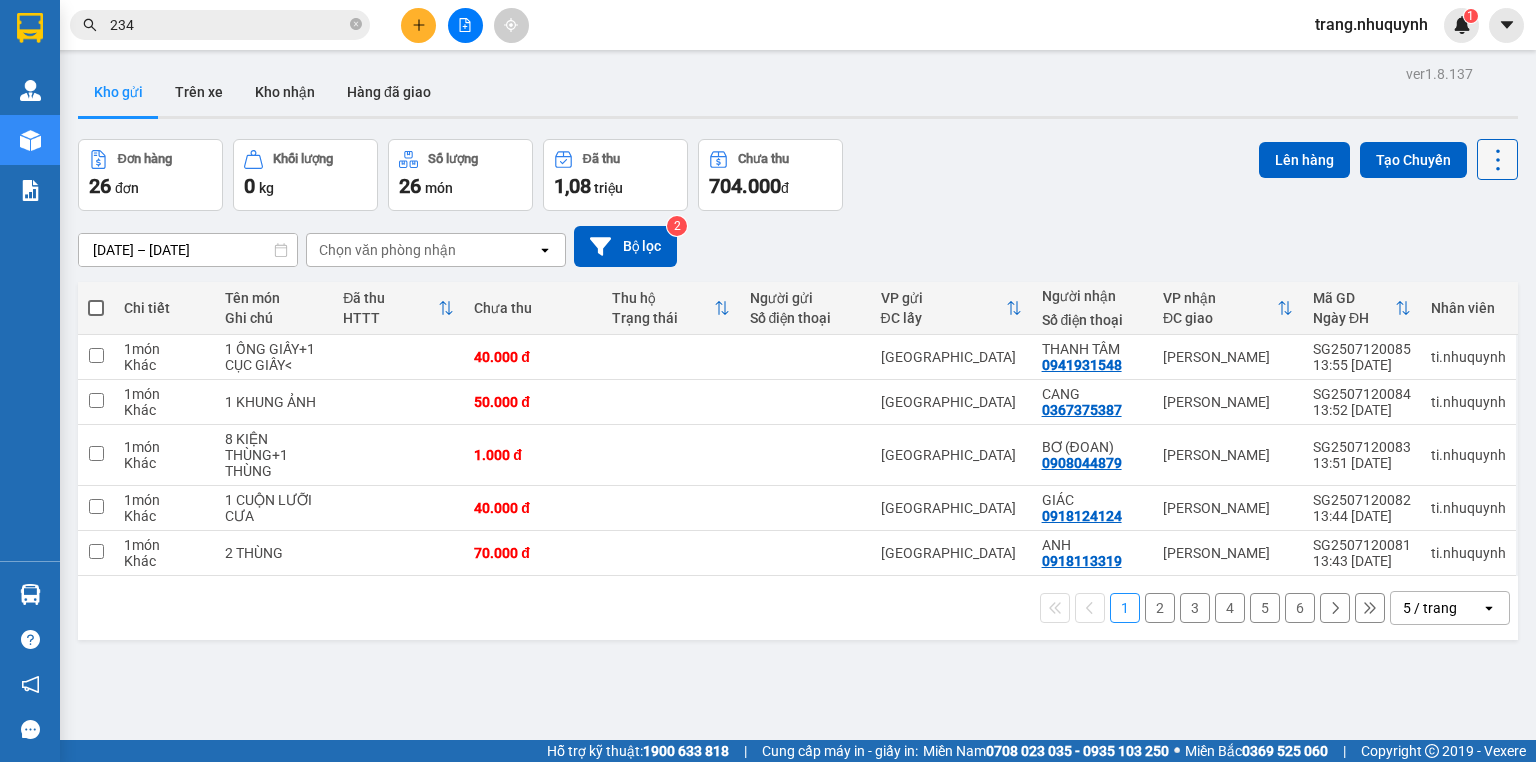click at bounding box center [1497, 159] 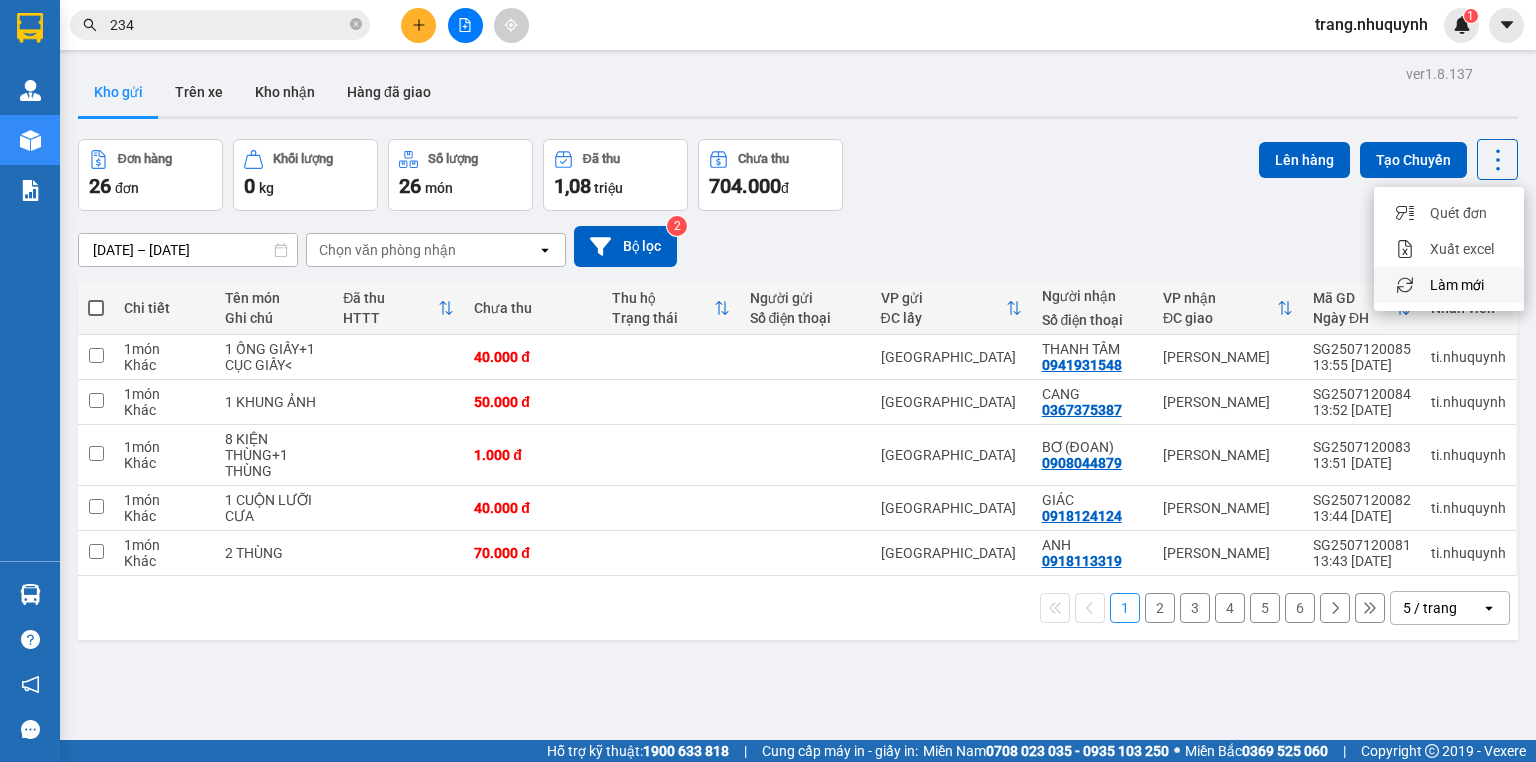 click on "Làm mới" at bounding box center (1457, 285) 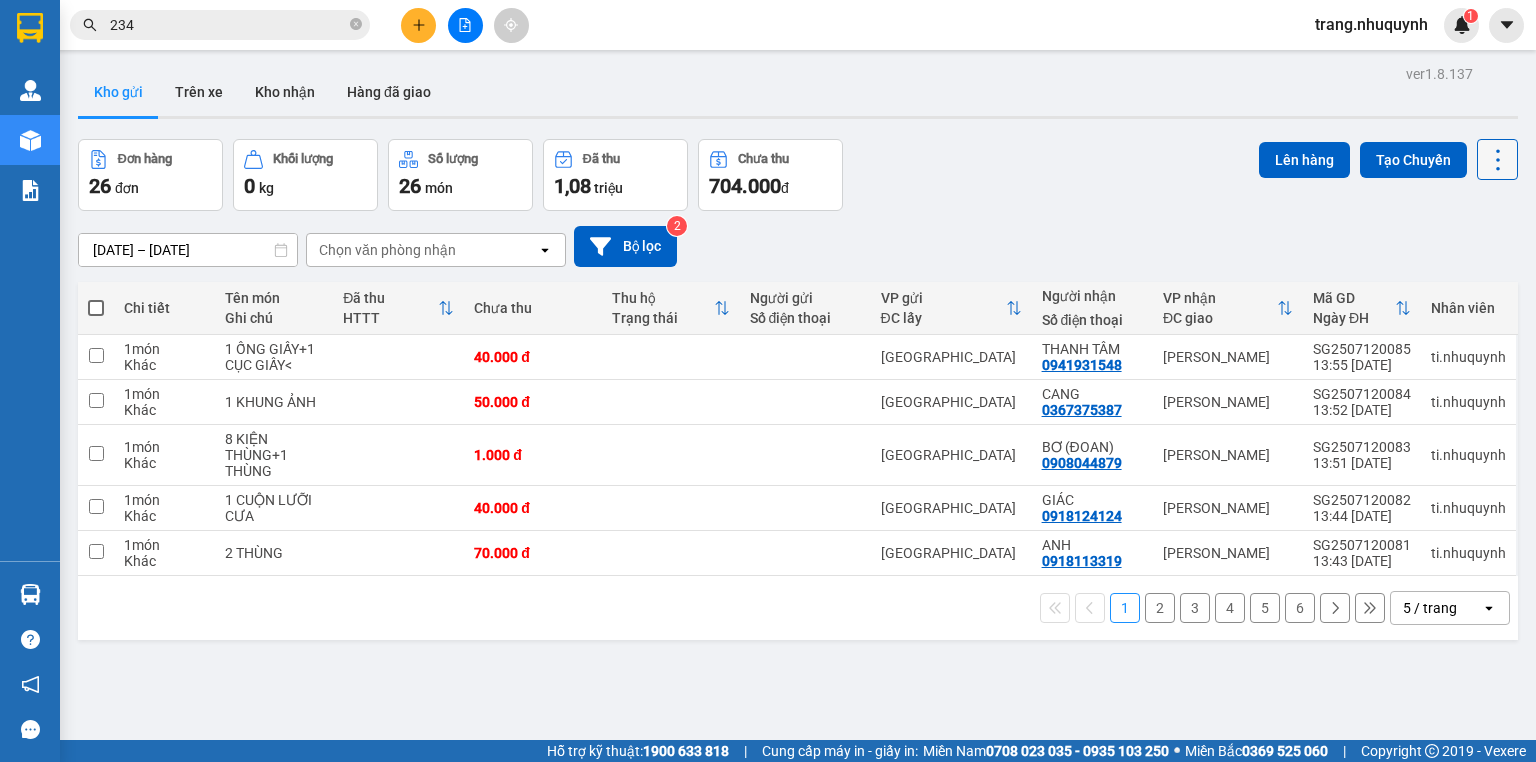 click at bounding box center [1497, 159] 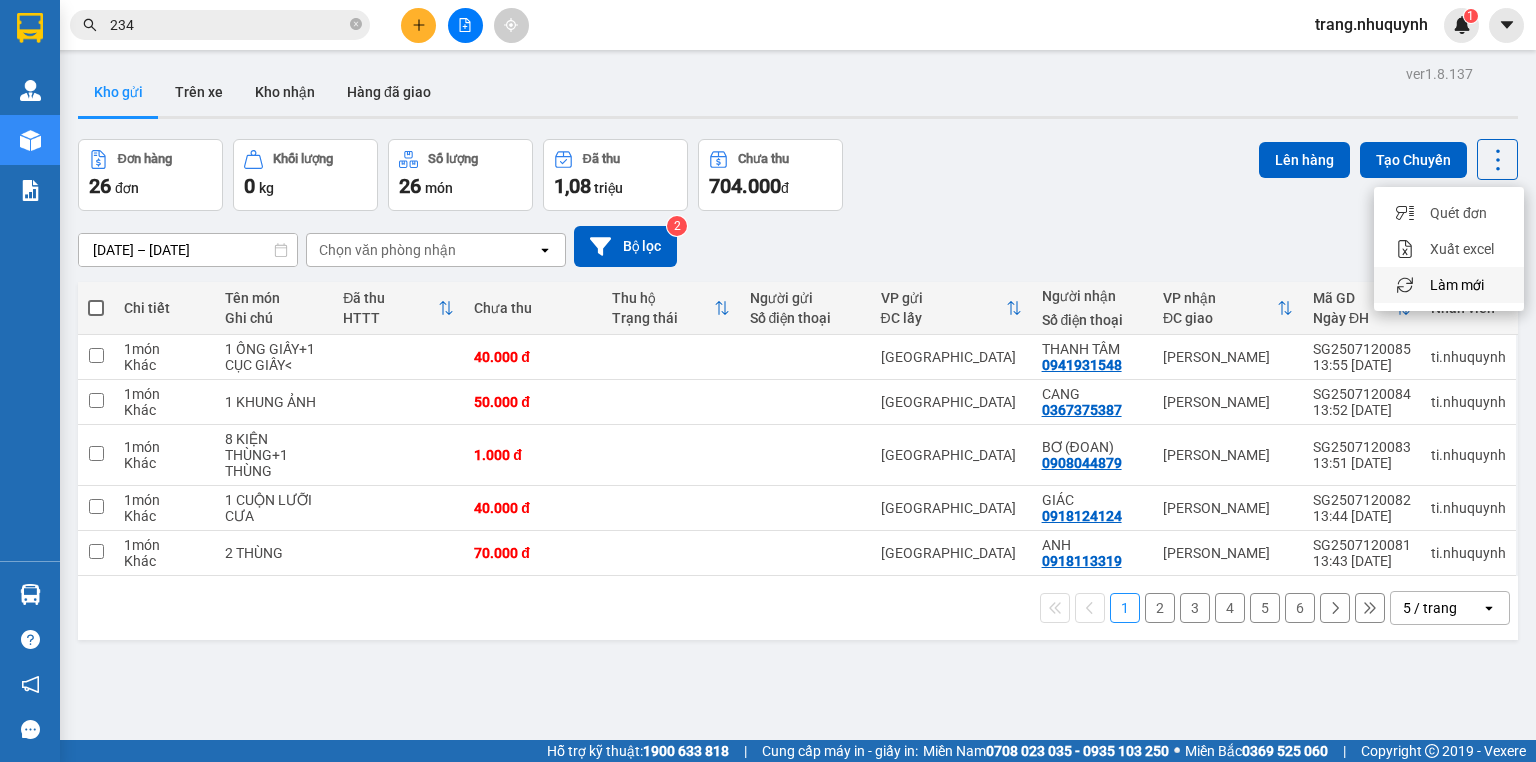 click on "Làm mới" at bounding box center (1457, 285) 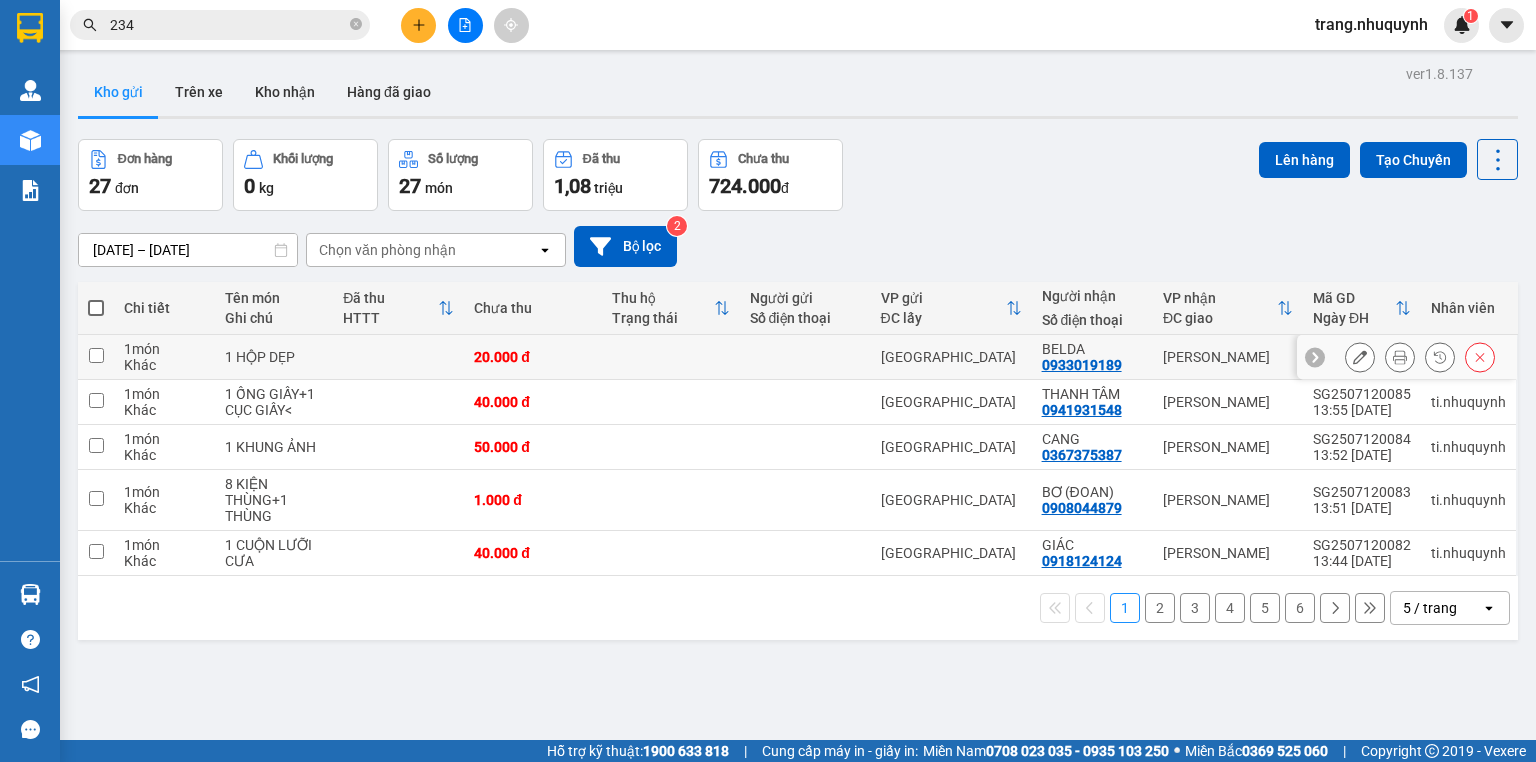 click 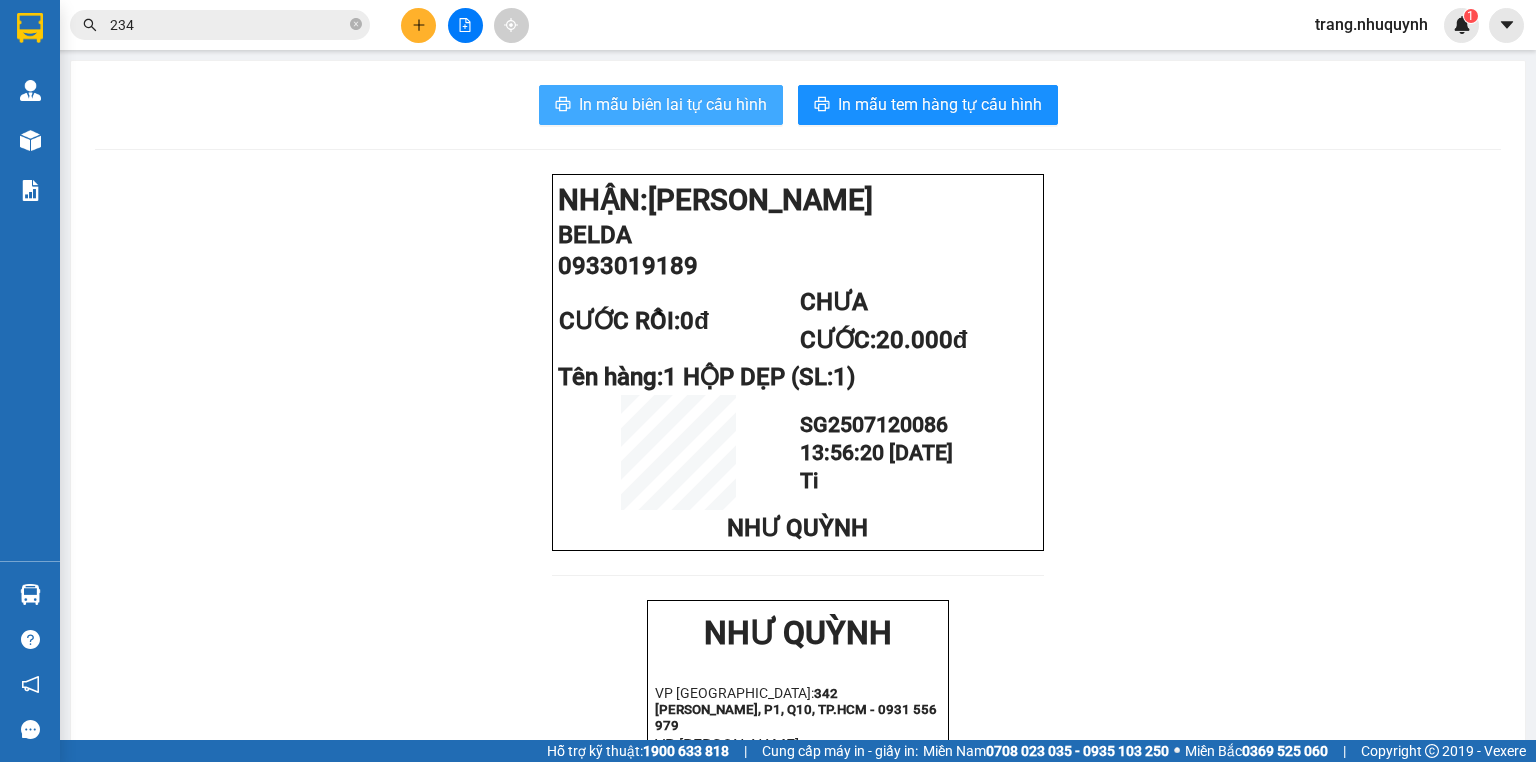 click on "In mẫu biên lai tự cấu hình" at bounding box center (673, 104) 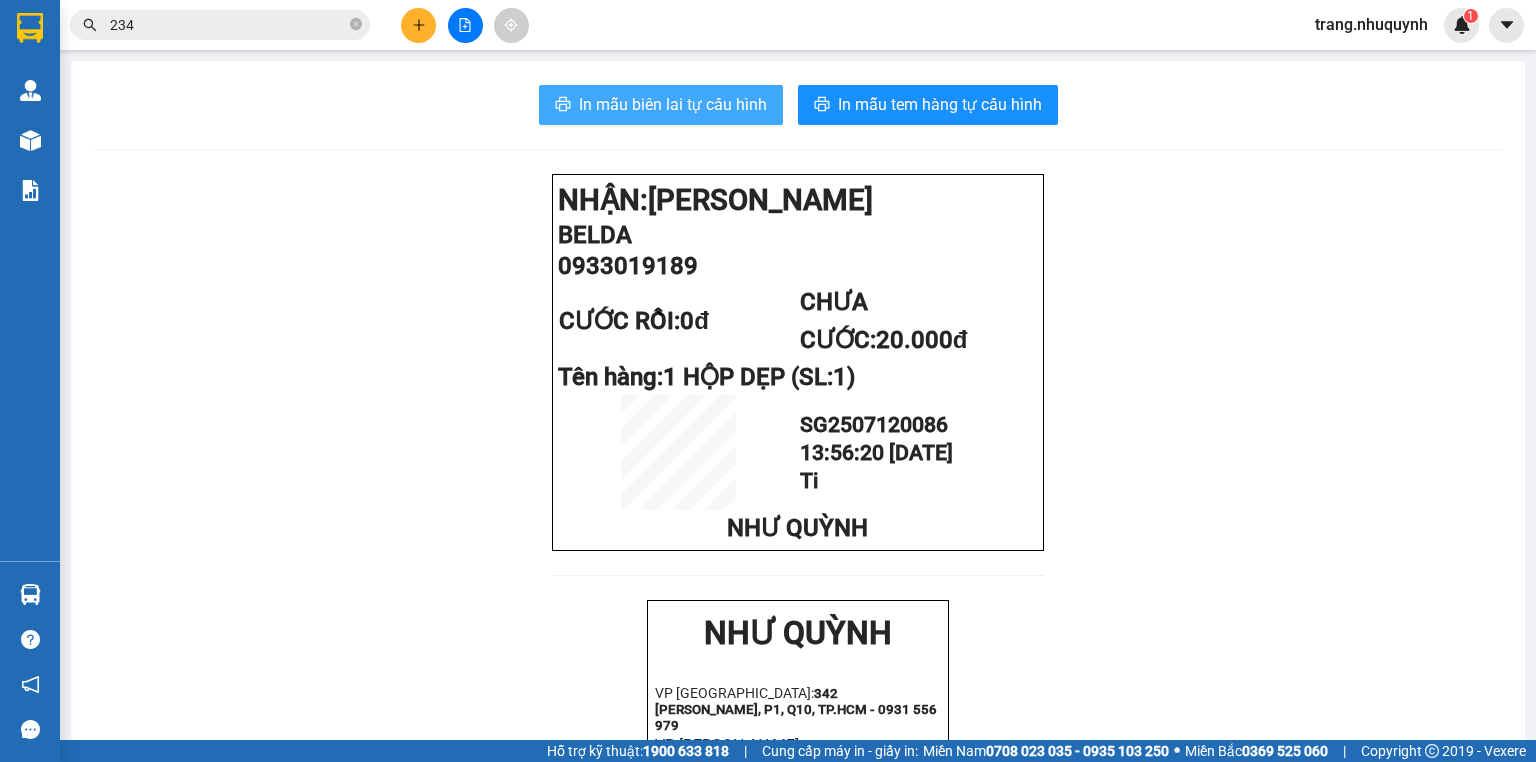 scroll, scrollTop: 0, scrollLeft: 0, axis: both 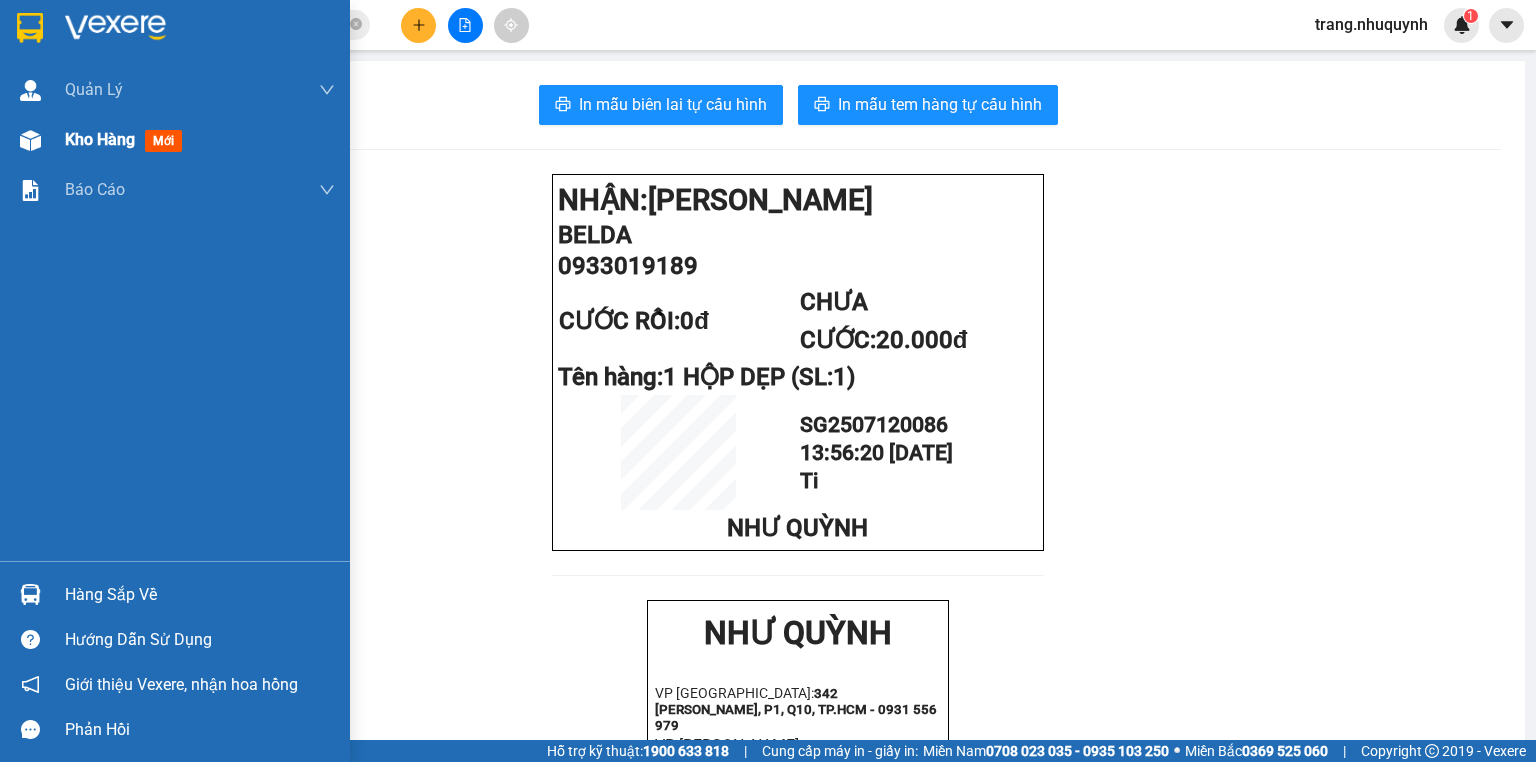 click on "Kho hàng" at bounding box center [100, 139] 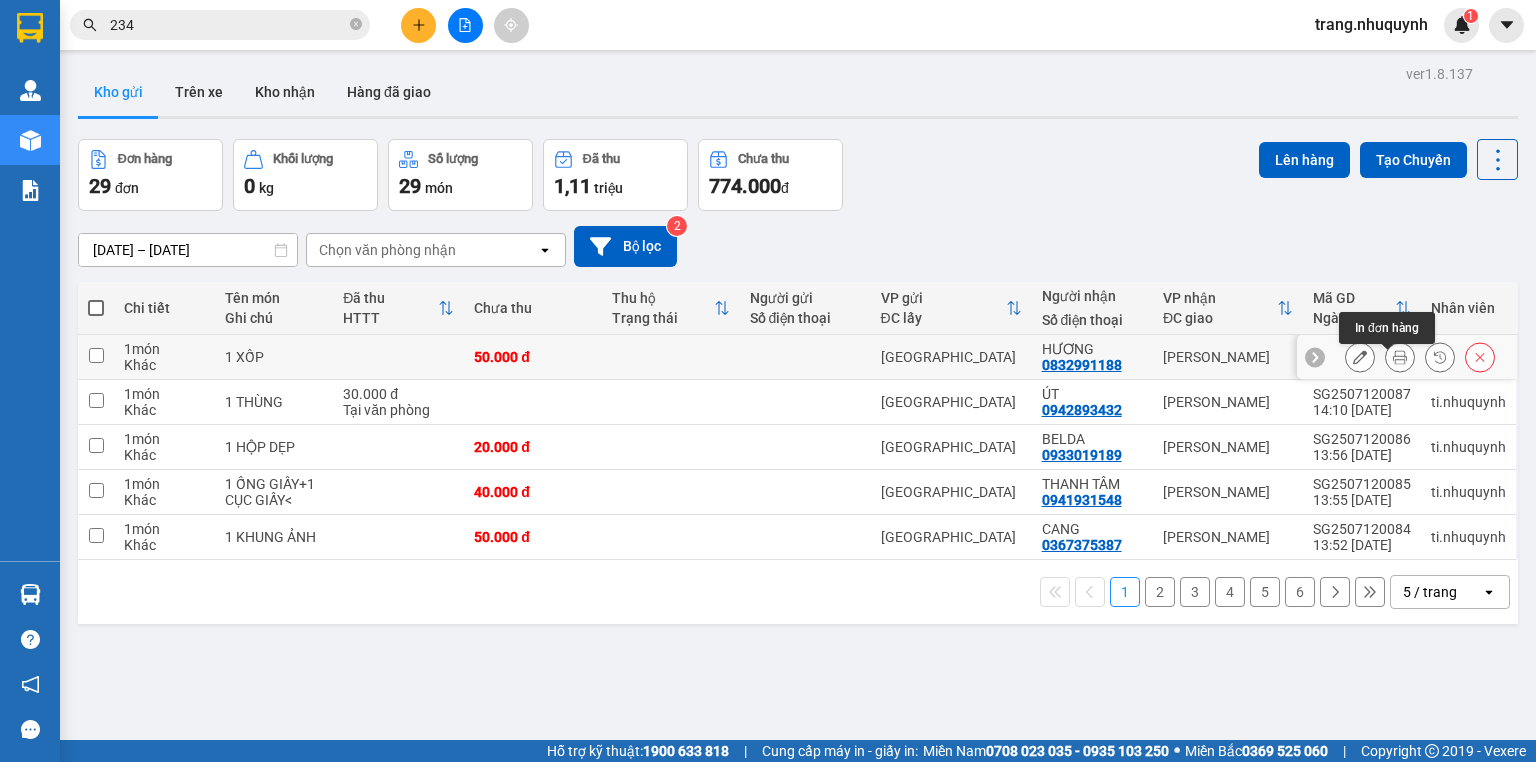click at bounding box center [1400, 357] 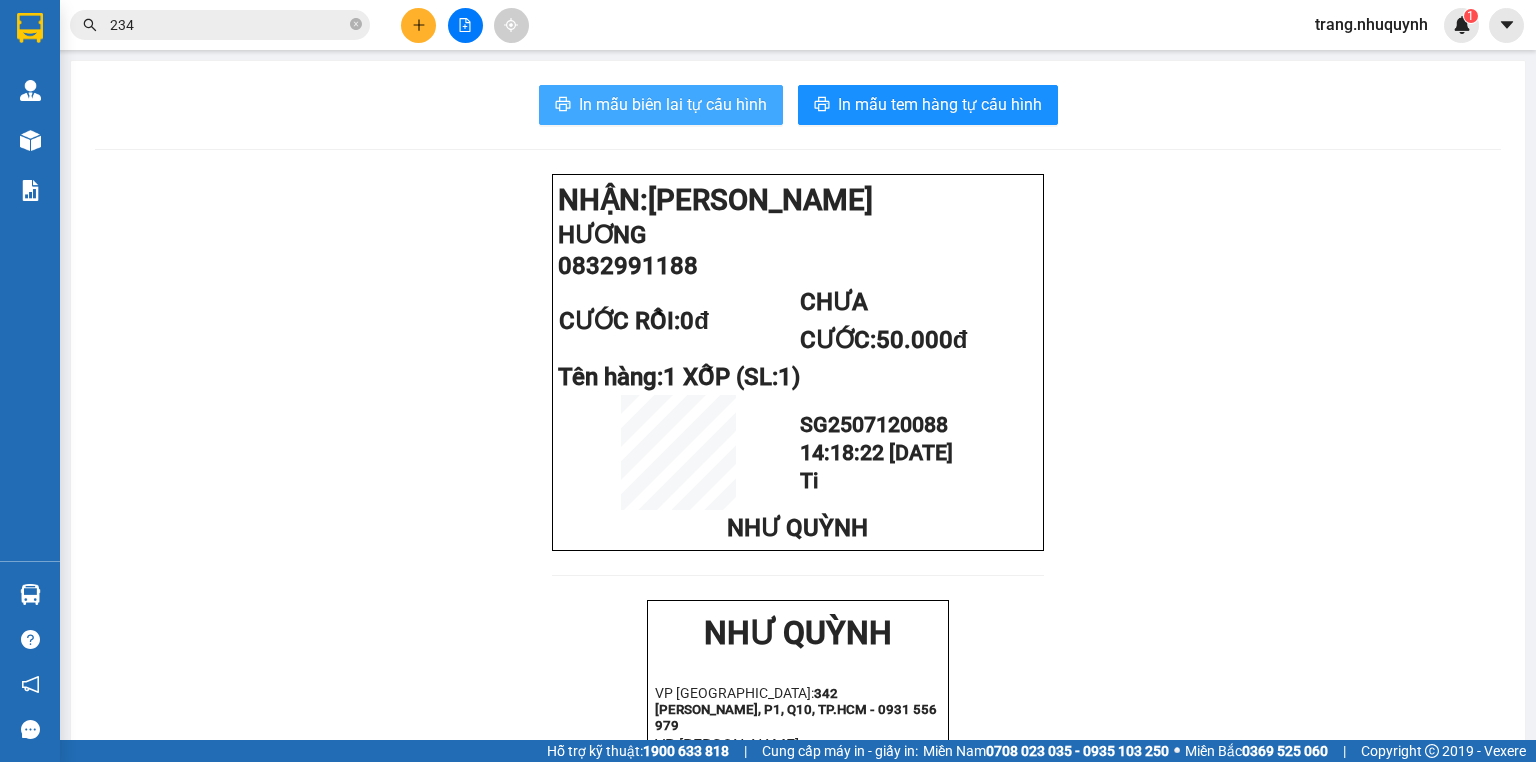 click on "In mẫu biên lai tự cấu hình" at bounding box center (673, 104) 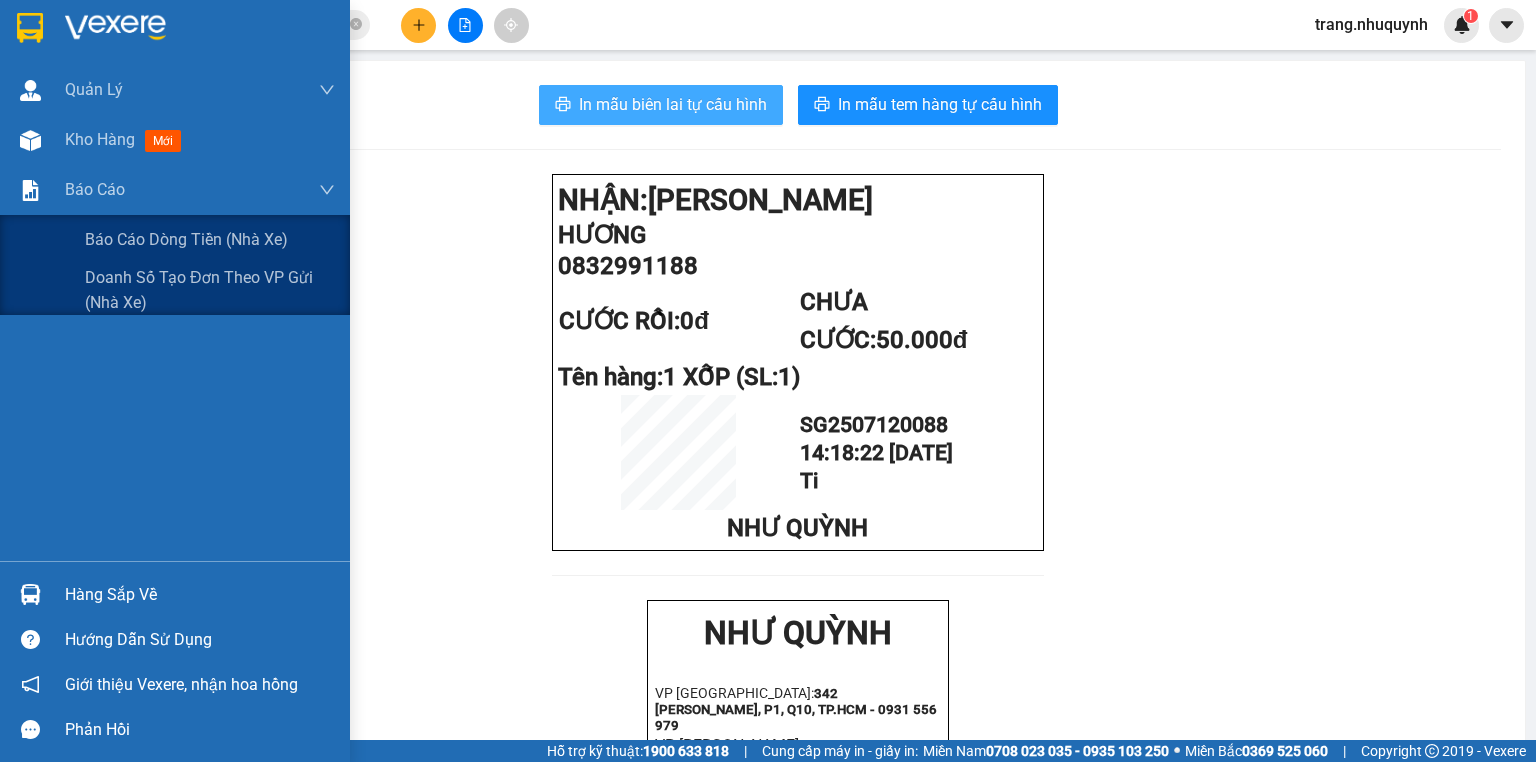 scroll, scrollTop: 0, scrollLeft: 0, axis: both 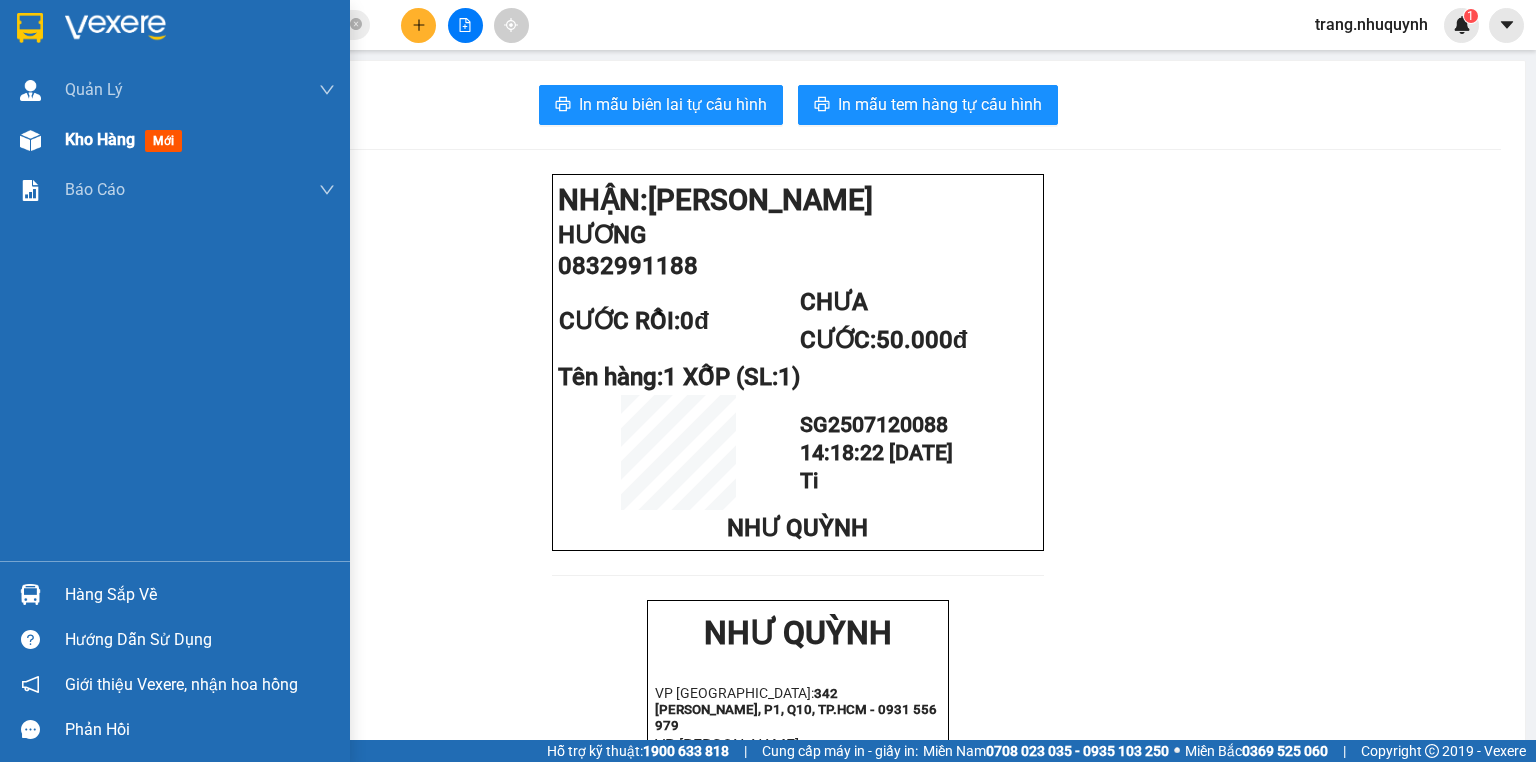 click on "Kho hàng mới" at bounding box center [175, 140] 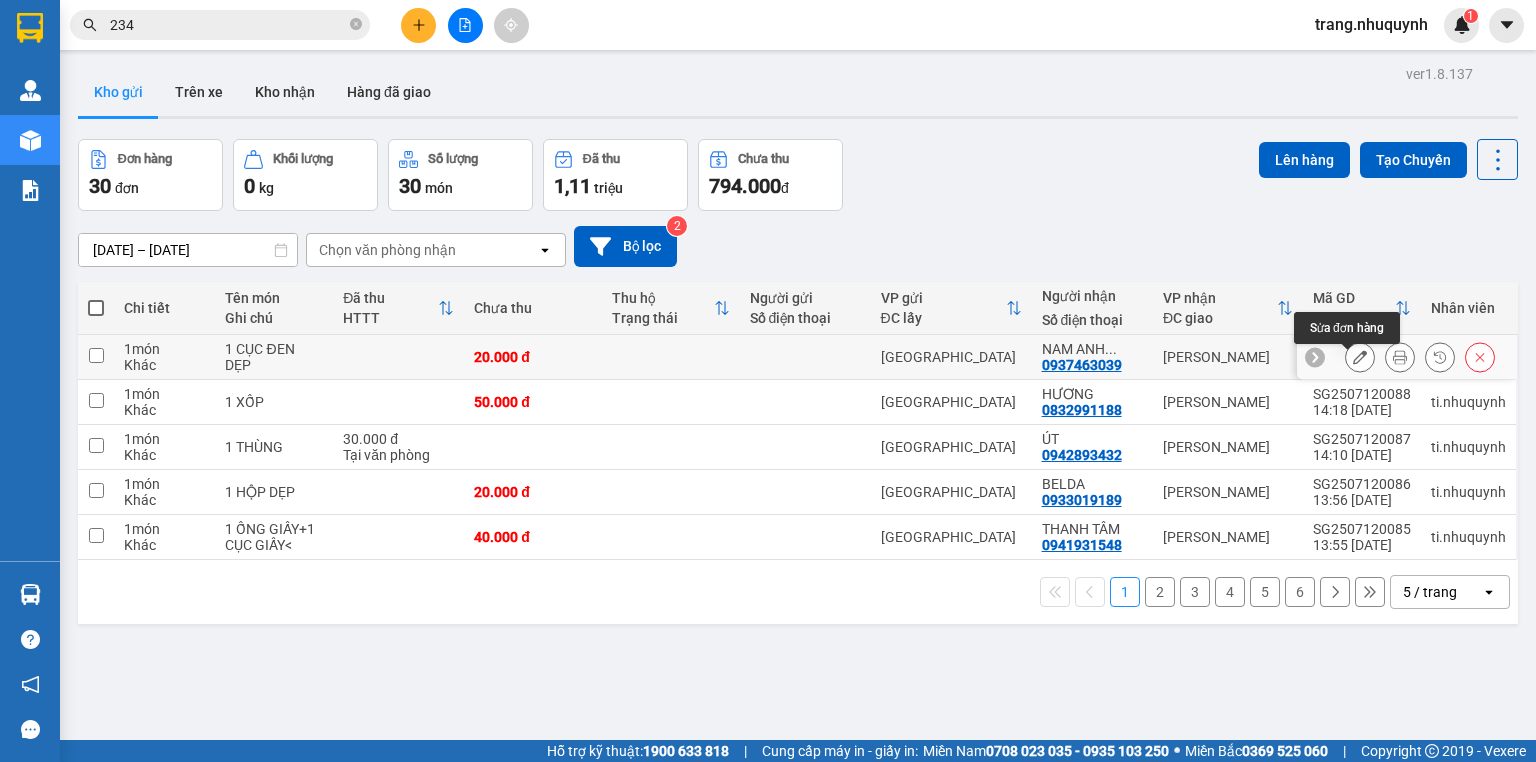 click 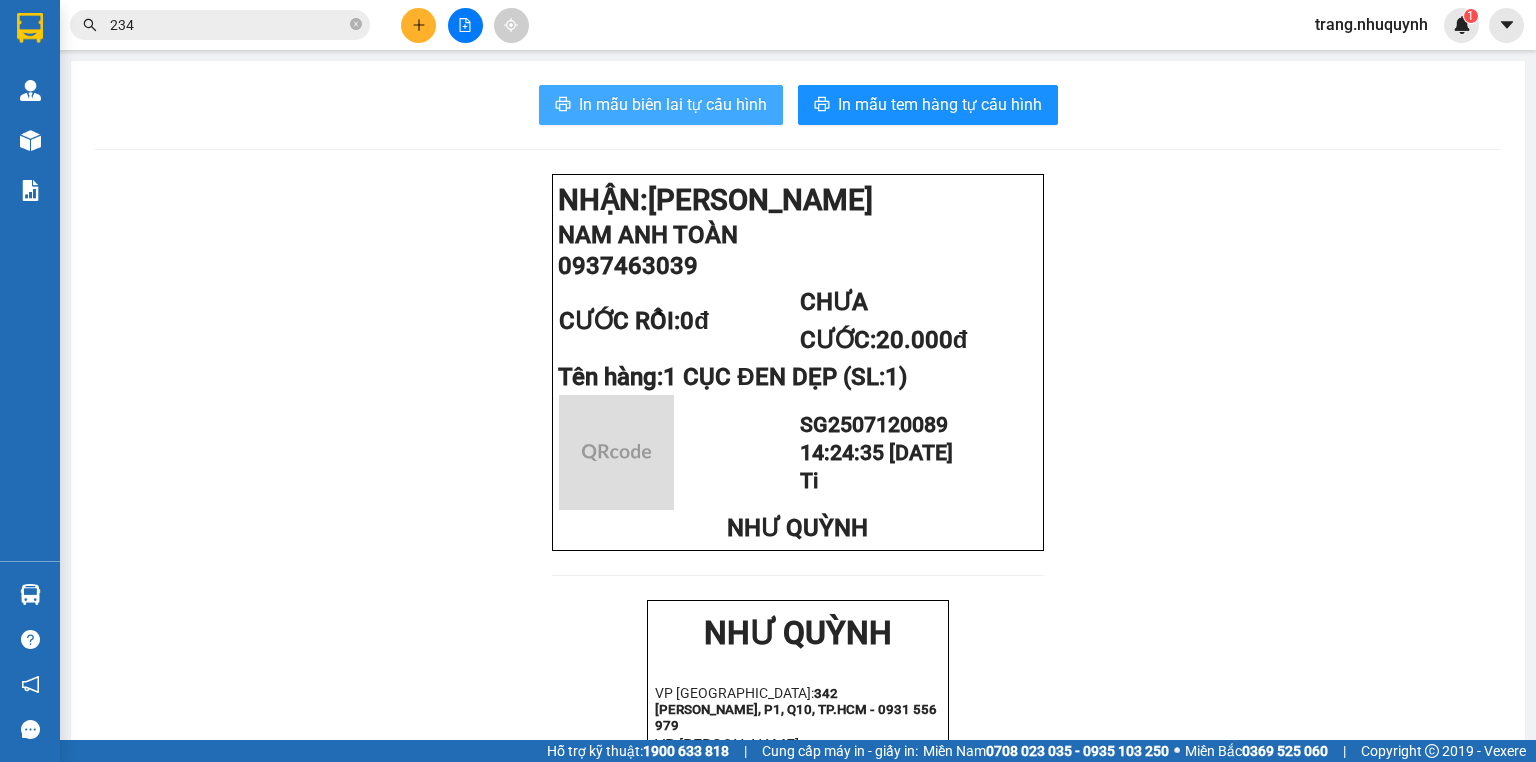 click on "In mẫu biên lai tự cấu hình" at bounding box center (673, 104) 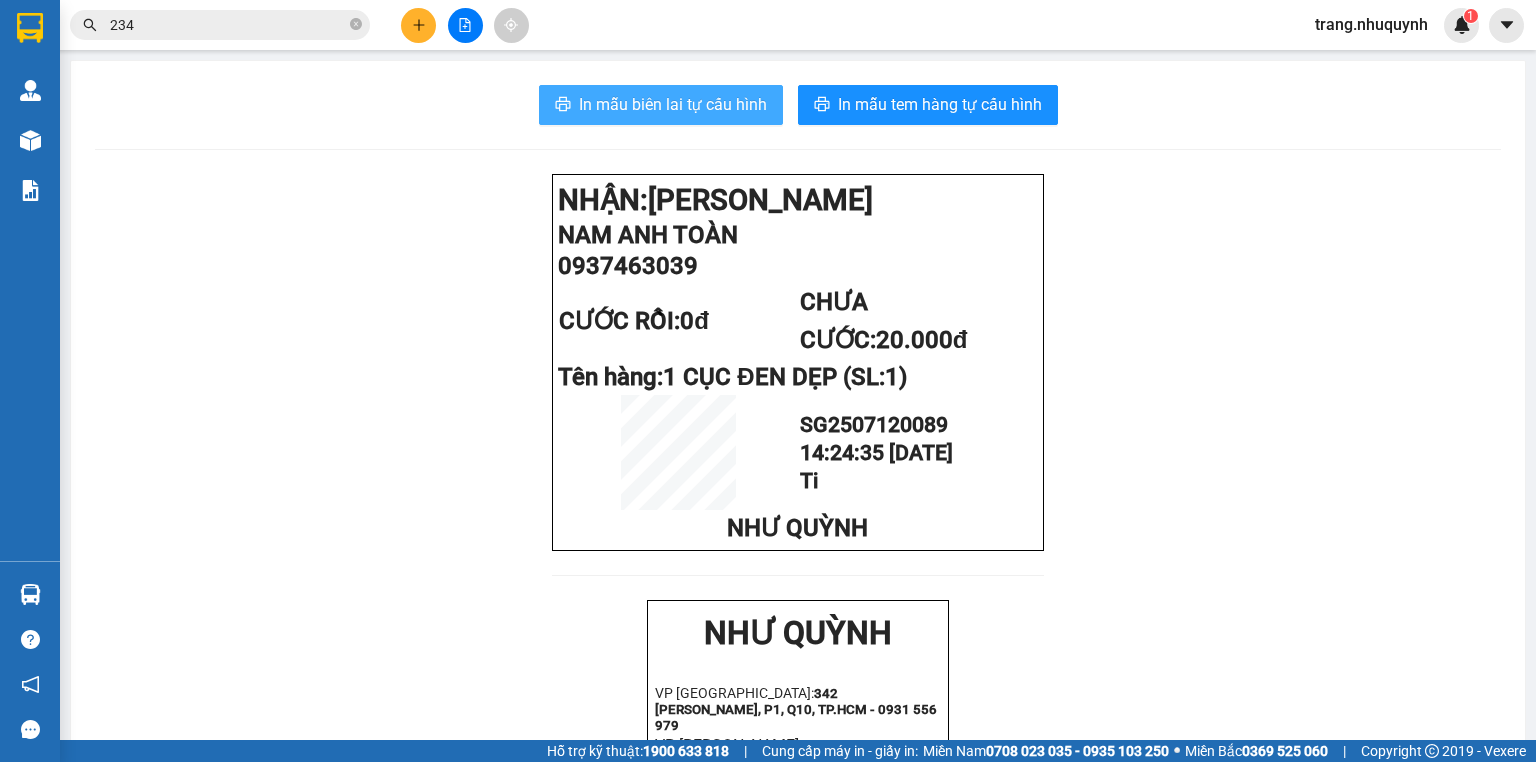 scroll, scrollTop: 0, scrollLeft: 0, axis: both 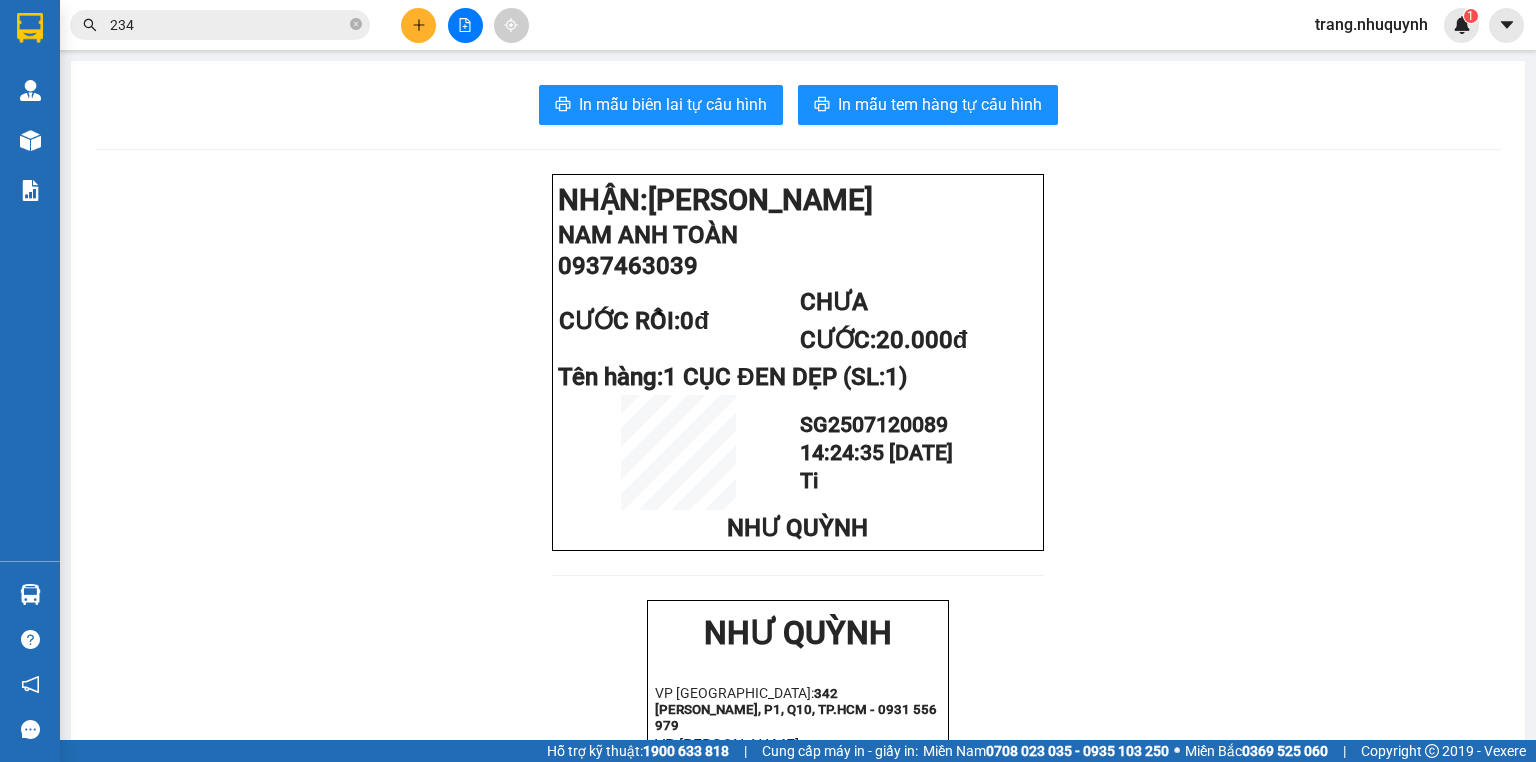 click on "NHẬN:  Phan Rang
NAM ANH TOÀN
0937463039
CƯỚC RỒI:  0đ
CHƯA CƯỚC:  20.000đ
Tên hàng:  1 CỤC ĐEN DẸP (SL:  1)
SG2507120089
14:24:35 - 12/07/2025
Ti
NHƯ QUỲNH
NHƯ QUỲNH
VP Sài Gòn:  342 Lê Hồng Phong, P1, Q10, TP.HCM - 0931 556 979
VP Phan Rang:   Khu K1, Trần Nhân Tông, P. Thanh Sơn, TP.PRTC - 0931 225 779 - 0931 226 779
--------------------------------------------
Gửi khách hàng
Mã đơn:  SG2507120089
Gửi:   -
Sài Gòn
Nhận:   NAM ANH TOÀN -  0937463039
Phan Rang
Tên hàng
SL
Cước hàng
1 CỤC ĐEN DẸP
1
20.000đ
Tổng cộng
1
20.000đ
Chưa cước:
20.000đ
Tổng phải thu:
20.000đ
Nhân viên in:  Nguyễn Thị Mỹ Trang
Thời gian in:  14:24  12-07-2025
Quy định nhận/gửi hàng:
KHÁCH HÀNG:
CÔNG TY:" at bounding box center [798, 849] 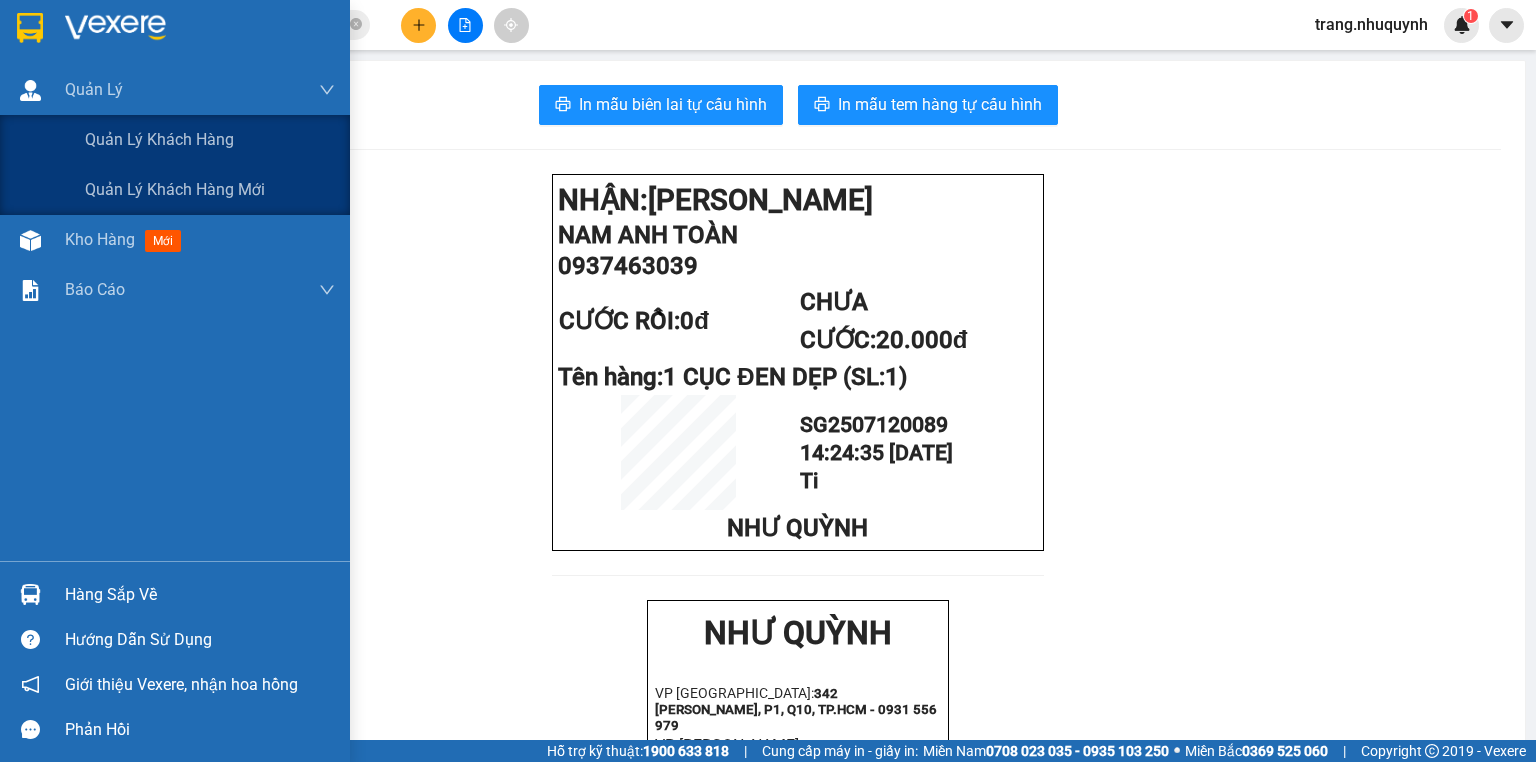 click on "Quản Lý Quản lý khách hàng Quản lý khách hàng mới     Kho hàng mới     Báo cáo Báo cáo dòng tiền (nhà xe) Doanh số tạo đơn theo VP gửi (nhà xe)" at bounding box center (175, 313) 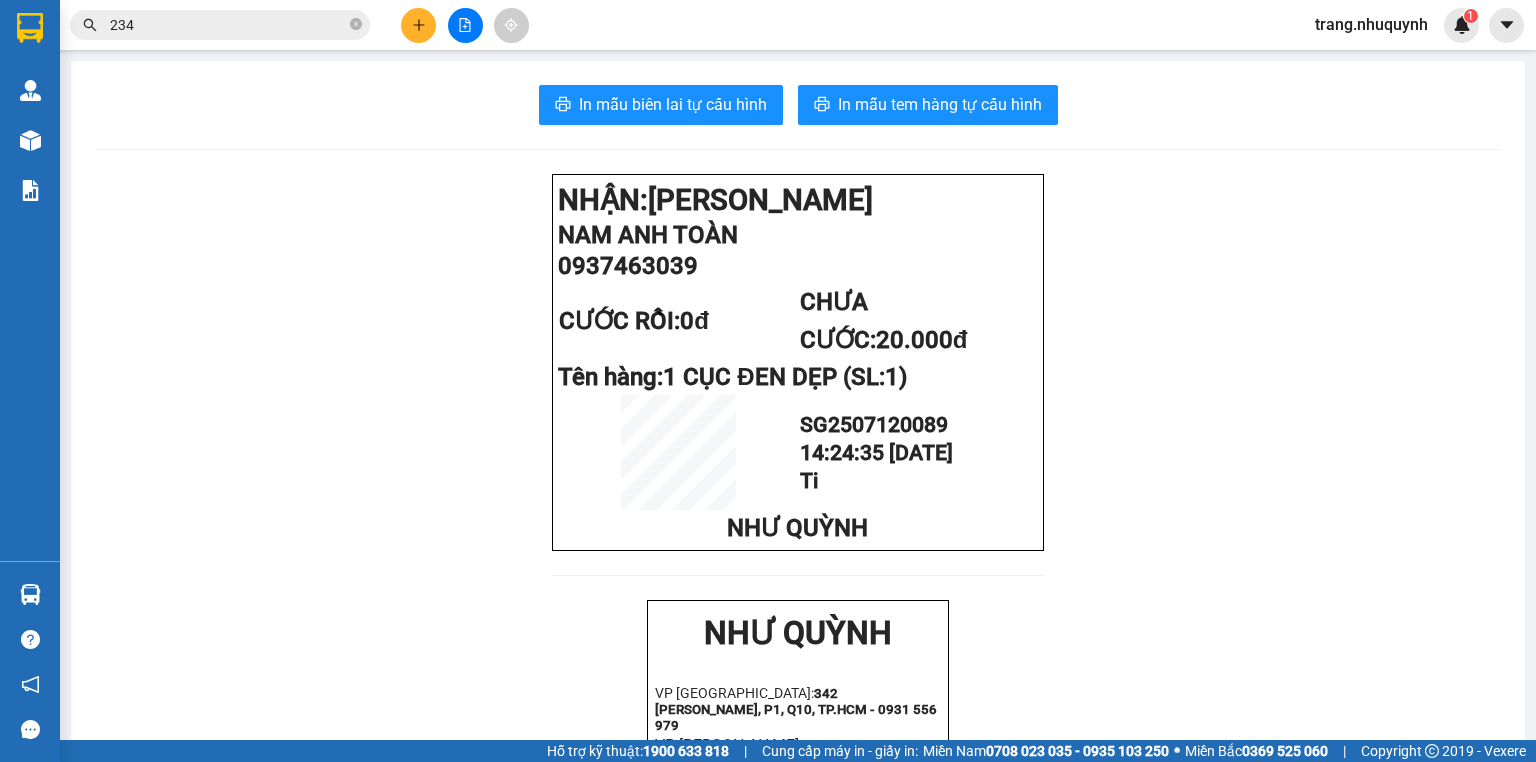 click at bounding box center [30, 140] 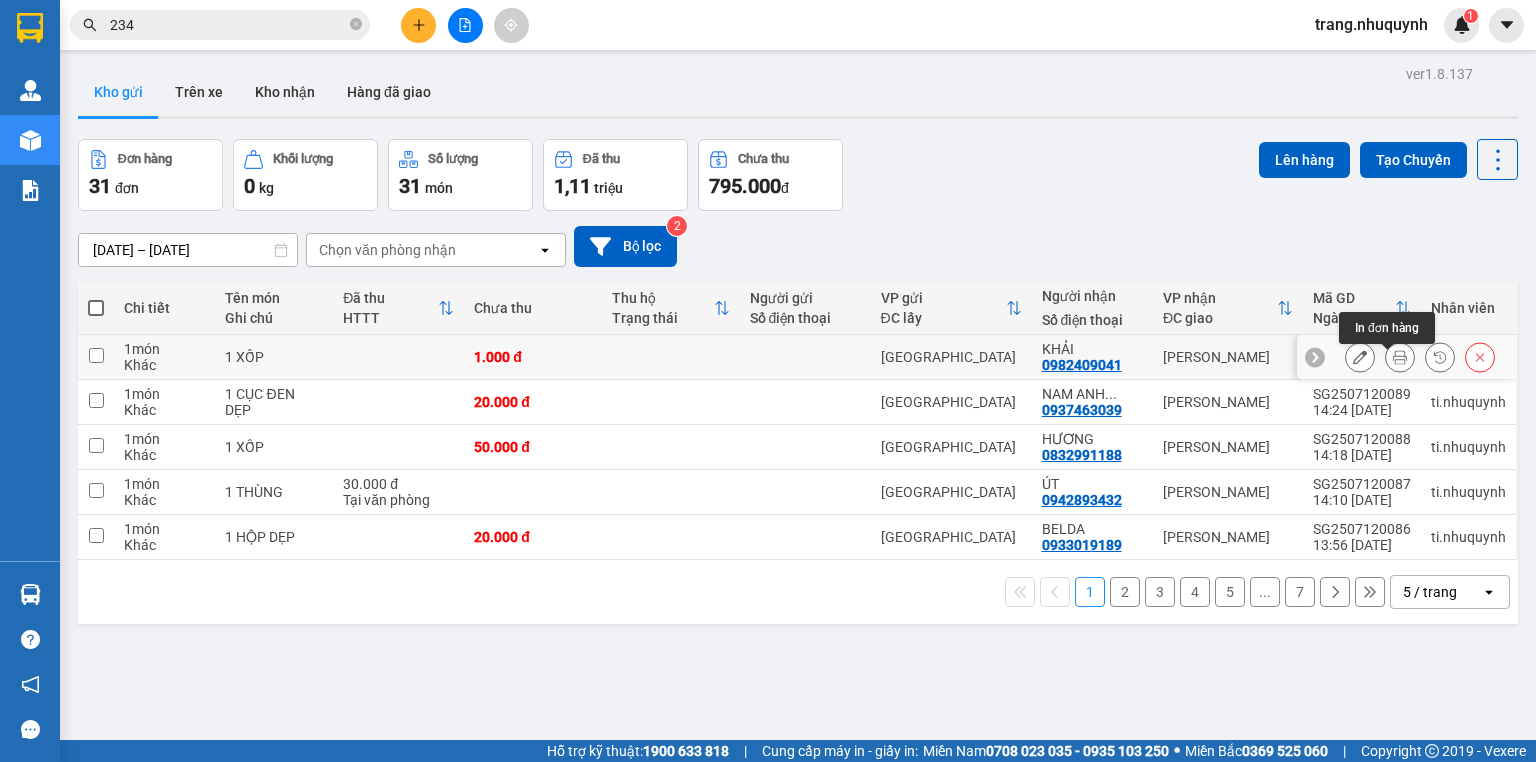 click 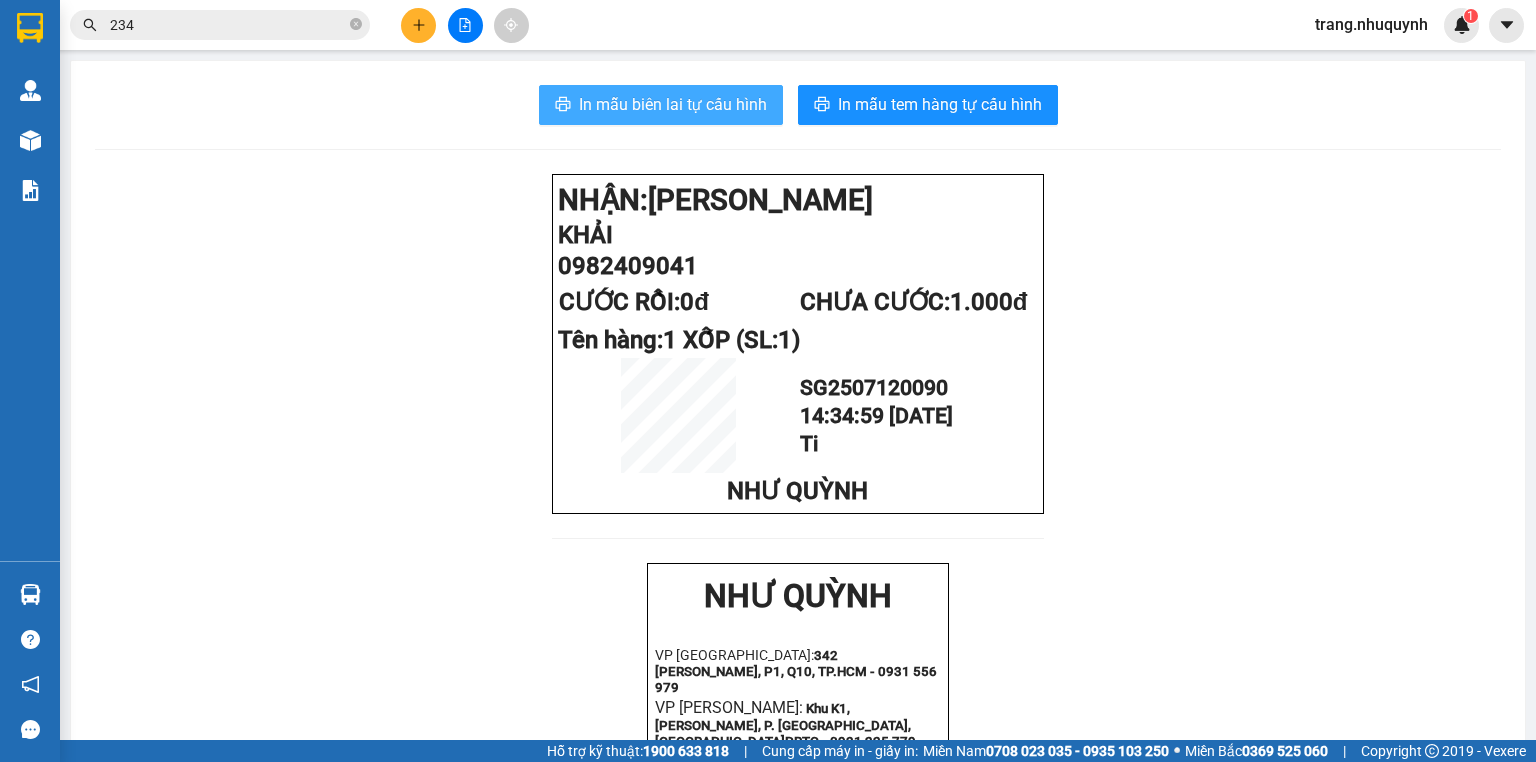 click on "In mẫu biên lai tự cấu hình" at bounding box center [673, 104] 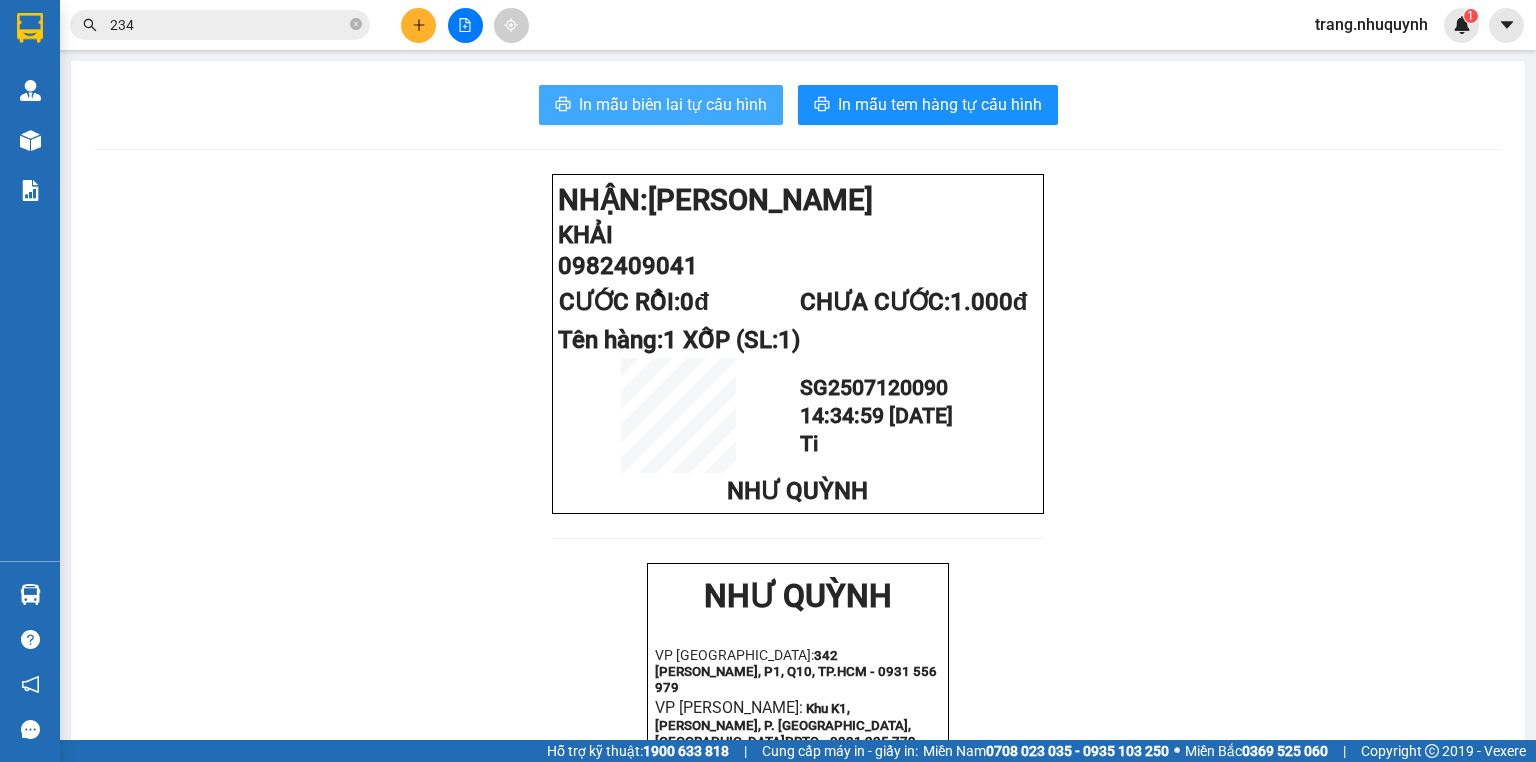 scroll, scrollTop: 0, scrollLeft: 0, axis: both 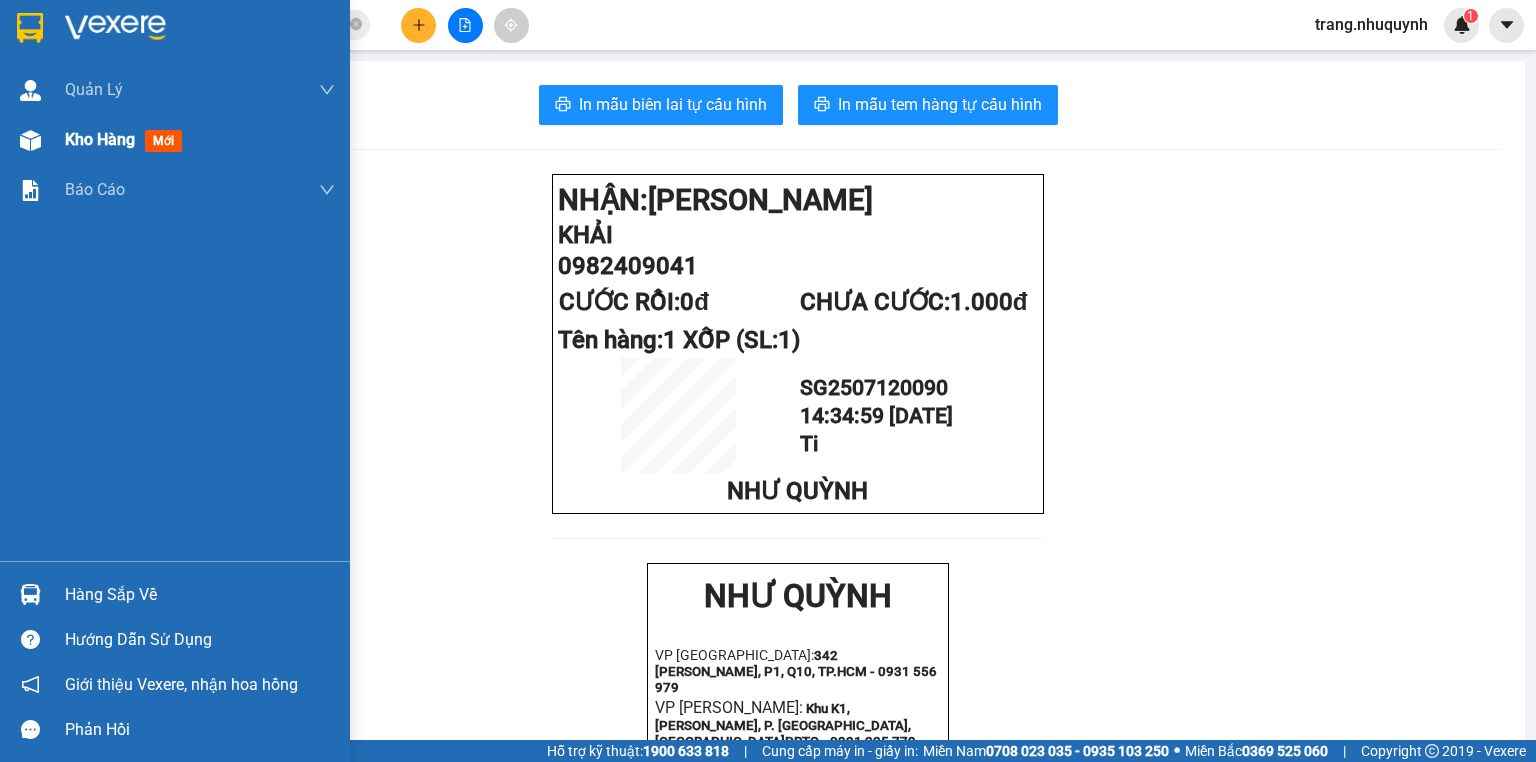 click on "Kho hàng" at bounding box center (100, 139) 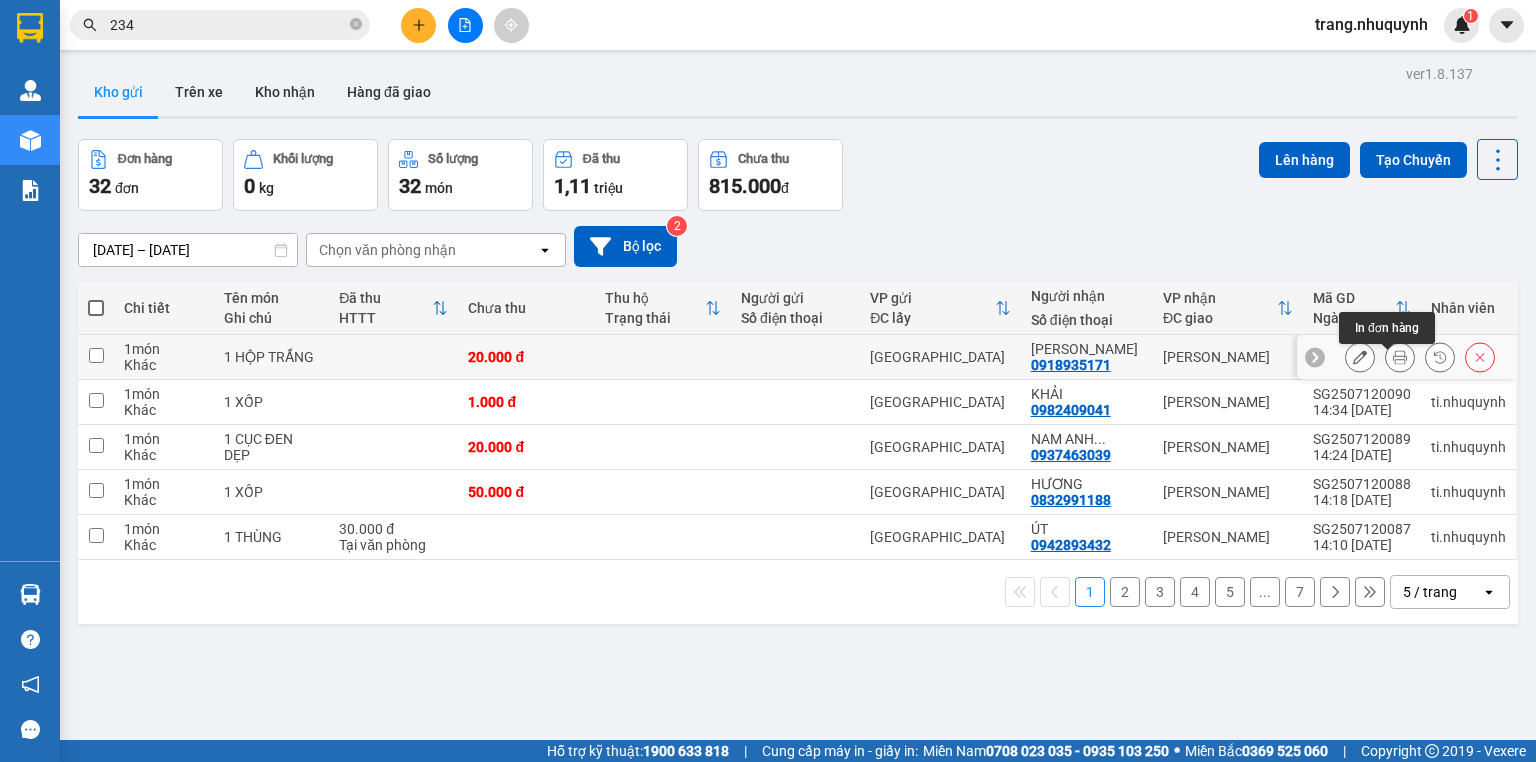 click 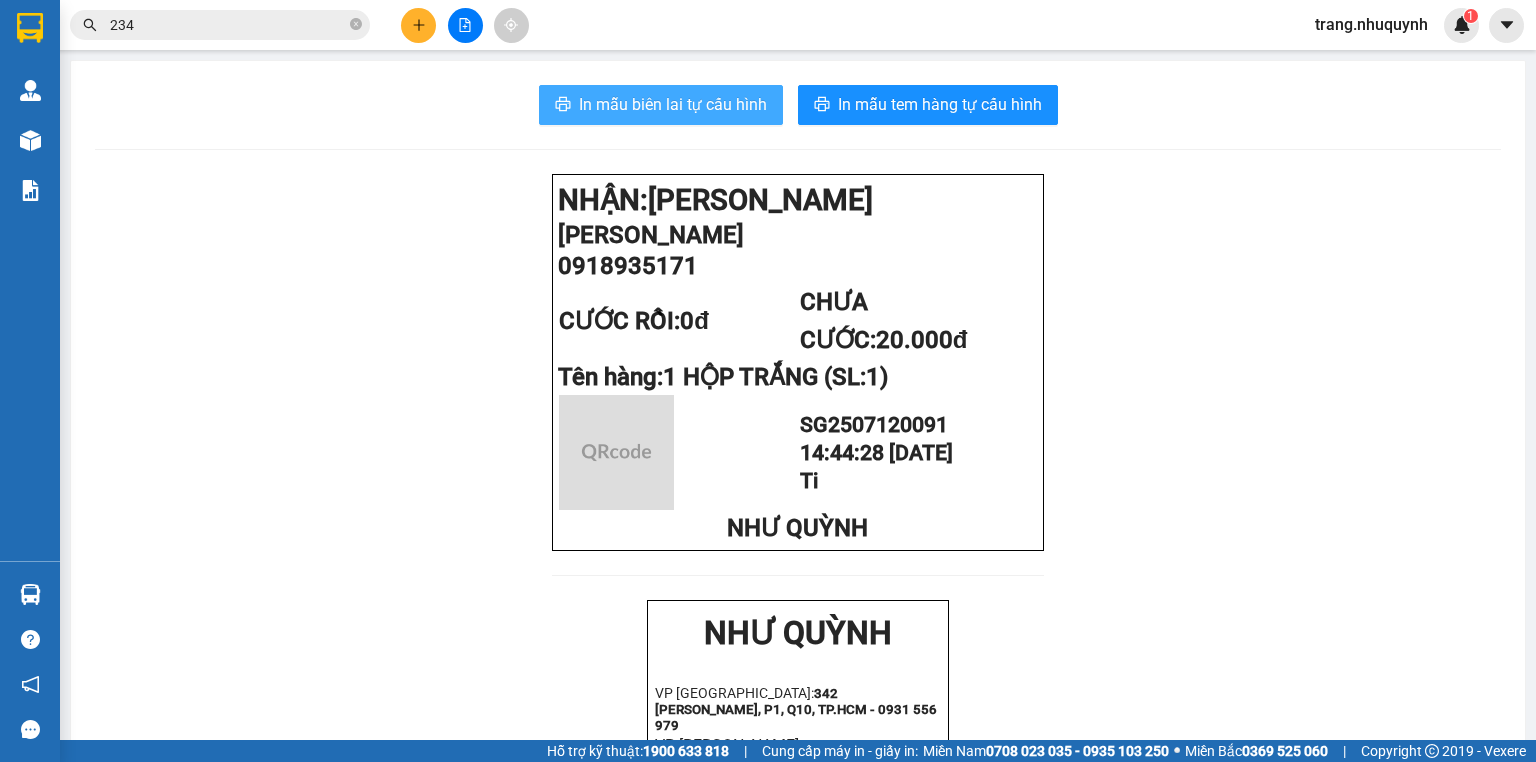 click on "In mẫu biên lai tự cấu hình" at bounding box center [673, 104] 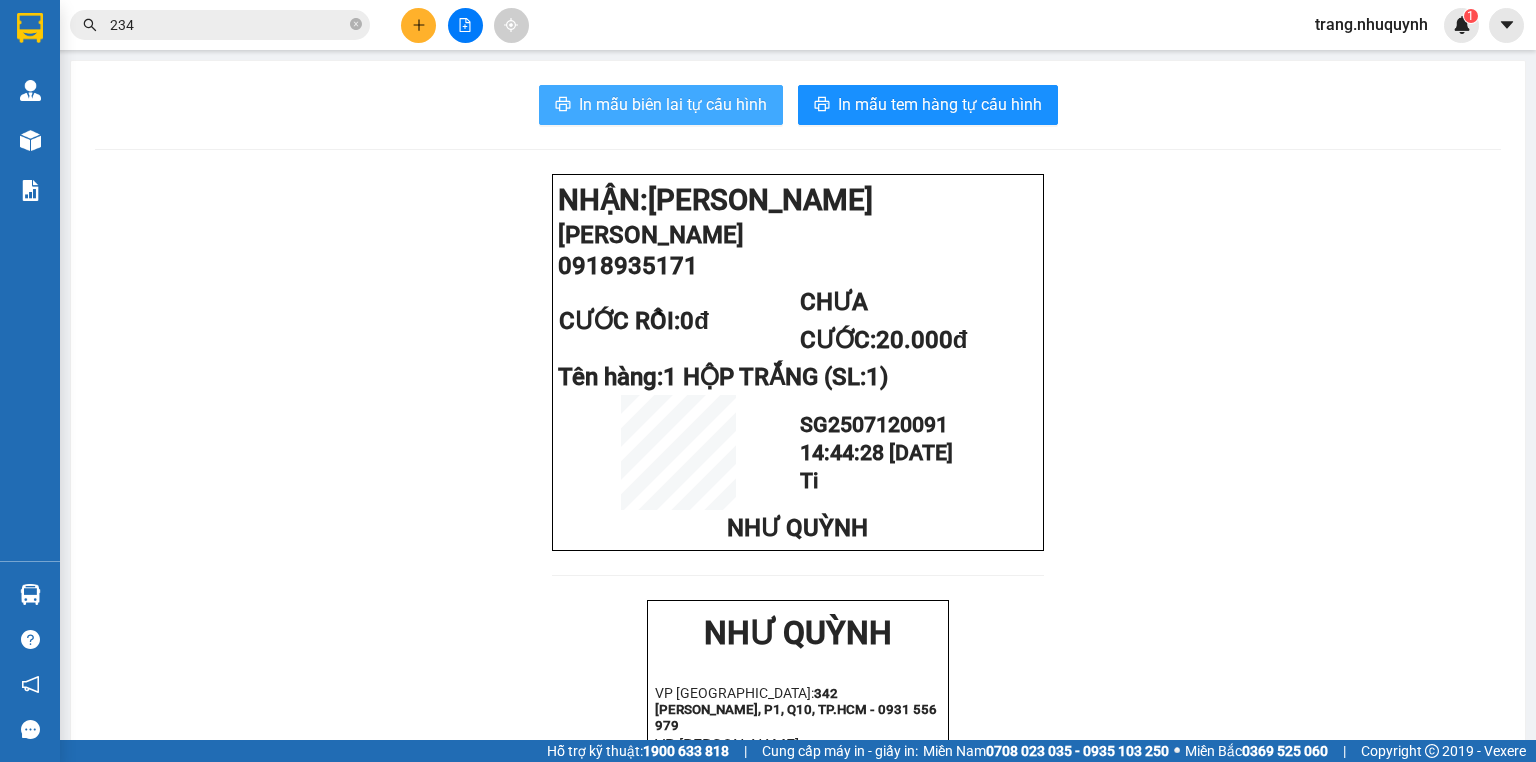 scroll, scrollTop: 0, scrollLeft: 0, axis: both 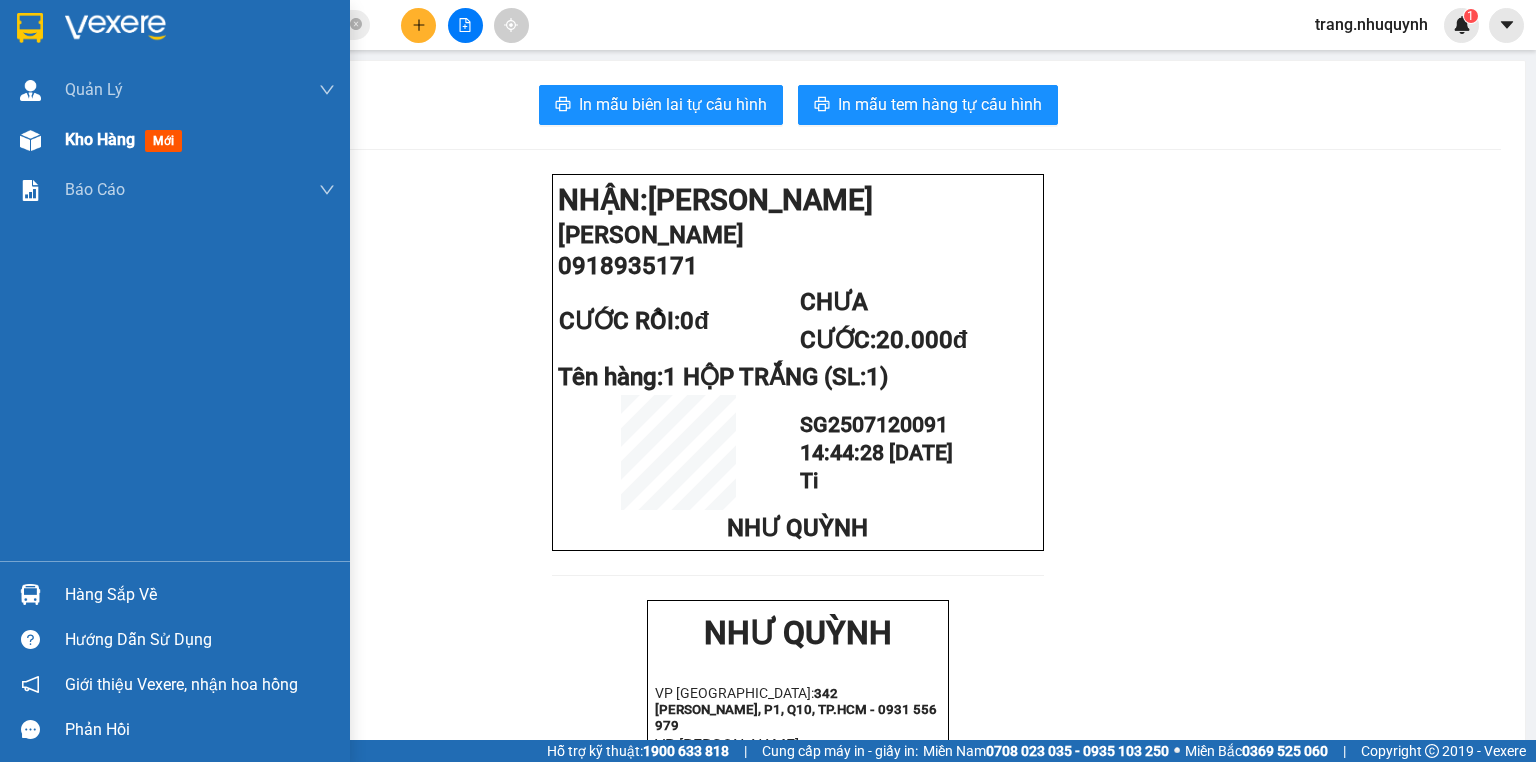click on "Kho hàng" at bounding box center [100, 139] 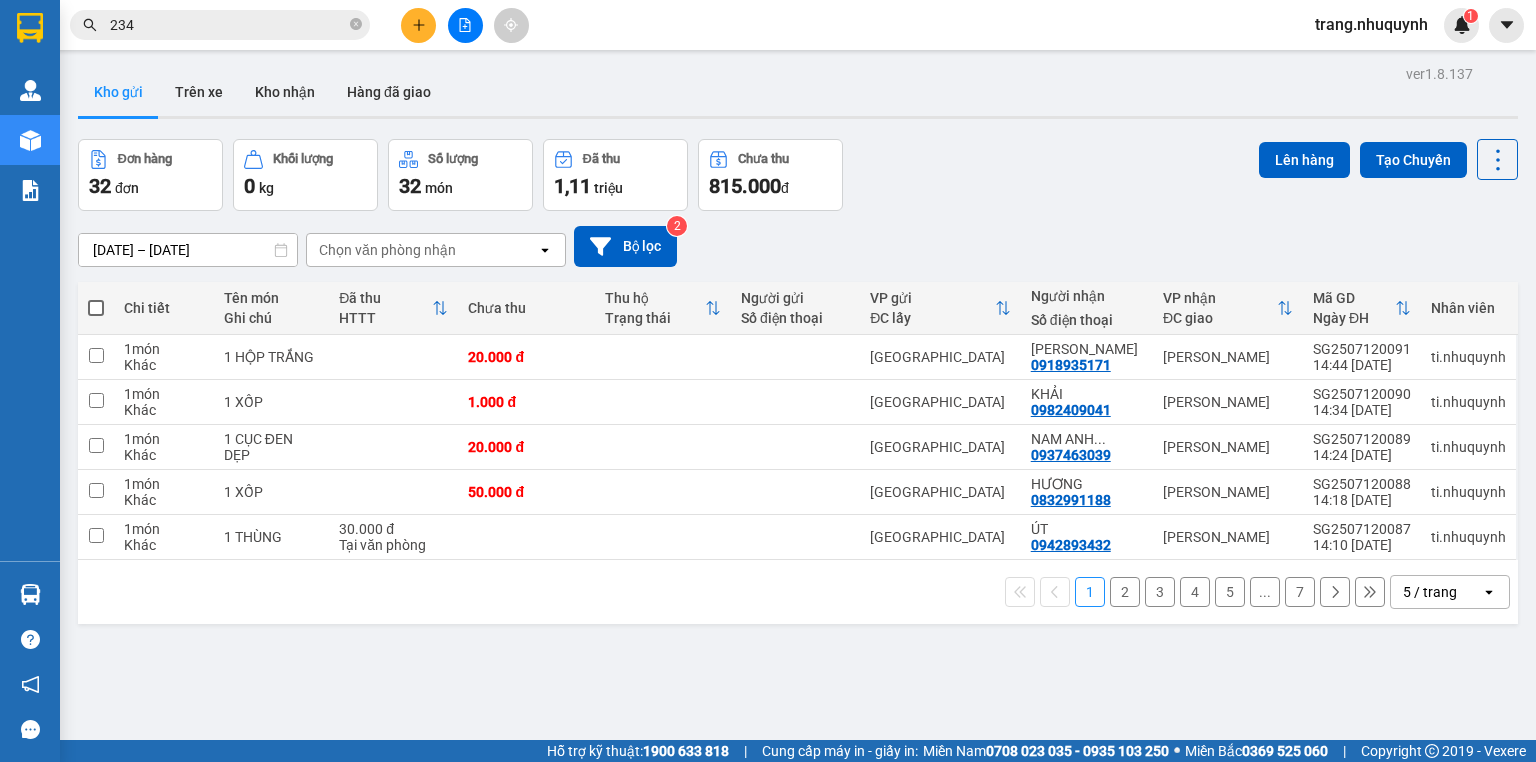 click on "234" at bounding box center (228, 25) 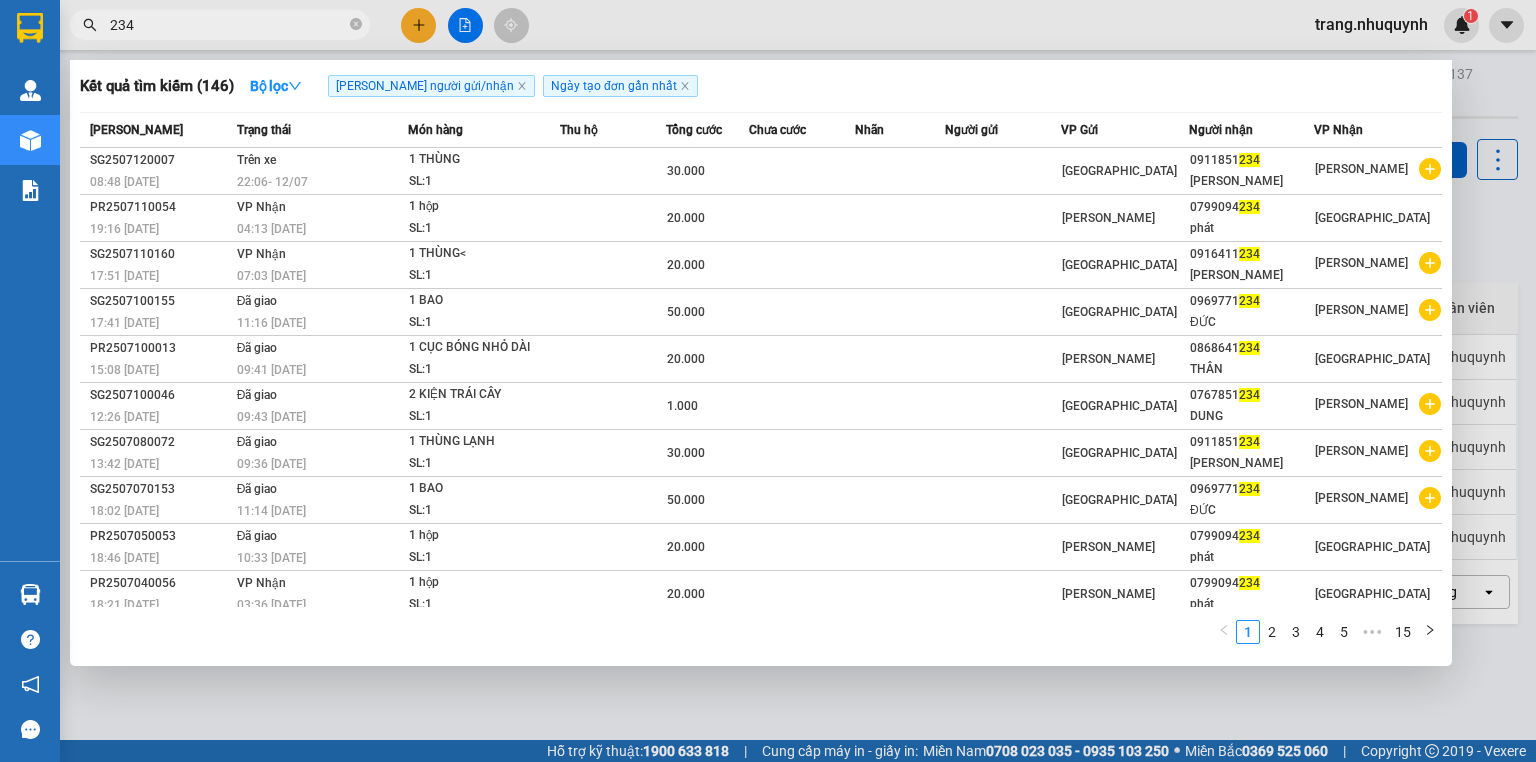 click on "234" at bounding box center (228, 25) 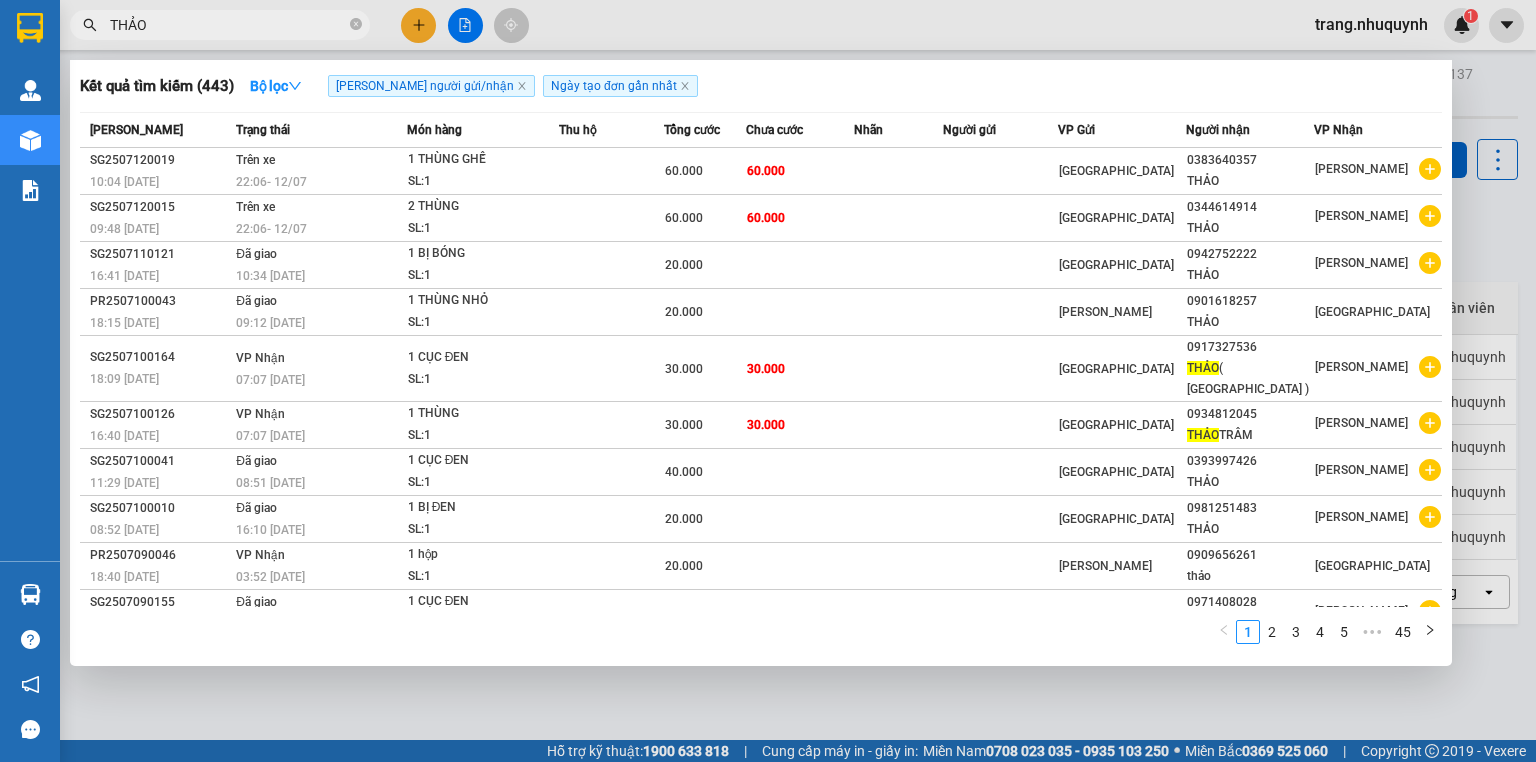 drag, startPoint x: 178, startPoint y: 31, endPoint x: 60, endPoint y: 42, distance: 118.511604 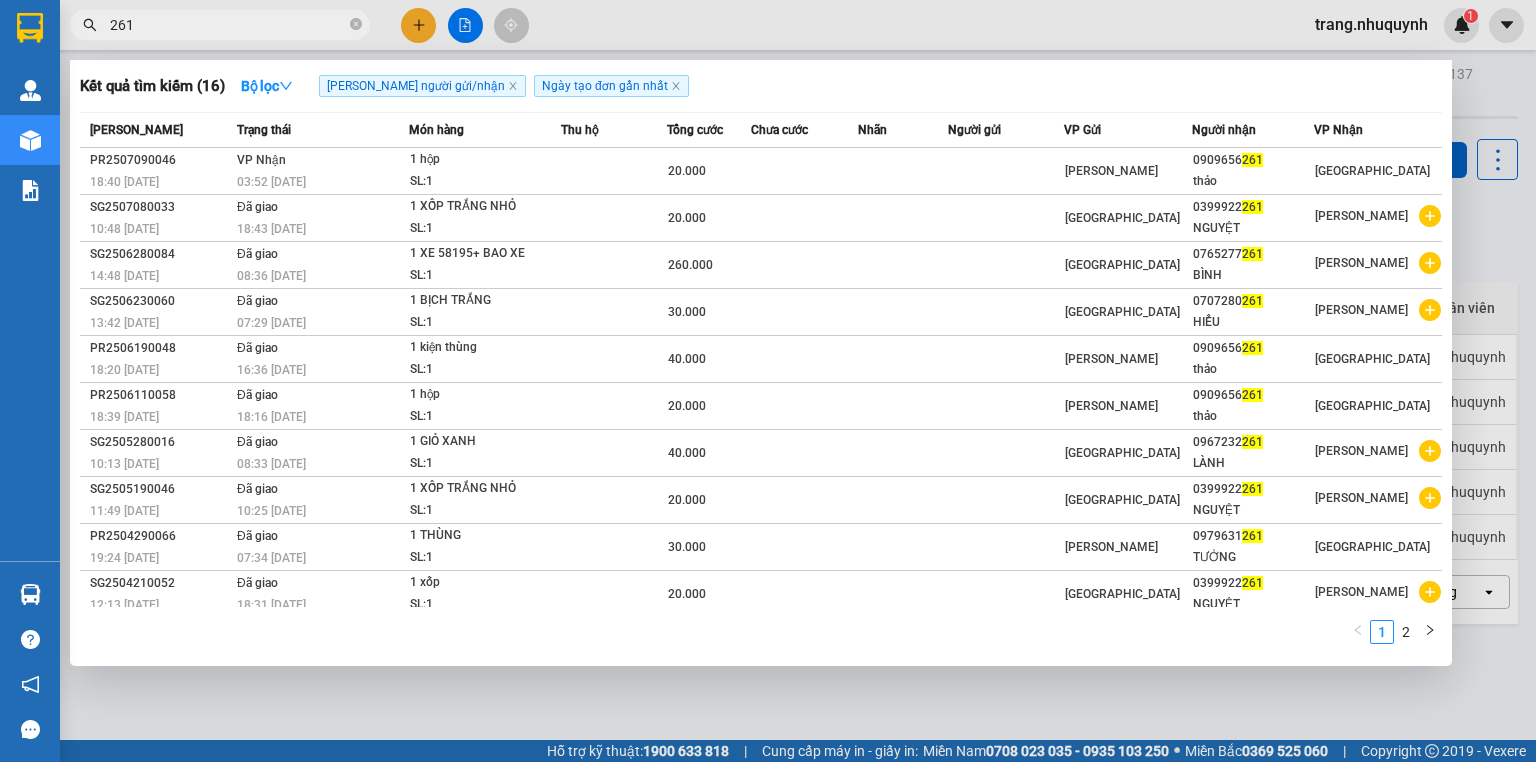 type on "261" 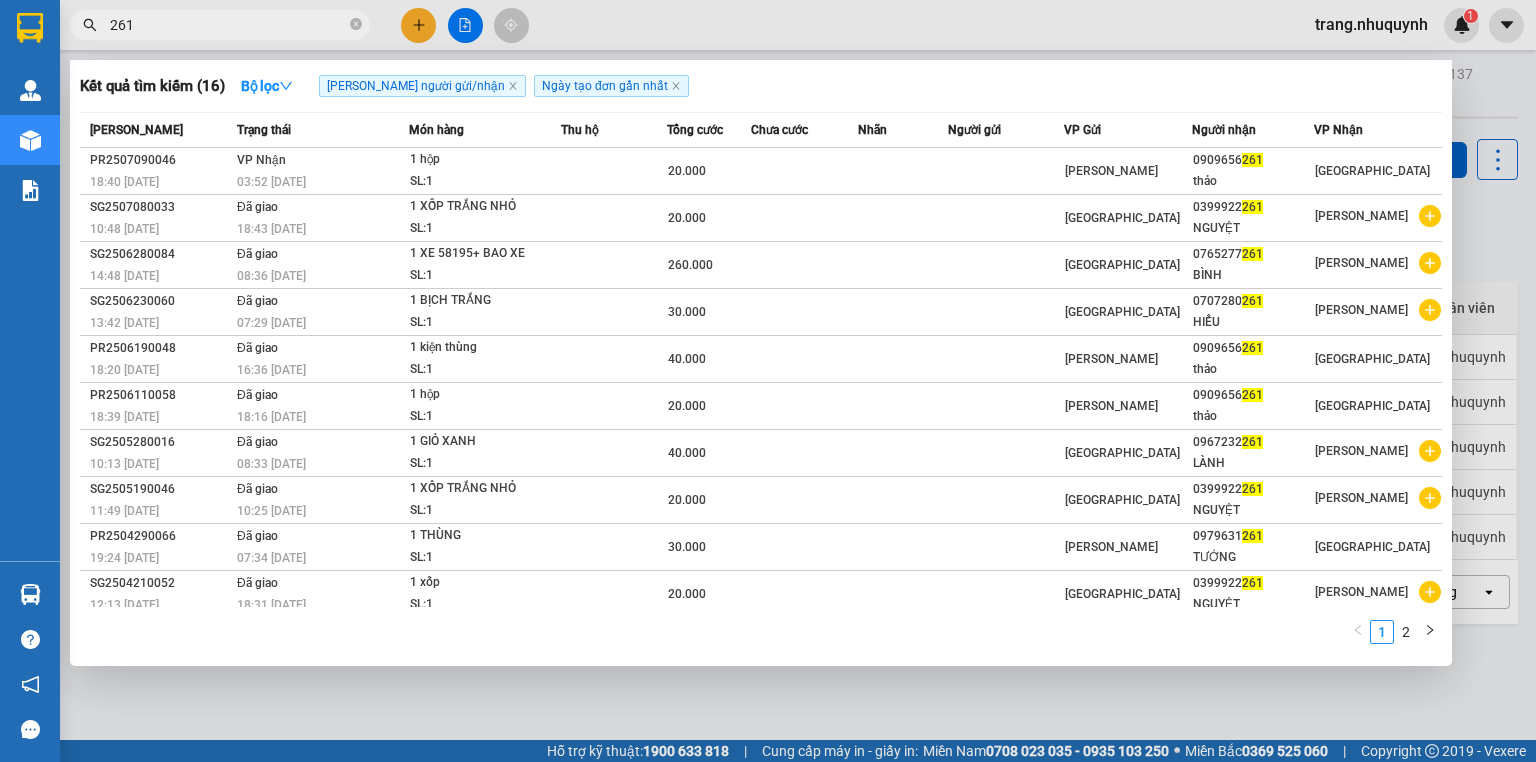 click at bounding box center [768, 381] 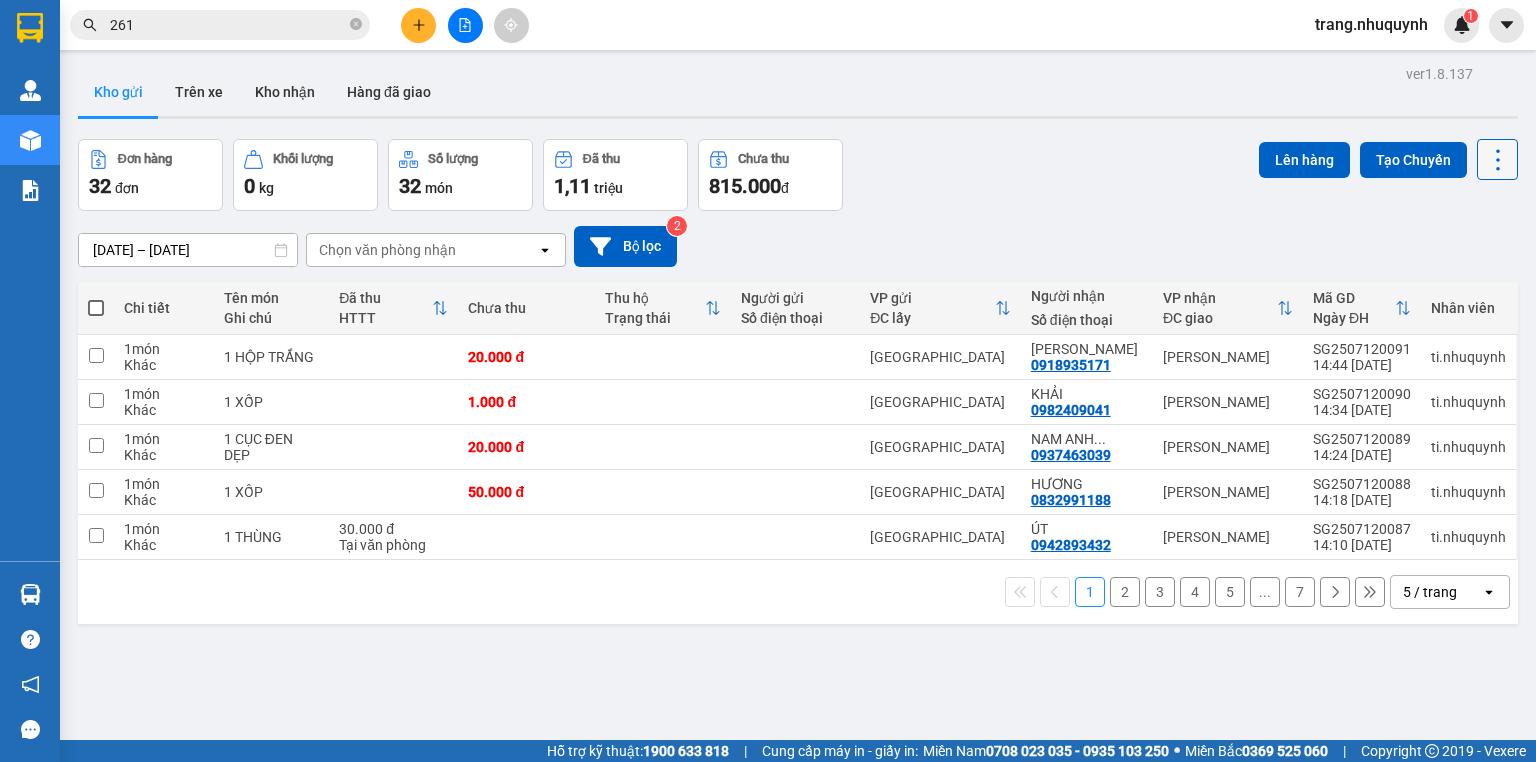 drag, startPoint x: 1468, startPoint y: 146, endPoint x: 1484, endPoint y: 154, distance: 17.888544 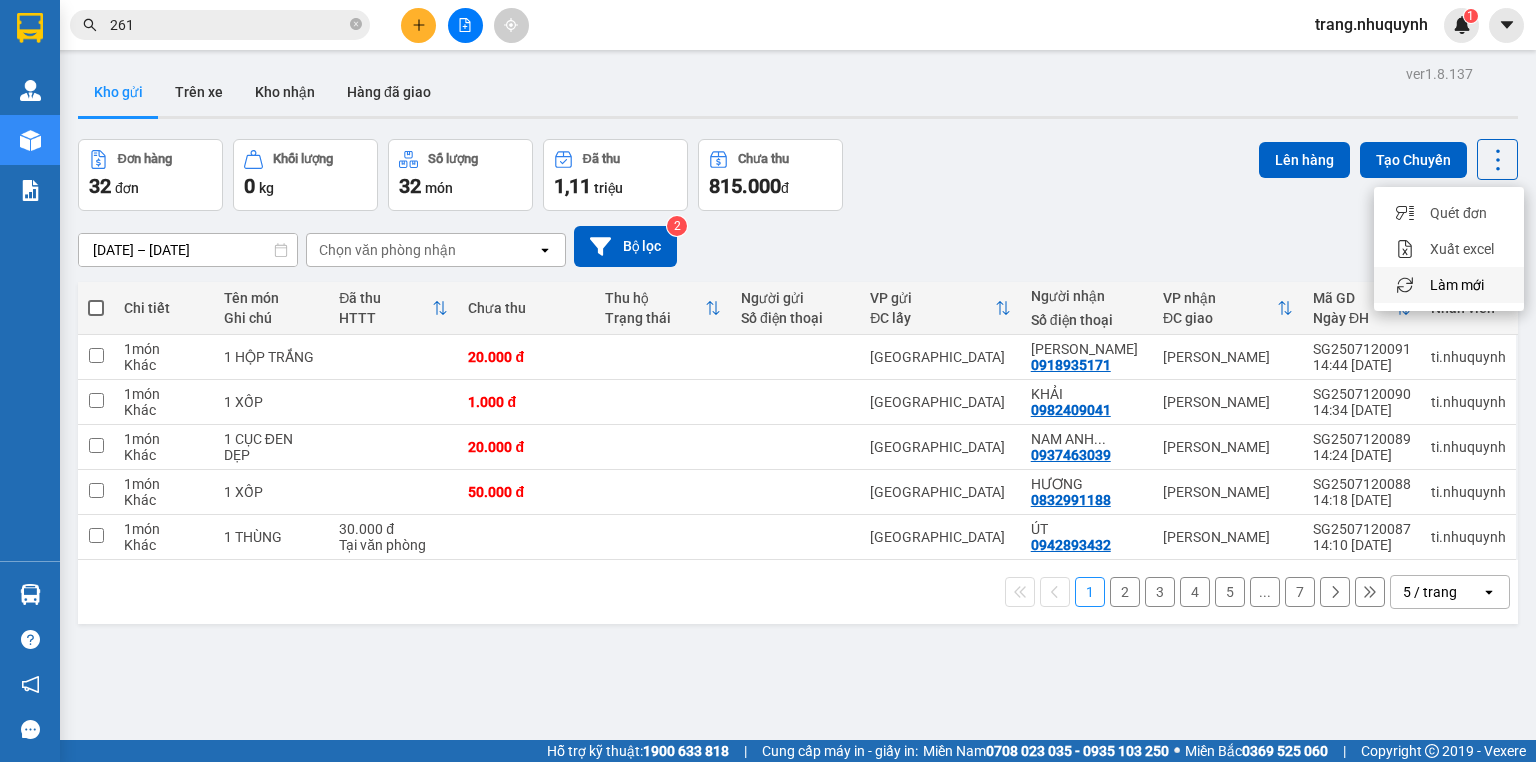 click on "Làm mới" at bounding box center [1457, 285] 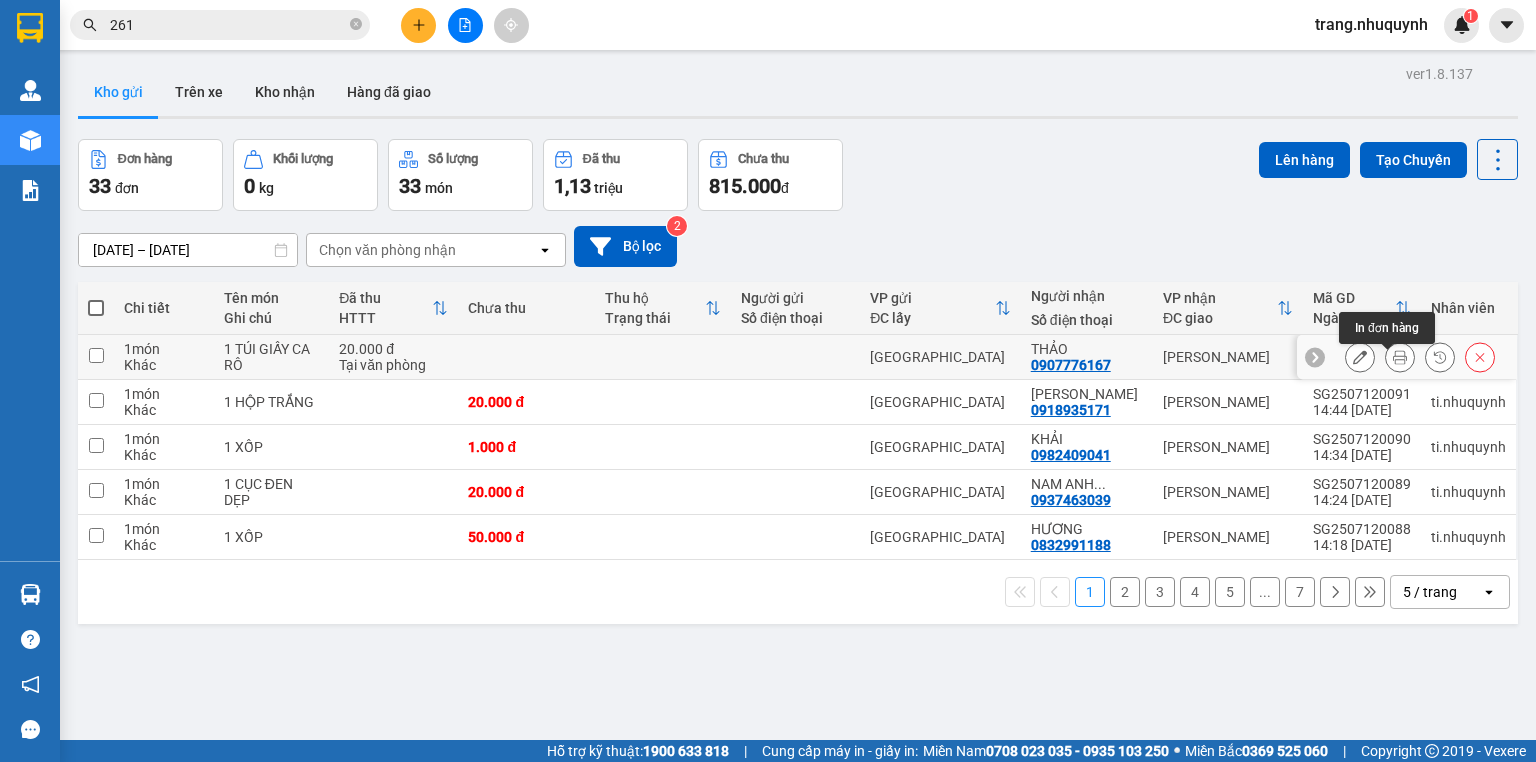 click at bounding box center [1400, 357] 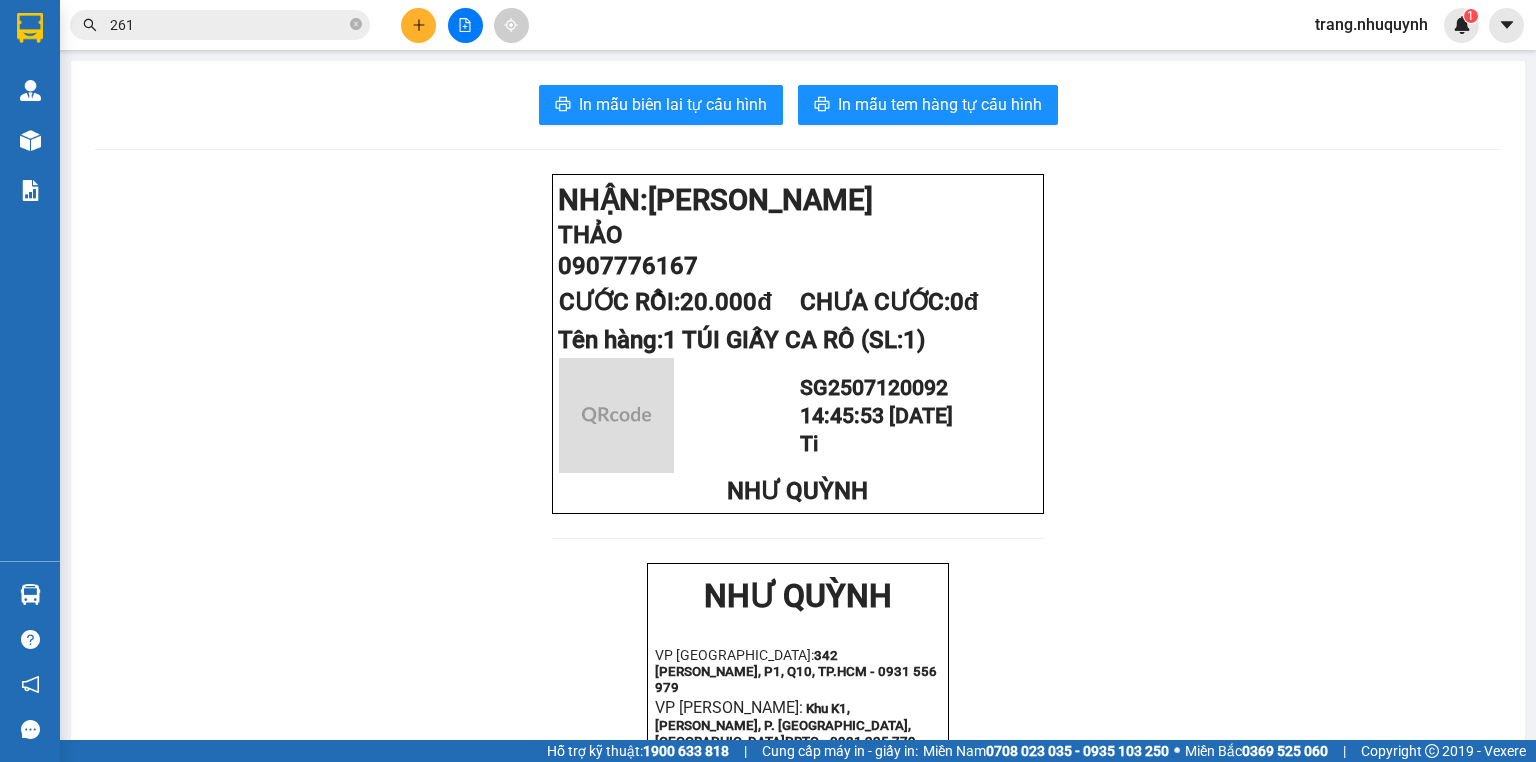 click on "In mẫu biên lai tự cấu hình In mẫu tem hàng tự cấu hình
NHẬN:  Phan Rang
THẢO
0907776167
CƯỚC RỒI:  20.000đ
CHƯA CƯỚC:  0đ
Tên hàng:  1 TÚI GIẤY CA RÔ (SL:  1)
SG2507120092
14:45:53 - 12/07/2025
Ti
NHƯ QUỲNH
NHƯ QUỲNH
VP Sài Gòn:  342 Lê Hồng Phong, P1, Q10, TP.HCM - 0931 556 979
VP Phan Rang:   Khu K1, Trần Nhân Tông, P. Thanh Sơn, TP.PRTC - 0931 225 779 - 0931 226 779
--------------------------------------------
Gửi khách hàng
Mã đơn:  SG2507120092
Gửi:   -
Sài Gòn
Nhận:   THẢO -  0907776167
Phan Rang
Tên hàng
SL
Cước hàng
1 TÚI GIẤY CA RÔ
1
20.000đ
Tổng cộng
1
20.000đ
Chưa cước:
0đ
Tổng phải thu:
0đ
Nhân viên in:  Nguyễn Thị Mỹ Trang
Thời gian in:  14:46  12-07-2025
KHÁCH HÀNG:" at bounding box center (798, 775) 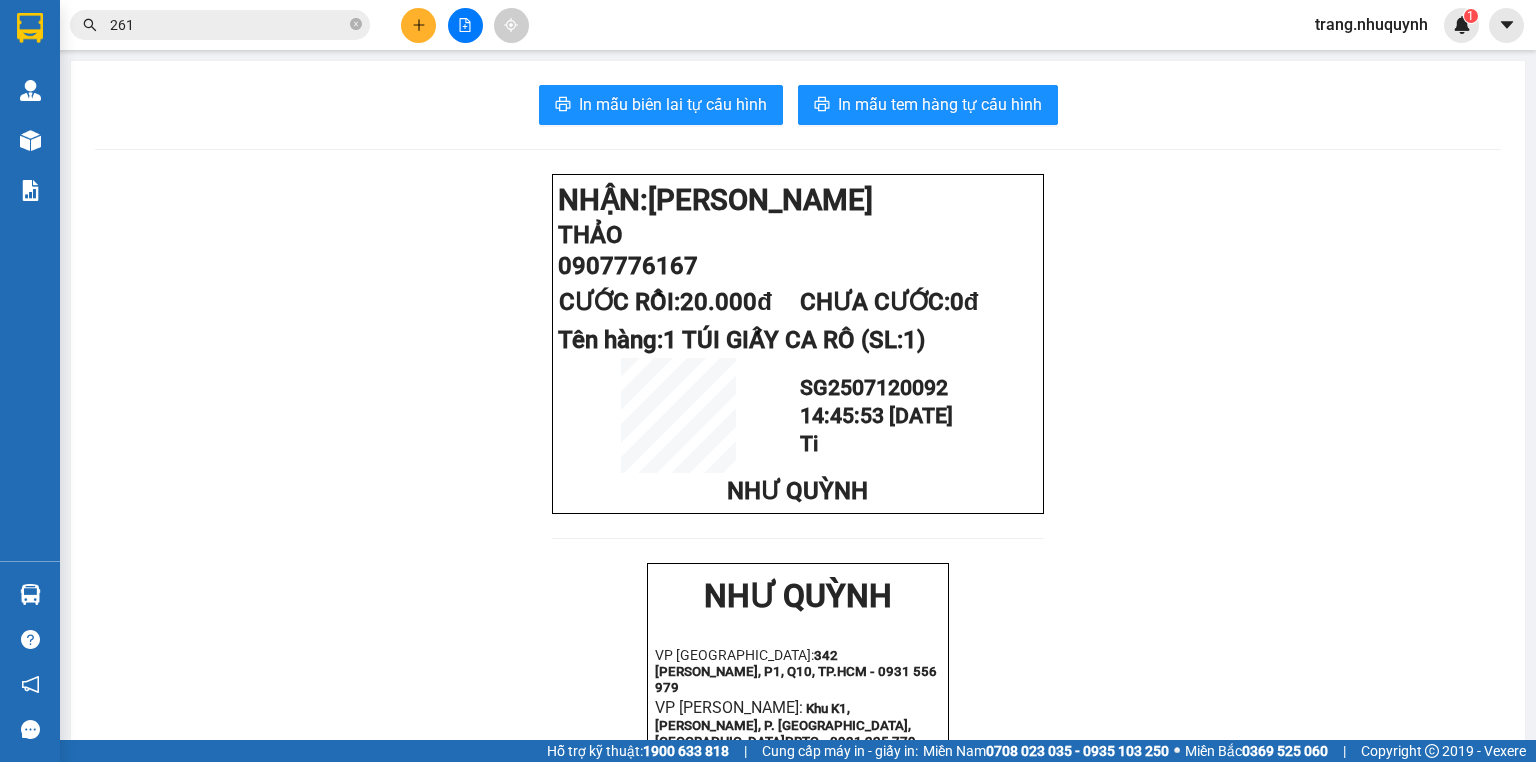 click on "In mẫu biên lai tự cấu hình In mẫu tem hàng tự cấu hình
NHẬN:  Phan Rang
THẢO
0907776167
CƯỚC RỒI:  20.000đ
CHƯA CƯỚC:  0đ
Tên hàng:  1 TÚI GIẤY CA RÔ (SL:  1)
SG2507120092
14:45:53 - 12/07/2025
Ti
NHƯ QUỲNH
NHƯ QUỲNH
VP Sài Gòn:  342 Lê Hồng Phong, P1, Q10, TP.HCM - 0931 556 979
VP Phan Rang:   Khu K1, Trần Nhân Tông, P. Thanh Sơn, TP.PRTC - 0931 225 779 - 0931 226 779
--------------------------------------------
Gửi khách hàng
Mã đơn:  SG2507120092
Gửi:   -
Sài Gòn
Nhận:   THẢO -  0907776167
Phan Rang
Tên hàng
SL
Cước hàng
1 TÚI GIẤY CA RÔ
1
20.000đ
Tổng cộng
1
20.000đ
Chưa cước:
0đ
Tổng phải thu:
0đ
Nhân viên in:  Nguyễn Thị Mỹ Trang
Thời gian in:  14:46  12-07-2025
KHÁCH HÀNG:" at bounding box center (798, 775) 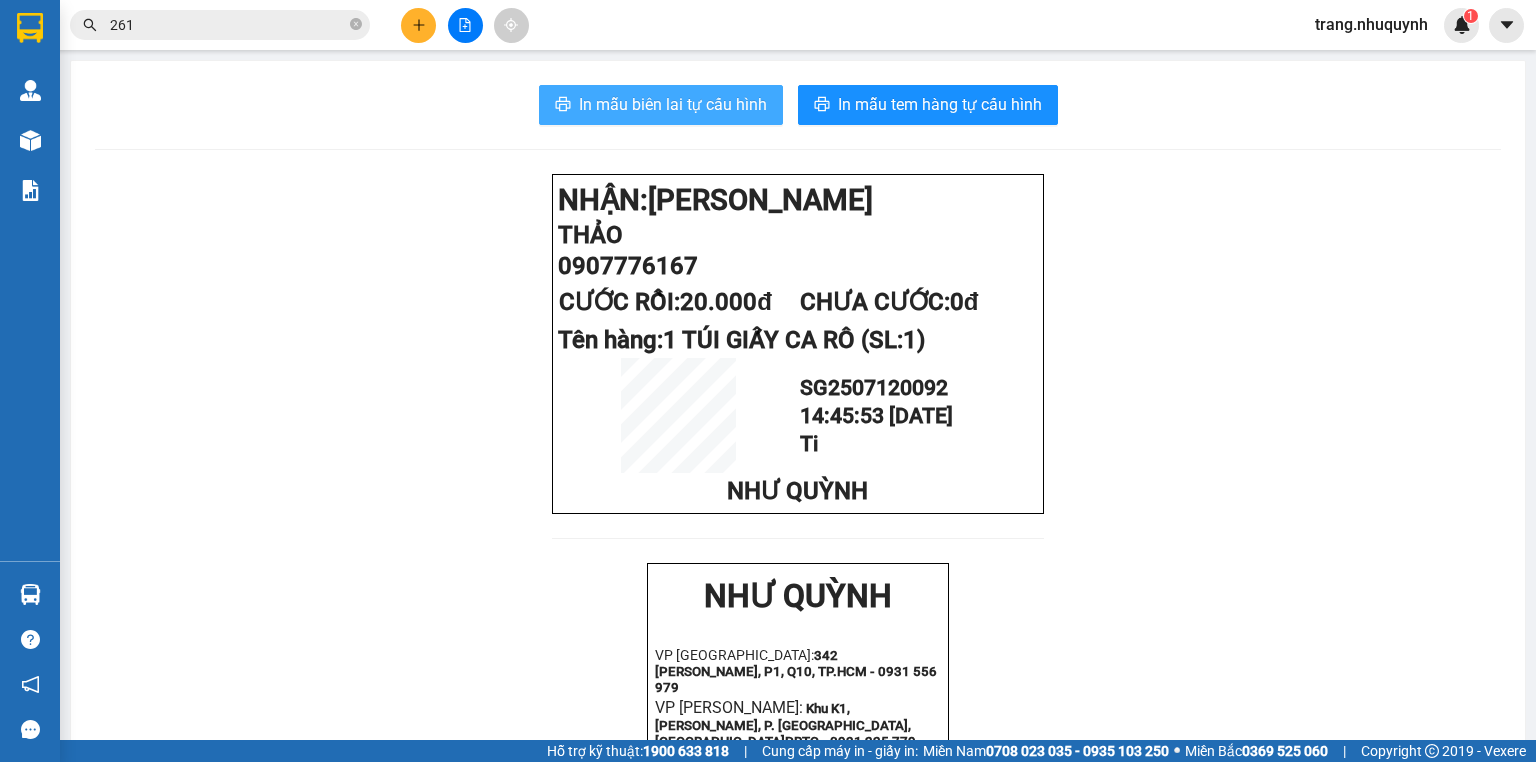 click on "In mẫu biên lai tự cấu hình" at bounding box center (673, 104) 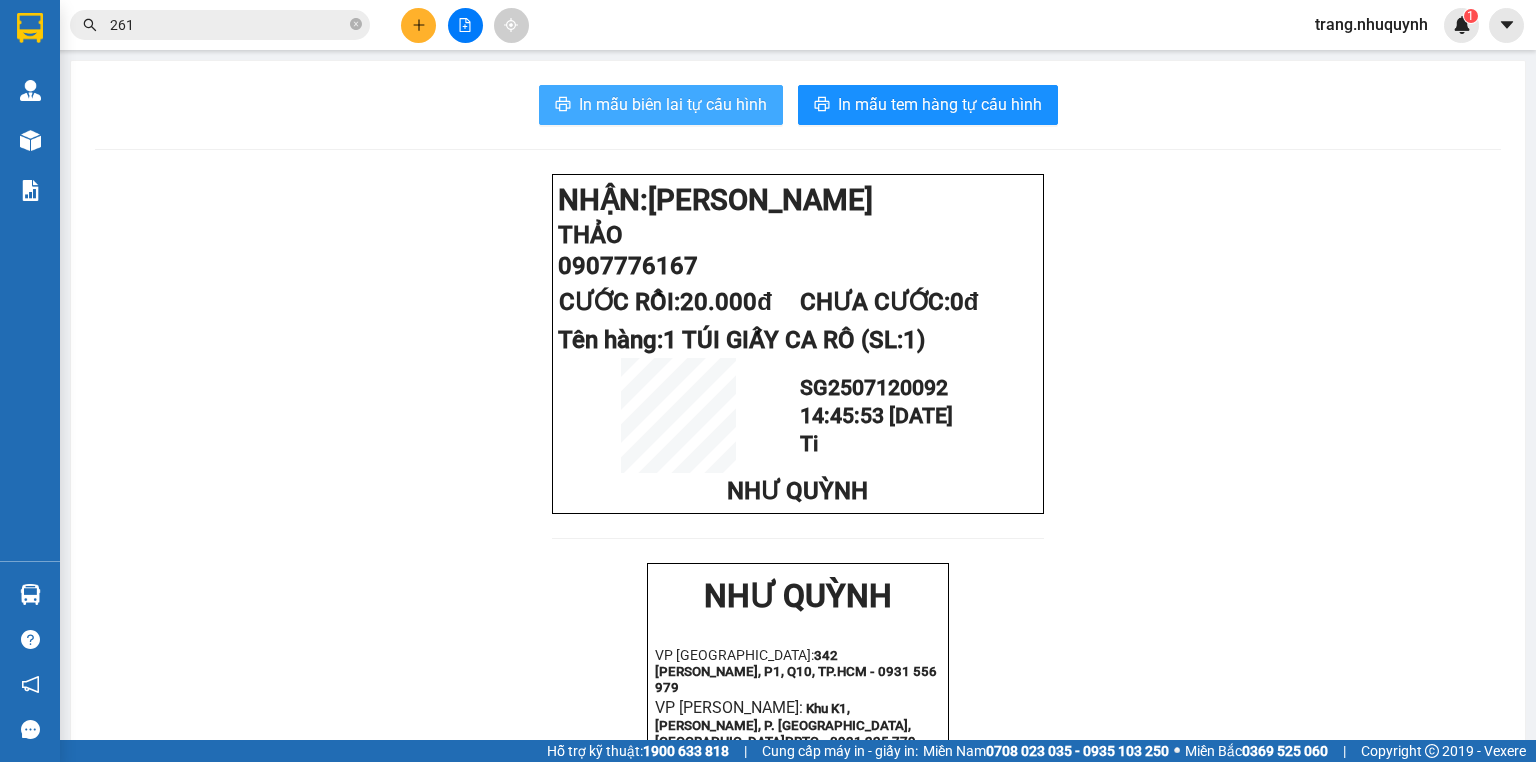 scroll, scrollTop: 0, scrollLeft: 0, axis: both 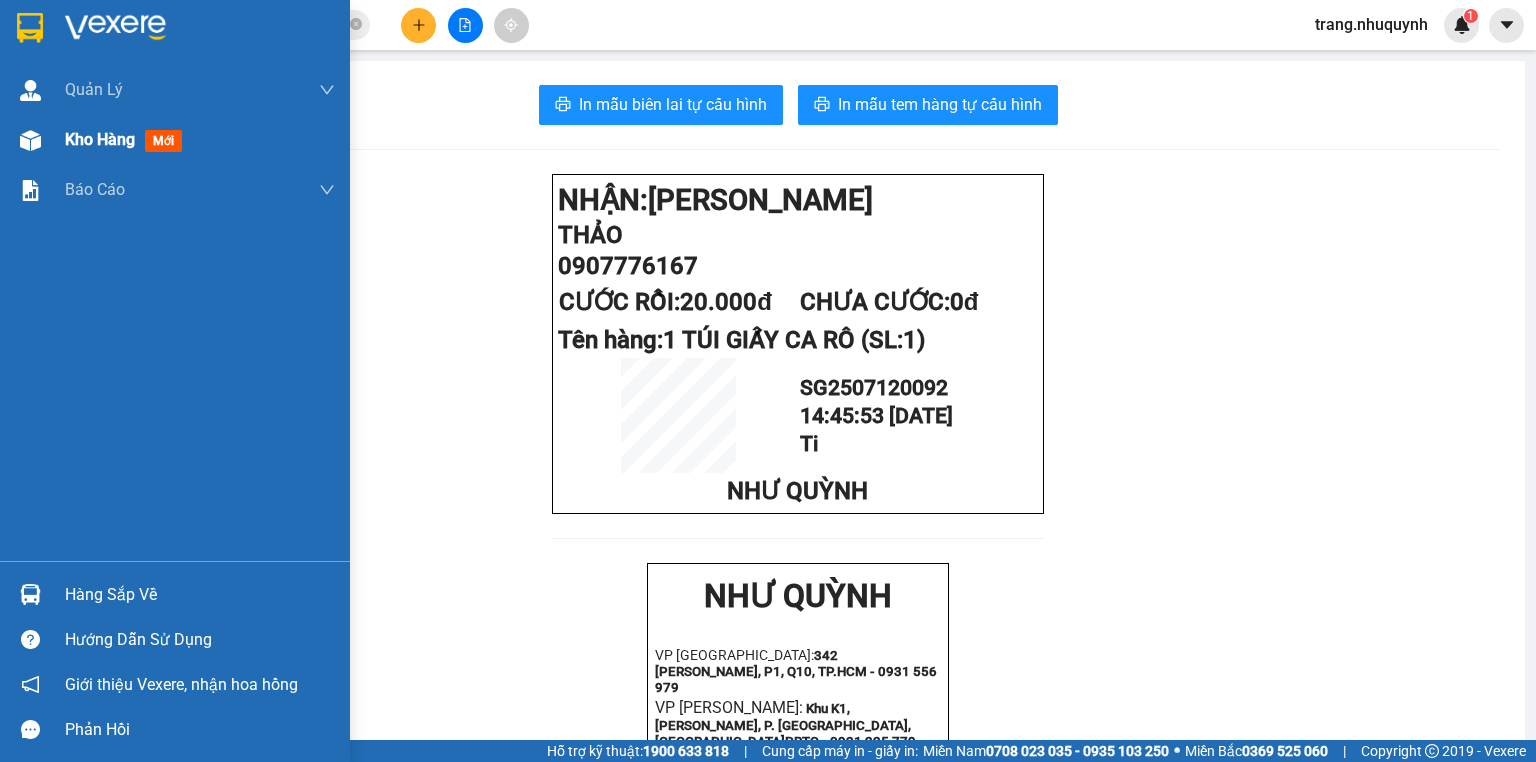 click on "Kho hàng" at bounding box center (100, 139) 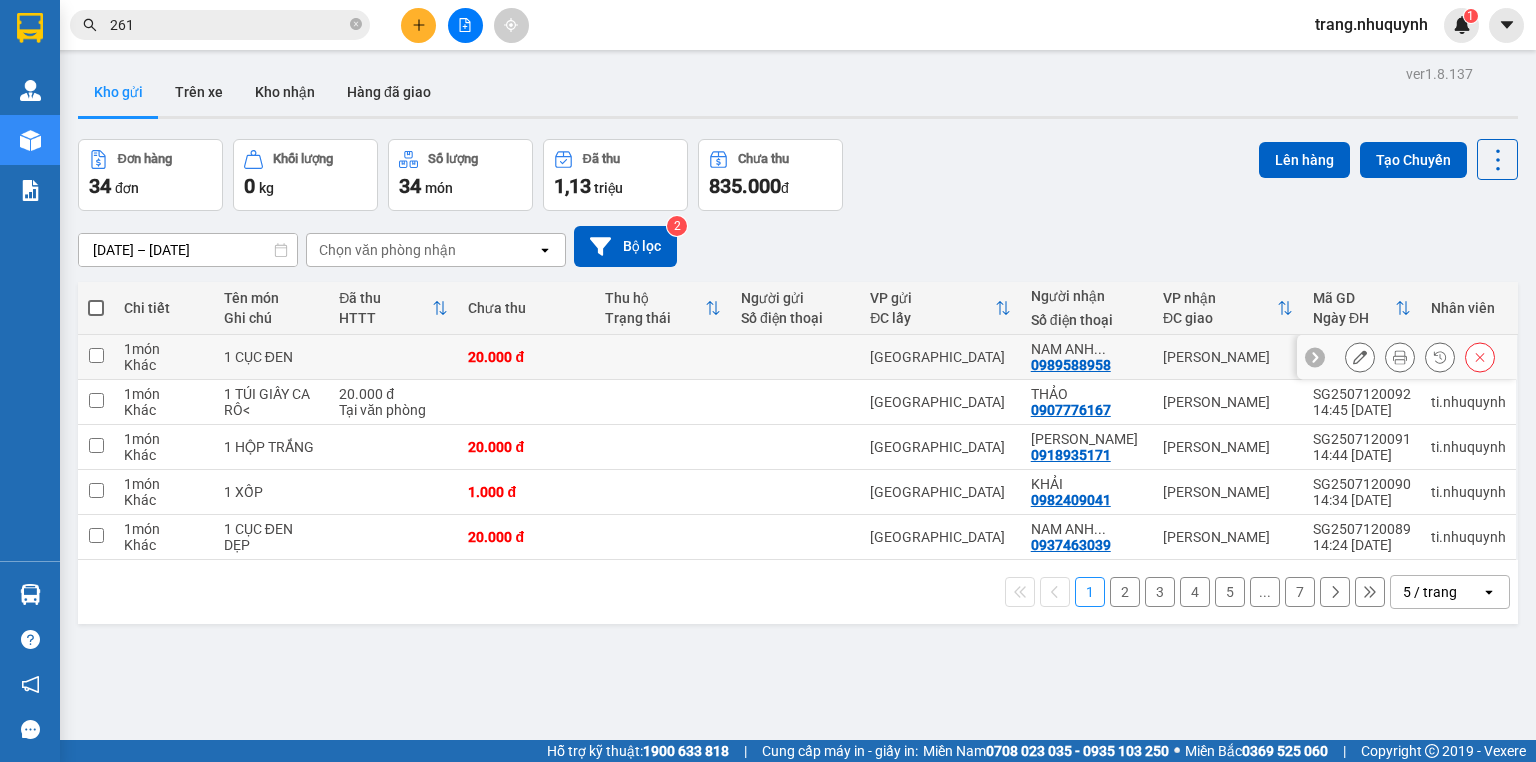 click at bounding box center (1400, 357) 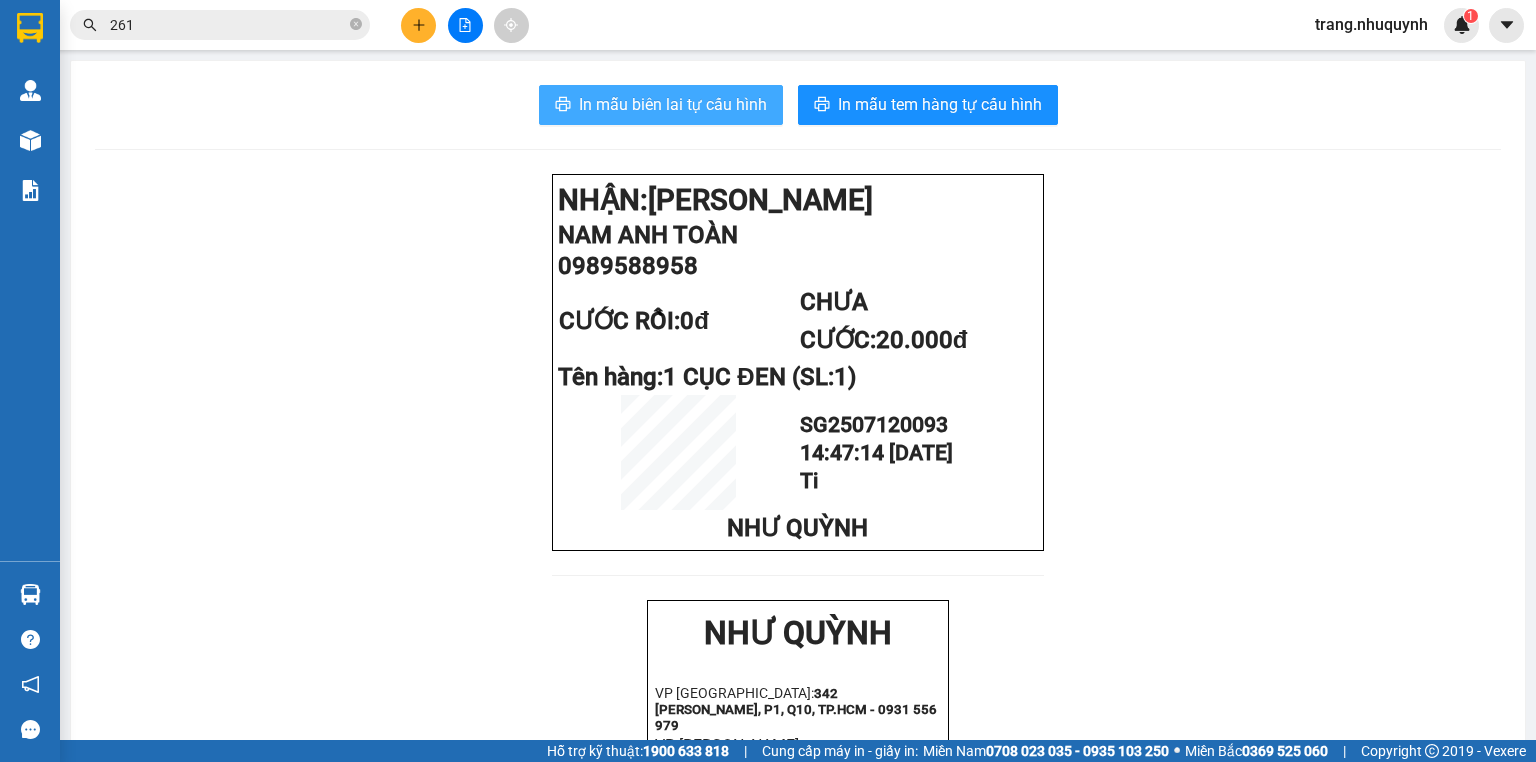click on "In mẫu biên lai tự cấu hình" at bounding box center (673, 104) 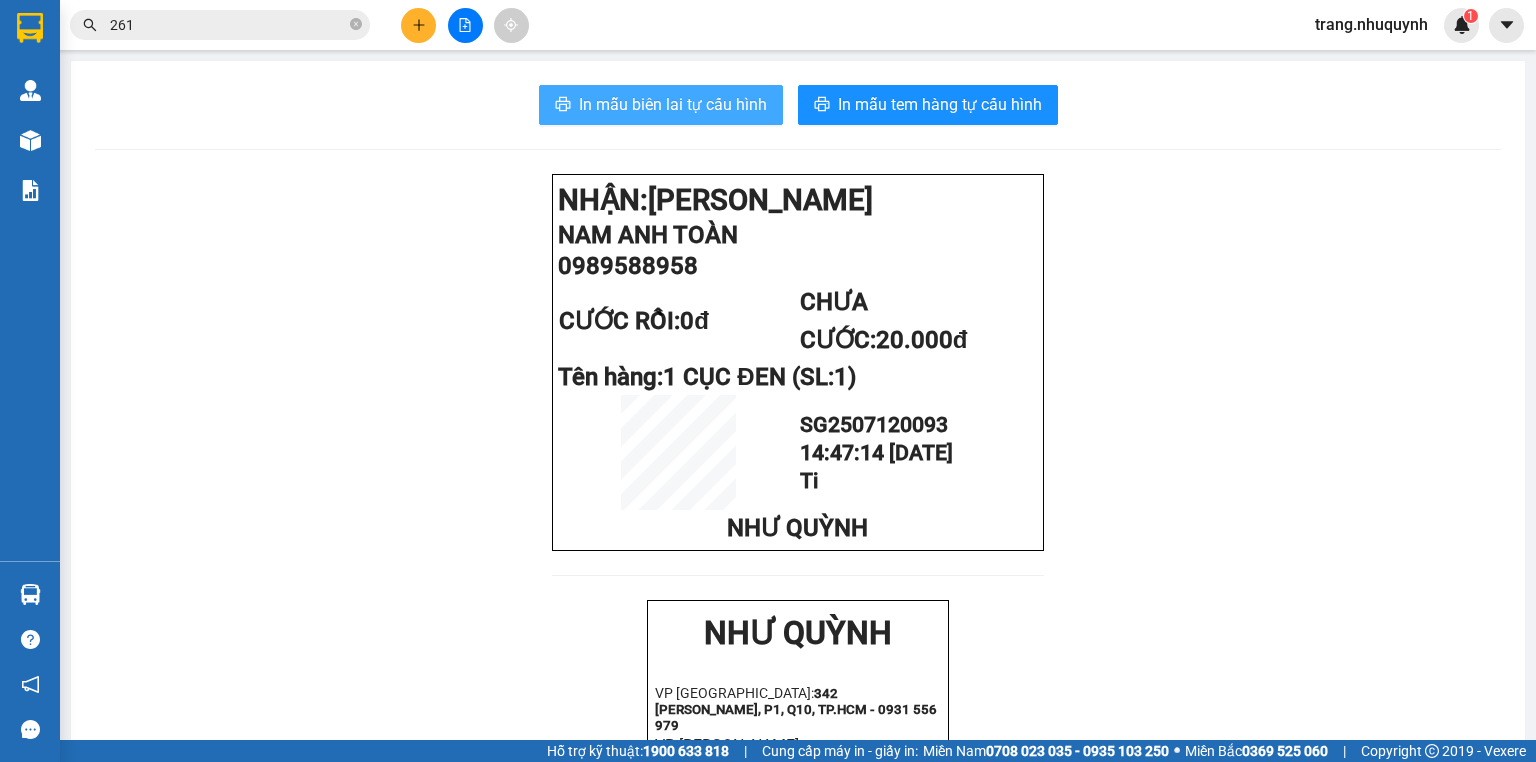 scroll, scrollTop: 0, scrollLeft: 0, axis: both 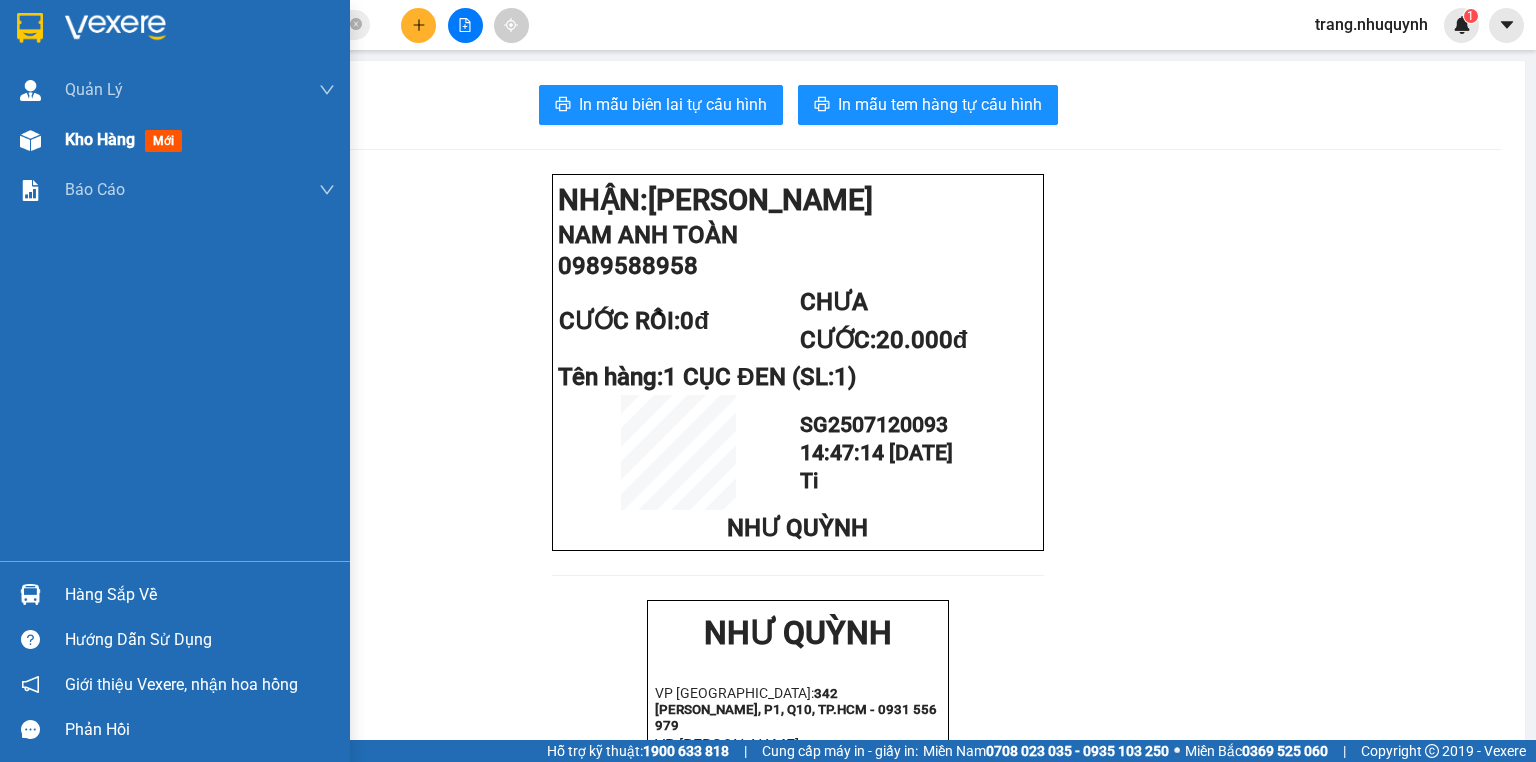 click on "Kho hàng" at bounding box center (100, 139) 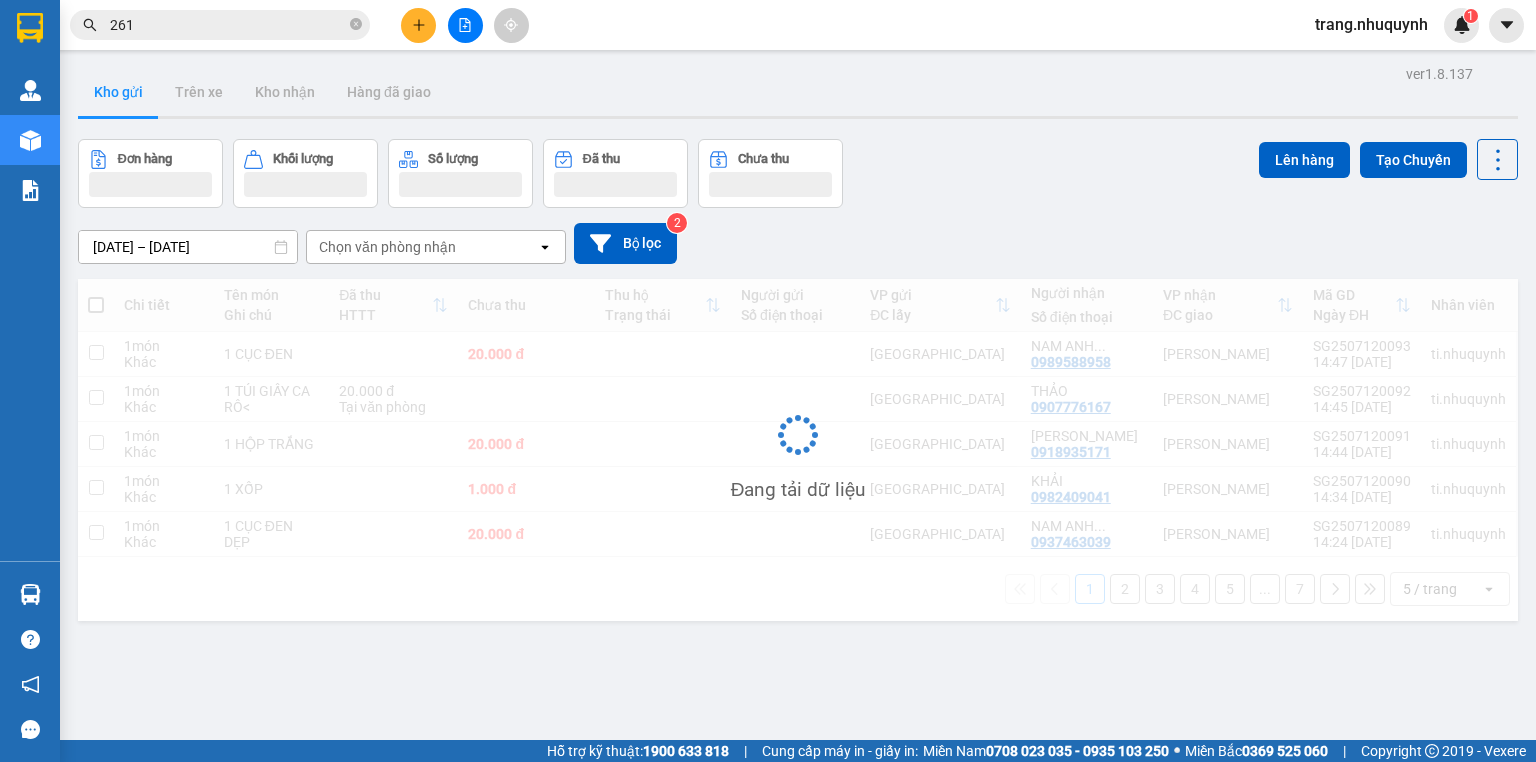click on "Đơn hàng Khối lượng Số lượng Đã thu Chưa thu Lên hàng Tạo Chuyến" at bounding box center [798, 173] 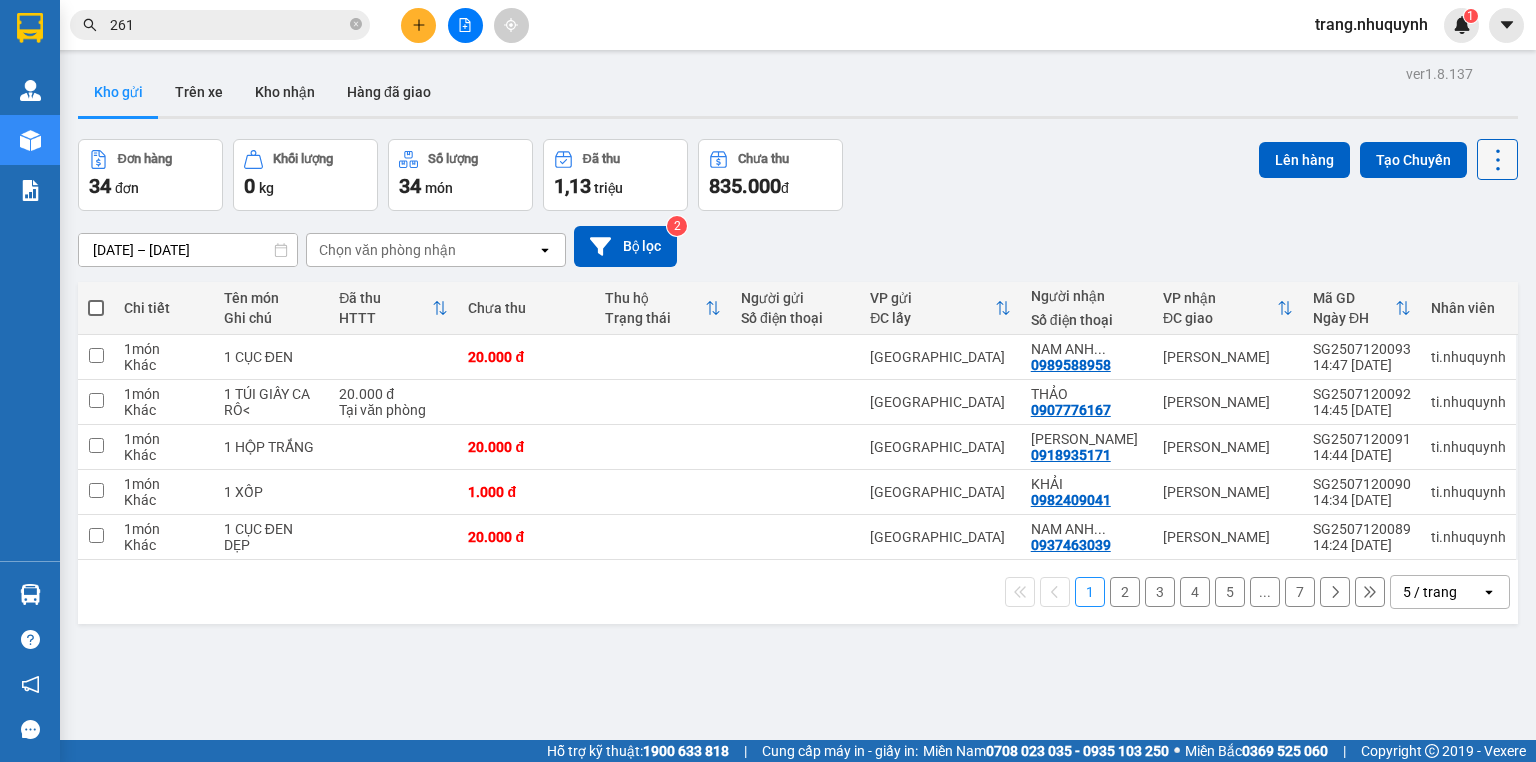click 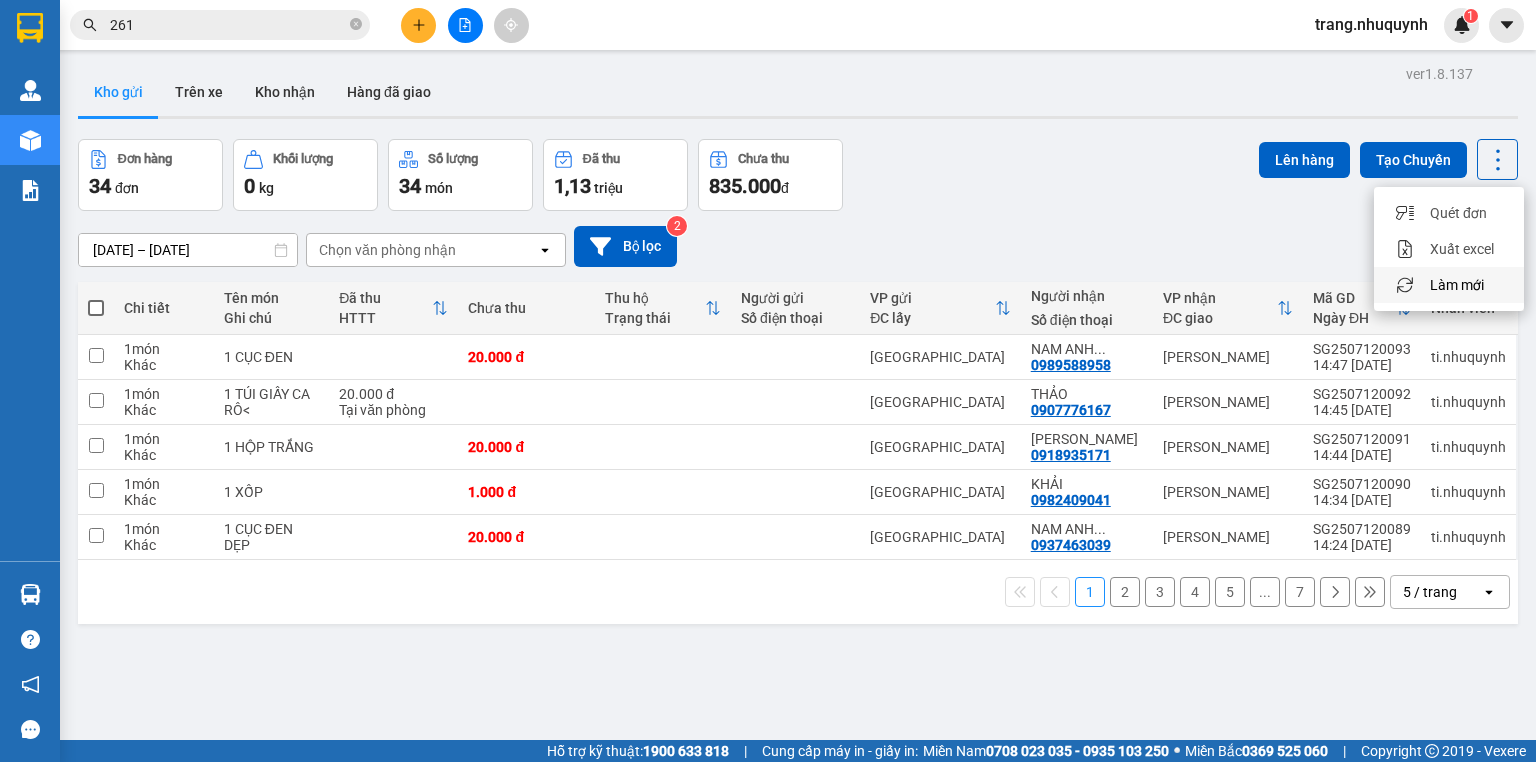 click on "Làm mới" at bounding box center [1457, 285] 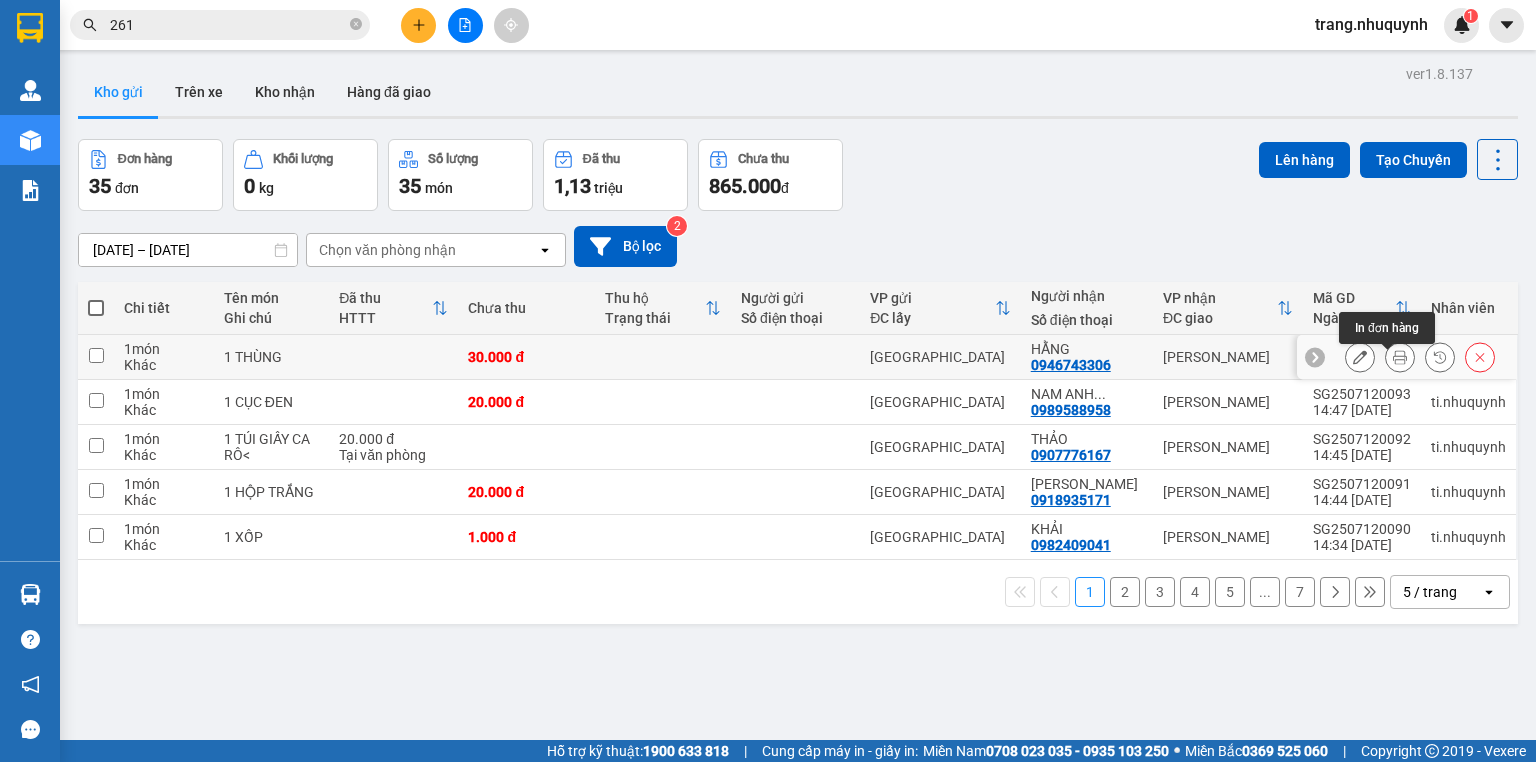 click 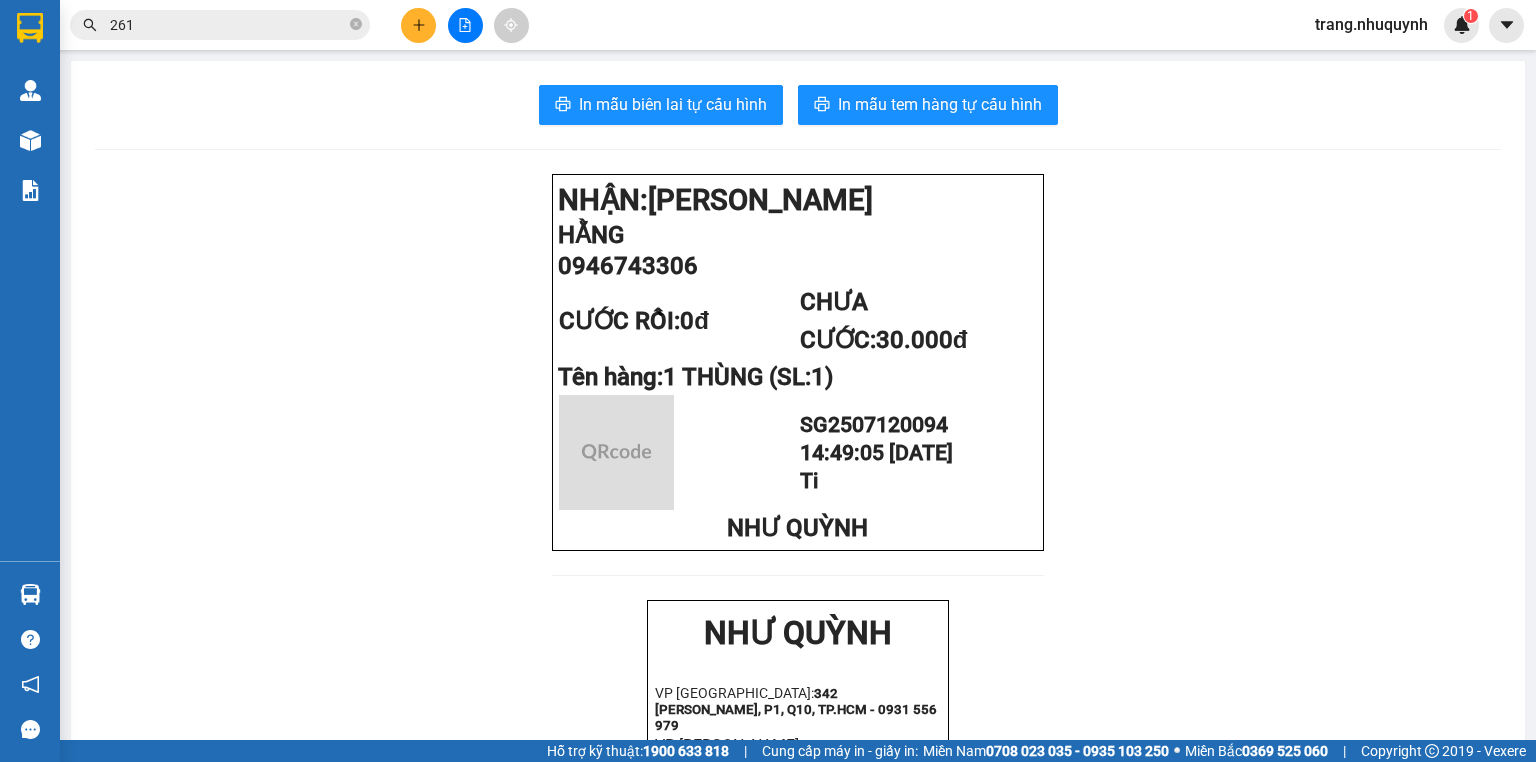 click on "In mẫu biên lai tự cấu hình In mẫu tem hàng tự cấu hình
NHẬN:  Phan Rang
HẰNG
0946743306
CƯỚC RỒI:  0đ
CHƯA CƯỚC:  30.000đ
Tên hàng:  1 THÙNG  (SL:  1)
SG2507120094
14:49:05 - 12/07/2025
Ti
NHƯ QUỲNH
NHƯ QUỲNH
VP Sài Gòn:  342 Lê Hồng Phong, P1, Q10, TP.HCM - 0931 556 979
VP Phan Rang:   Khu K1, Trần Nhân Tông, P. Thanh Sơn, TP.PRTC - 0931 225 779 - 0931 226 779
--------------------------------------------
Gửi khách hàng
Mã đơn:  SG2507120094
Gửi:   -
Sài Gòn
Nhận:   HẰNG -  0946743306
Phan Rang
Tên hàng
SL
Cước hàng
1 THÙNG
1
30.000đ
Tổng cộng
1
30.000đ
Chưa cước:
30.000đ
Tổng phải thu:
30.000đ
Nhân viên in:  Nguyễn Thị Mỹ Trang
Thời gian in:  14:49  12-07-2025
KHÁCH HÀNG:" at bounding box center [798, 779] 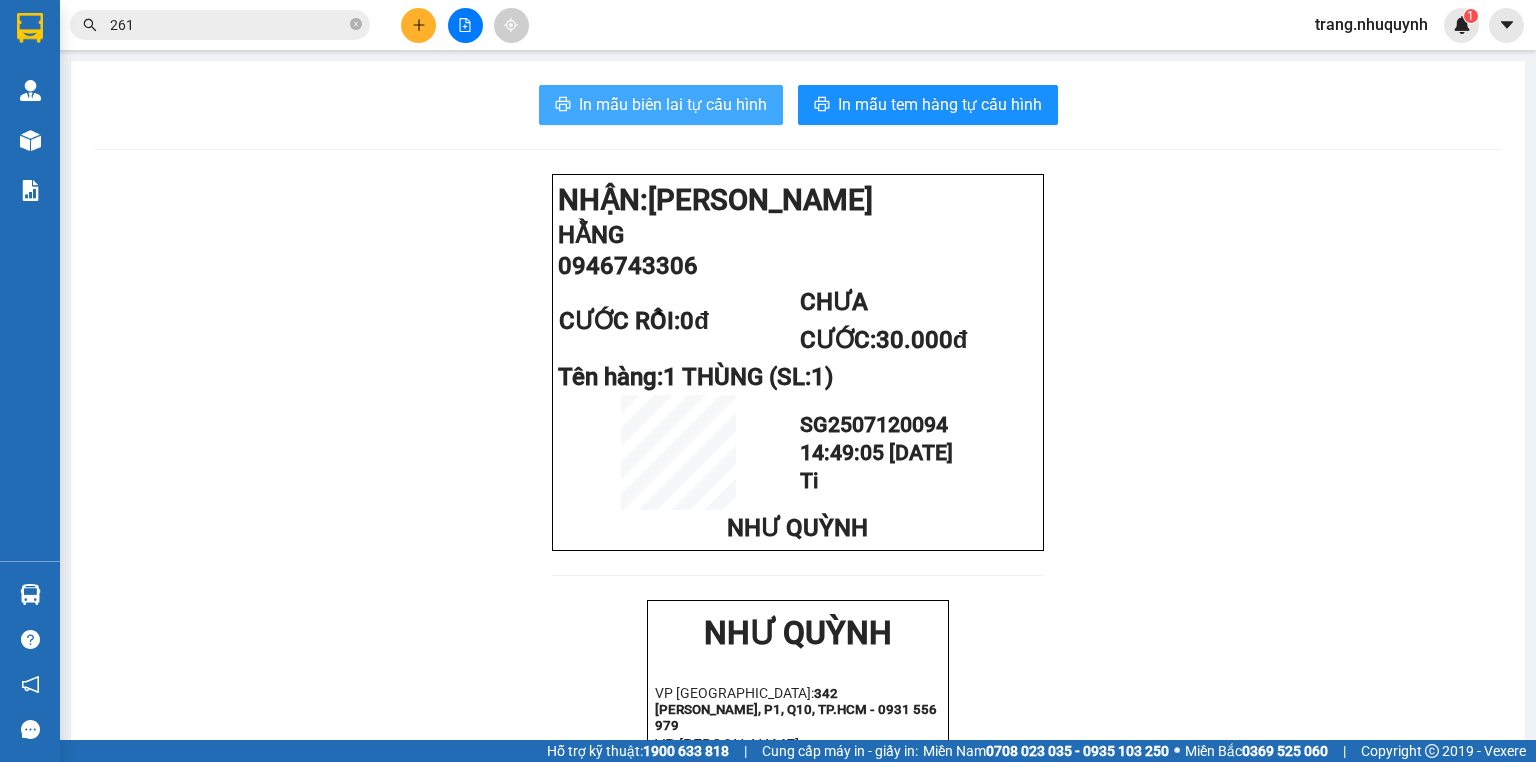 click on "In mẫu biên lai tự cấu hình" at bounding box center [673, 104] 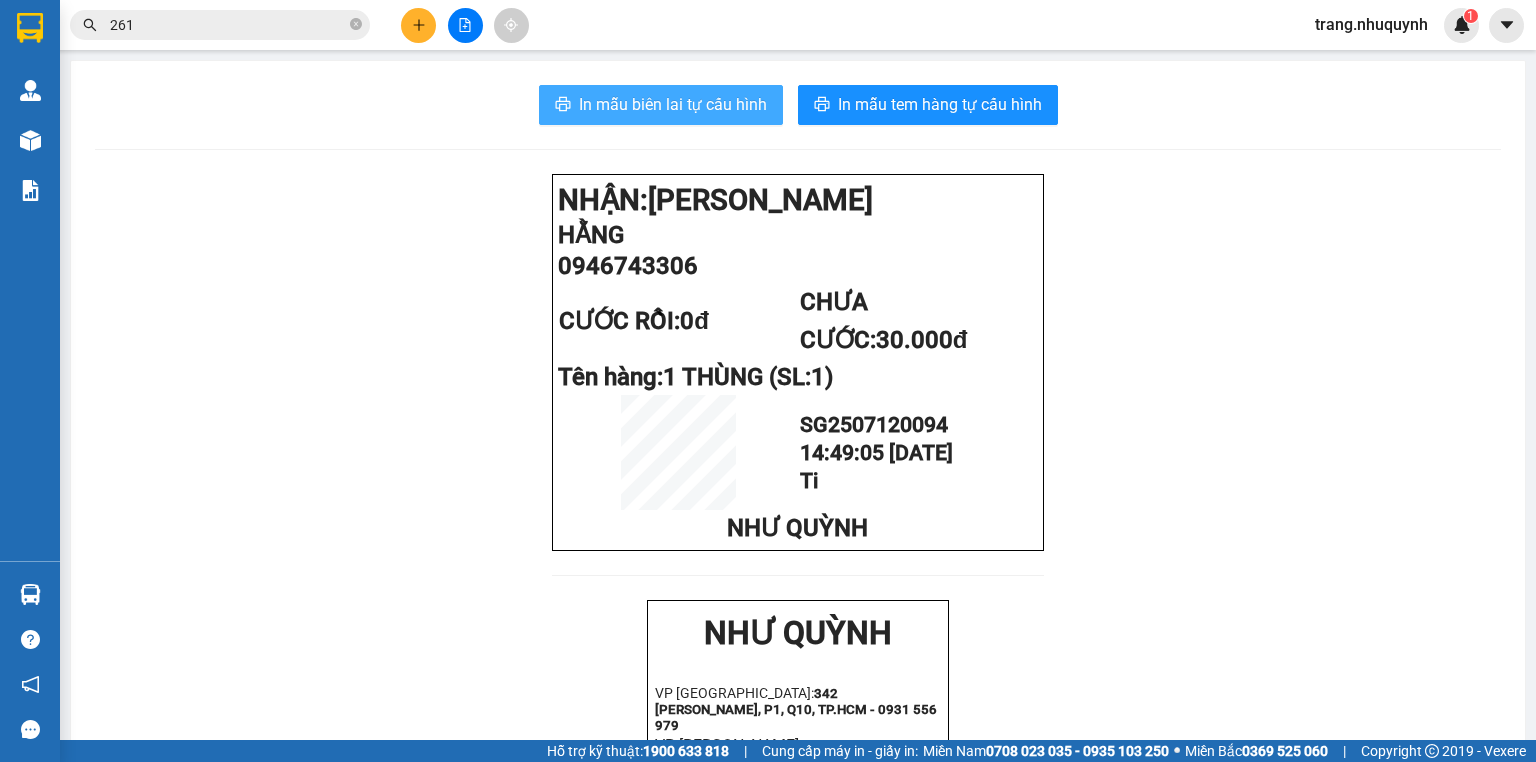 scroll, scrollTop: 0, scrollLeft: 0, axis: both 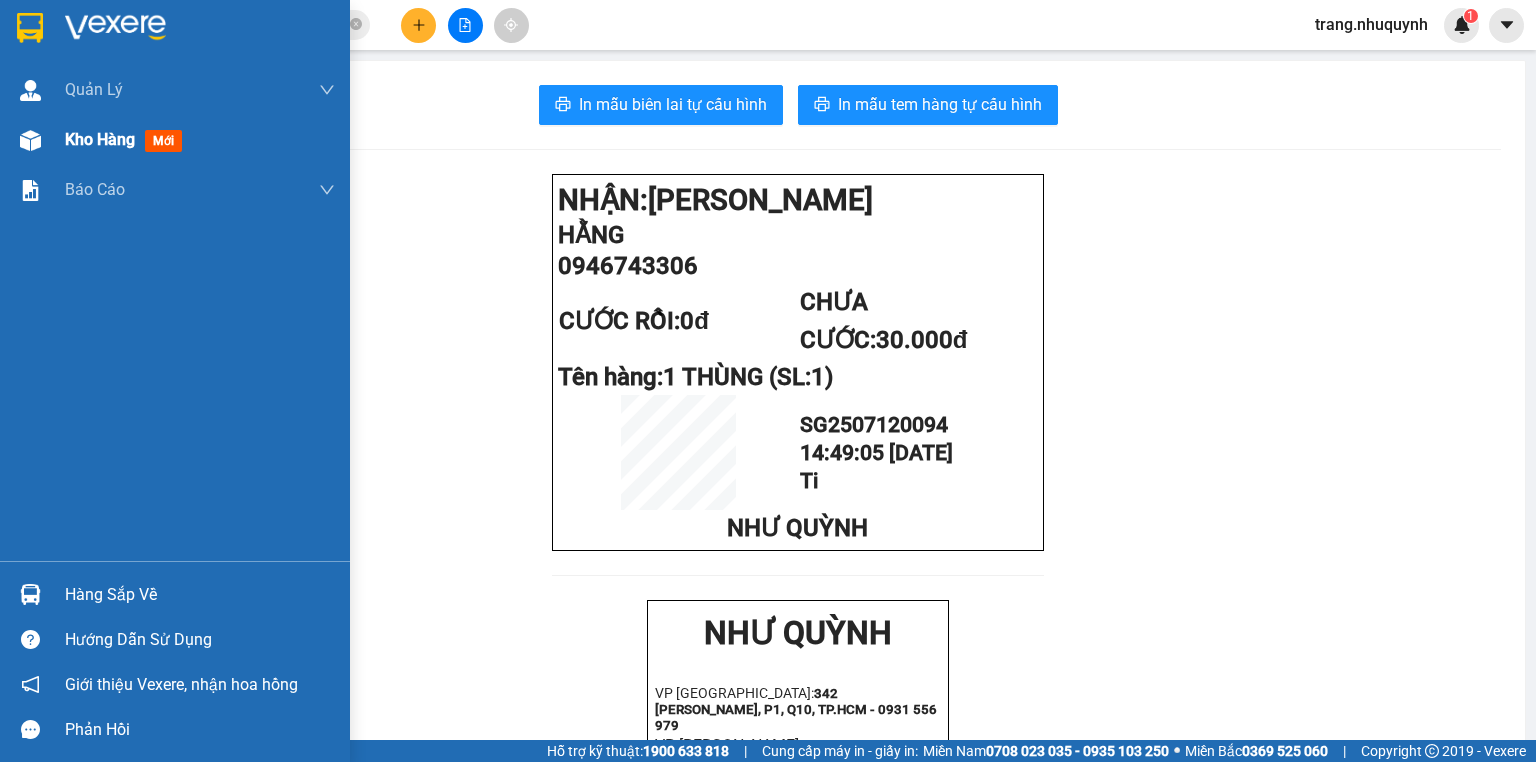 click on "Kho hàng mới" at bounding box center [127, 139] 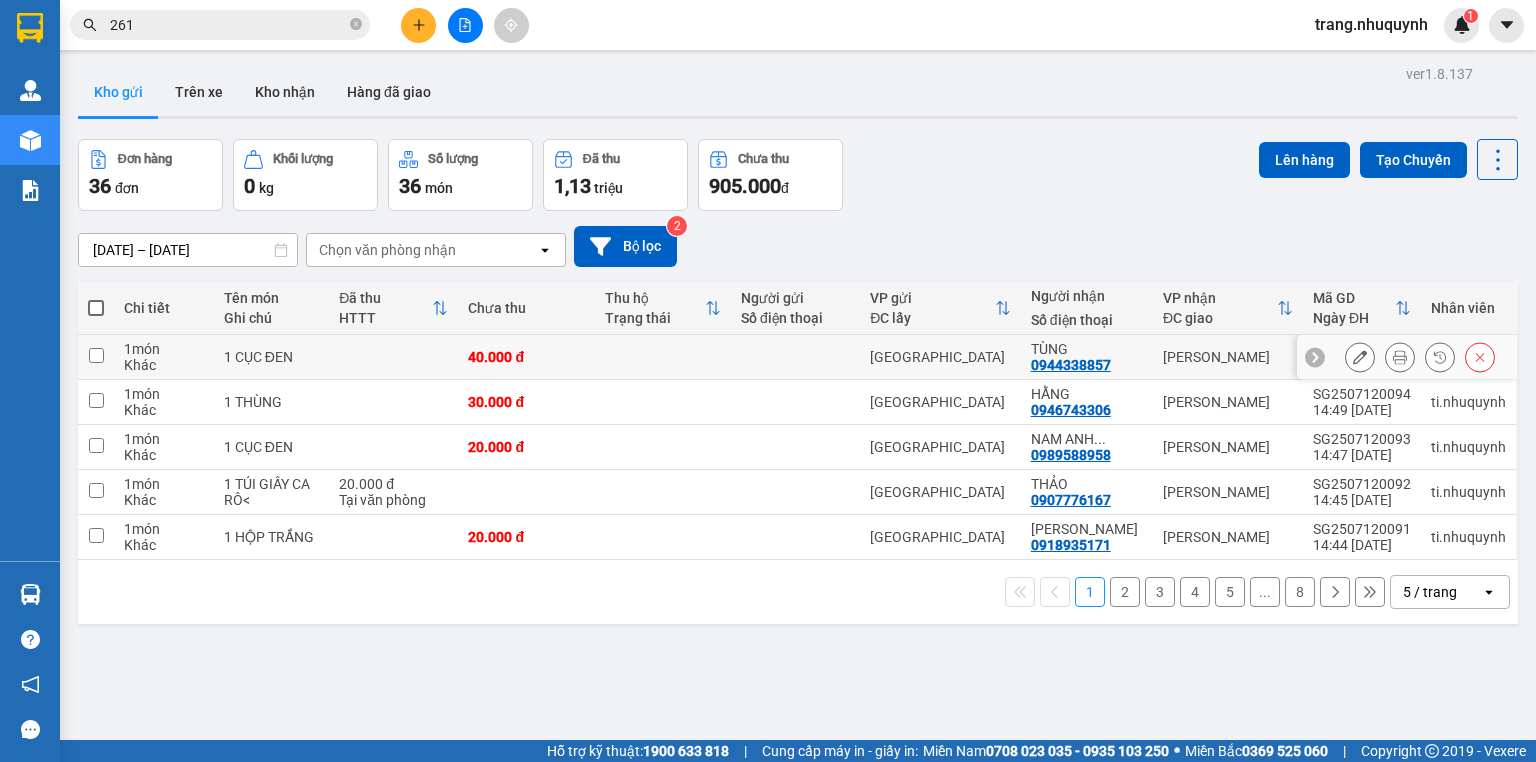 click 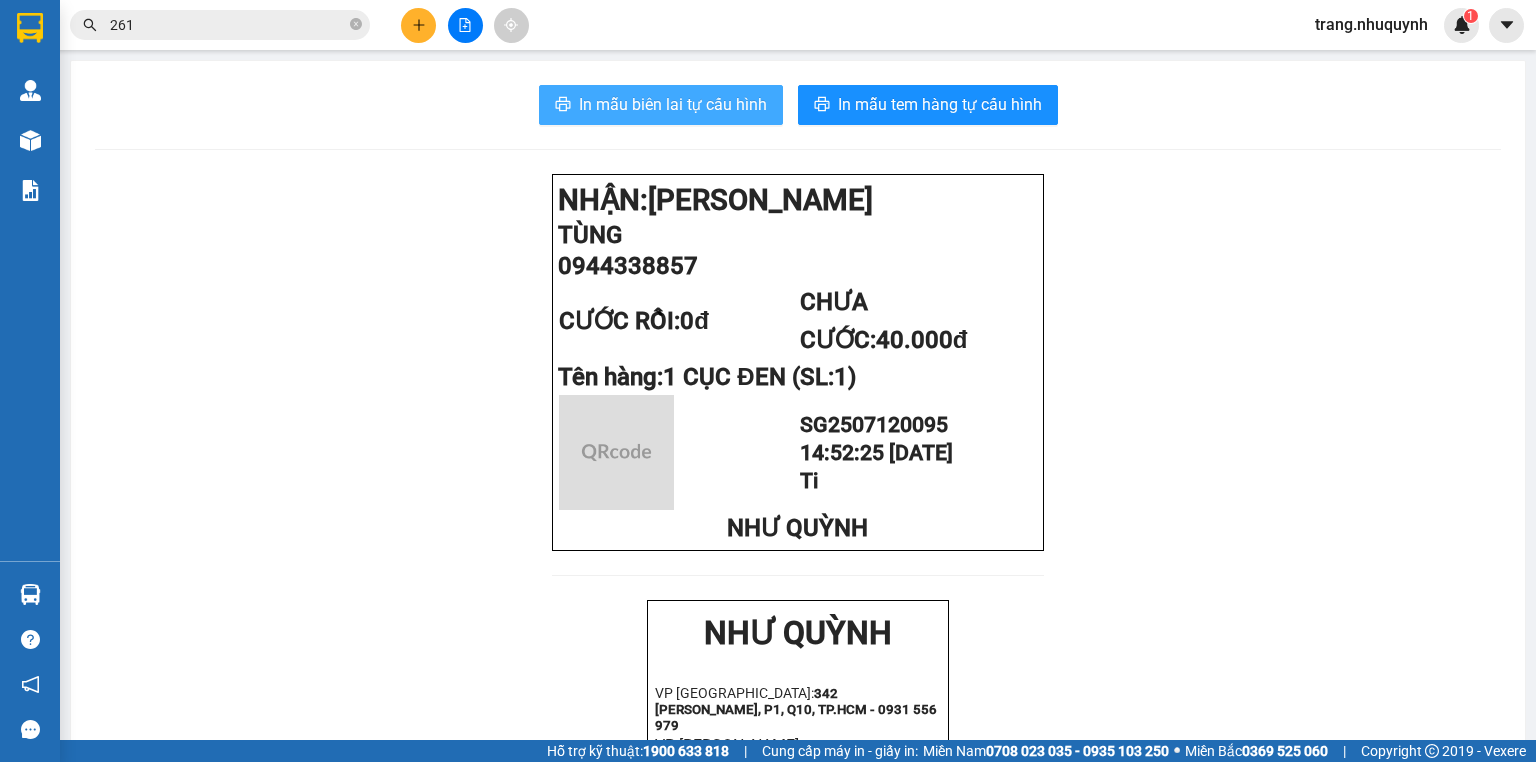 click on "In mẫu biên lai tự cấu hình" at bounding box center (673, 104) 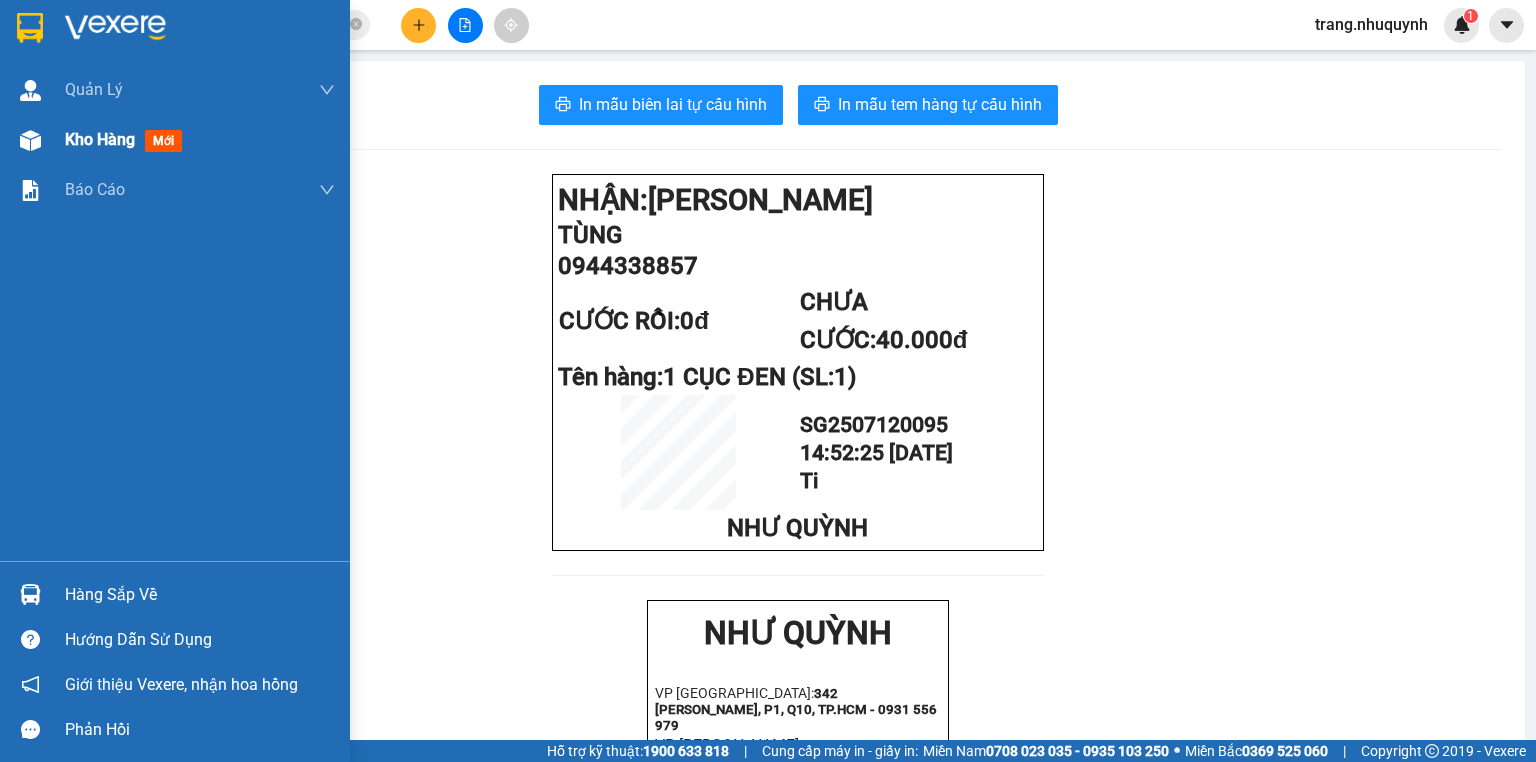 click on "Kho hàng" at bounding box center (100, 139) 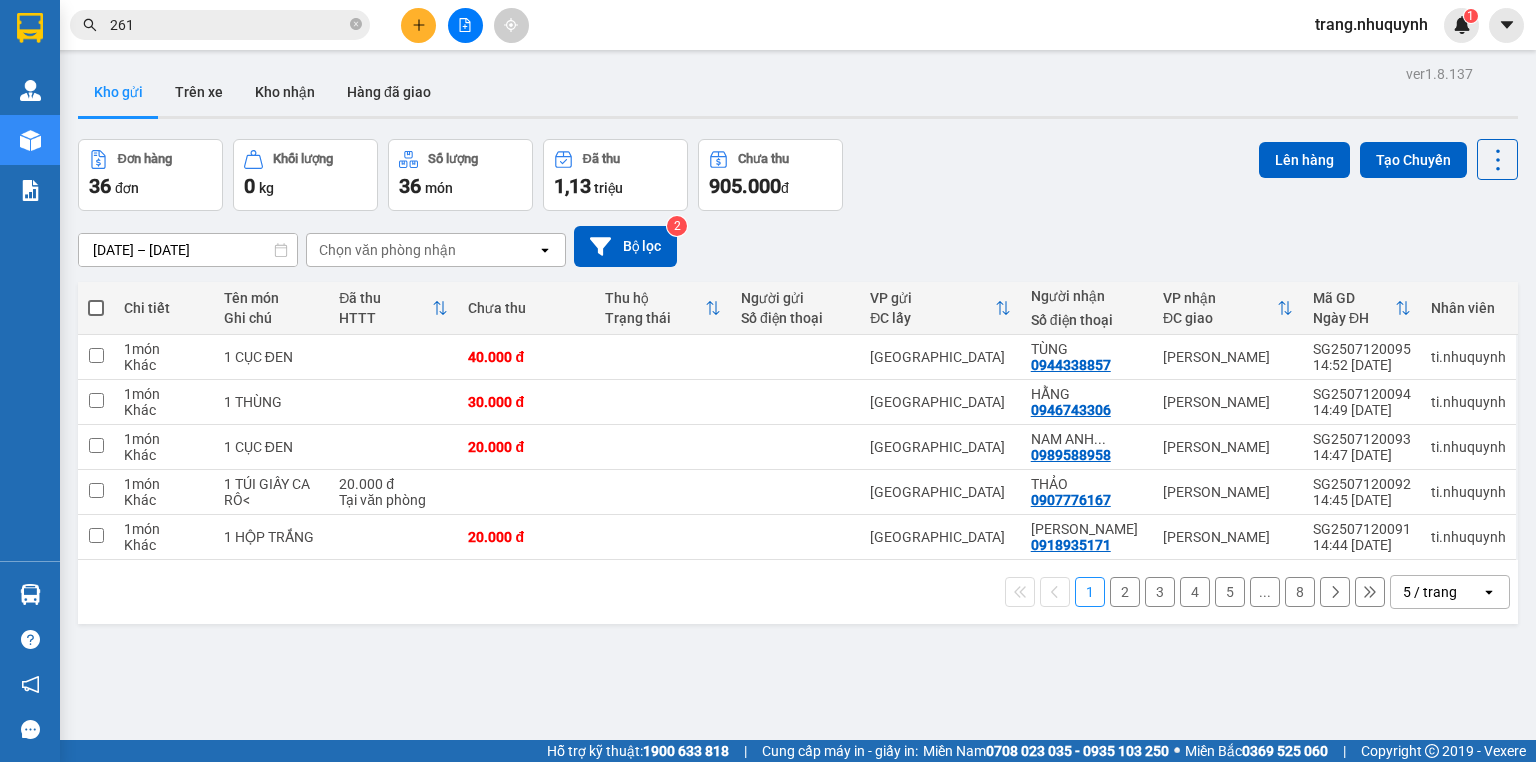 click on "ver  1.8.137 Kho gửi Trên xe Kho nhận Hàng đã giao Đơn hàng 36 đơn Khối lượng 0 kg Số lượng 36 món Đã thu 1,13   triệu Chưa thu 905.000  đ Lên hàng Tạo Chuyến 10/07/2025 – 12/07/2025 Press the down arrow key to interact with the calendar and select a date. Press the escape button to close the calendar. Selected date range is from 10/07/2025 to 12/07/2025. Chọn văn phòng nhận open Bộ lọc 2 Chi tiết Tên món Ghi chú Đã thu HTTT Chưa thu Thu hộ Trạng thái Người gửi Số điện thoại VP gửi ĐC lấy Người nhận Số điện thoại VP nhận ĐC giao Mã GD Ngày ĐH Nhân viên 1  món Khác 1 CỤC ĐEN 40.000 đ Sài Gòn TÙNG 0944338857 Phan Rang SG2507120095 14:52 12/07 ti.nhuquynh 1  món Khác 1 THÙNG  30.000 đ Sài Gòn HẰNG 0946743306 Phan Rang SG2507120094 14:49 12/07 ti.nhuquynh 1  món Khác 1 CỤC ĐEN 20.000 đ Sài Gòn NAM ANH ... 0989588958 Phan Rang SG2507120093 14:47 12/07 ti.nhuquynh 1  món Khác 20.000 đ THẢO" at bounding box center [798, 441] 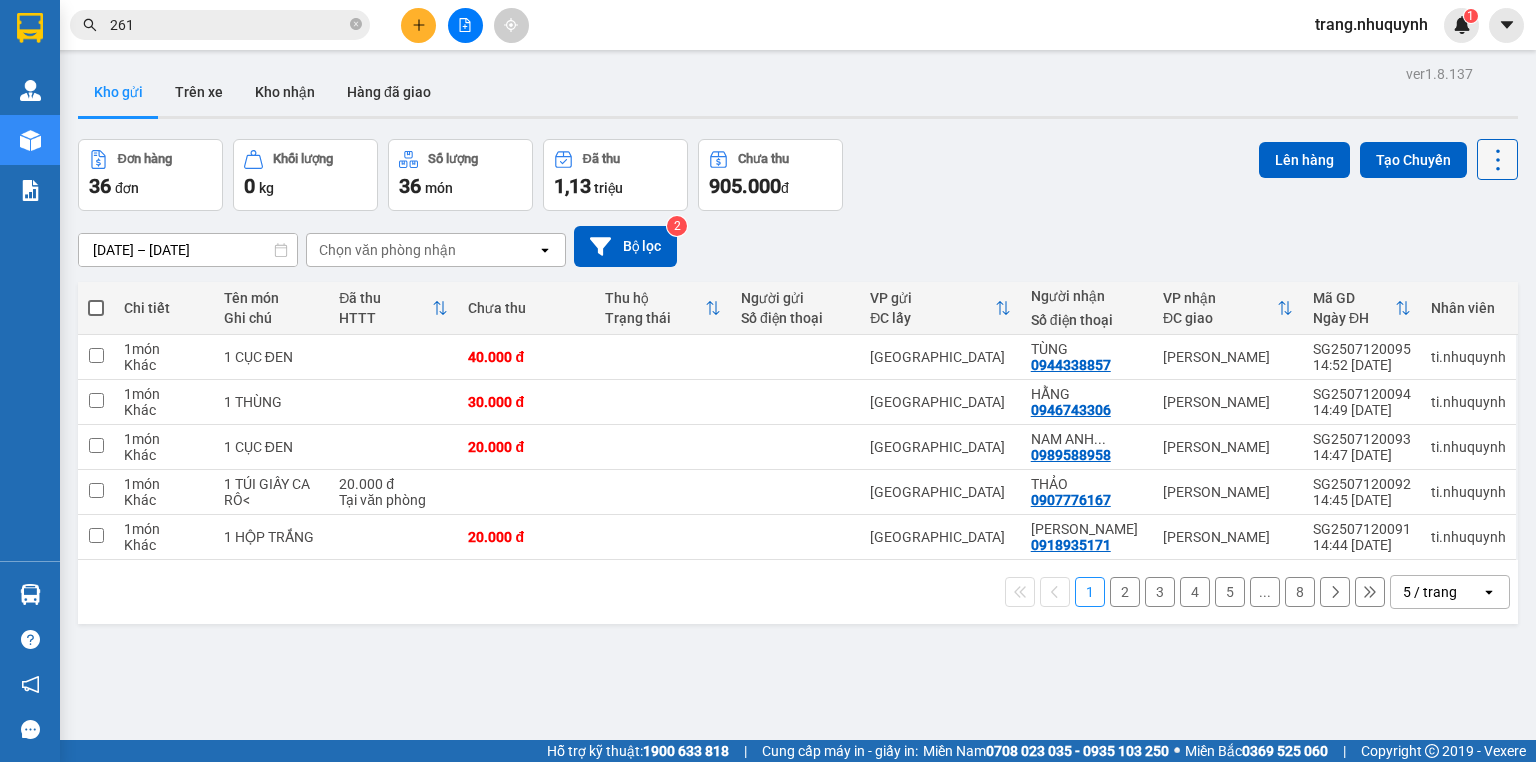 click 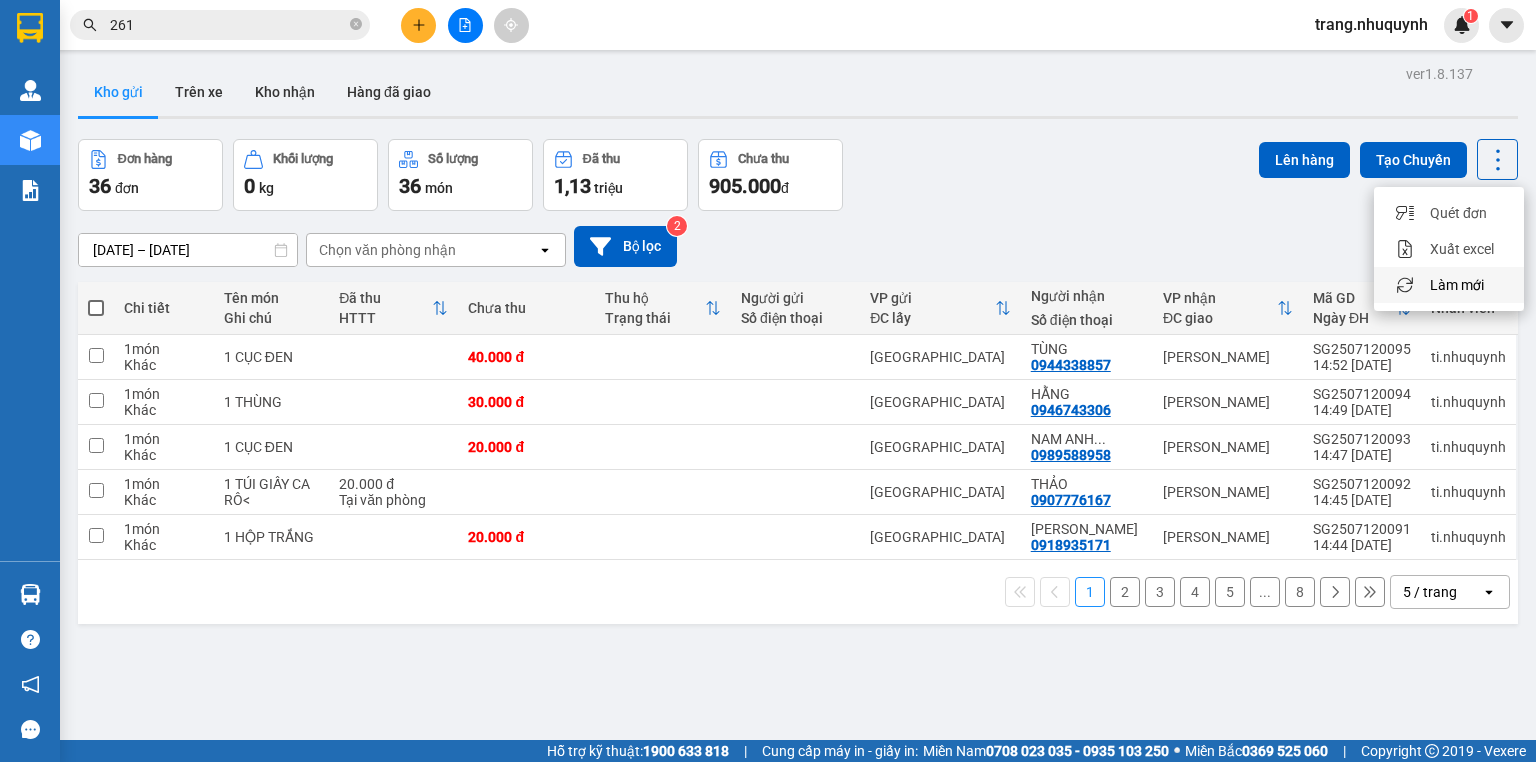 click on "Làm mới" at bounding box center (1457, 285) 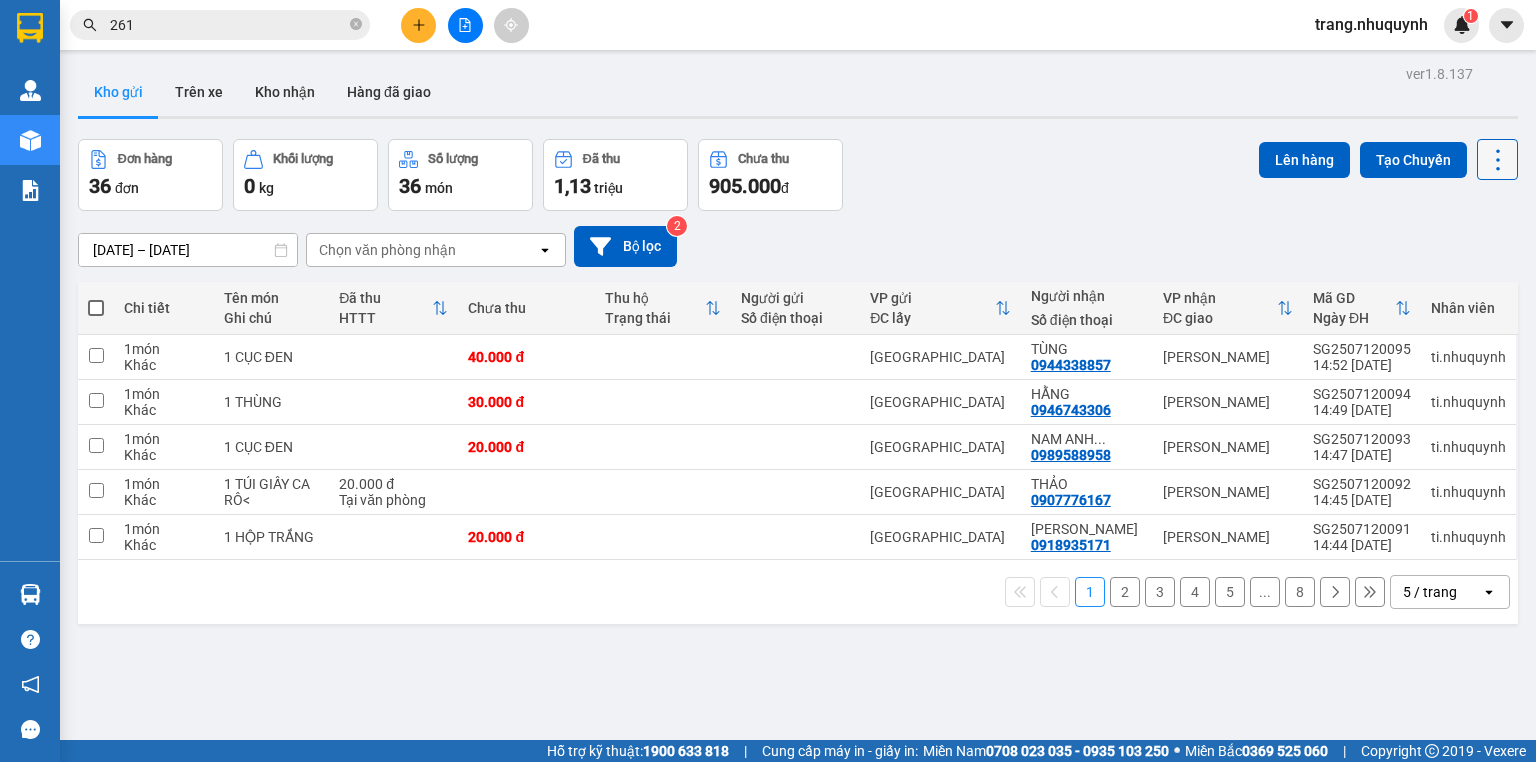 click 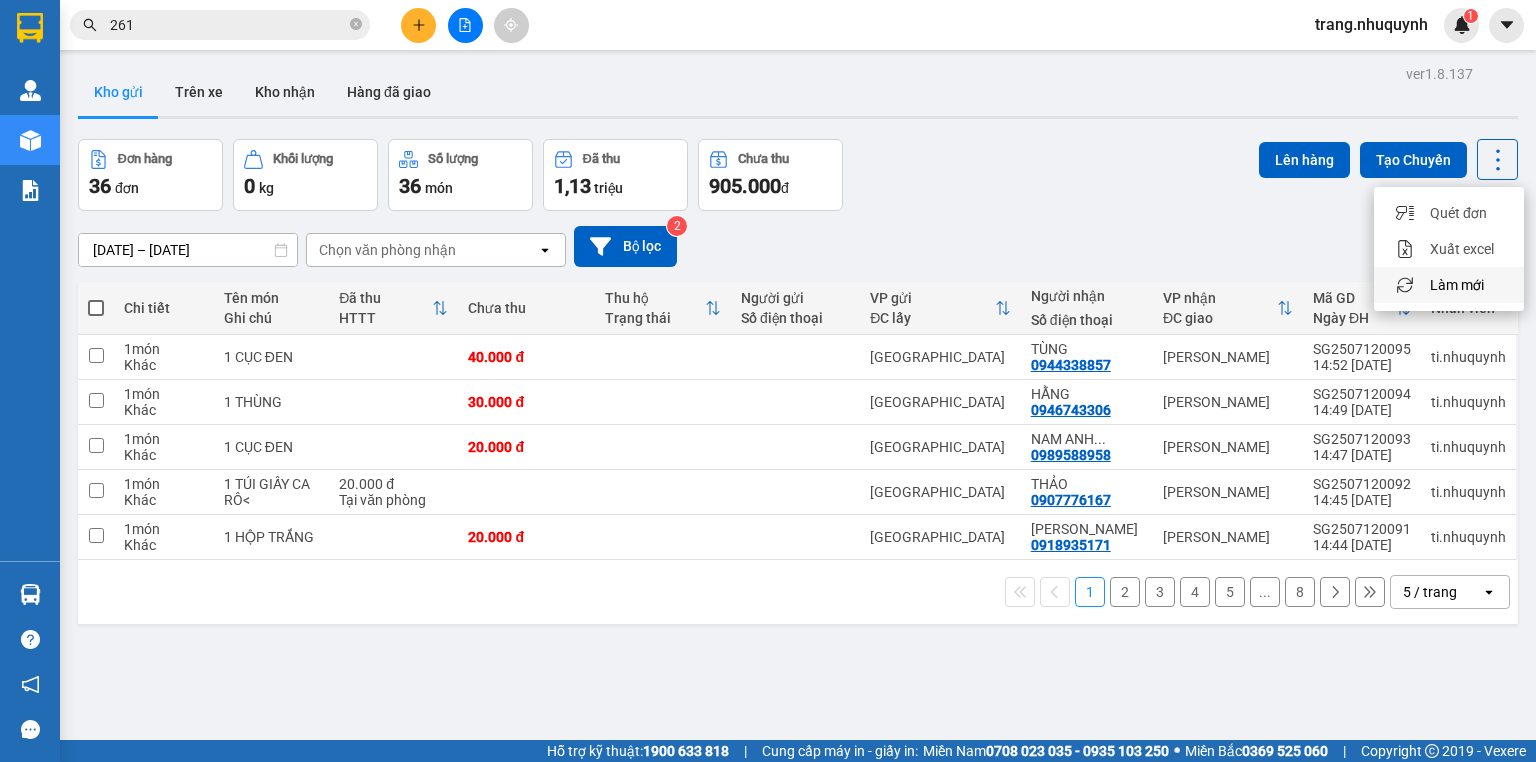 click on "Làm mới" at bounding box center (1457, 285) 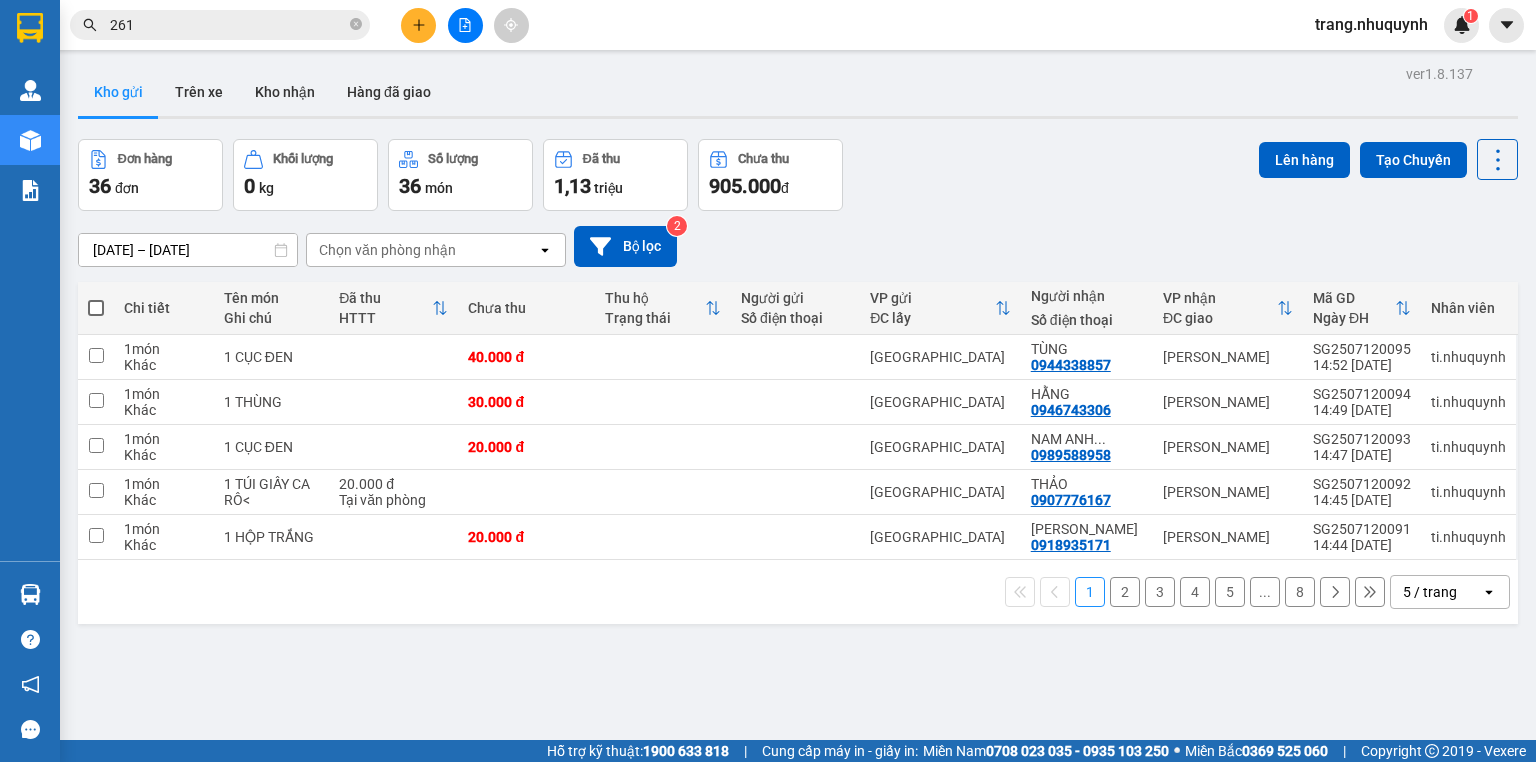 click on "ver  1.8.137 Kho gửi Trên xe Kho nhận Hàng đã giao Đơn hàng 36 đơn Khối lượng 0 kg Số lượng 36 món Đã thu 1,13   triệu Chưa thu 905.000  đ Lên hàng Tạo Chuyến 10/07/2025 – 12/07/2025 Press the down arrow key to interact with the calendar and select a date. Press the escape button to close the calendar. Selected date range is from 10/07/2025 to 12/07/2025. Chọn văn phòng nhận open Bộ lọc 2 Chi tiết Tên món Ghi chú Đã thu HTTT Chưa thu Thu hộ Trạng thái Người gửi Số điện thoại VP gửi ĐC lấy Người nhận Số điện thoại VP nhận ĐC giao Mã GD Ngày ĐH Nhân viên 1  món Khác 1 CỤC ĐEN 40.000 đ Sài Gòn TÙNG 0944338857 Phan Rang SG2507120095 14:52 12/07 ti.nhuquynh 1  món Khác 1 THÙNG  30.000 đ Sài Gòn HẰNG 0946743306 Phan Rang SG2507120094 14:49 12/07 ti.nhuquynh 1  món Khác 1 CỤC ĐEN 20.000 đ Sài Gòn NAM ANH ... 0989588958 Phan Rang SG2507120093 14:47 12/07 ti.nhuquynh 1  món Khác 20.000 đ THẢO" at bounding box center [798, 441] 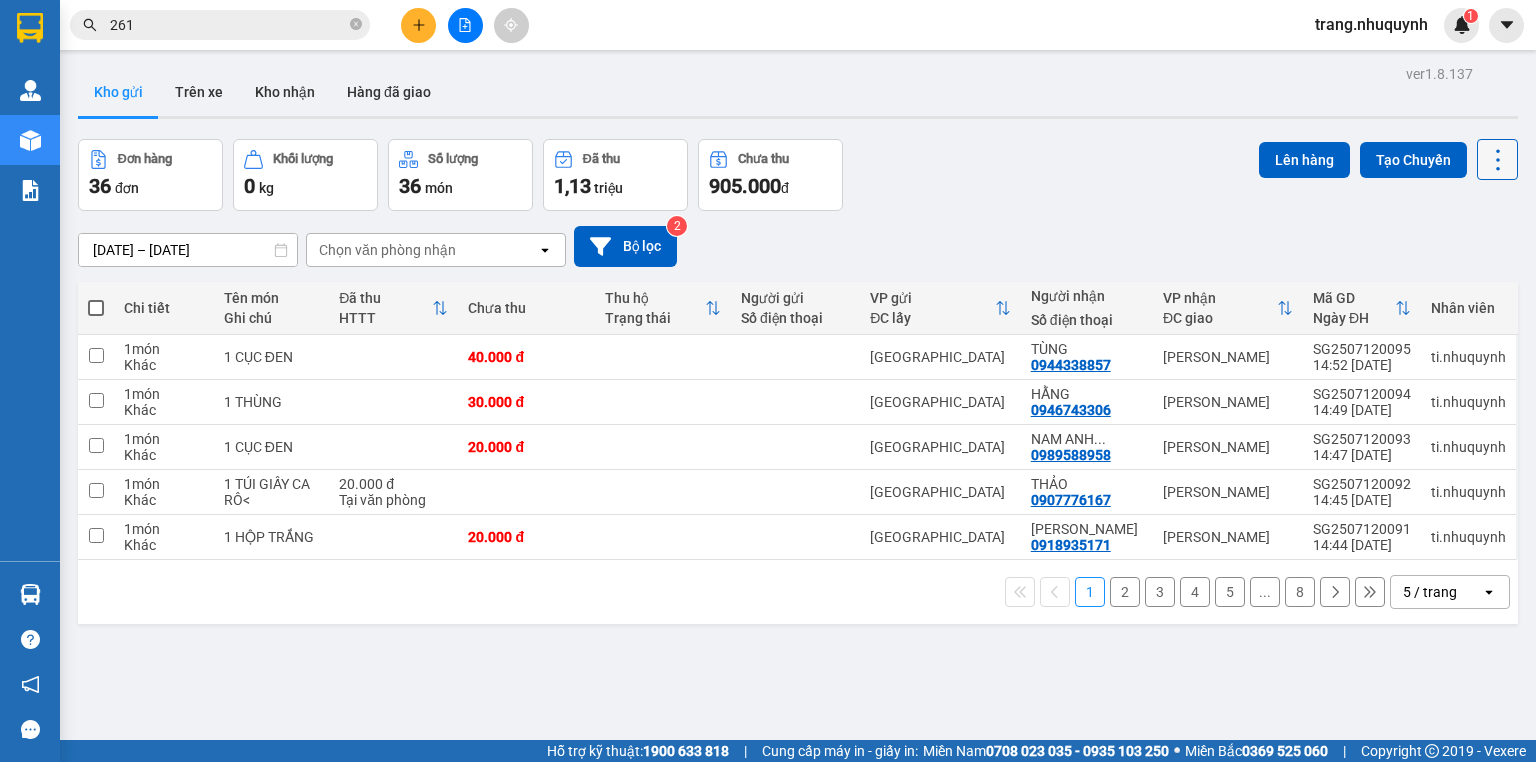 click 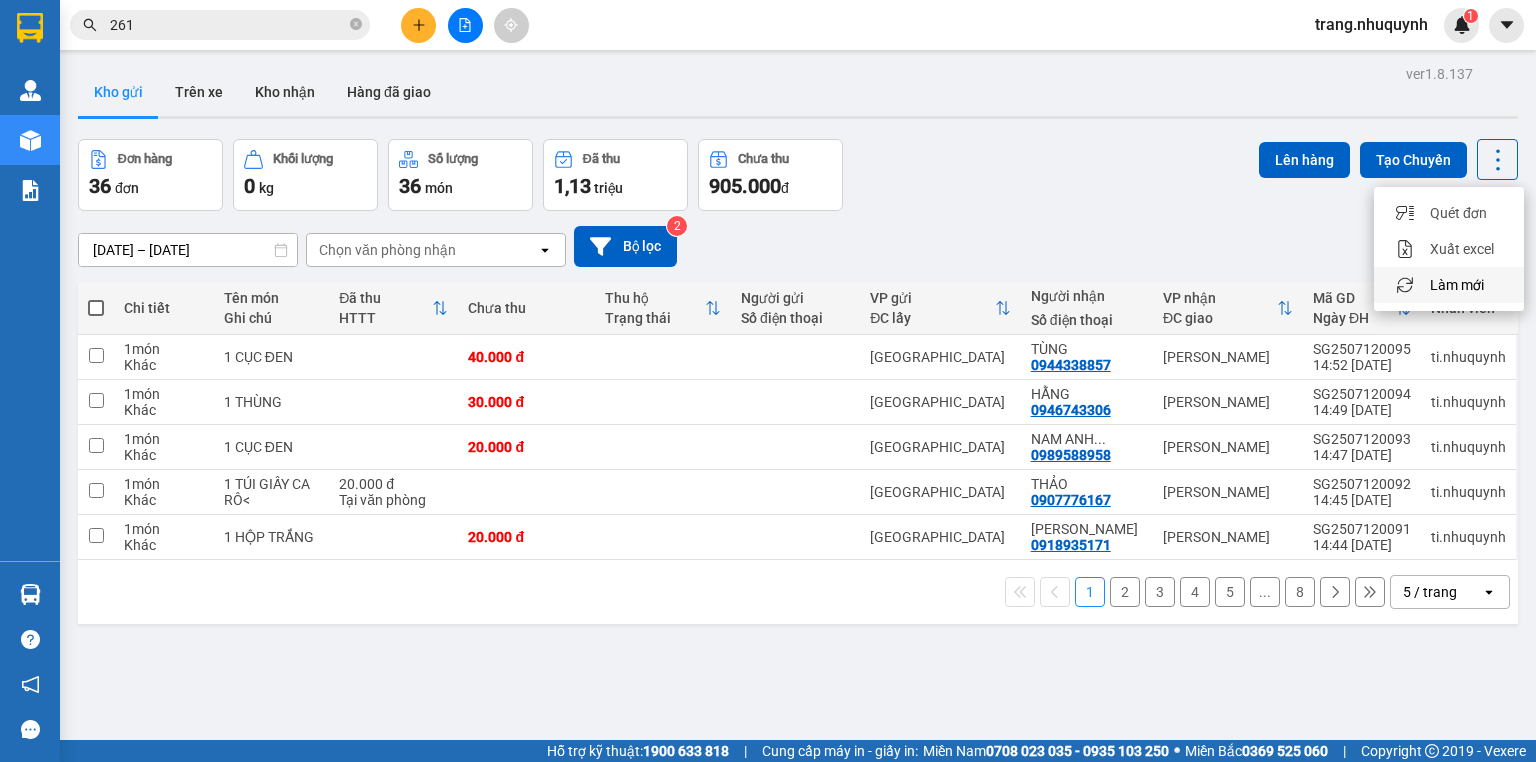 click on "Làm mới" at bounding box center [1457, 285] 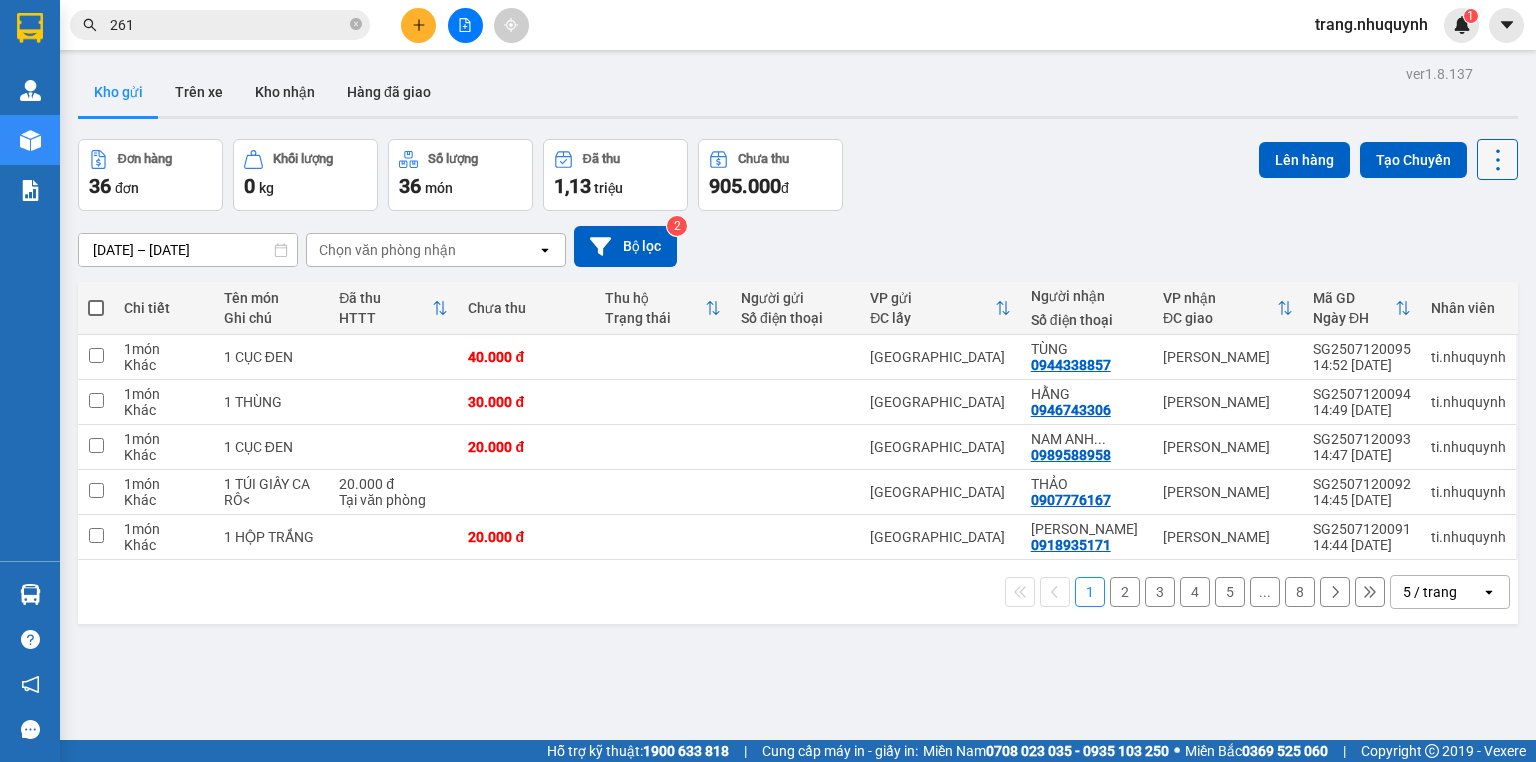 click at bounding box center [1497, 159] 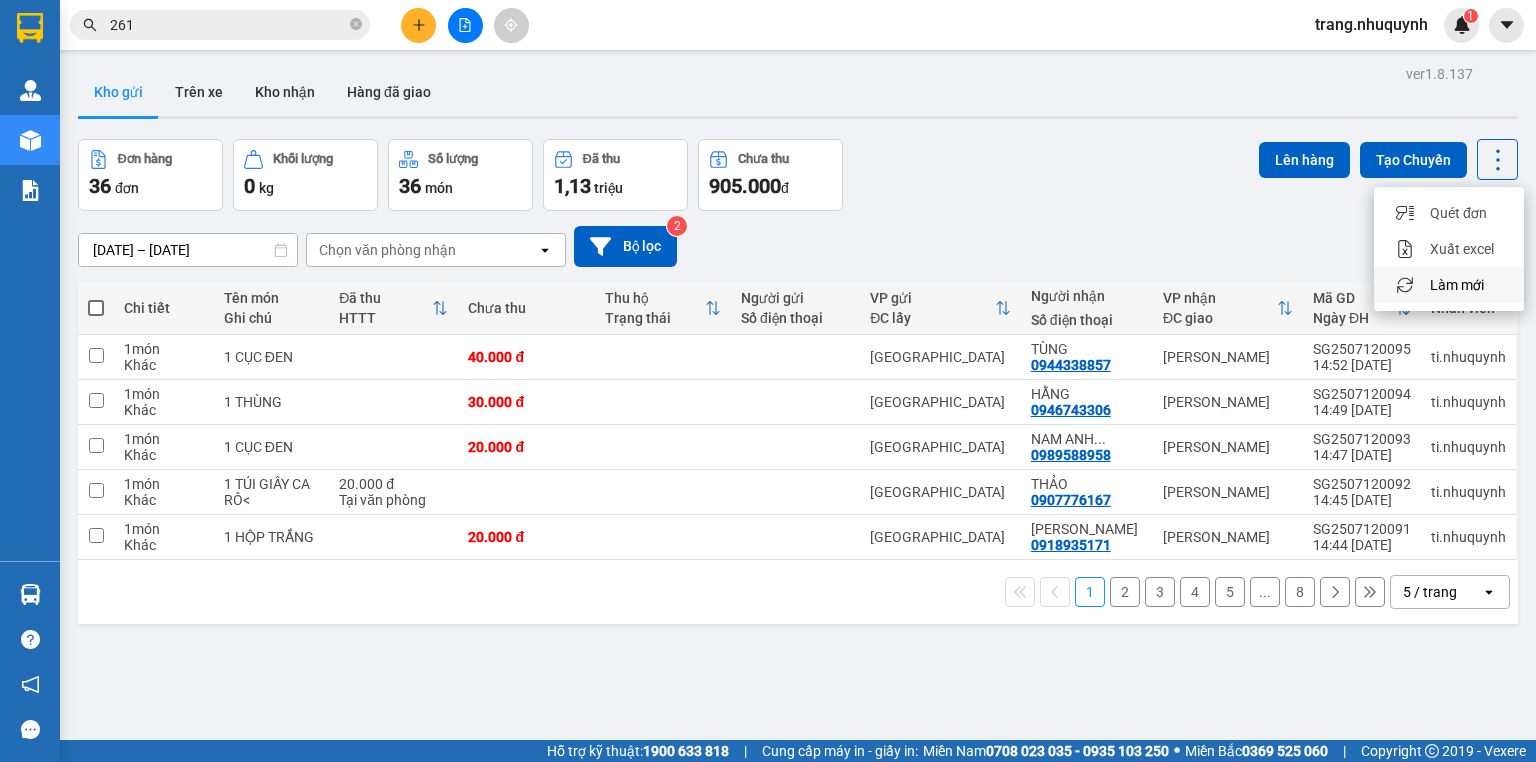 click on "Làm mới" at bounding box center (1457, 285) 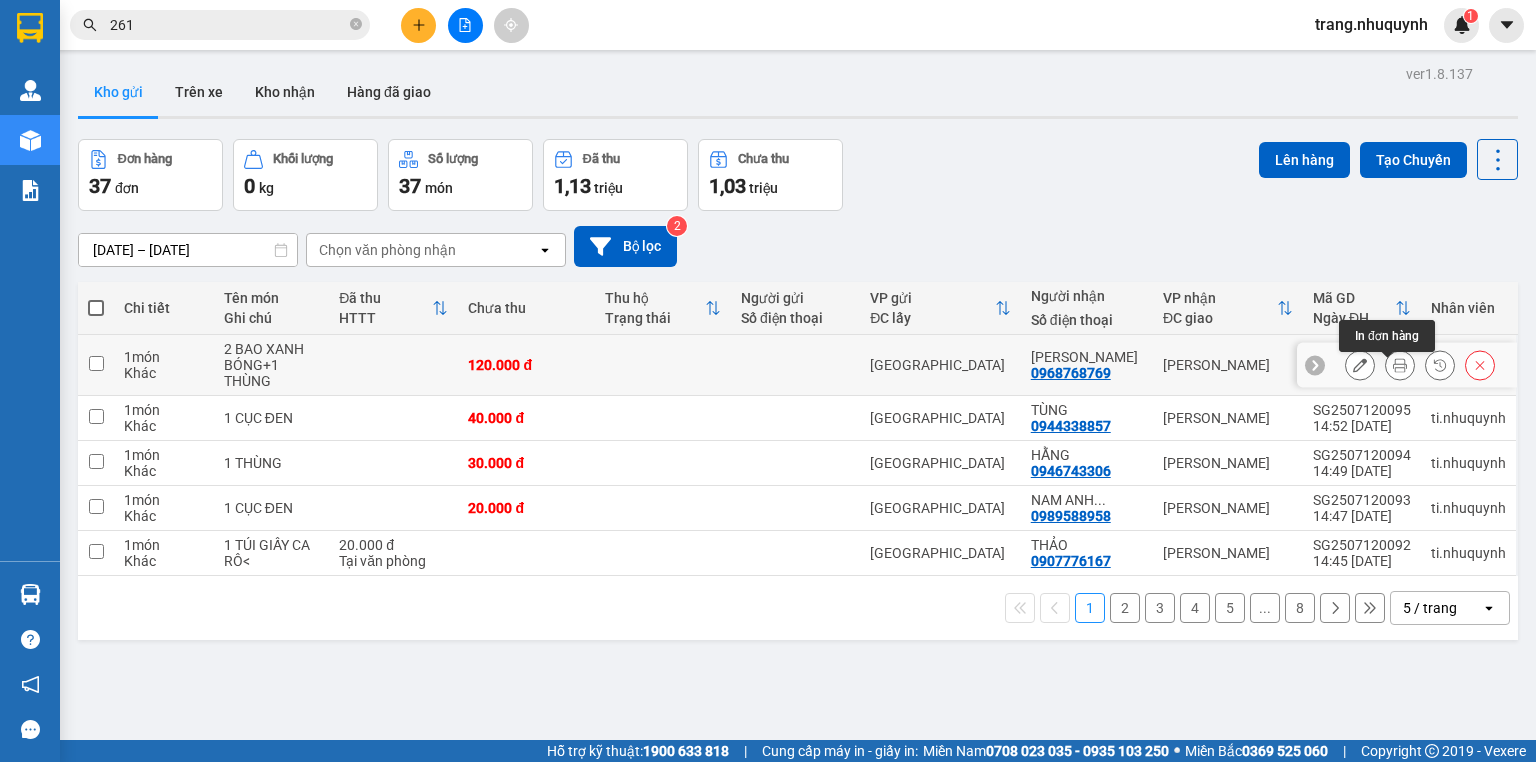 click 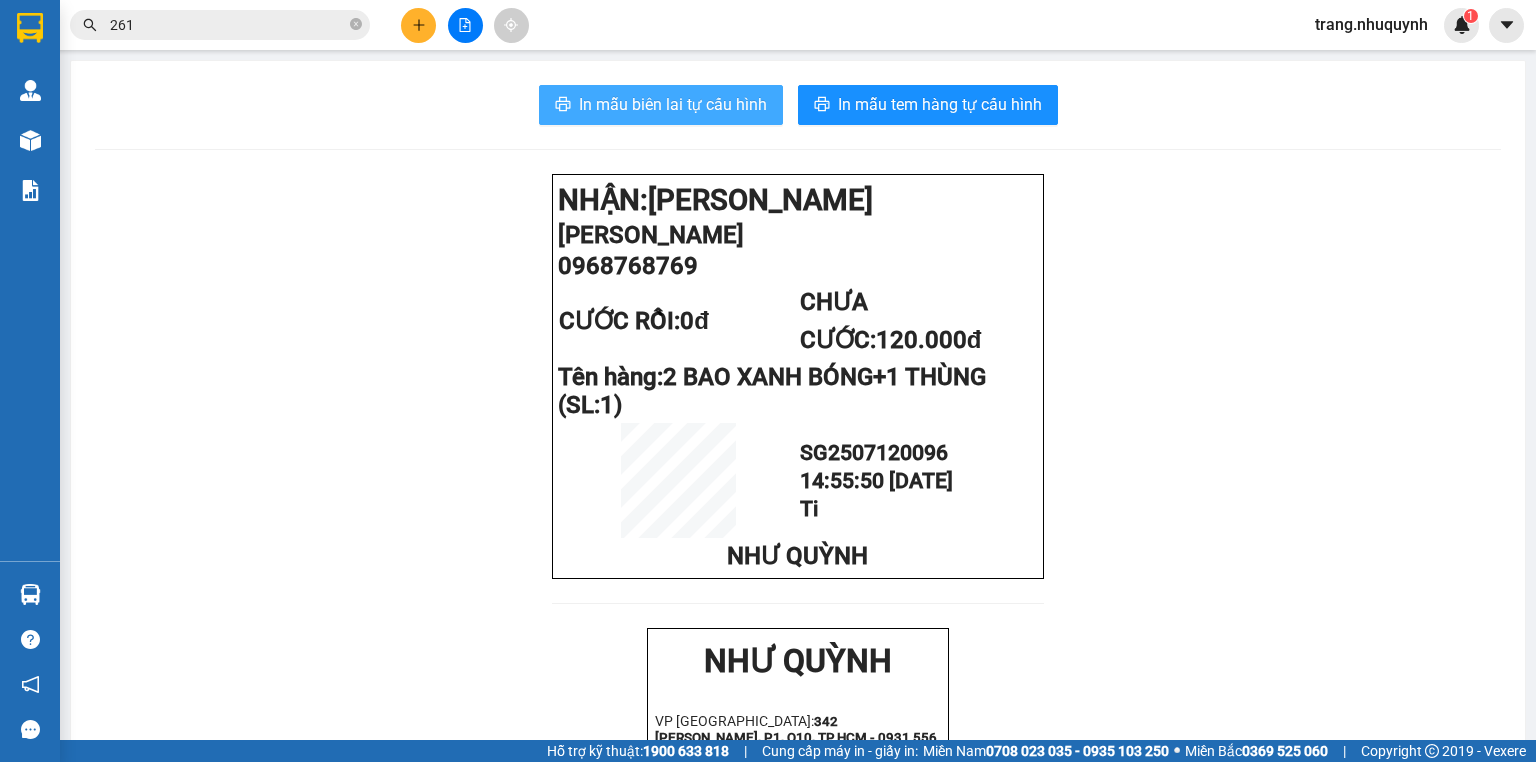 click on "In mẫu biên lai tự cấu hình" at bounding box center (661, 105) 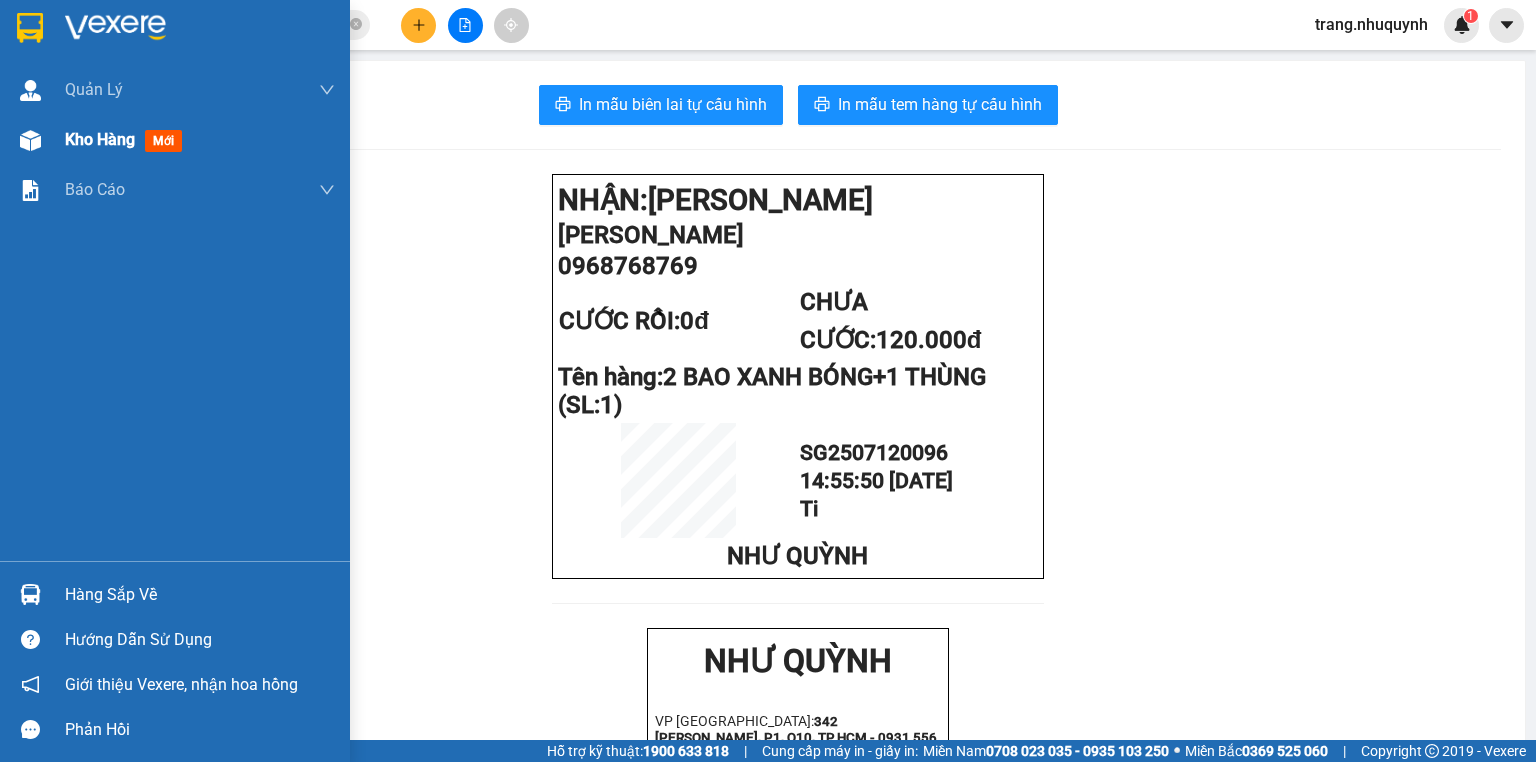 click on "Kho hàng mới" at bounding box center (200, 140) 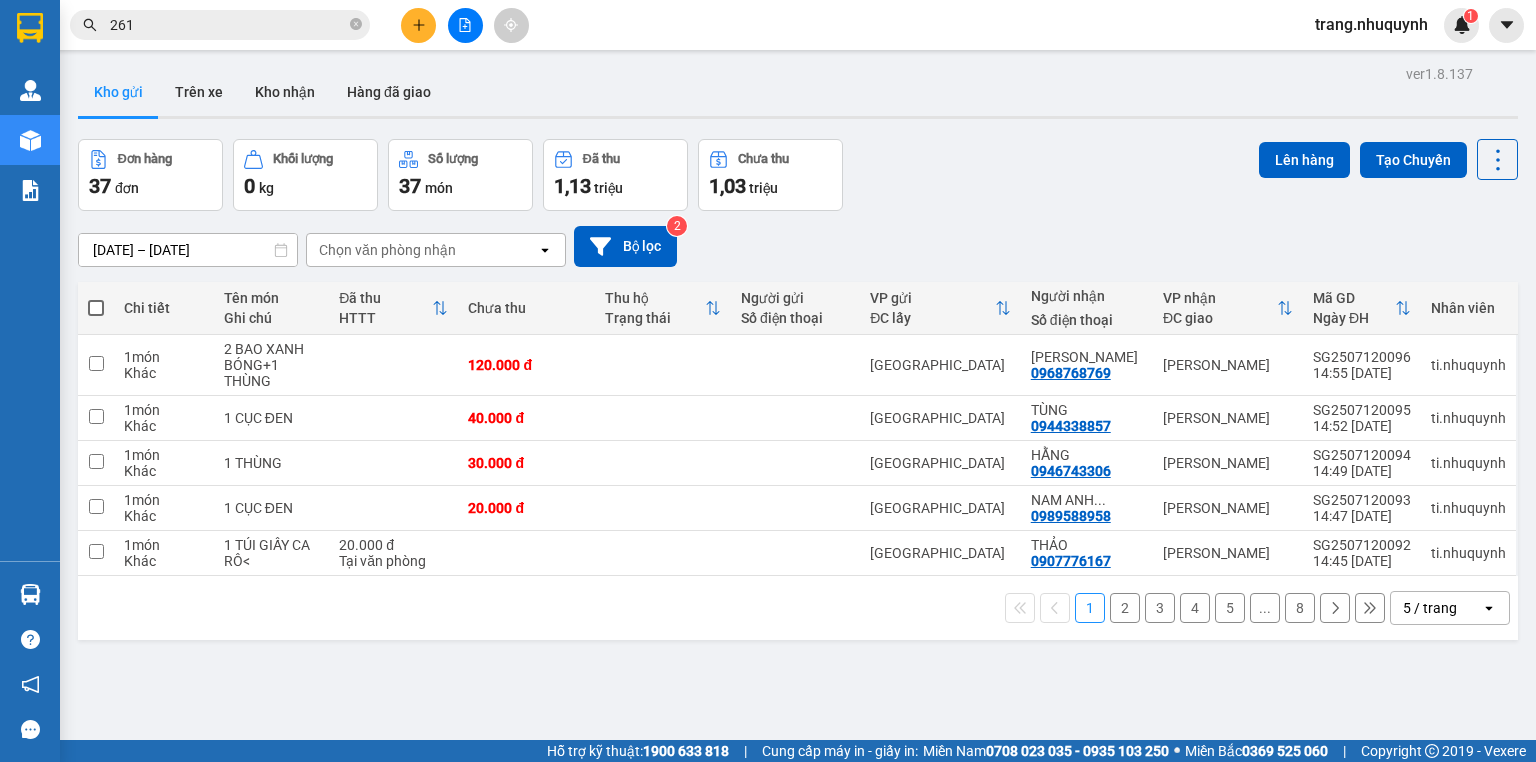 click on "Kho gửi Trên xe Kho nhận Hàng đã giao" at bounding box center (798, 94) 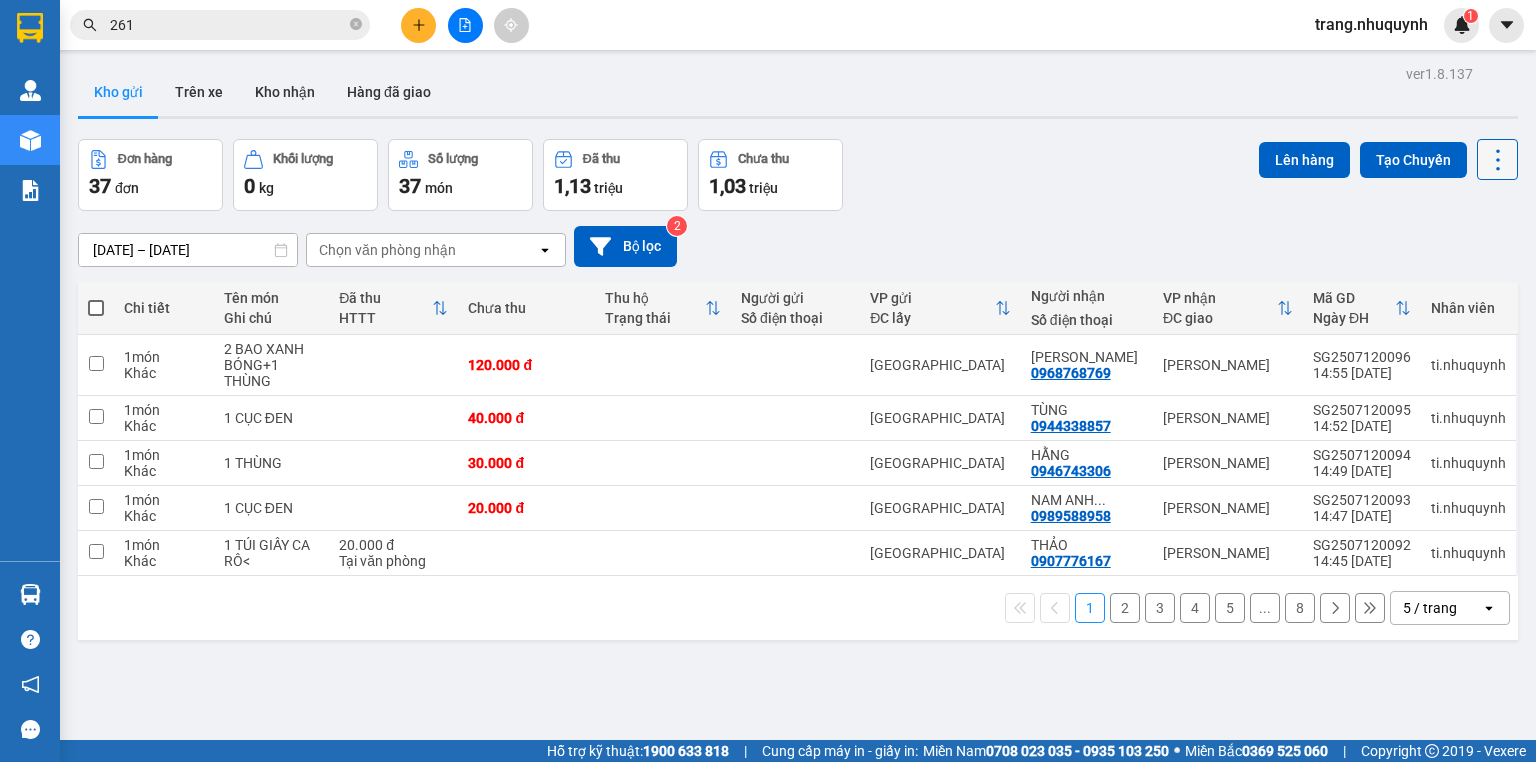 click 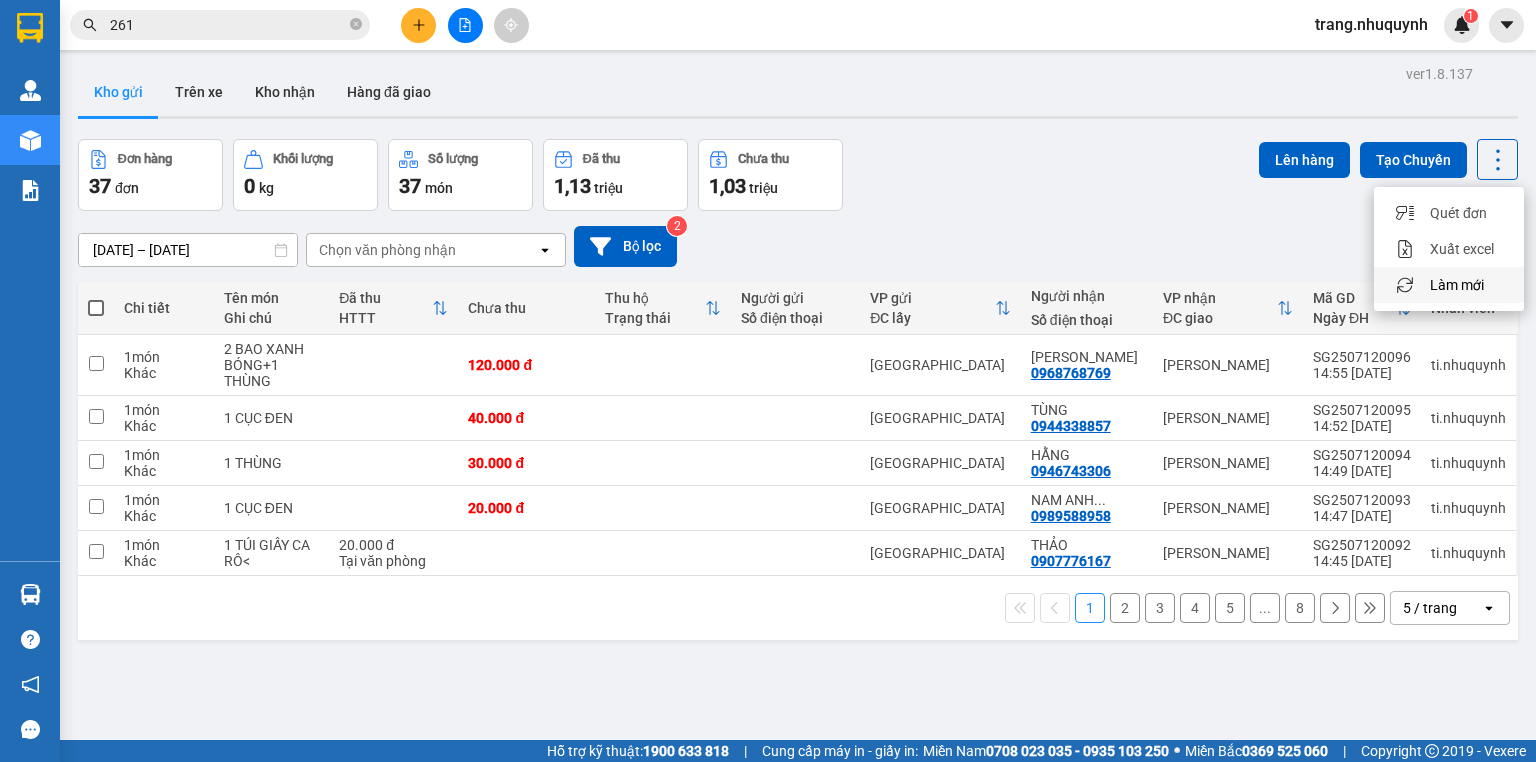 click on "Làm mới" at bounding box center [1457, 285] 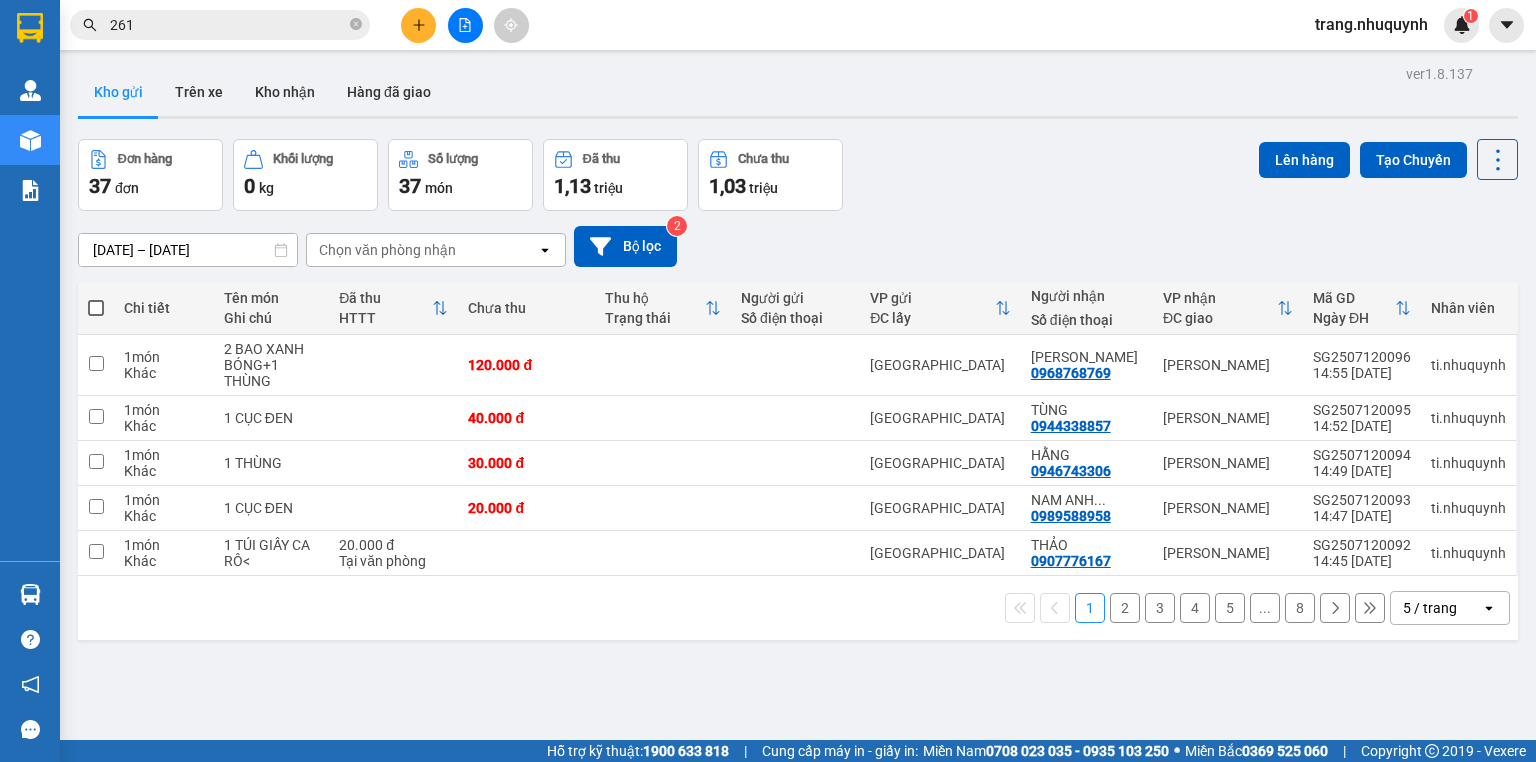 click on "Đơn hàng 37 đơn Khối lượng 0 kg Số lượng 37 món Đã thu 1,13   triệu Chưa thu 1,03   triệu Lên hàng Tạo Chuyến" at bounding box center [798, 175] 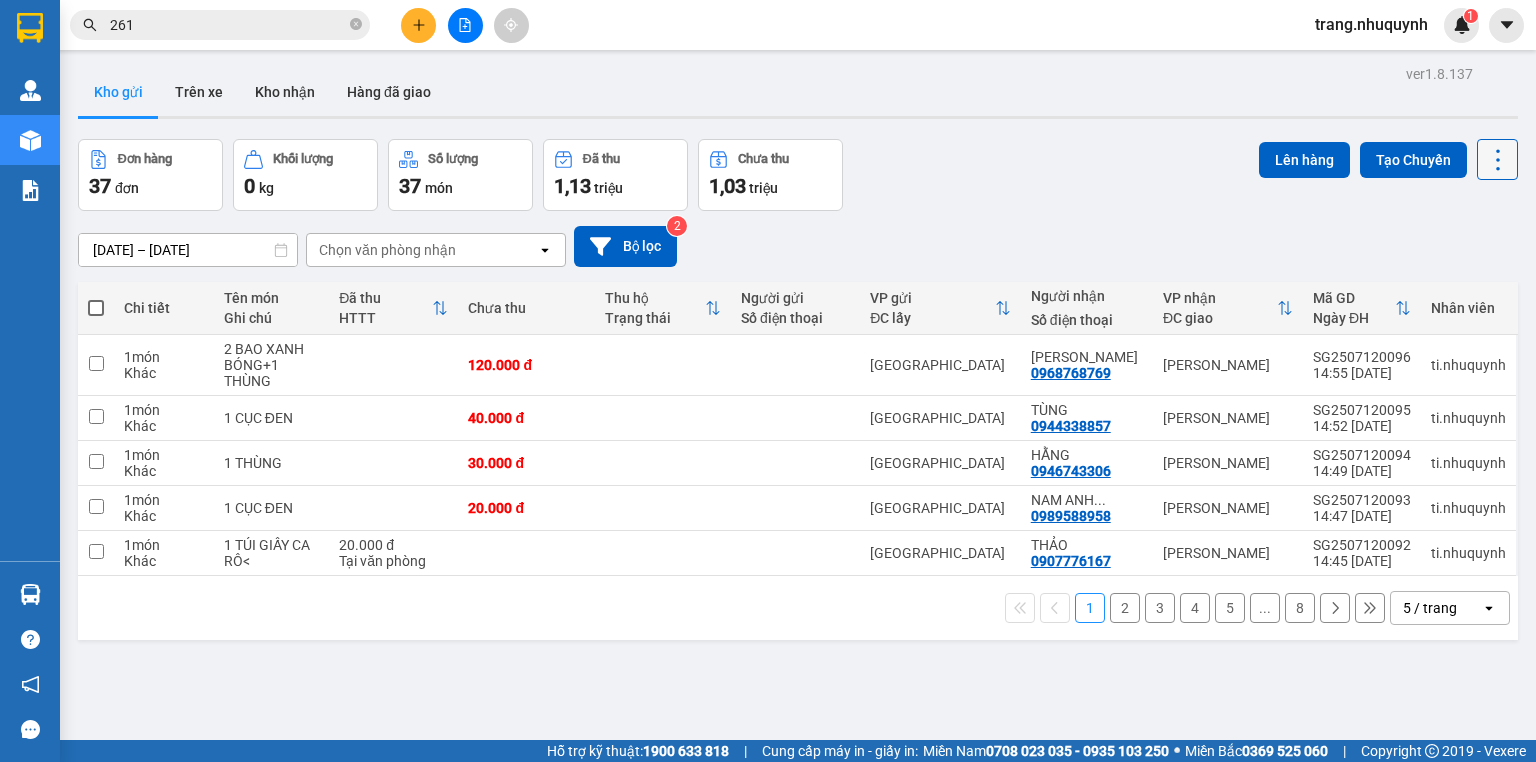 click 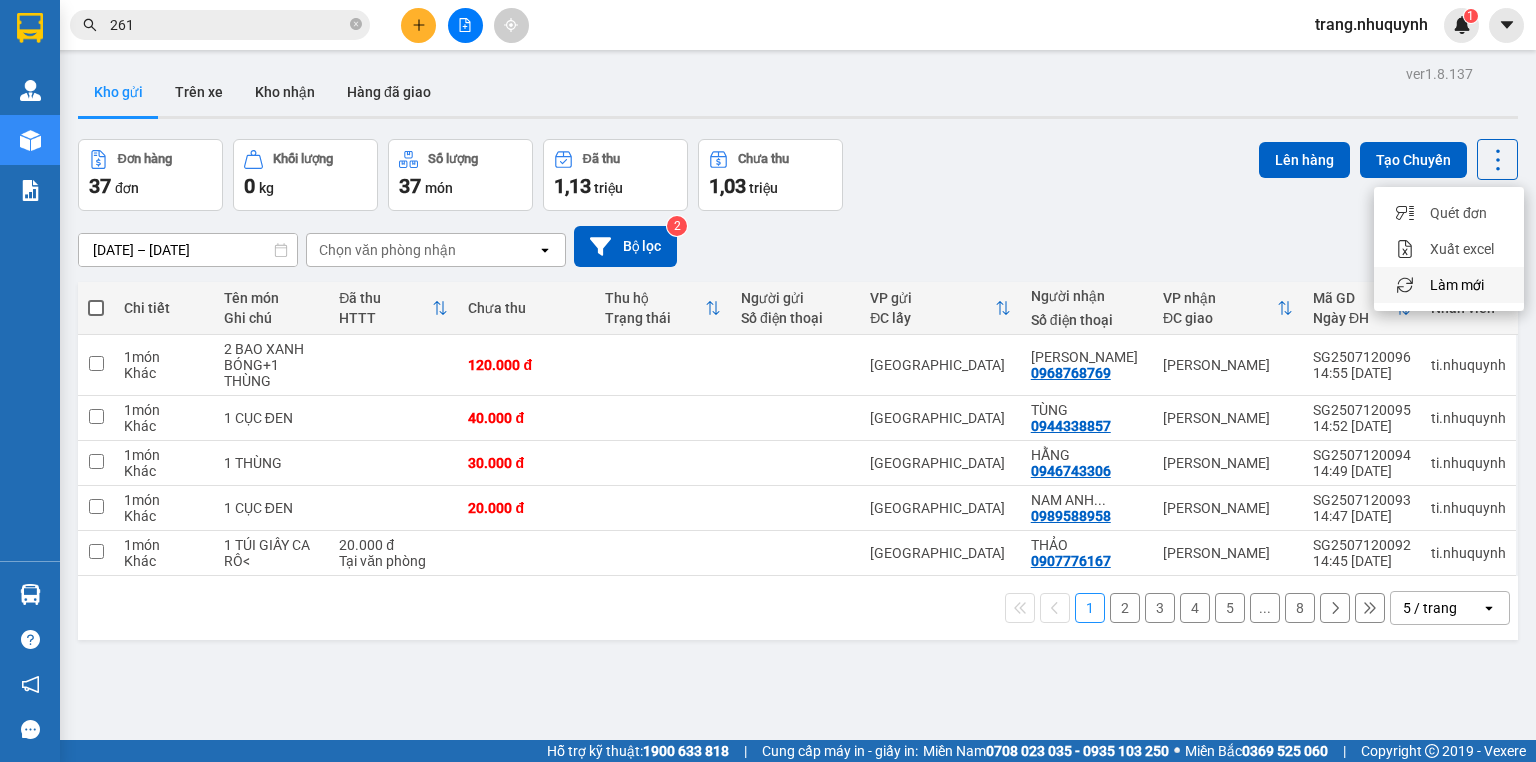 click on "Làm mới" at bounding box center [1457, 285] 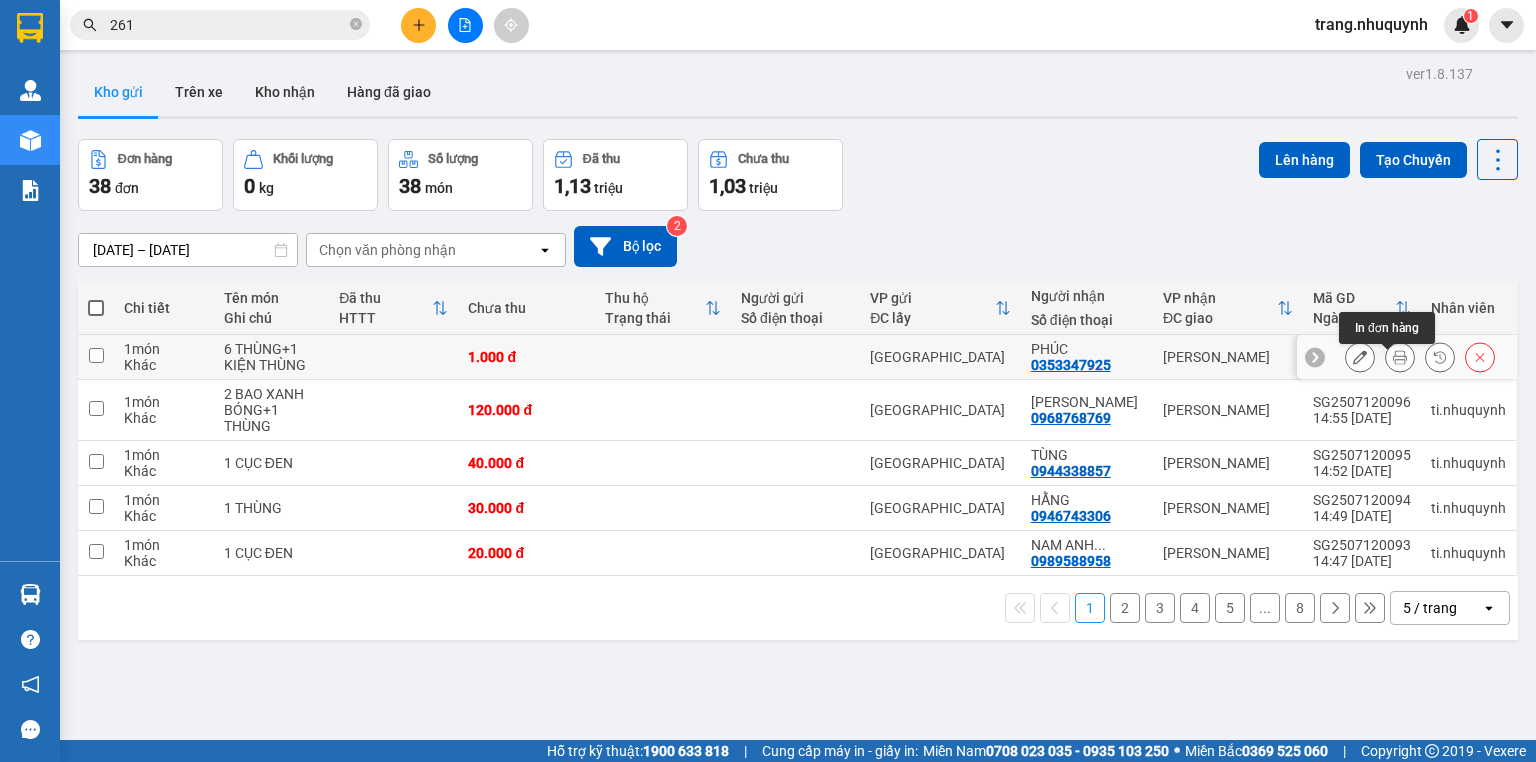 click 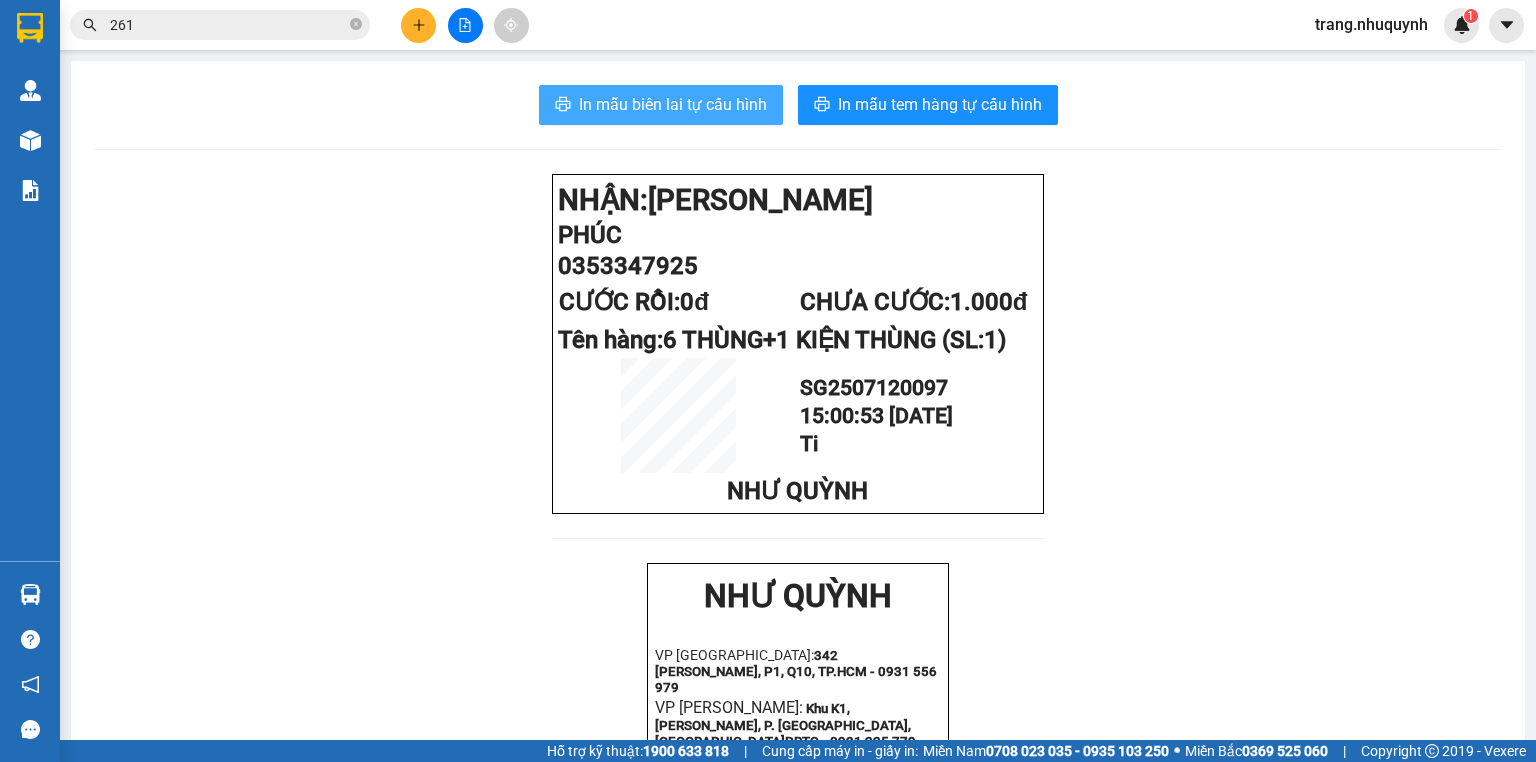 click on "In mẫu biên lai tự cấu hình" at bounding box center (673, 104) 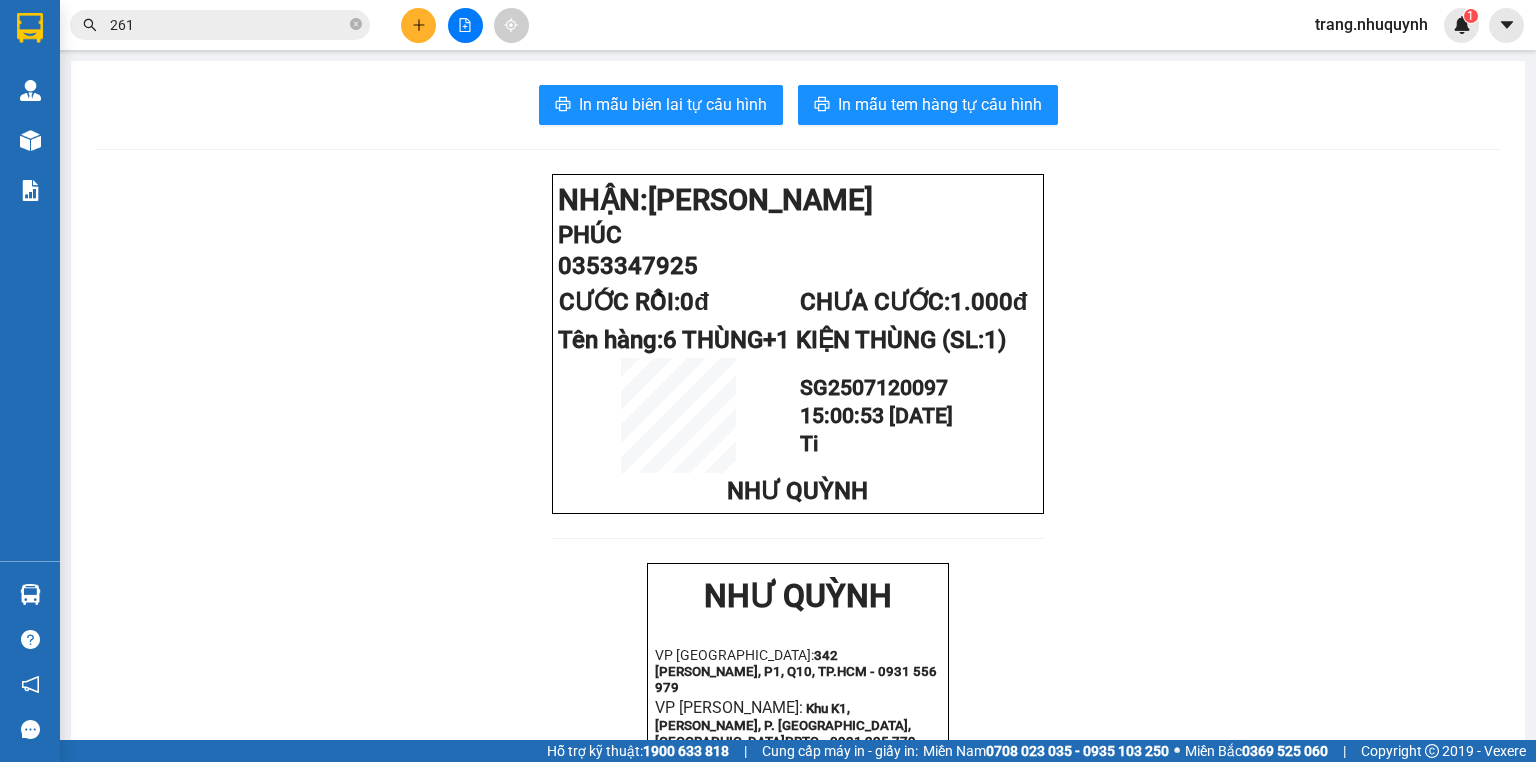 drag, startPoint x: 220, startPoint y: 363, endPoint x: 51, endPoint y: 245, distance: 206.1189 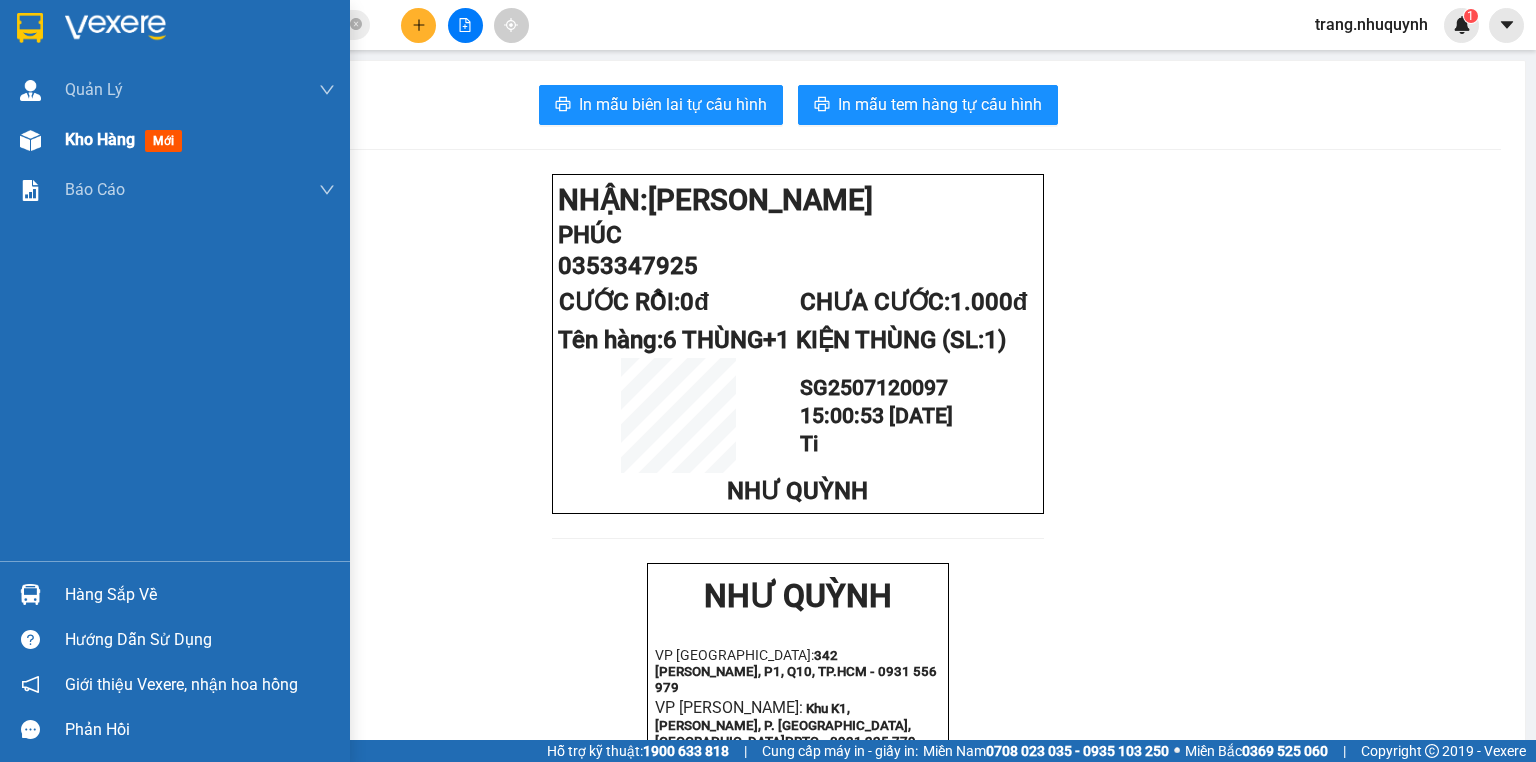 click on "Kho hàng mới" at bounding box center [200, 140] 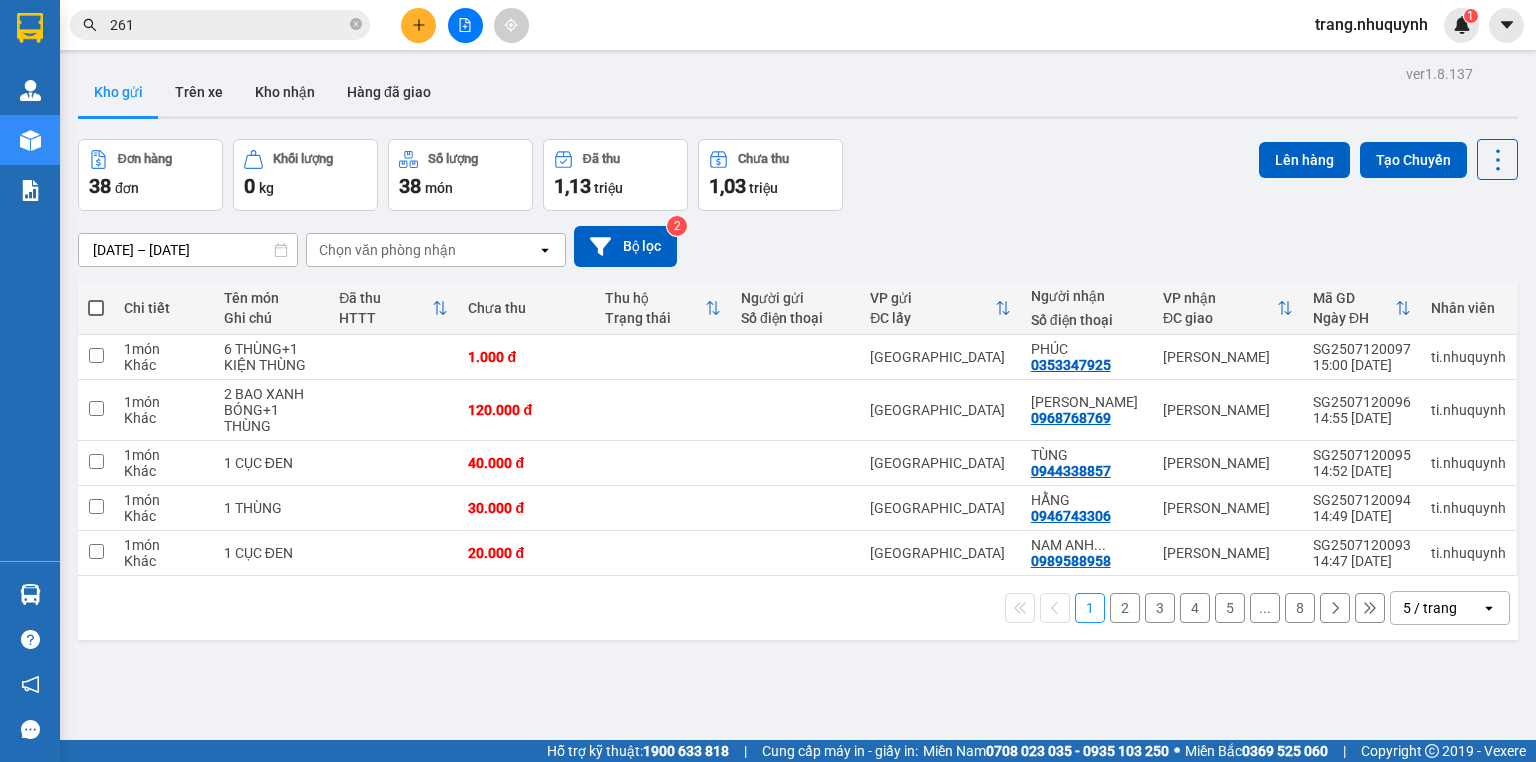 click on "10/07/2025 – 12/07/2025 Press the down arrow key to interact with the calendar and select a date. Press the escape button to close the calendar. Selected date range is from 10/07/2025 to 12/07/2025. Chọn văn phòng nhận open Bộ lọc 2" at bounding box center [798, 246] 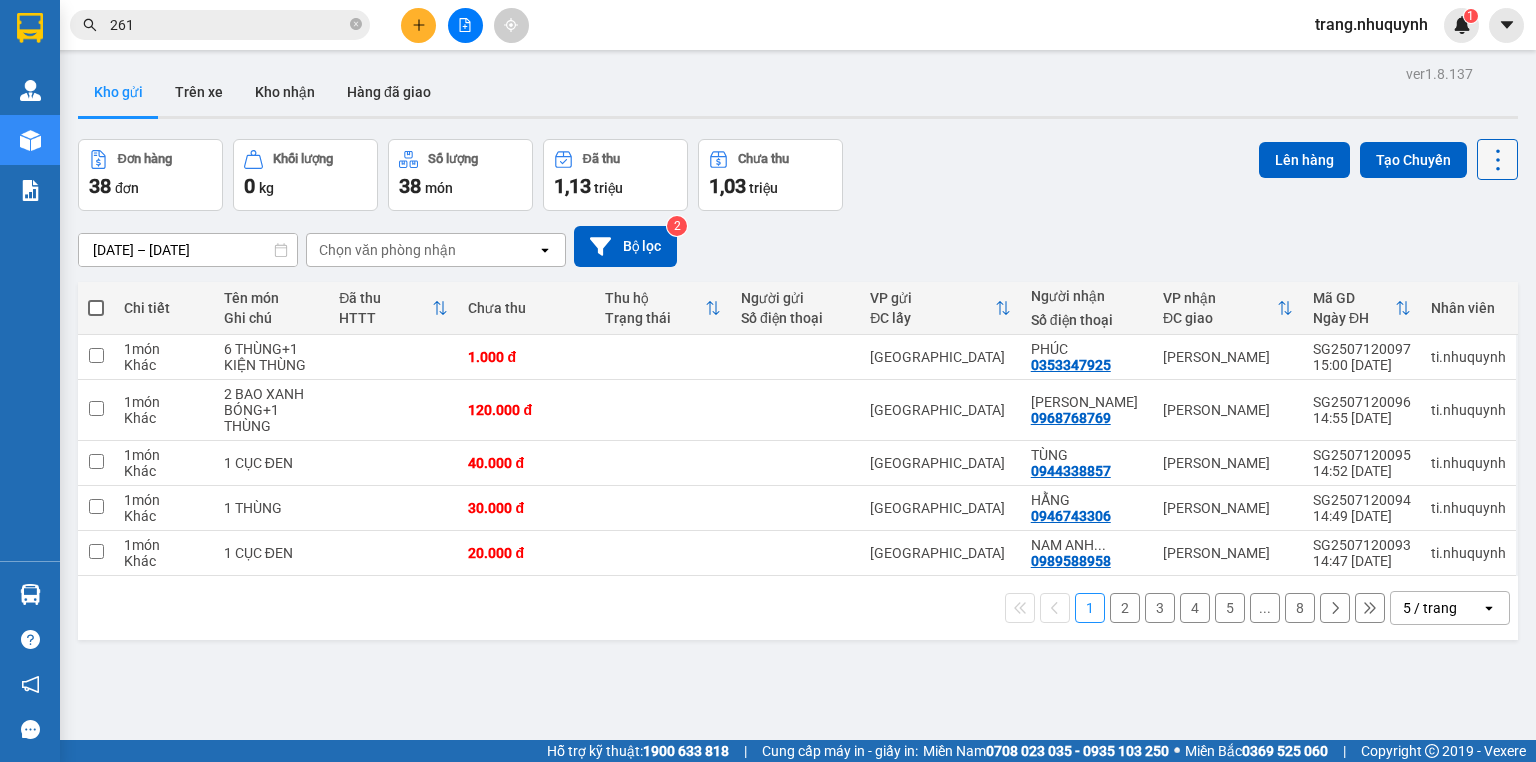 click 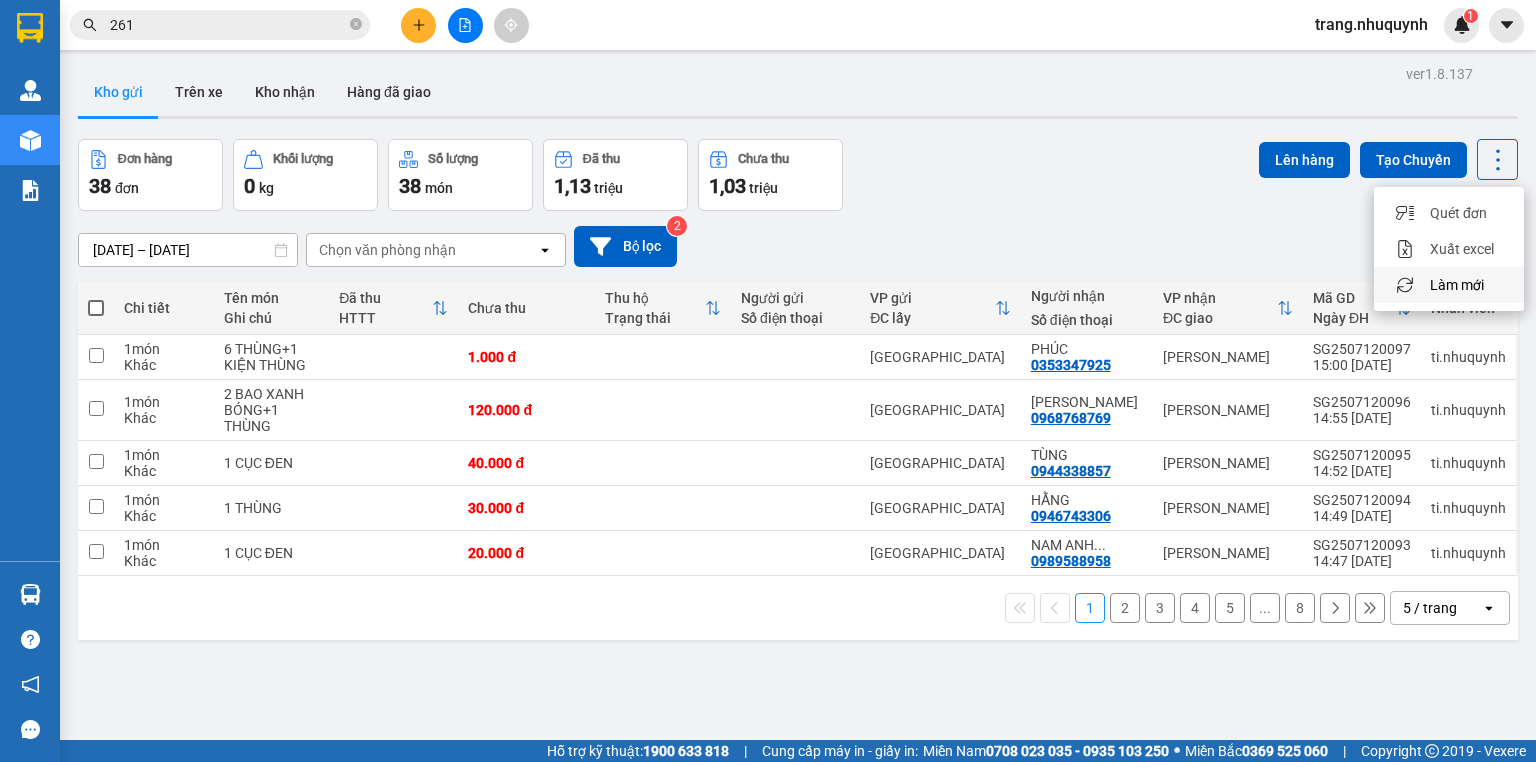 click on "Làm mới" at bounding box center [1457, 285] 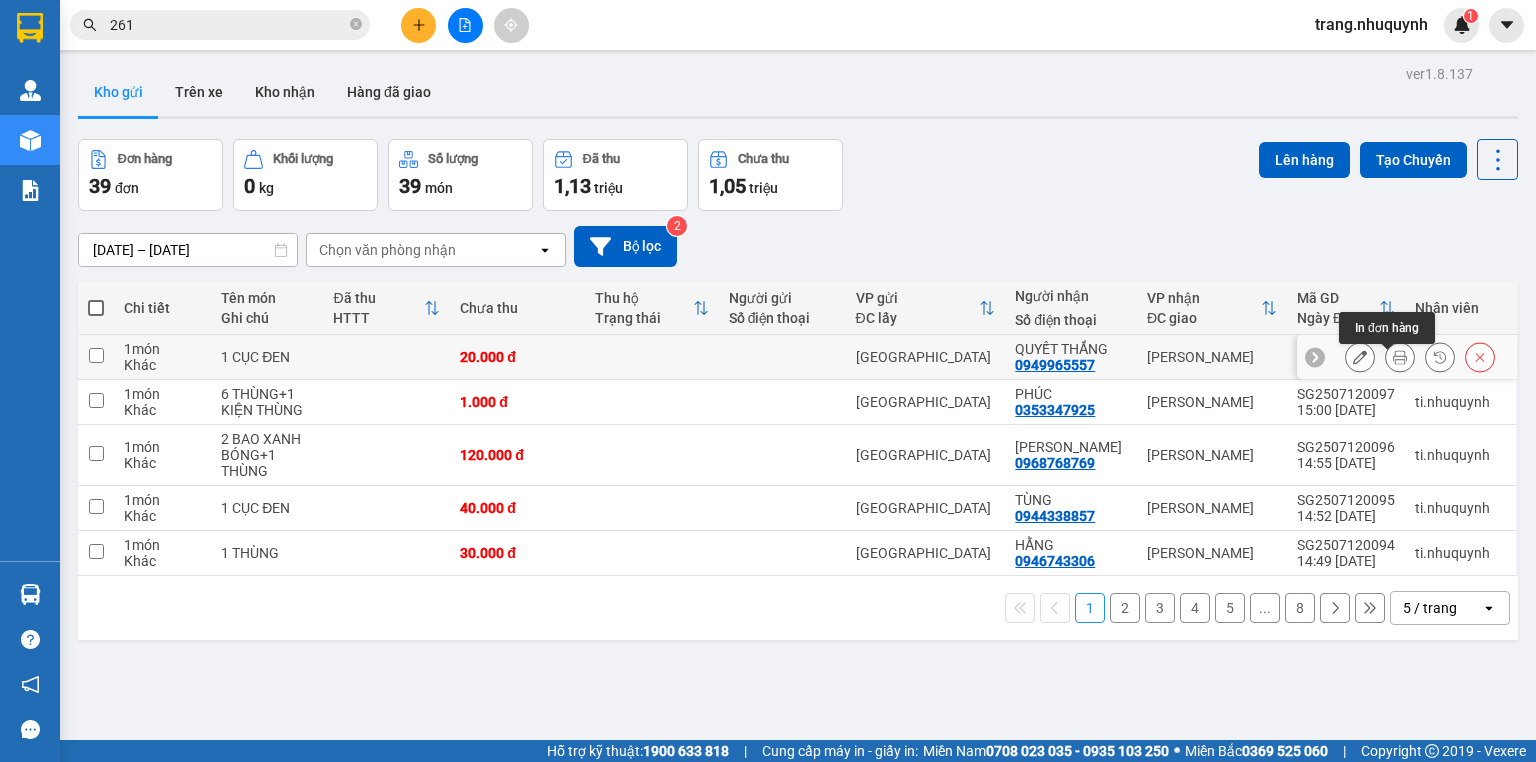 click 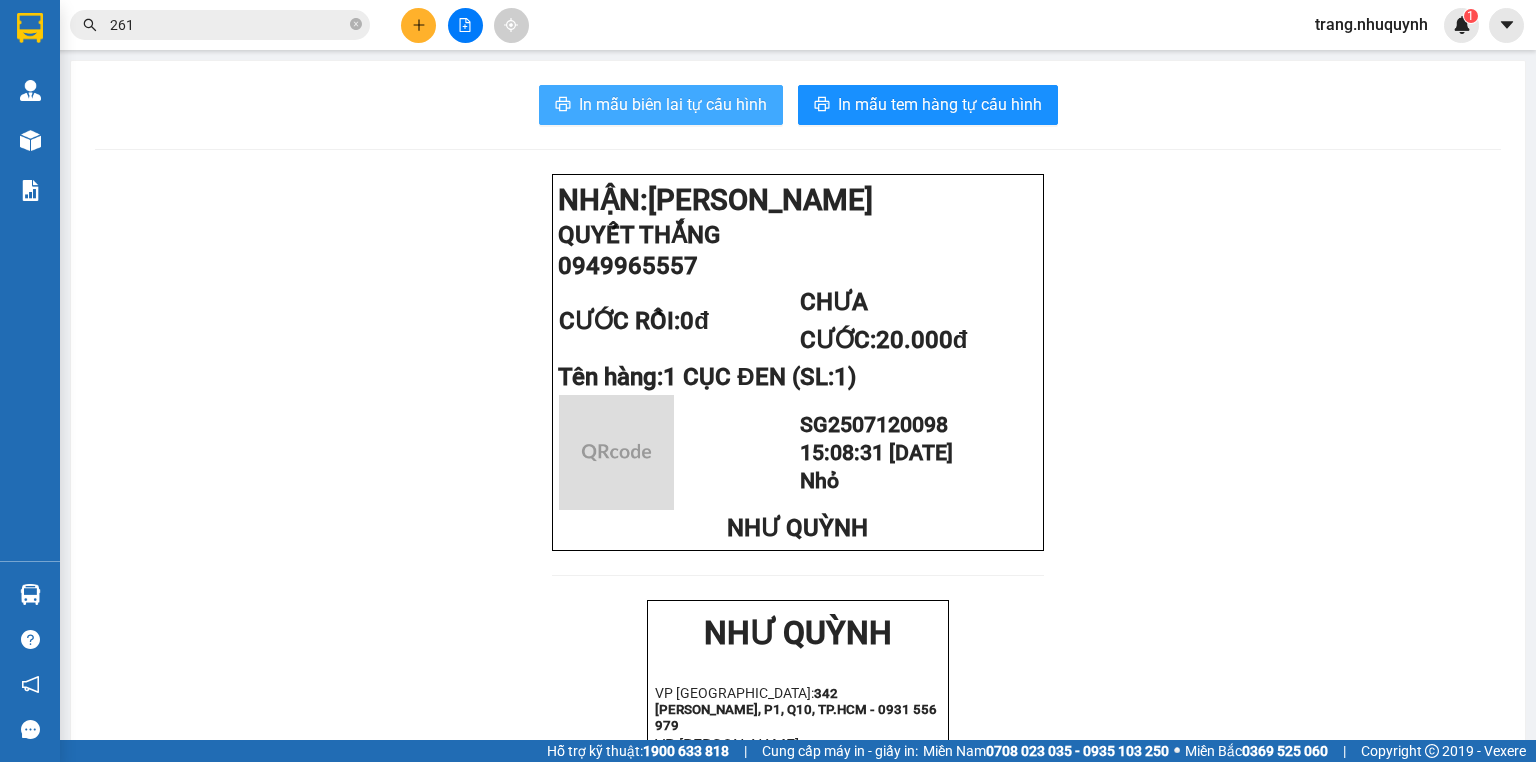 click on "In mẫu biên lai tự cấu hình" at bounding box center (673, 104) 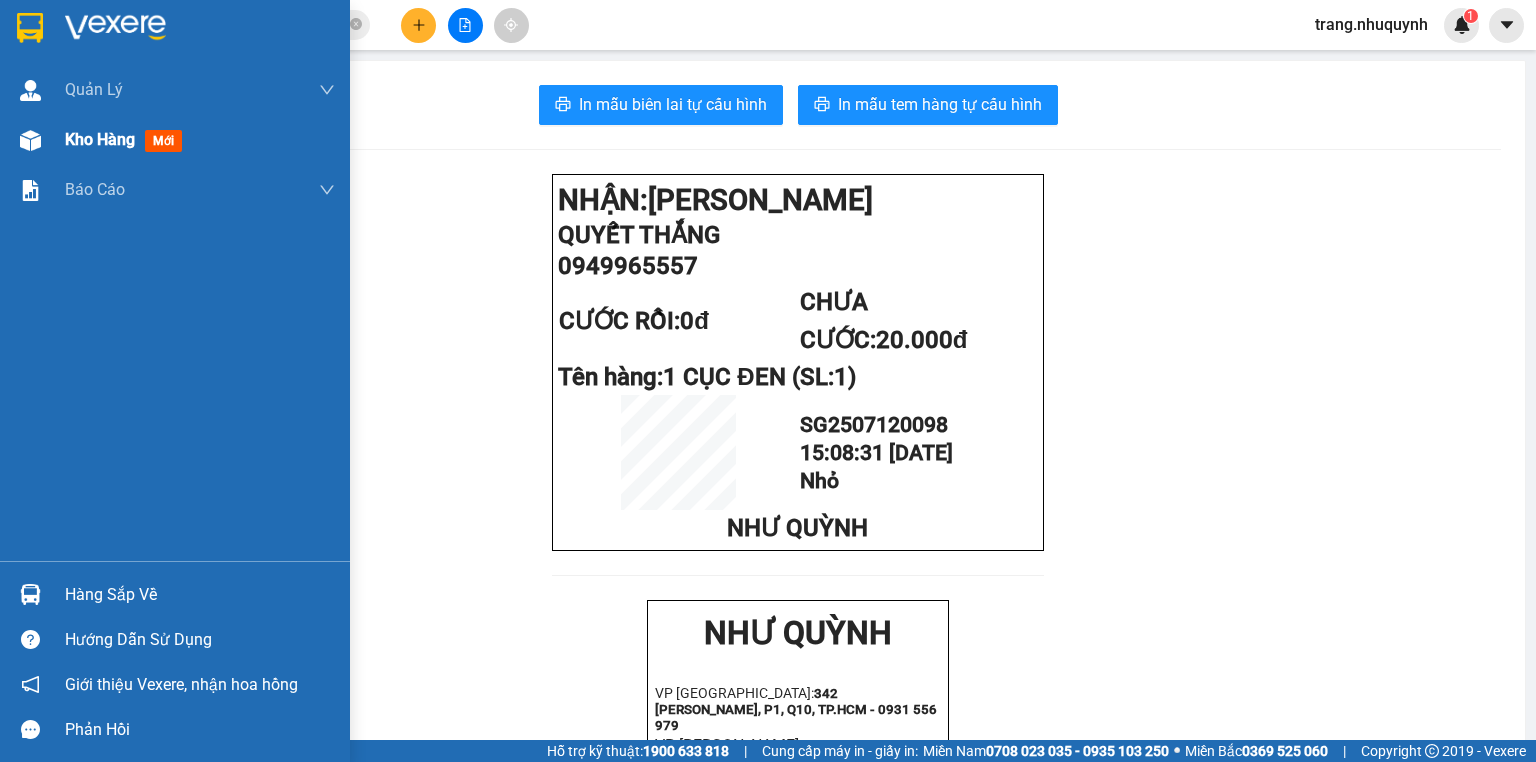 click on "Kho hàng" at bounding box center [100, 139] 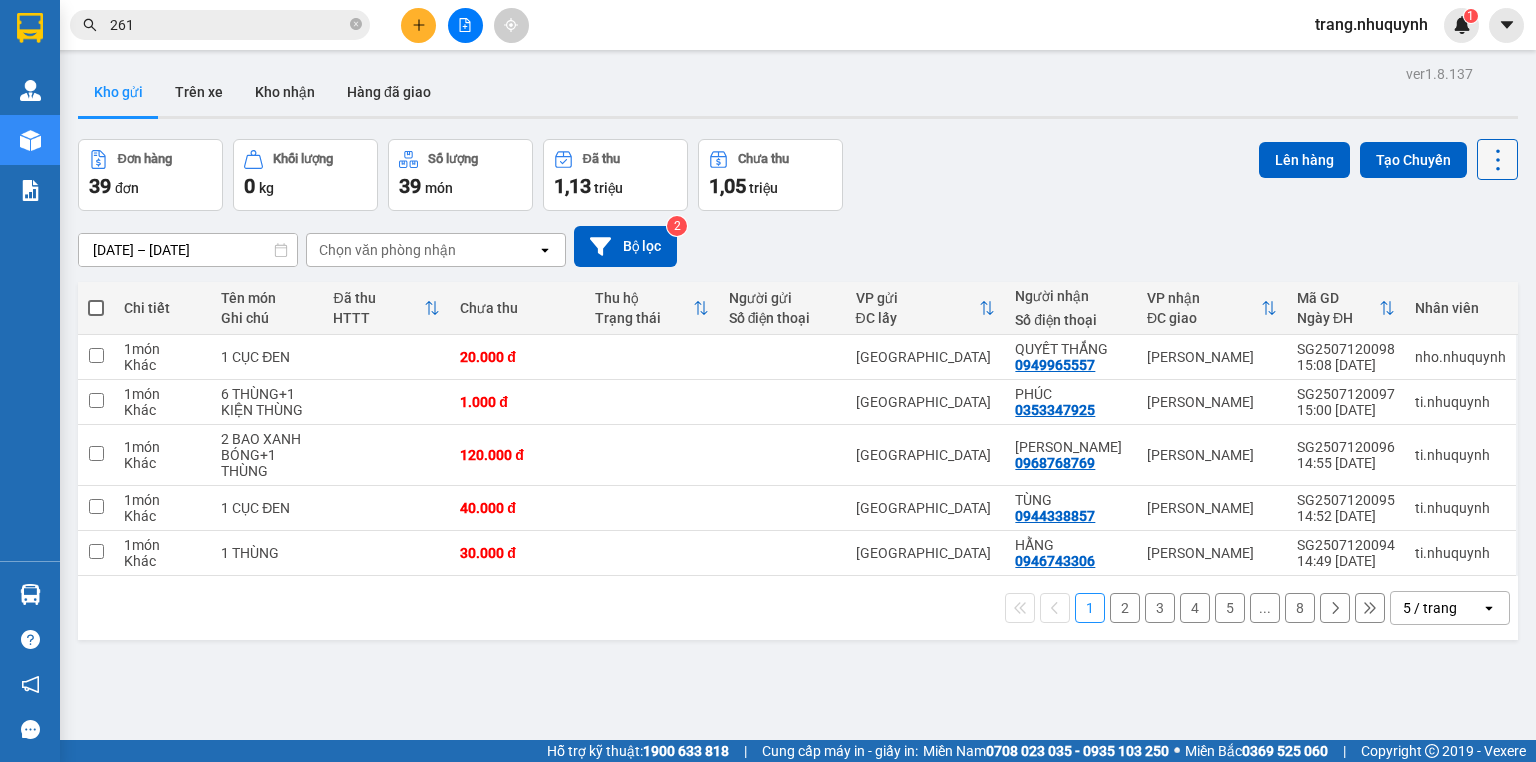click at bounding box center [1497, 159] 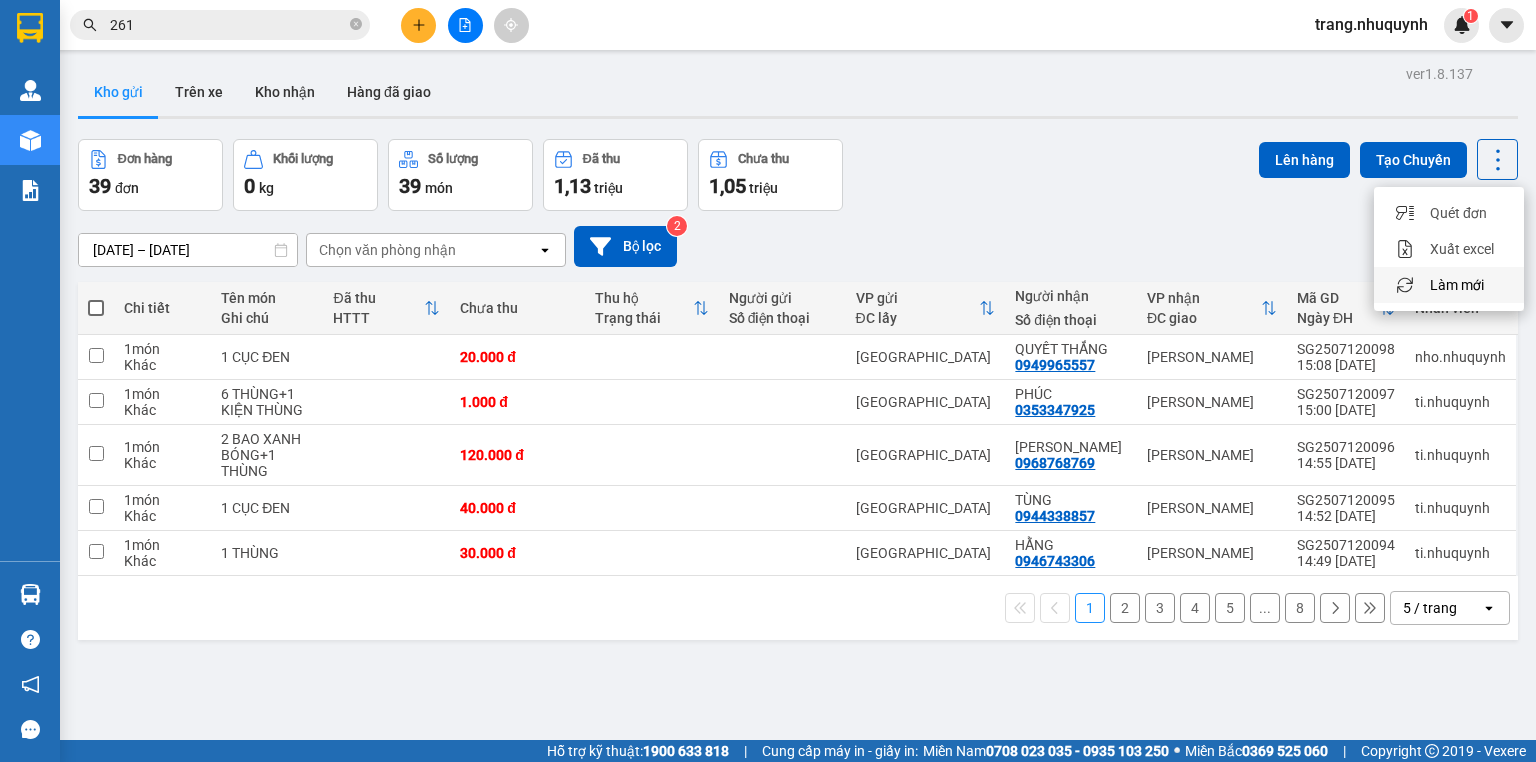 click on "Làm mới" at bounding box center [1457, 285] 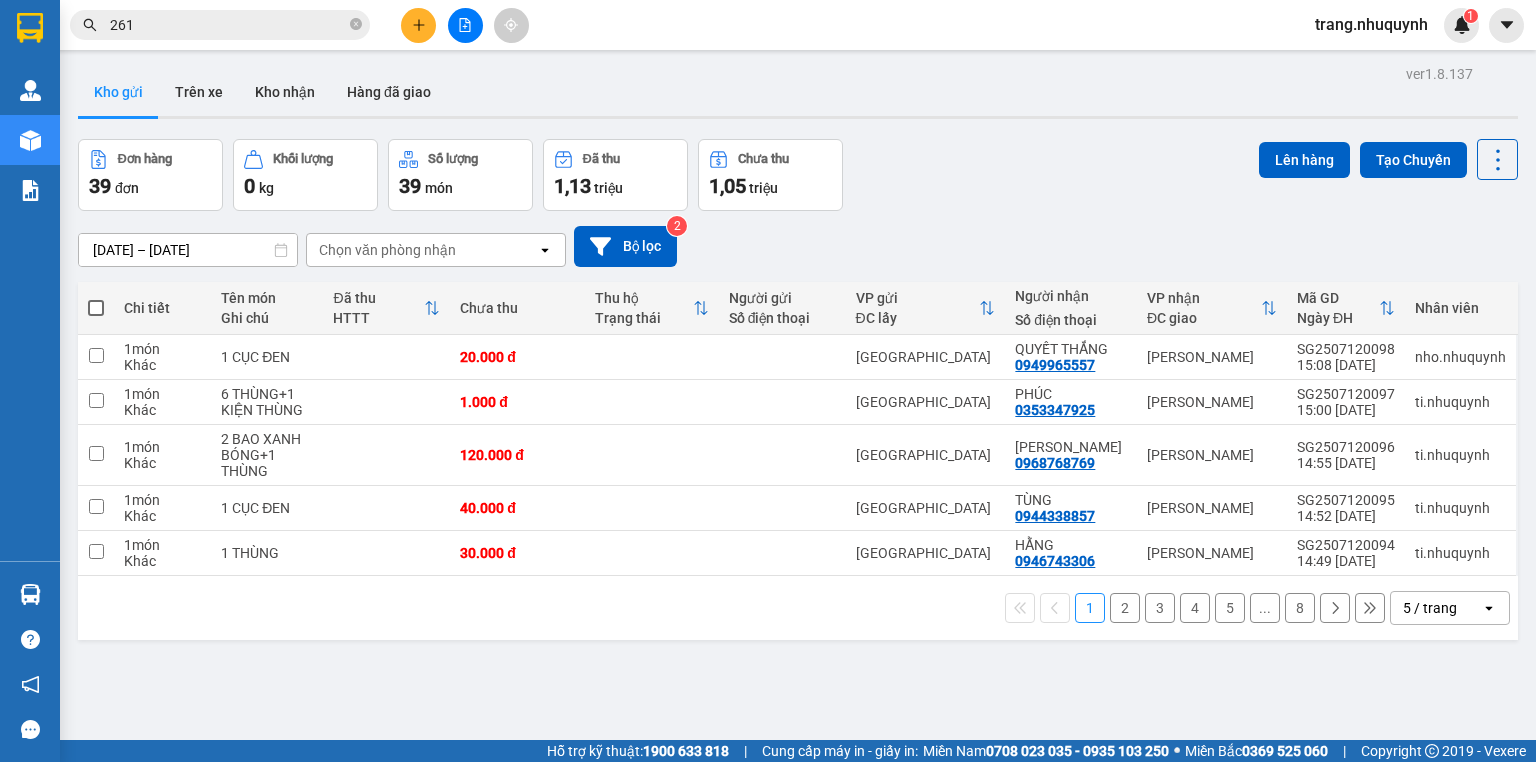 click on "Đơn hàng 39 đơn Khối lượng 0 kg Số lượng 39 món Đã thu 1,13   triệu Chưa thu 1,05   triệu Lên hàng Tạo Chuyến" at bounding box center (798, 175) 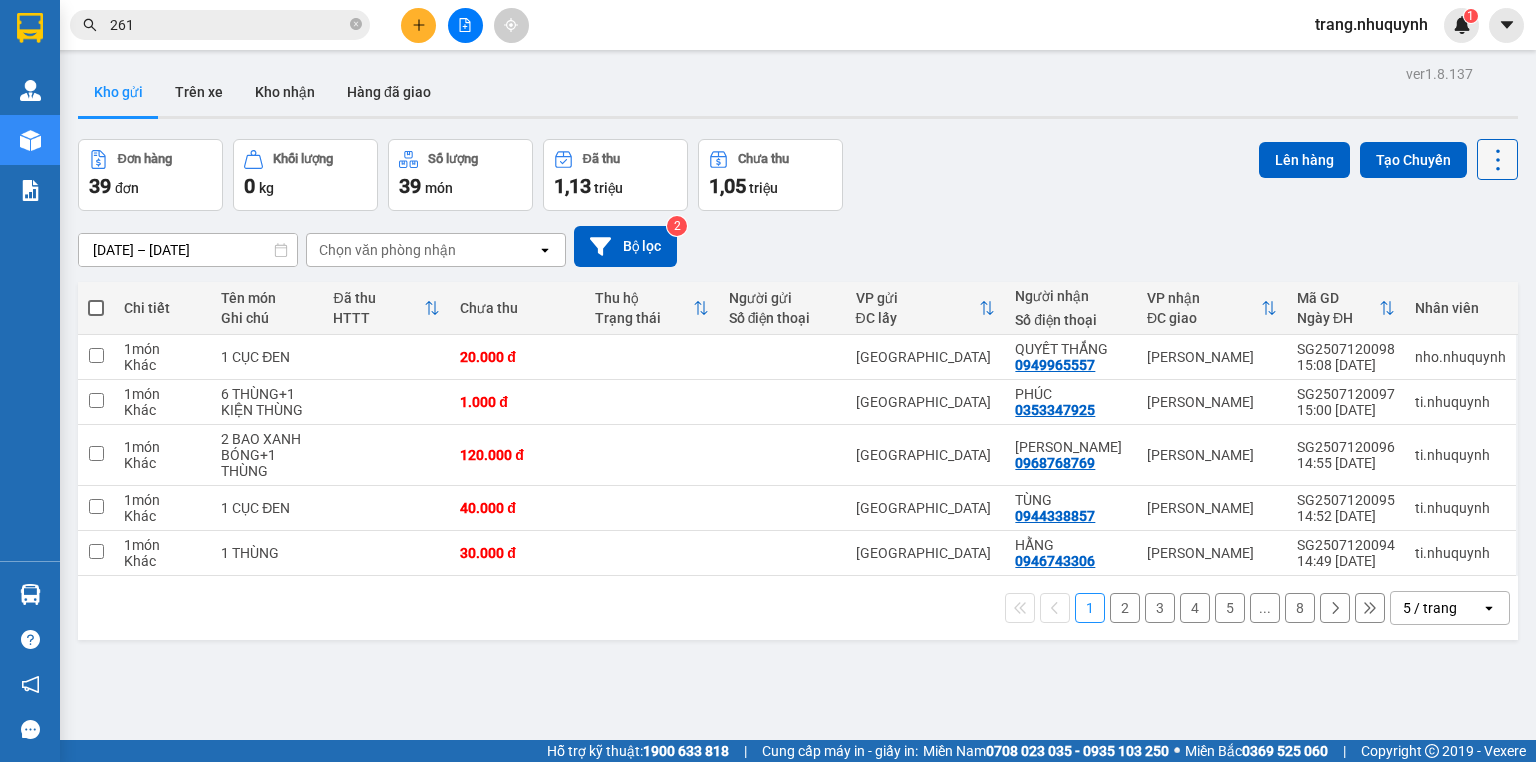 click 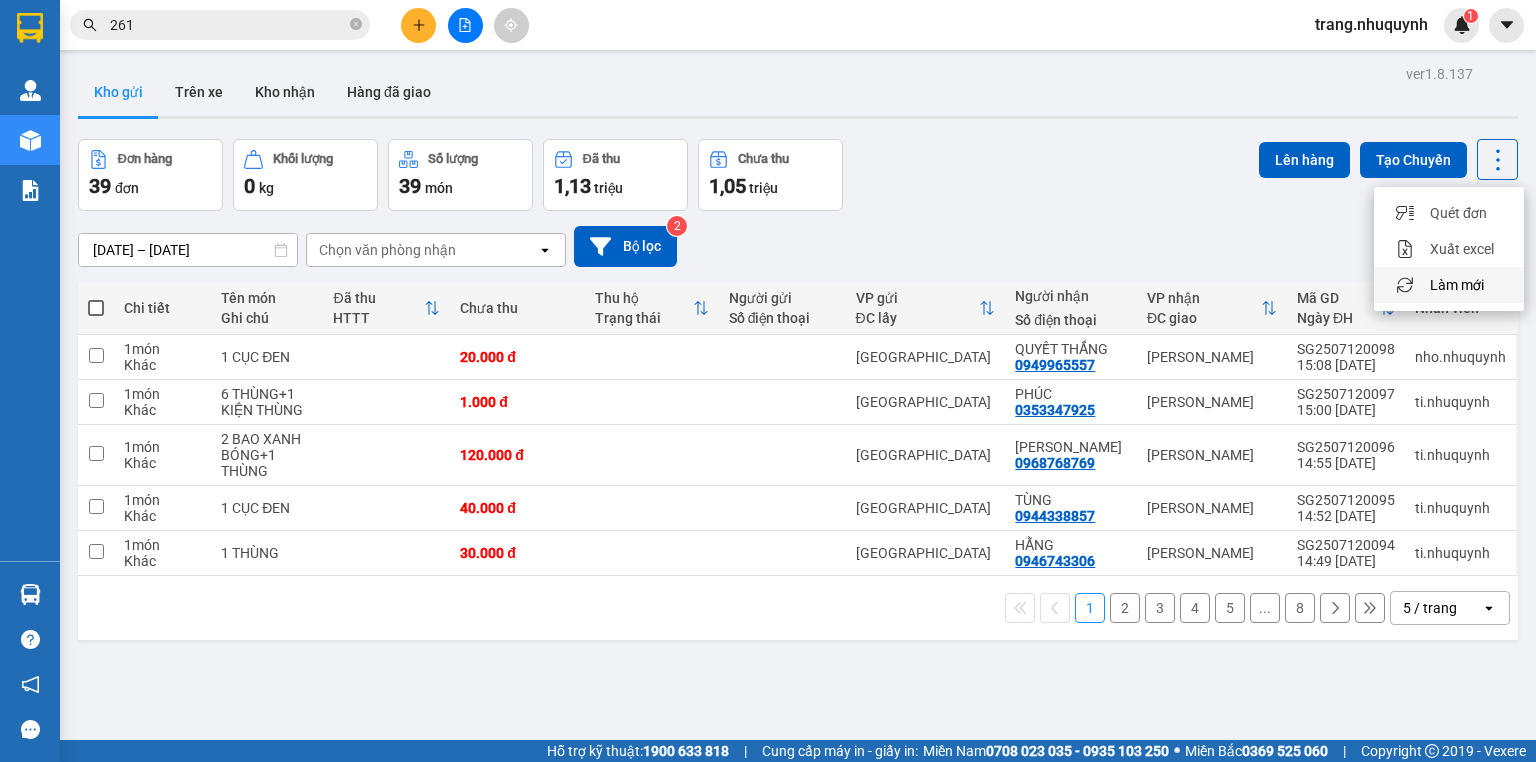 click on "Làm mới" at bounding box center [1457, 285] 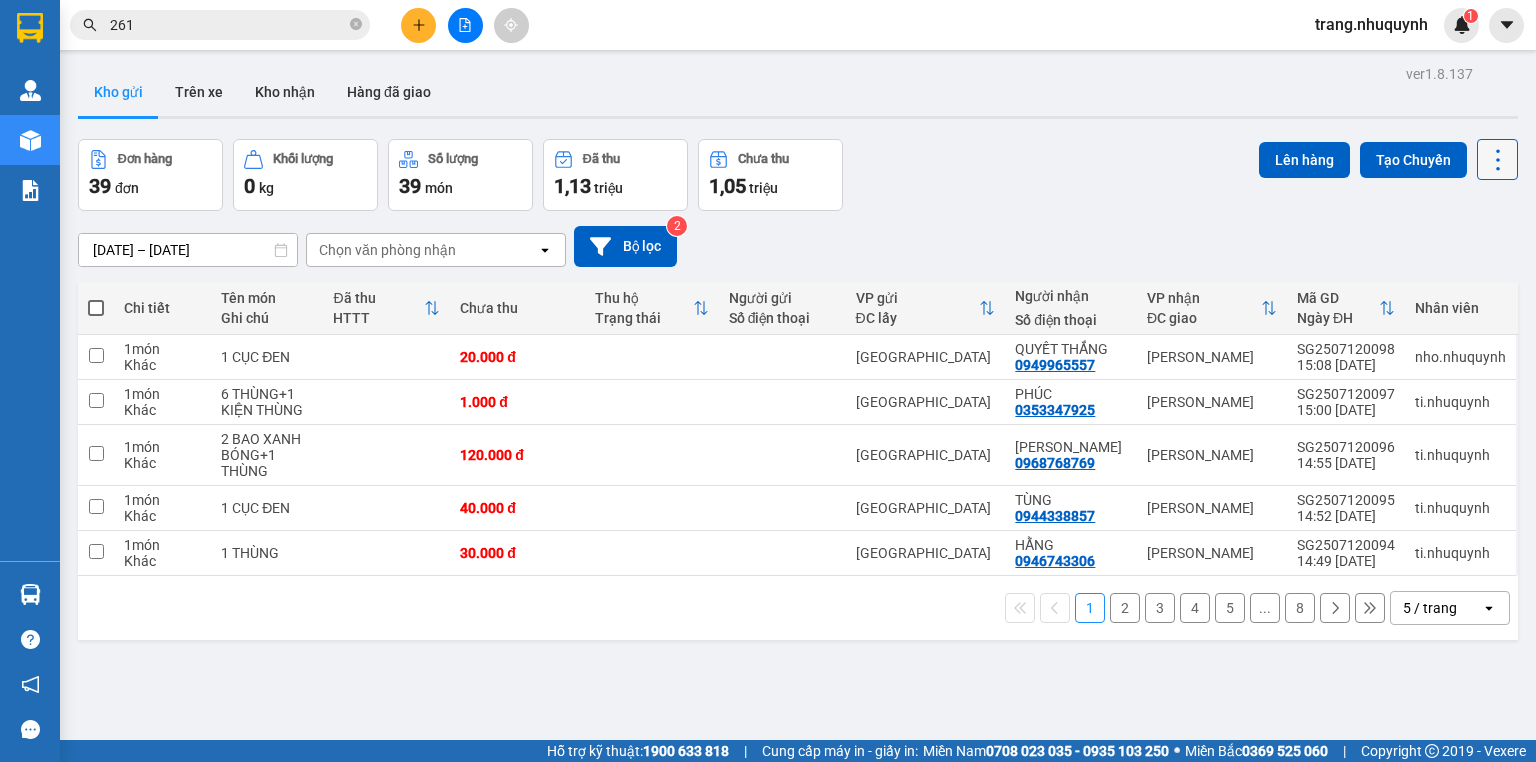 drag, startPoint x: 1486, startPoint y: 161, endPoint x: 1480, endPoint y: 180, distance: 19.924858 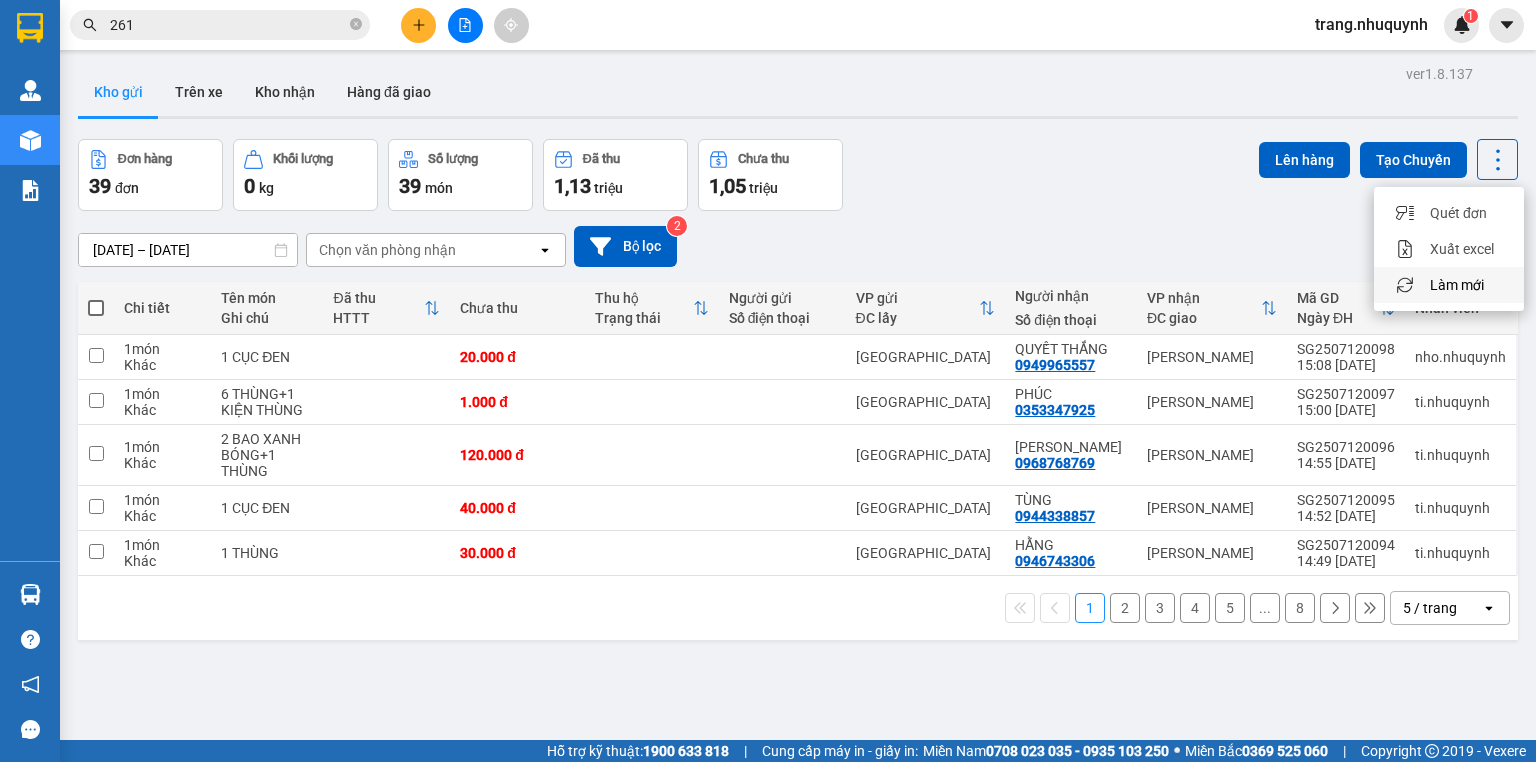 click on "Làm mới" at bounding box center [1457, 285] 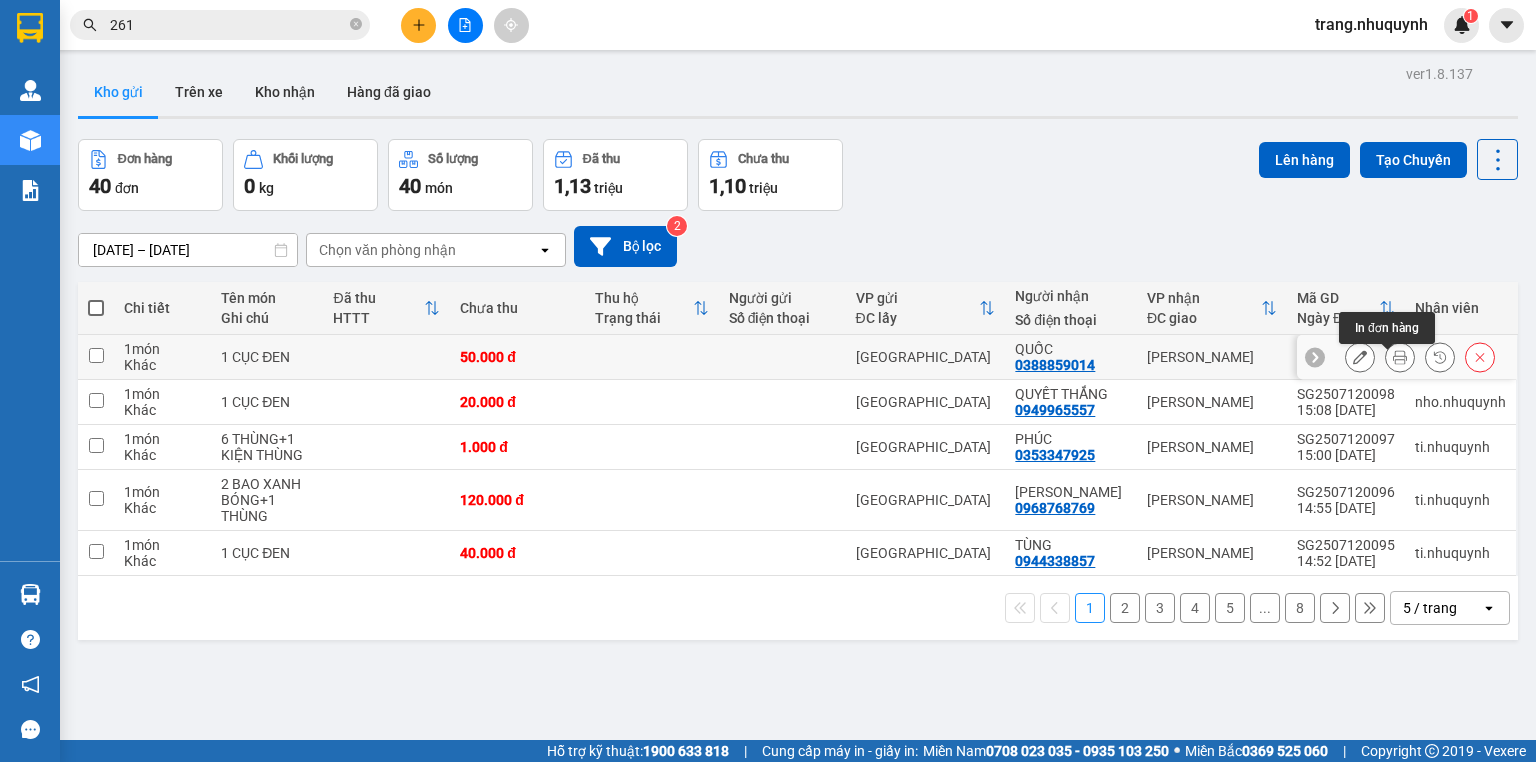 click 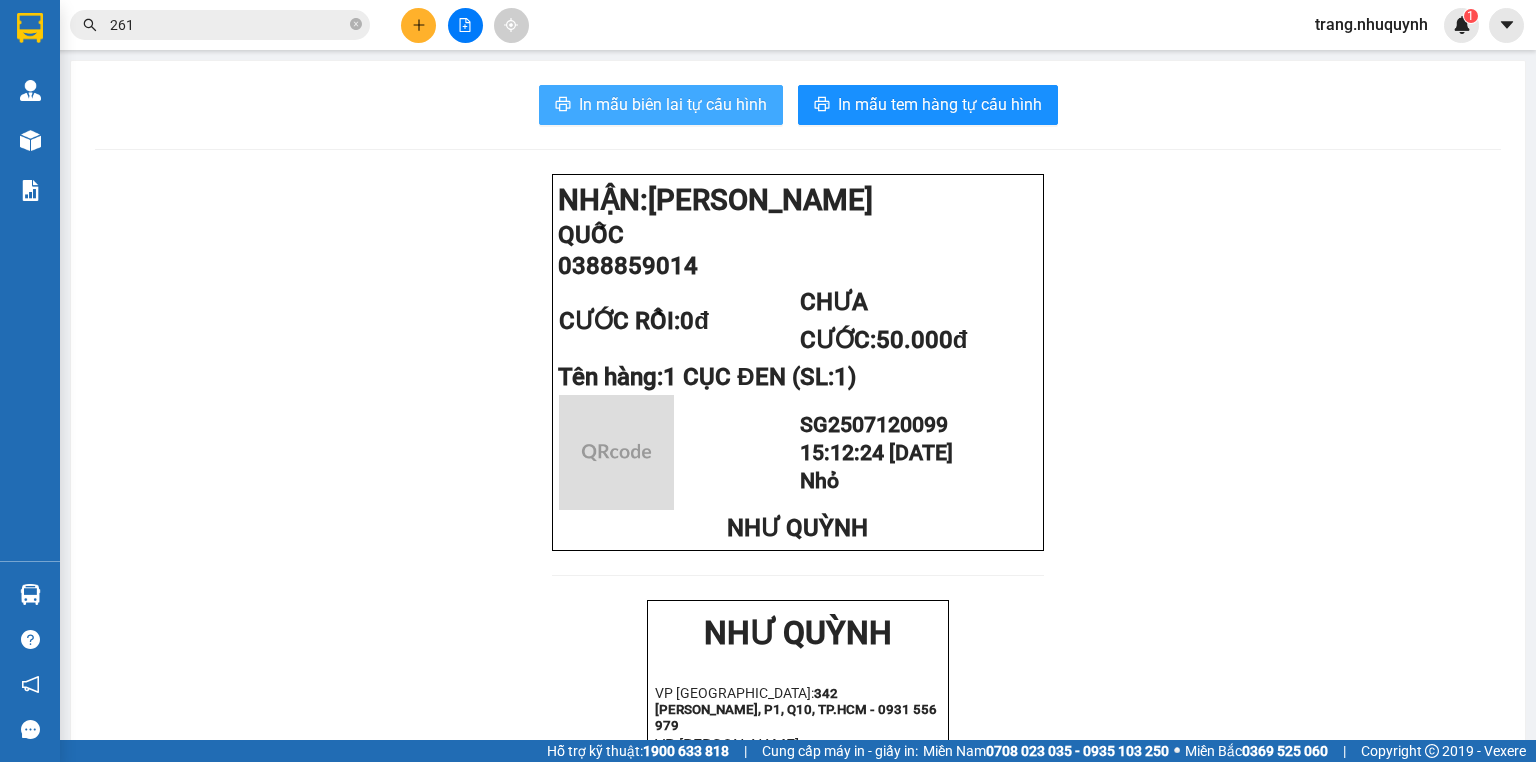 click on "In mẫu biên lai tự cấu hình" at bounding box center (661, 105) 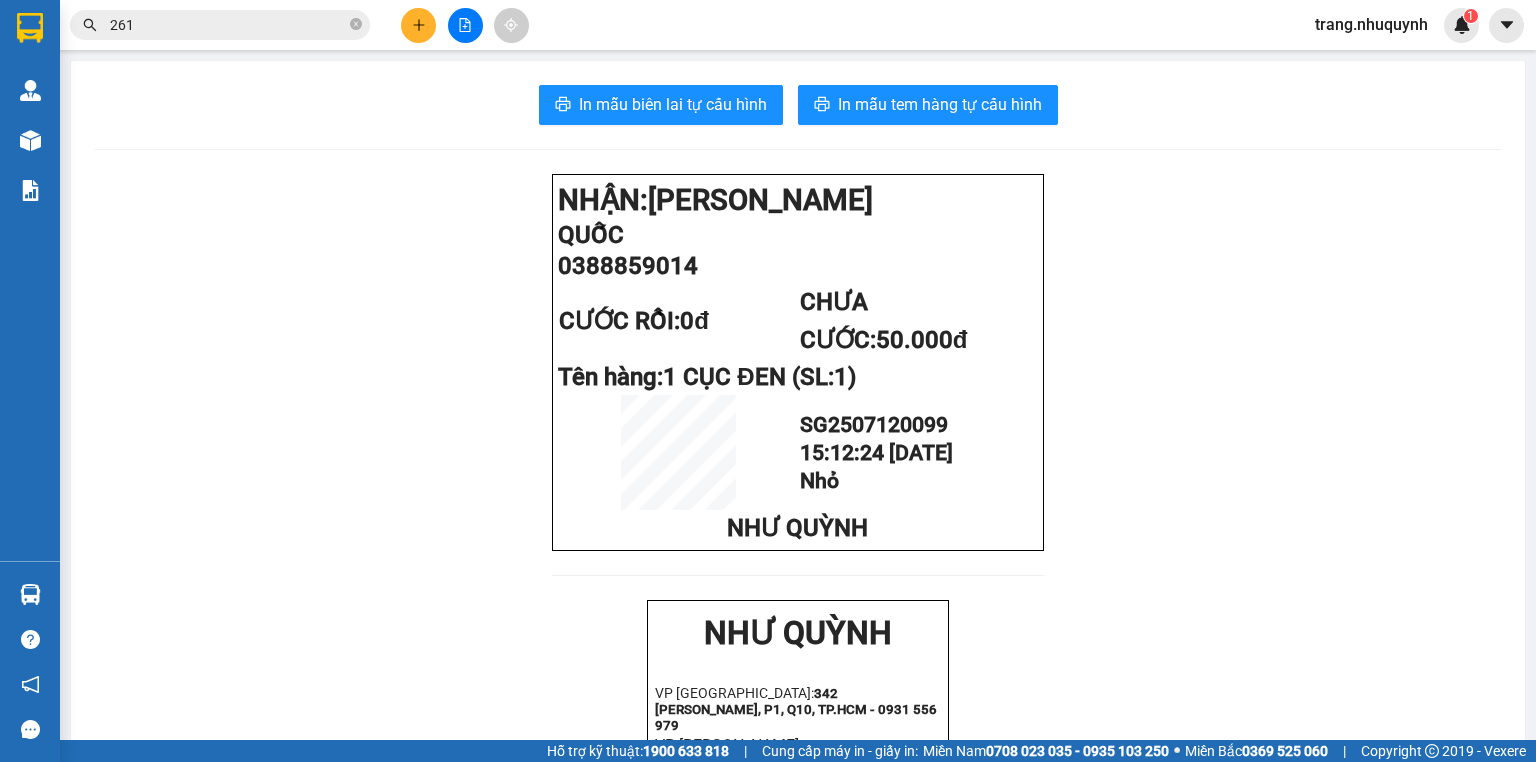 click on "trang.nhuquynh" at bounding box center (1371, 24) 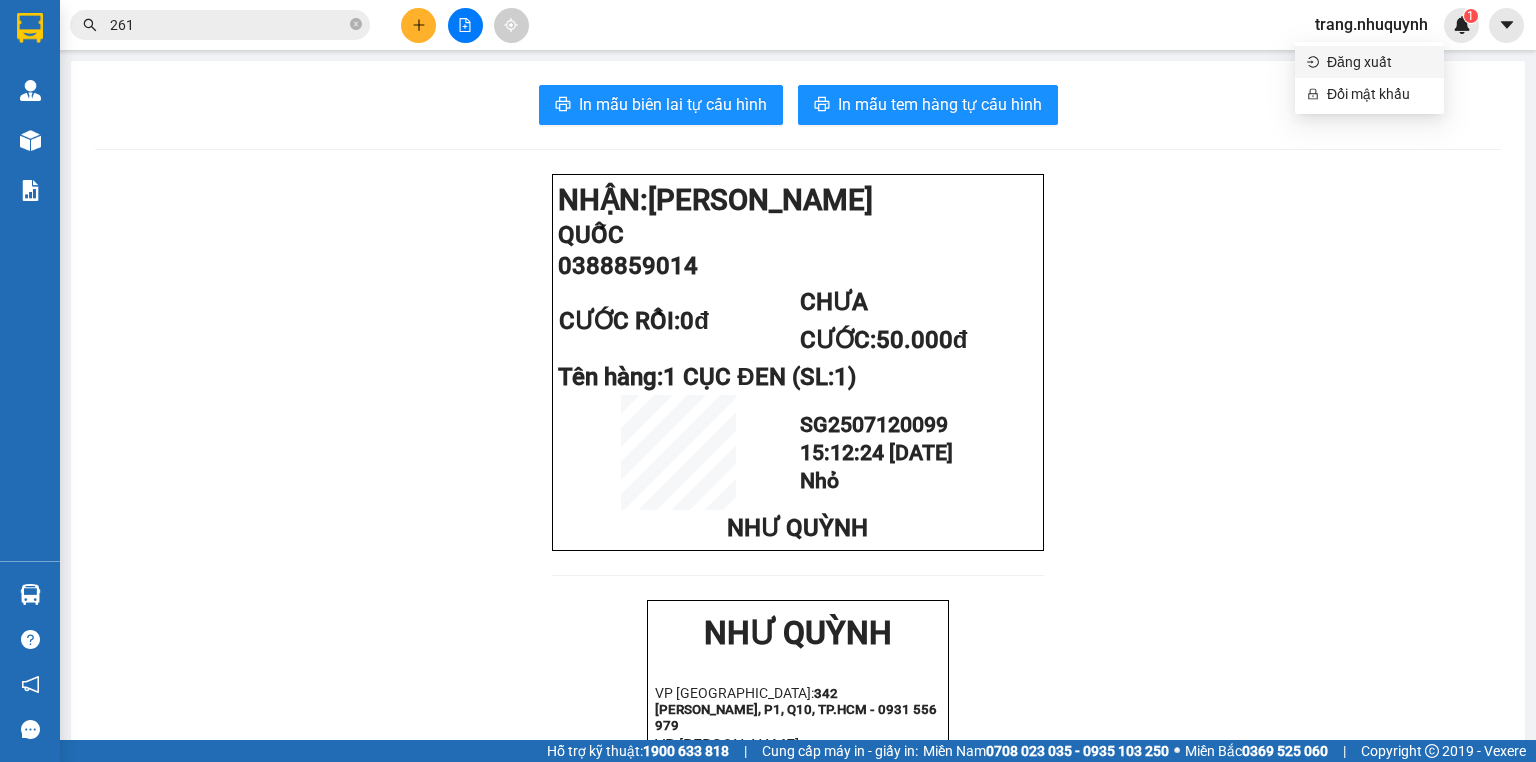 drag, startPoint x: 1354, startPoint y: 58, endPoint x: 1121, endPoint y: 4, distance: 239.17567 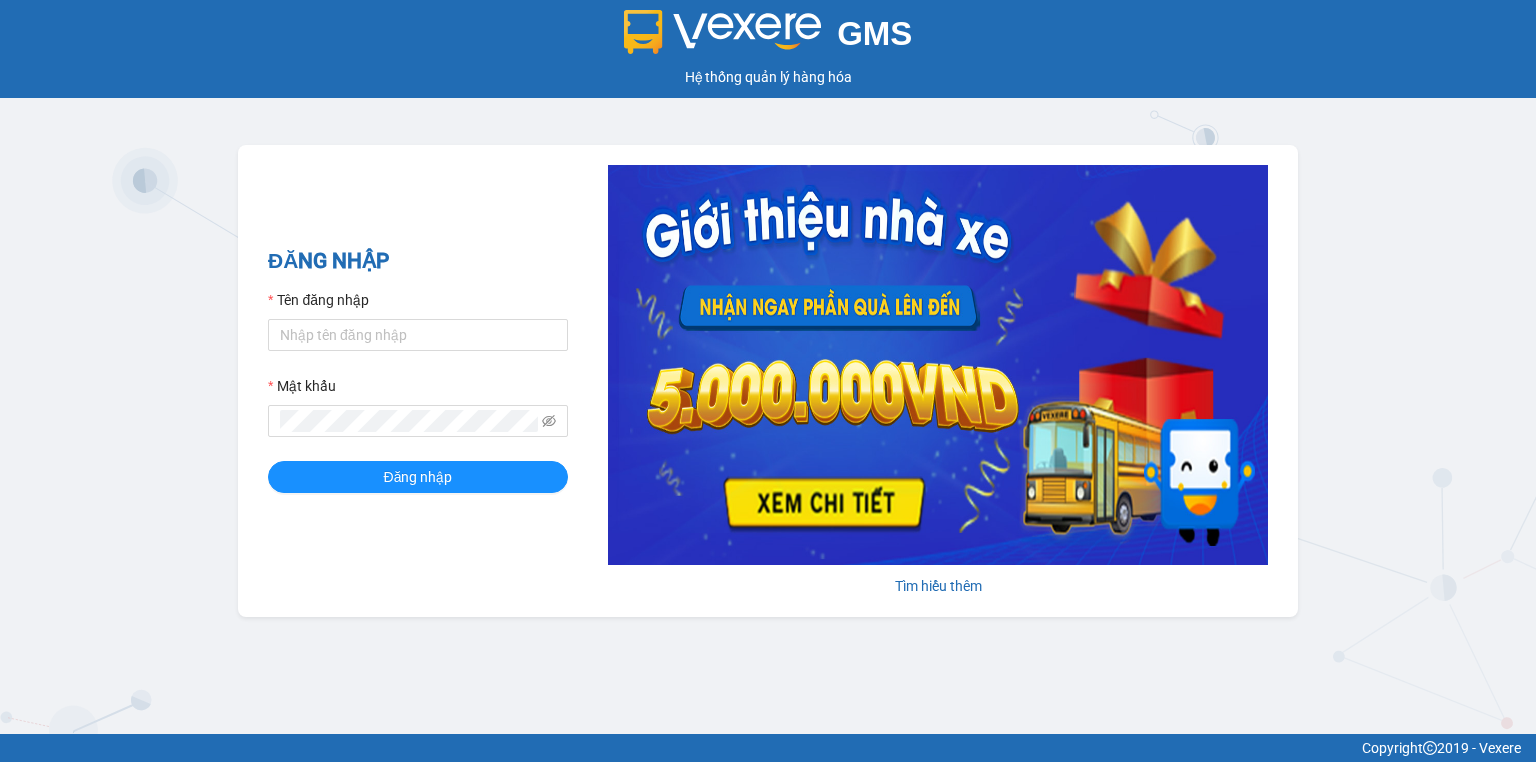 scroll, scrollTop: 0, scrollLeft: 0, axis: both 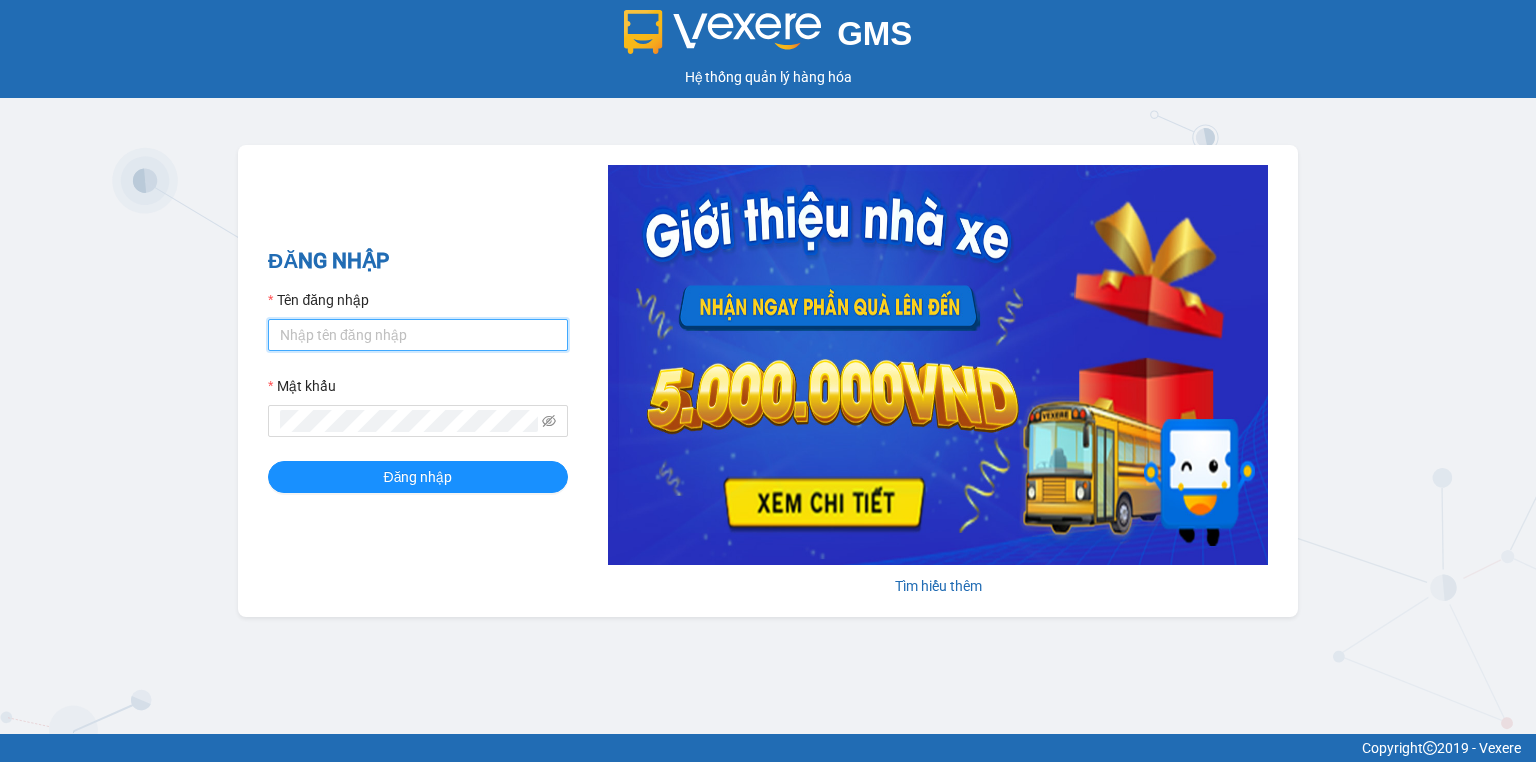 drag, startPoint x: 329, startPoint y: 340, endPoint x: 329, endPoint y: 352, distance: 12 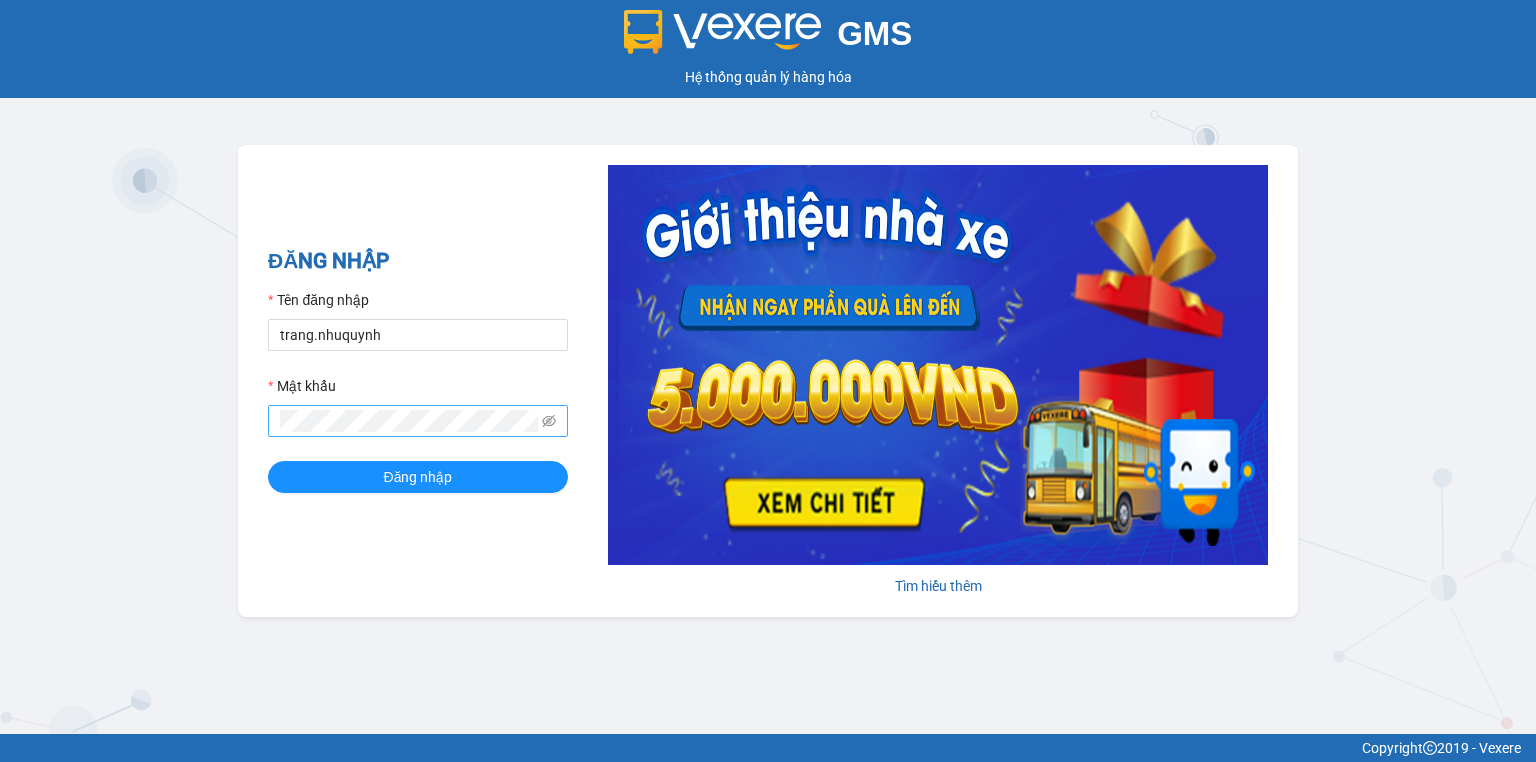 click at bounding box center [418, 421] 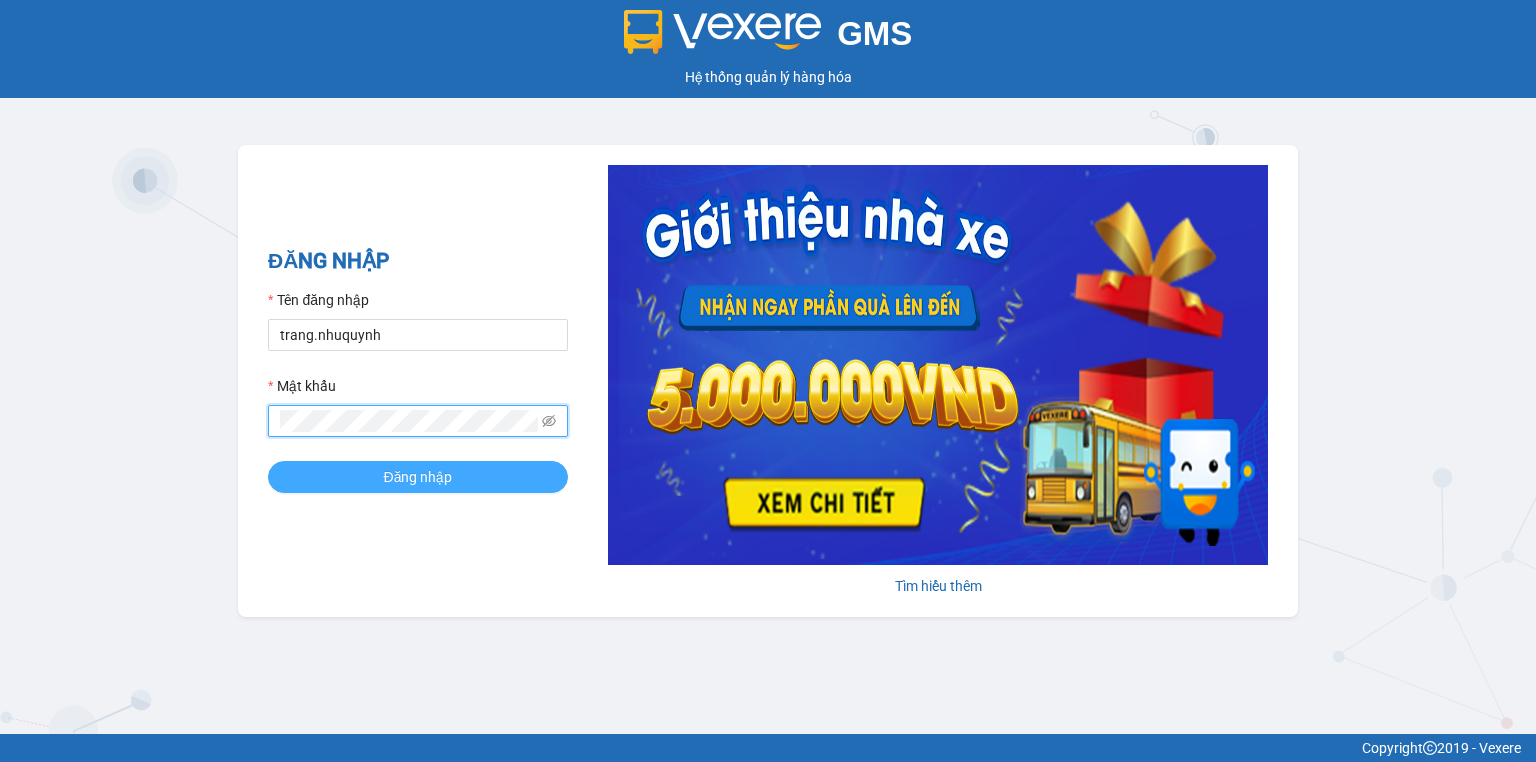 click on "Đăng nhập" at bounding box center (418, 477) 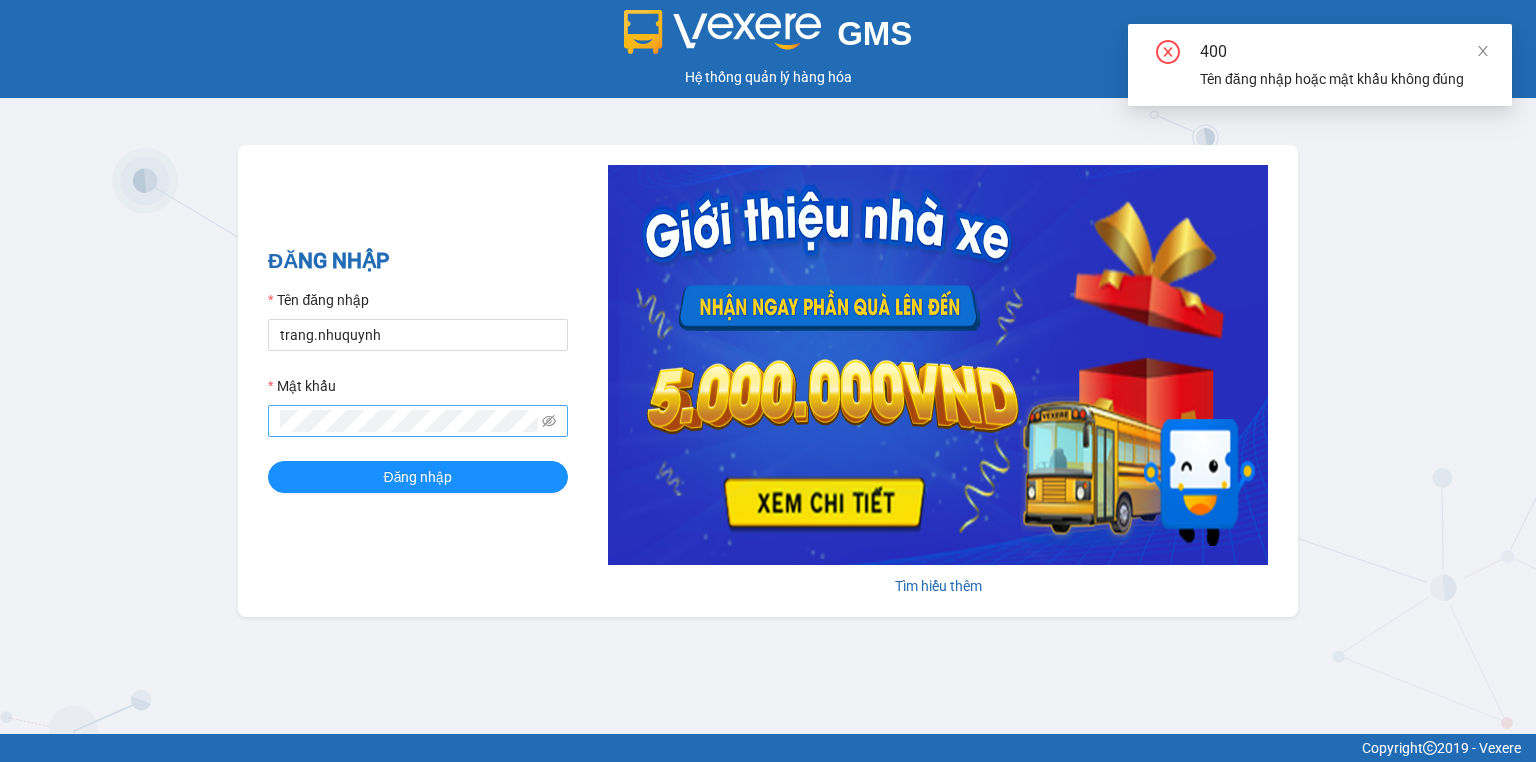 click at bounding box center [418, 421] 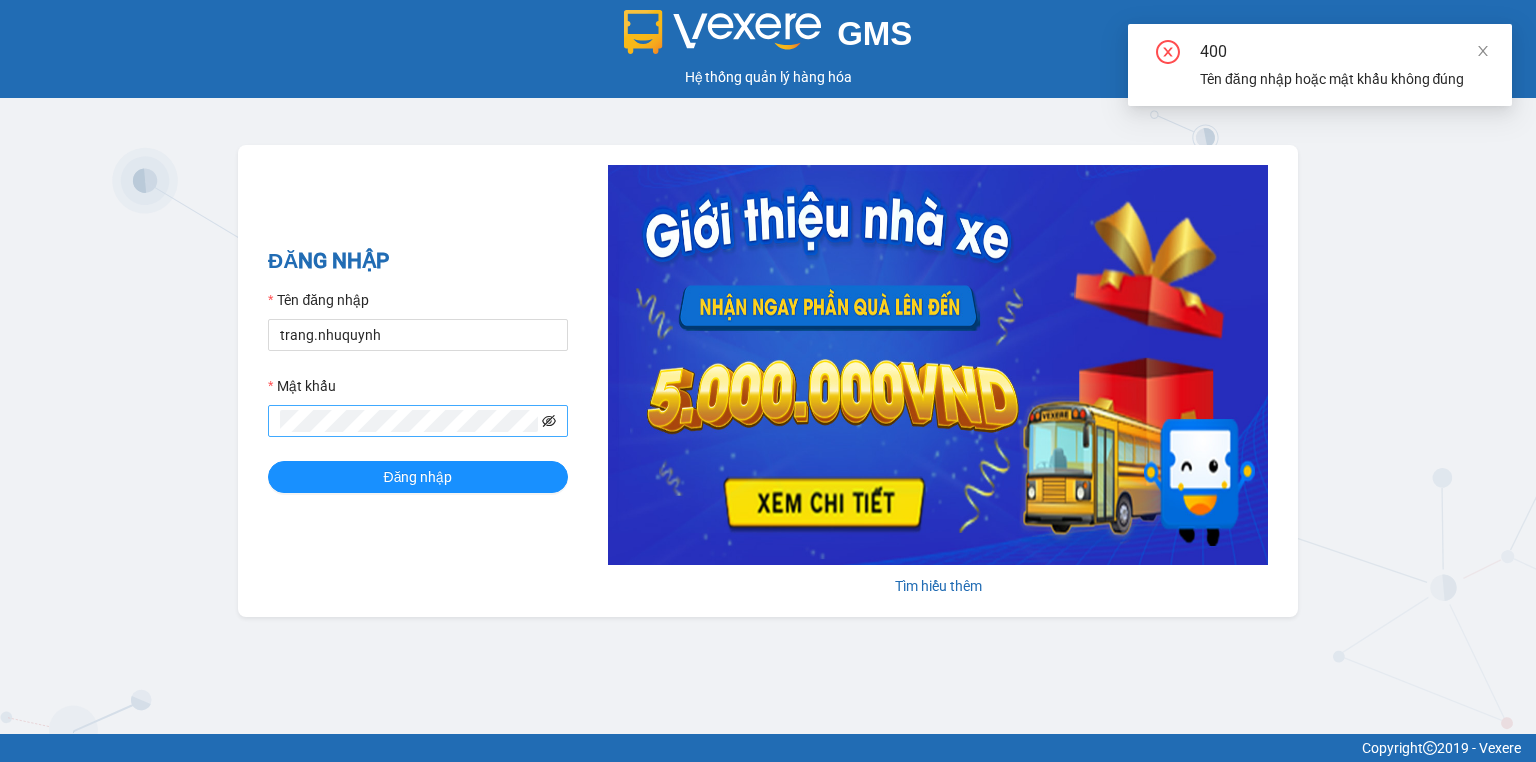 click 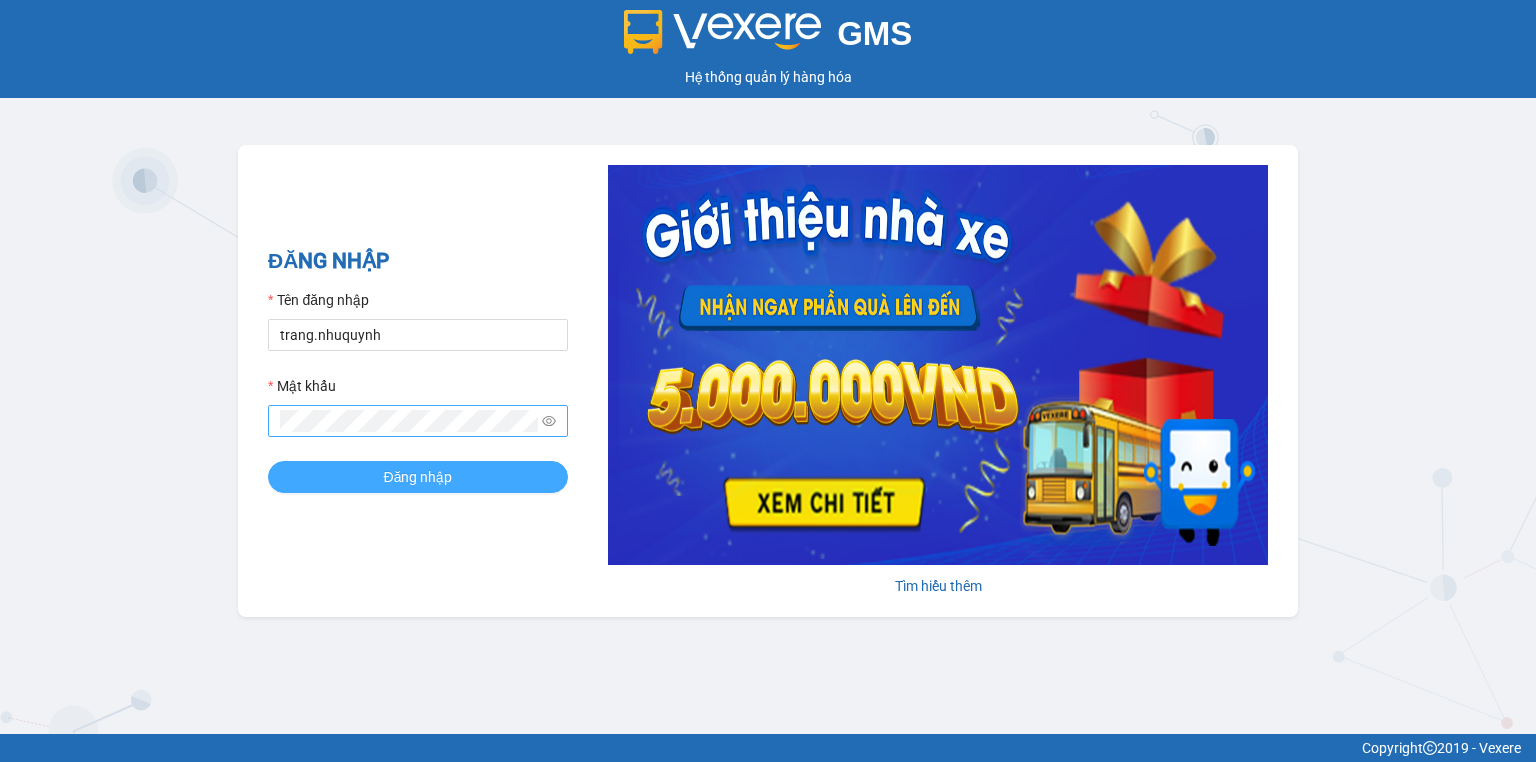 click on "Đăng nhập" at bounding box center [418, 477] 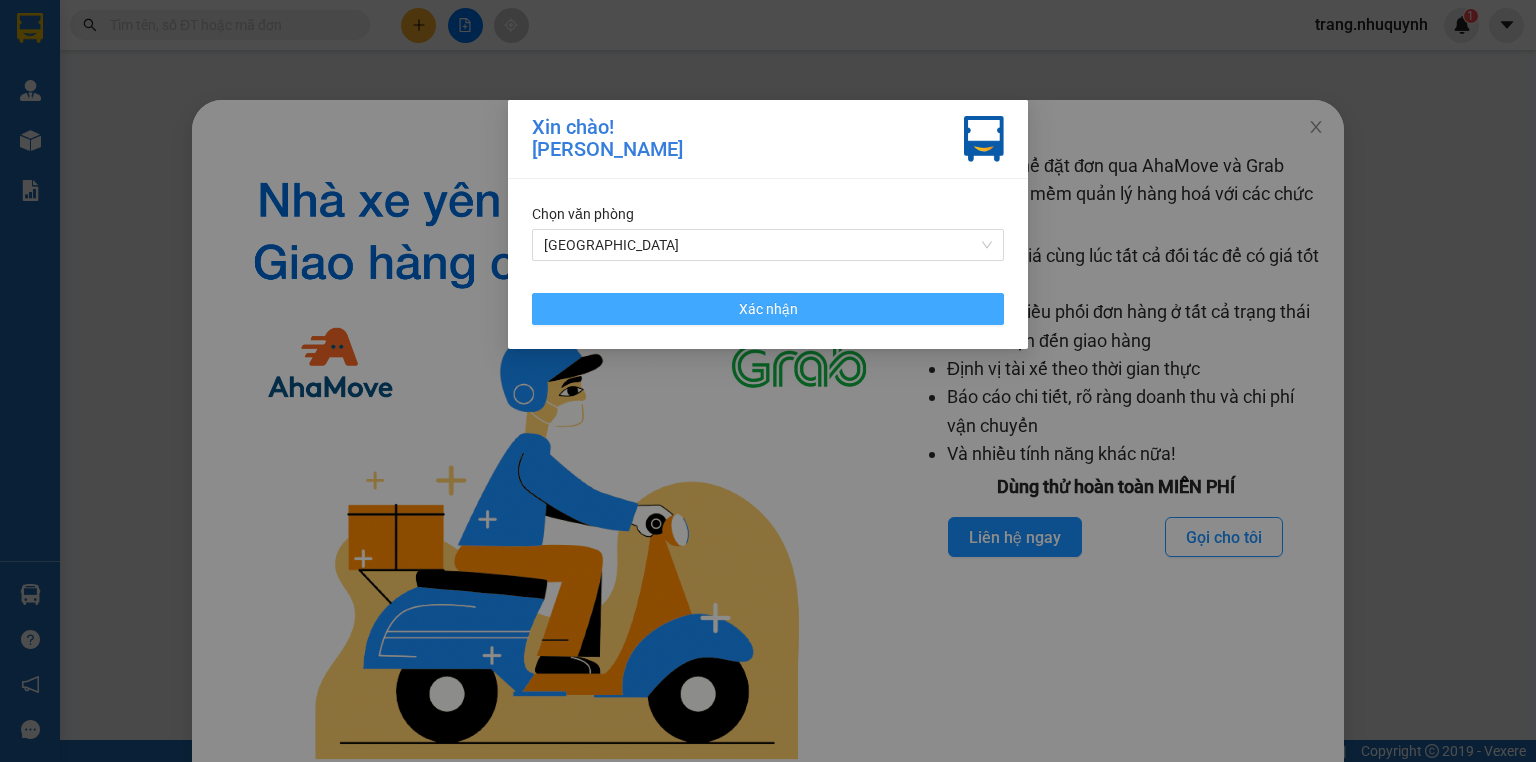 click on "Xác nhận" at bounding box center (768, 309) 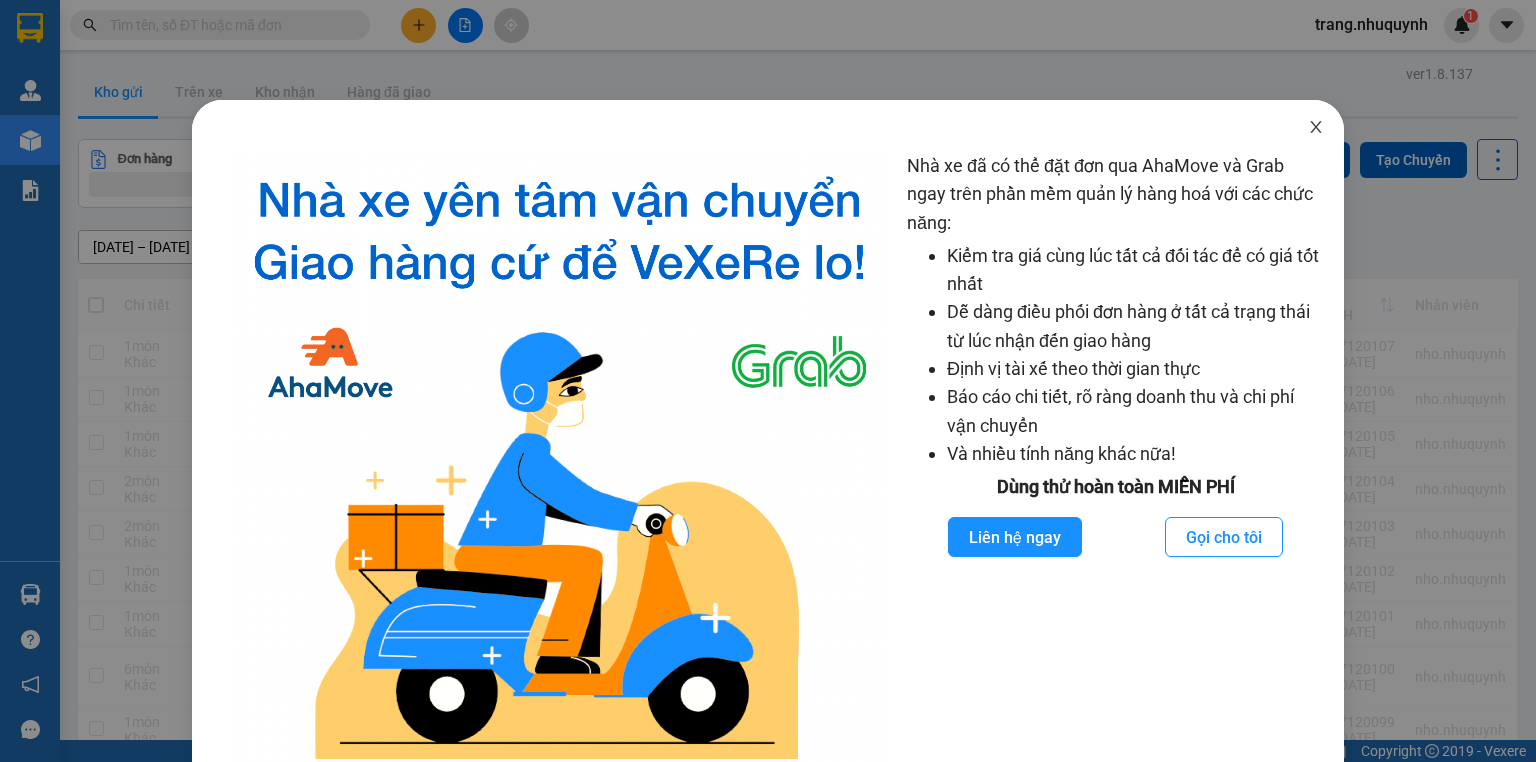 click 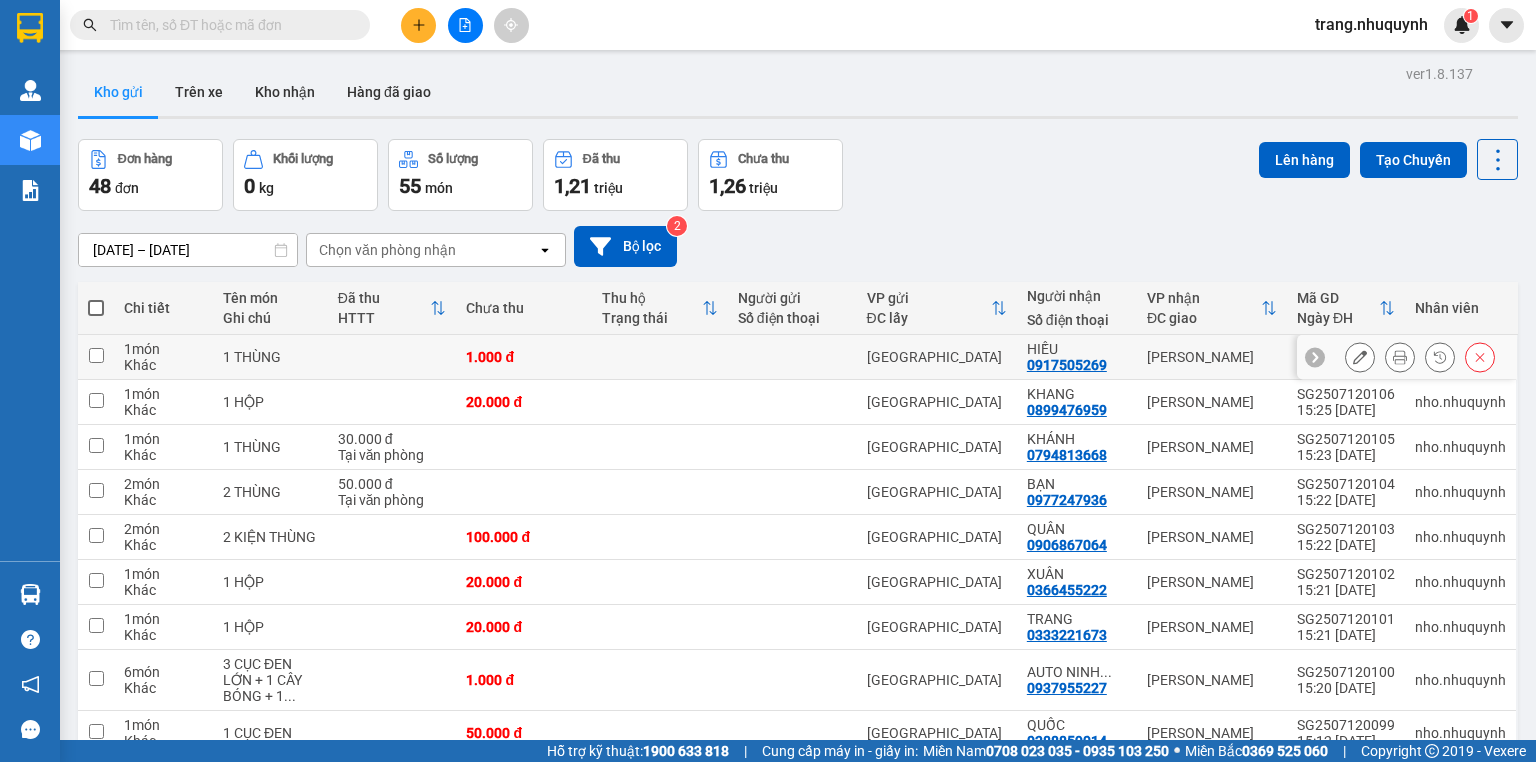 click at bounding box center [1400, 357] 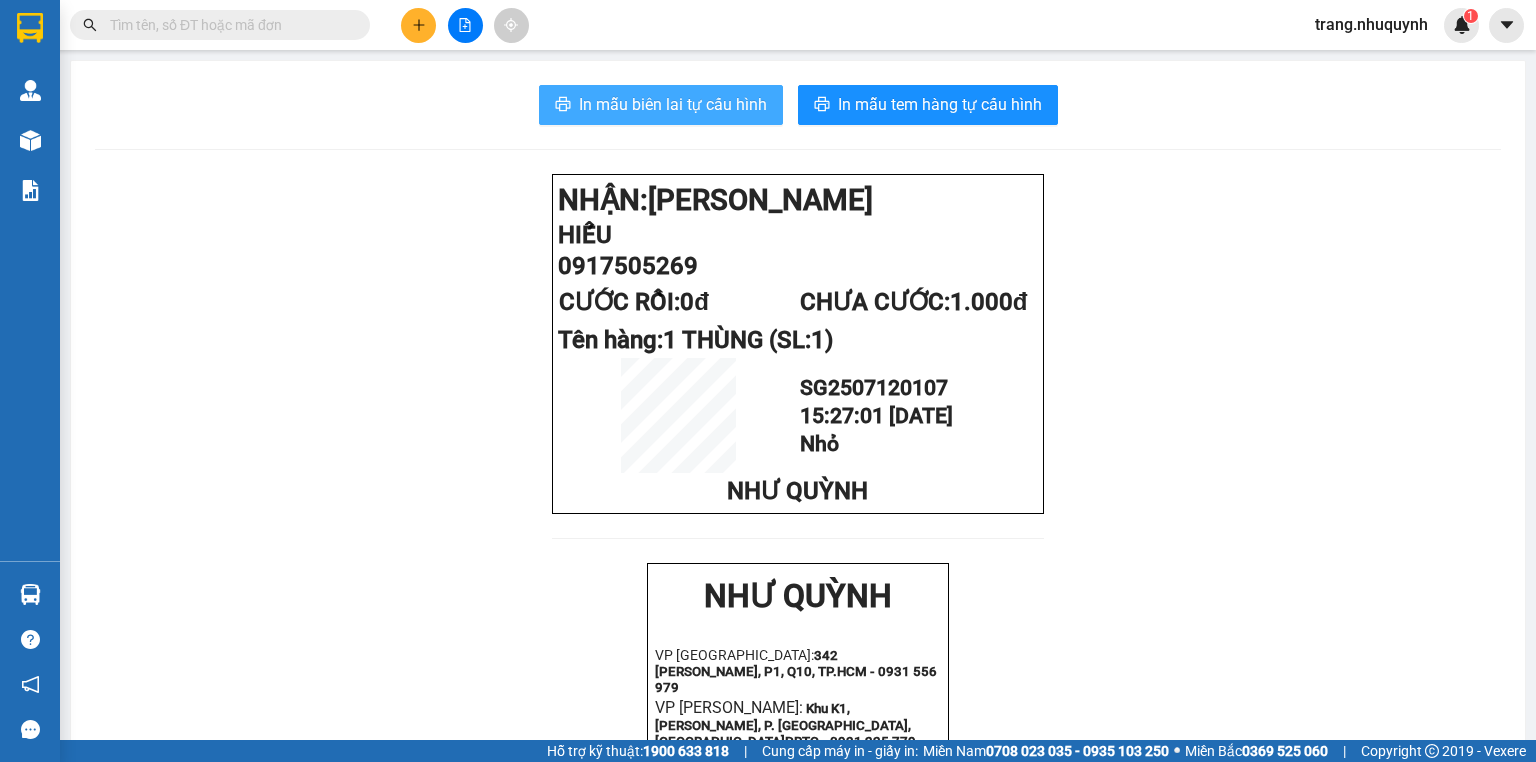 click on "In mẫu biên lai tự cấu hình" at bounding box center [673, 104] 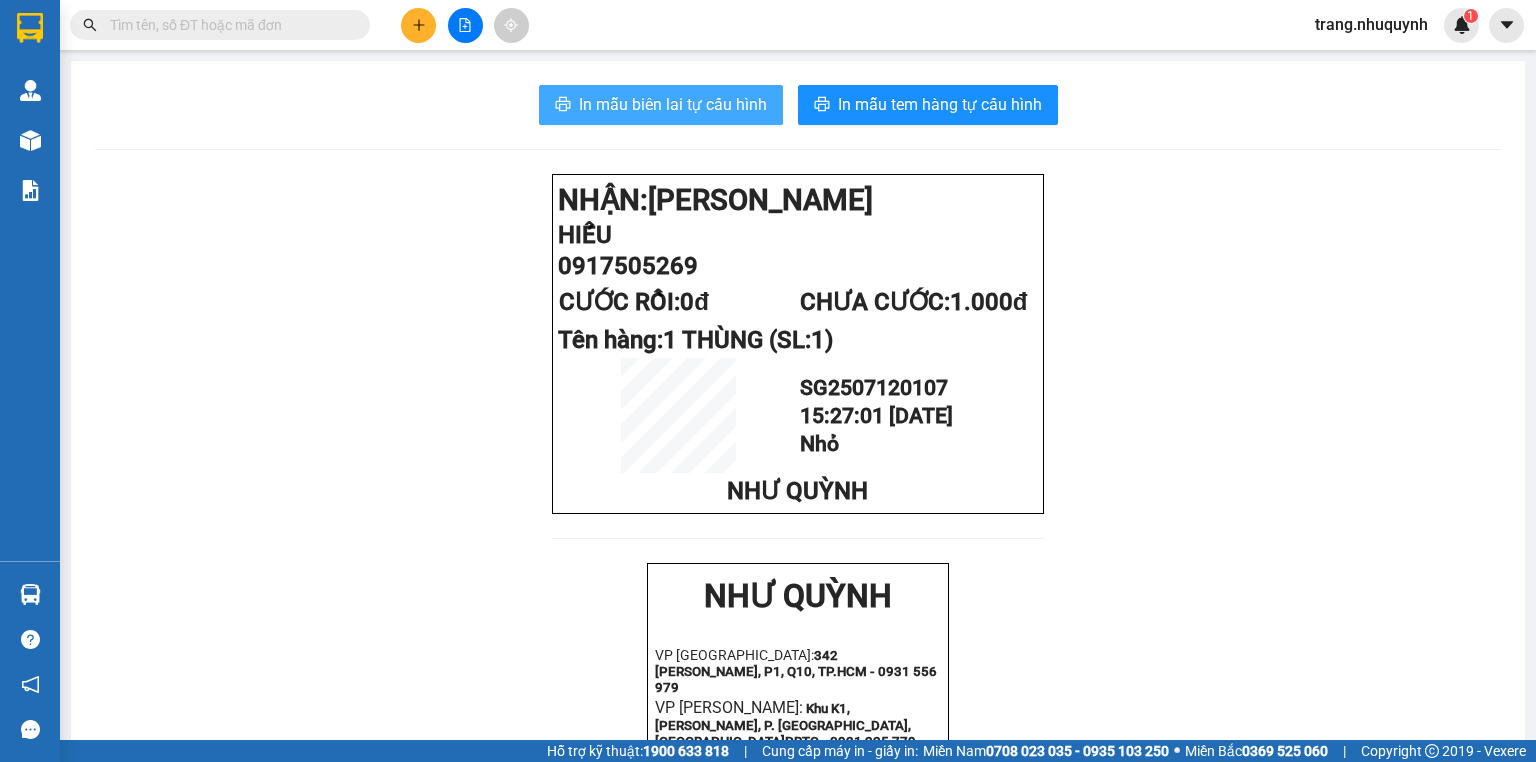 scroll, scrollTop: 0, scrollLeft: 0, axis: both 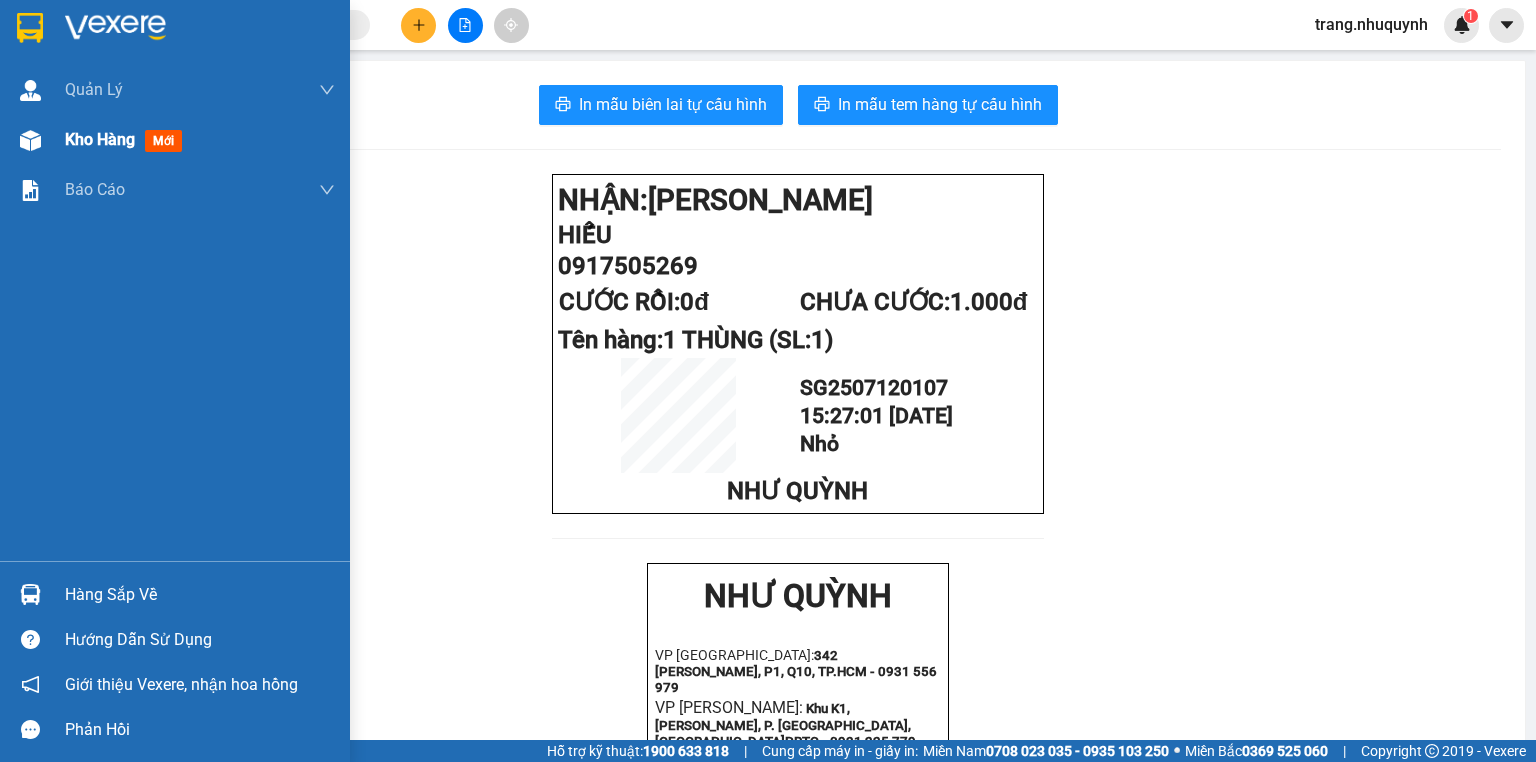 click on "Kho hàng" at bounding box center (100, 139) 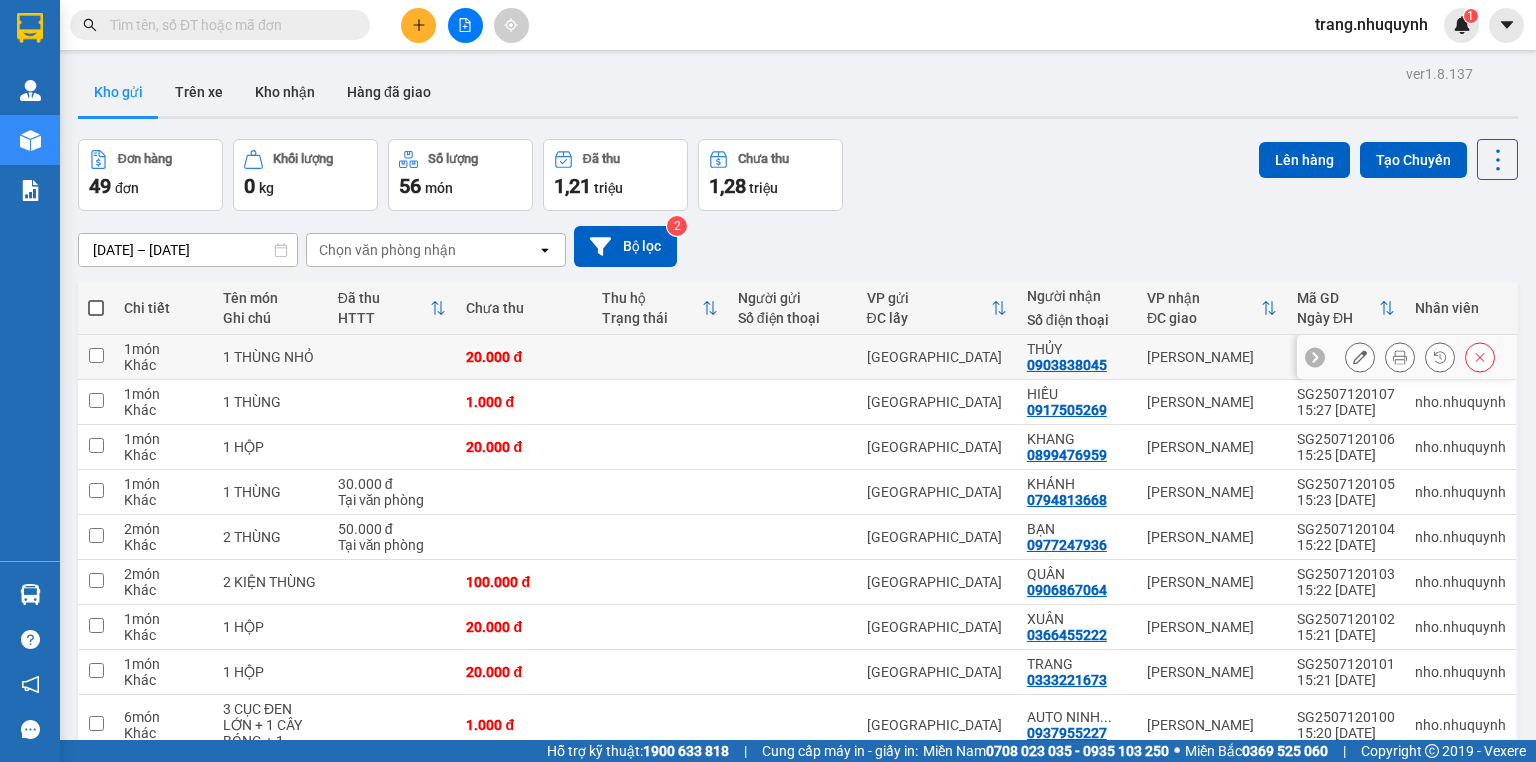 click at bounding box center [1400, 357] 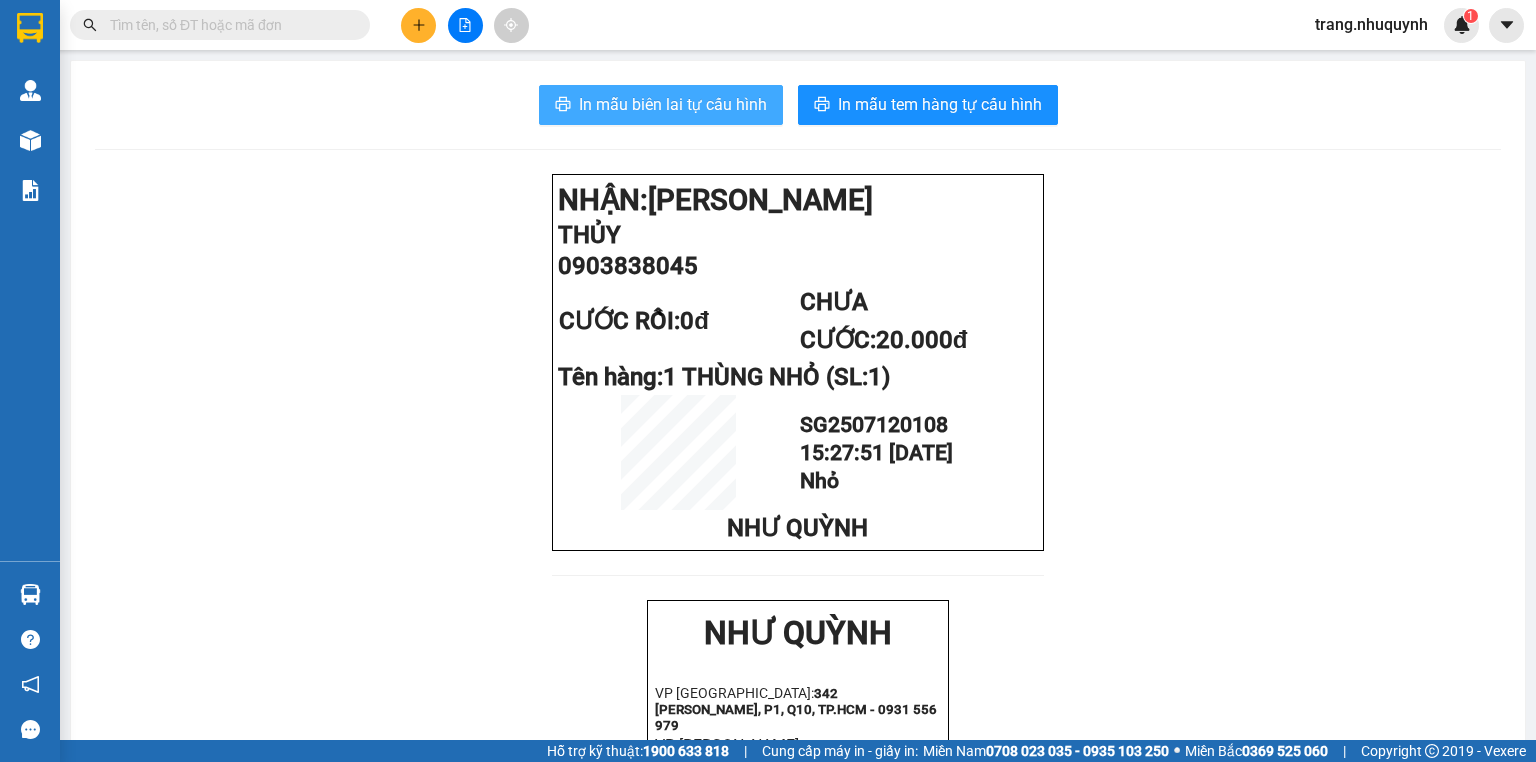 click on "In mẫu biên lai tự cấu hình" at bounding box center (661, 105) 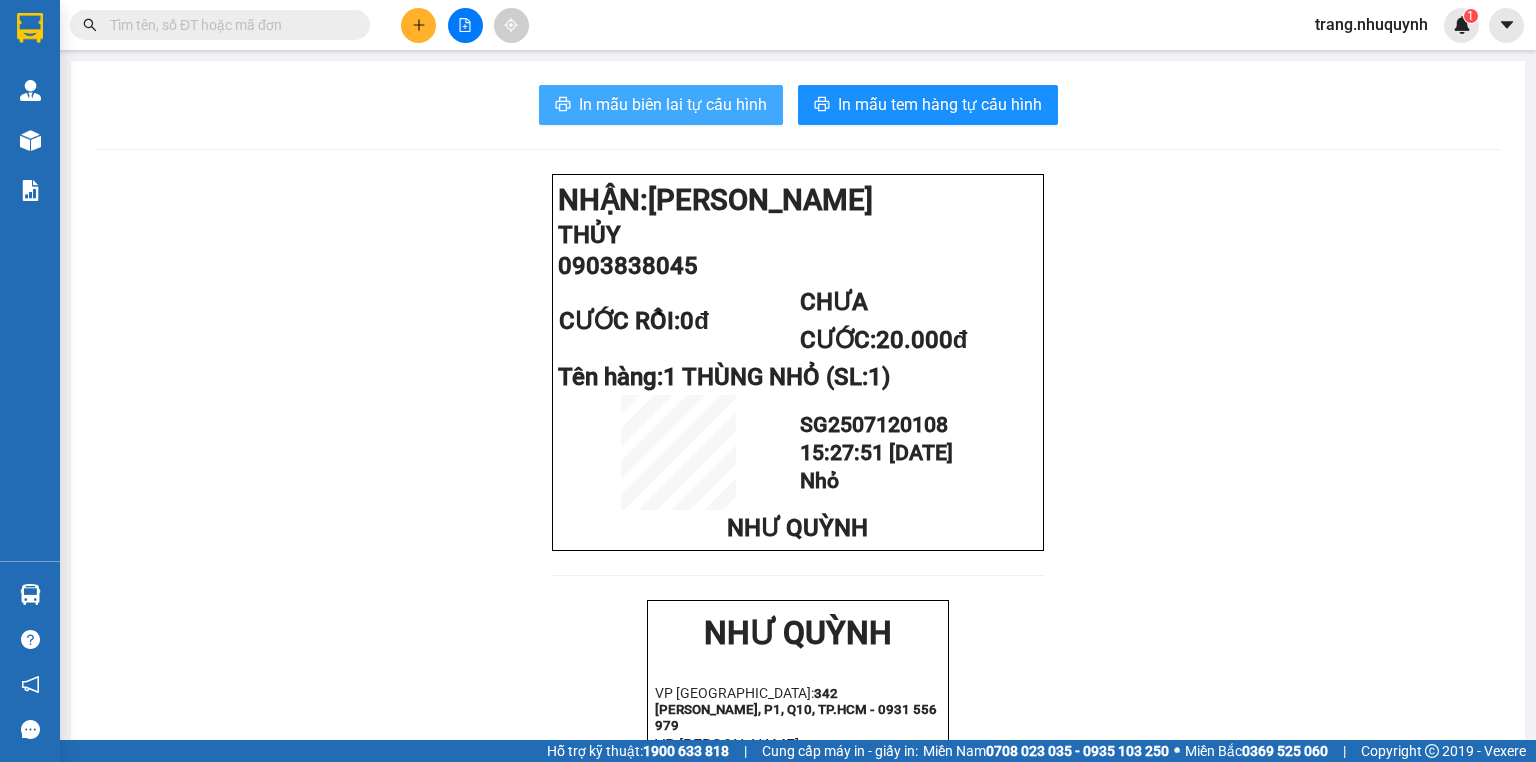 scroll, scrollTop: 0, scrollLeft: 0, axis: both 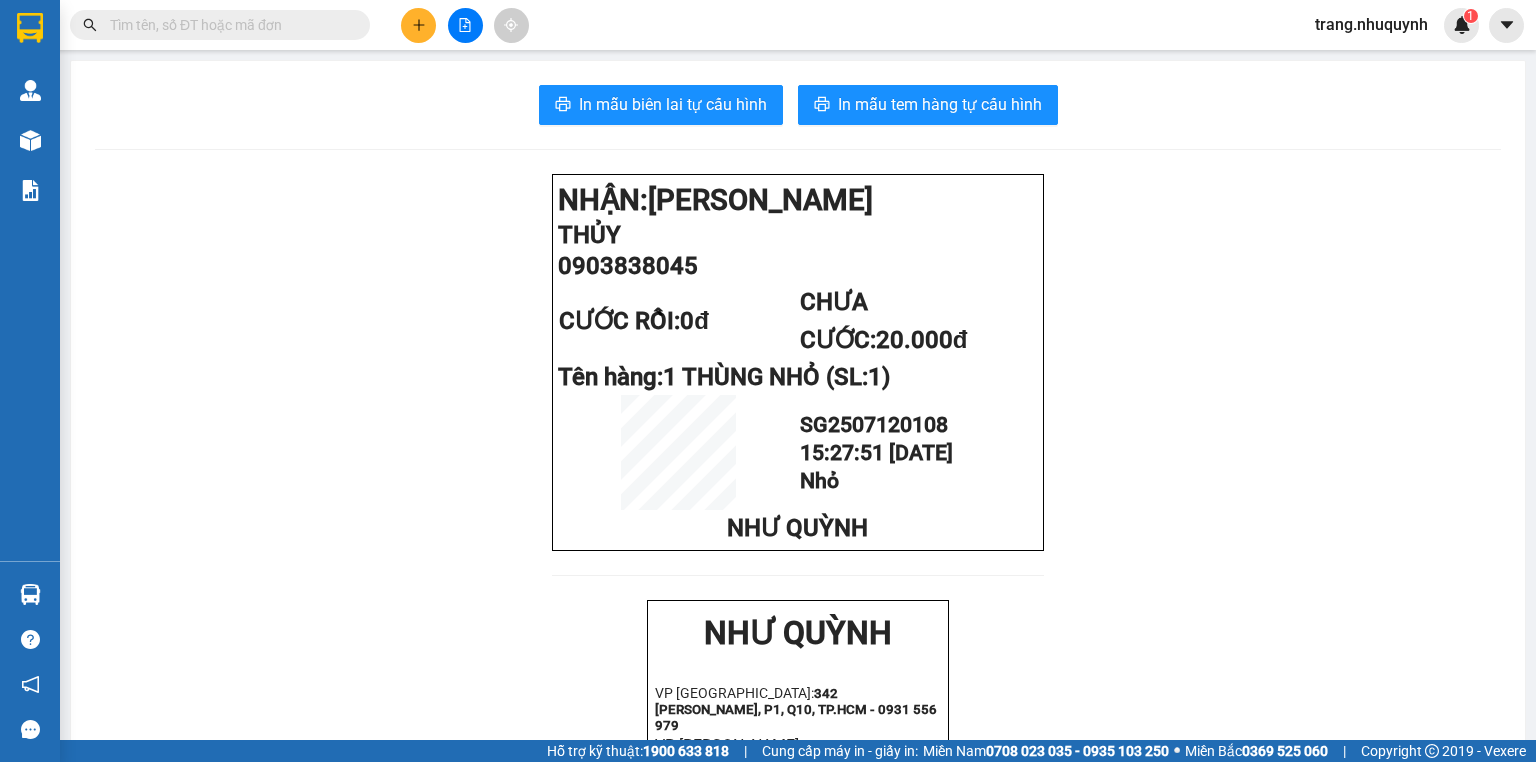 click on "trang.nhuquynh" at bounding box center (1371, 24) 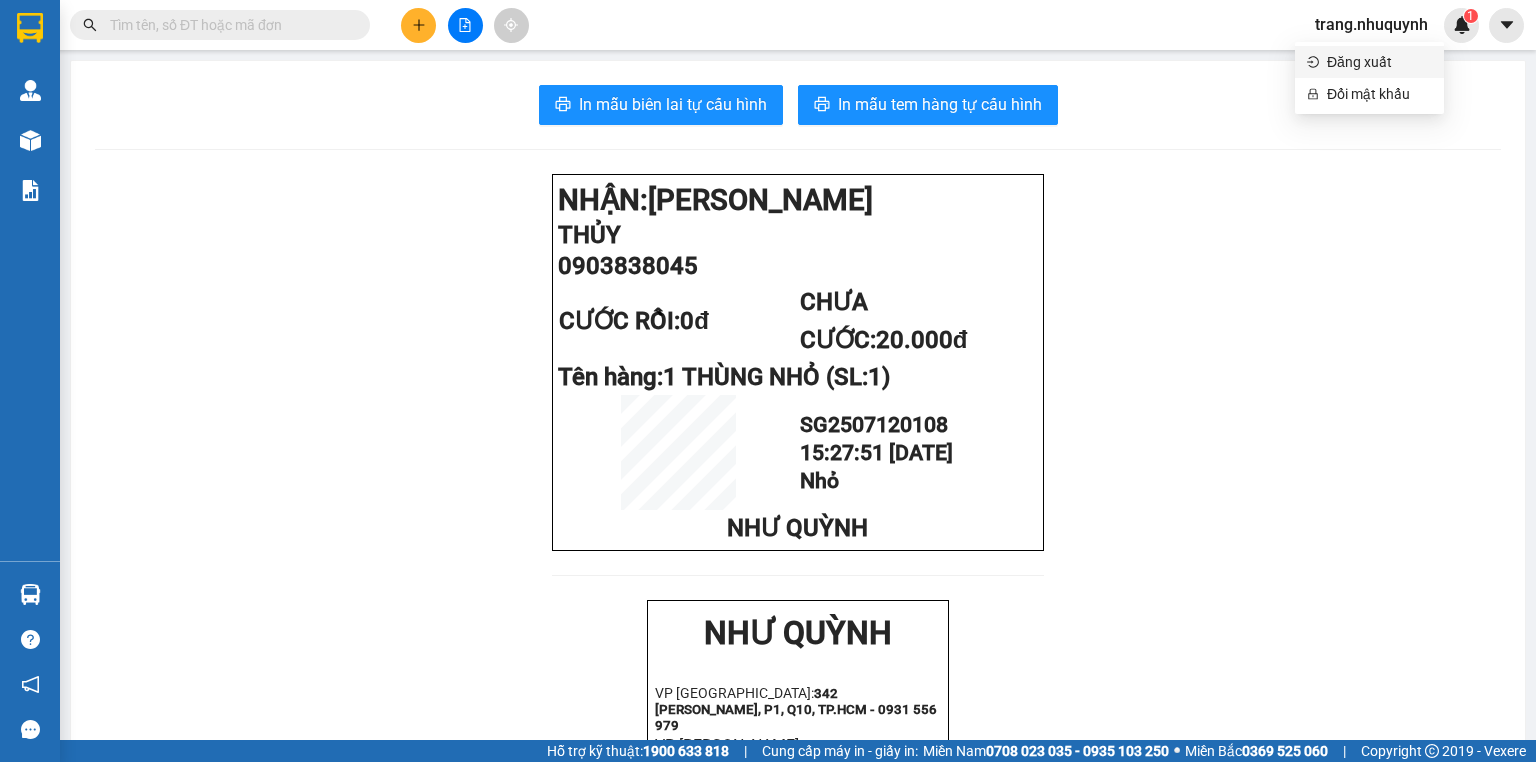 click on "Đăng xuất" at bounding box center [1379, 62] 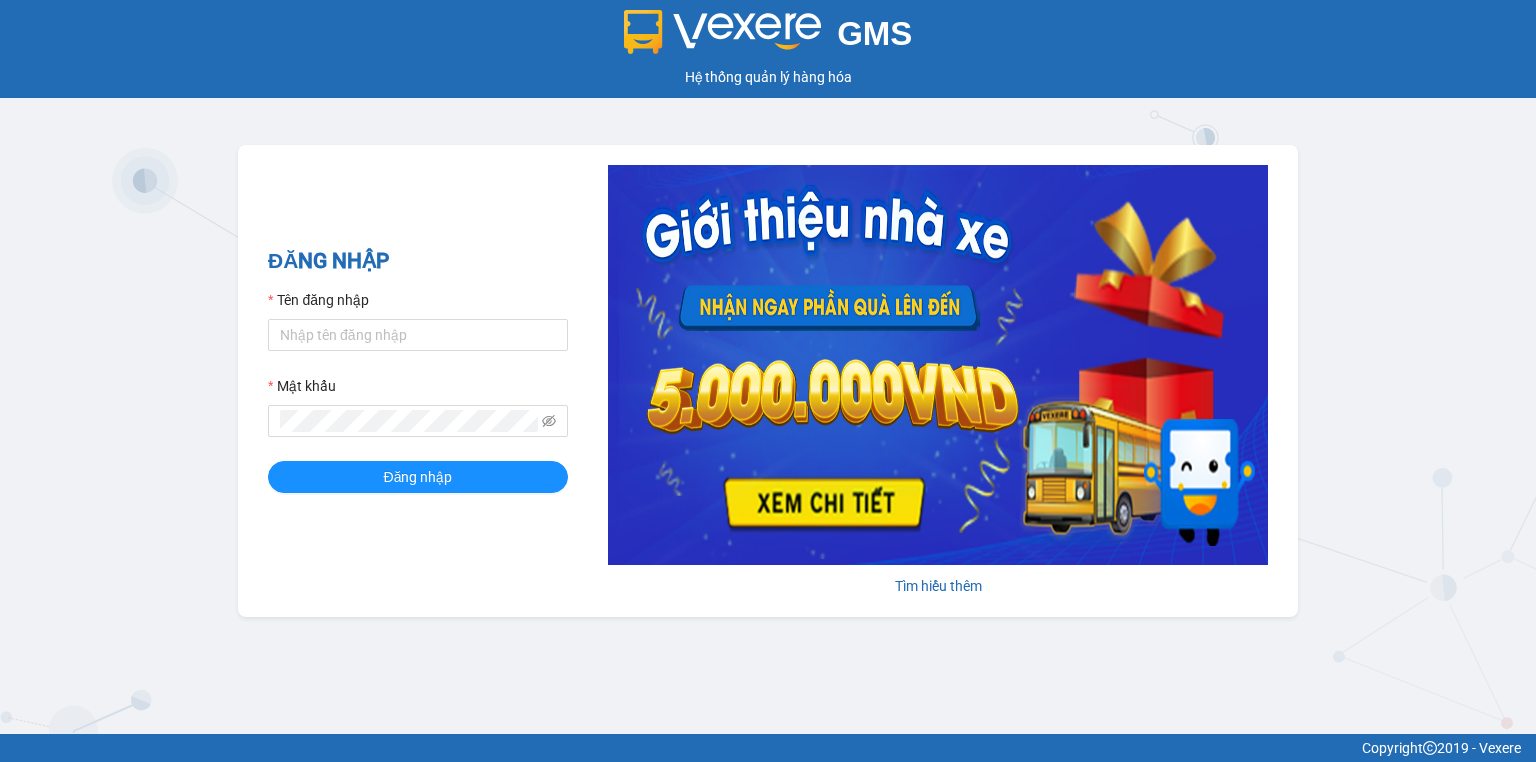 scroll, scrollTop: 0, scrollLeft: 0, axis: both 